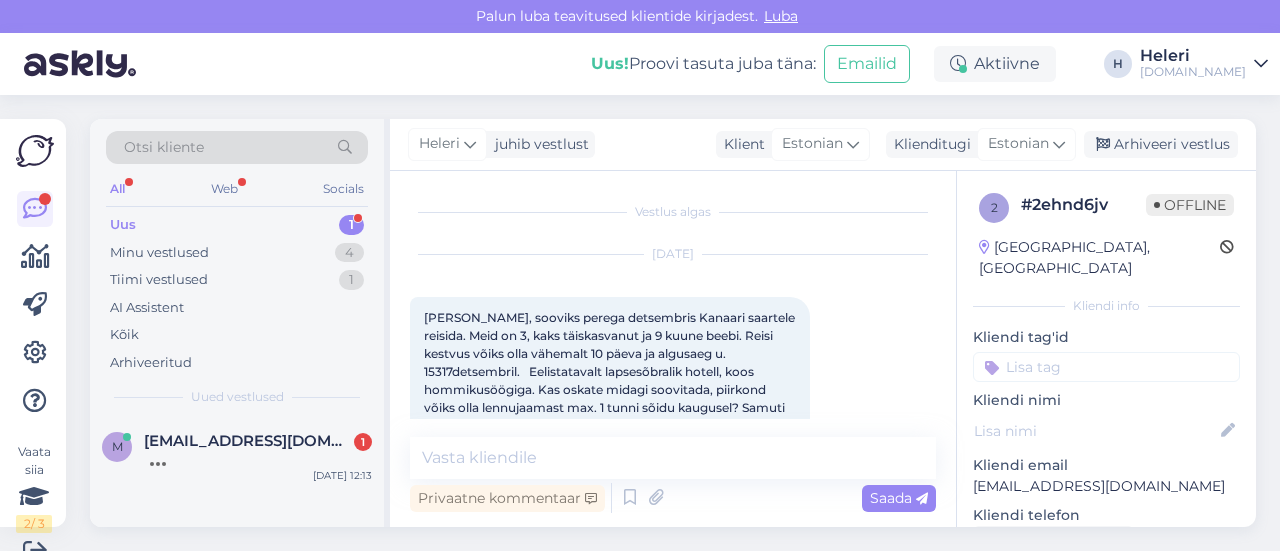 scroll, scrollTop: 0, scrollLeft: 0, axis: both 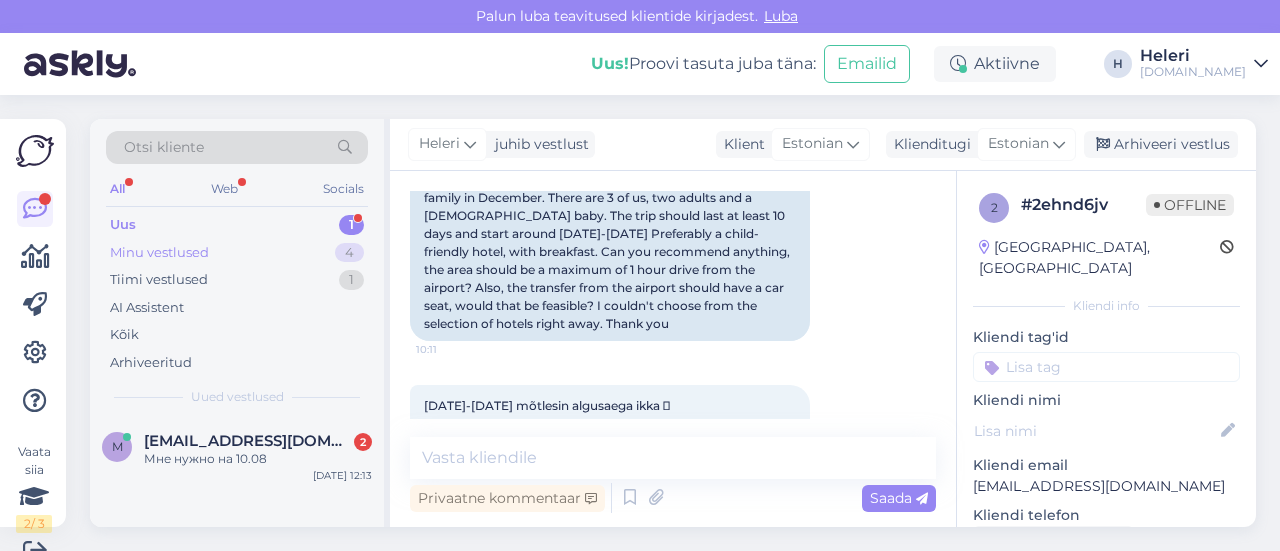 click on "Minu vestlused" at bounding box center [159, 253] 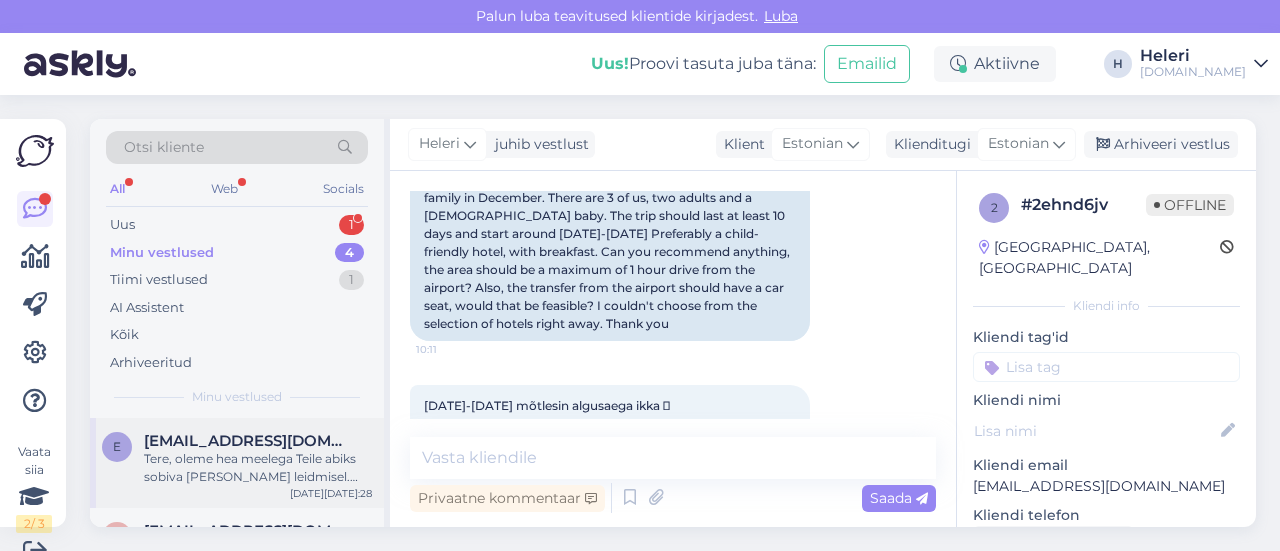 click on "Tere, oleme hea meelega Teile abiks sobiva [PERSON_NAME] leidmisel. Soovitud kuupäevadel on algusega 15.12 pakkuda 11 öiseid [GEOGRAPHIC_DATA] reise. Kas Teile sobib 11 ööd?  Kuna hotelli valik on üsna suur ja erineva hinnaklassiga, siis palume ka lisainfot millisesse hinna vahemikku peaks jääma reisi maksumus perele kokku?" at bounding box center (258, 468) 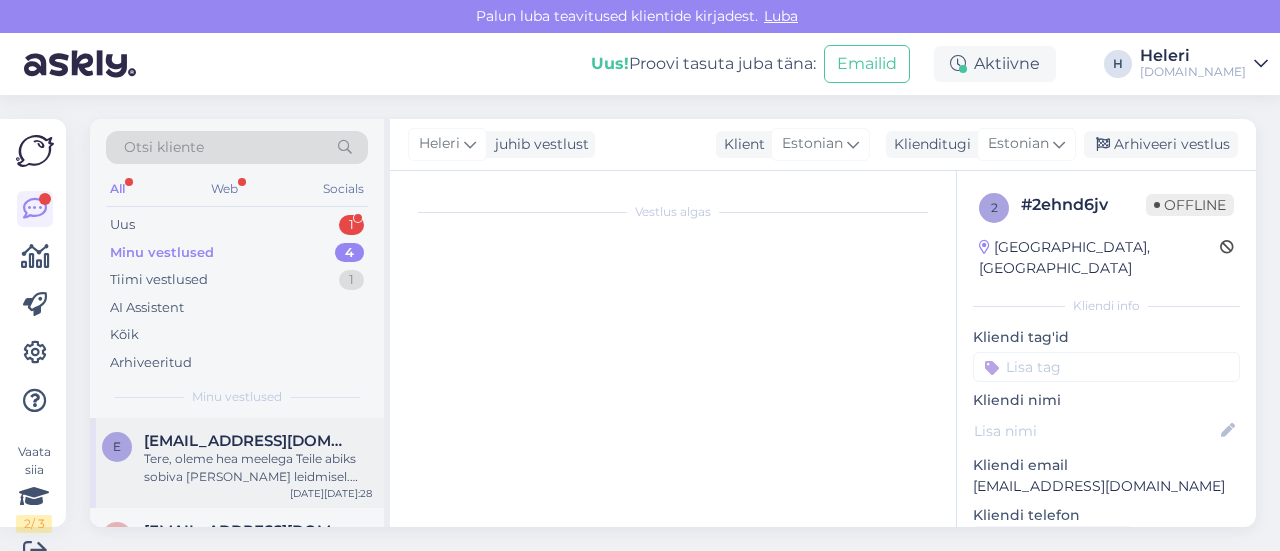 scroll, scrollTop: 559, scrollLeft: 0, axis: vertical 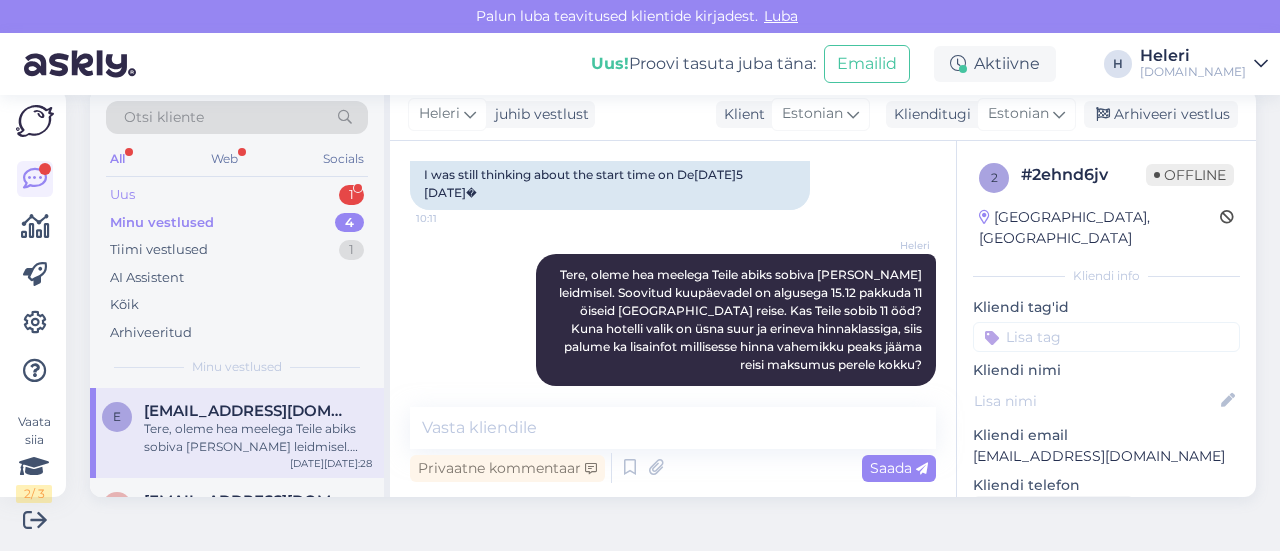 click on "Uus 1" at bounding box center [237, 195] 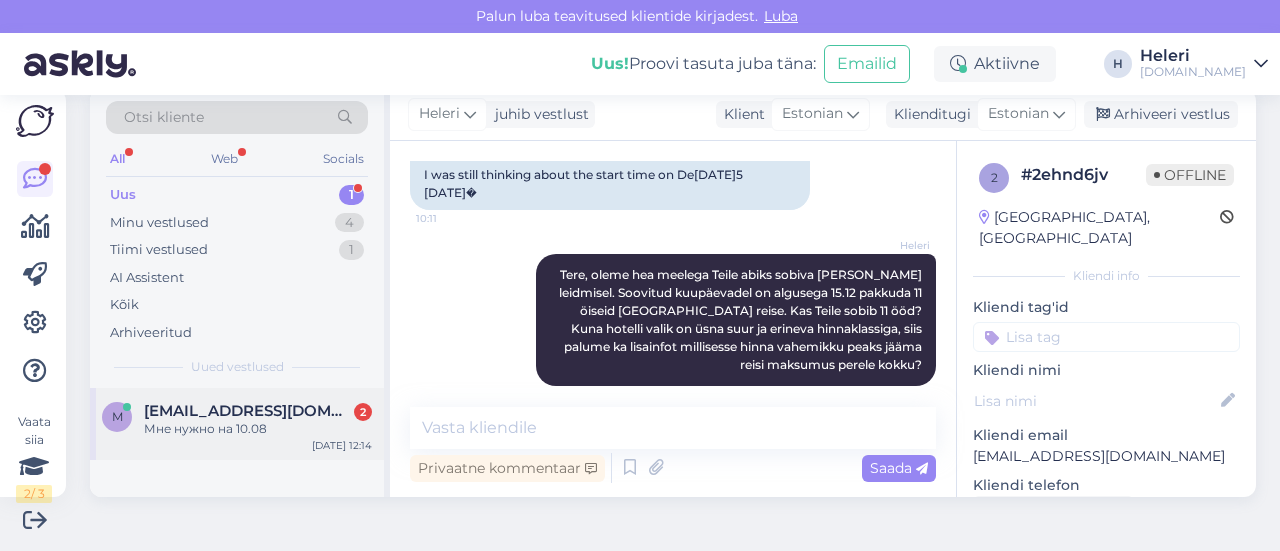 click on "[EMAIL_ADDRESS][DOMAIN_NAME]" at bounding box center [248, 411] 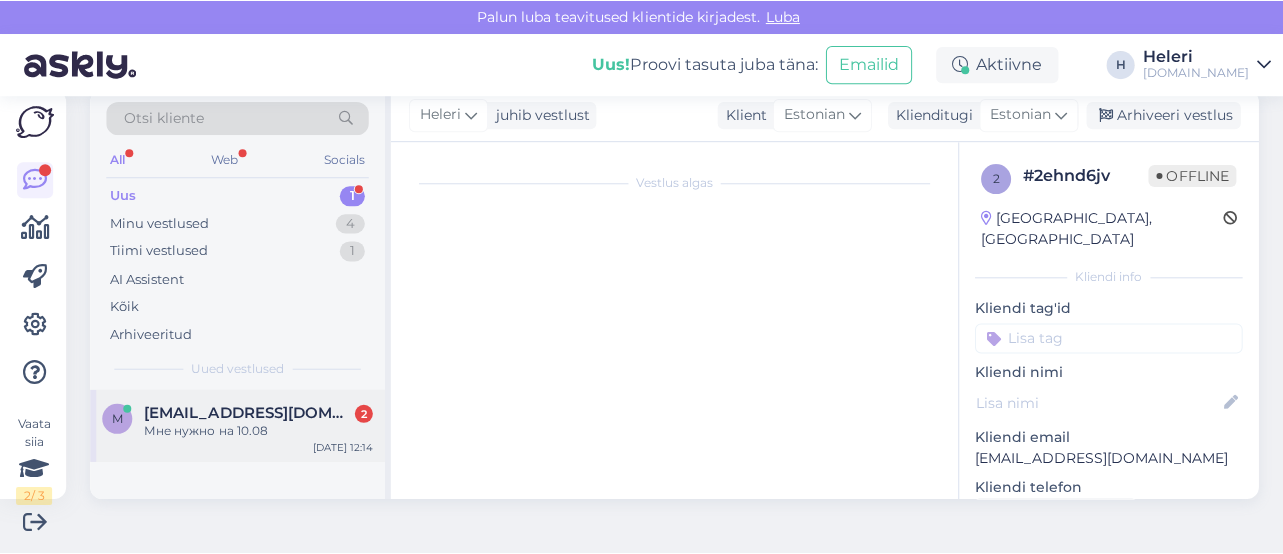 scroll, scrollTop: 135, scrollLeft: 0, axis: vertical 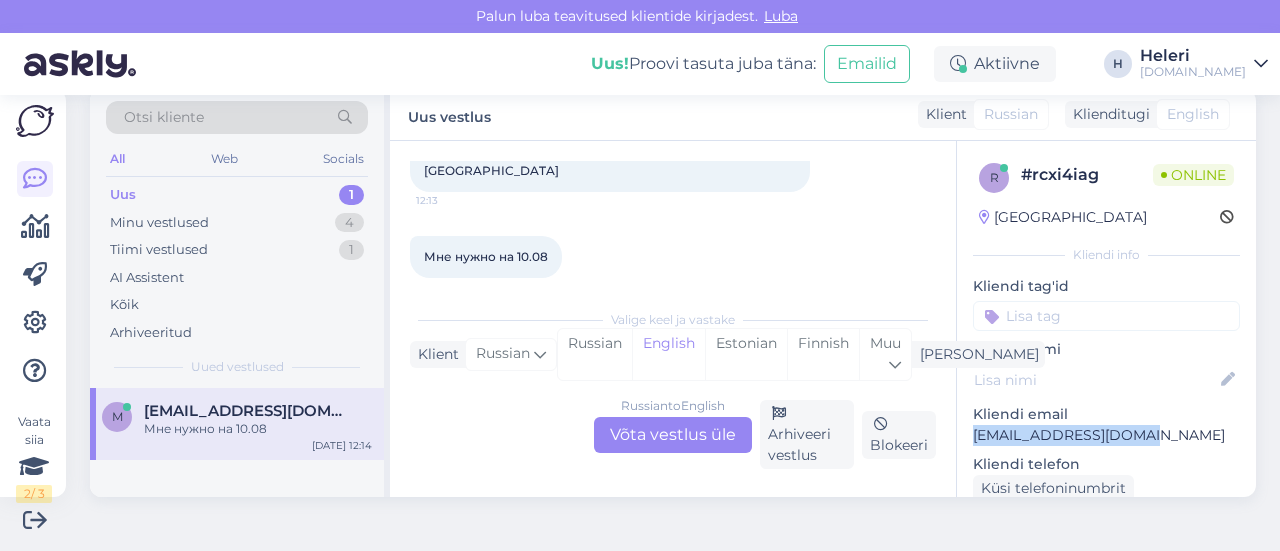 drag, startPoint x: 958, startPoint y: 437, endPoint x: 1137, endPoint y: 428, distance: 179.22612 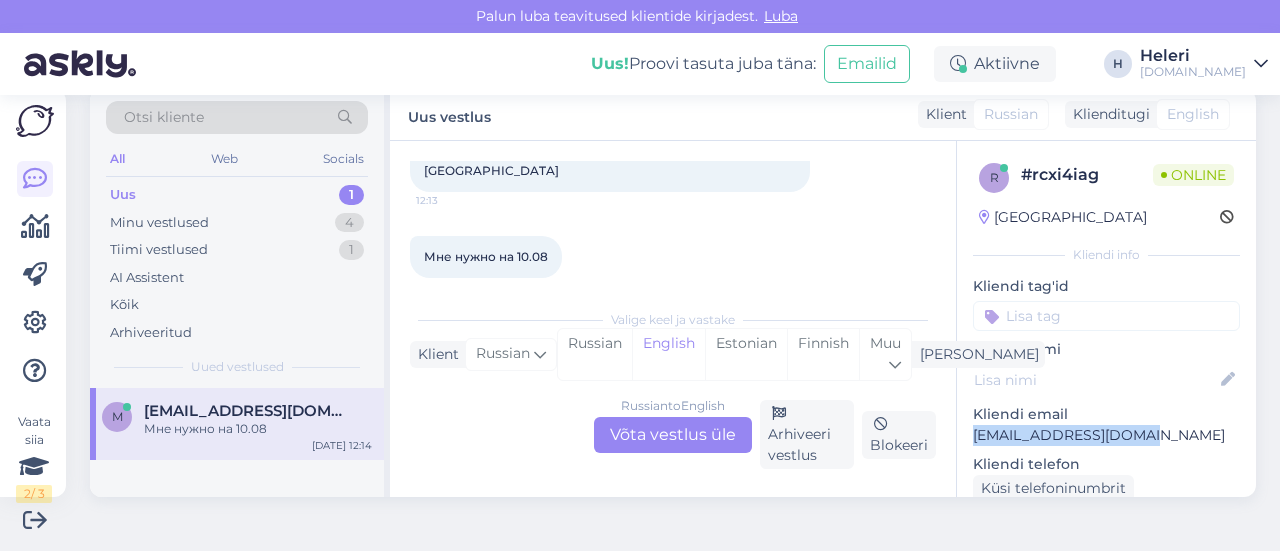 copy on "[EMAIL_ADDRESS][DOMAIN_NAME]" 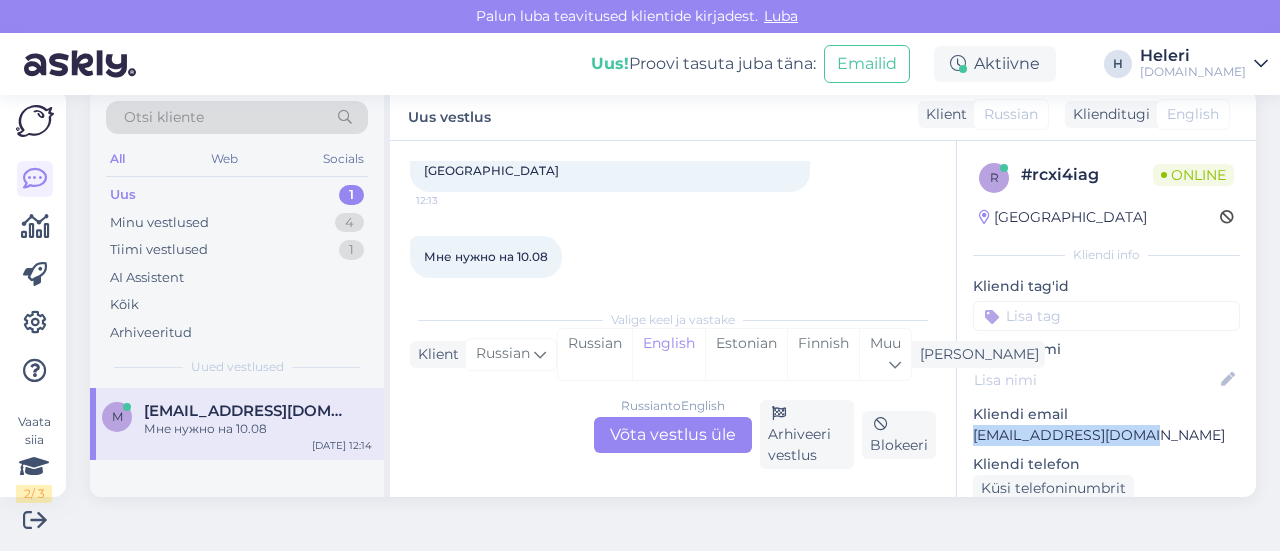 click on "Otsi kliente" at bounding box center [237, 117] 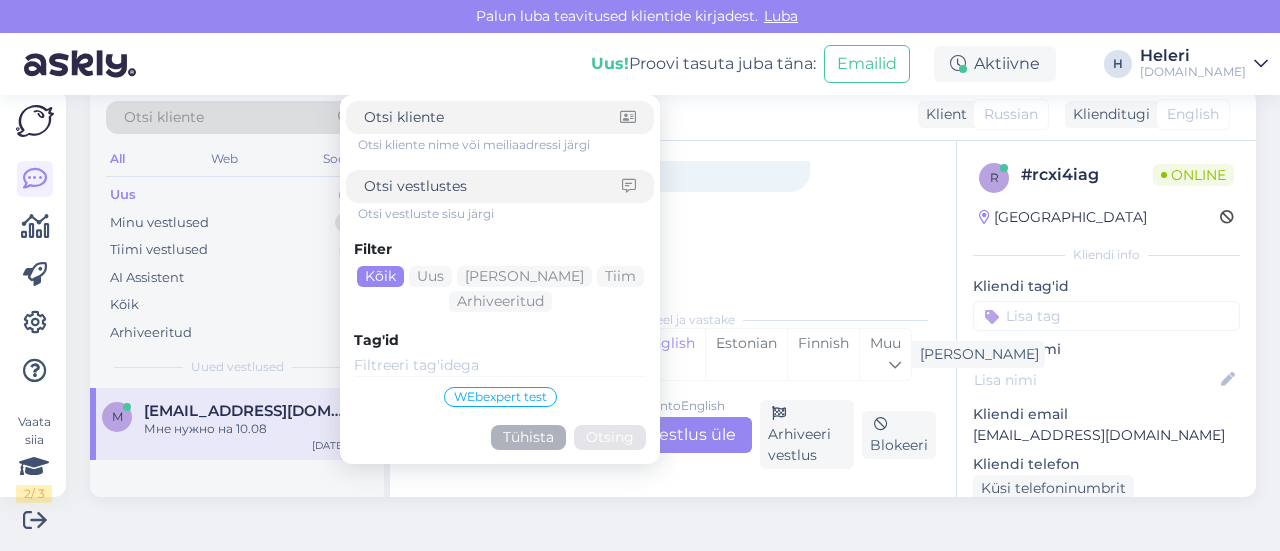 drag, startPoint x: 438, startPoint y: 125, endPoint x: 410, endPoint y: 115, distance: 29.732138 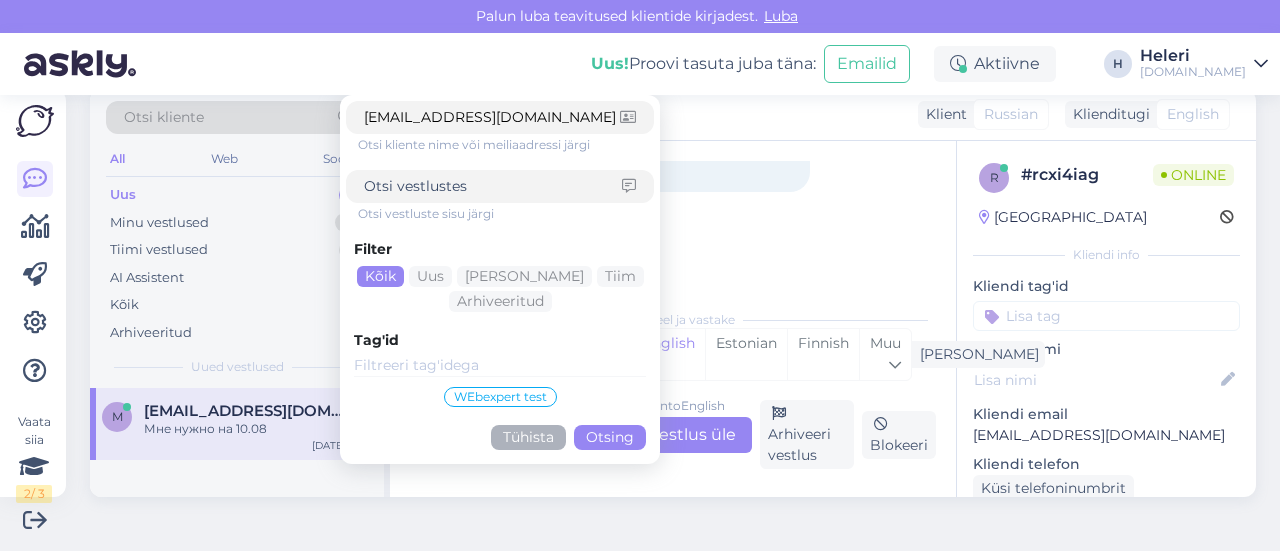 click on "Otsing" at bounding box center [610, 437] 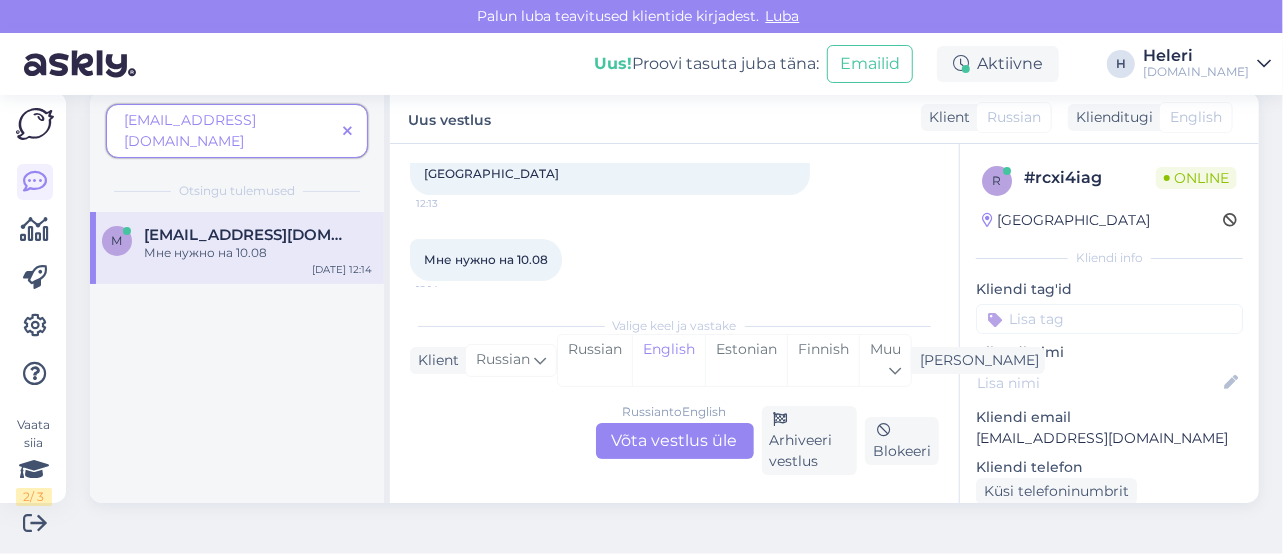 scroll, scrollTop: 132, scrollLeft: 0, axis: vertical 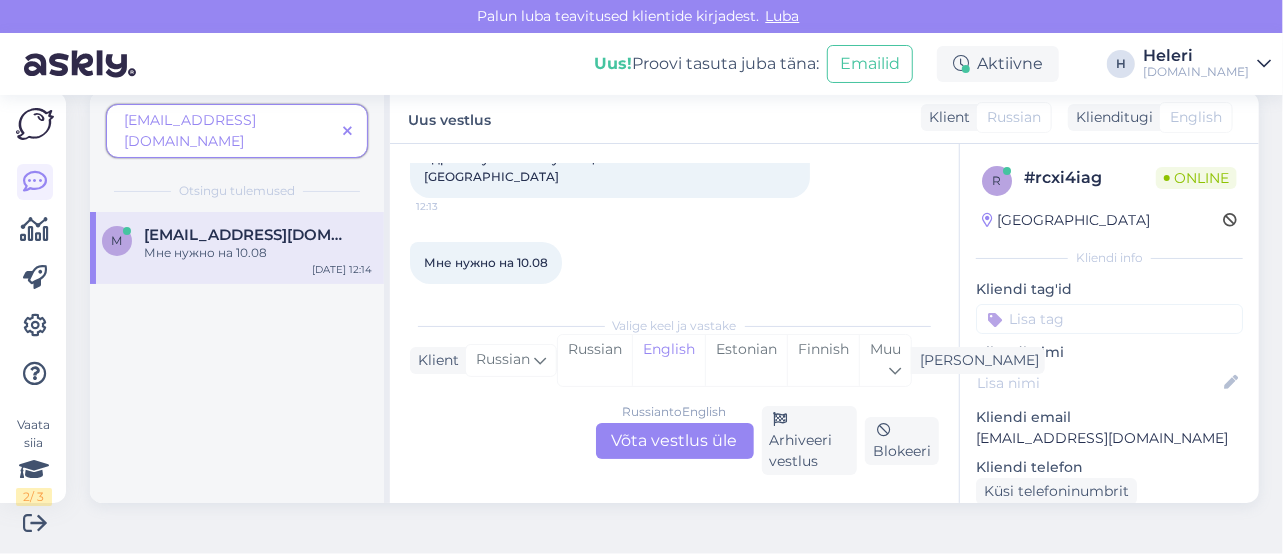 click on "Vestlus algas [DATE] Здравствуйте какая у вас цена билетов в Дубай  12:13  Мне нужно на [DATE] 12:14" at bounding box center (683, 225) 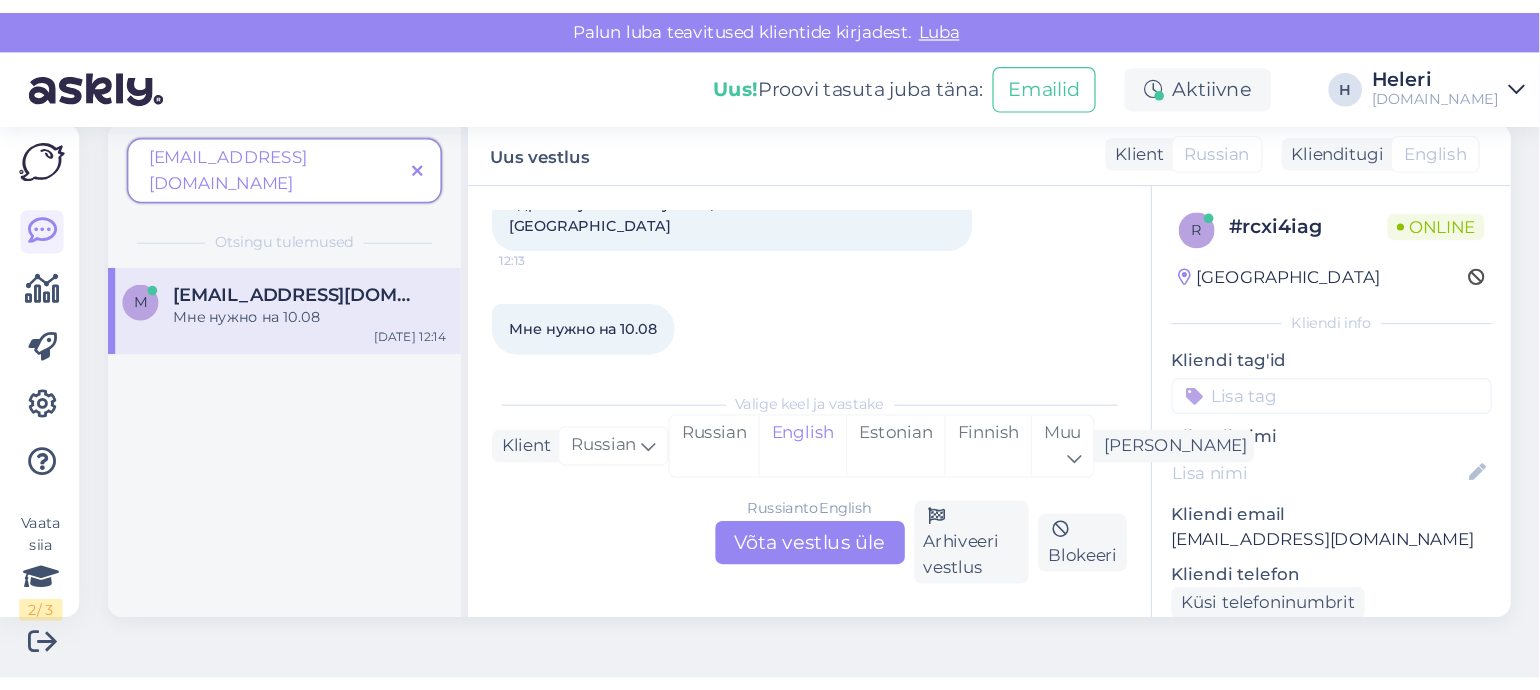 scroll, scrollTop: 0, scrollLeft: 0, axis: both 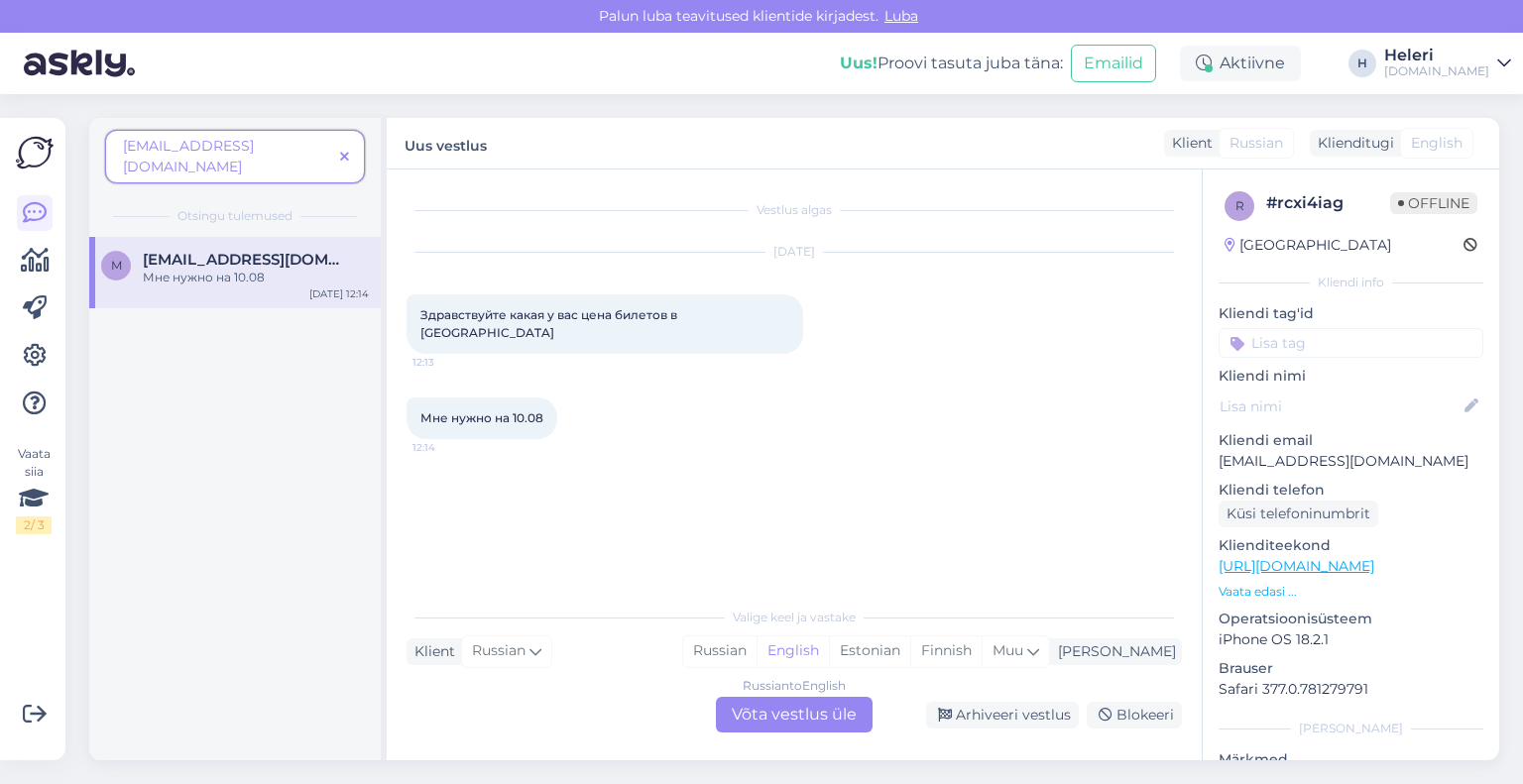 click on "Russian  to  English Võta vestlus üle" at bounding box center [794, 715] 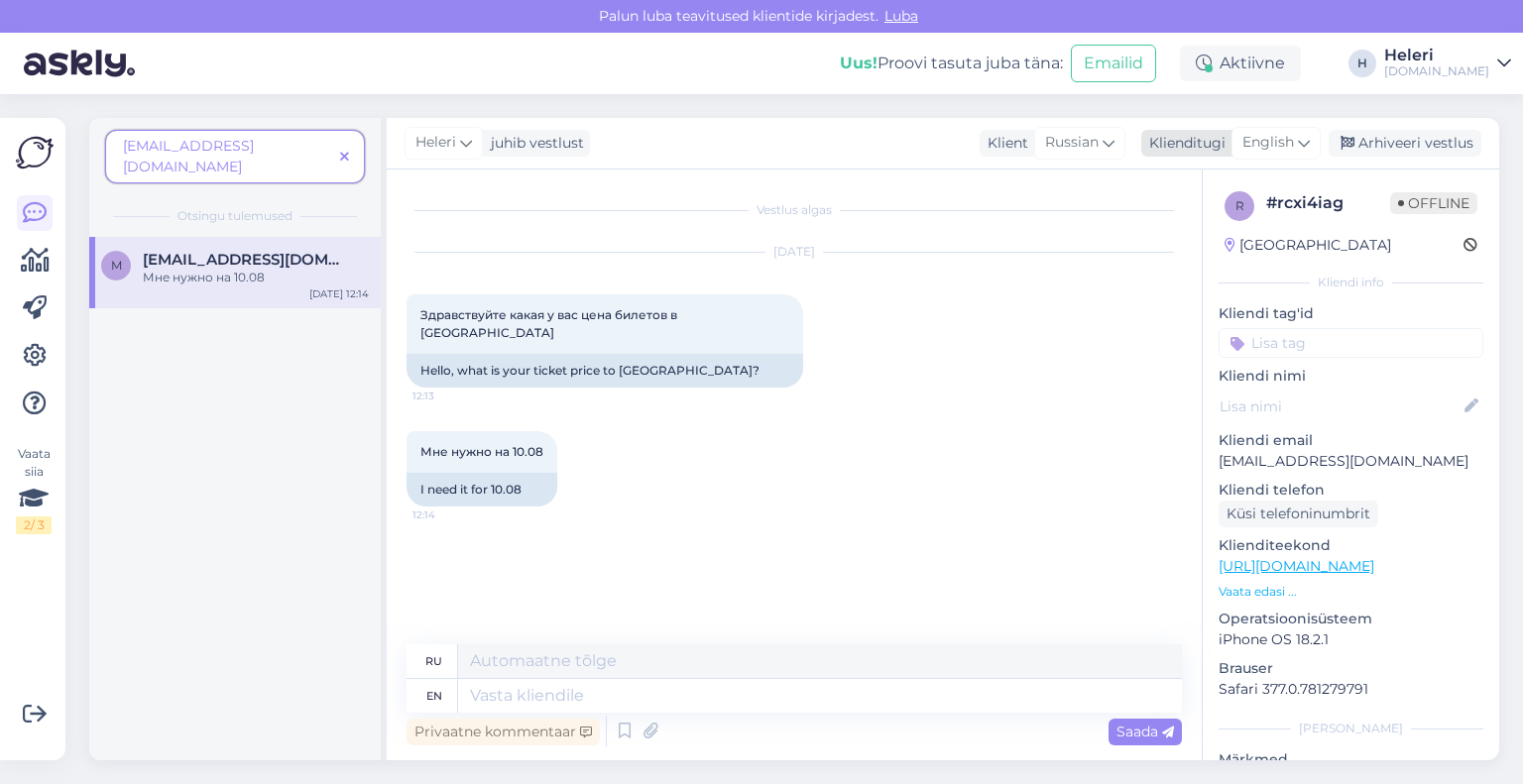 click on "English" at bounding box center (1268, 143) 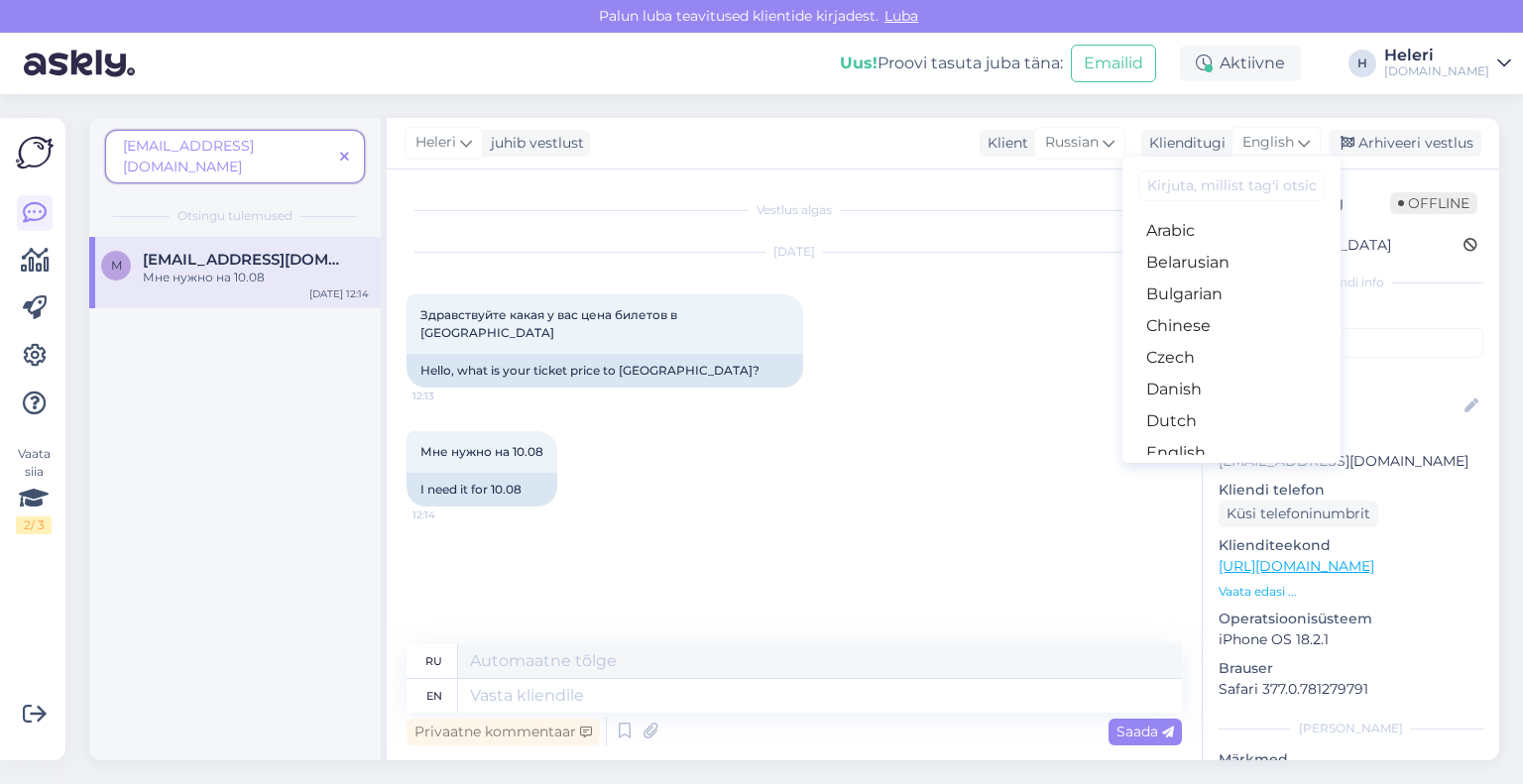 drag, startPoint x: 1192, startPoint y: 376, endPoint x: 773, endPoint y: 499, distance: 436.68066 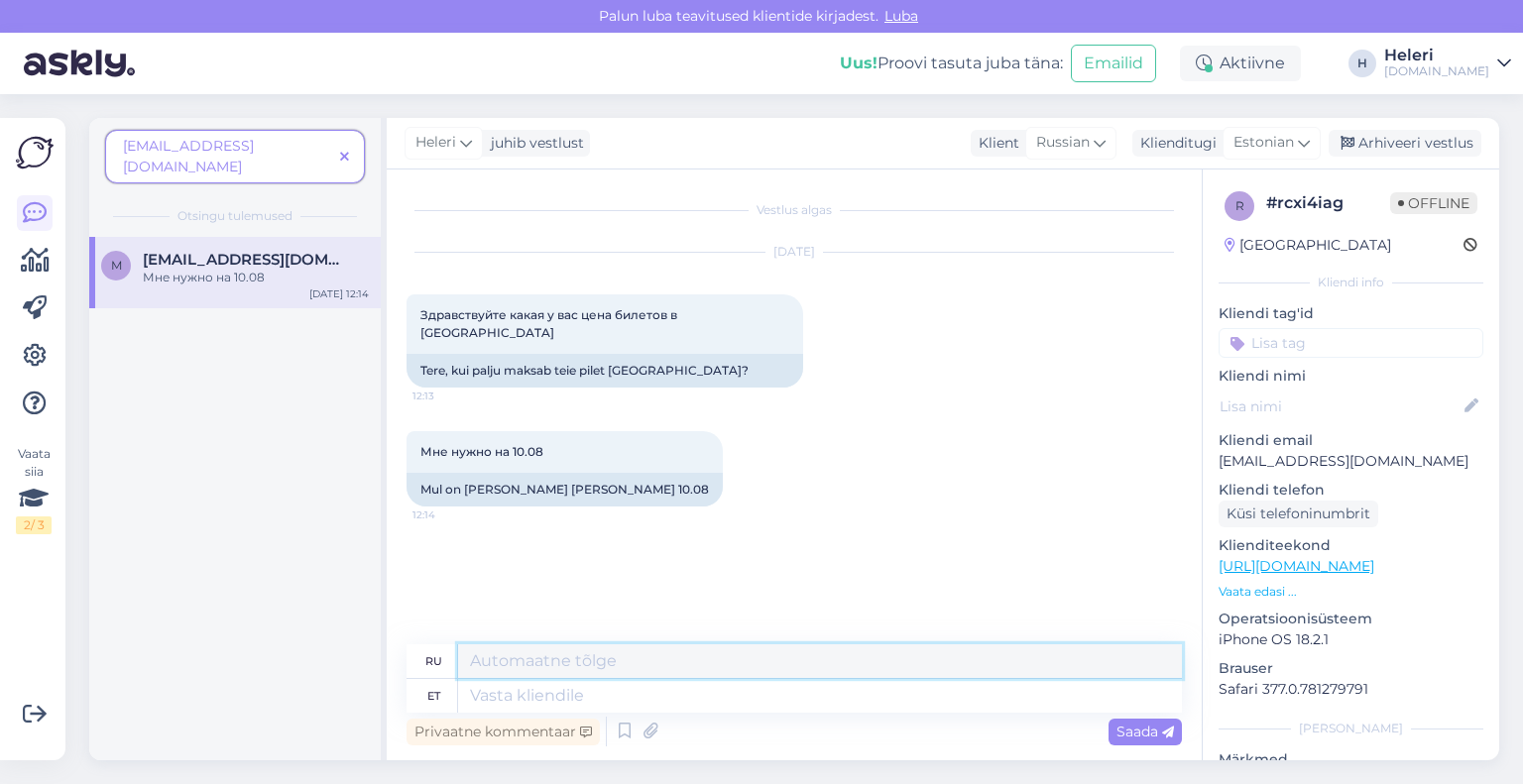 click at bounding box center (820, 661) 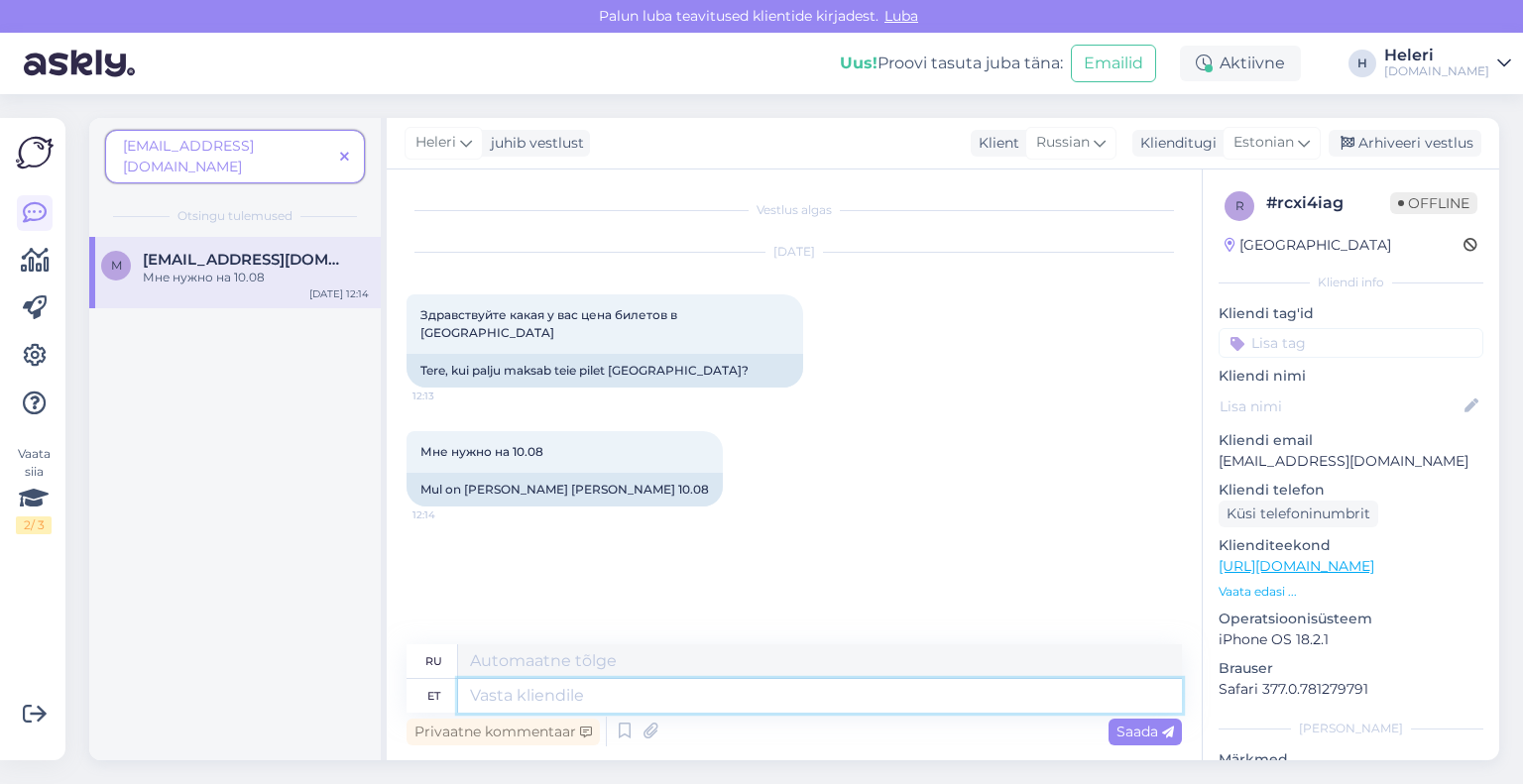 click at bounding box center [820, 696] 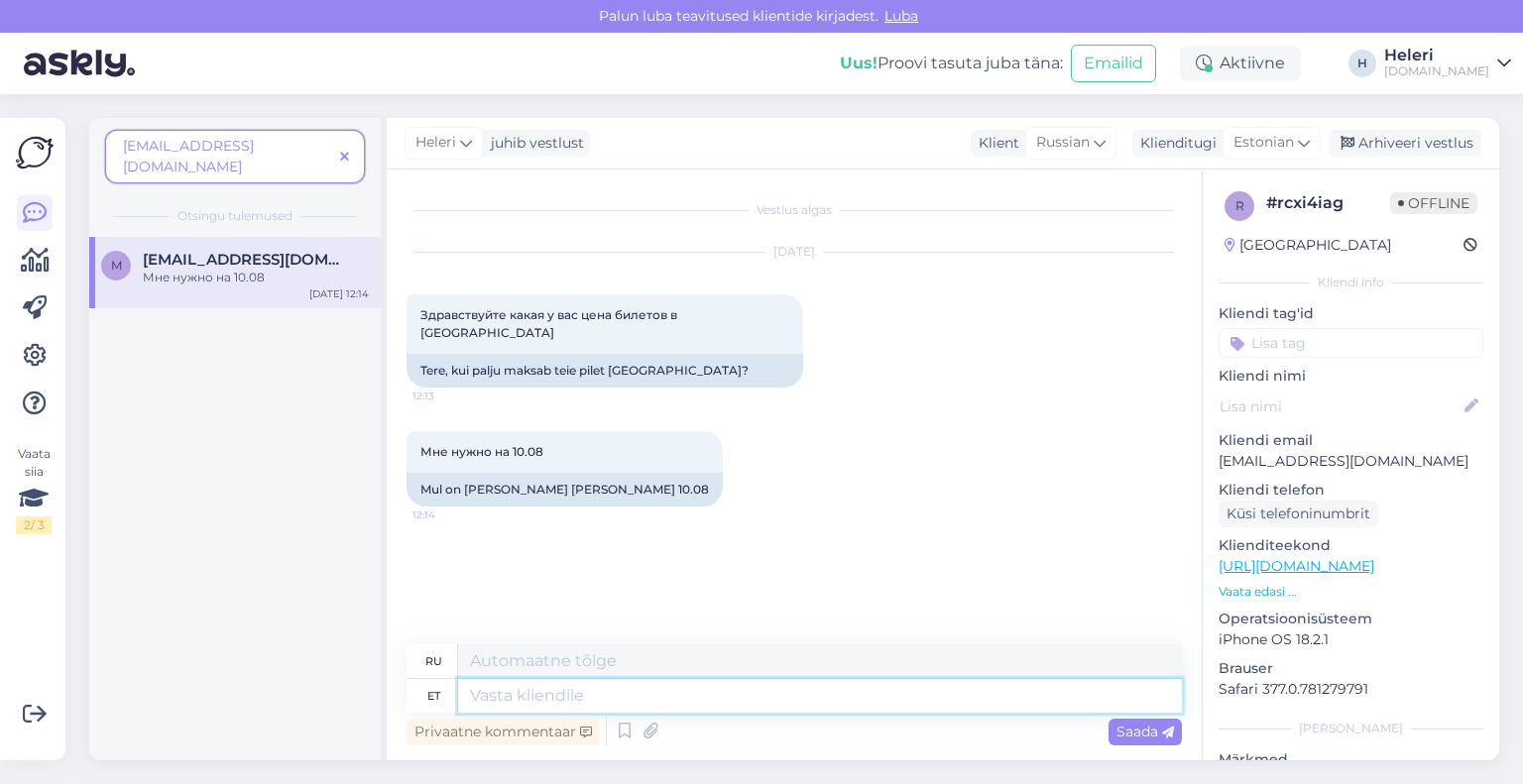 type on "T" 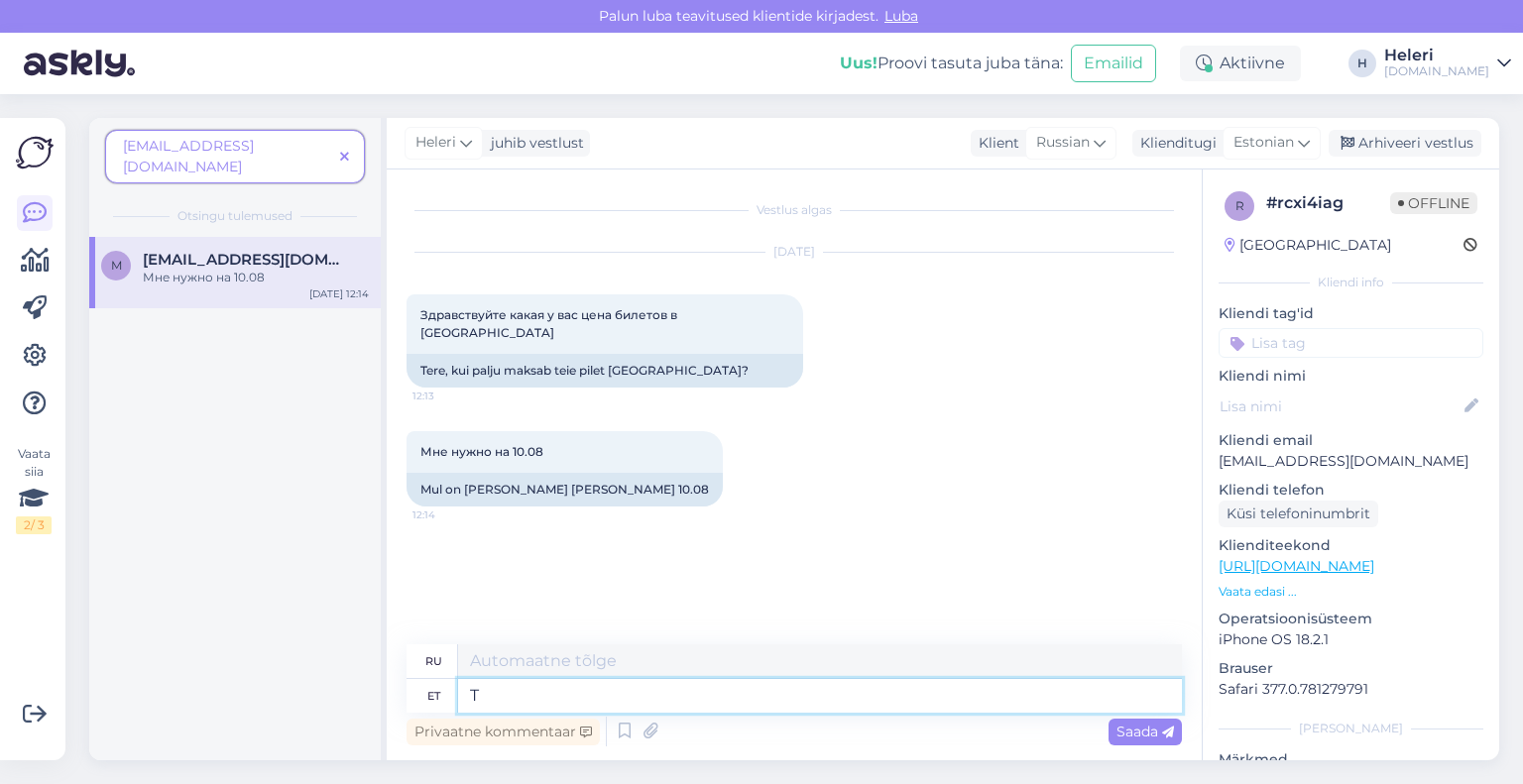 type on "Т" 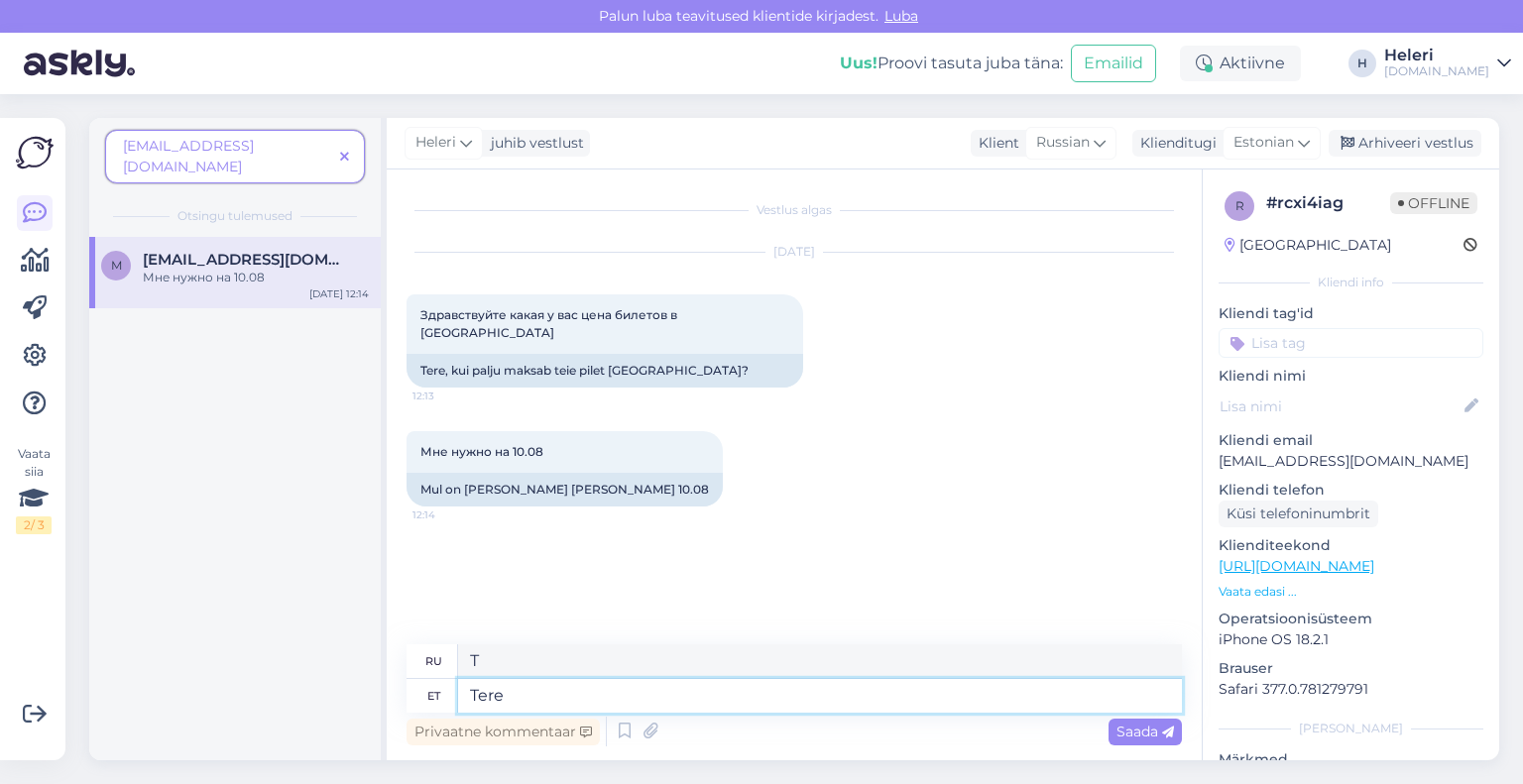 type on "Tere," 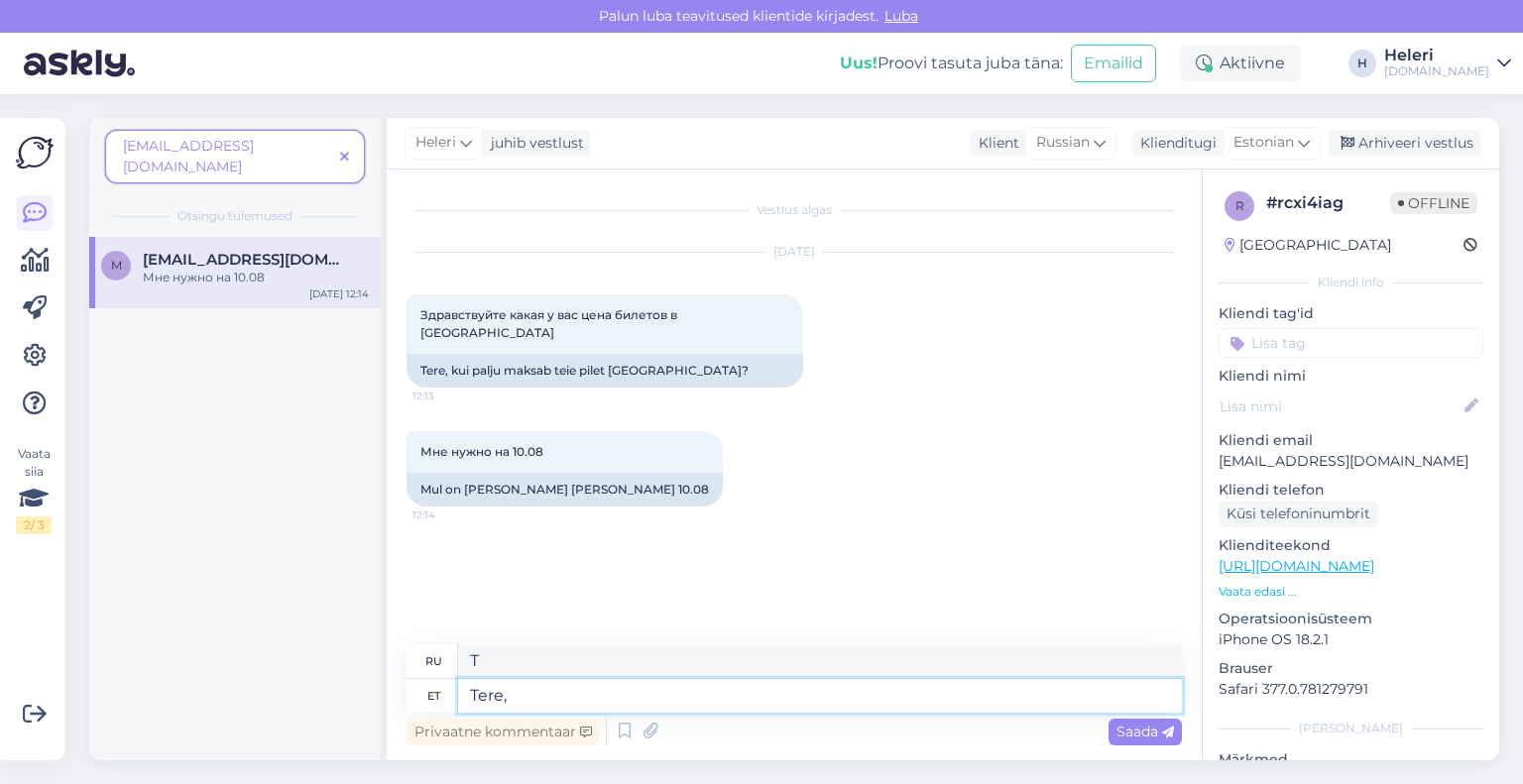 type on "Привет" 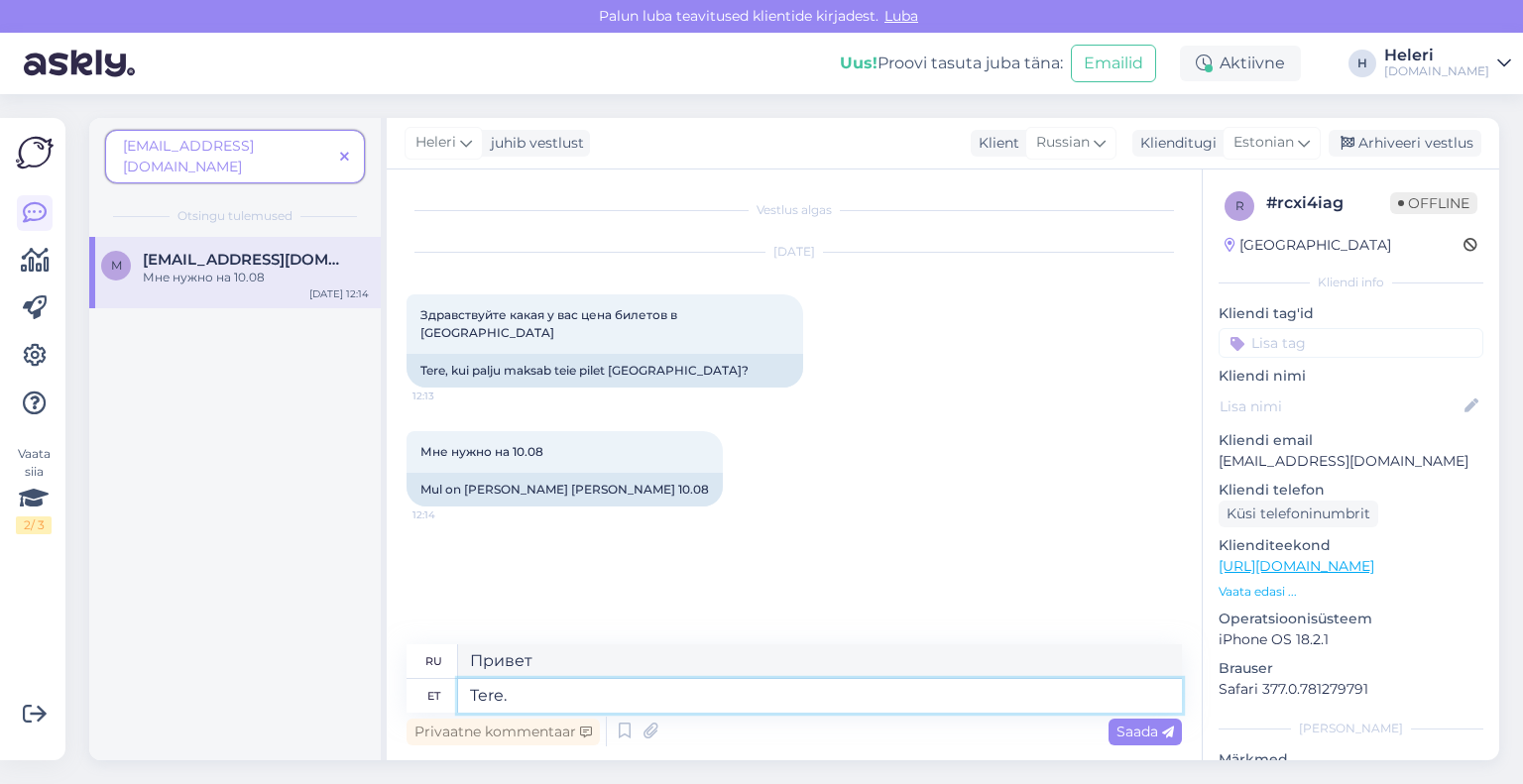 type on "Tere." 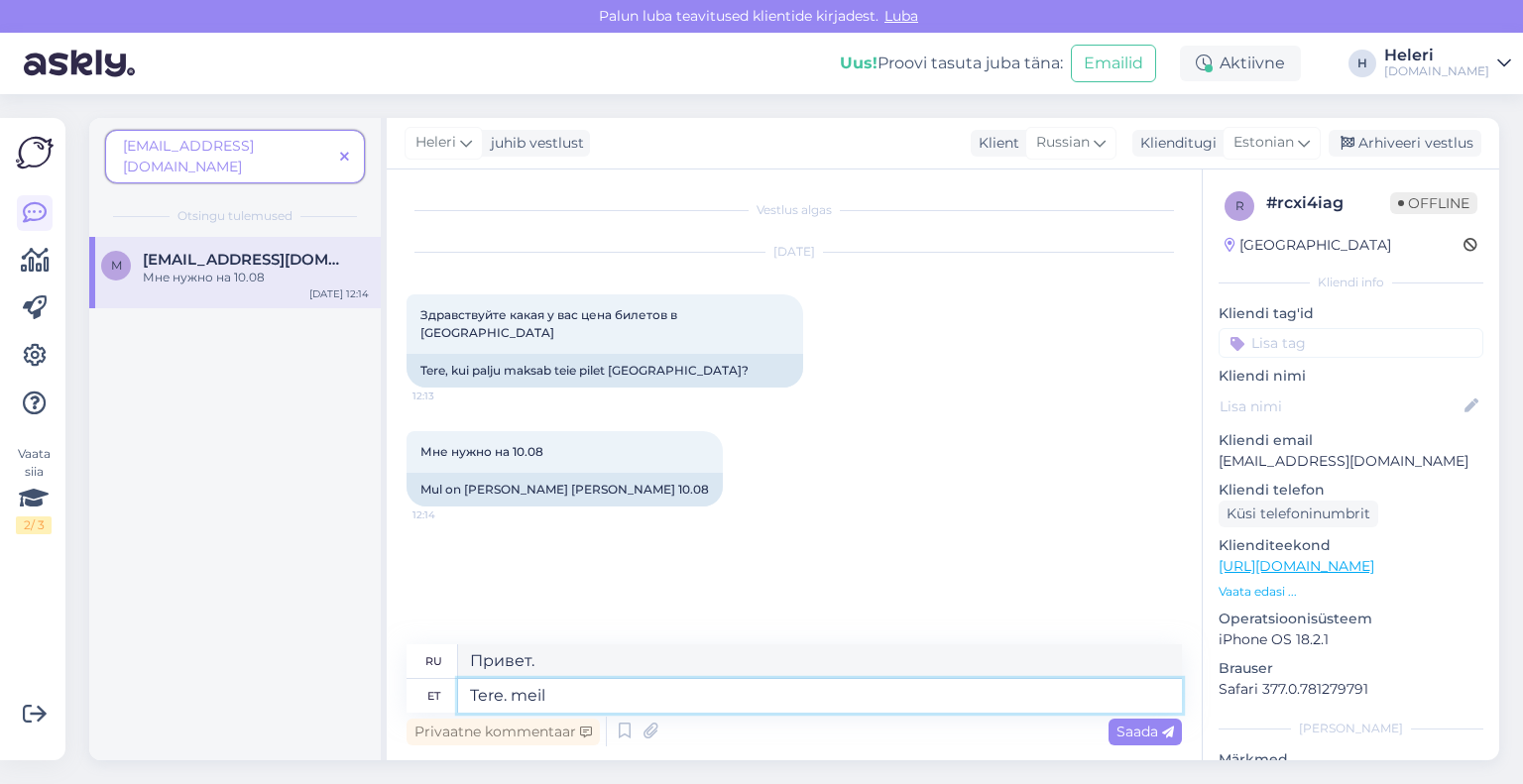 type on "Tere. meil k" 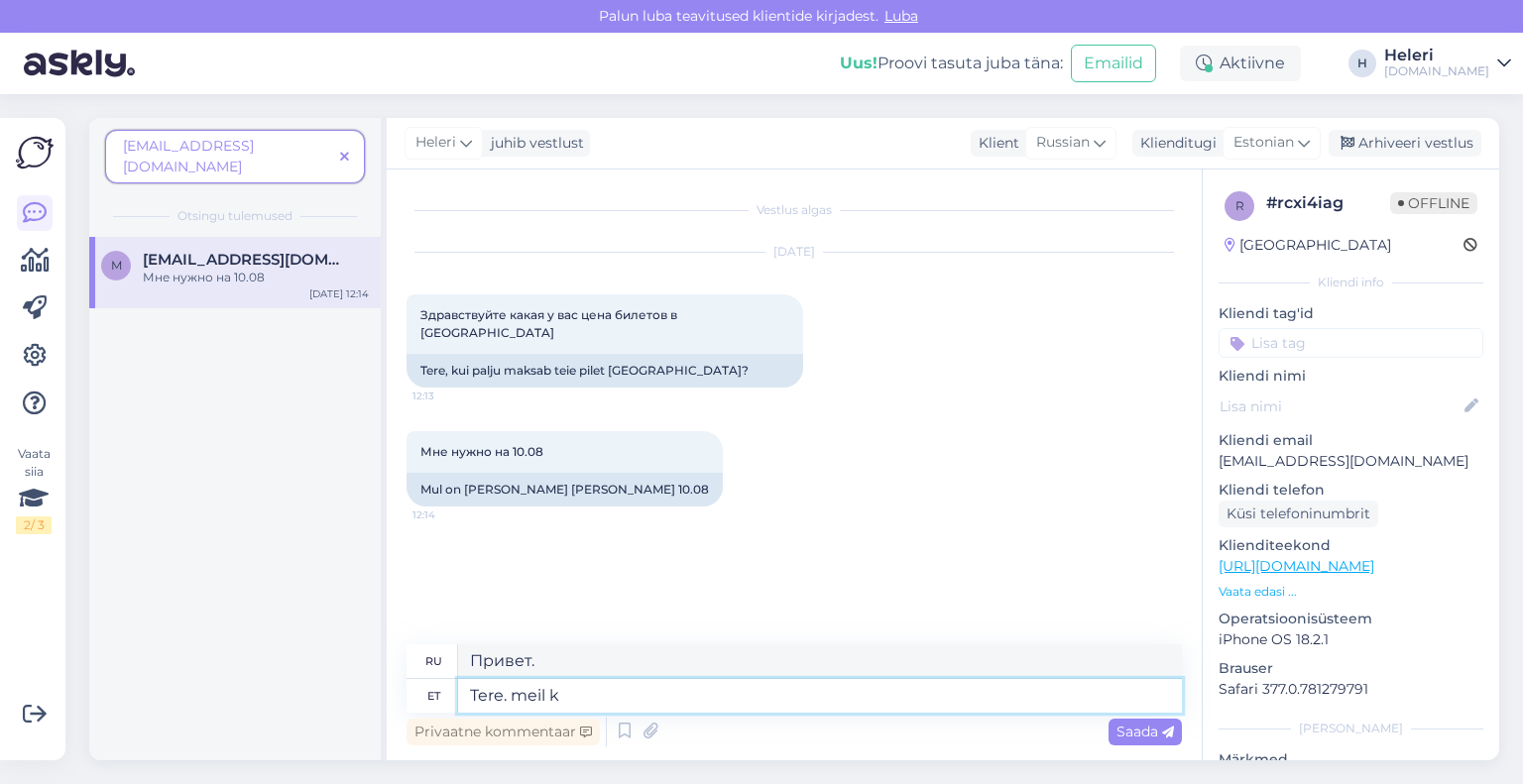 type on "Привет. Мы здесь." 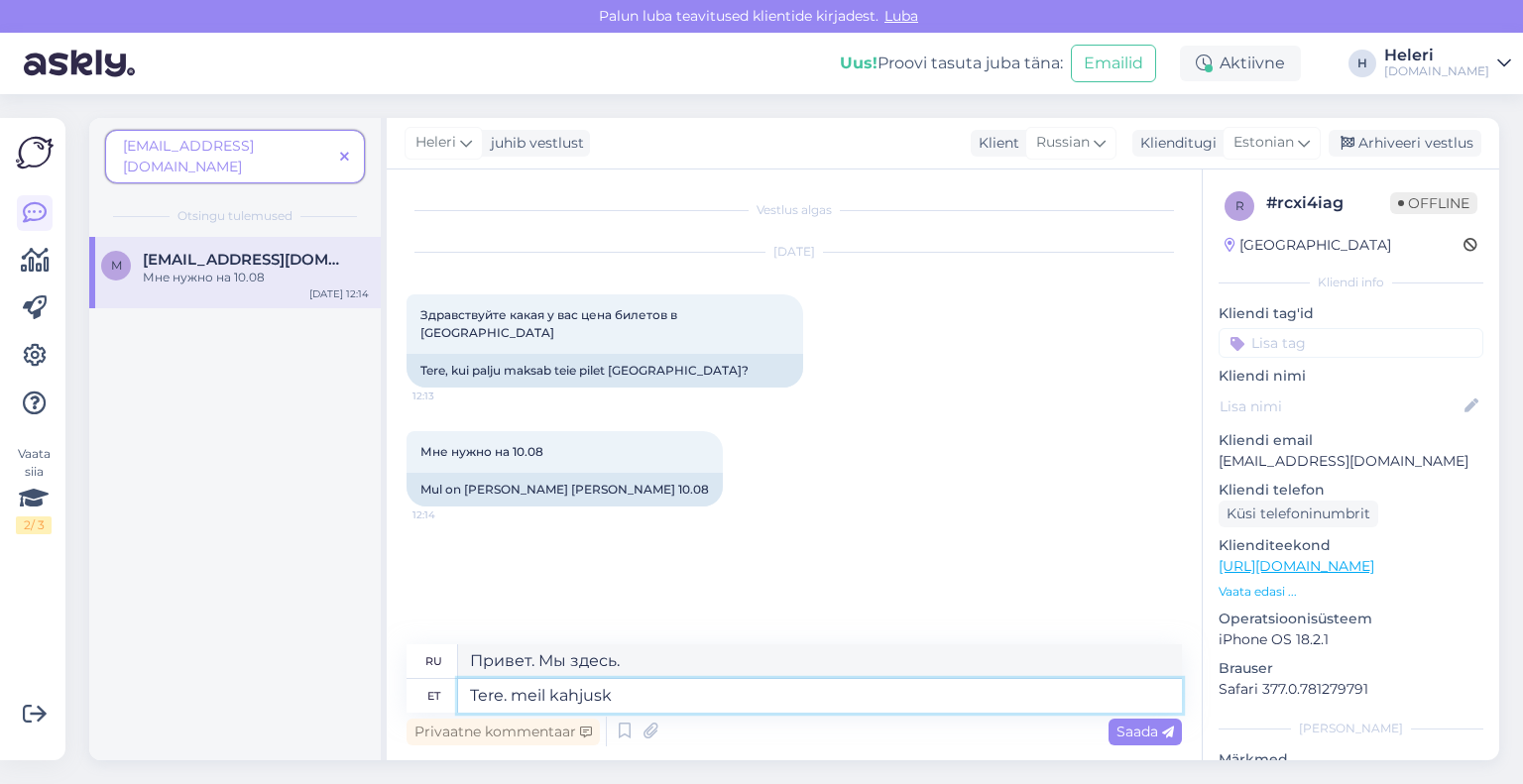 type on "Tere. meil kahjusk e" 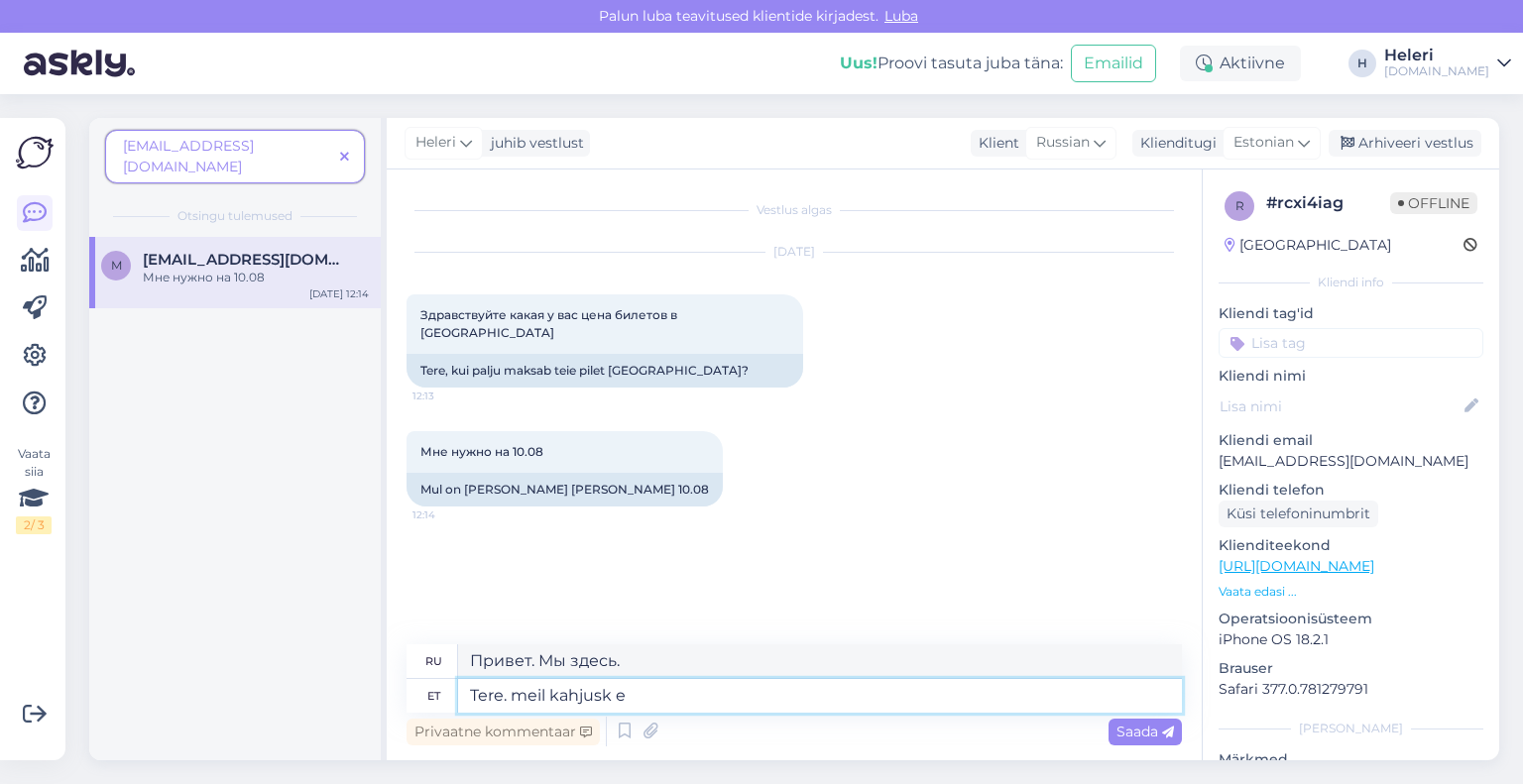 type on "Здравствуйте, приносим извинения." 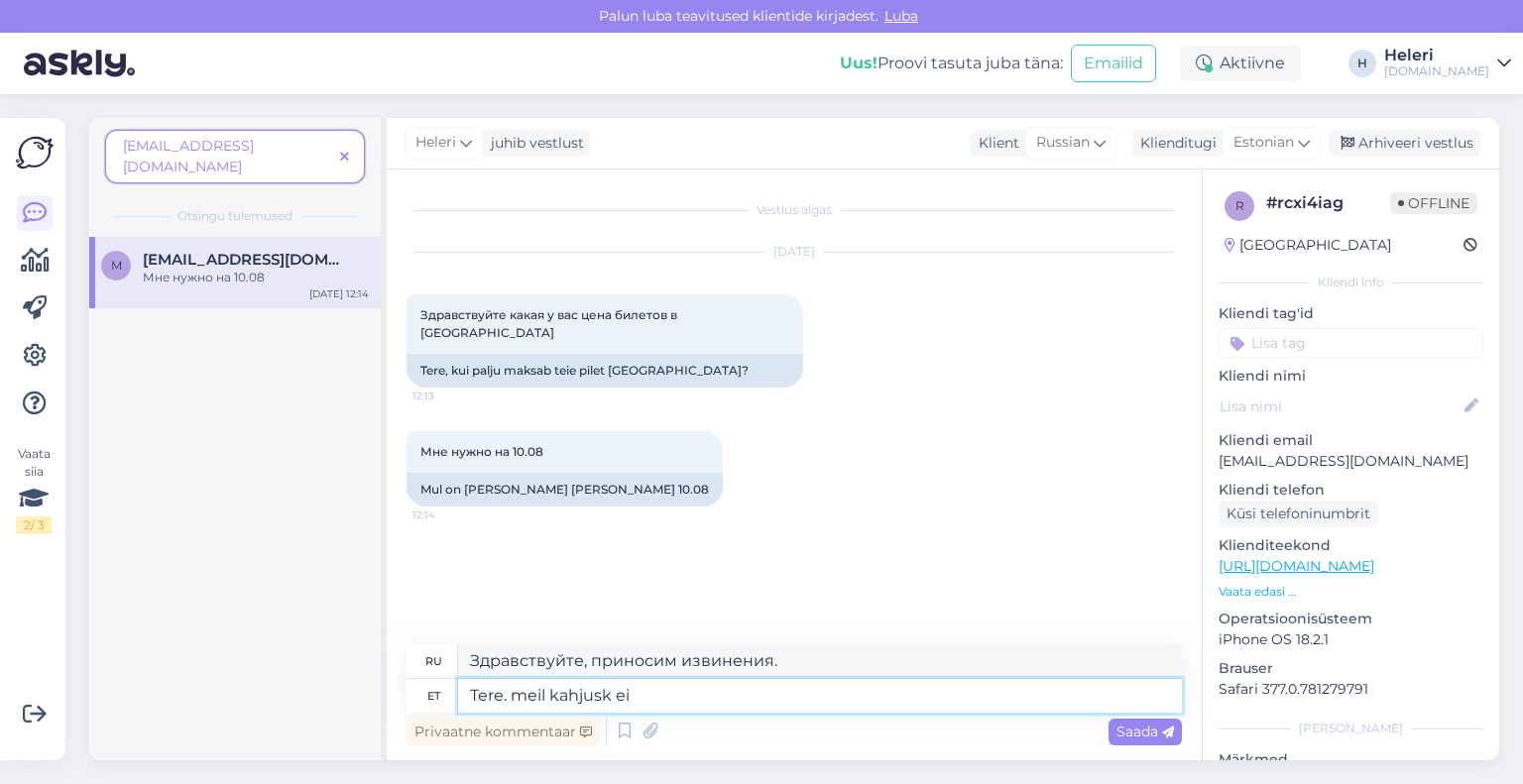 type on "Tere. meil kahjusk ei o" 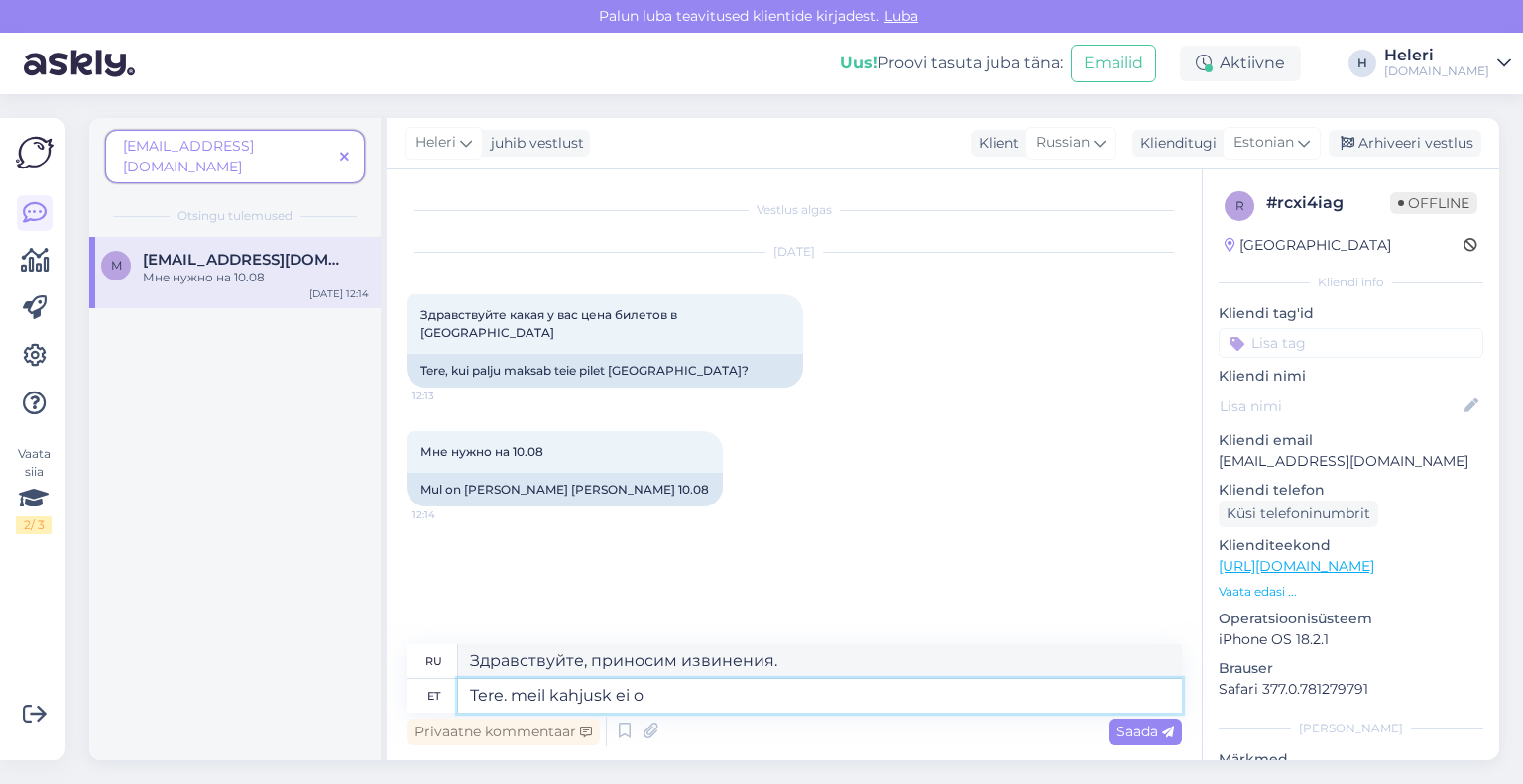 type on "Здравствуйте, к сожалению, у нас ничего нет." 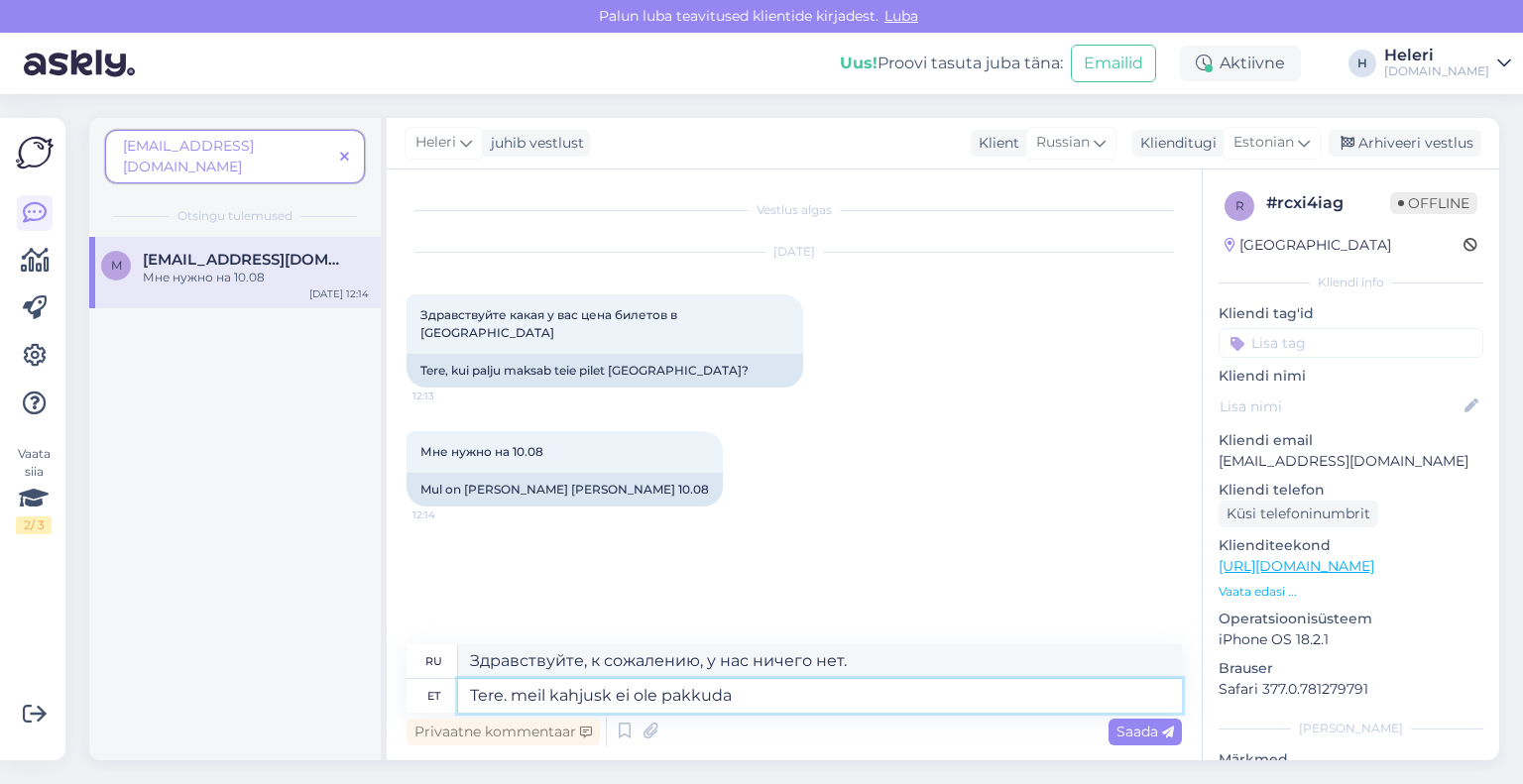 type on "Tere. meil kahjusk ei ole pakkuda" 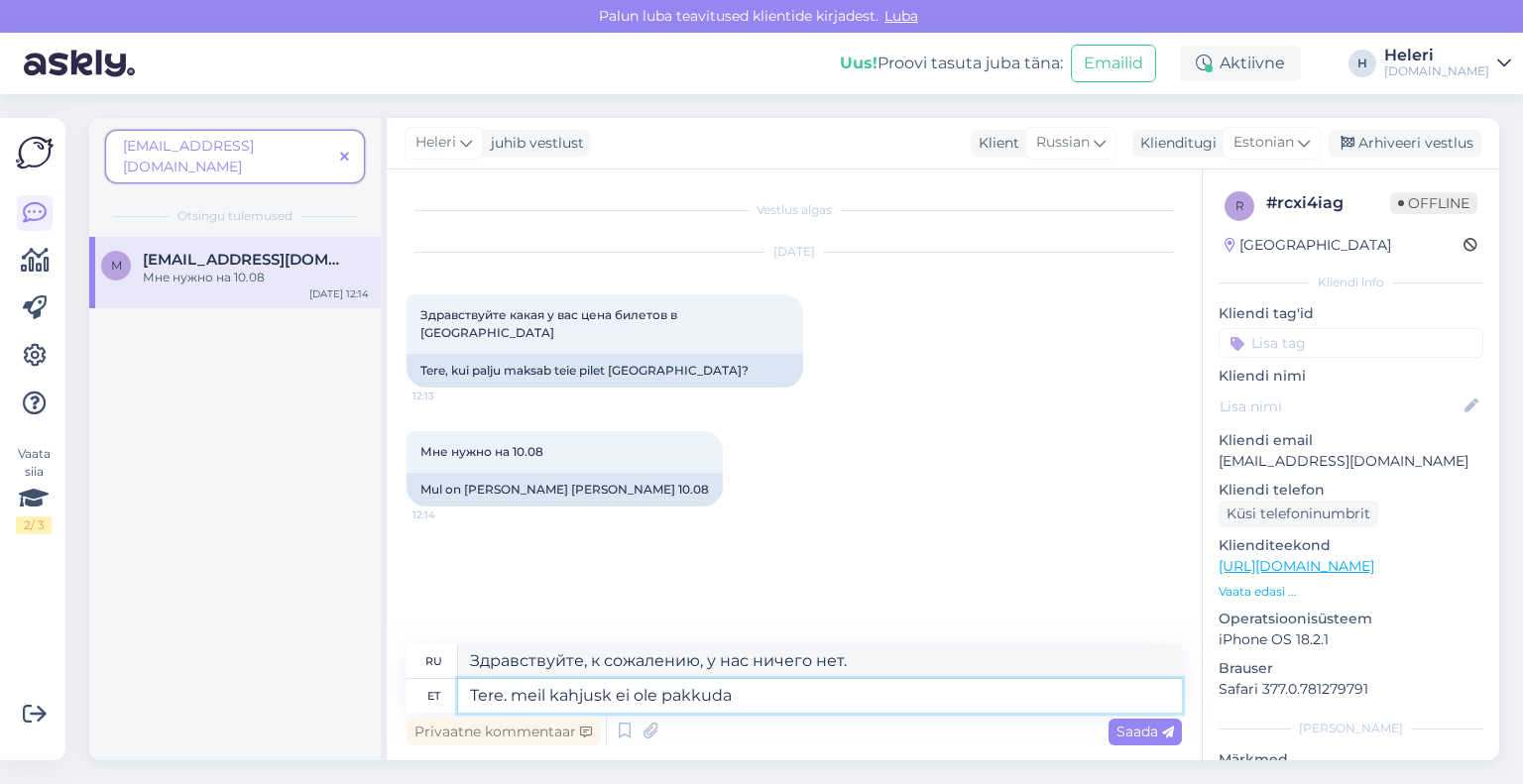 type on "Здравствуйте, к сожалению, нам нечего предложить." 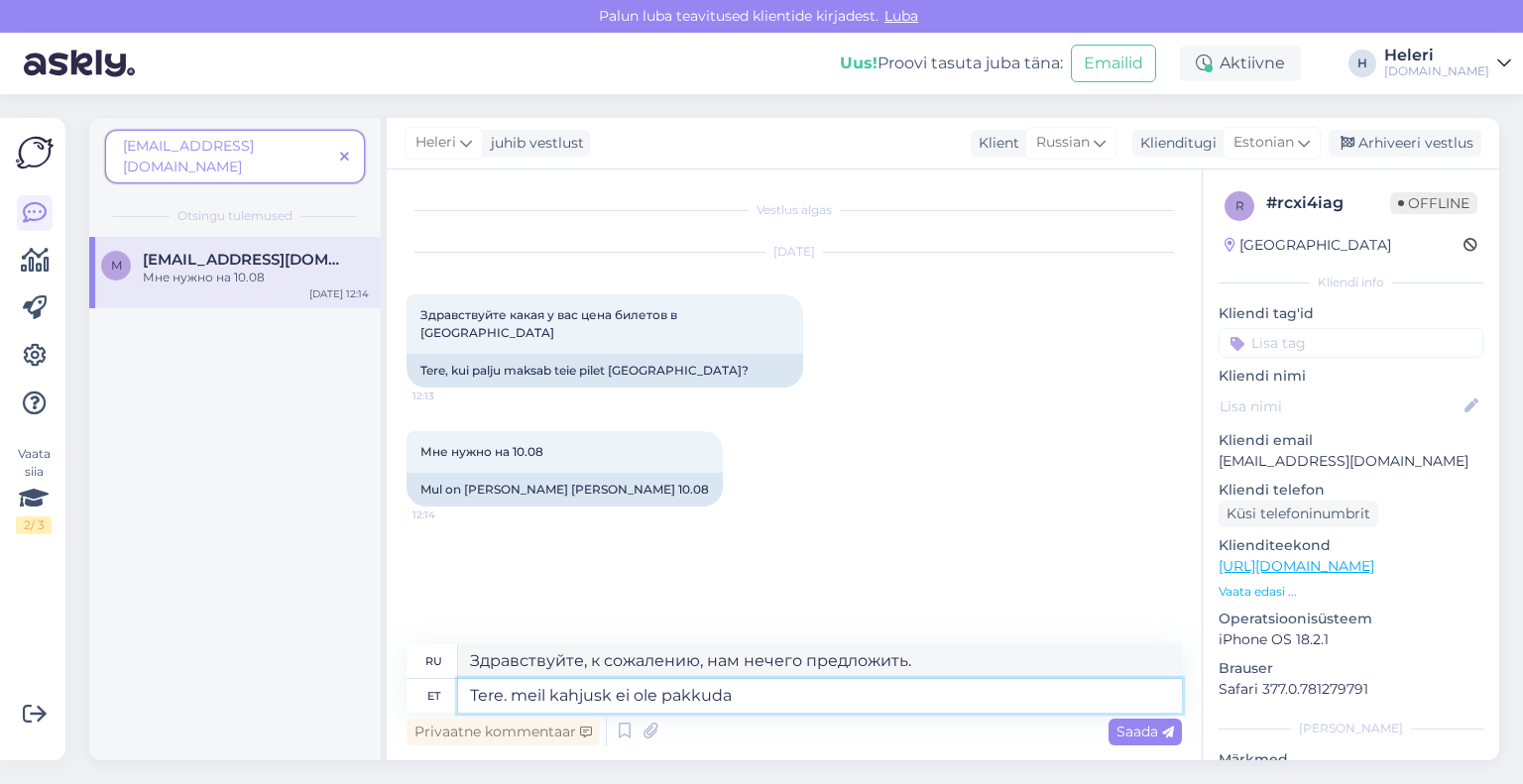 drag, startPoint x: 597, startPoint y: 693, endPoint x: 615, endPoint y: 699, distance: 18.973666 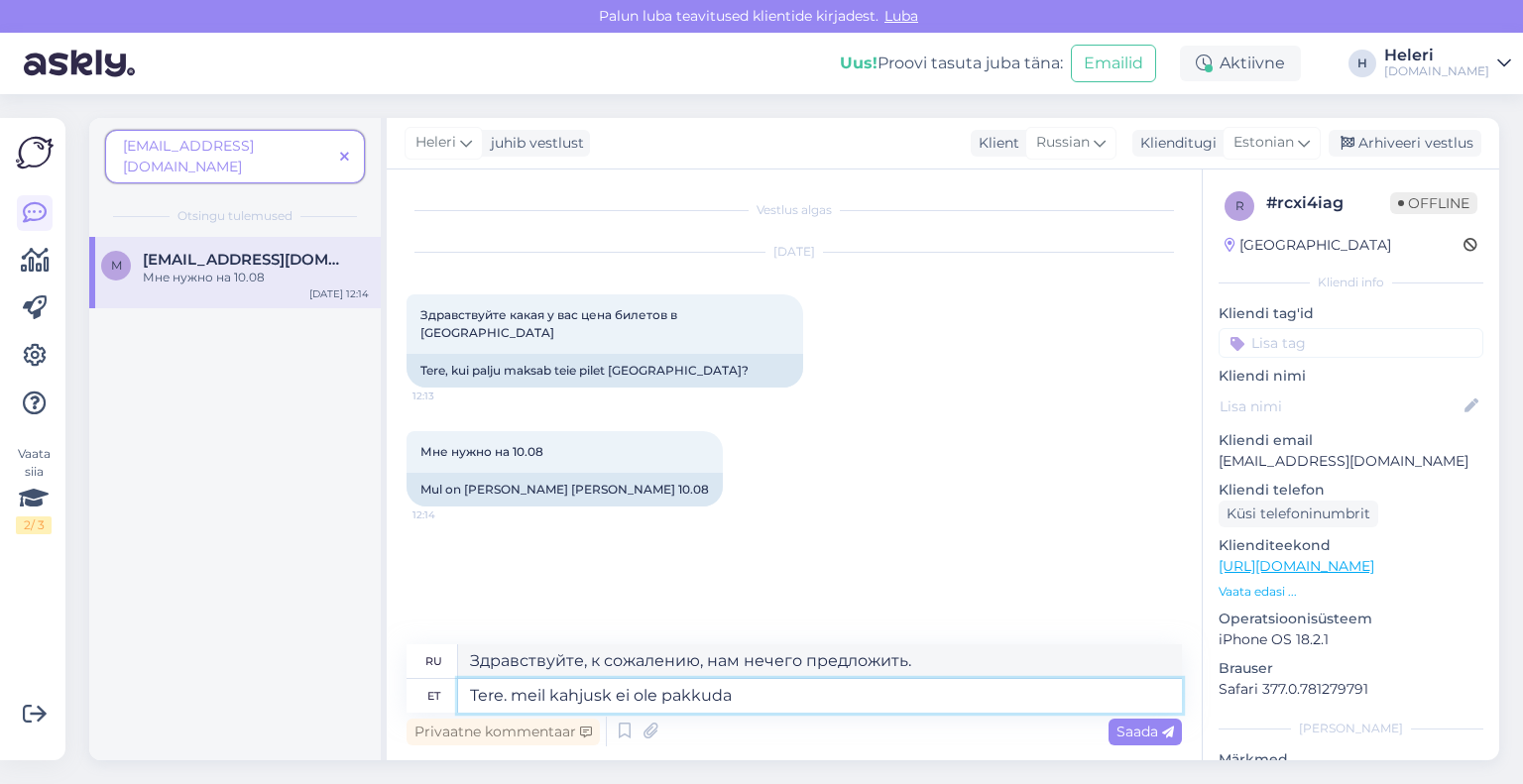 click on "Tere. meil kahjusk ei ole pakkuda" at bounding box center (820, 696) 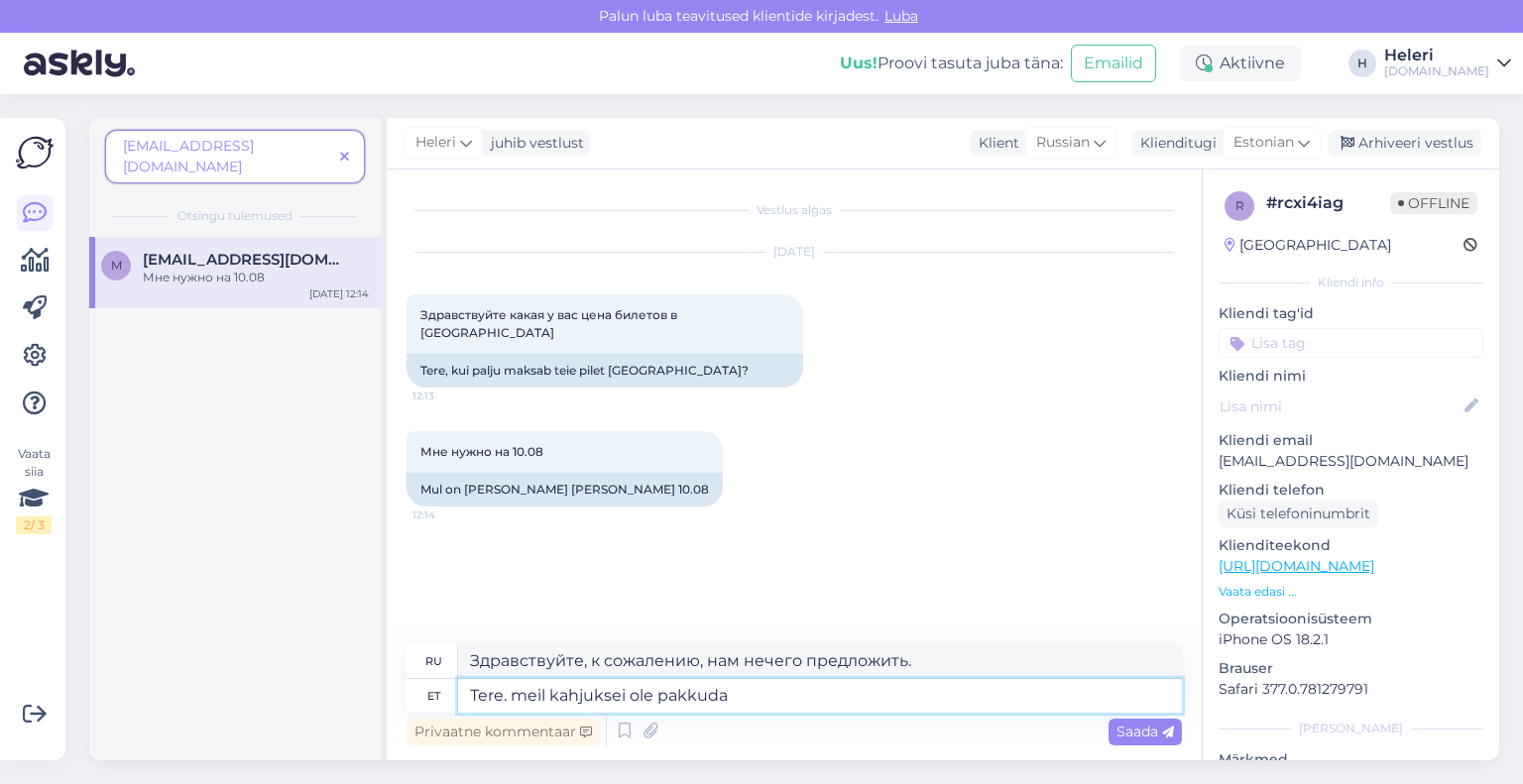 drag, startPoint x: 525, startPoint y: 699, endPoint x: 510, endPoint y: 701, distance: 15.132746 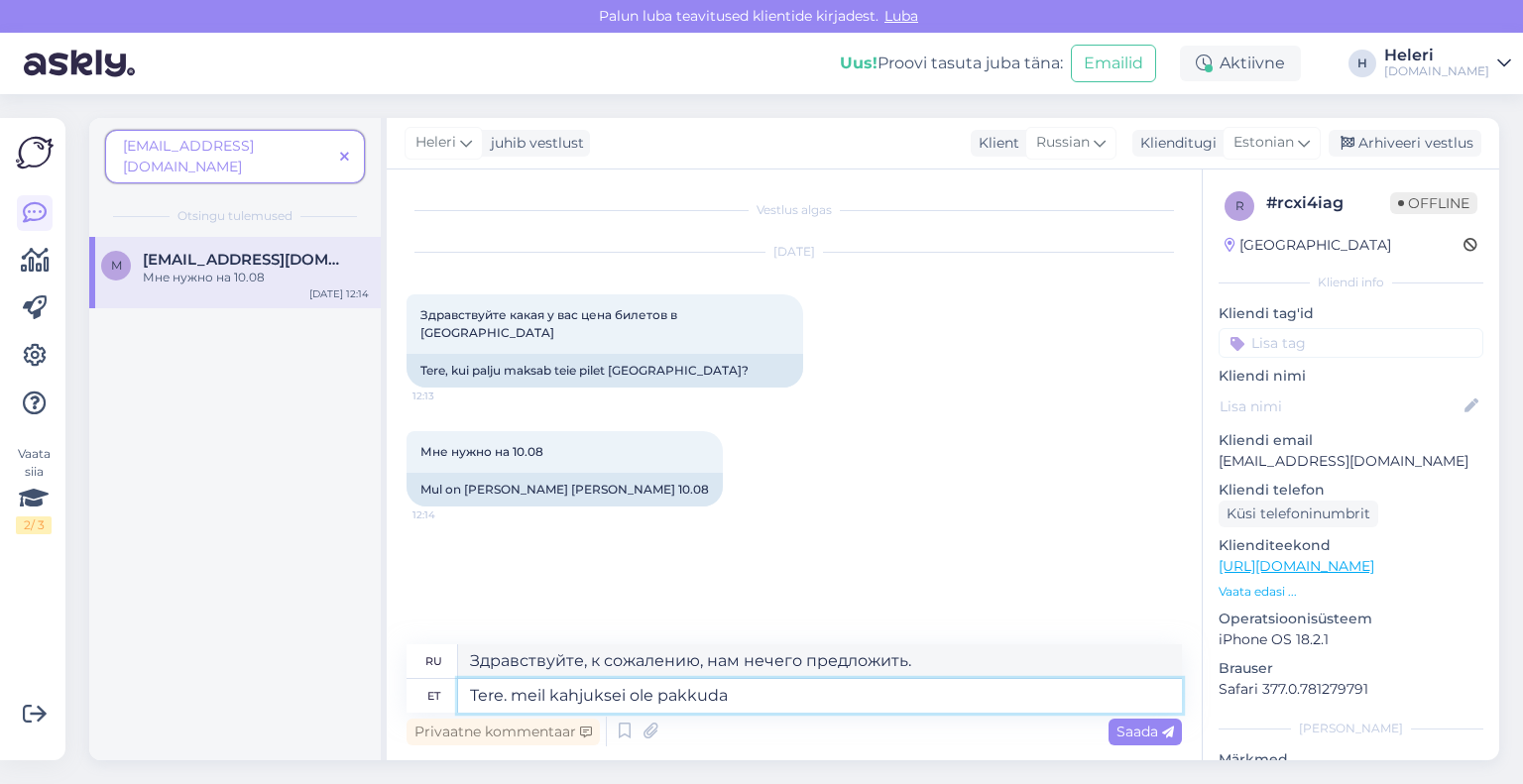 click on "Tere. meil kahjuksei ole pakkuda" at bounding box center [820, 696] 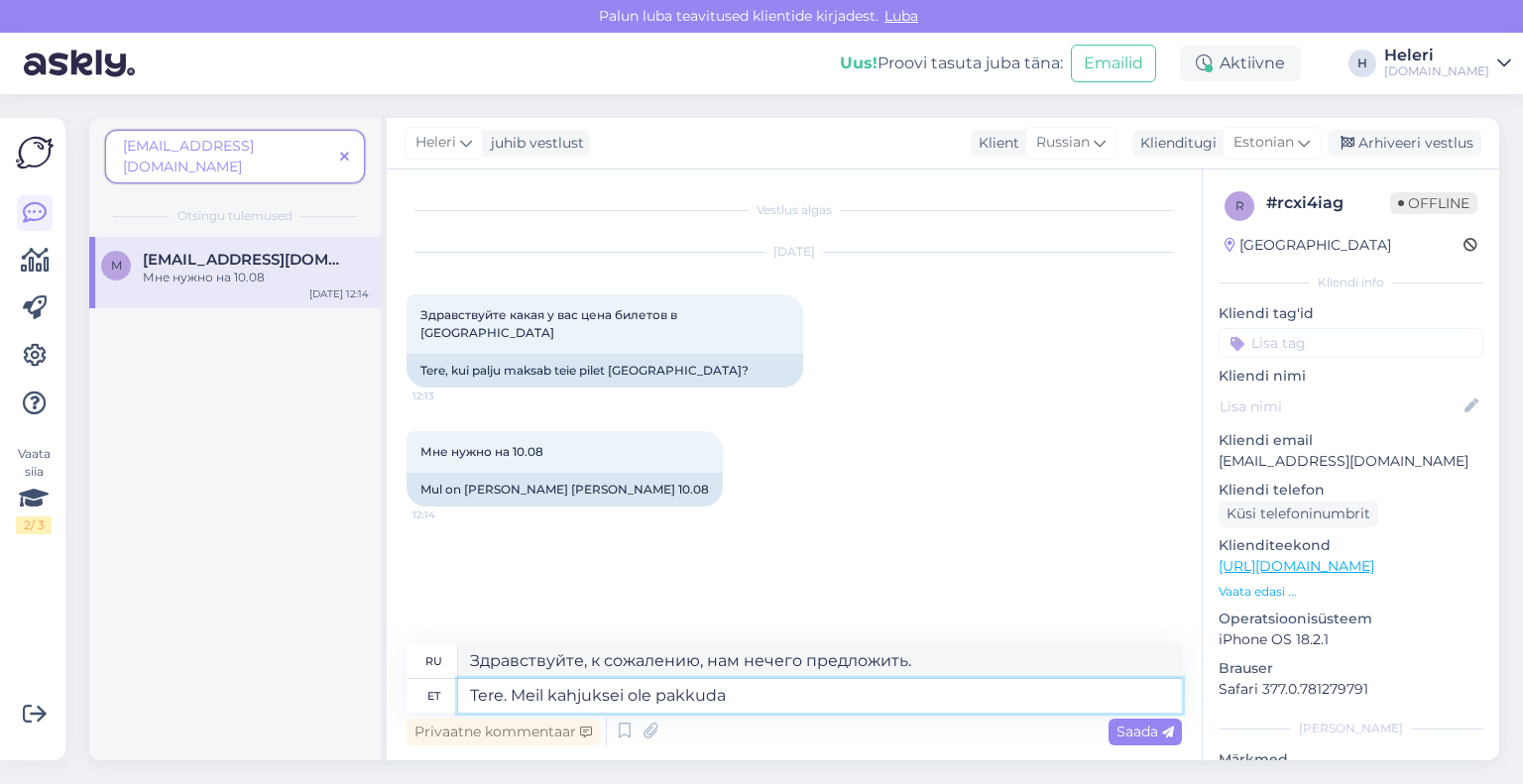 type on "Здравствуйте. К сожалению, нам нечего предложить." 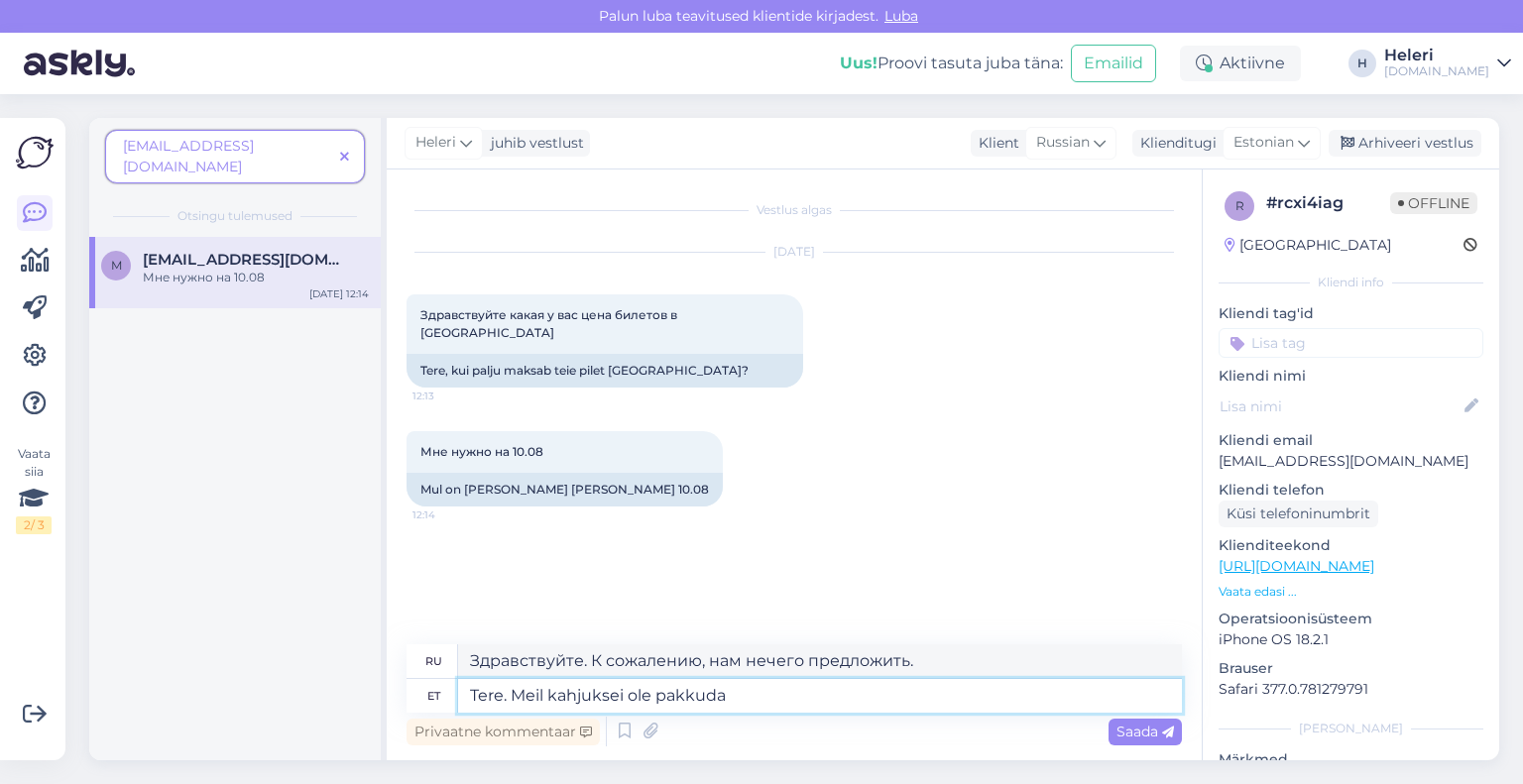 click on "Tere. Meil kahjuksei ole pakkuda" at bounding box center (820, 696) 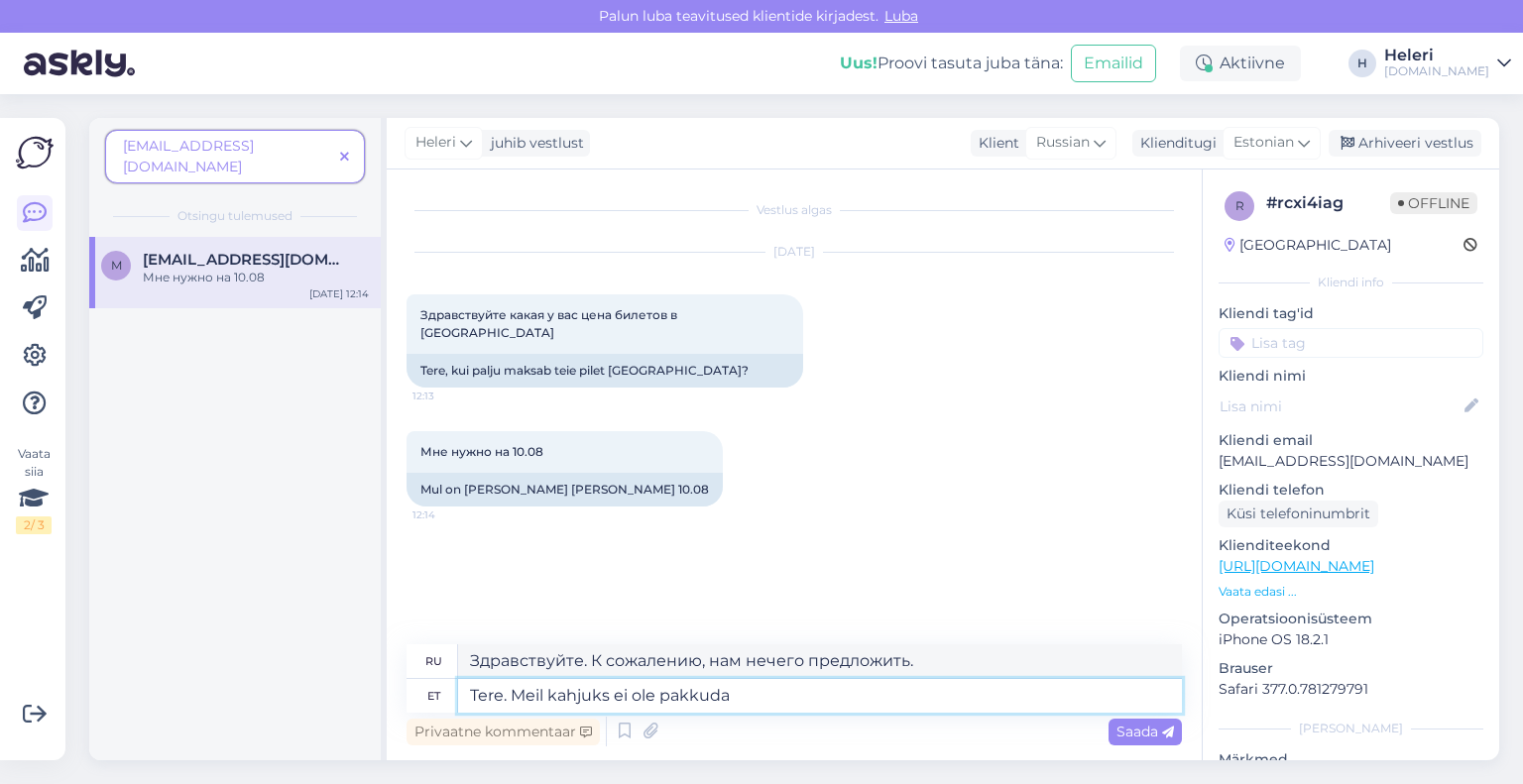 click on "Tere. Meil kahjuks ei ole pakkuda" at bounding box center [820, 696] 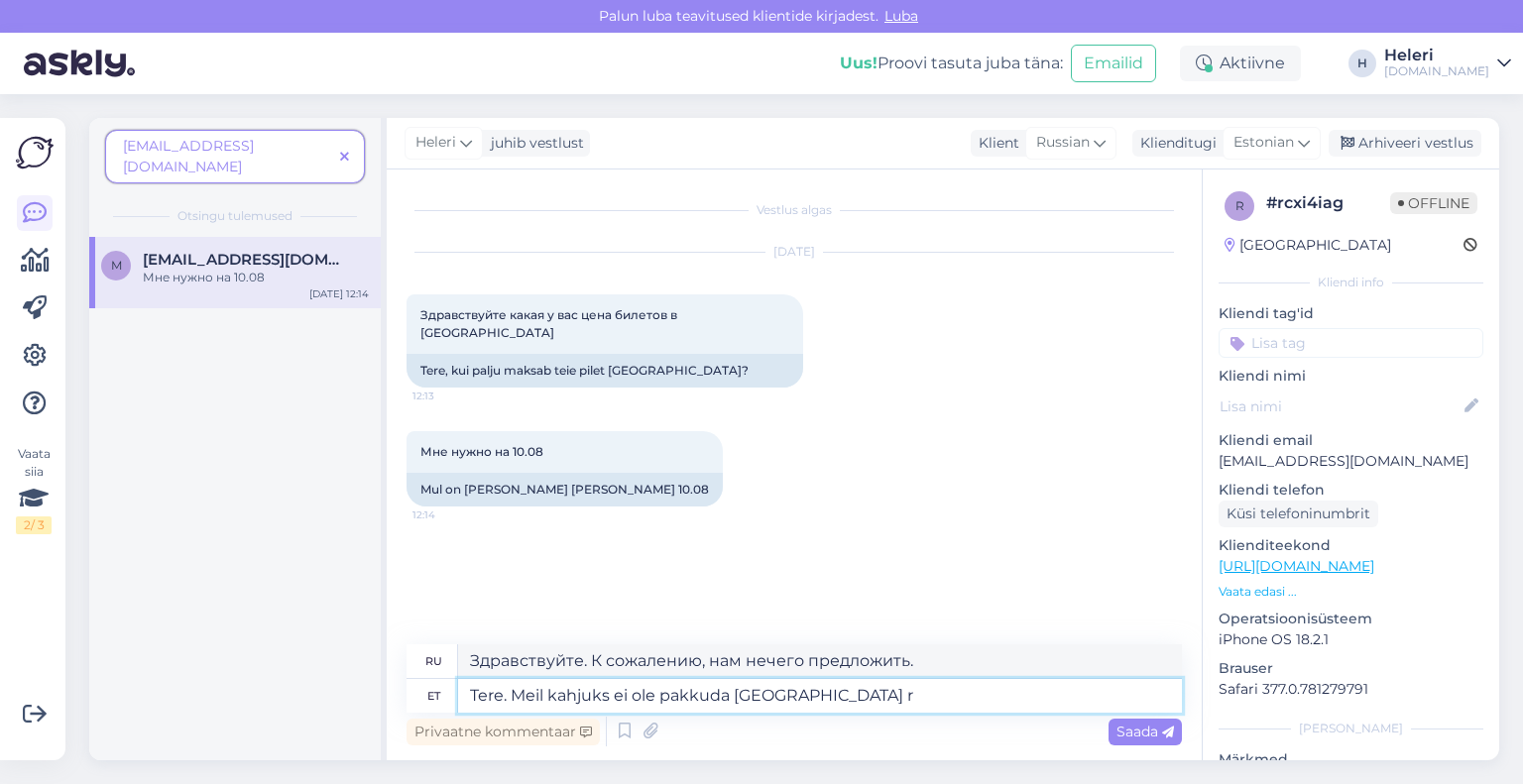 type on "Tere. Meil kahjuks ei ole pakkuda Dubai re" 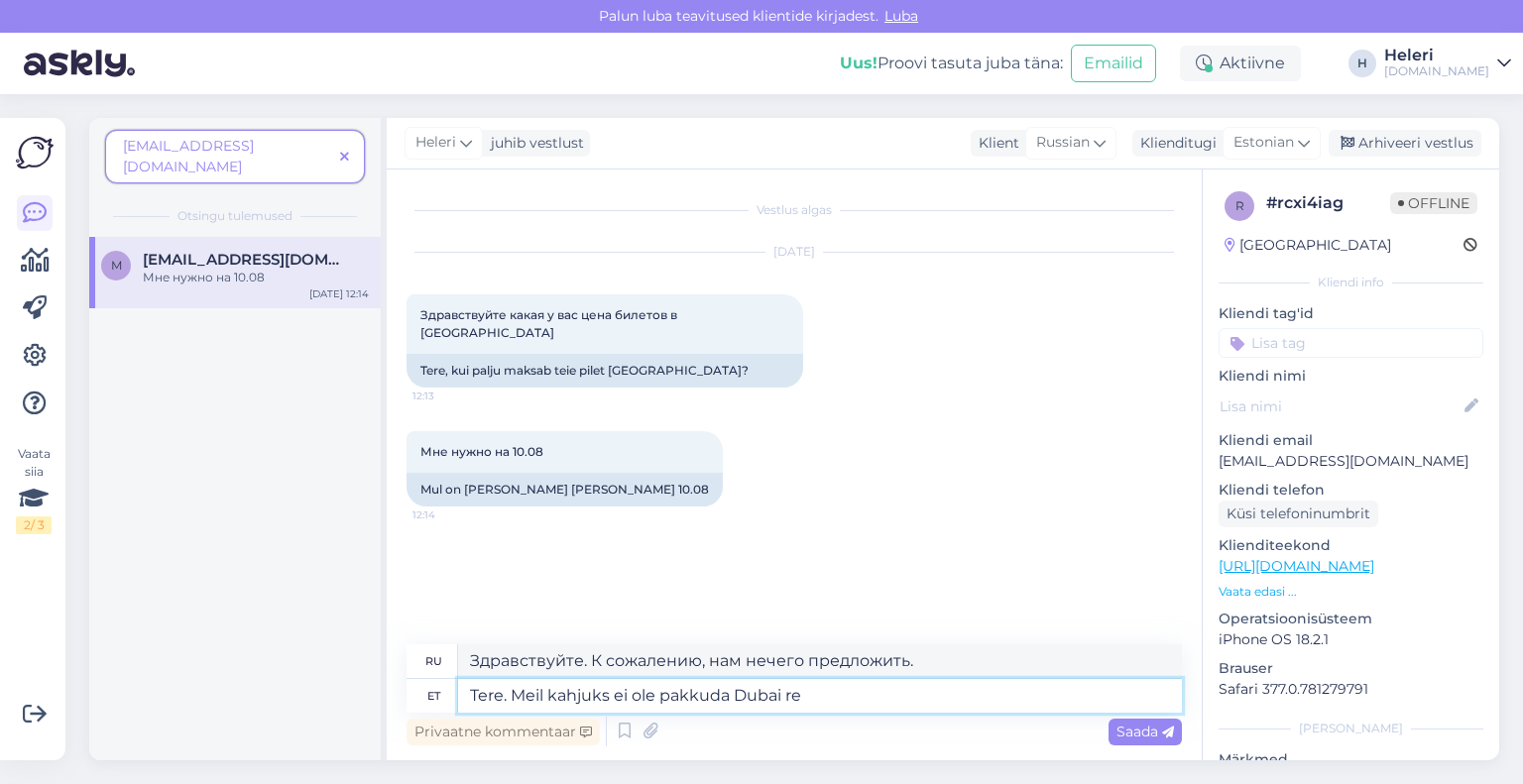 type on "Здравствуйте. К сожалению, у нас нет предложений по Дубаю." 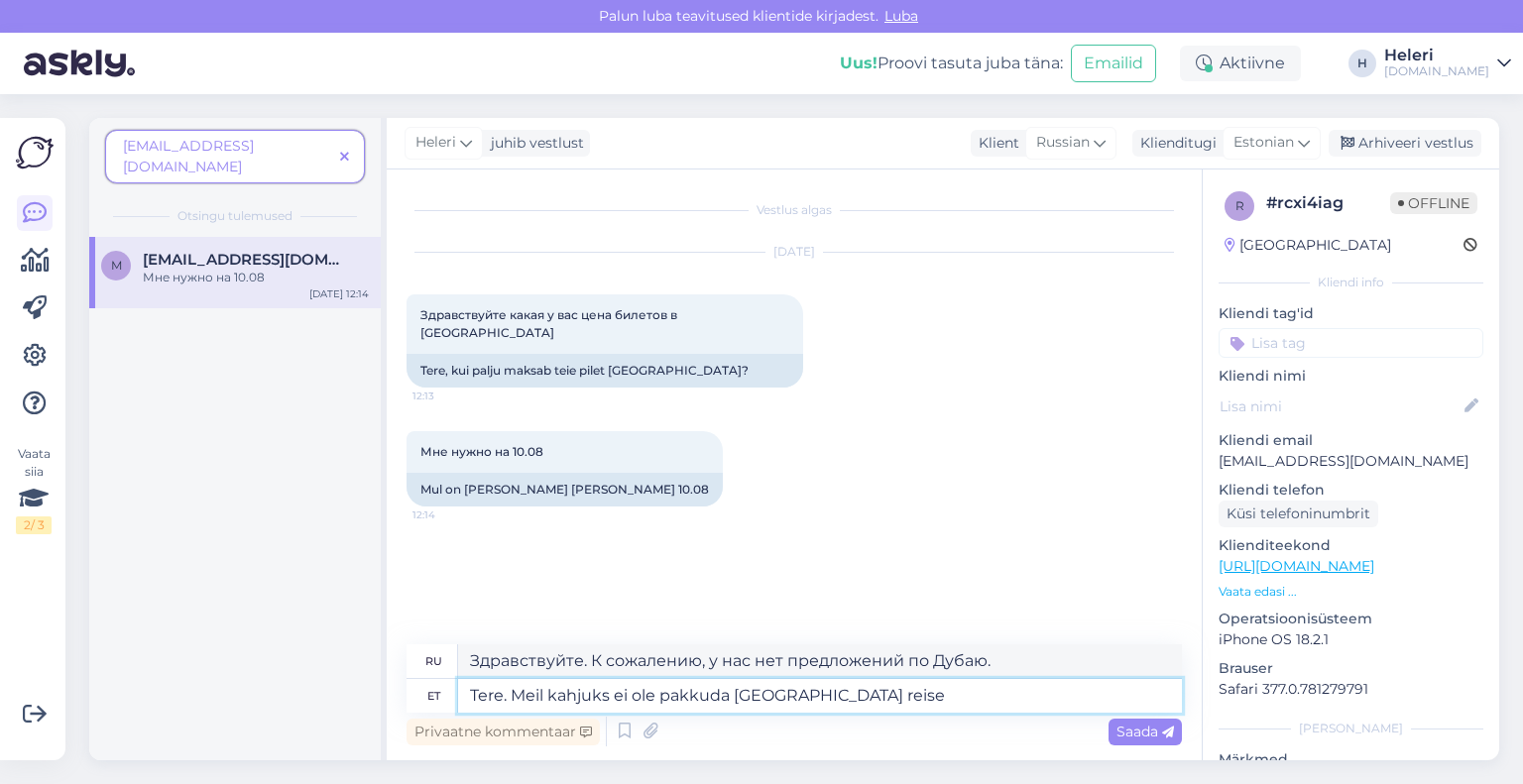 type on "Tere. Meil kahjuks ei ole pakkuda [GEOGRAPHIC_DATA] reise s" 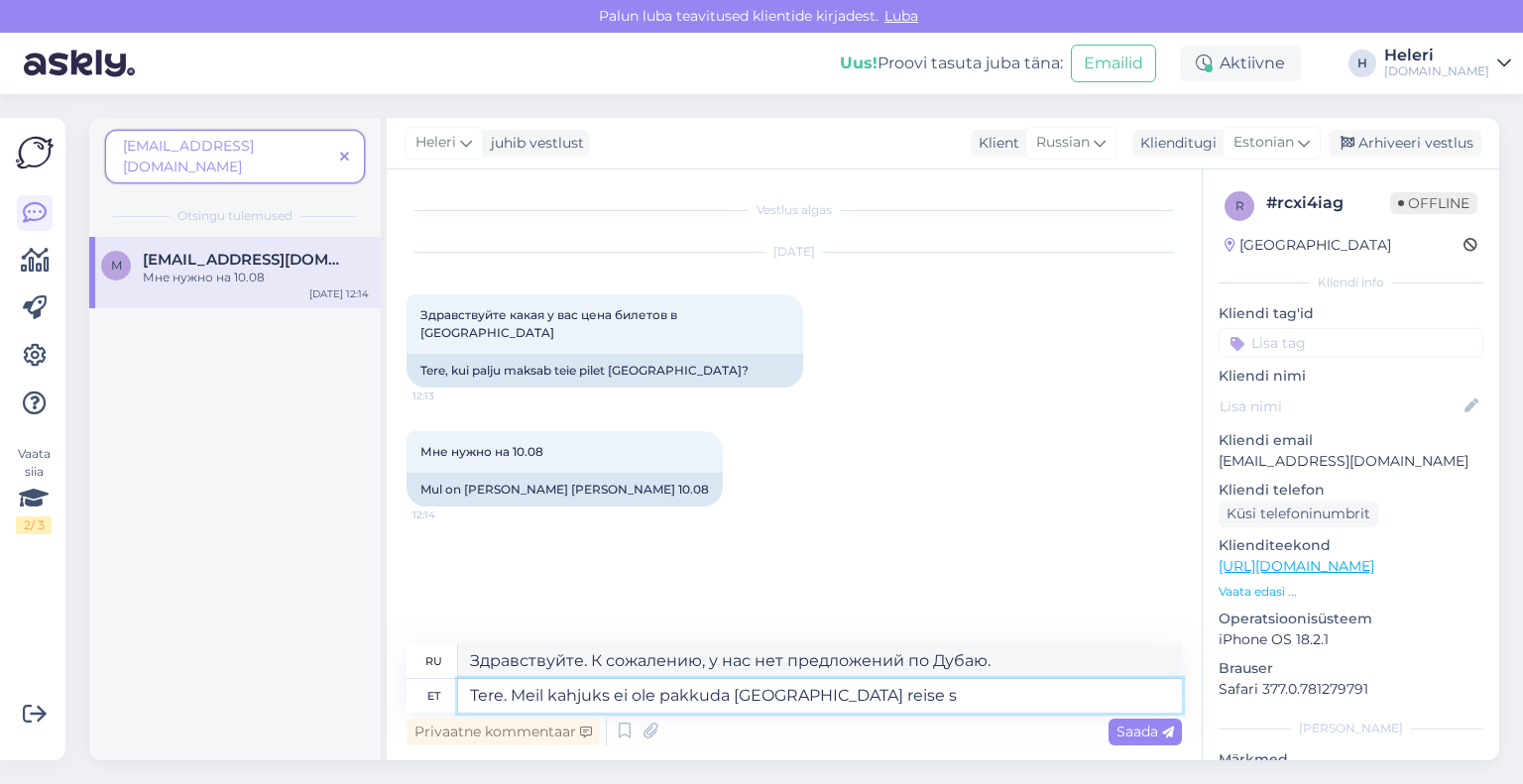 type on "Здравствуйте. К сожалению, мы не предлагаем поездки в [GEOGRAPHIC_DATA]." 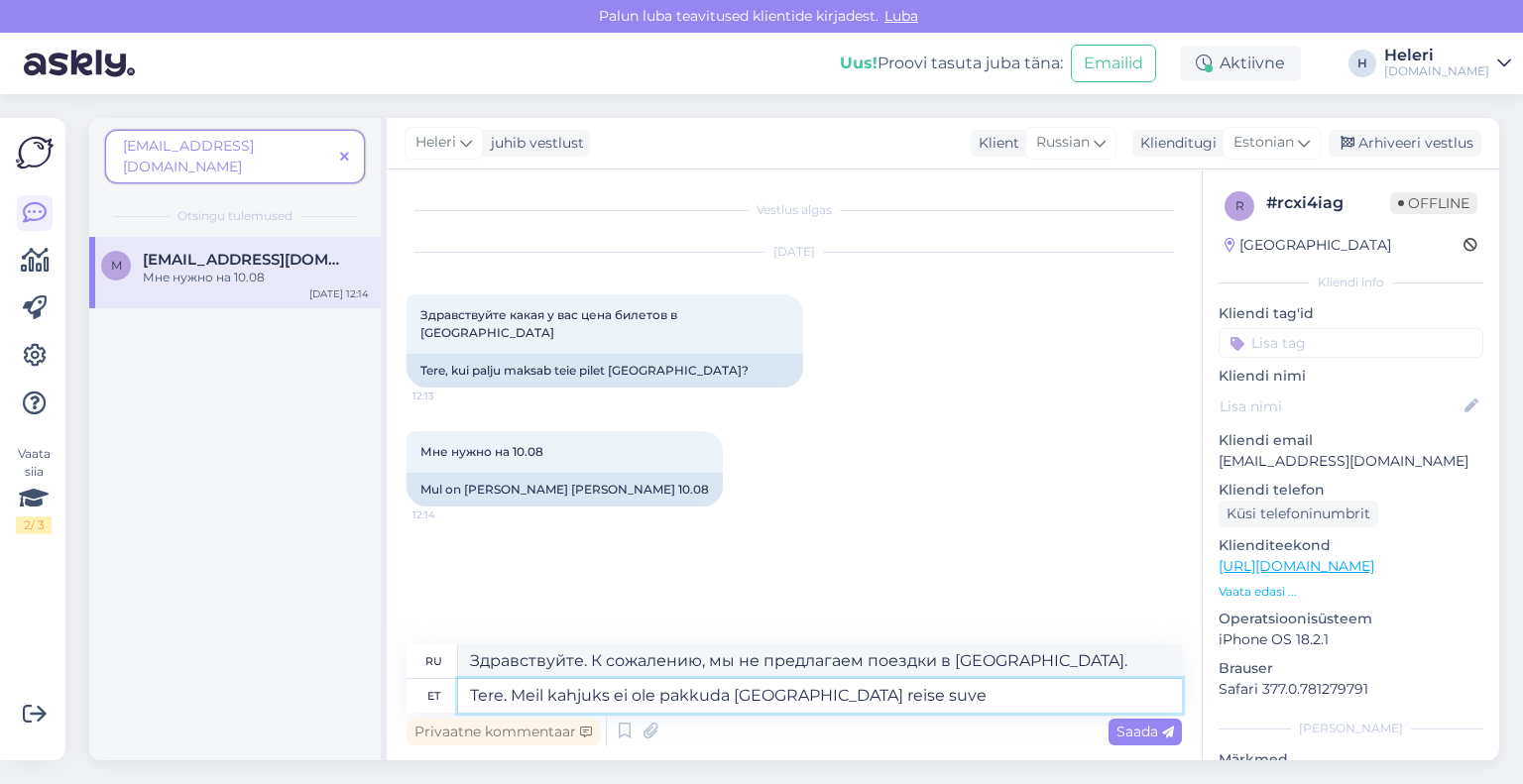type on "Tere. Meil kahjuks ei ole pakkuda [GEOGRAPHIC_DATA] reise suvel" 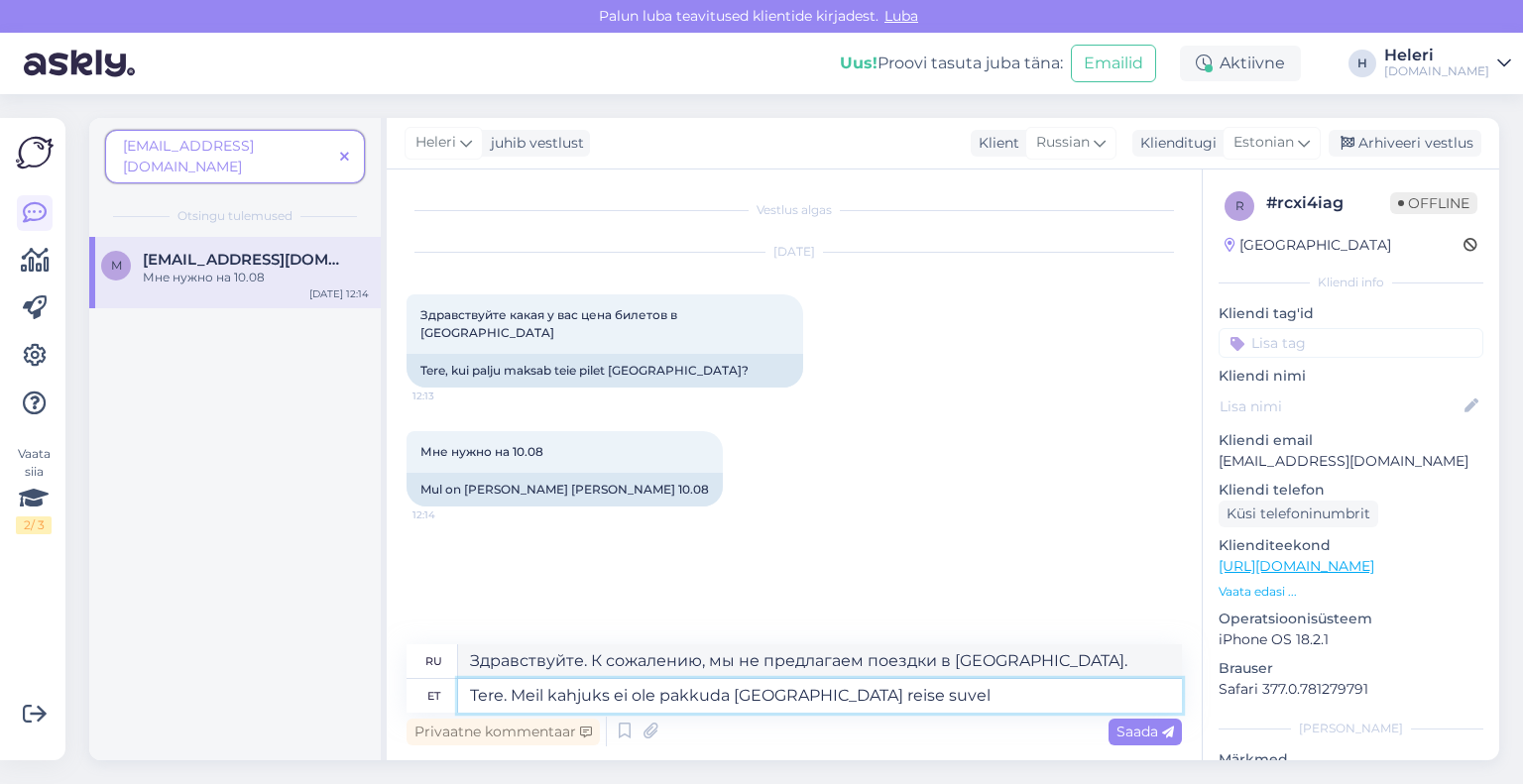 type on "Здравствуйте. К сожалению, мы не предлагаем поездки в [GEOGRAPHIC_DATA] летом." 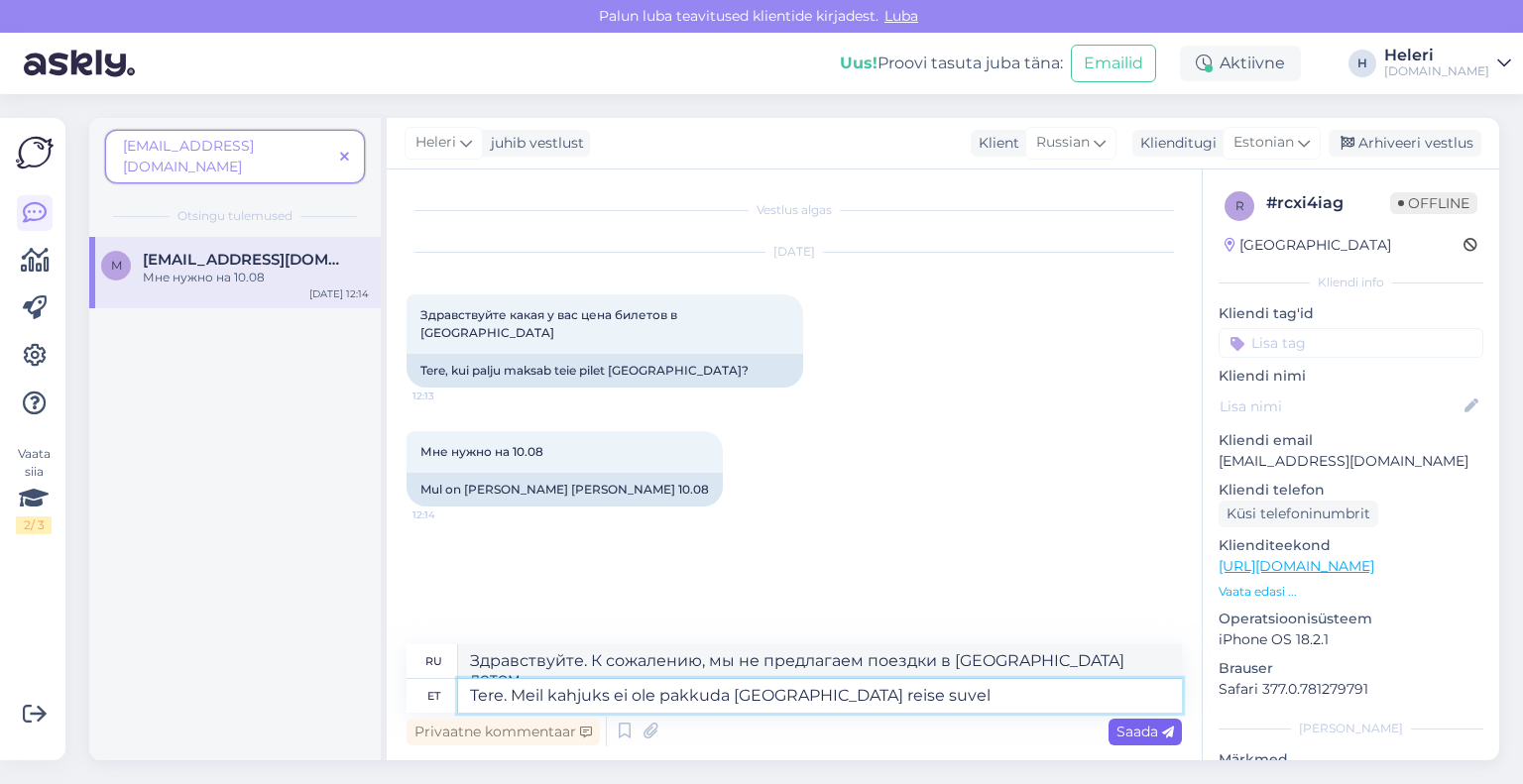 type on "Tere. Meil kahjuks ei ole pakkuda [GEOGRAPHIC_DATA] reise suvel" 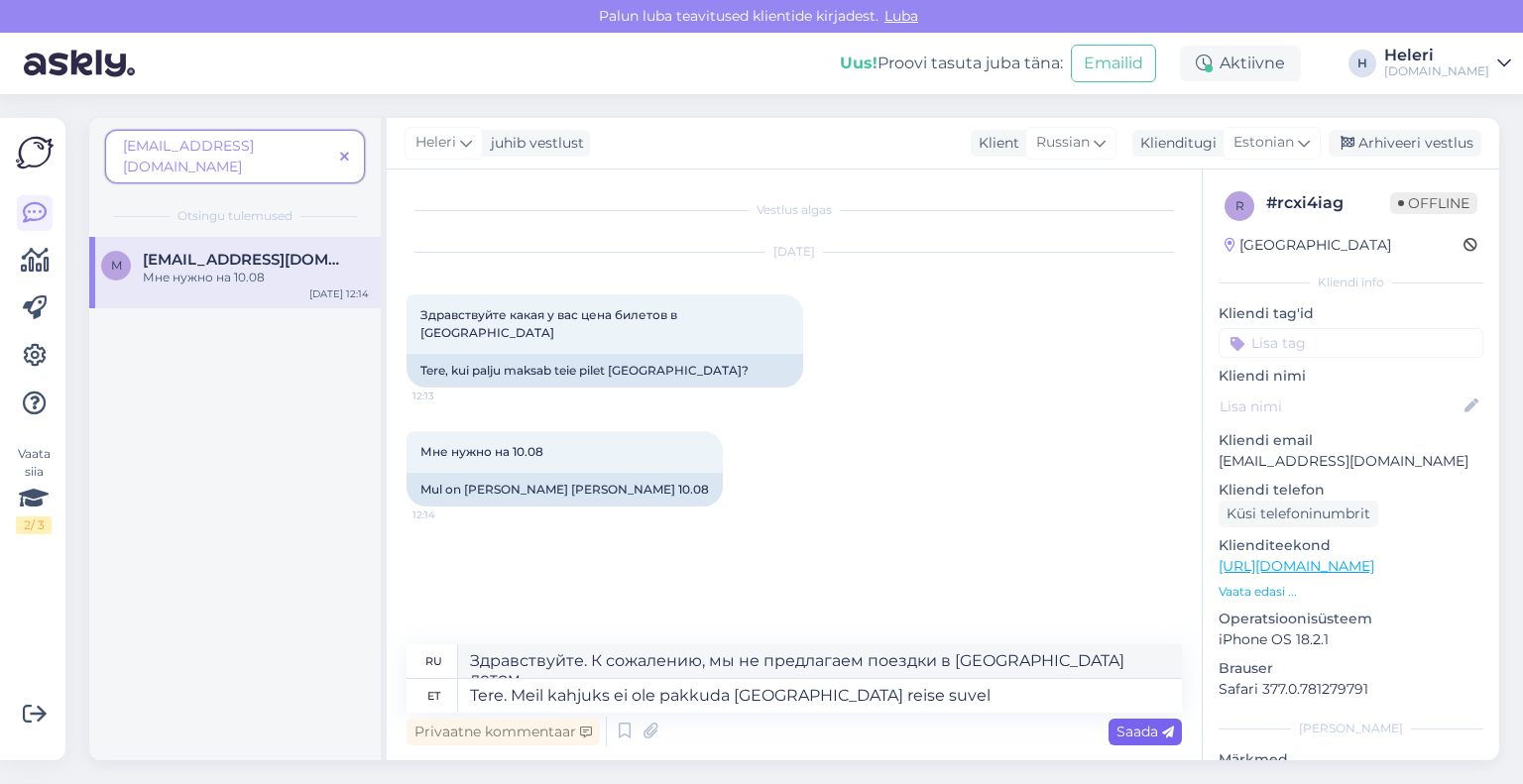 click on "Saada" at bounding box center (1145, 731) 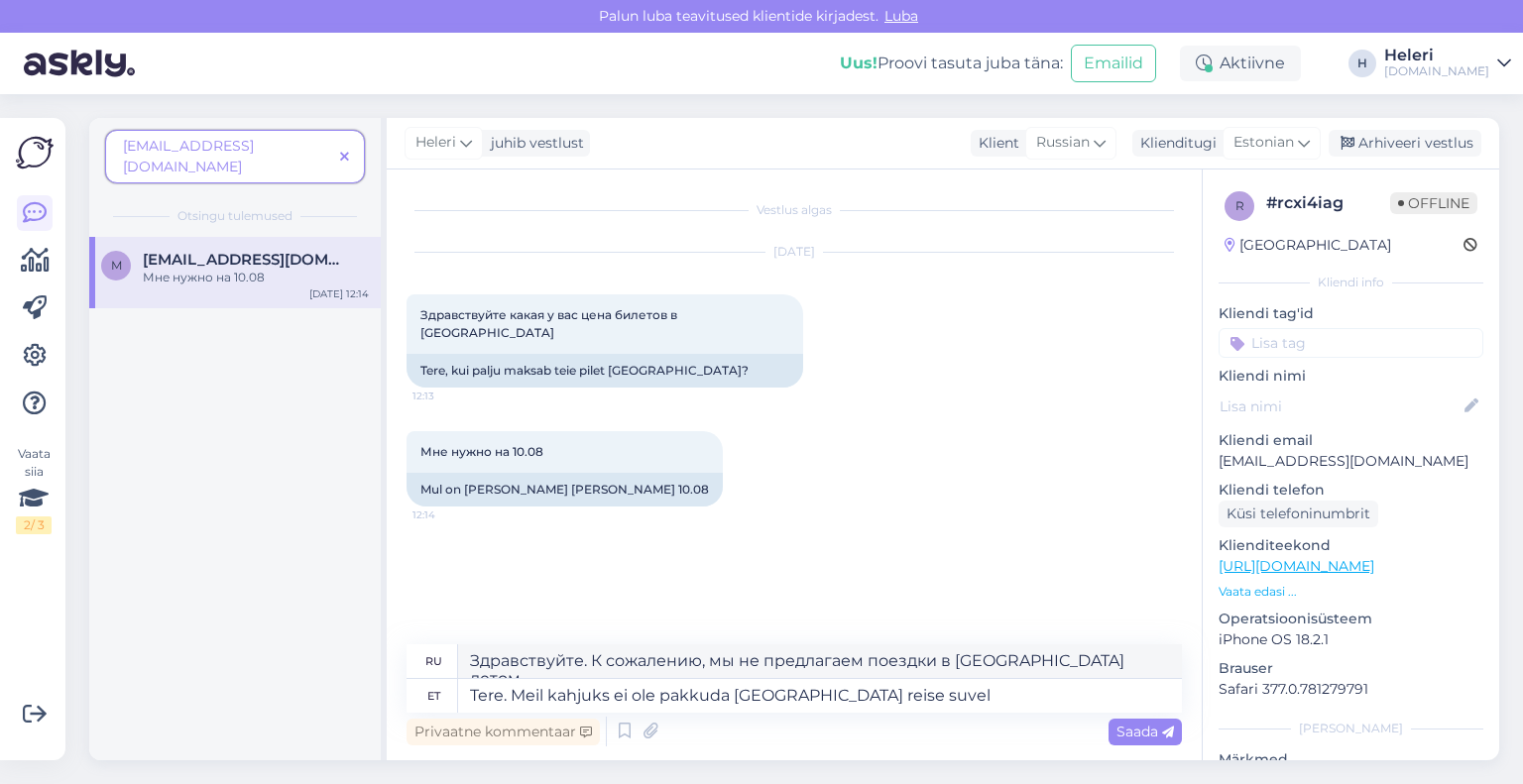 type 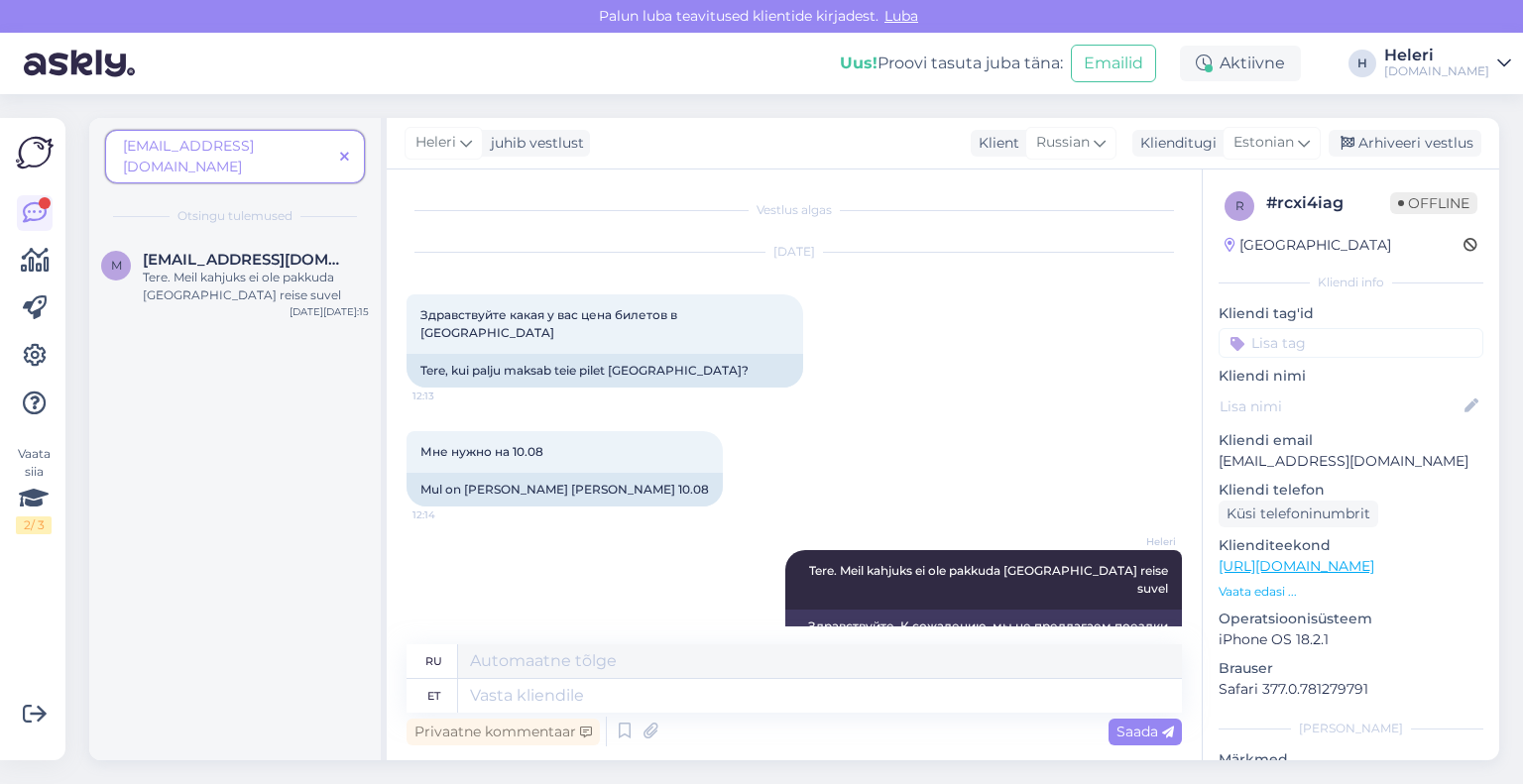 scroll, scrollTop: 20, scrollLeft: 0, axis: vertical 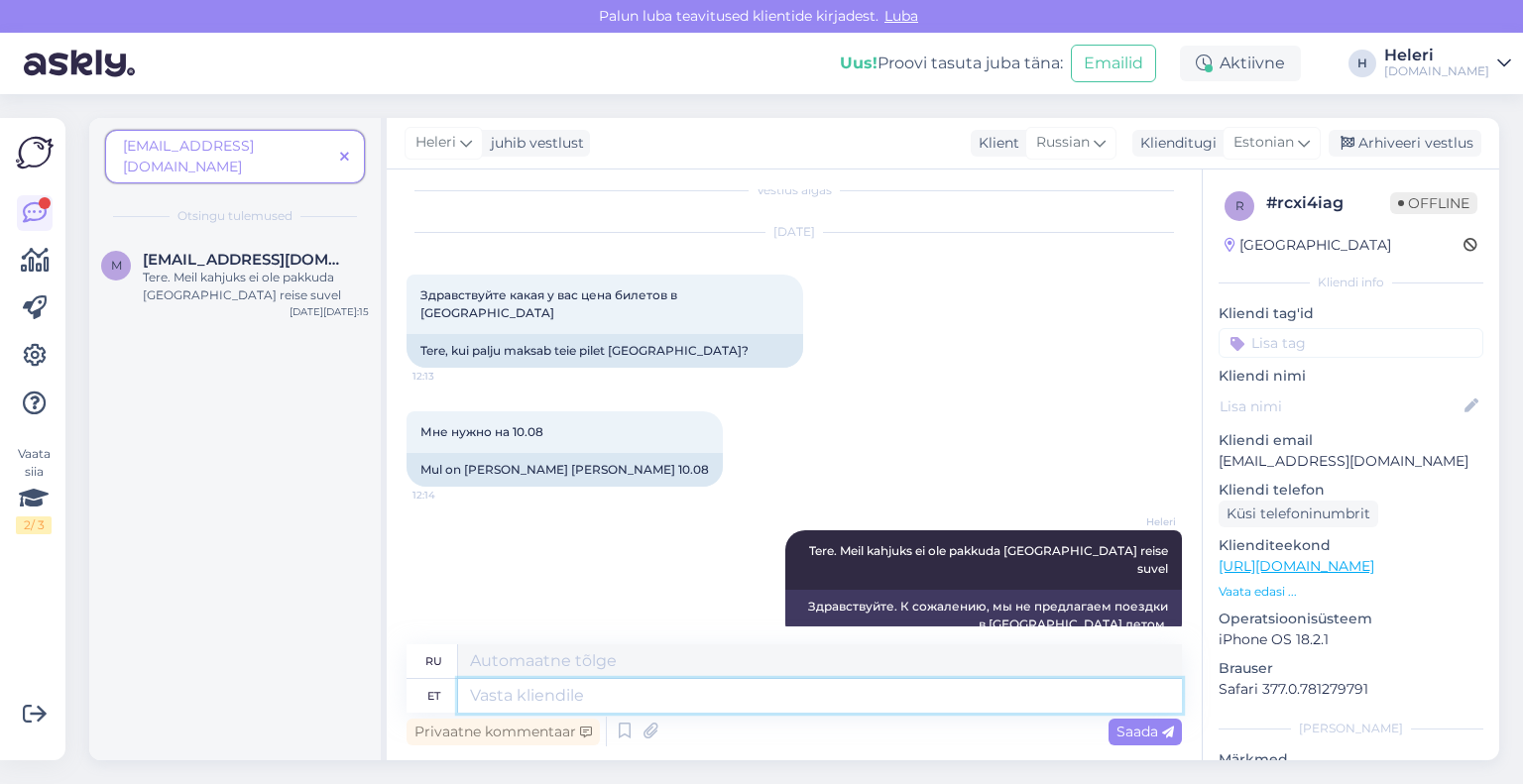 click at bounding box center [820, 696] 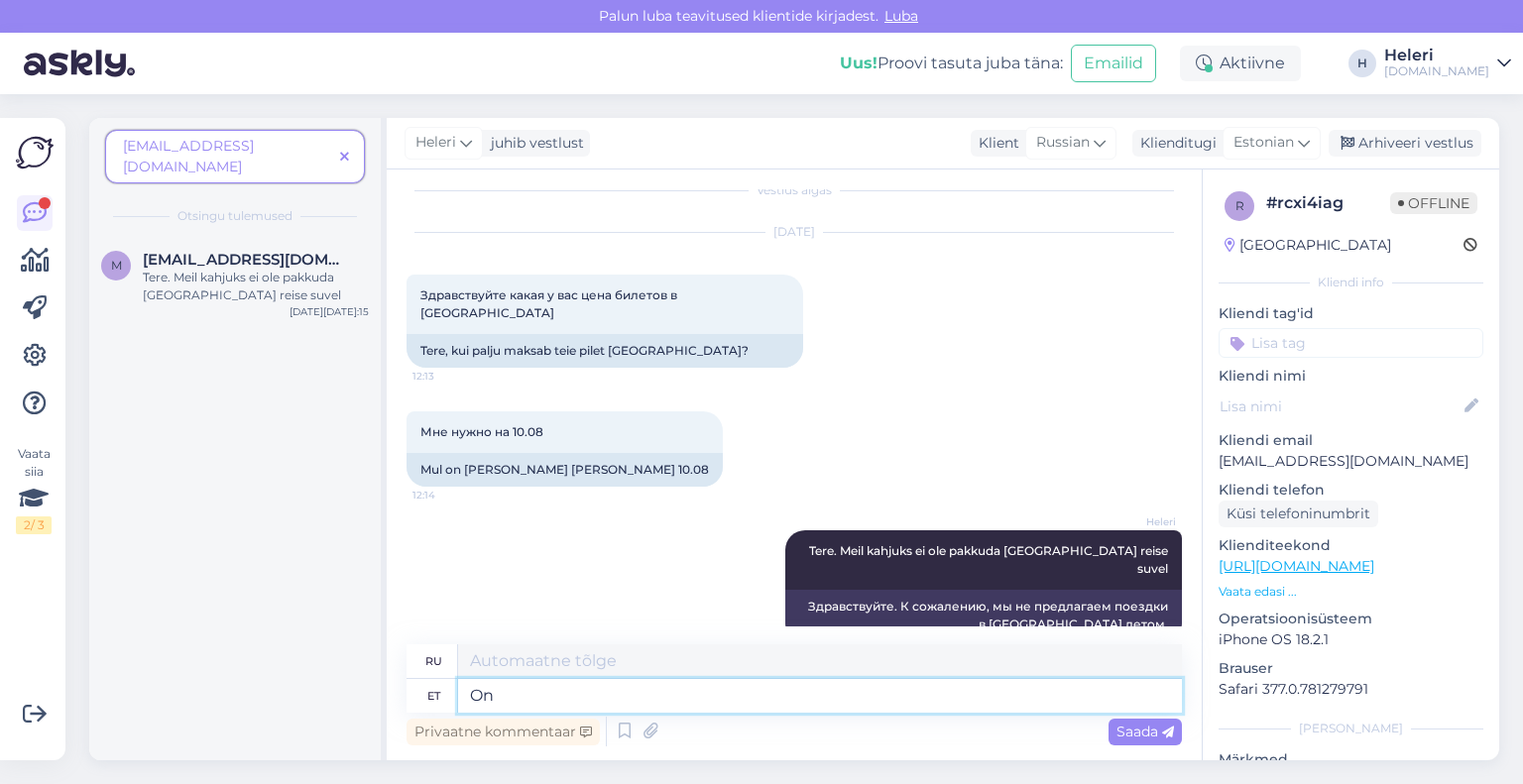 type on "On" 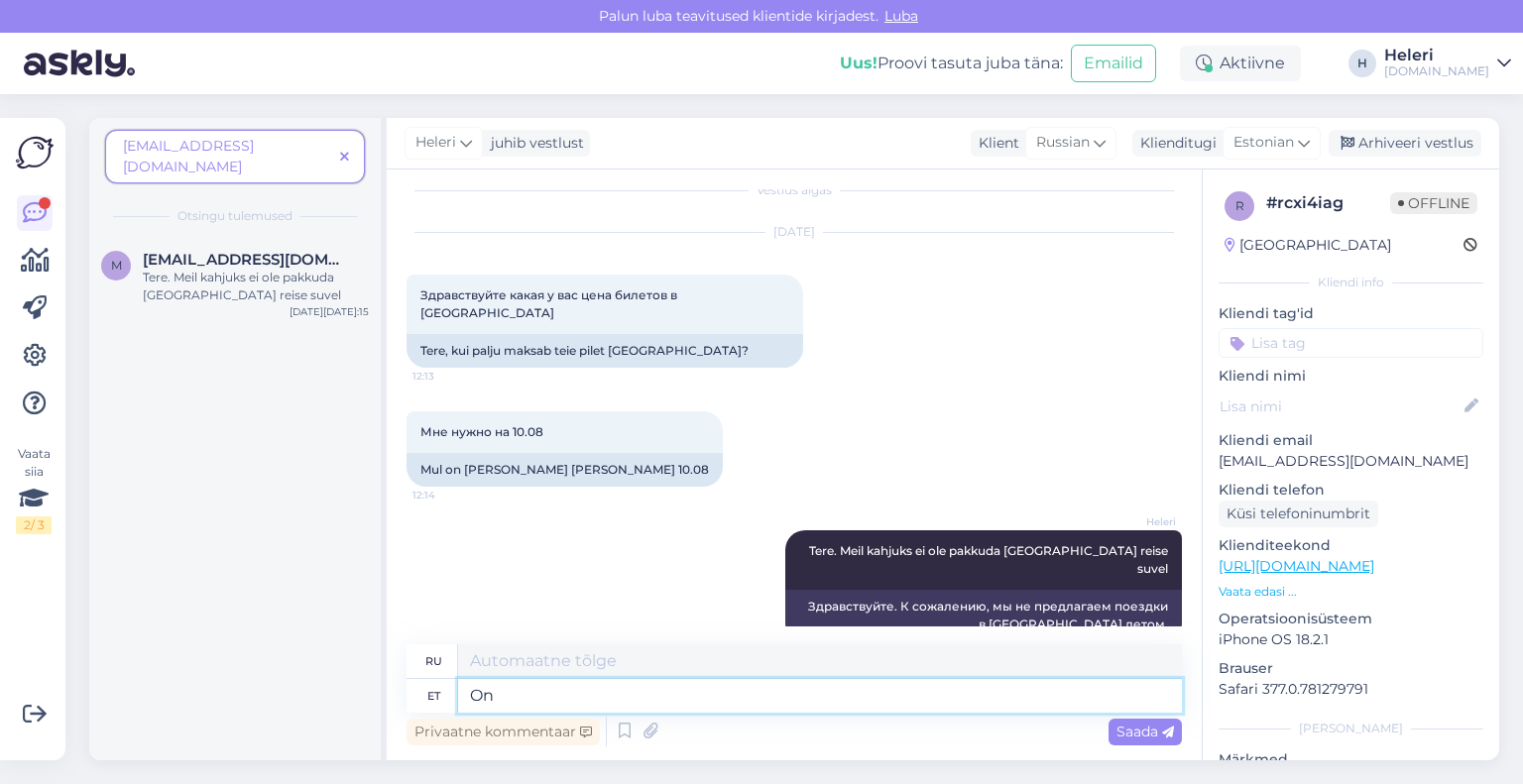 type on "Есть" 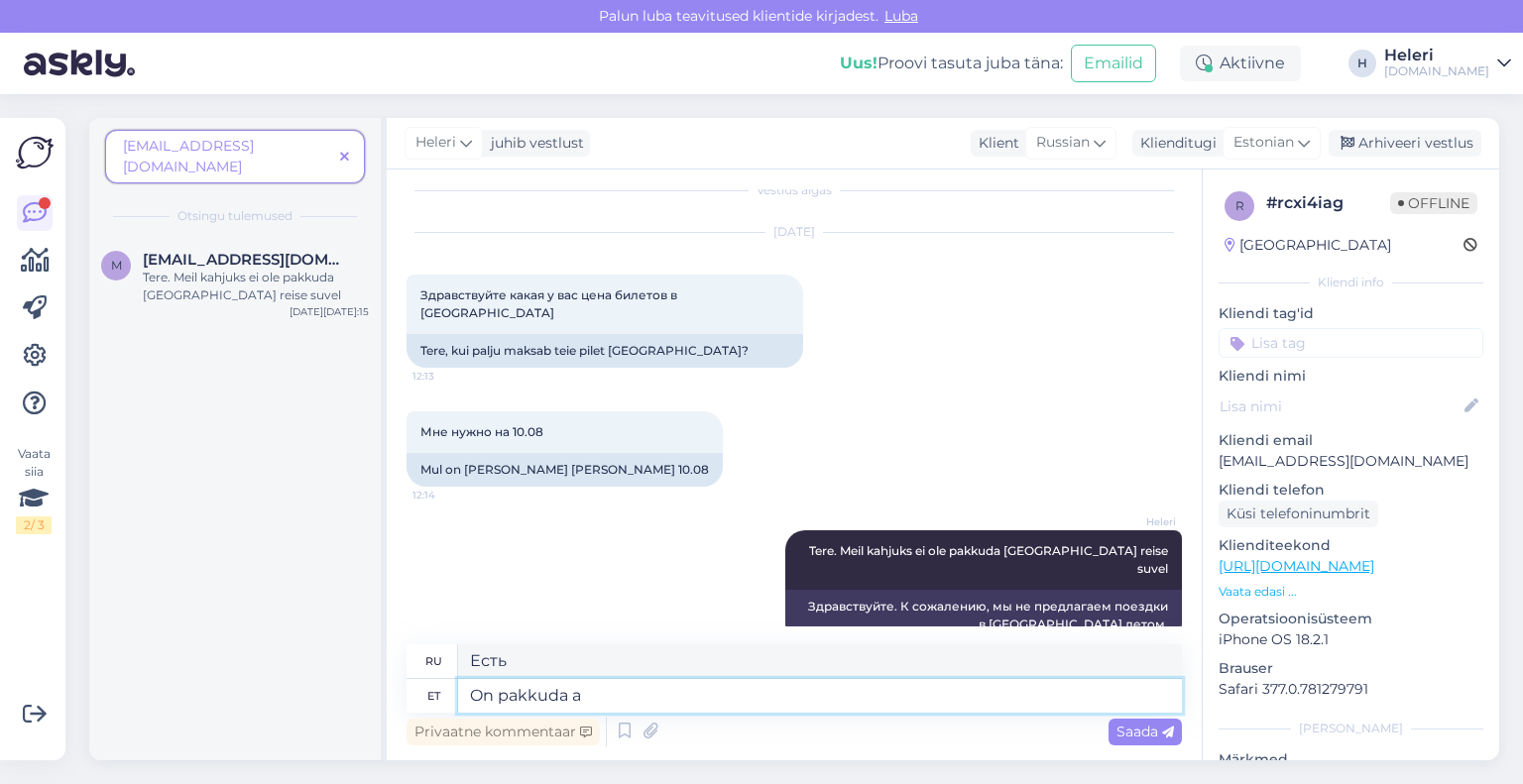 type on "On pakkuda al" 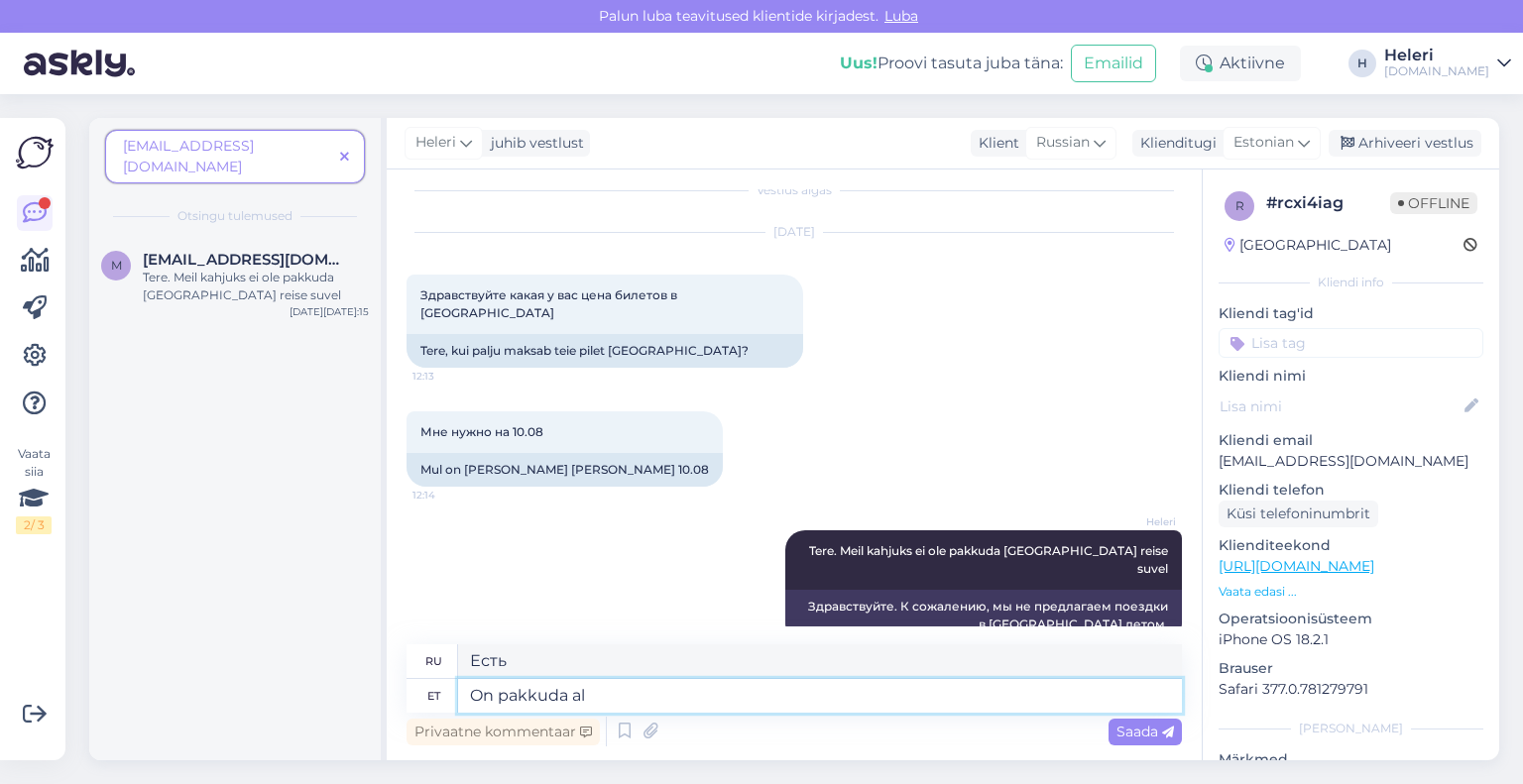 type on "Есть предложение" 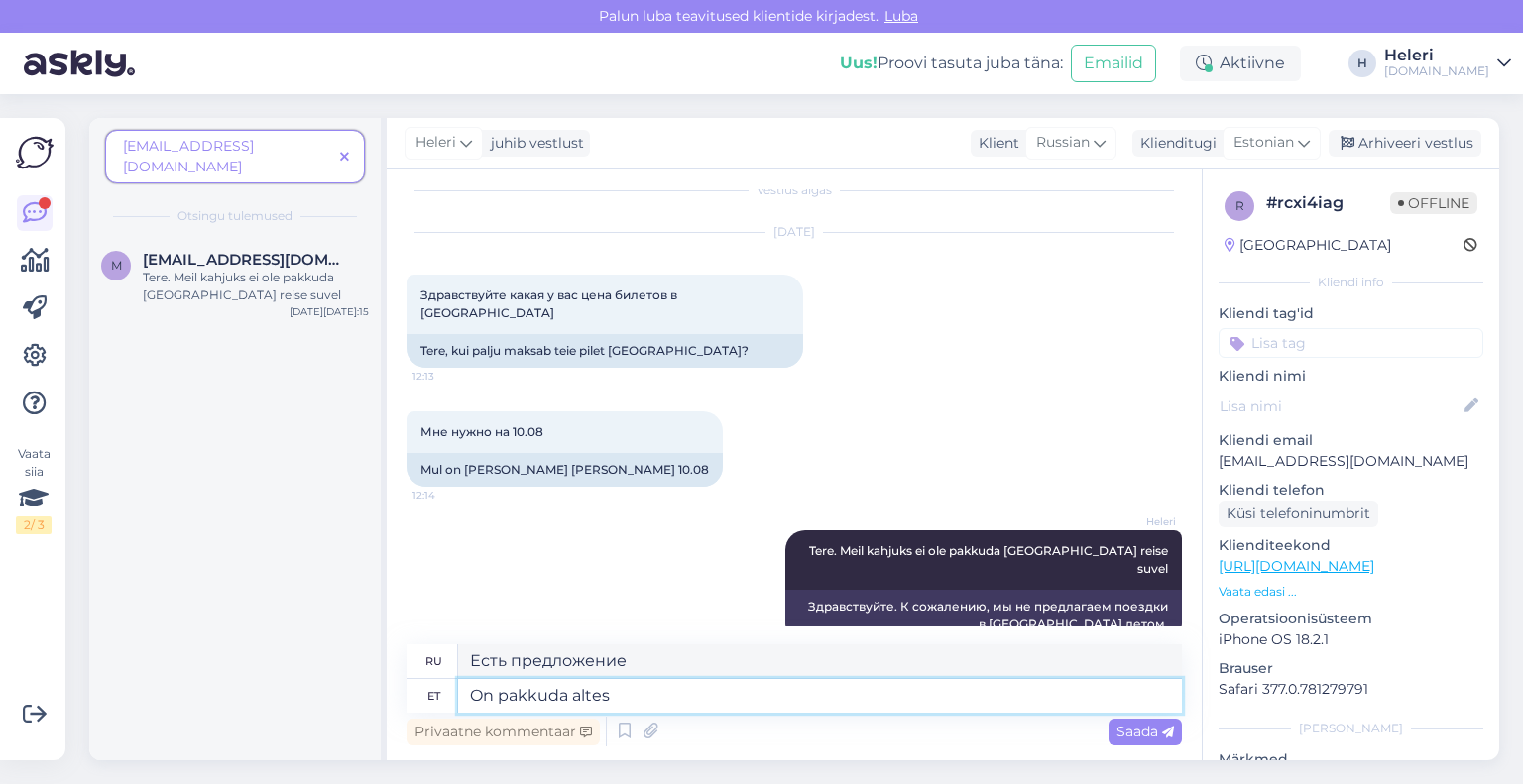 type on "On pakkuda altes" 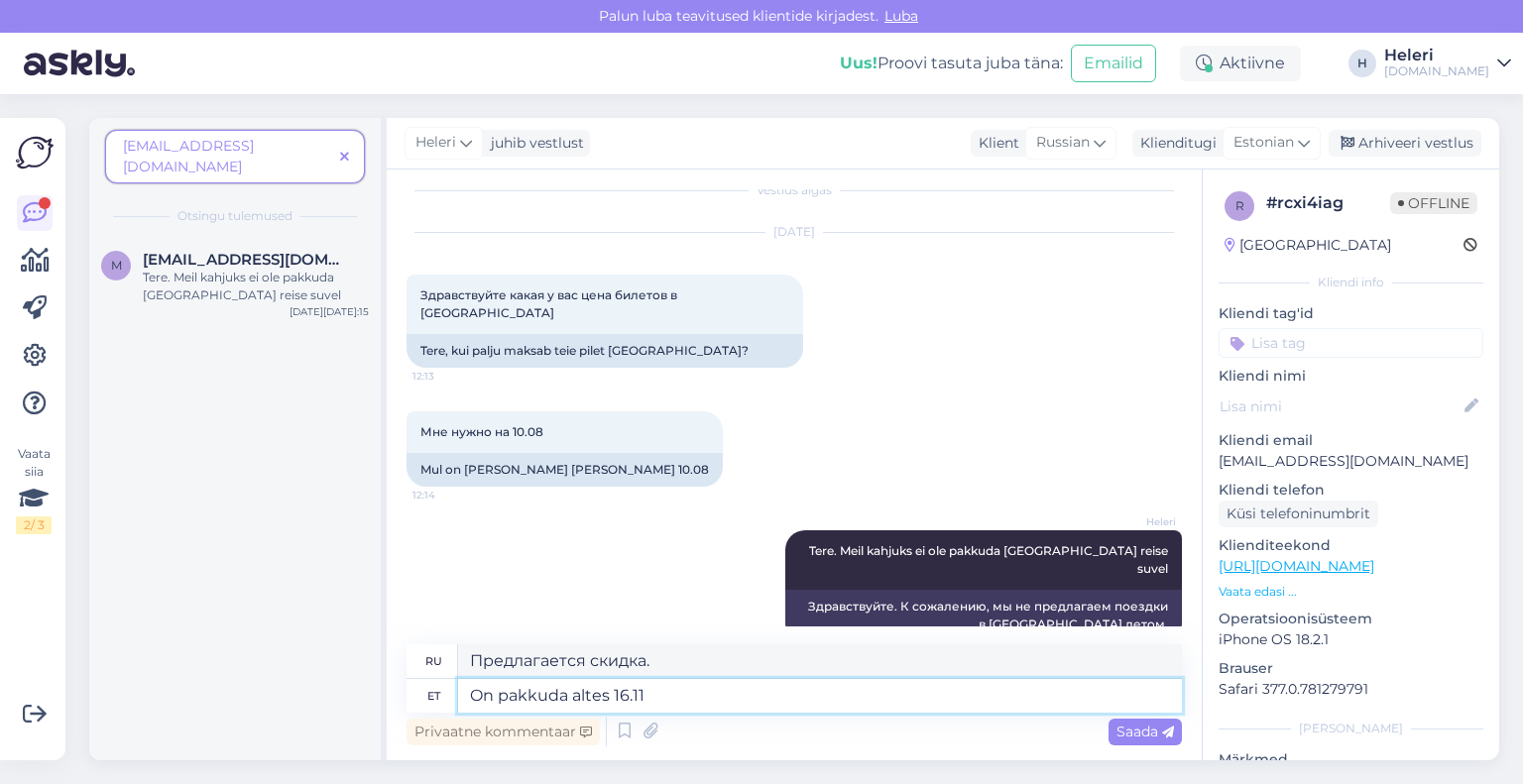 type on "On pakkuda altes 16.11." 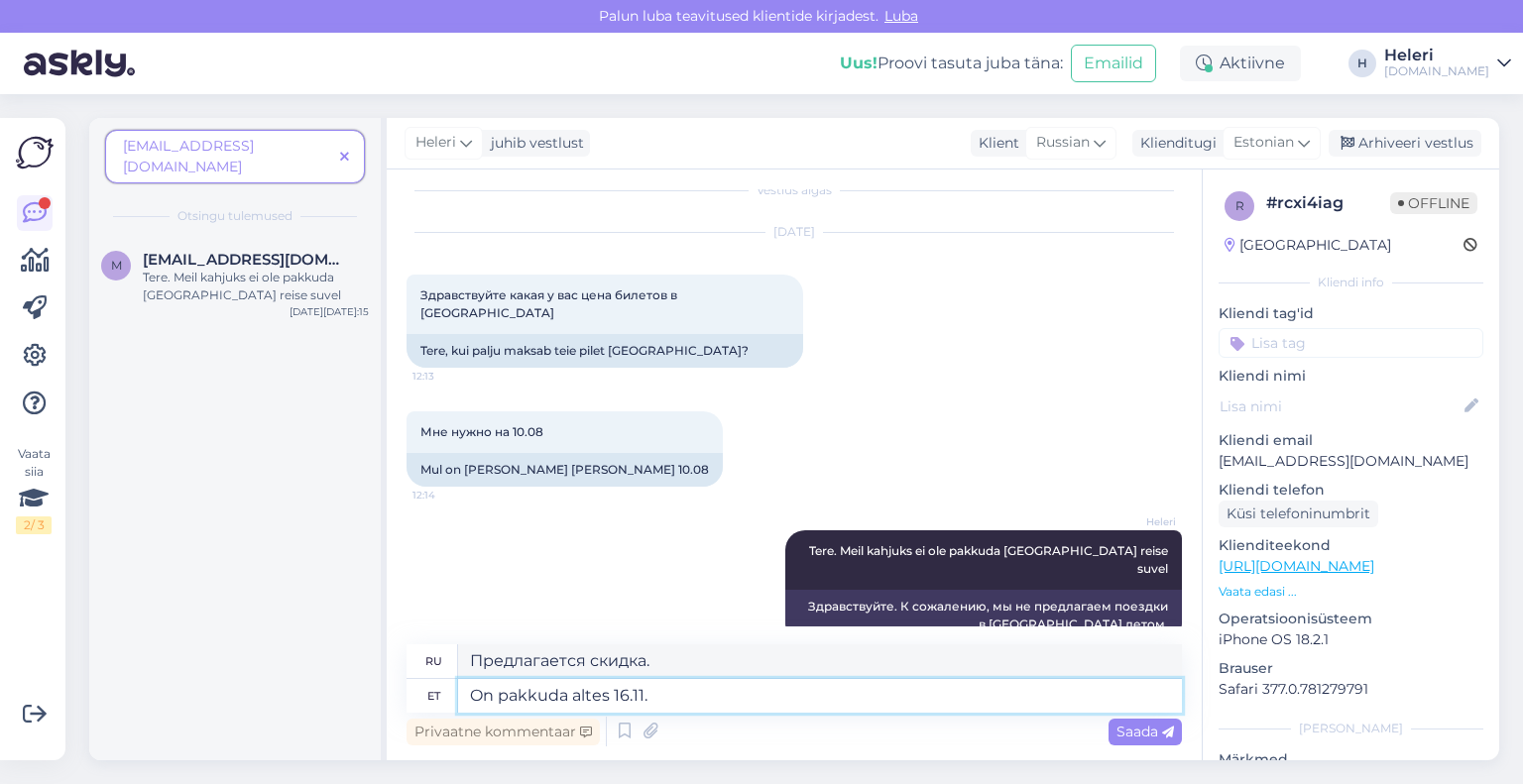 type on "Доступно до 16.11" 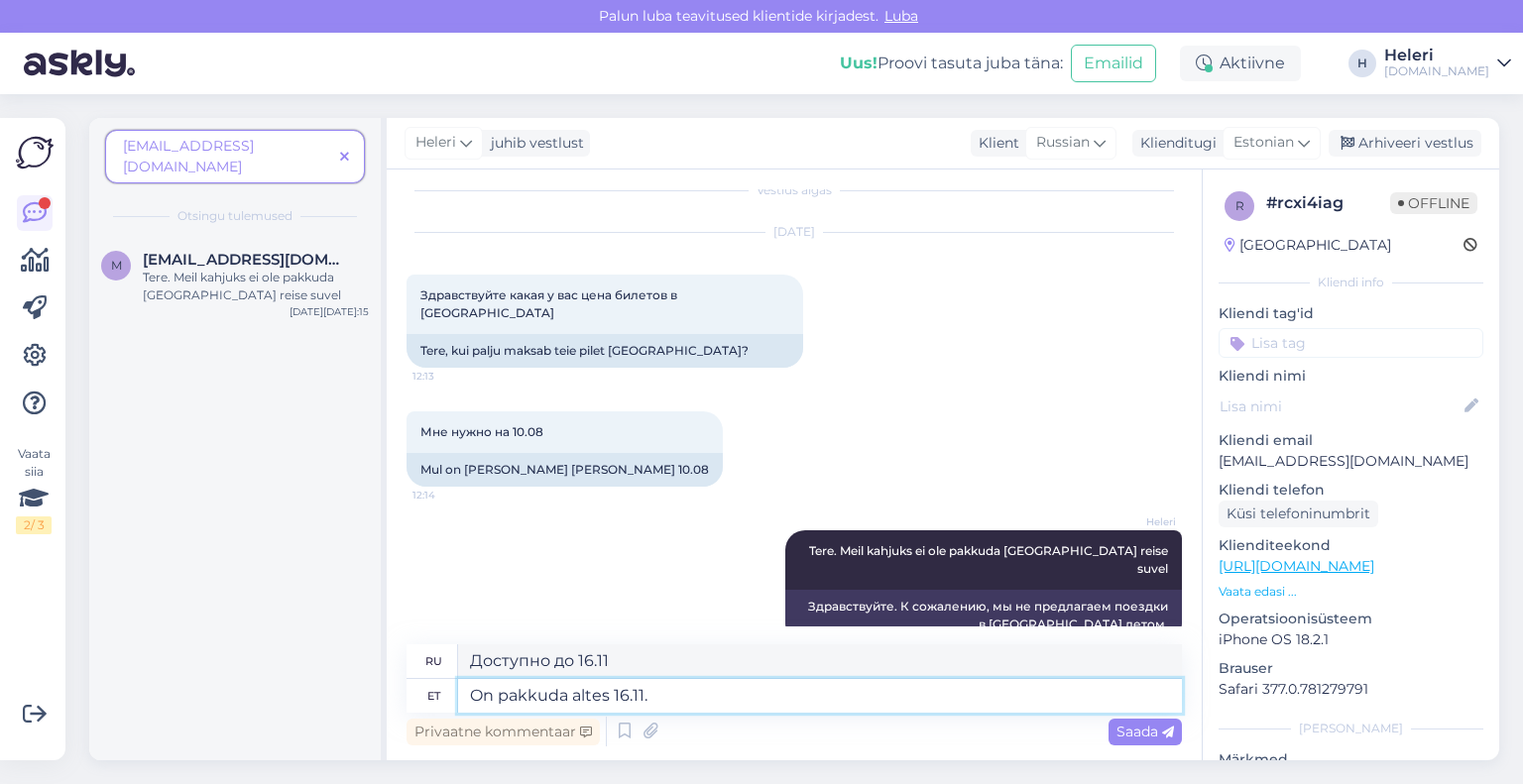 type on "On pakkuda altes 16.11." 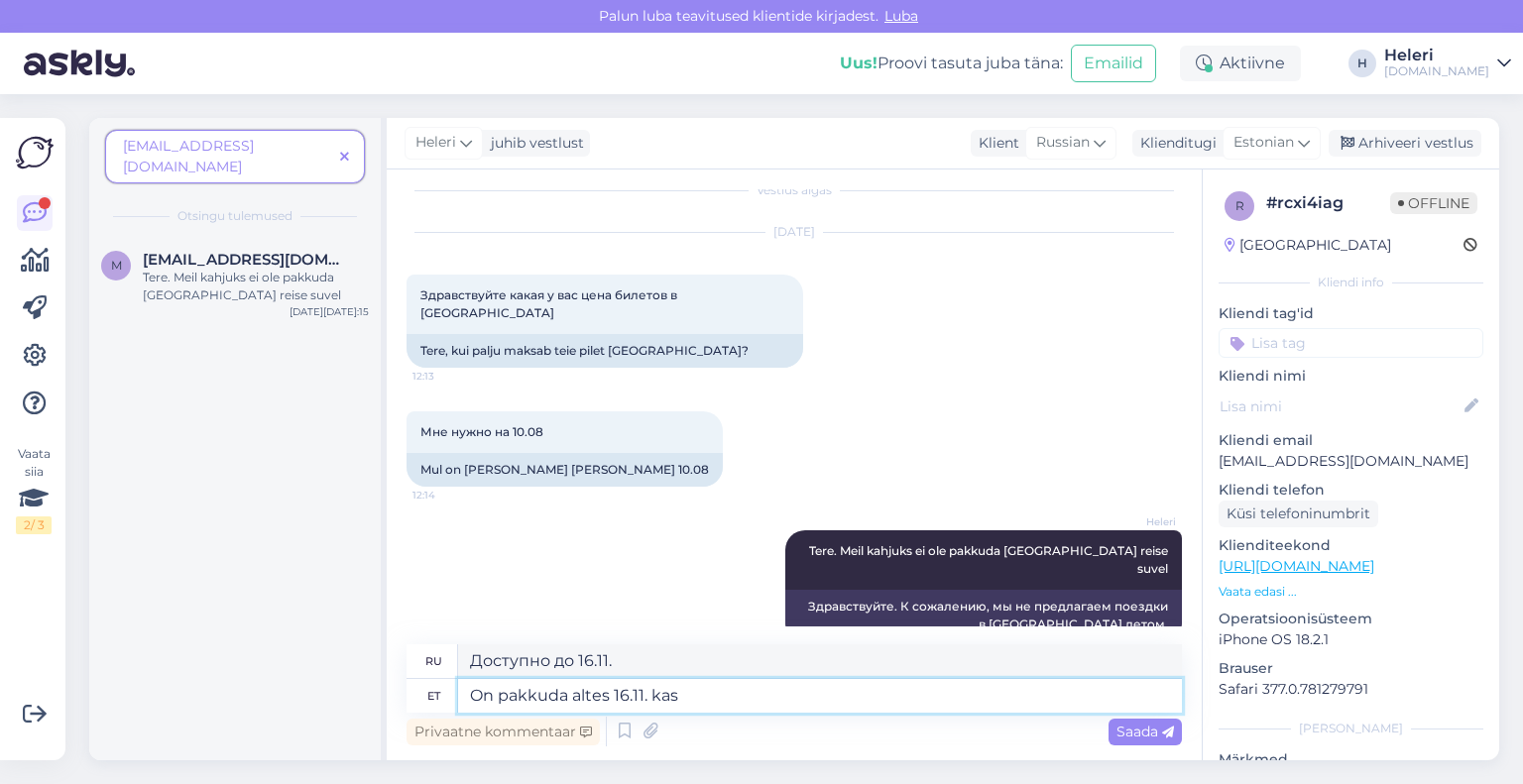 type on "On pakkuda altes 16.11. kas" 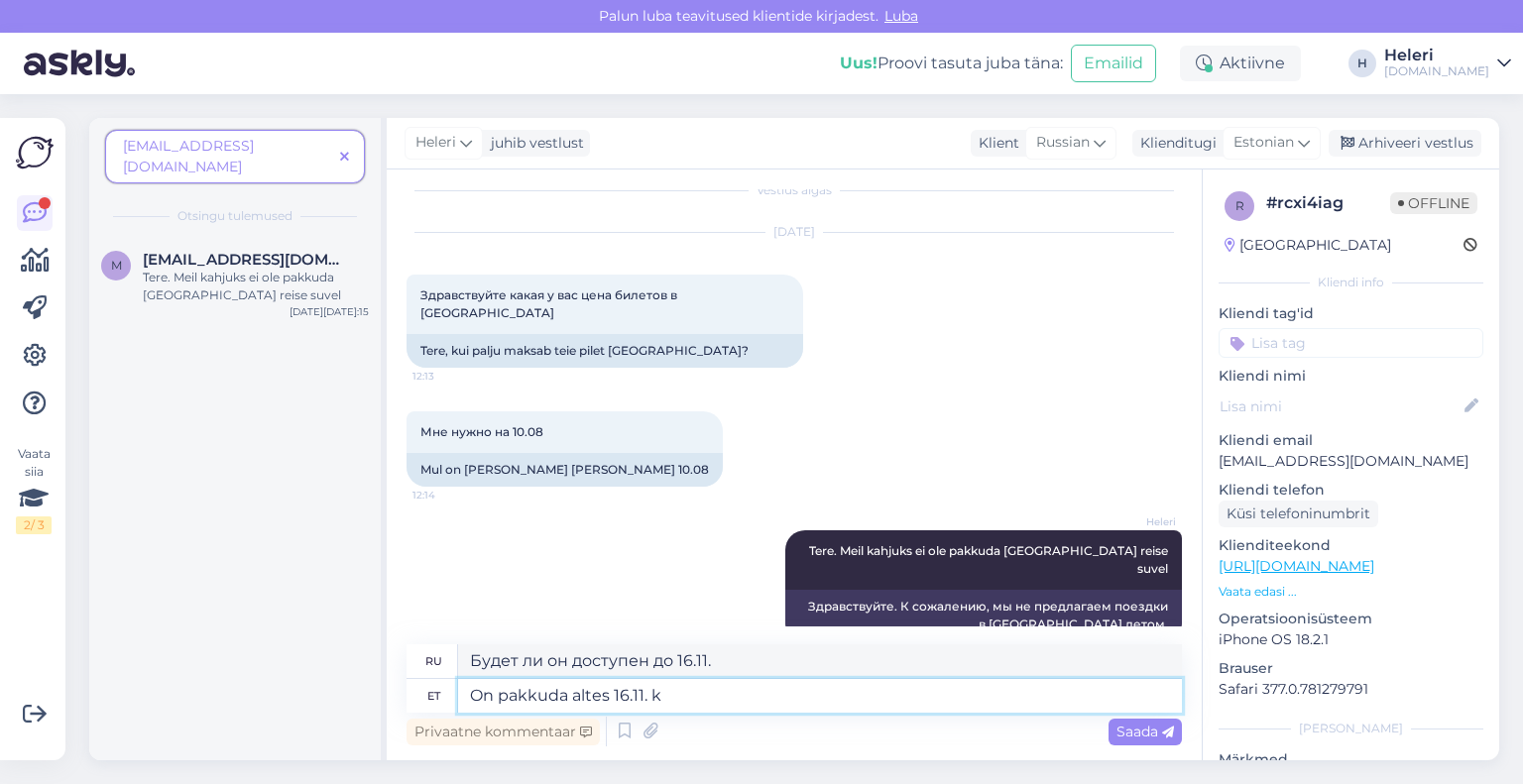 type on "On pakkuda altes 16.11." 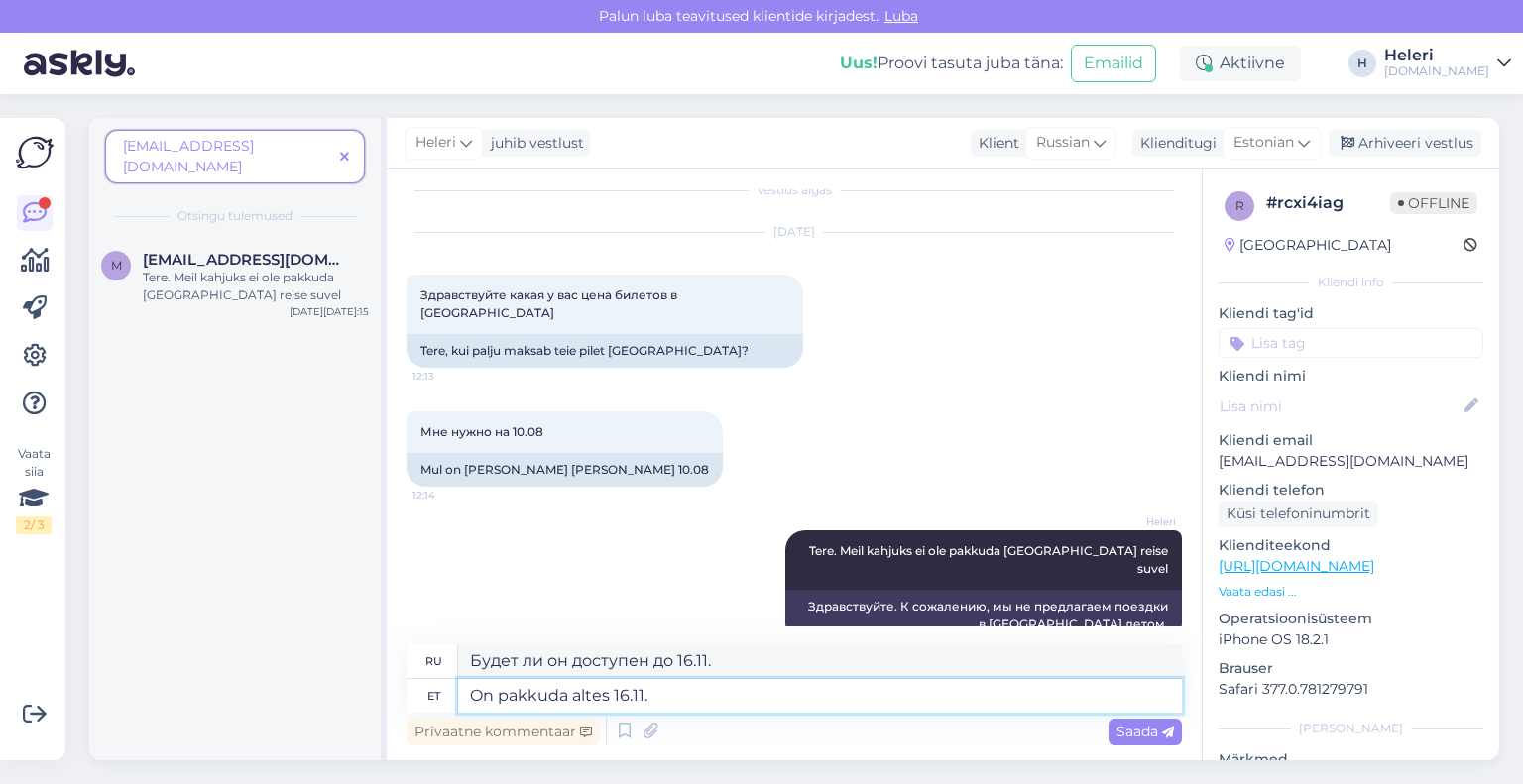 type on "Доступно до 16.11." 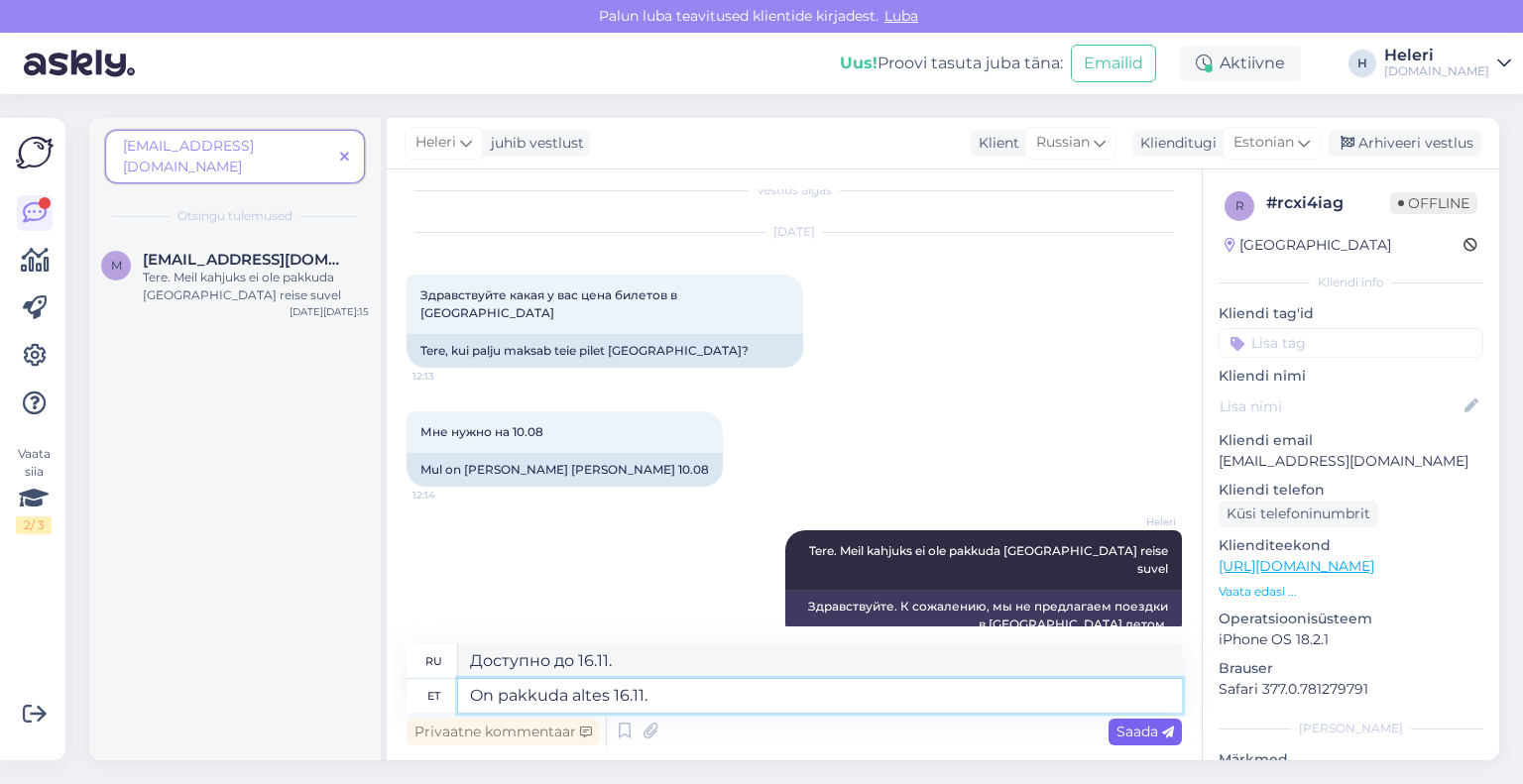 type on "On pakkuda altes 16.11." 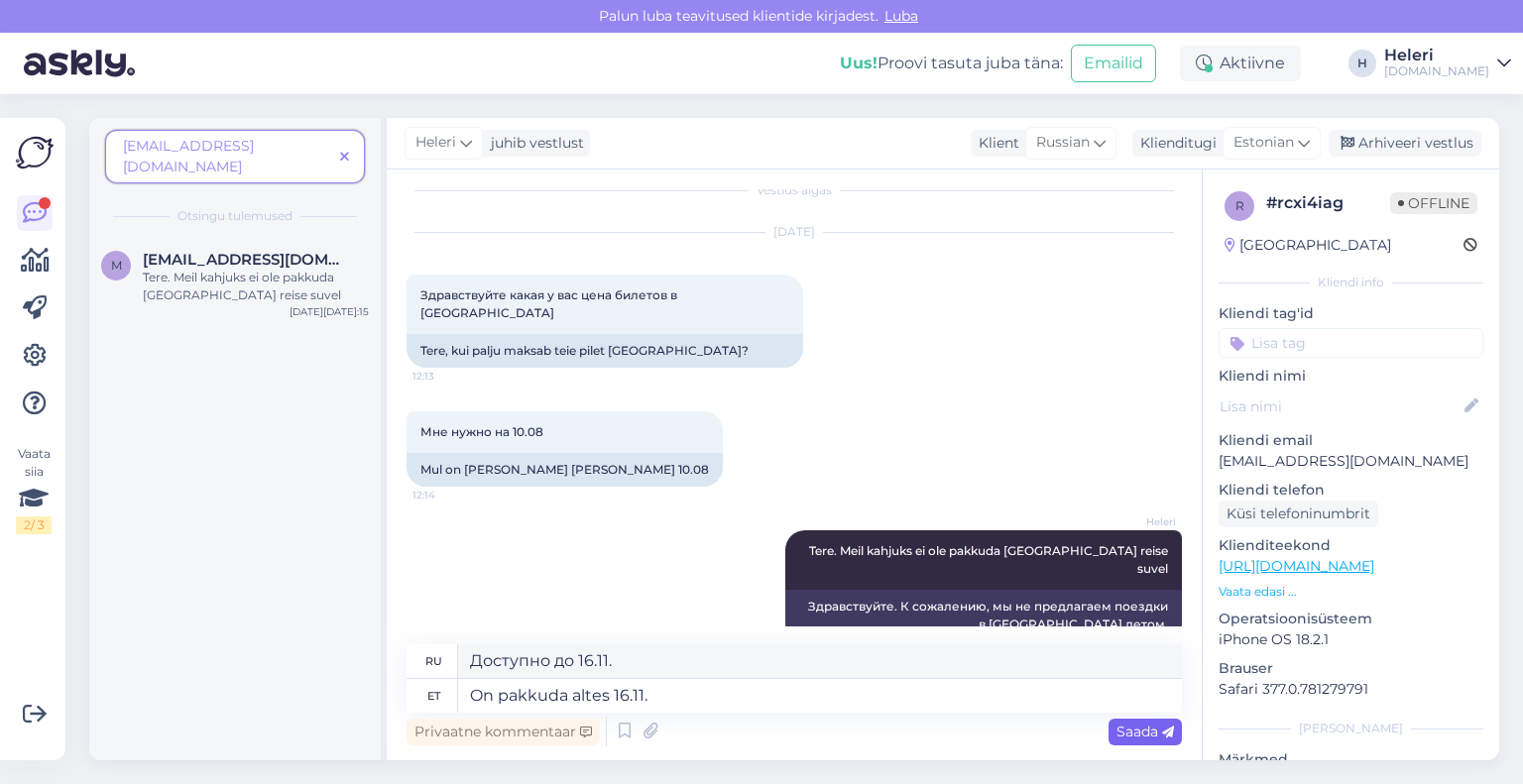 click on "Saada" at bounding box center [1145, 731] 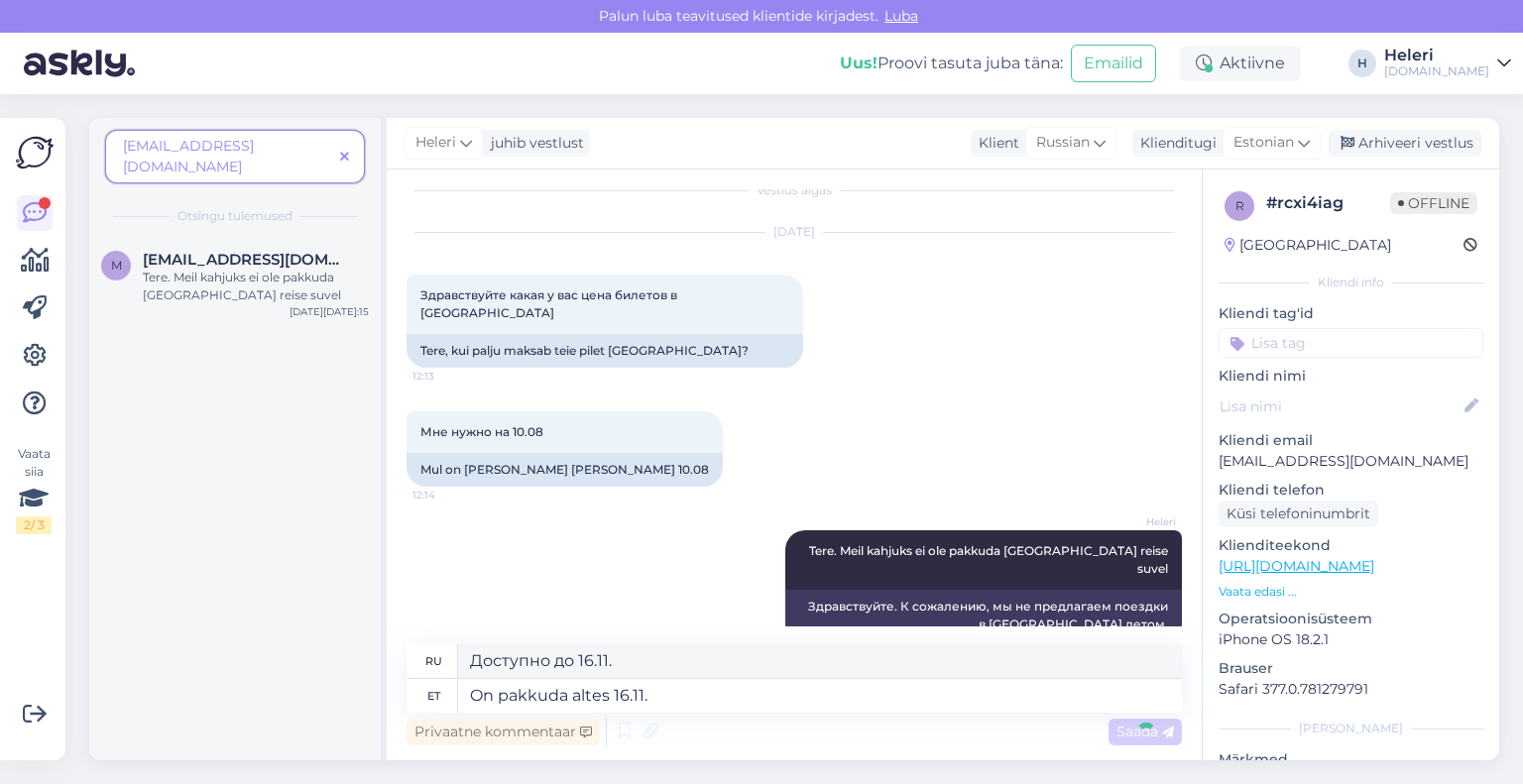 type 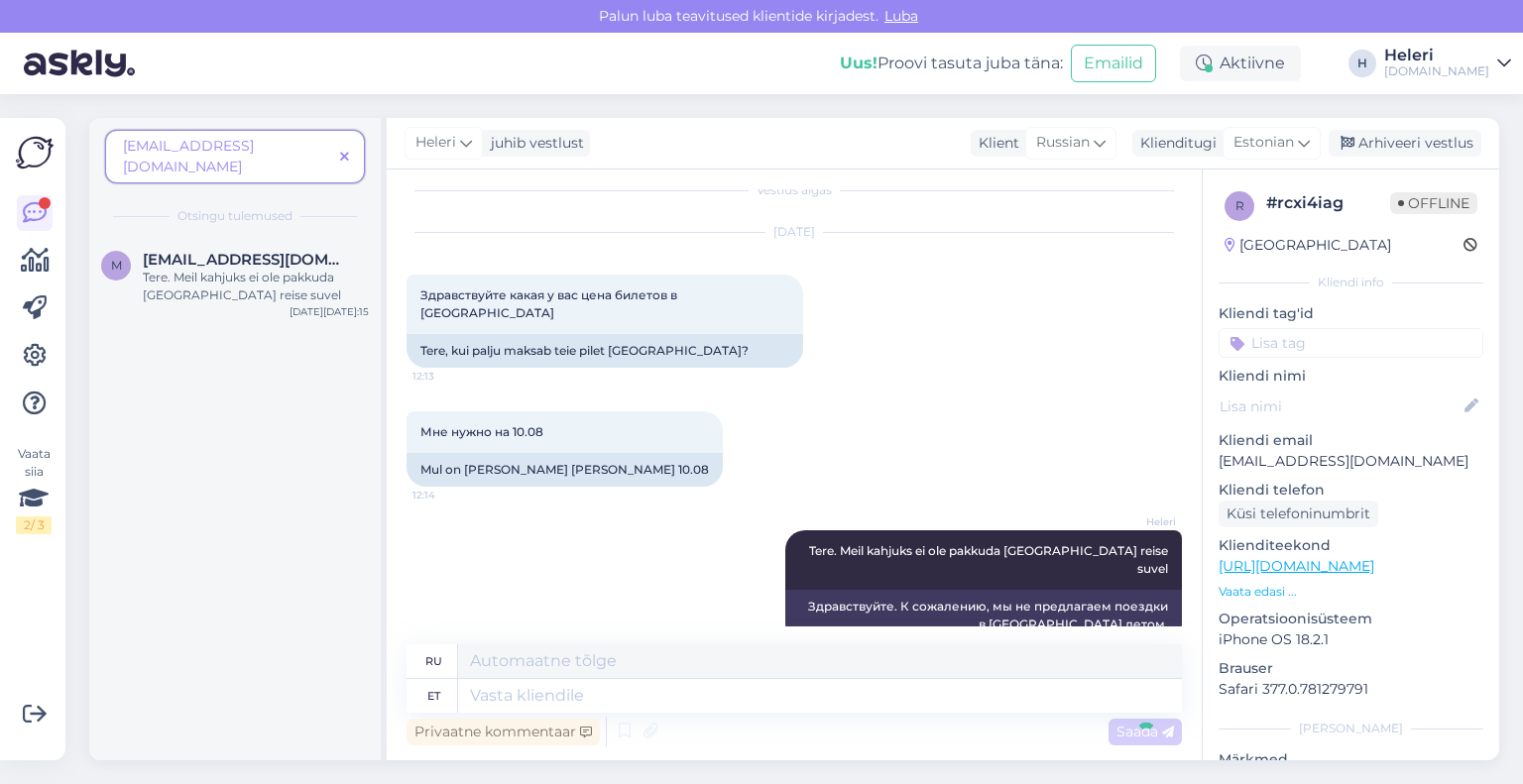 scroll, scrollTop: 139, scrollLeft: 0, axis: vertical 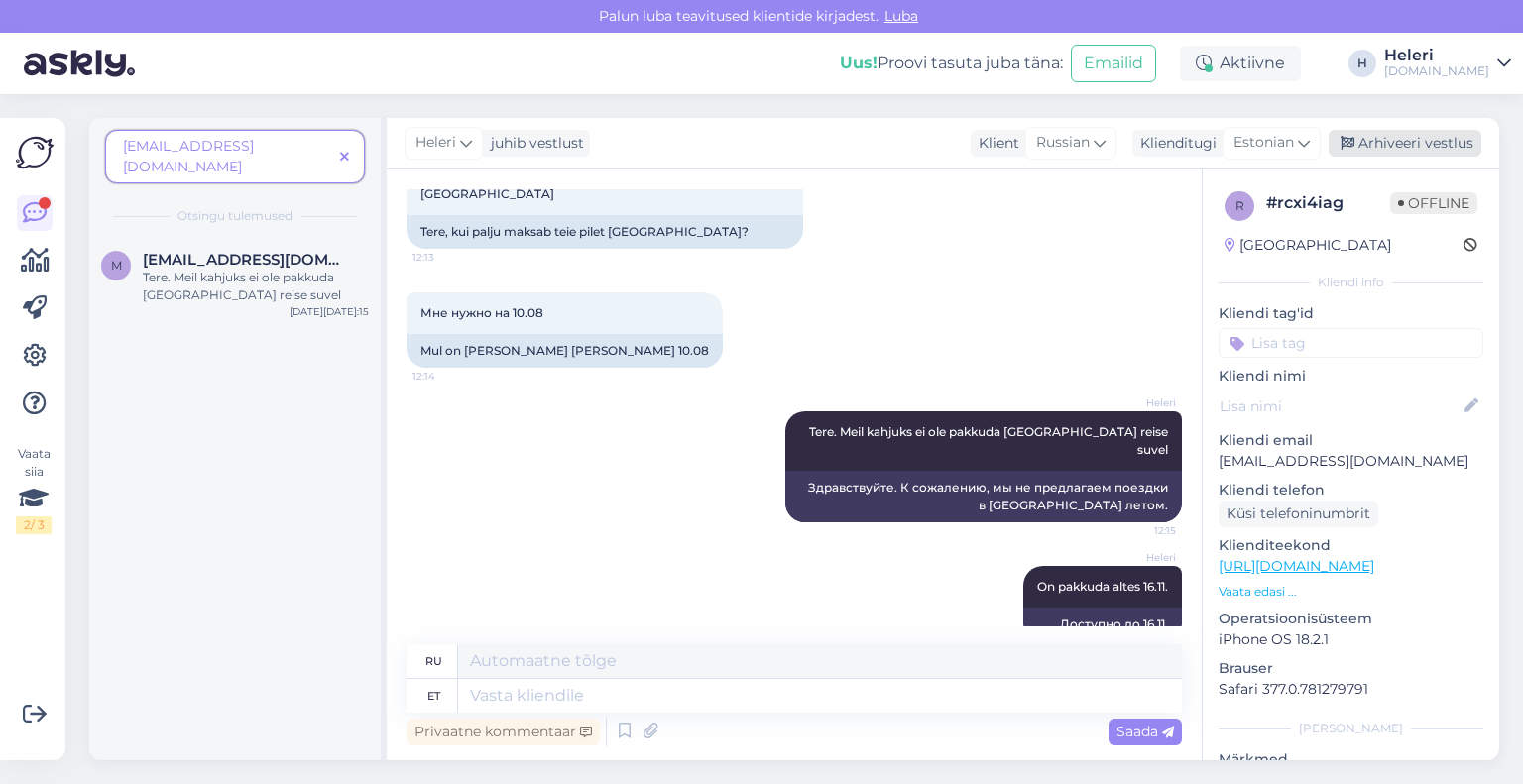 drag, startPoint x: 1396, startPoint y: 139, endPoint x: 718, endPoint y: 116, distance: 678.39 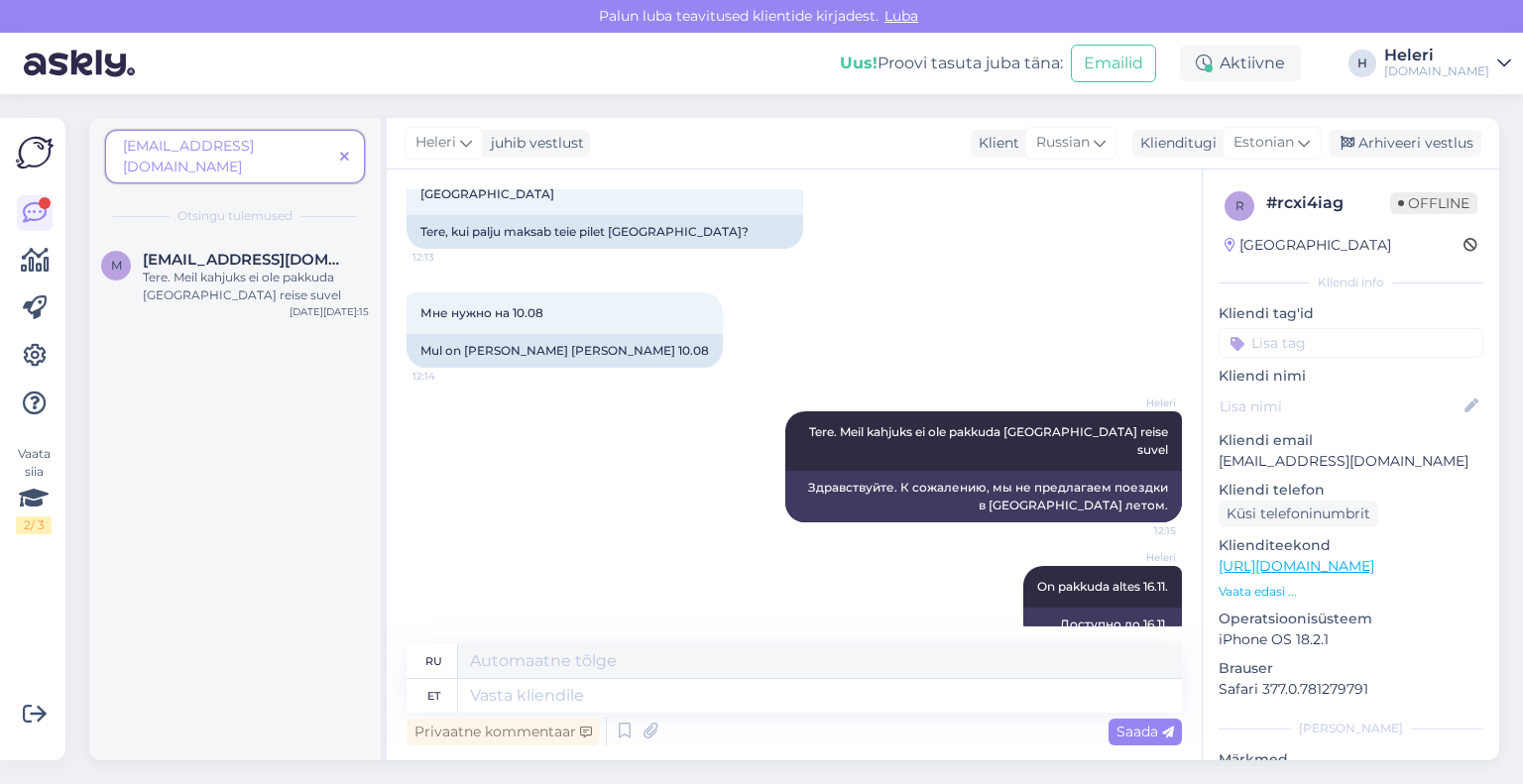 scroll, scrollTop: 119, scrollLeft: 0, axis: vertical 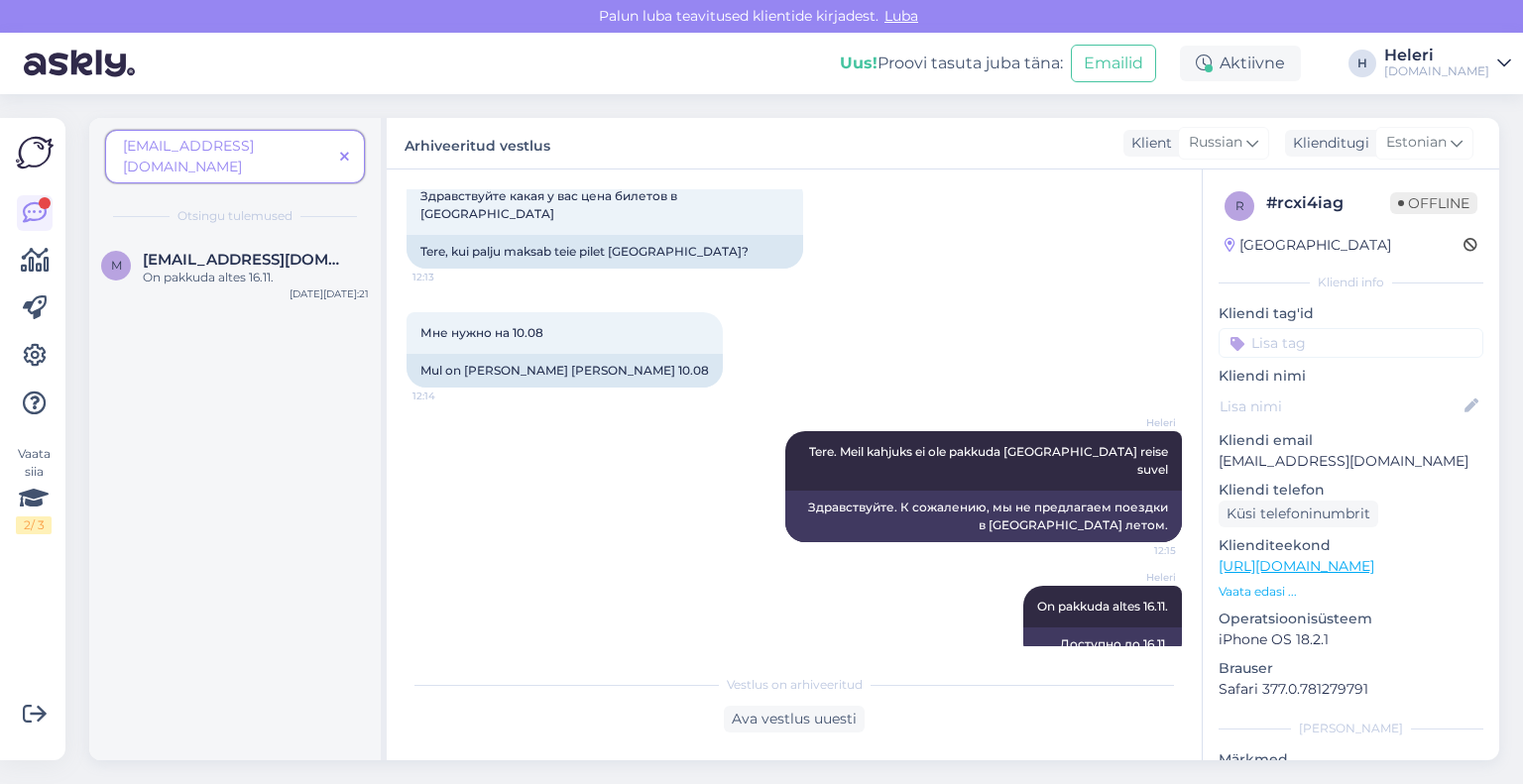 click at bounding box center [344, 158] 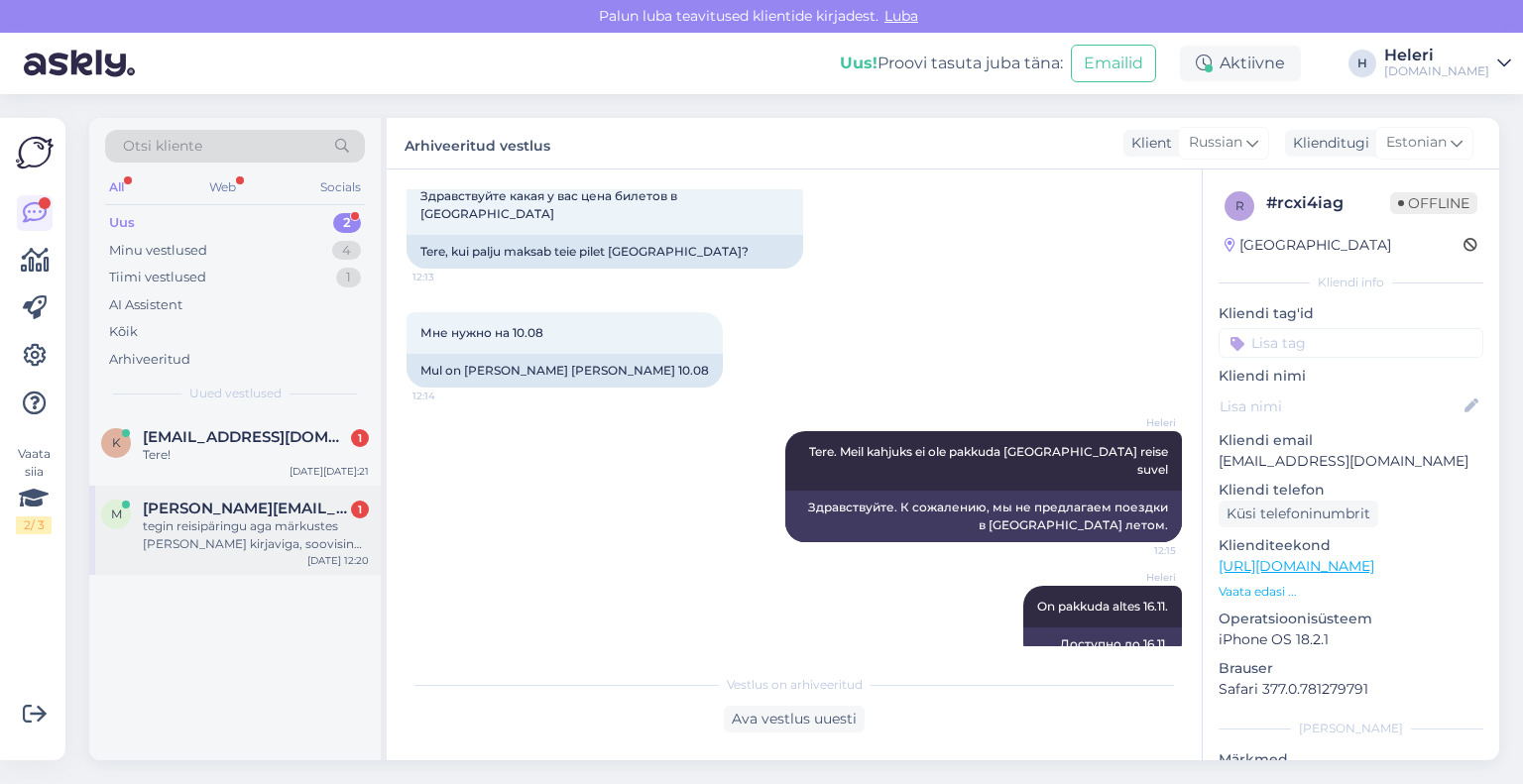 click on "[PERSON_NAME][EMAIL_ADDRESS][DOMAIN_NAME]" at bounding box center (246, 508) 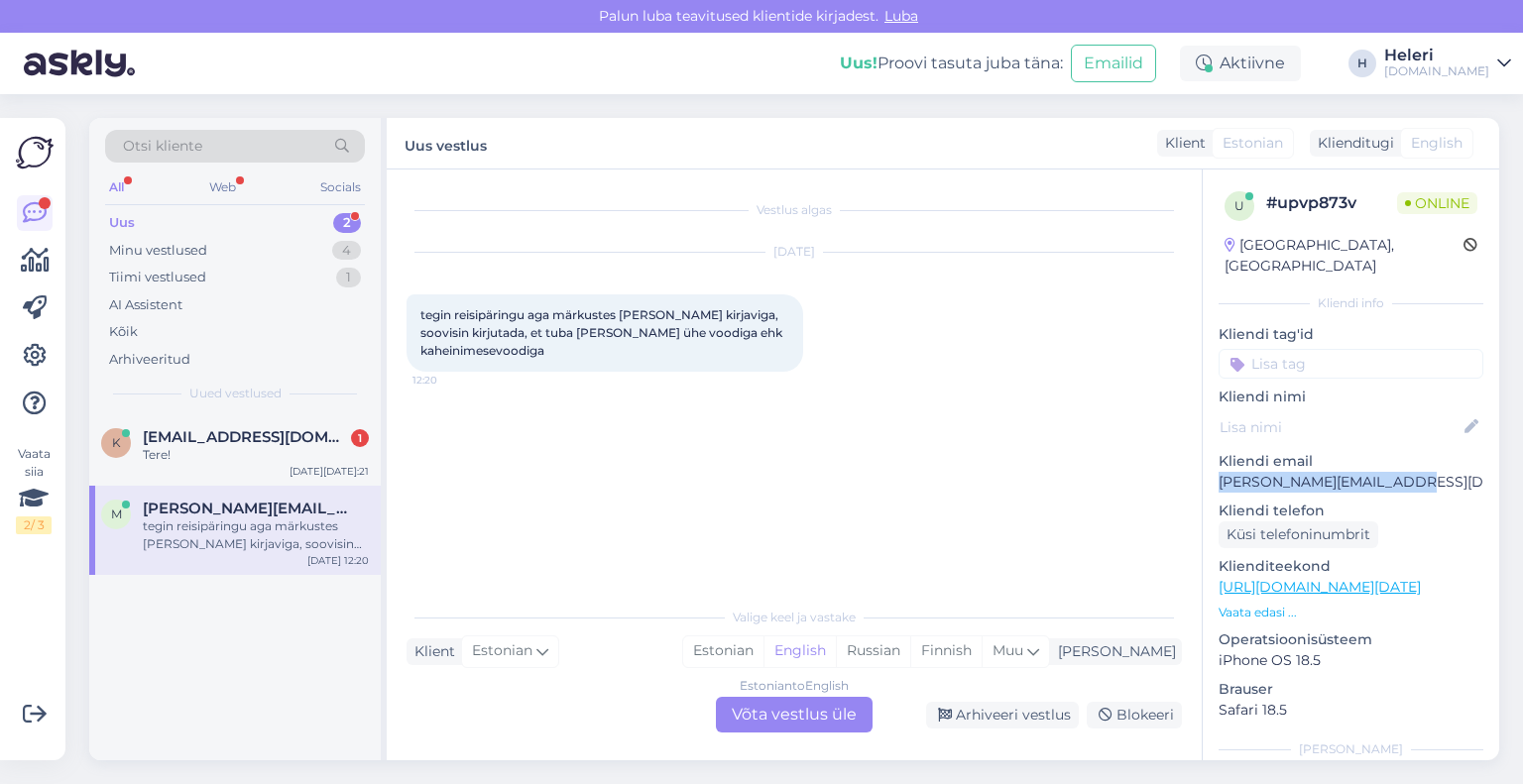 drag, startPoint x: 1219, startPoint y: 460, endPoint x: 1431, endPoint y: 460, distance: 212 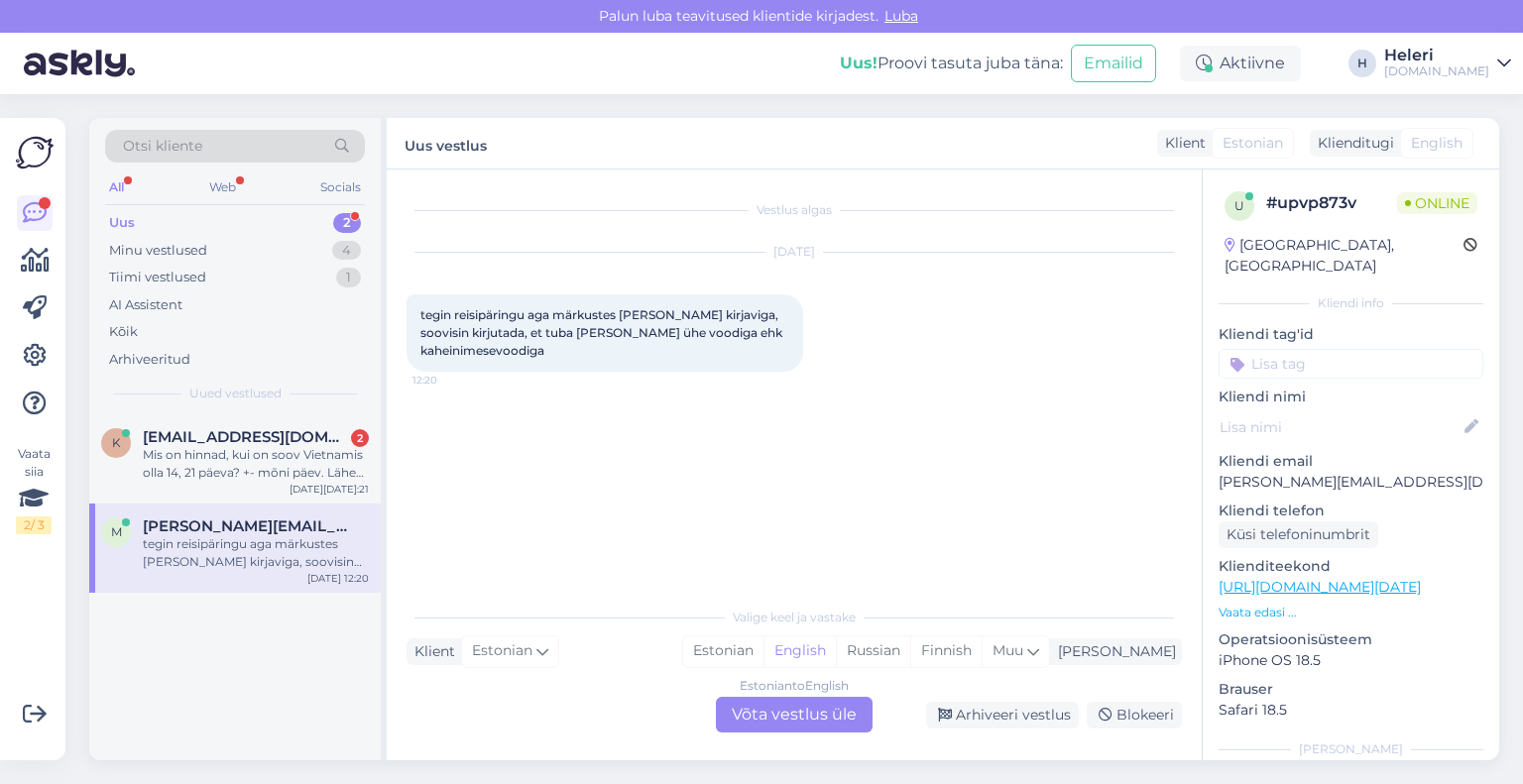 click on "Estonian  to  English Võta vestlus üle" at bounding box center [794, 715] 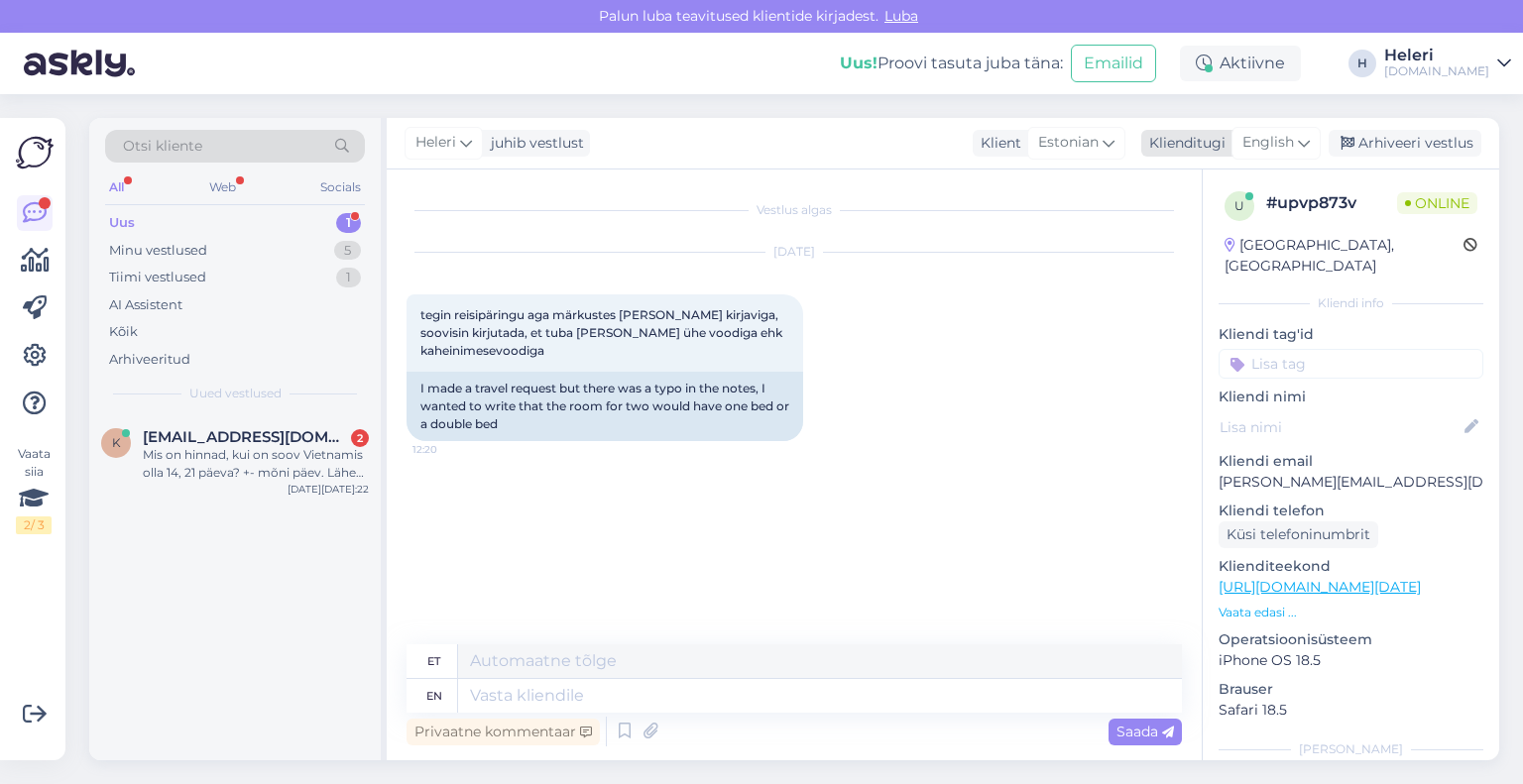 click on "English" at bounding box center (1268, 143) 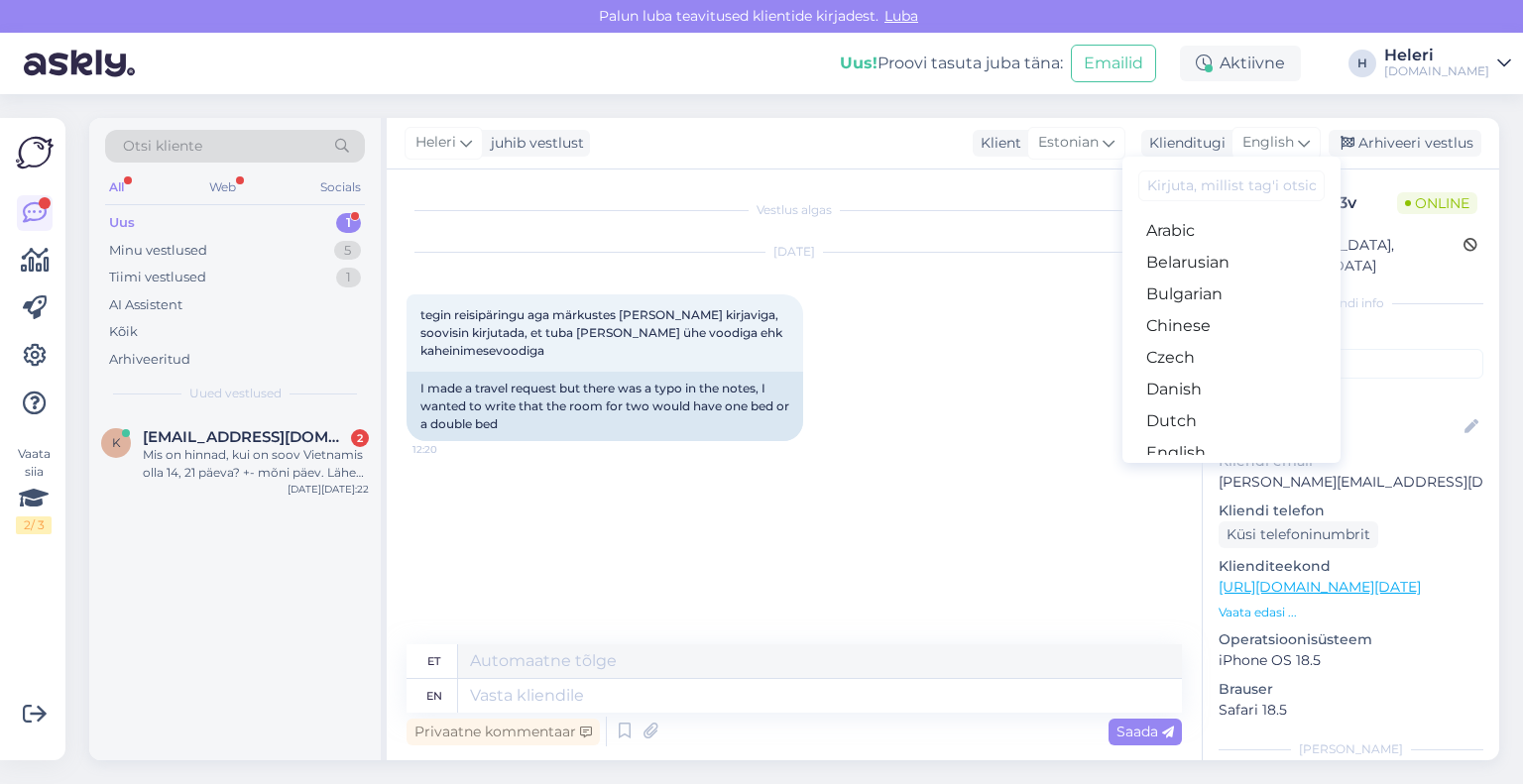 click on "Estonian" at bounding box center [1231, 485] 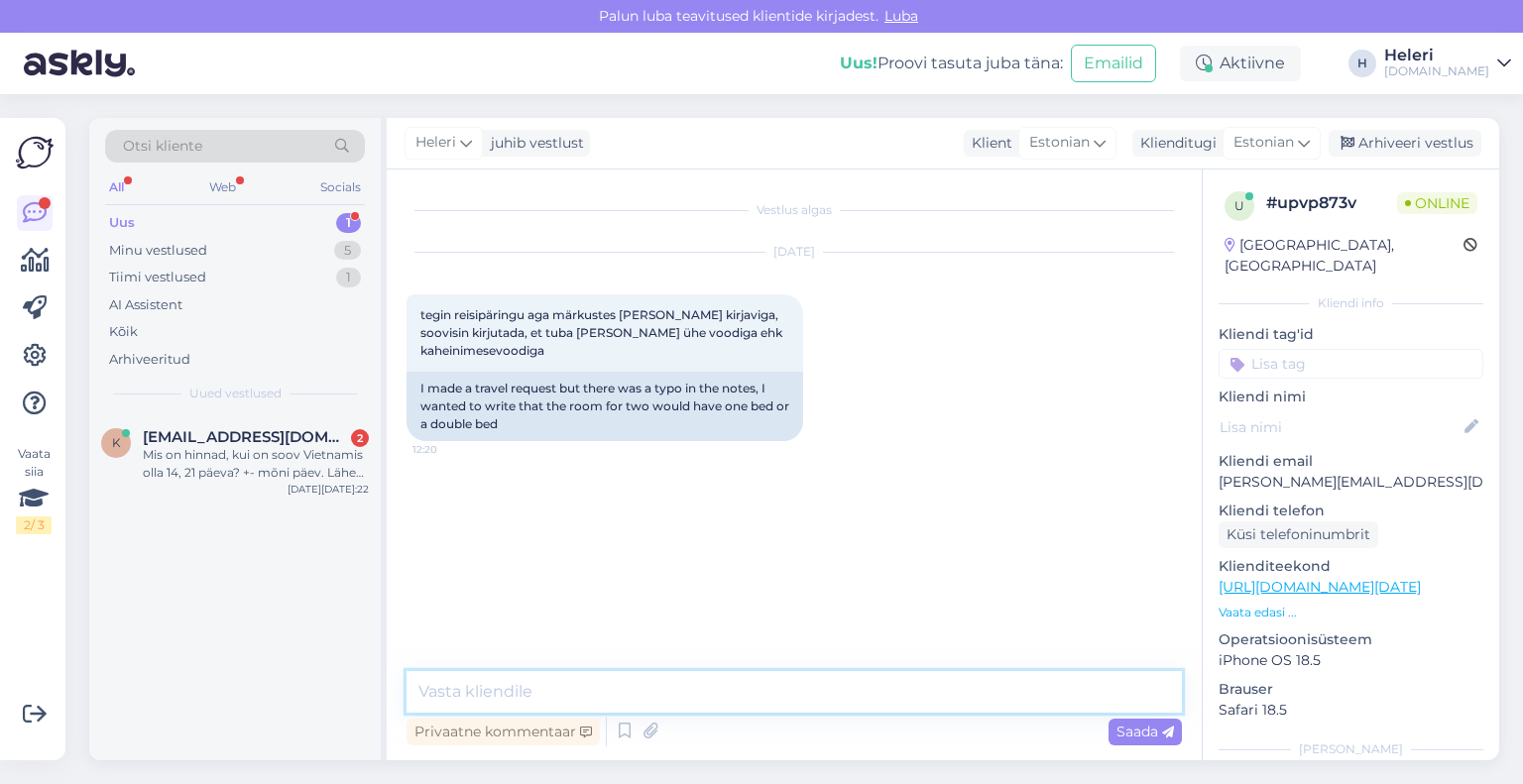 click at bounding box center (794, 692) 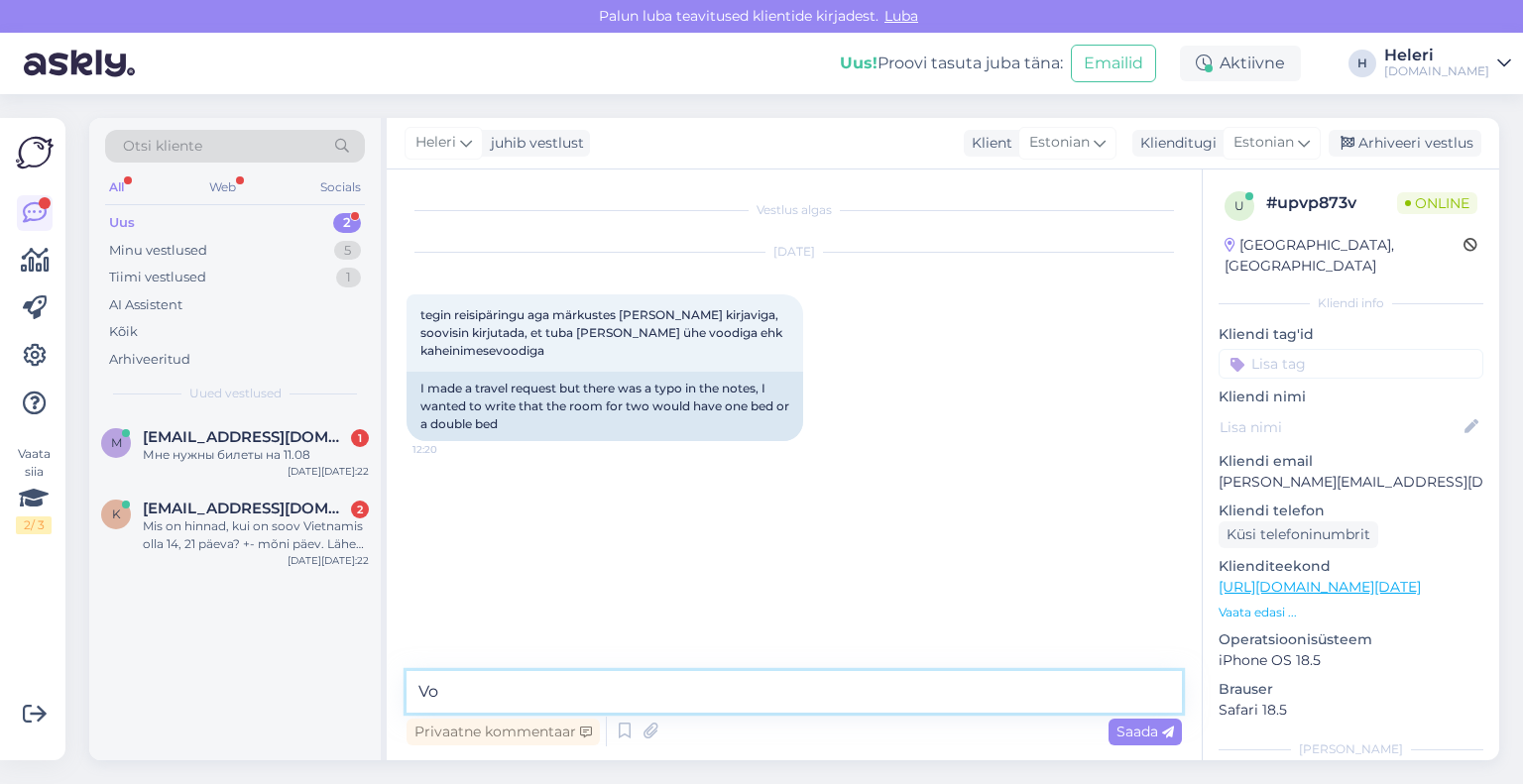 type on "V" 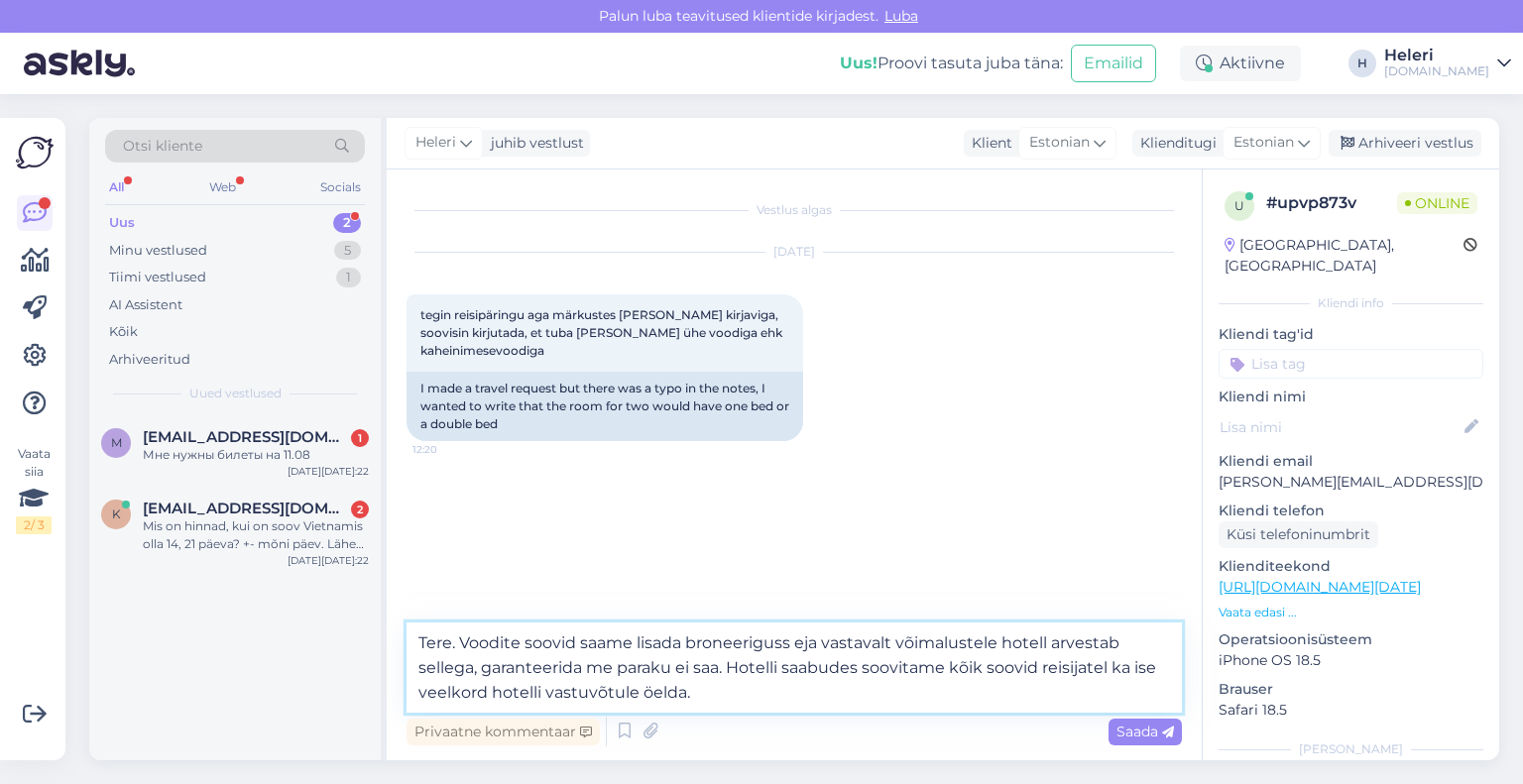 click on "Tere. Voodite soovid saame lisada broneeriguss eja vastavalt võimalustele hotell arvestab sellega, garanteerida me paraku ei saa. Hotelli saabudes soovitame kõik soovid reisijatel ka ise veelkord hotelli vastuvõtule öelda." at bounding box center (794, 667) 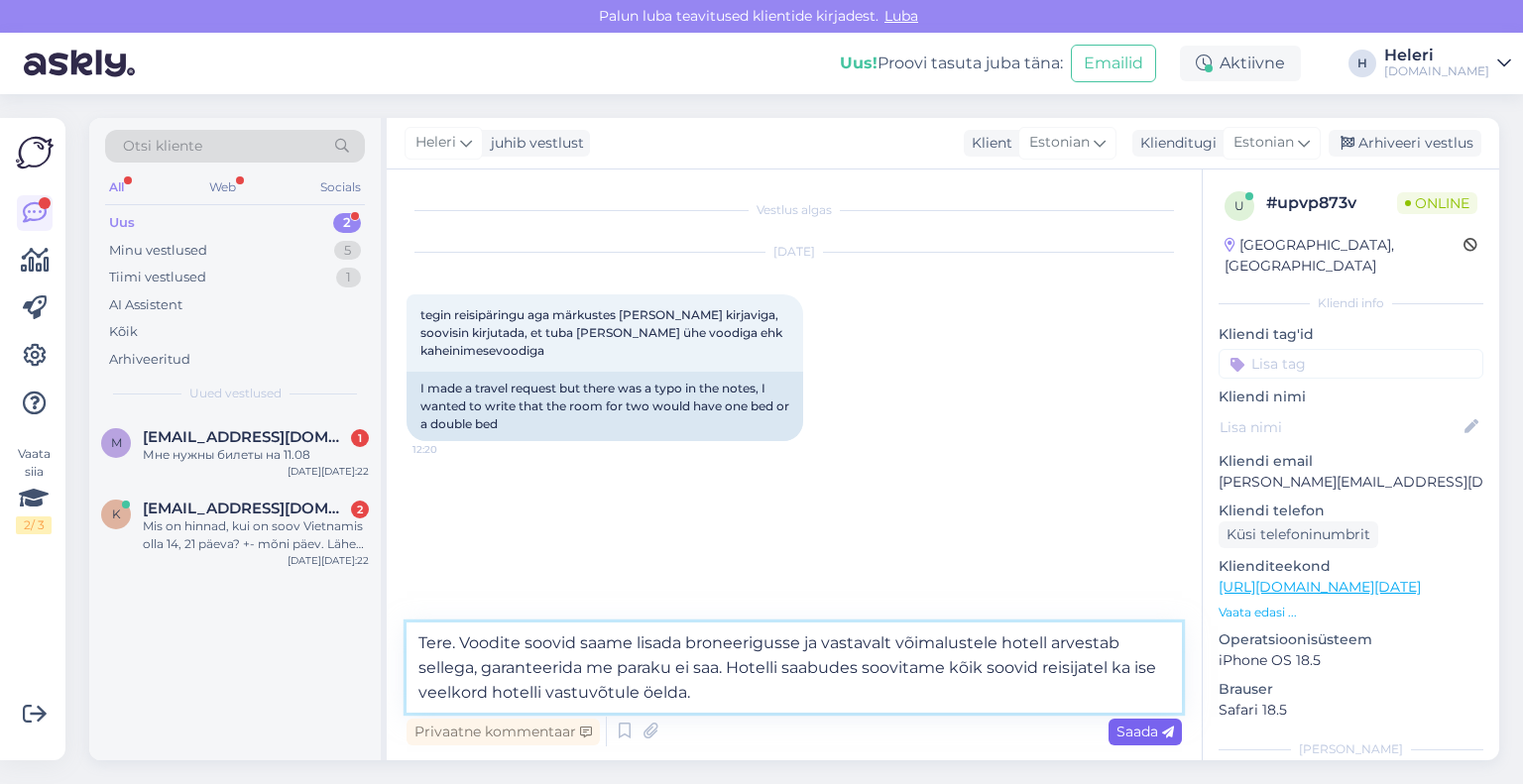 type on "Tere. Voodite soovid saame lisada broneerigusse ja vastavalt võimalustele hotell arvestab sellega, garanteerida me paraku ei saa. Hotelli saabudes soovitame kõik soovid reisijatel ka ise veelkord hotelli vastuvõtule öelda." 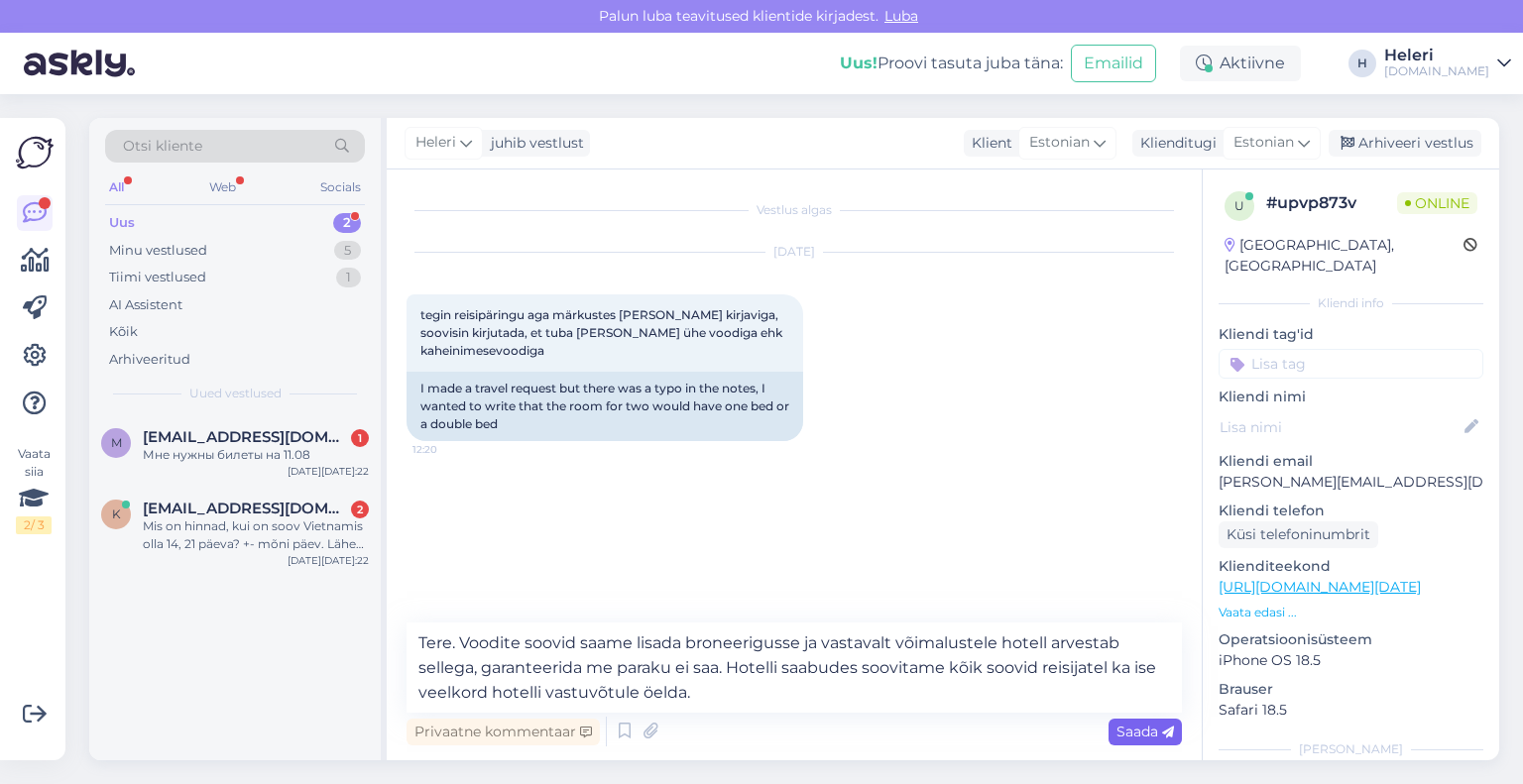 click on "Saada" at bounding box center [1145, 731] 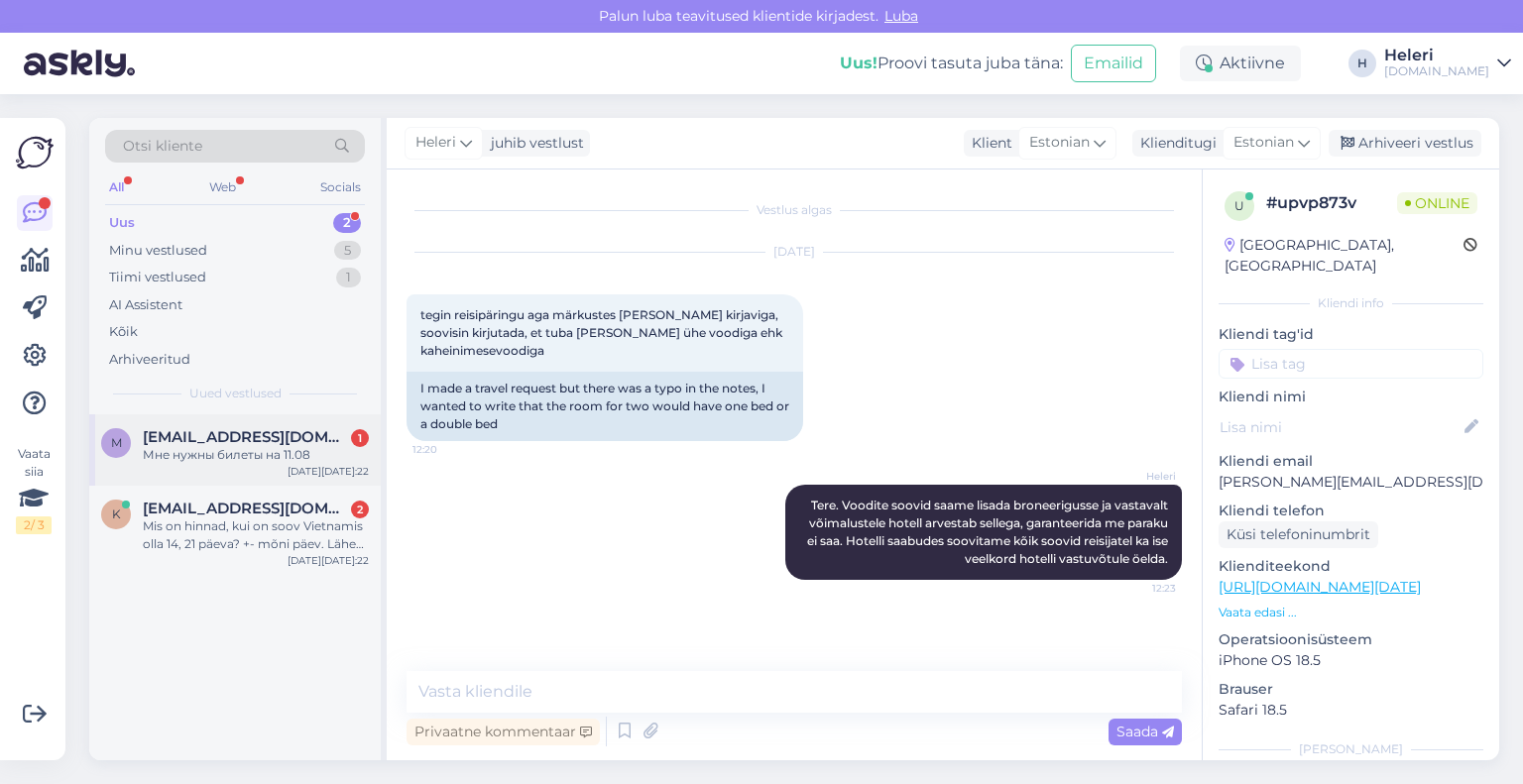 click on "Мне нужны билеты на 11.08" at bounding box center [256, 455] 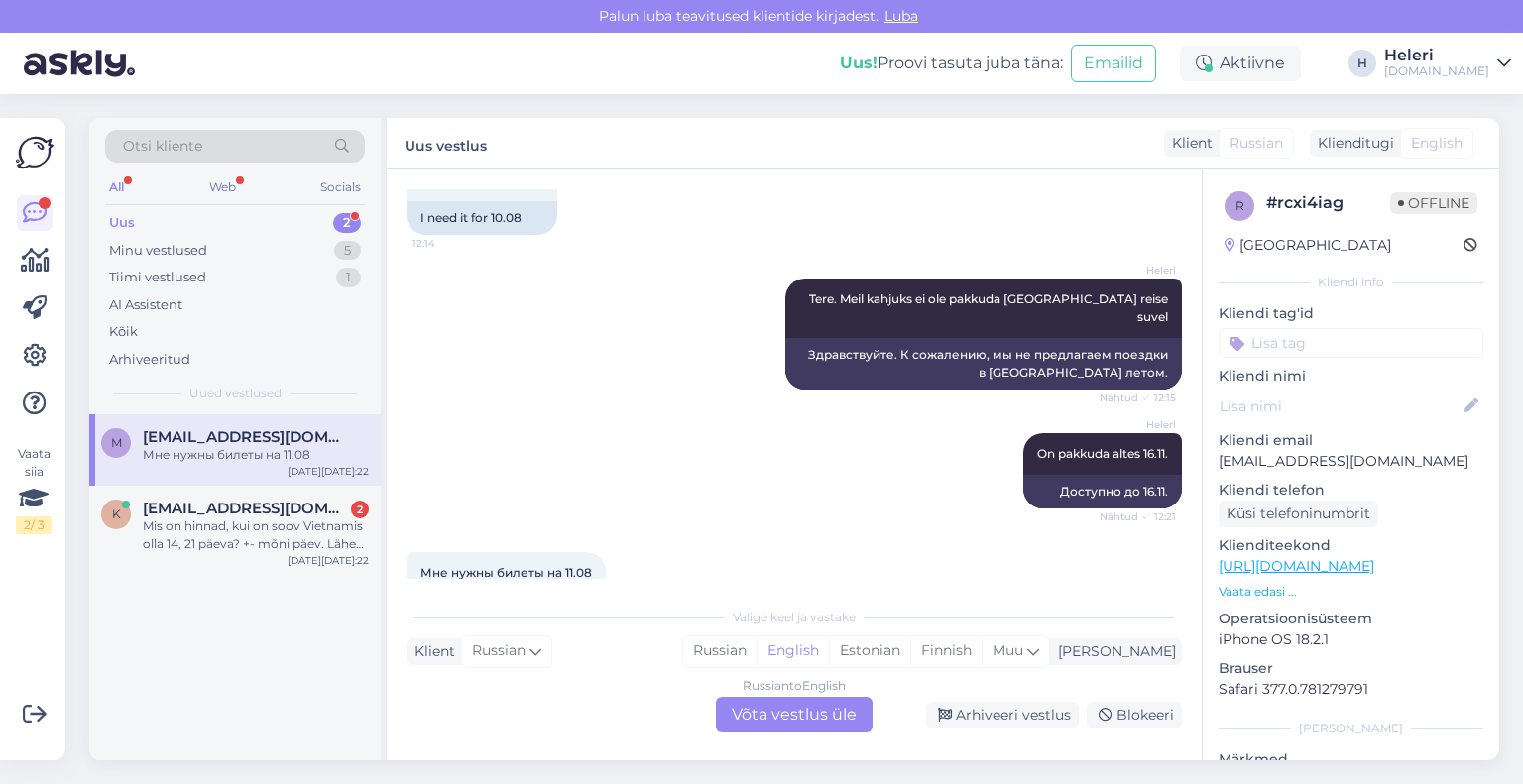 click on "Russian  to  English Võta vestlus üle" at bounding box center (794, 715) 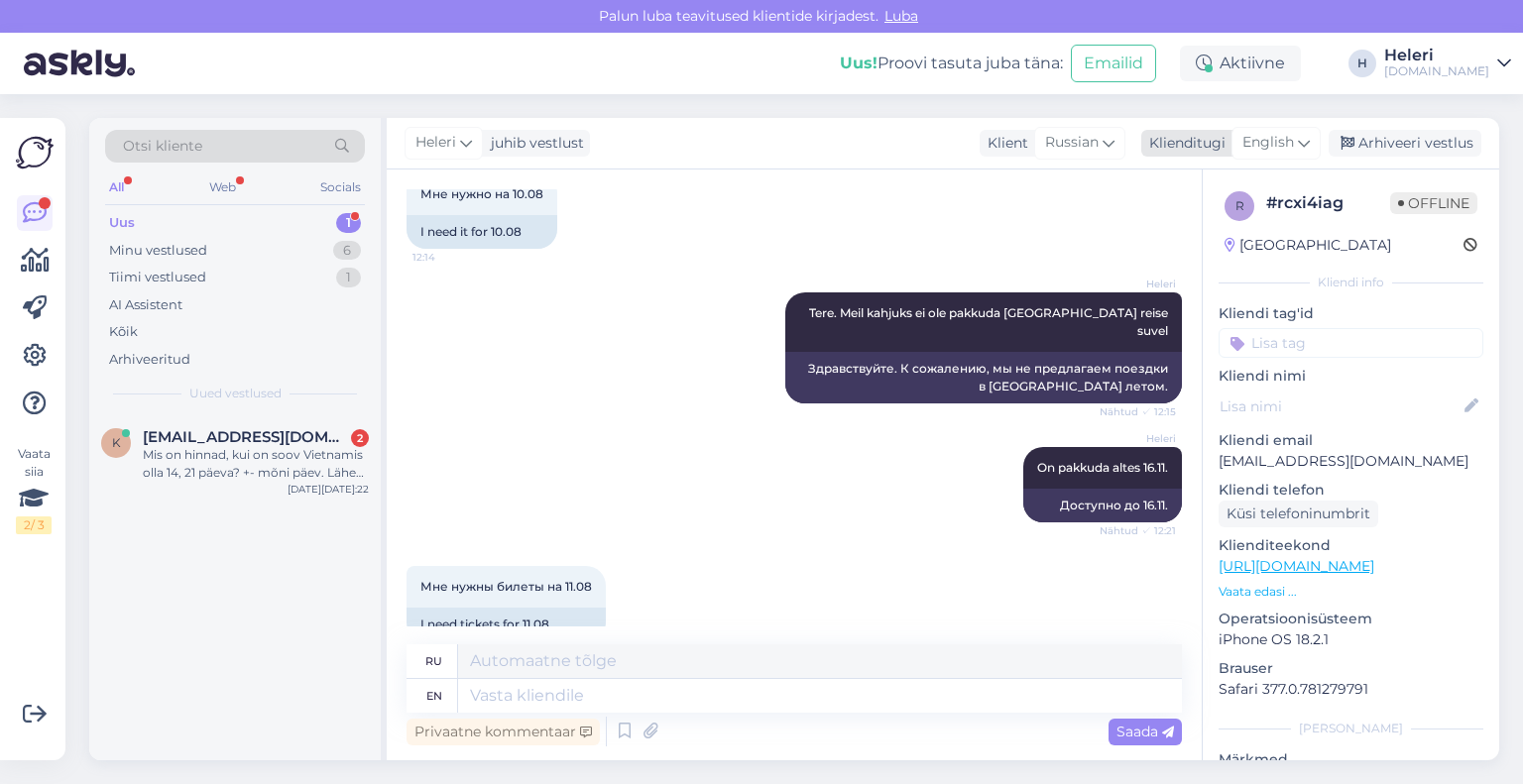 click at bounding box center (1304, 143) 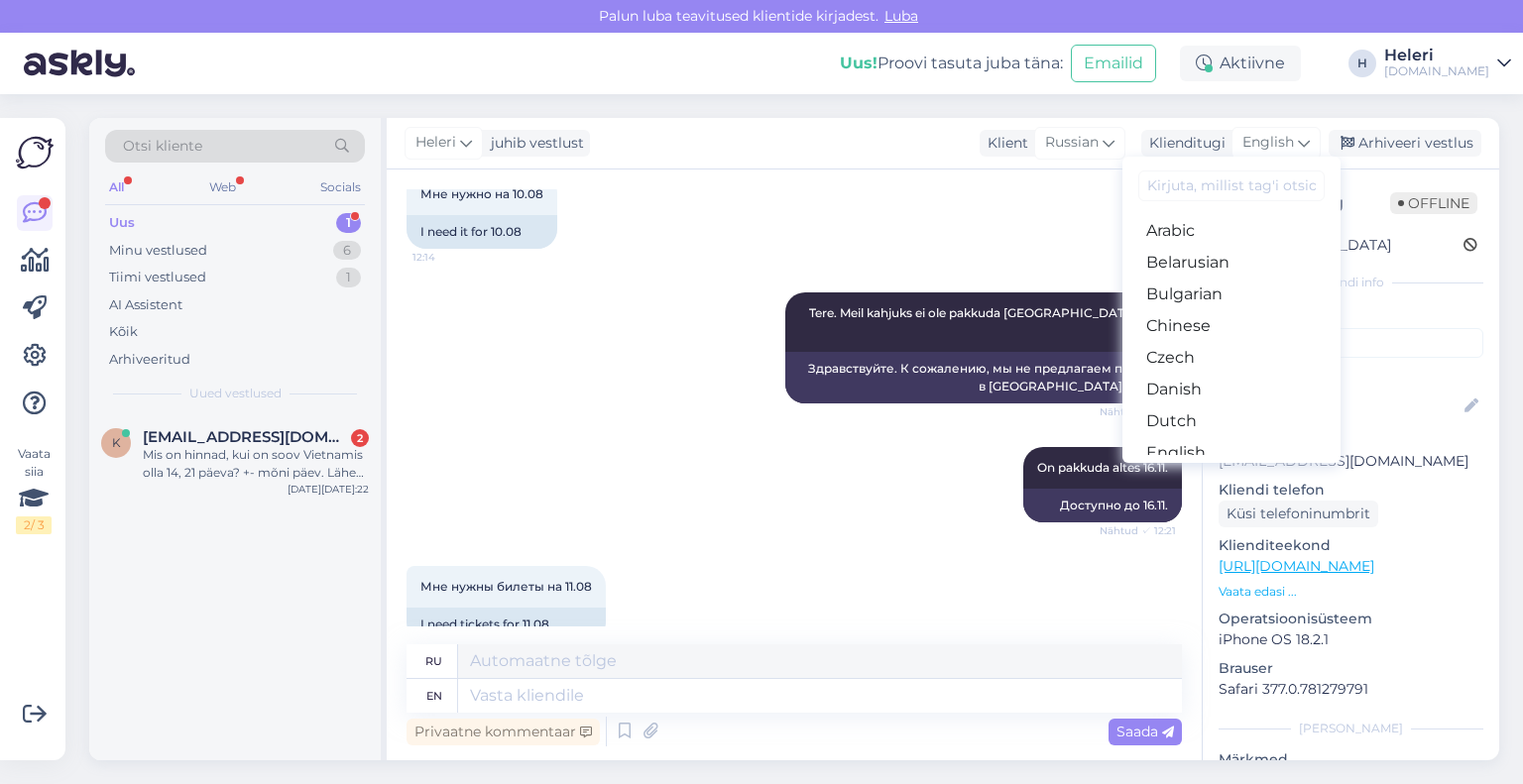 click on "Estonian" at bounding box center (1231, 485) 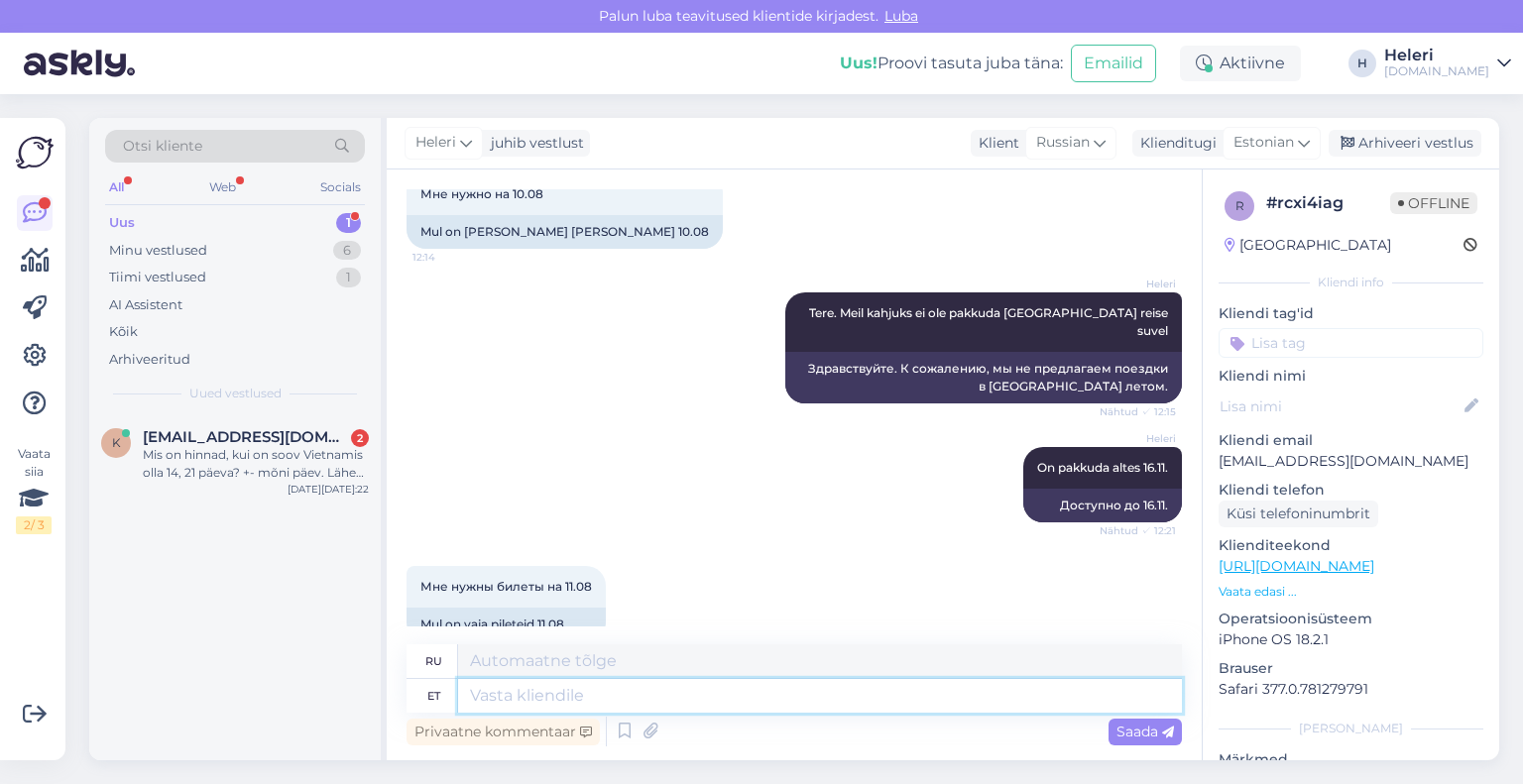 click at bounding box center (820, 696) 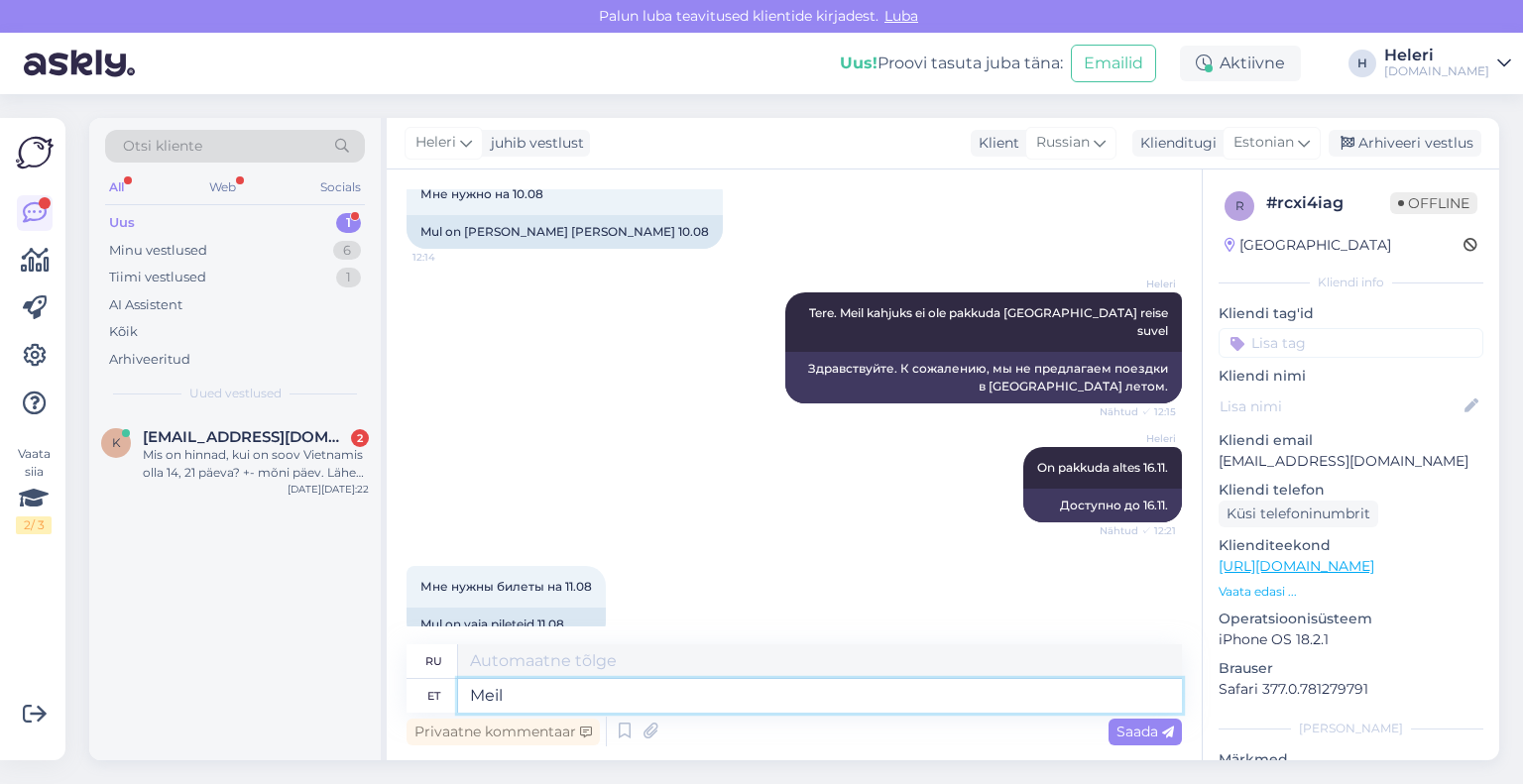 type on "Meil k" 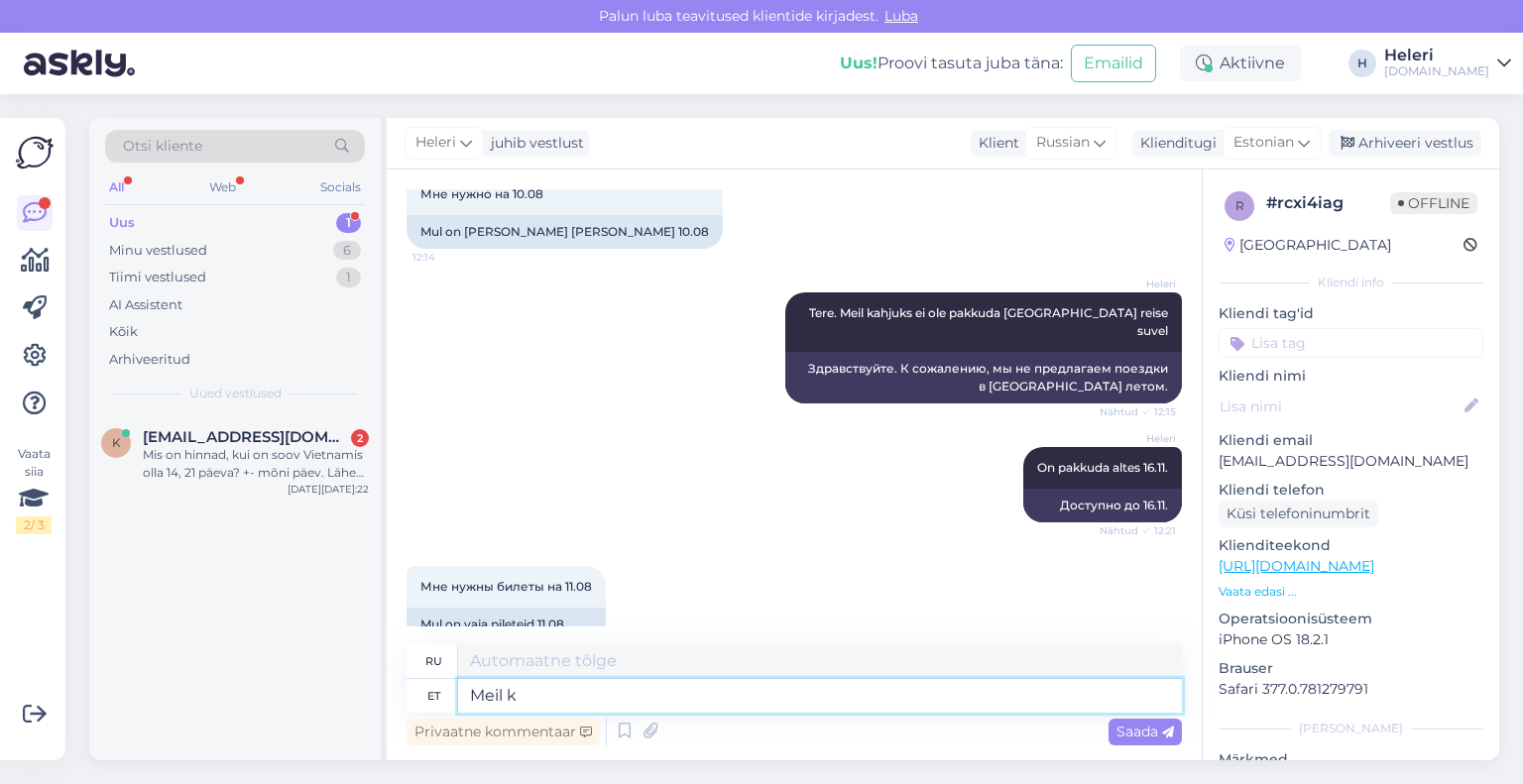 type on "Мы" 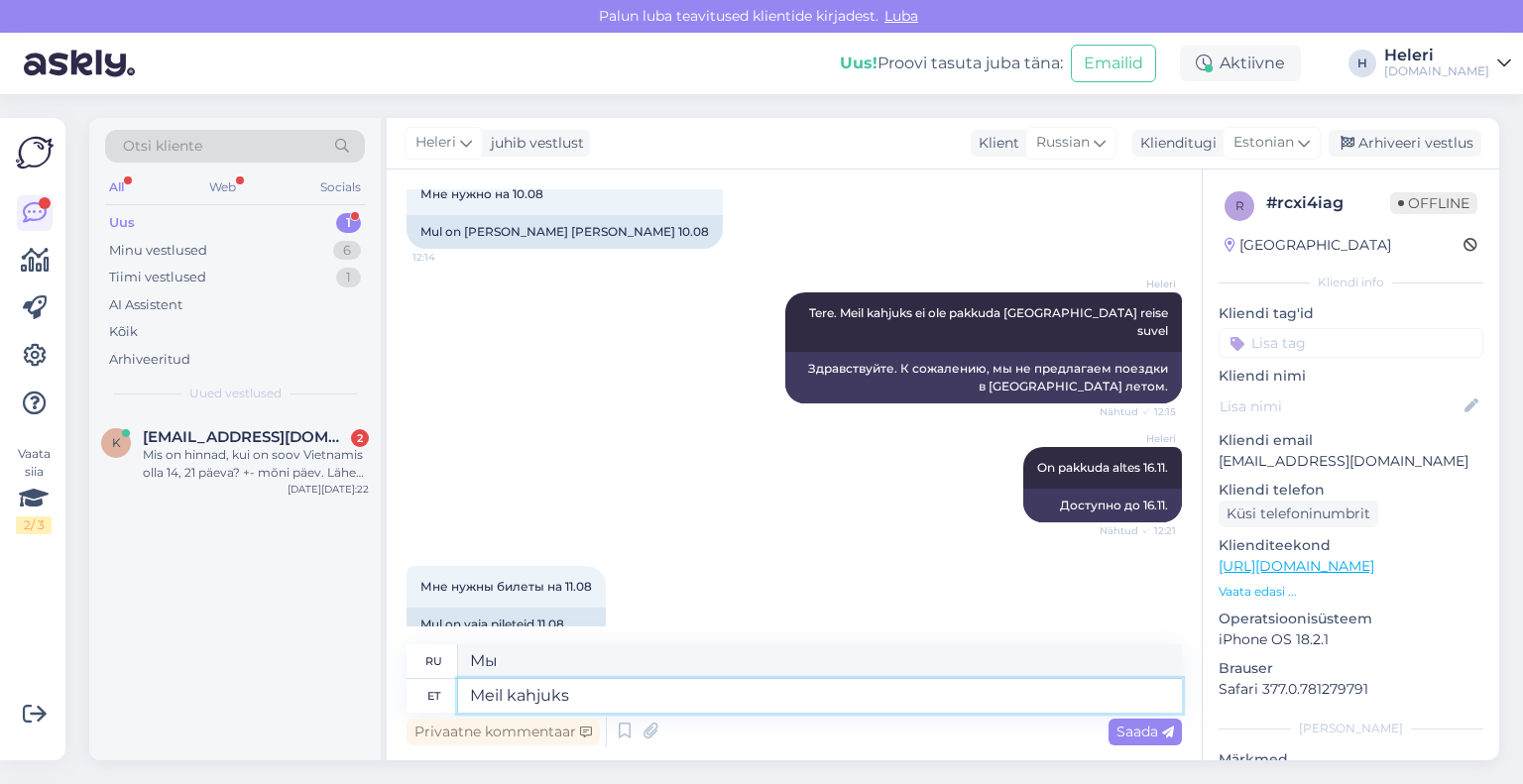 type on "Meil kahjuks e" 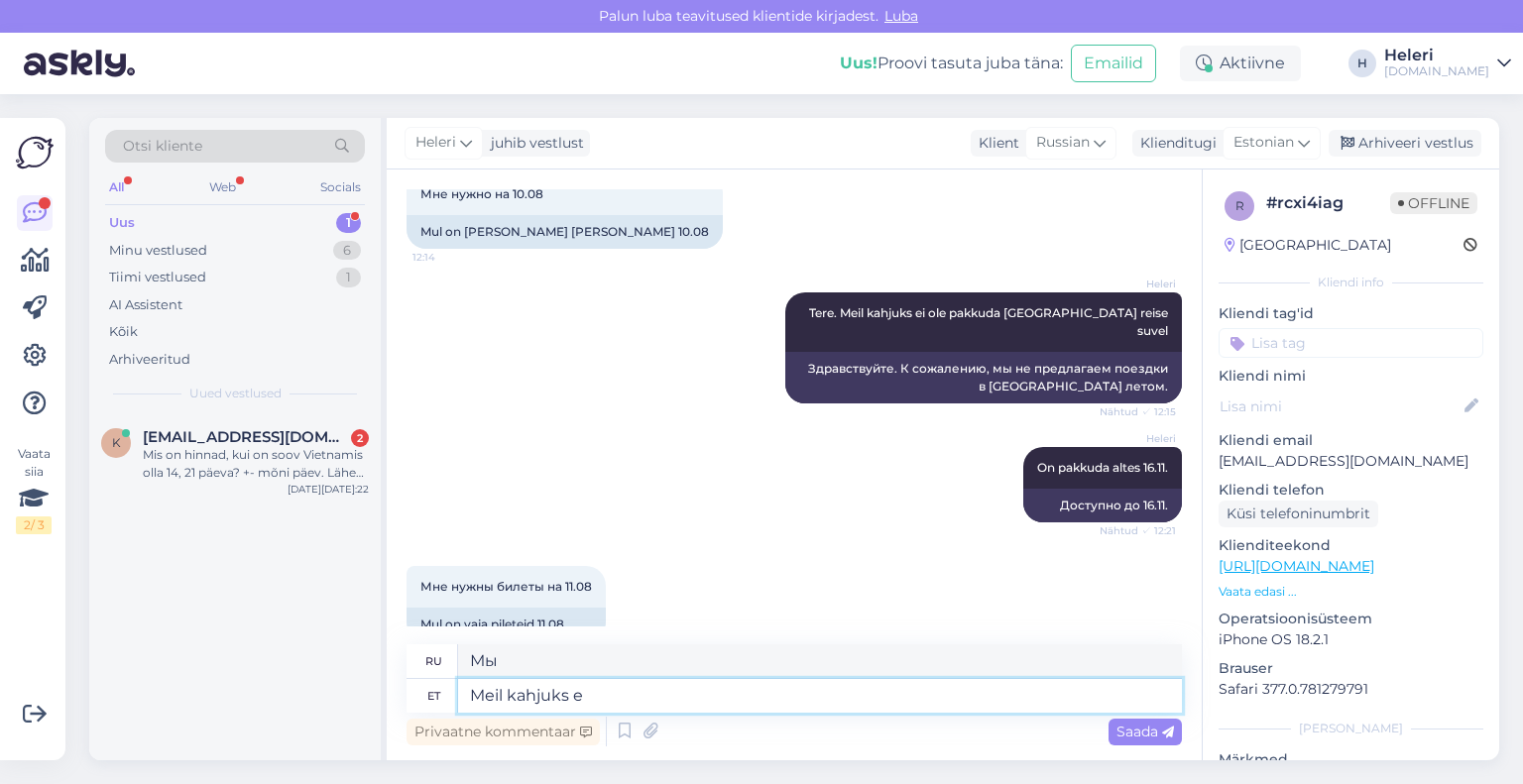 type on "К сожалению, мы" 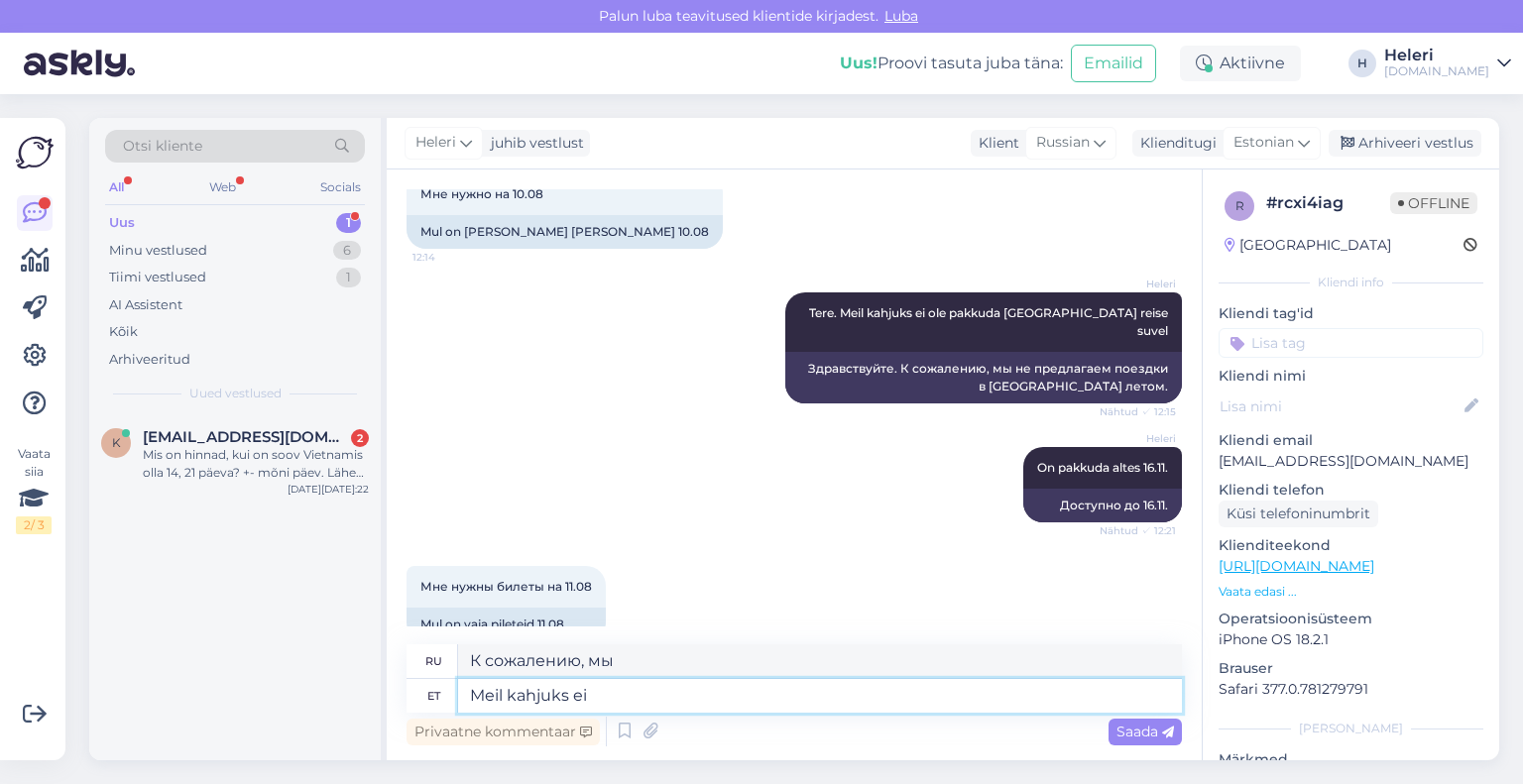 type on "Meil kahjuks ei o" 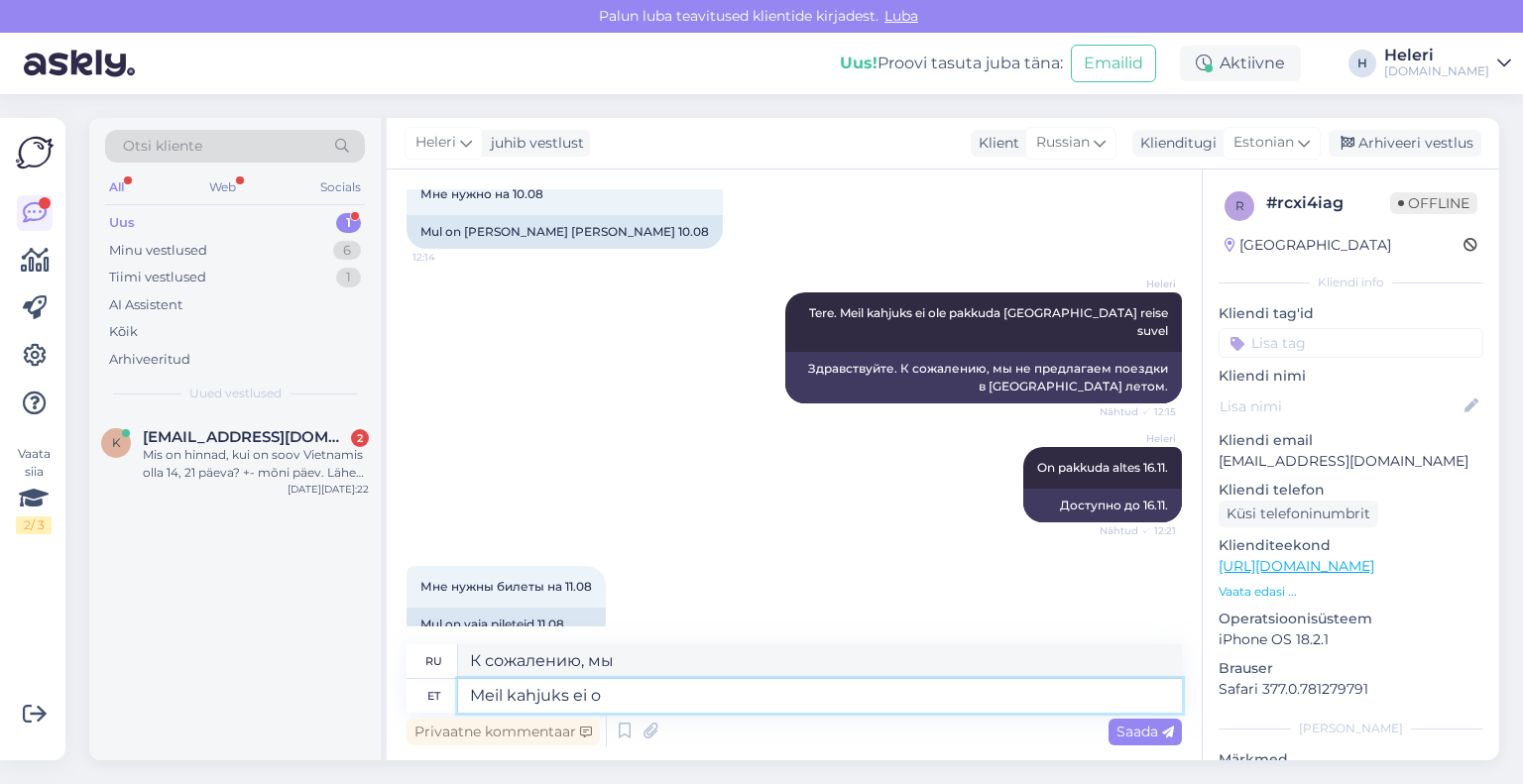 type on "К сожалению, мы не" 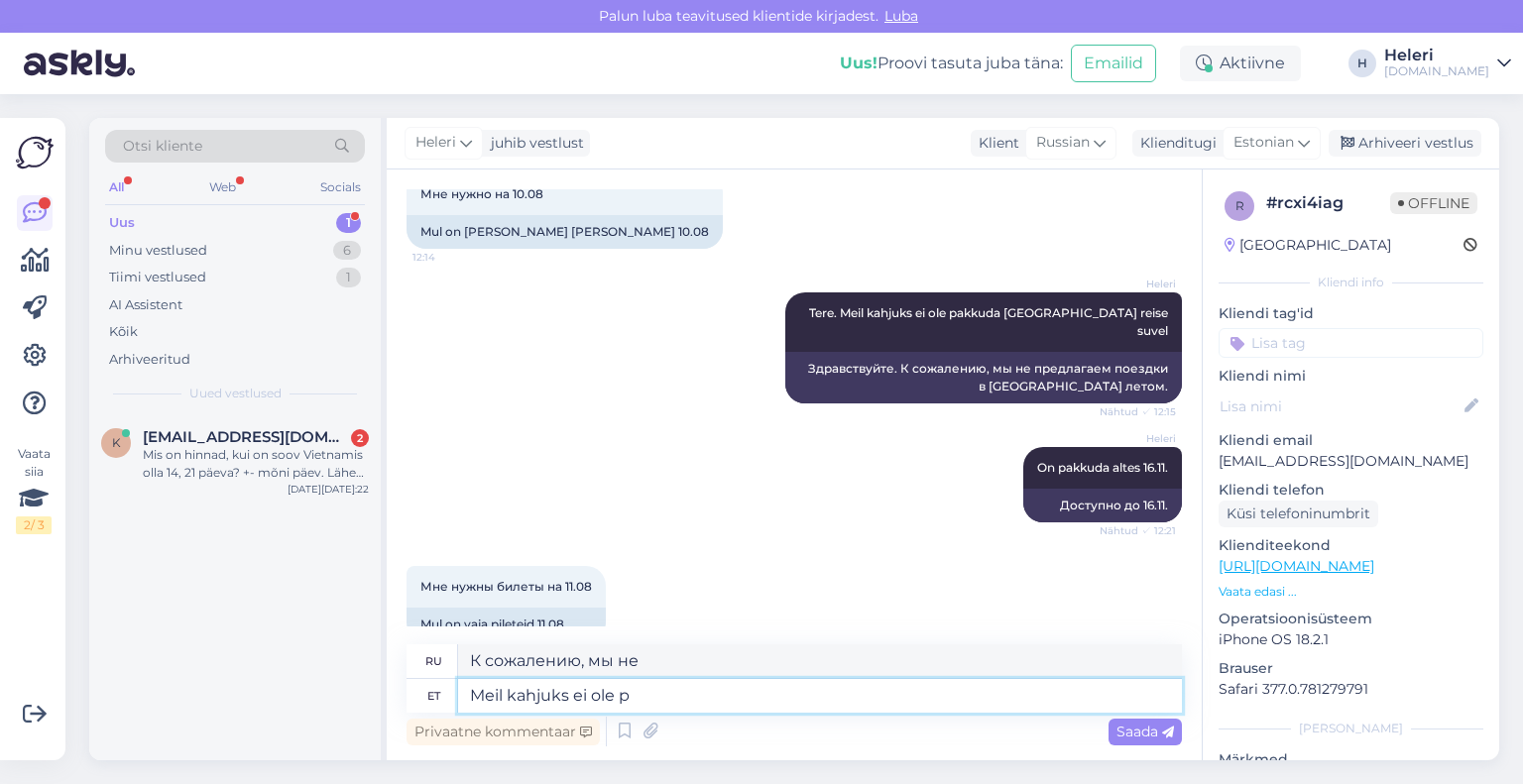 type on "Meil kahjuks ei ole pa" 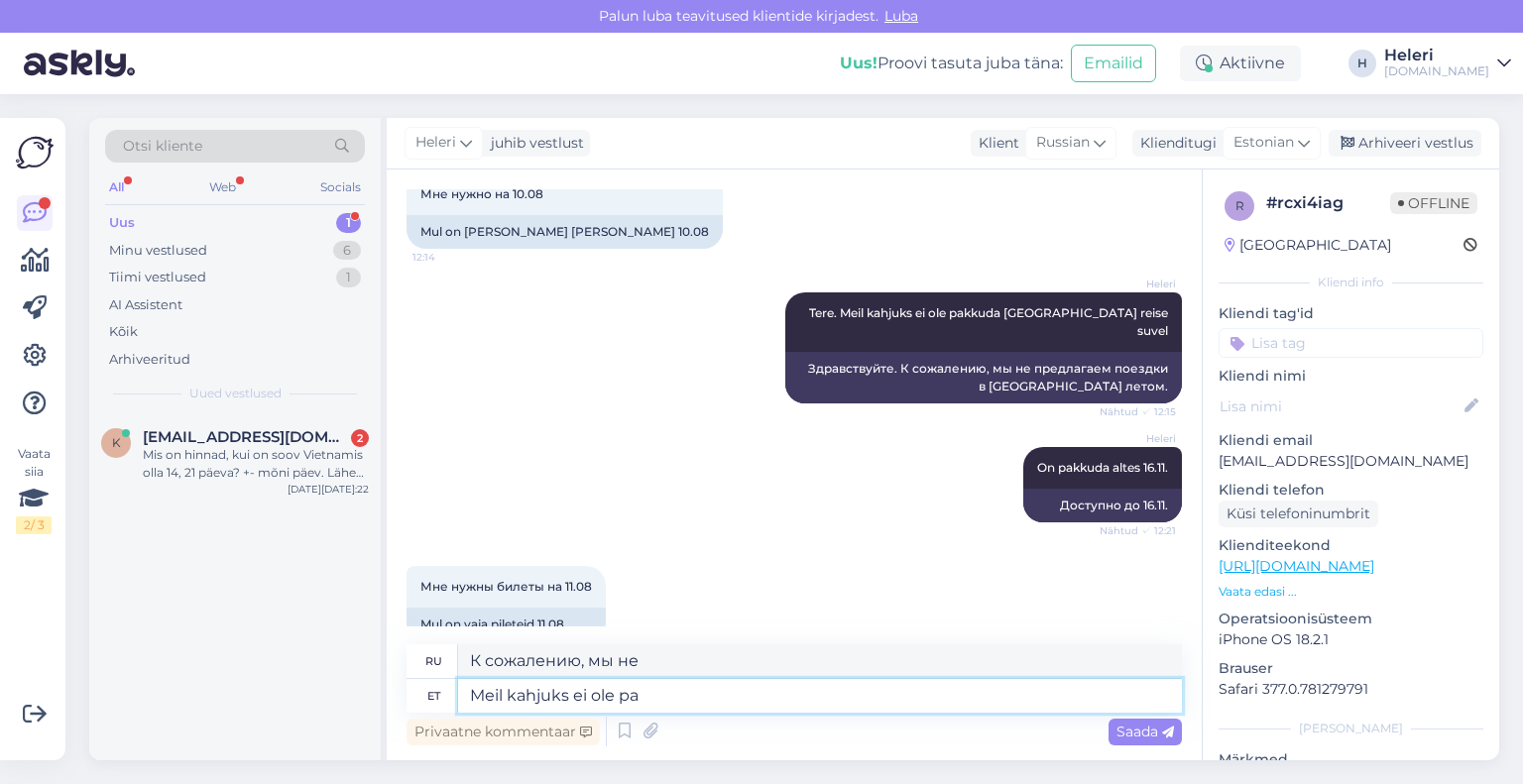type on "К сожалению, у нас нет" 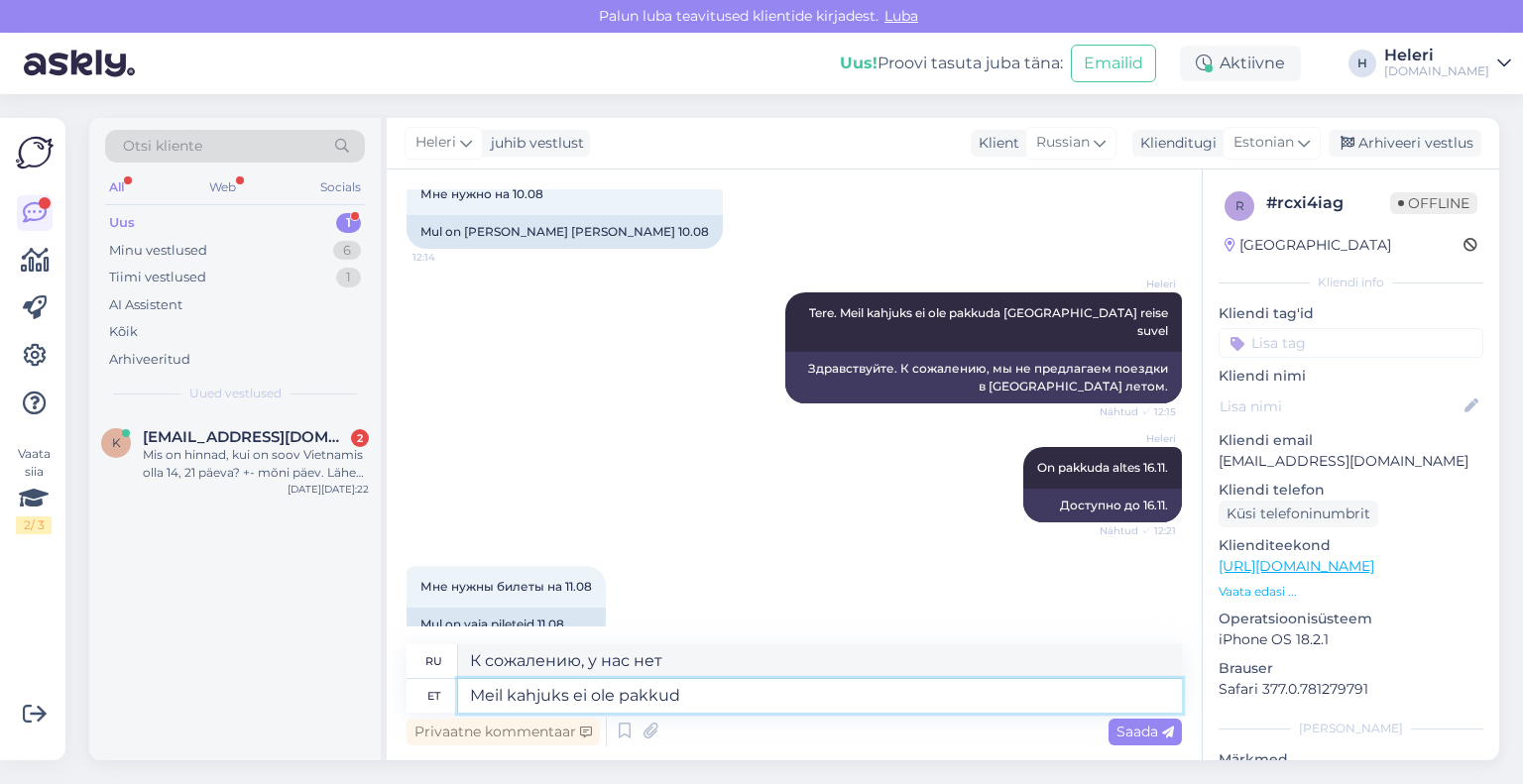 type on "Meil kahjuks ei ole pakkuda" 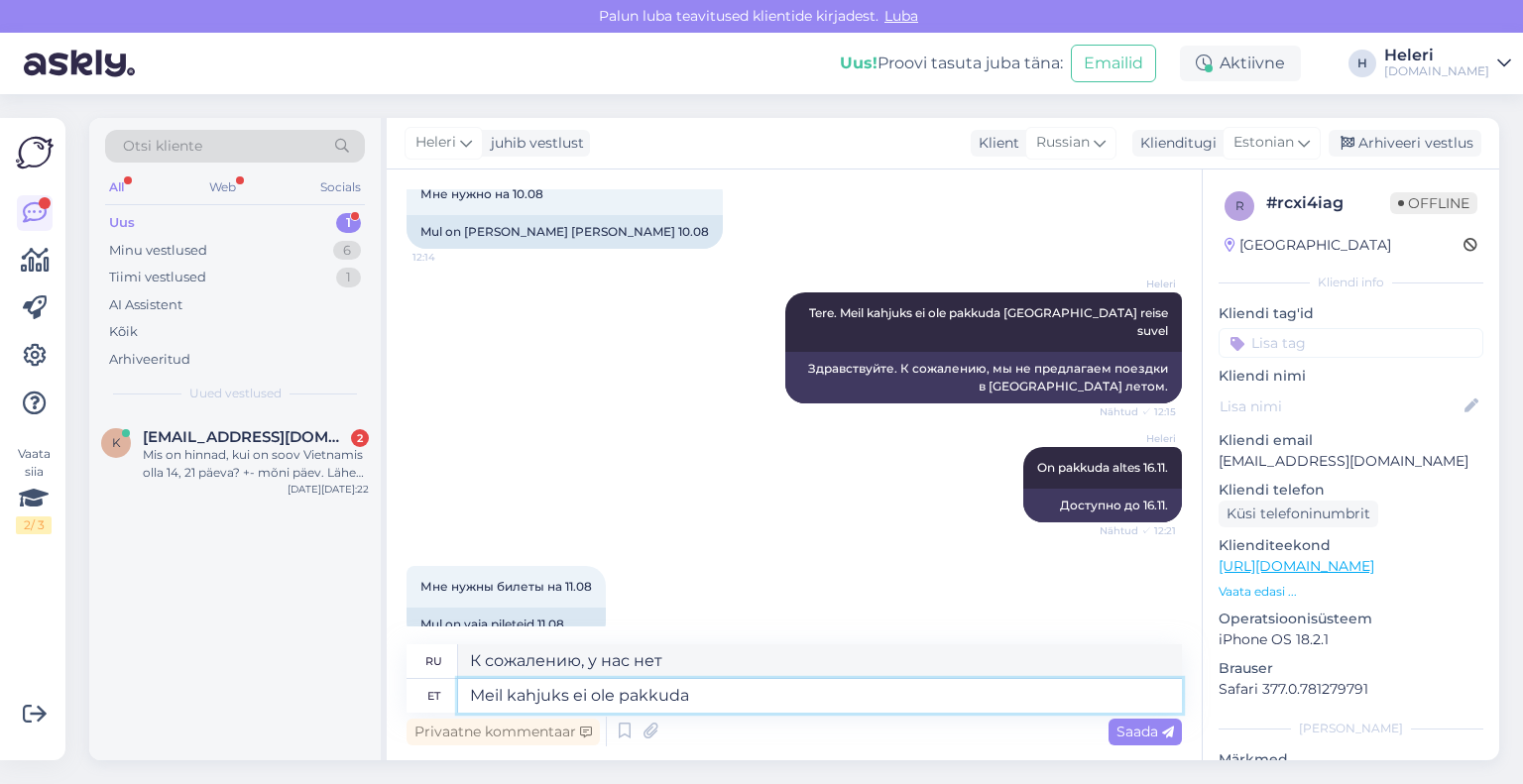 type on "К сожалению, нам нечего предложить." 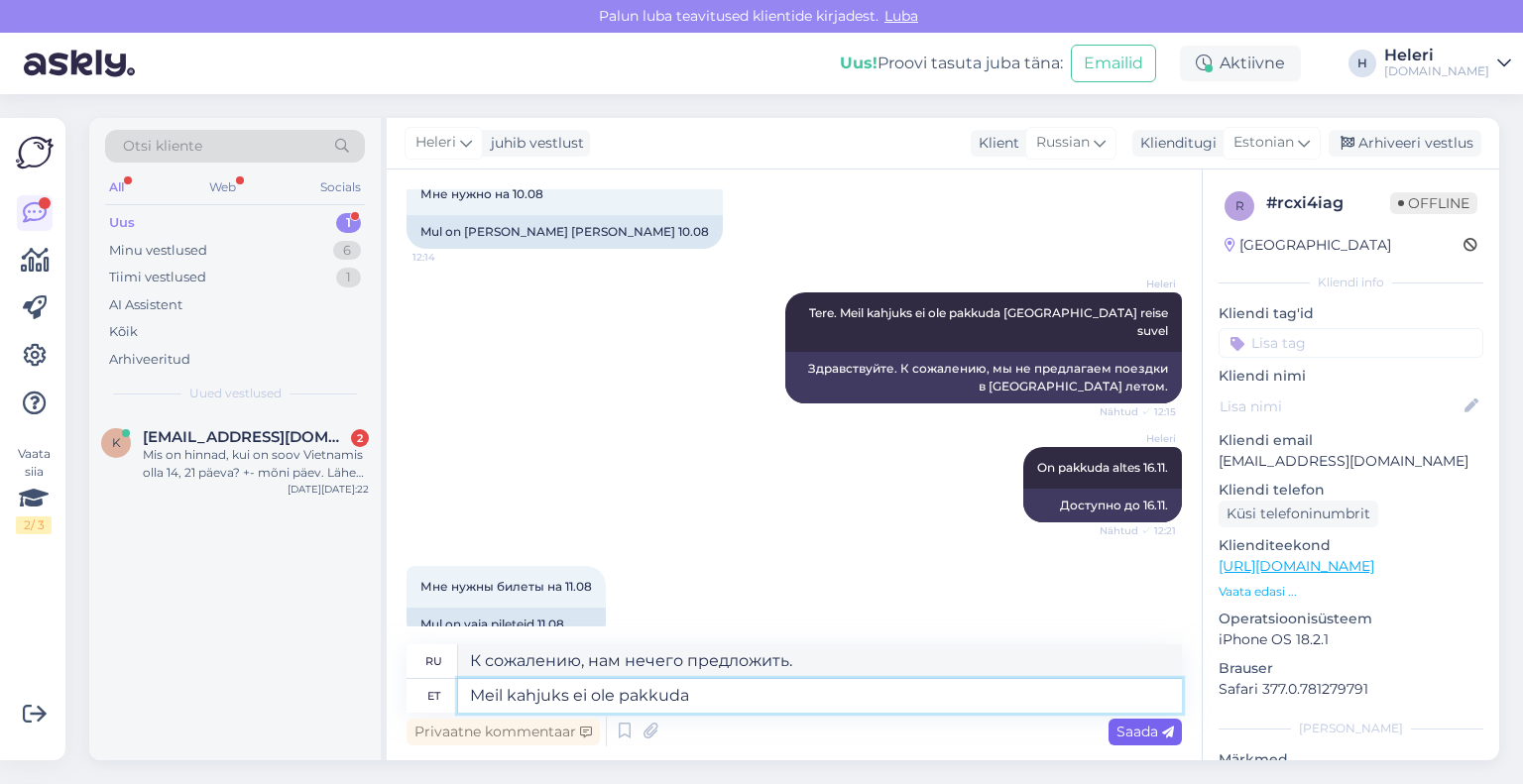 type on "Meil kahjuks ei ole pakkuda" 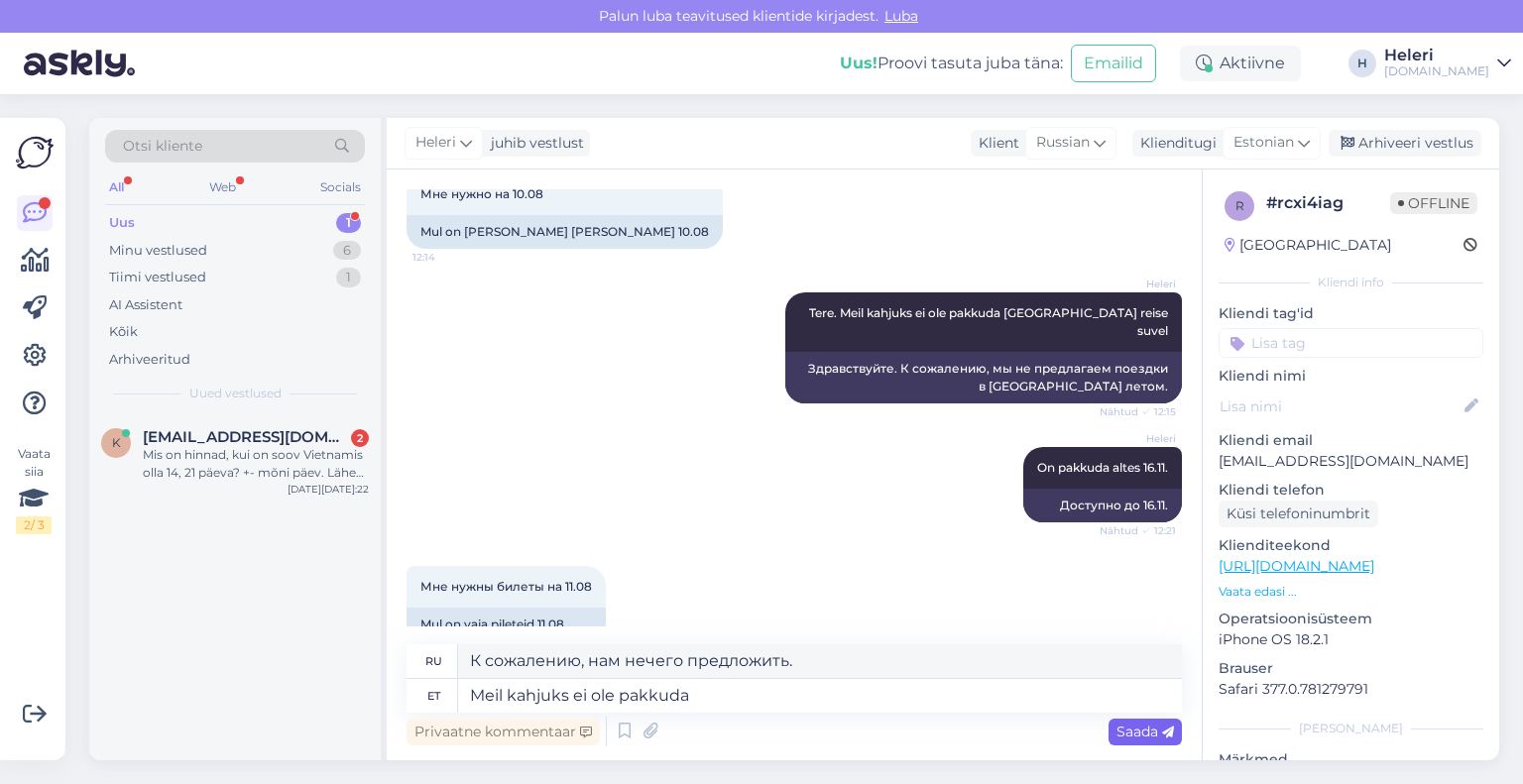 click on "Saada" at bounding box center [1145, 731] 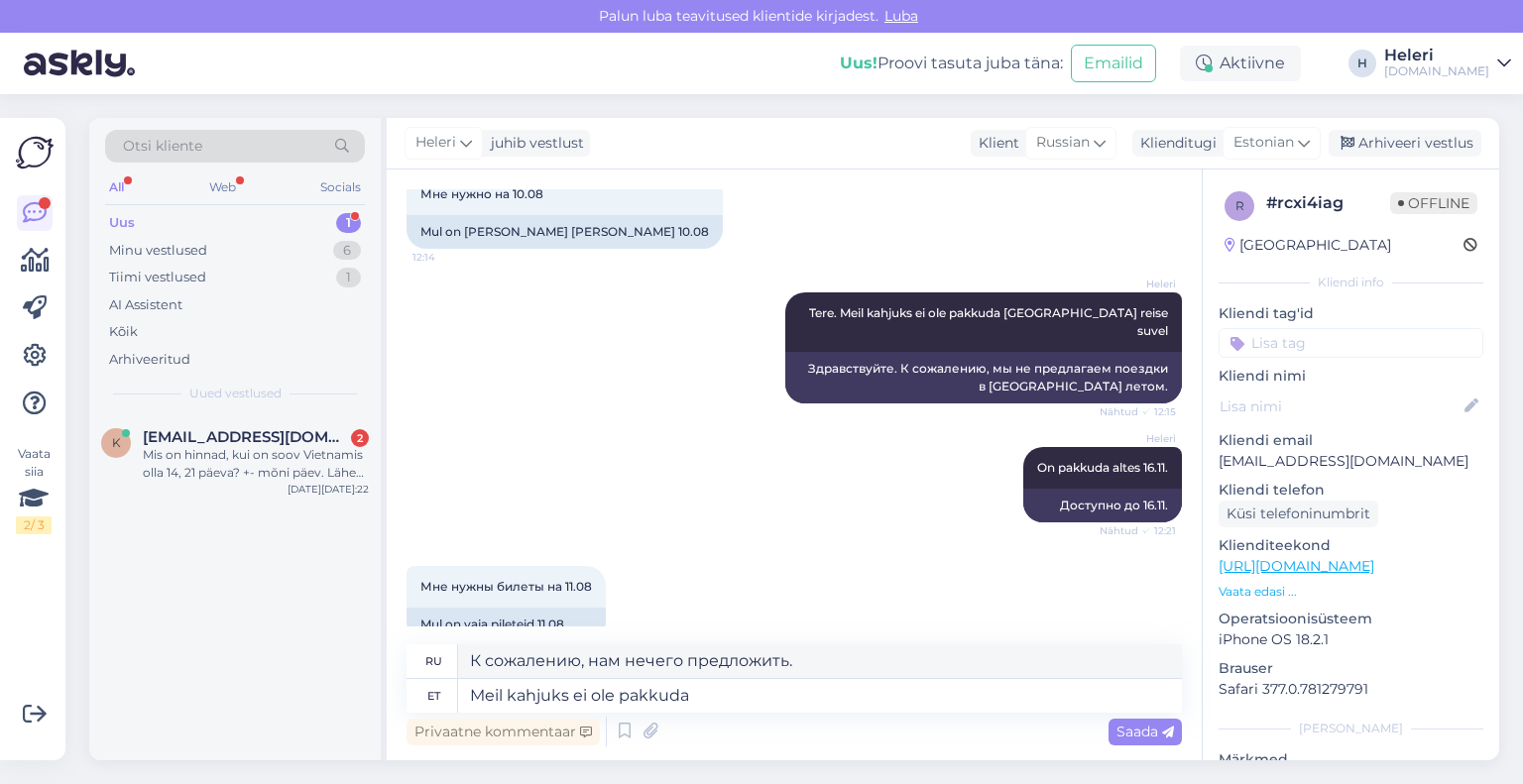 type 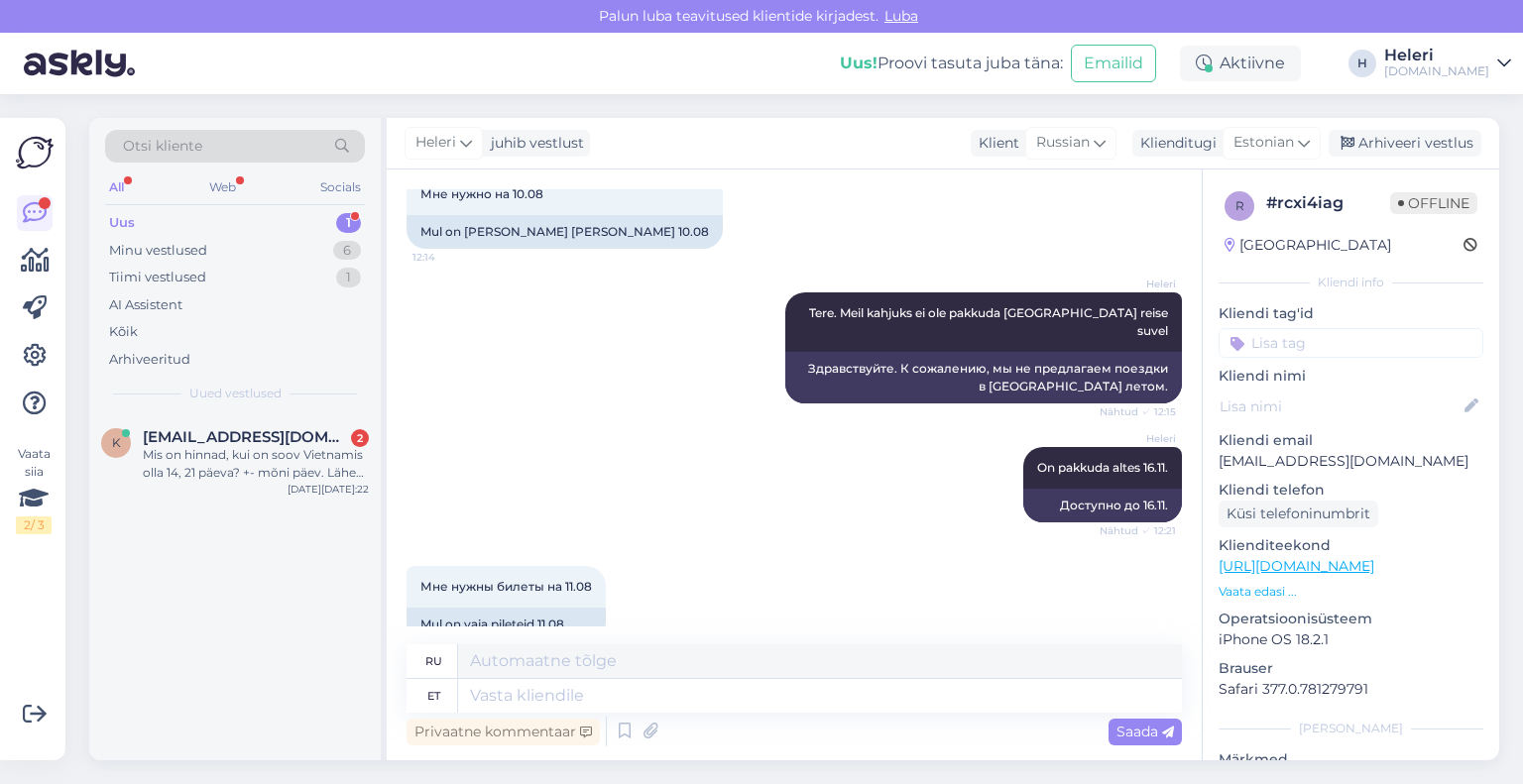 scroll, scrollTop: 377, scrollLeft: 0, axis: vertical 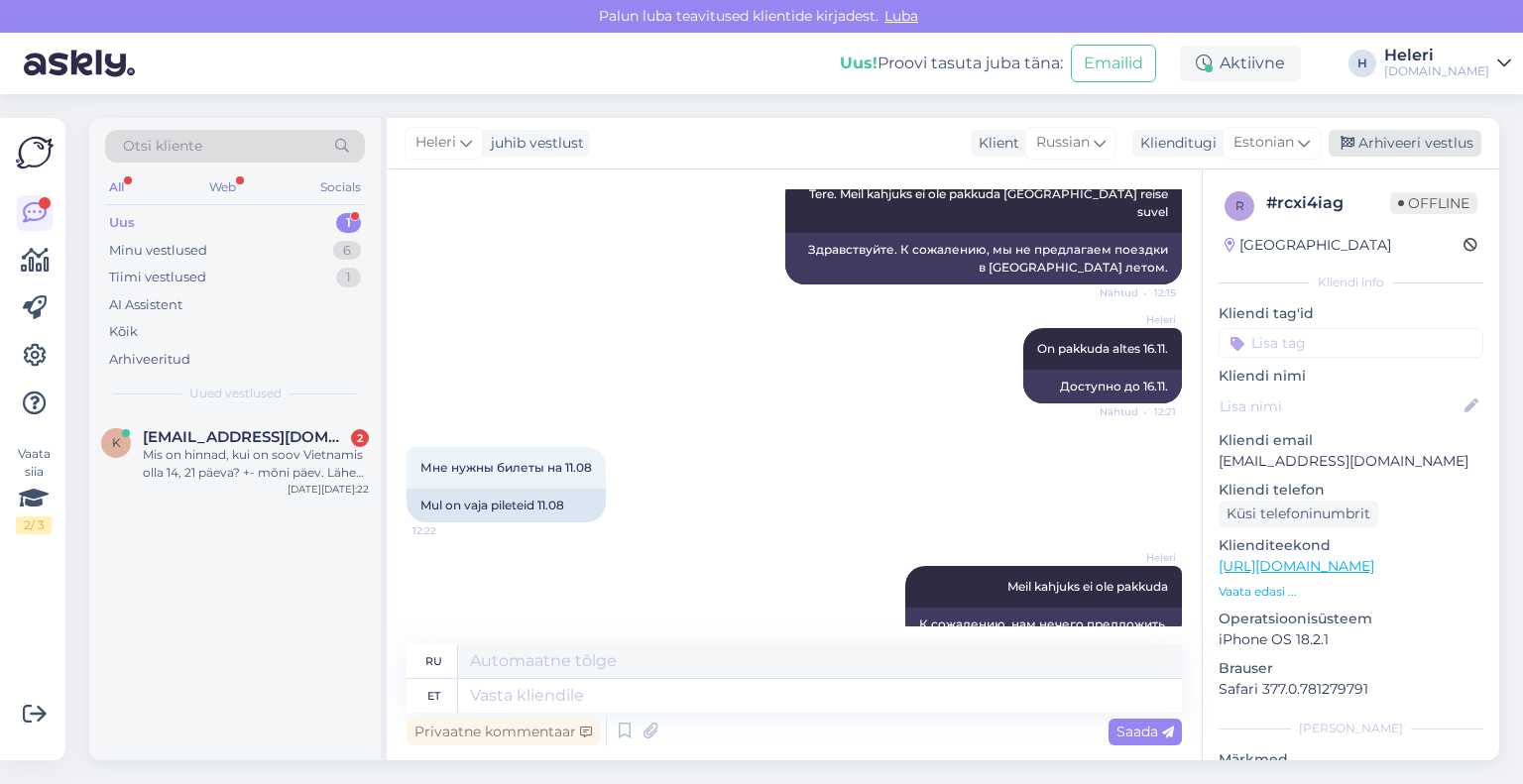 click on "Arhiveeri vestlus" at bounding box center (1405, 143) 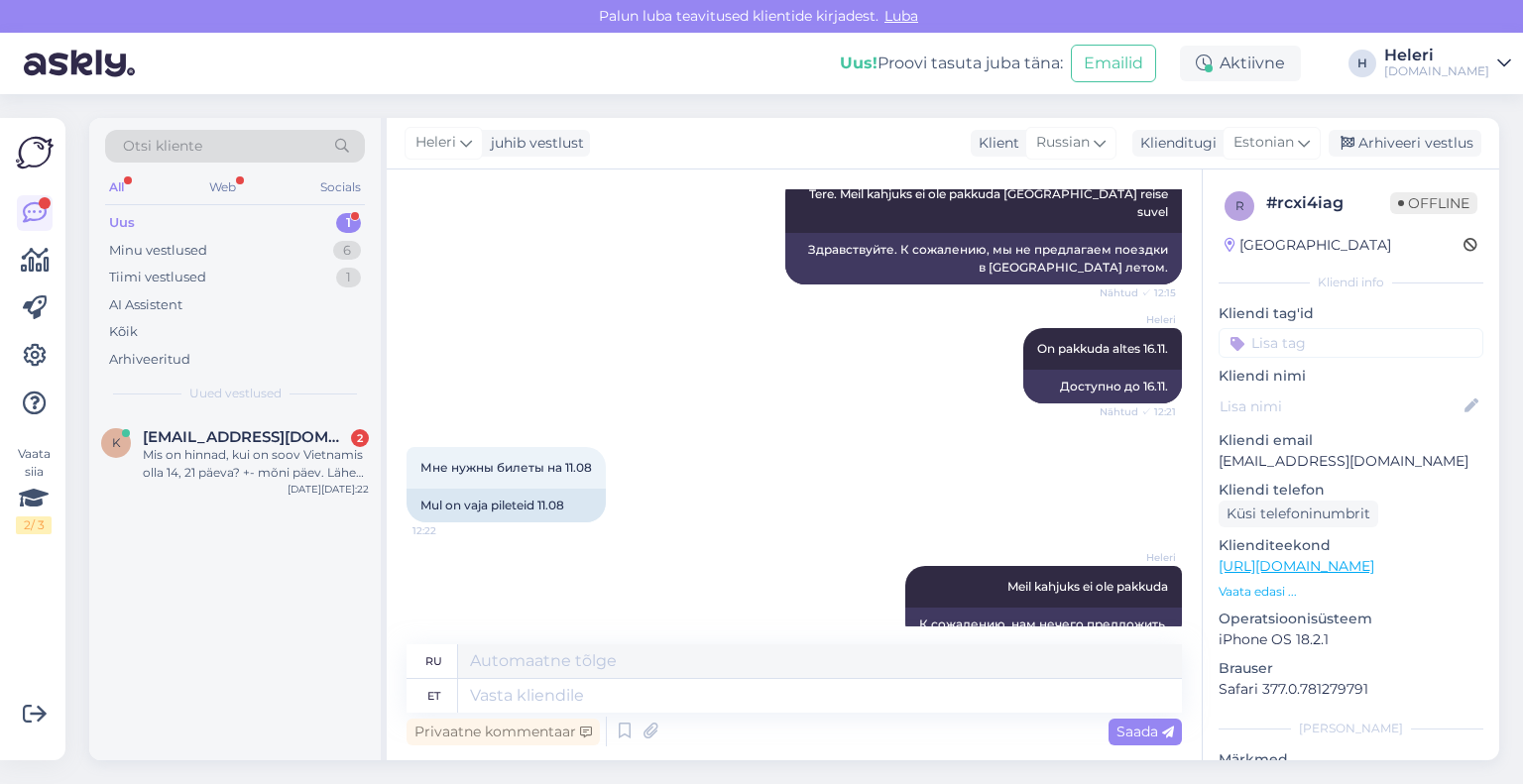 scroll, scrollTop: 357, scrollLeft: 0, axis: vertical 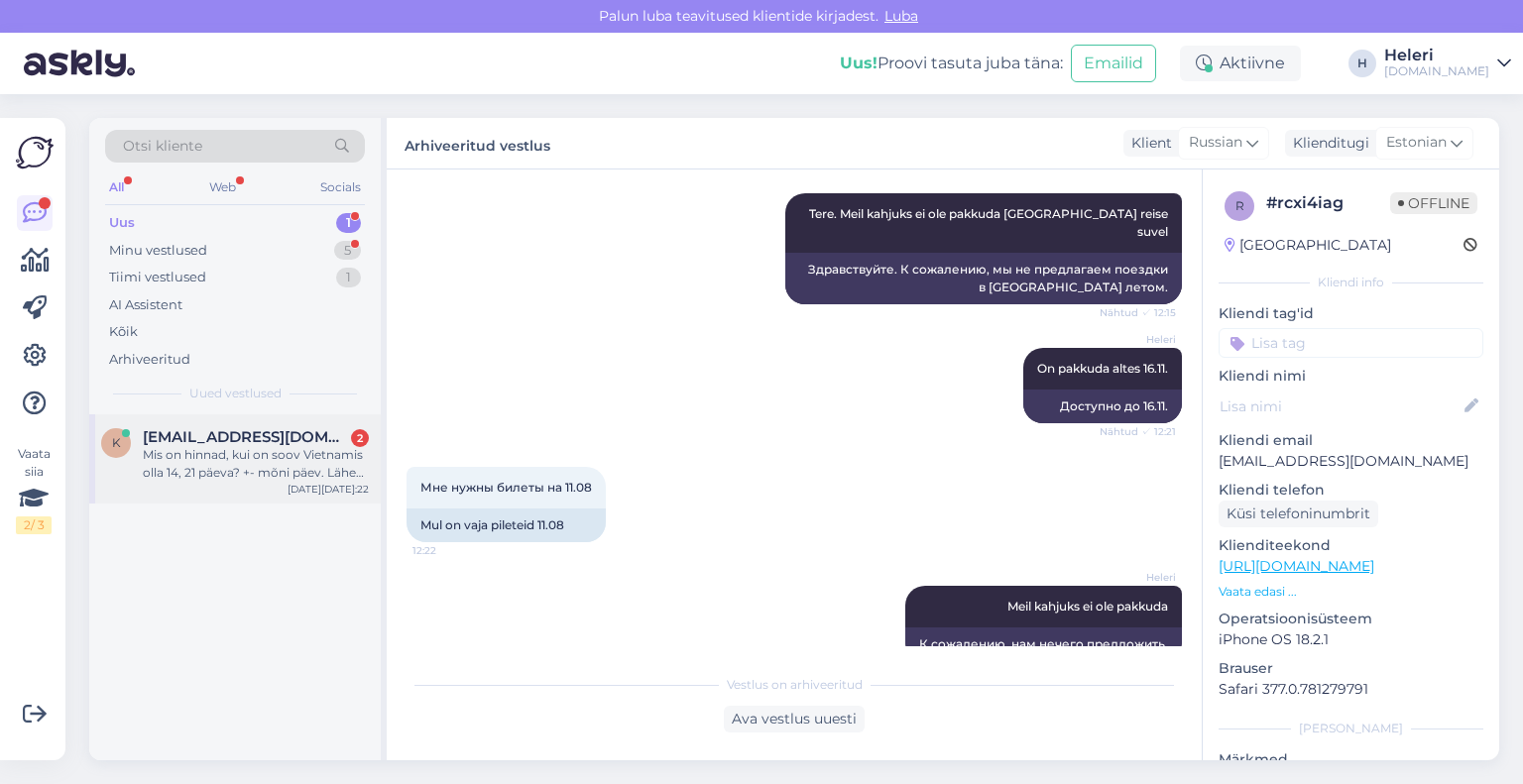click on "Mis on hinnad, kui on soov Vietnamis olla 14, 21 päeva? +- mõni päev. Läheb umbes 8 inimest" at bounding box center [256, 464] 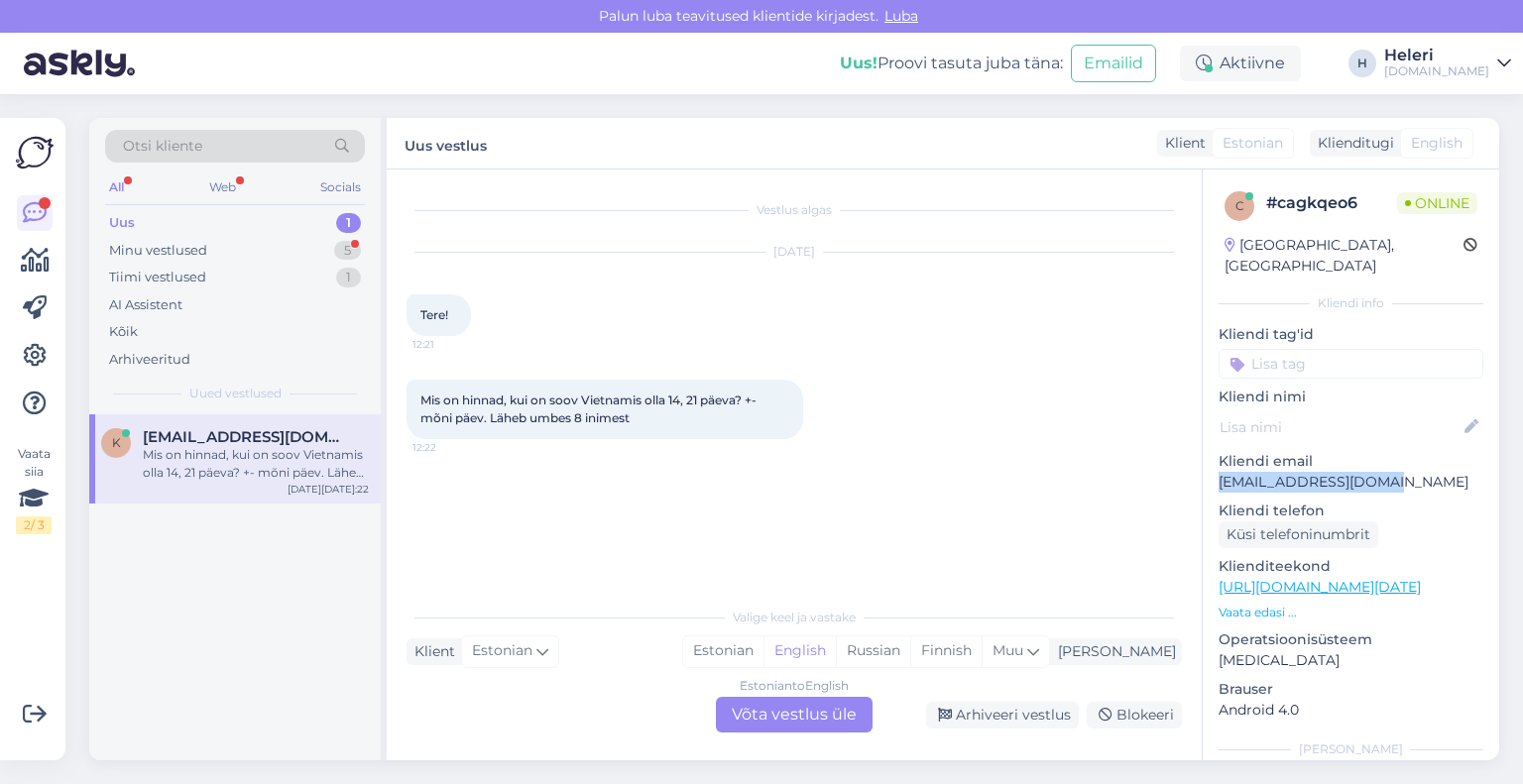 drag, startPoint x: 1216, startPoint y: 459, endPoint x: 1446, endPoint y: 463, distance: 230.03478 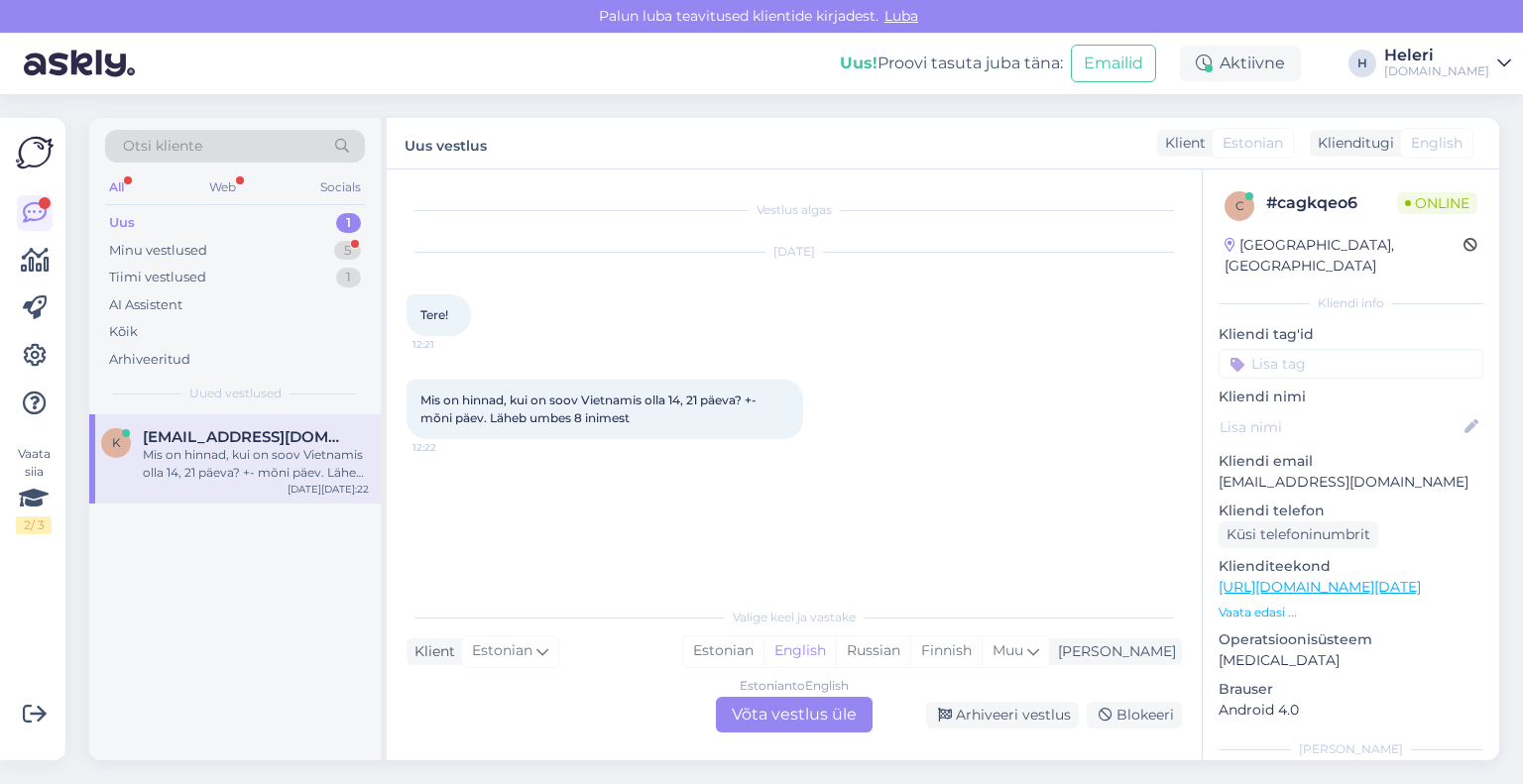 click on "Estonian  to  English Võta vestlus üle" at bounding box center [794, 715] 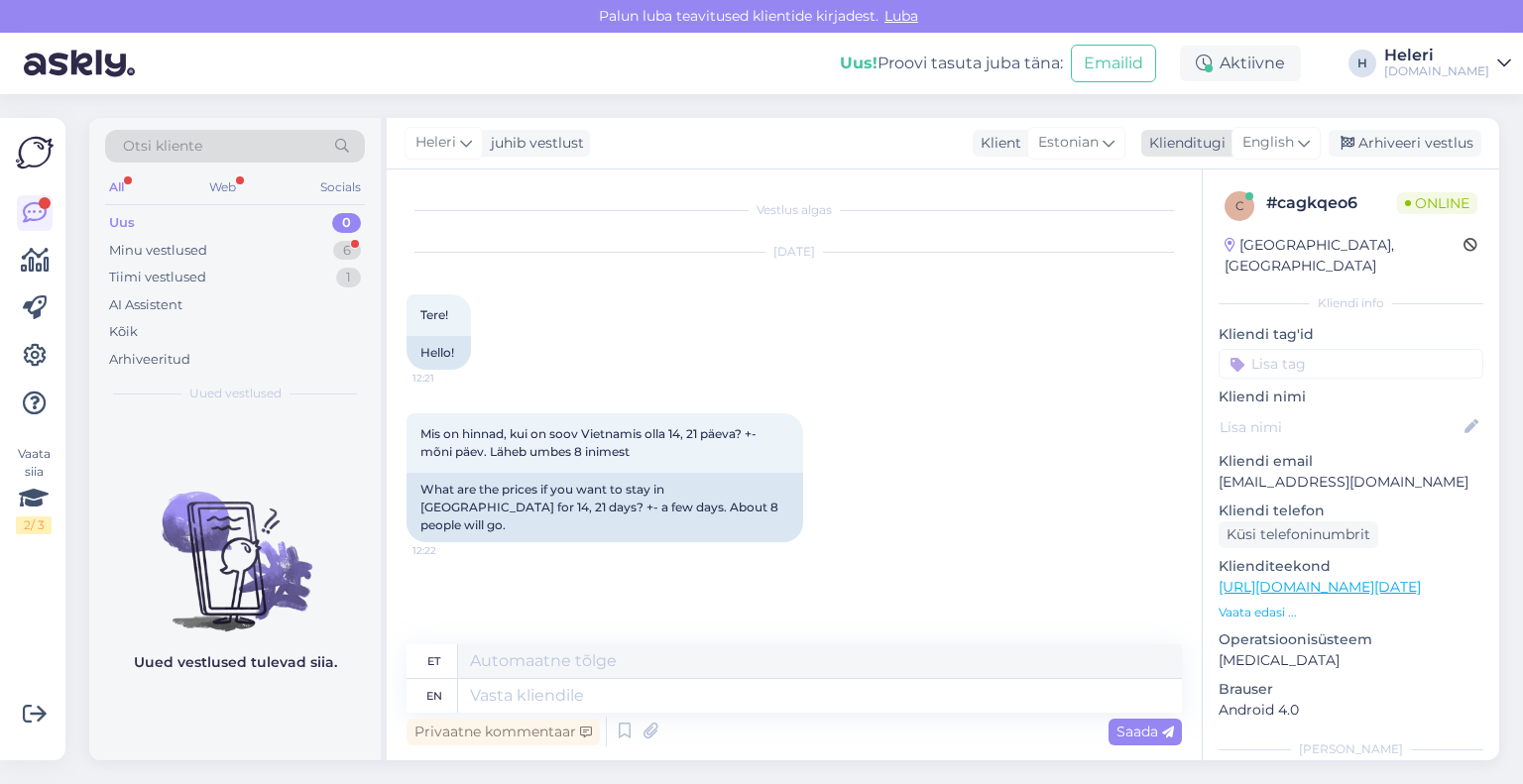 click on "English" at bounding box center (1268, 143) 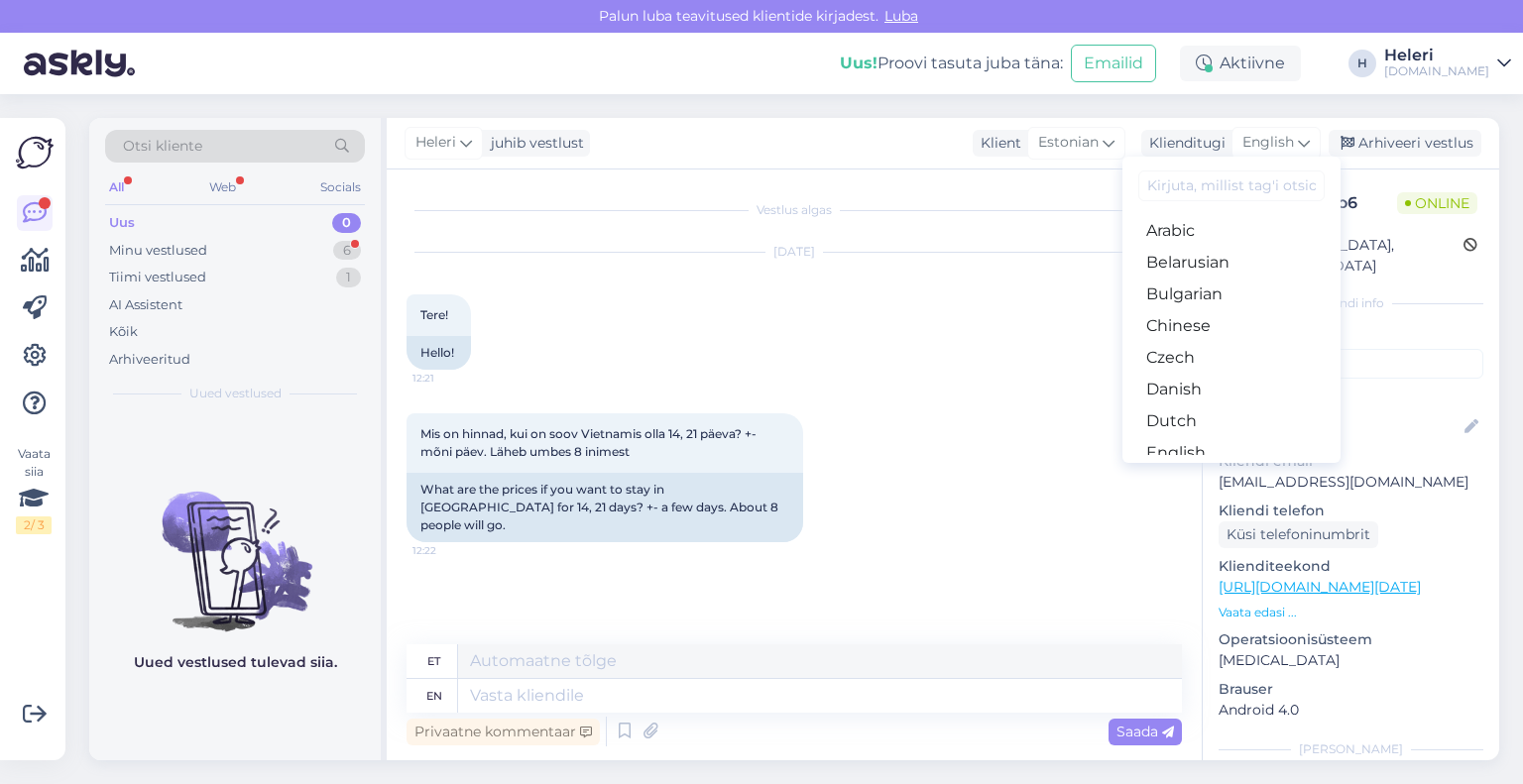 click on "Estonian" at bounding box center (1231, 485) 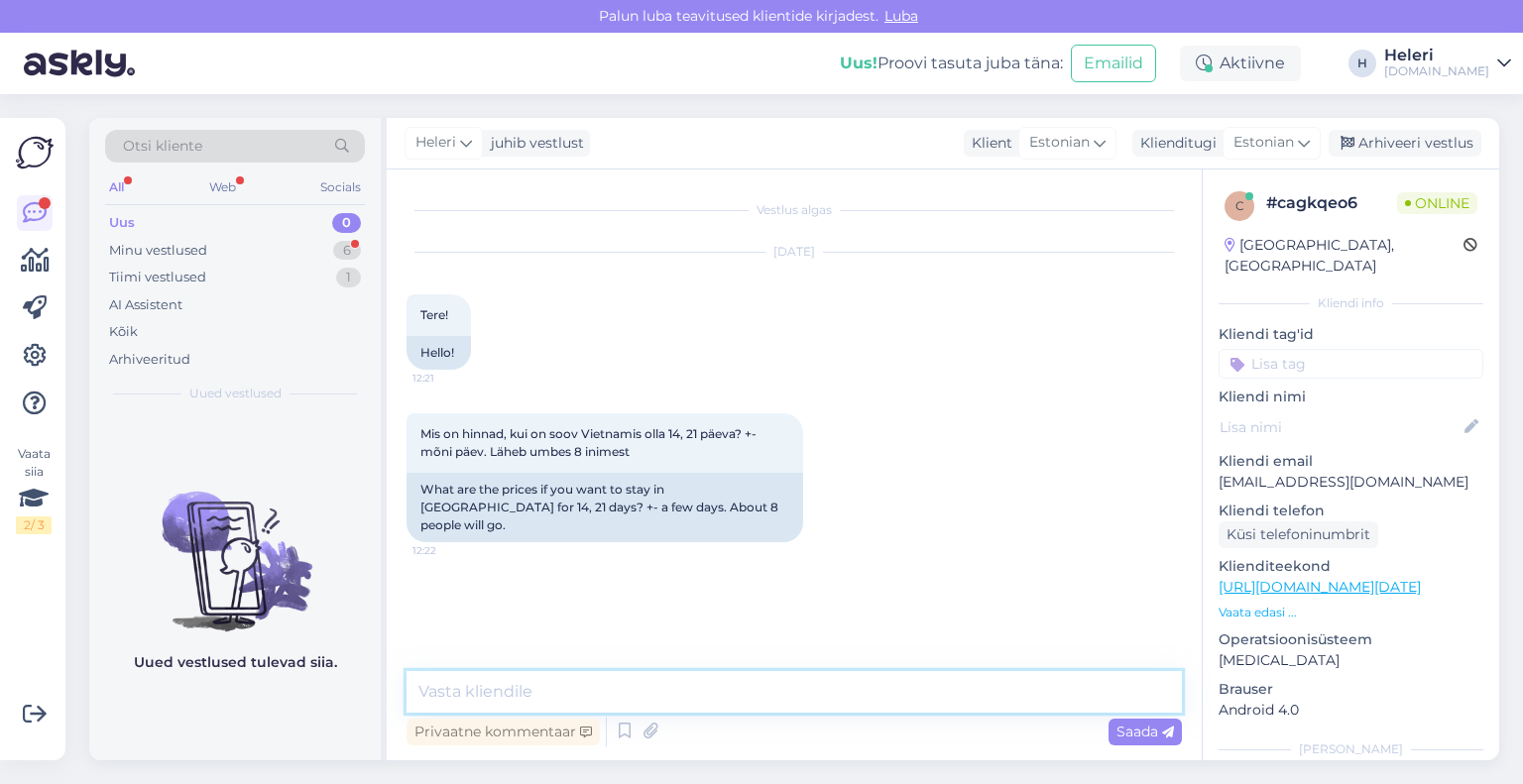 click at bounding box center [794, 692] 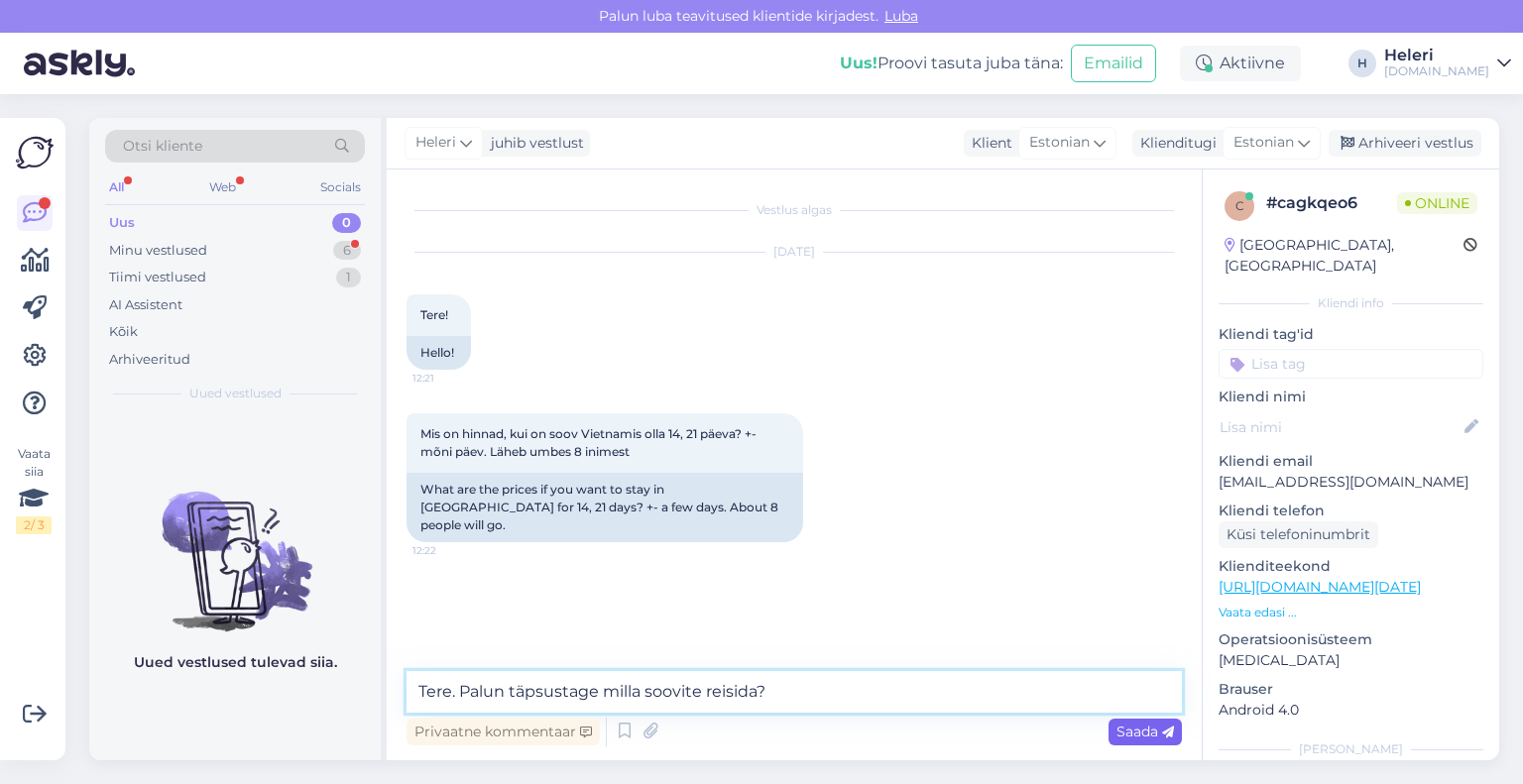 type on "Tere. Palun täpsustage milla soovite reisida?" 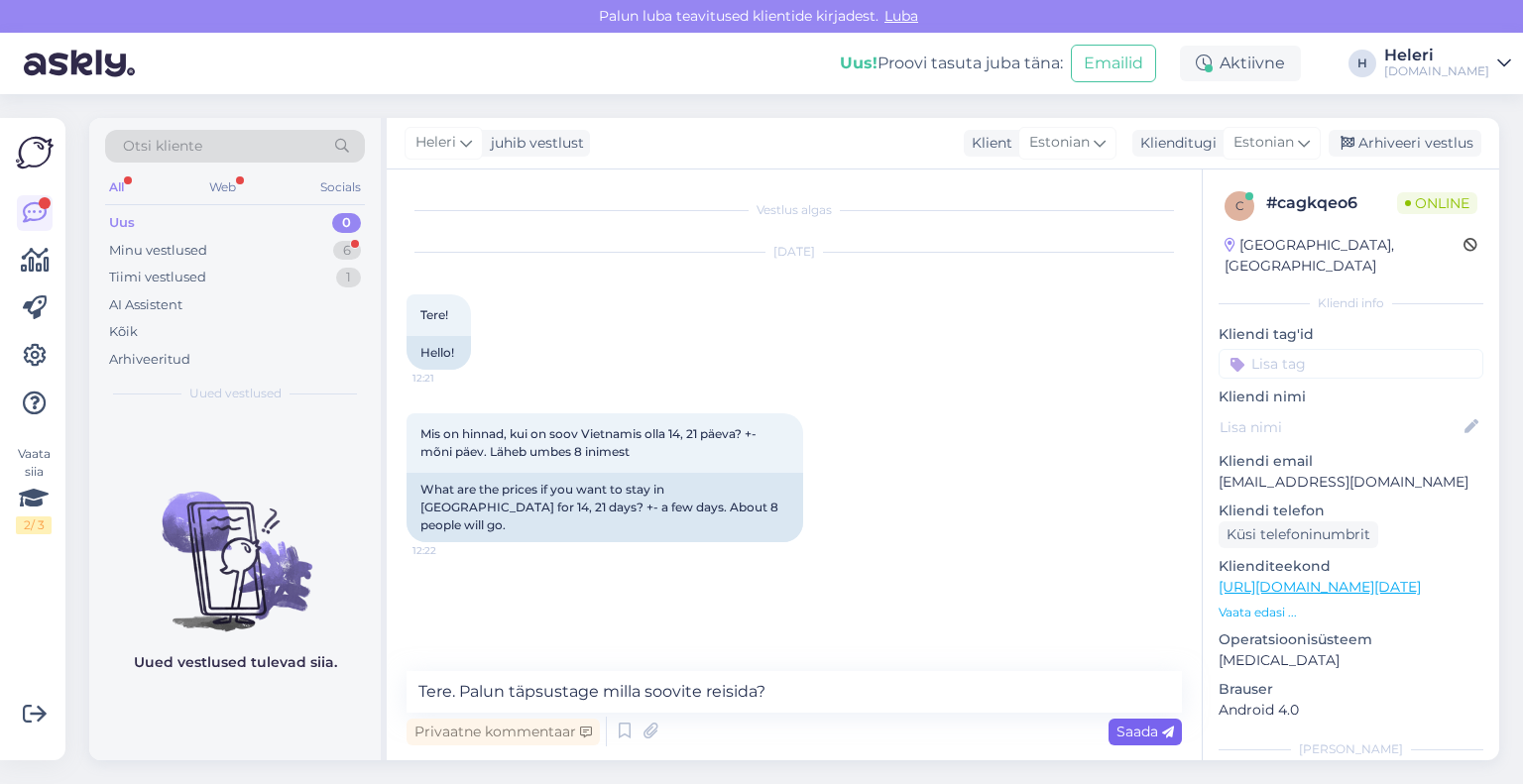 click on "Saada" at bounding box center (1145, 731) 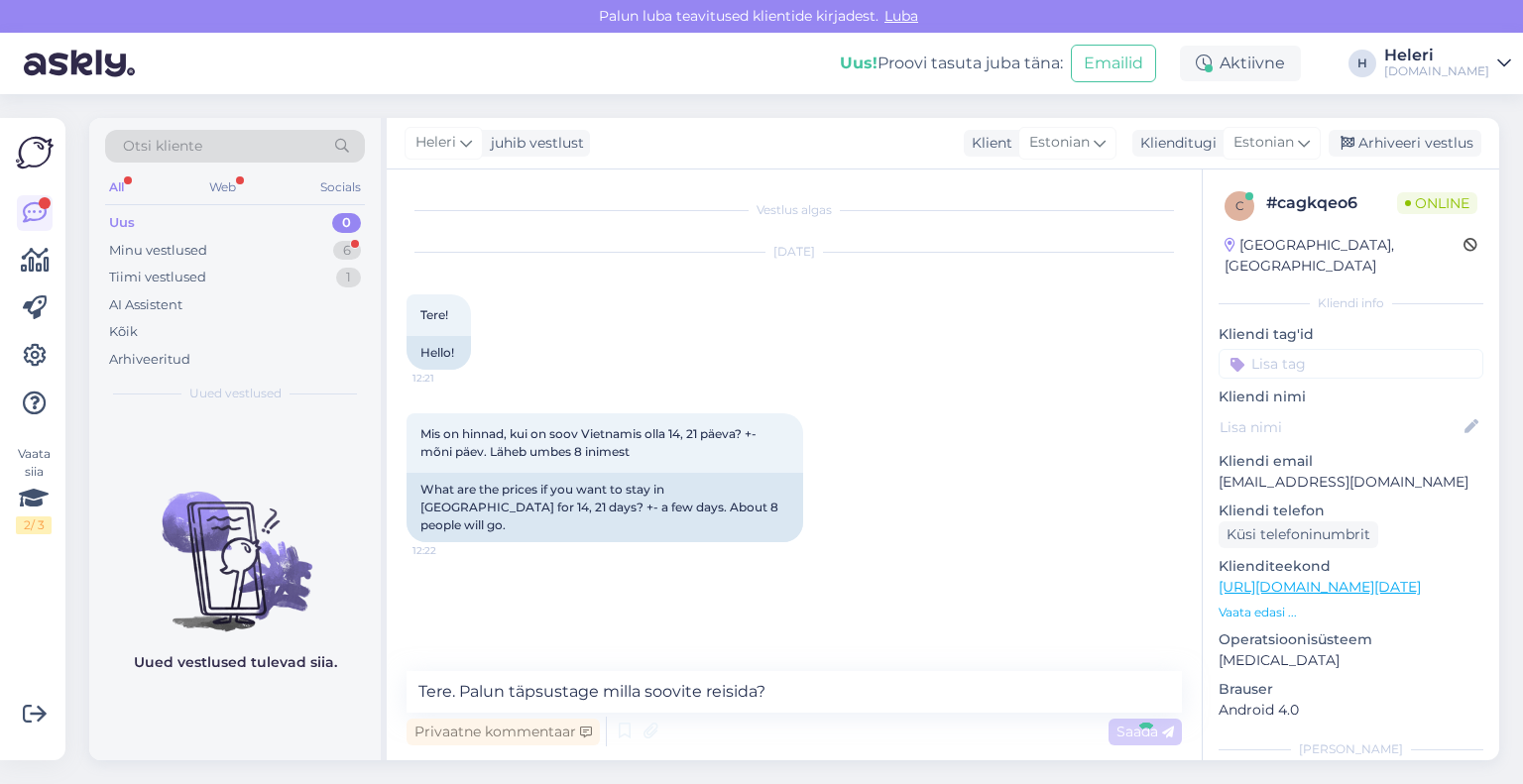 type 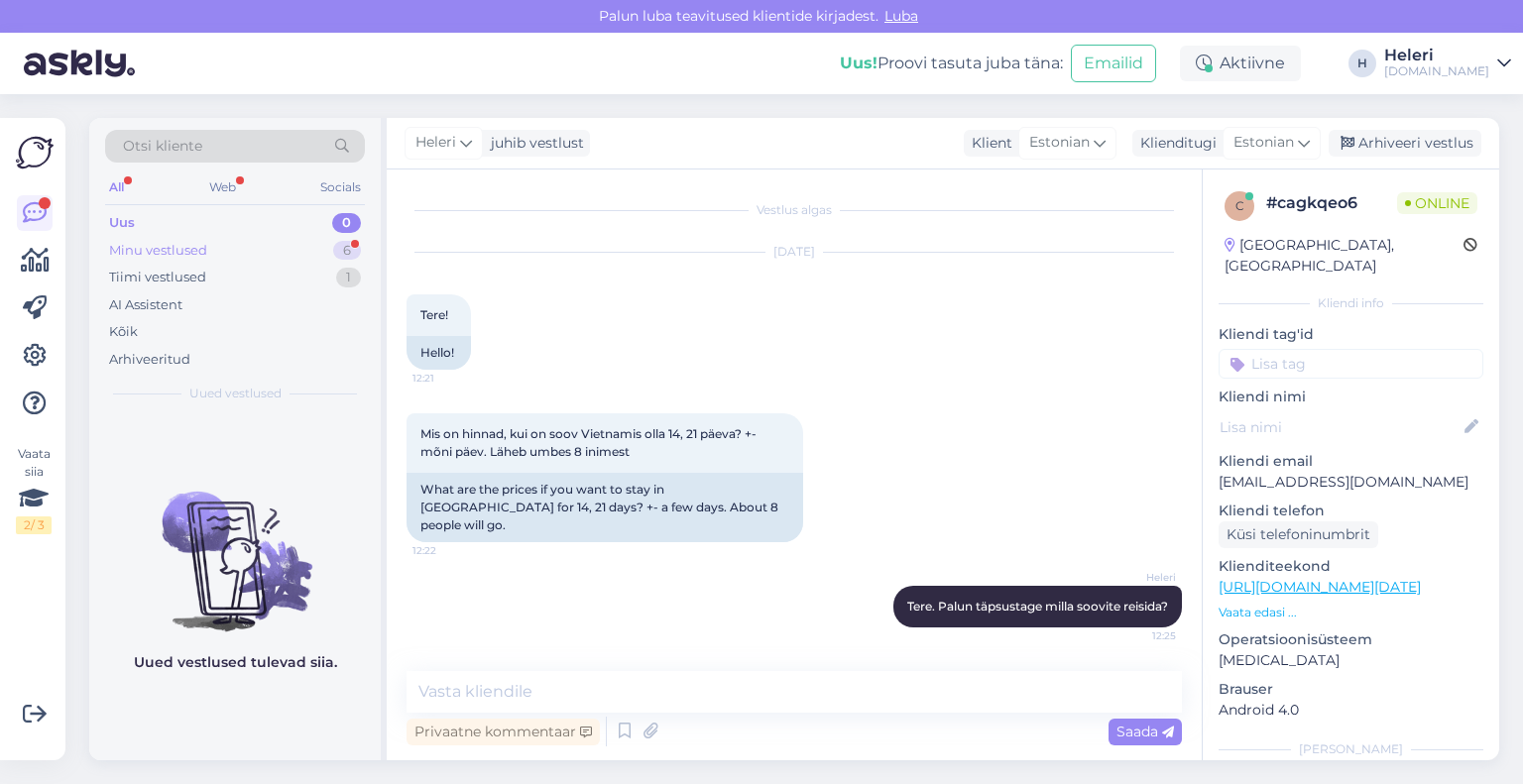 click on "Minu vestlused 6" at bounding box center (235, 251) 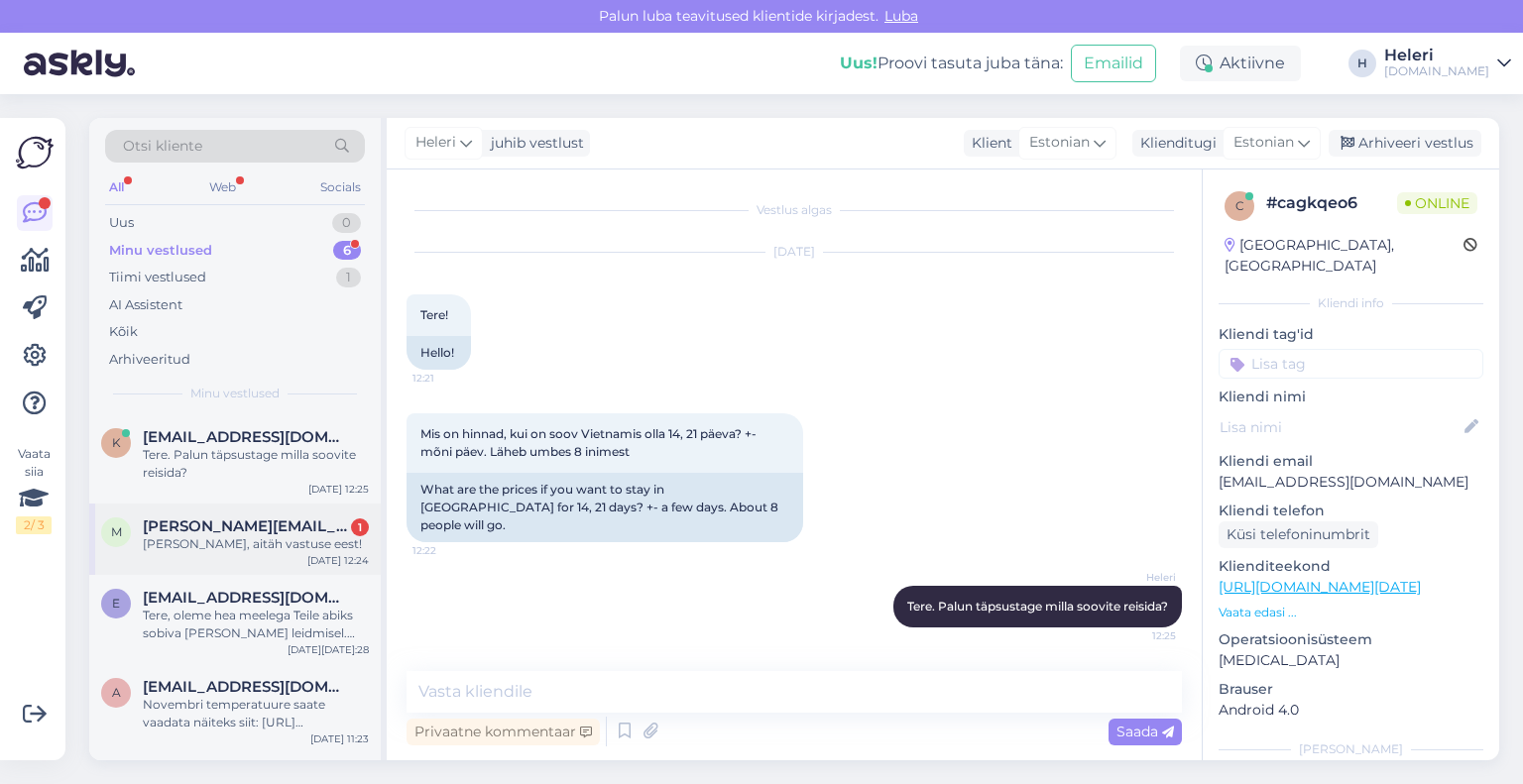 click on "[PERSON_NAME][EMAIL_ADDRESS][DOMAIN_NAME]" at bounding box center (246, 526) 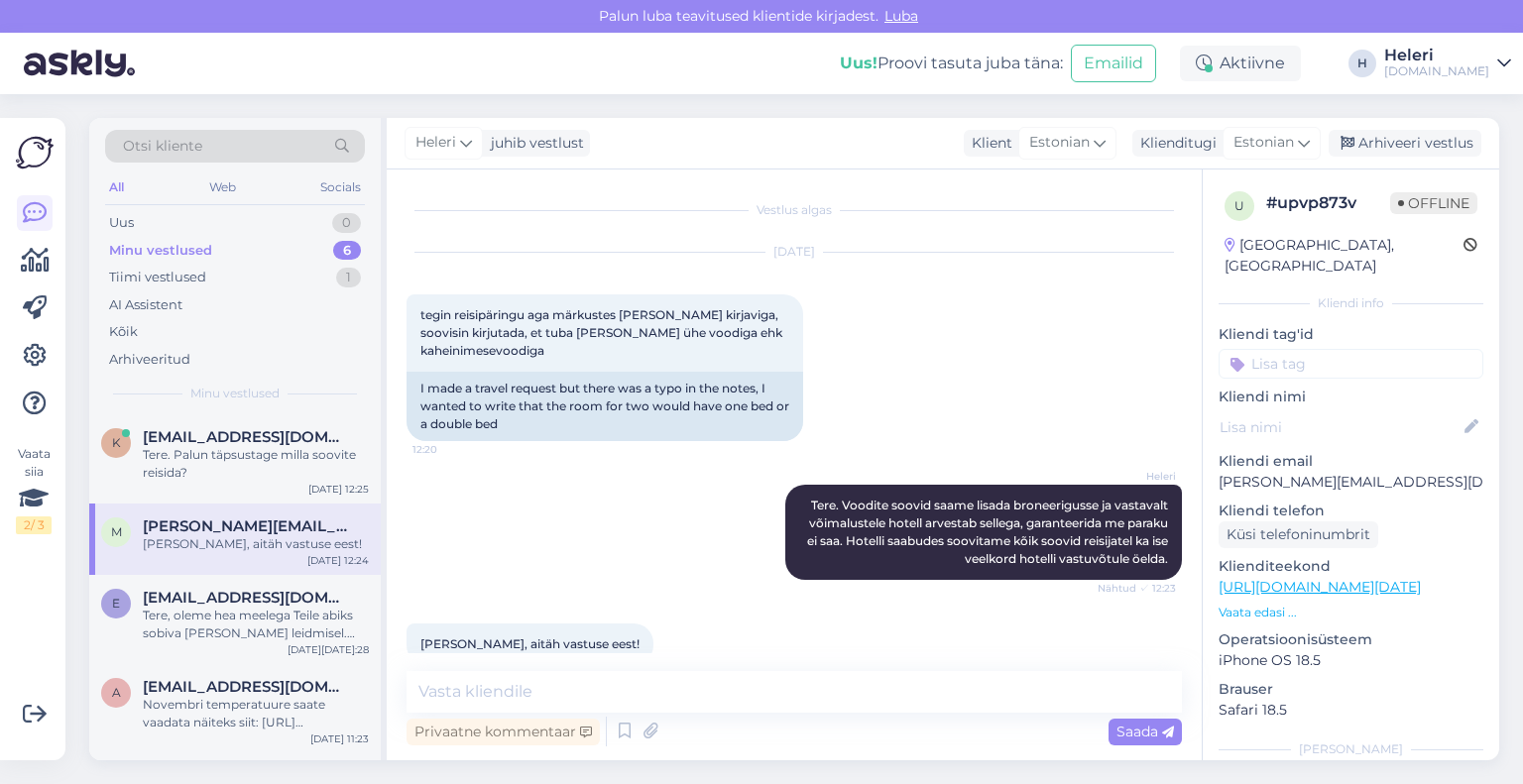 scroll, scrollTop: 34, scrollLeft: 0, axis: vertical 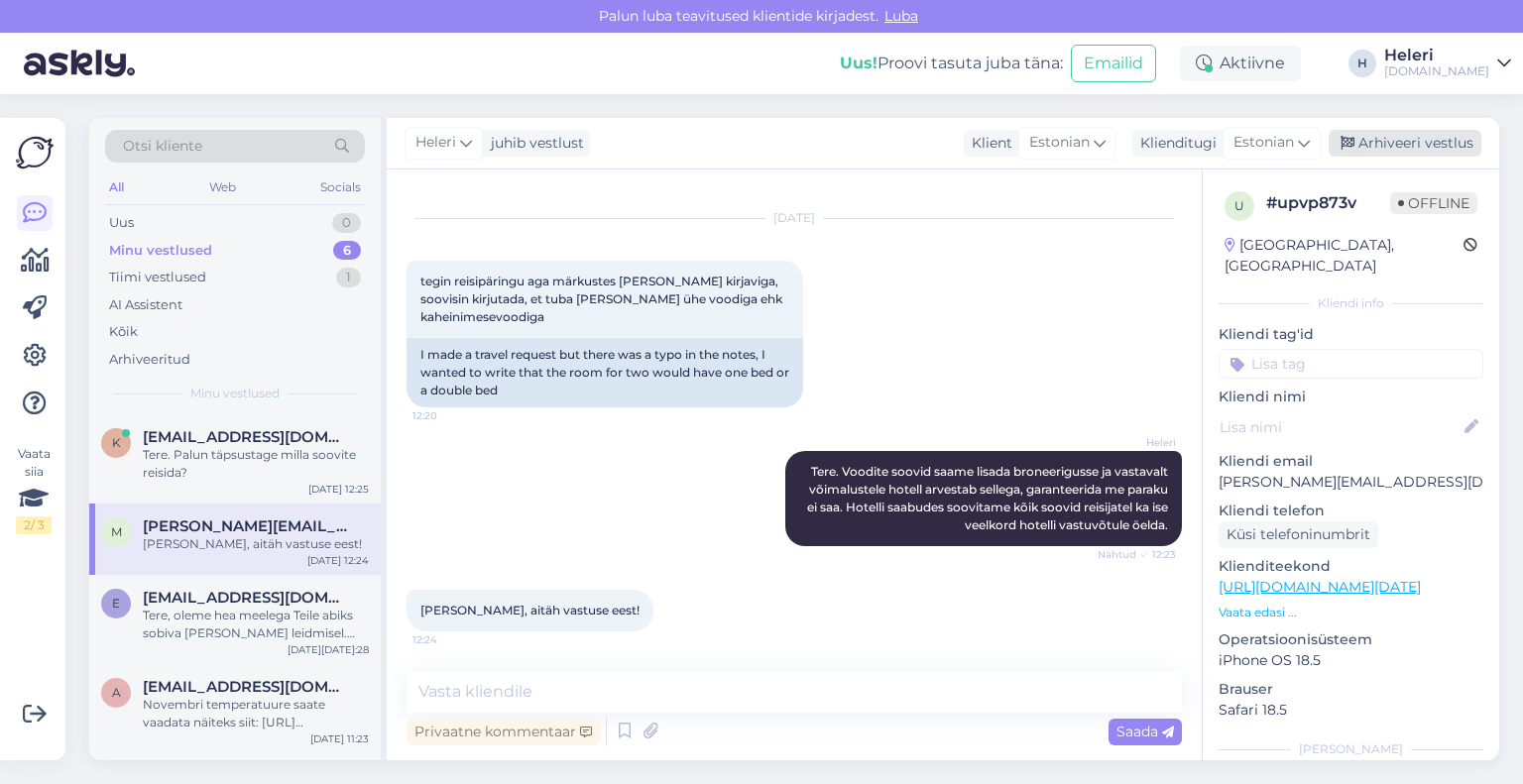 click on "Arhiveeri vestlus" at bounding box center [1405, 143] 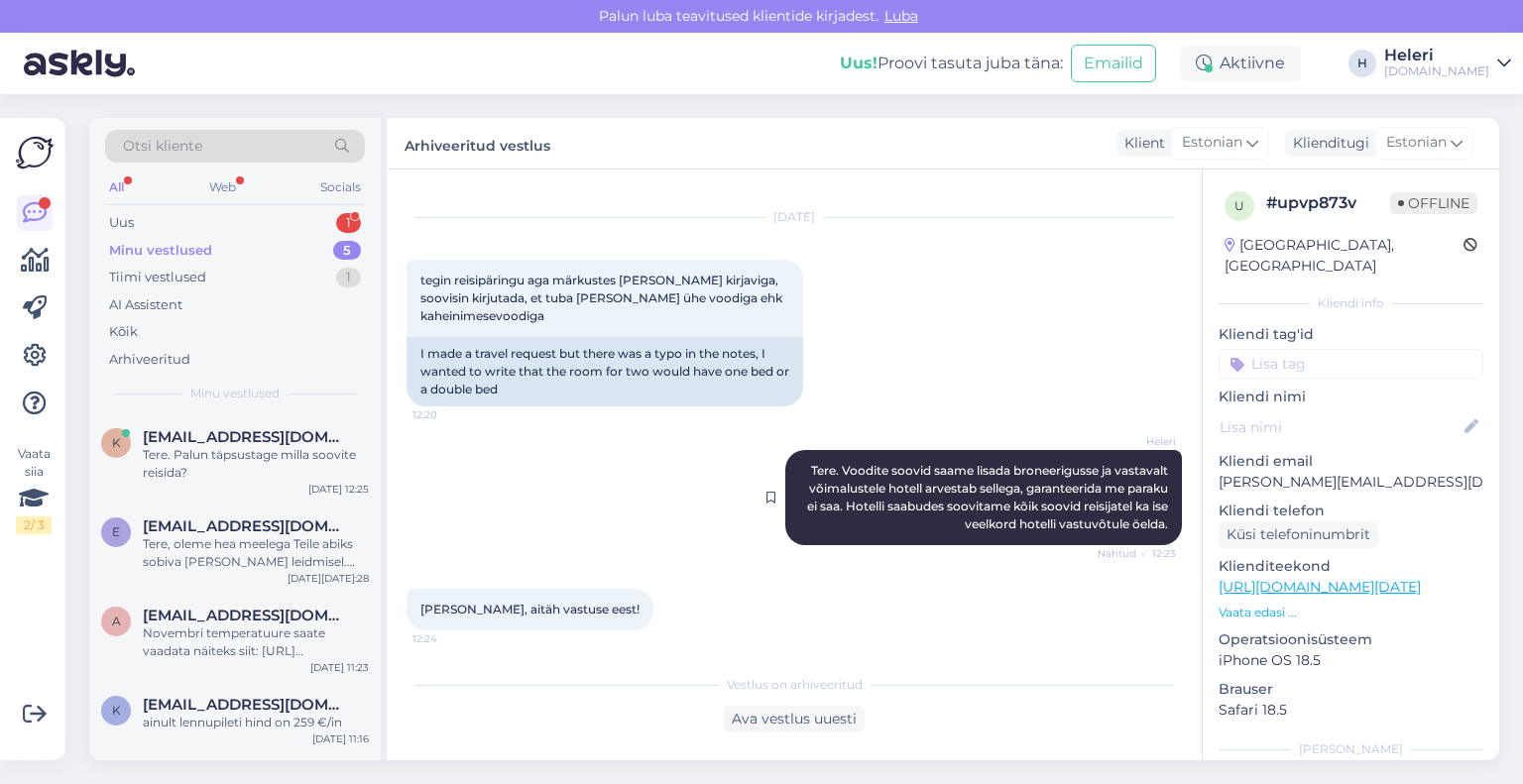 scroll, scrollTop: 40, scrollLeft: 0, axis: vertical 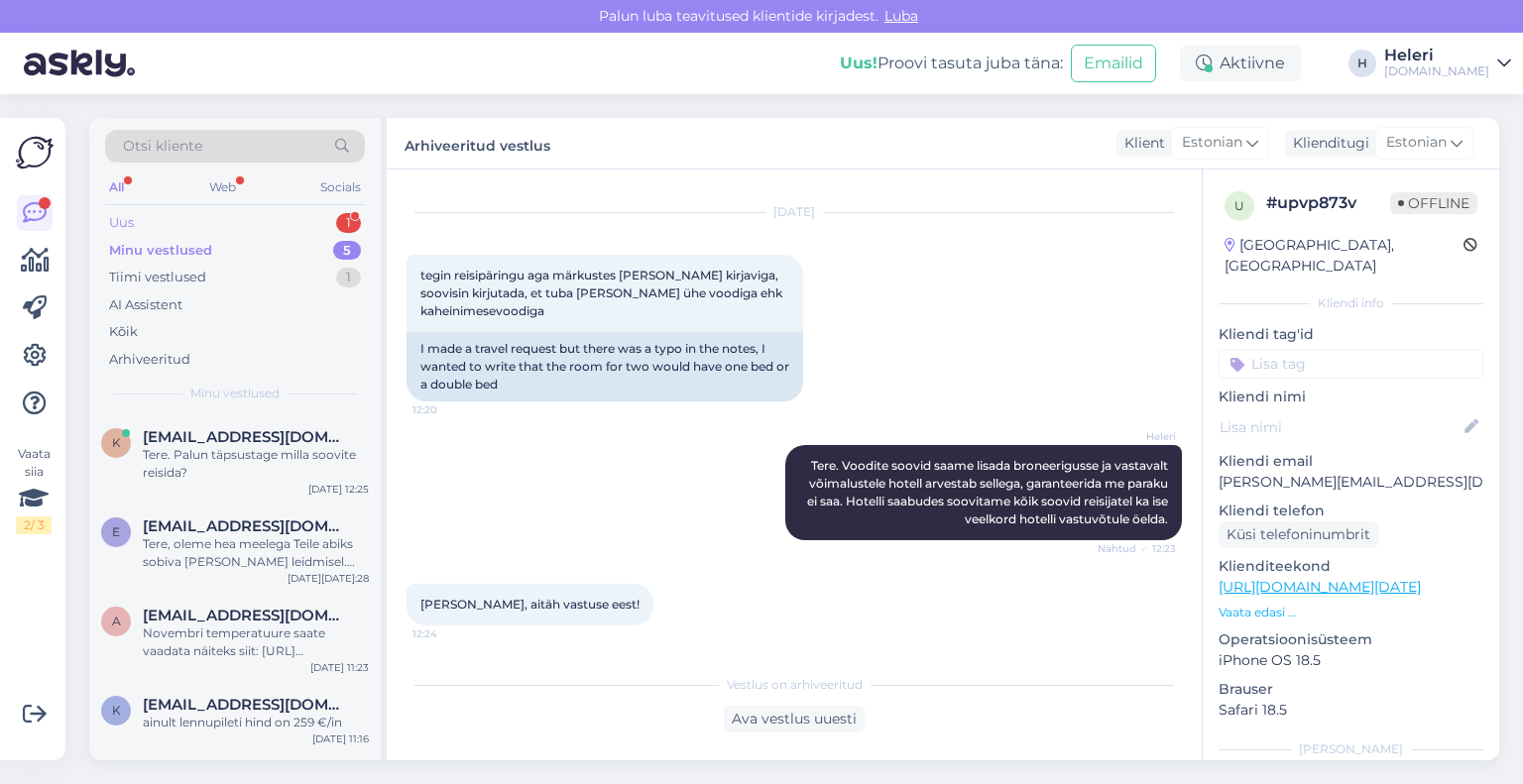 click on "Uus 1" at bounding box center [235, 223] 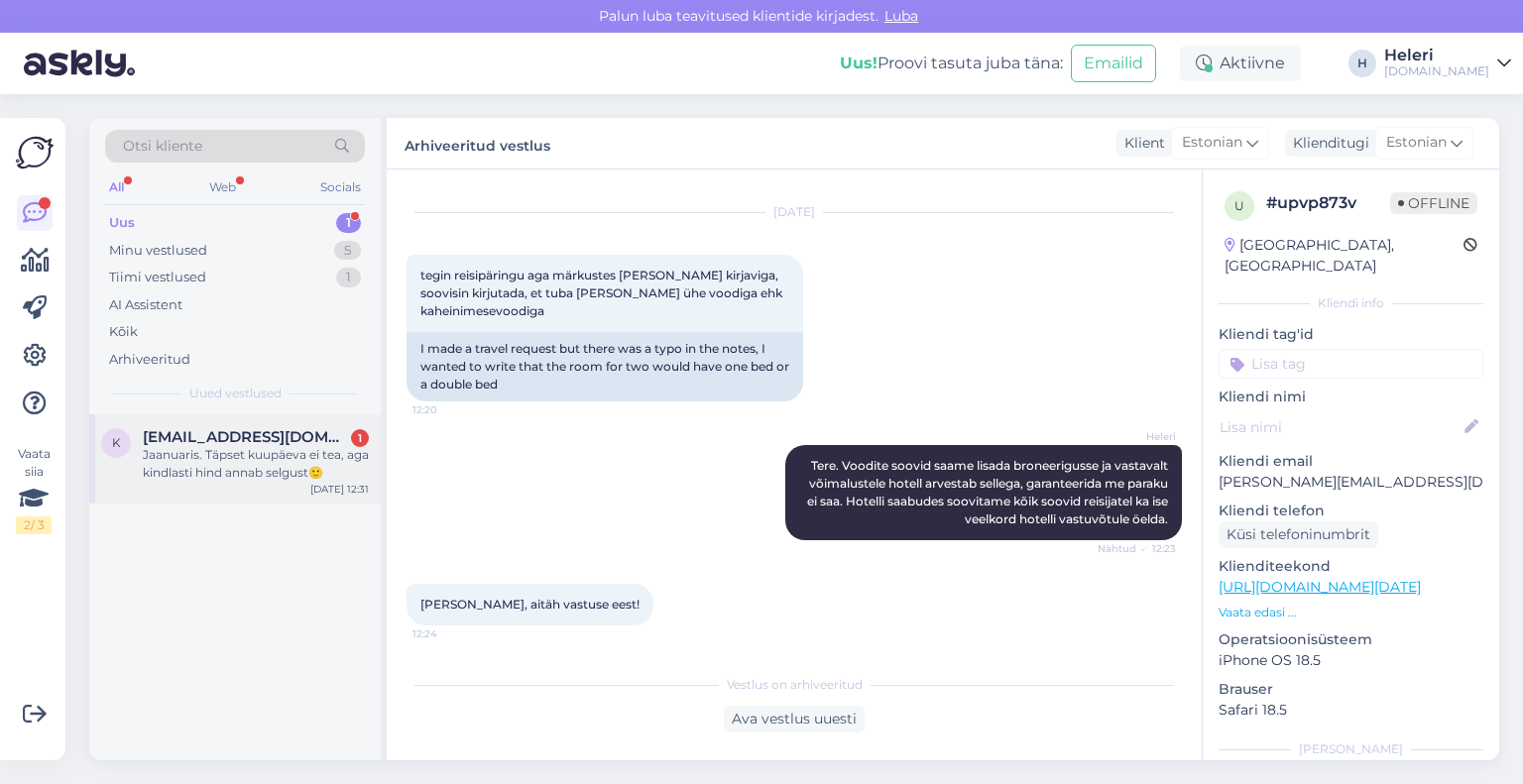 click on "Jaanuaris. Täpset kuupäeva ei tea, aga kindlasti hind annab selgust🙂" at bounding box center [256, 464] 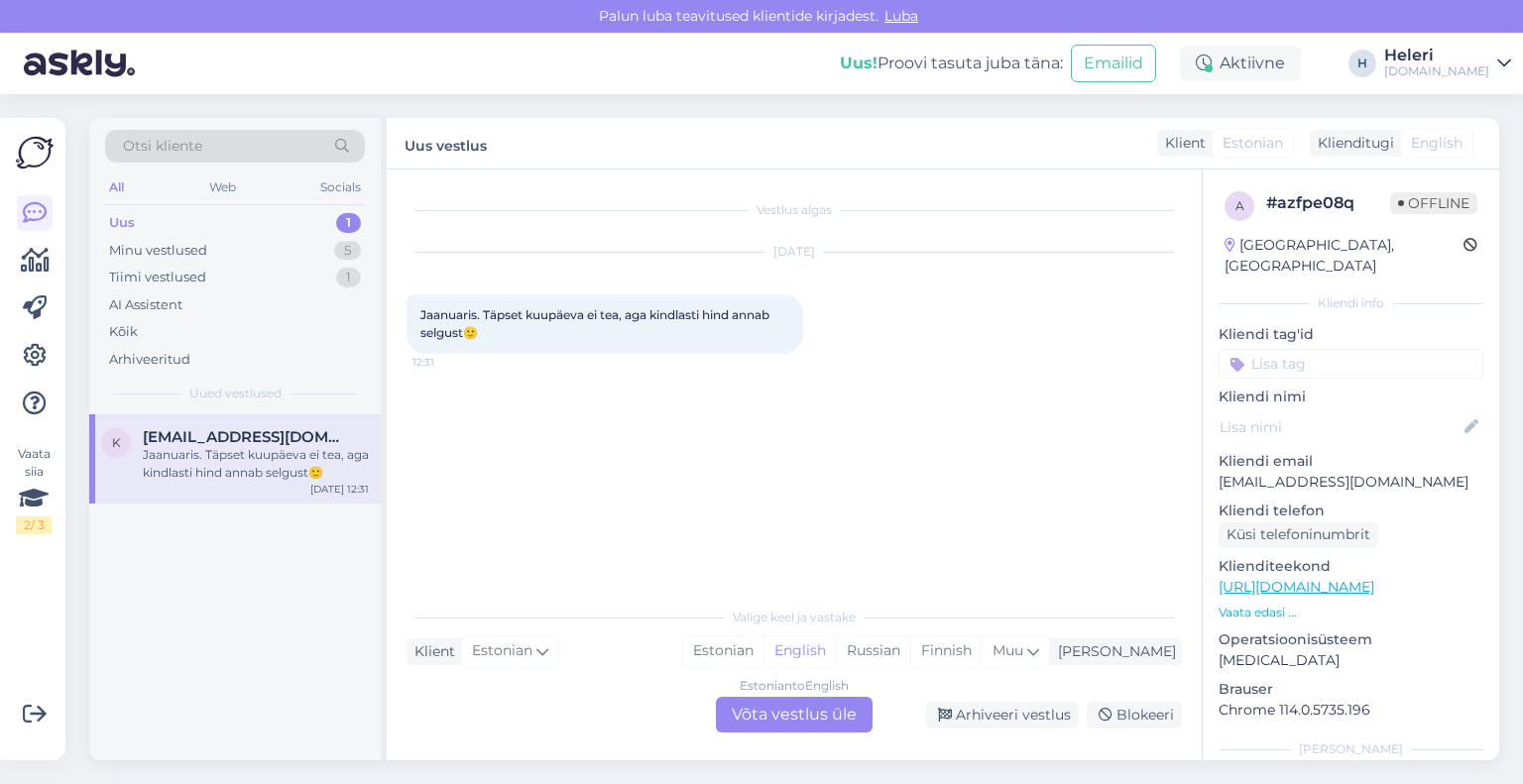 scroll, scrollTop: 0, scrollLeft: 0, axis: both 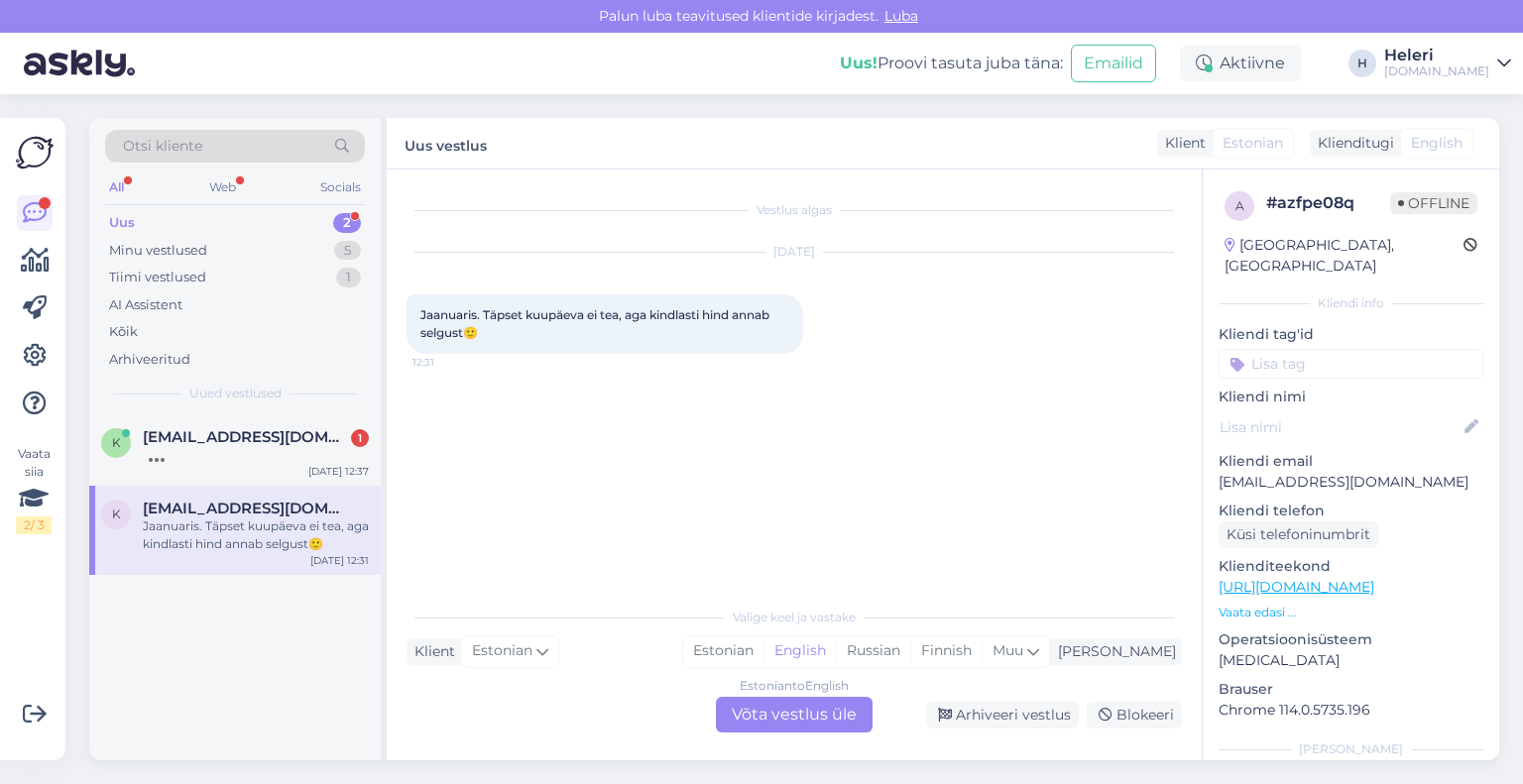 click on "Uus 2" at bounding box center [235, 223] 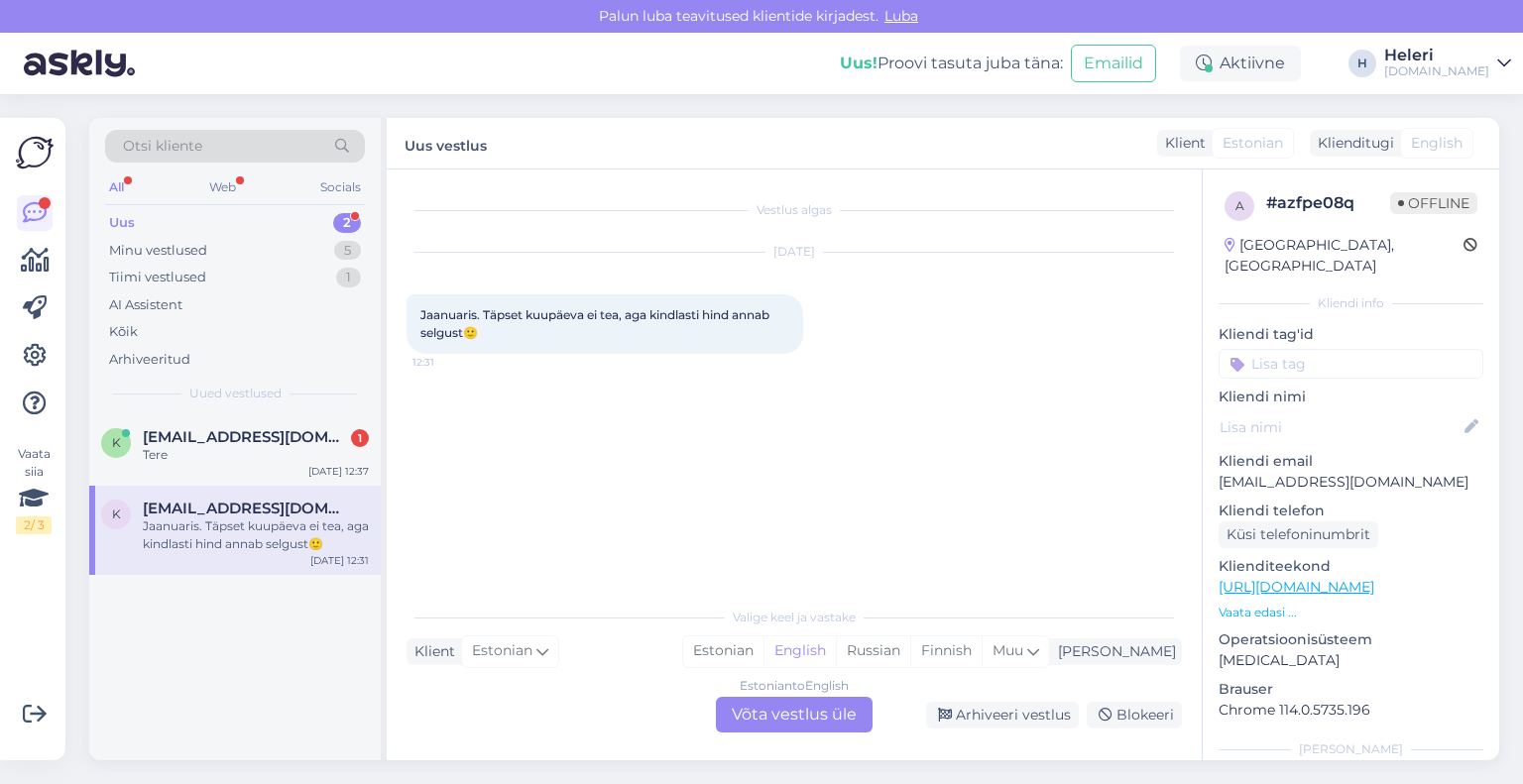 click on "Jaanuaris. Täpset kuupäeva ei tea, aga kindlasti hind annab selgust🙂" at bounding box center (256, 535) 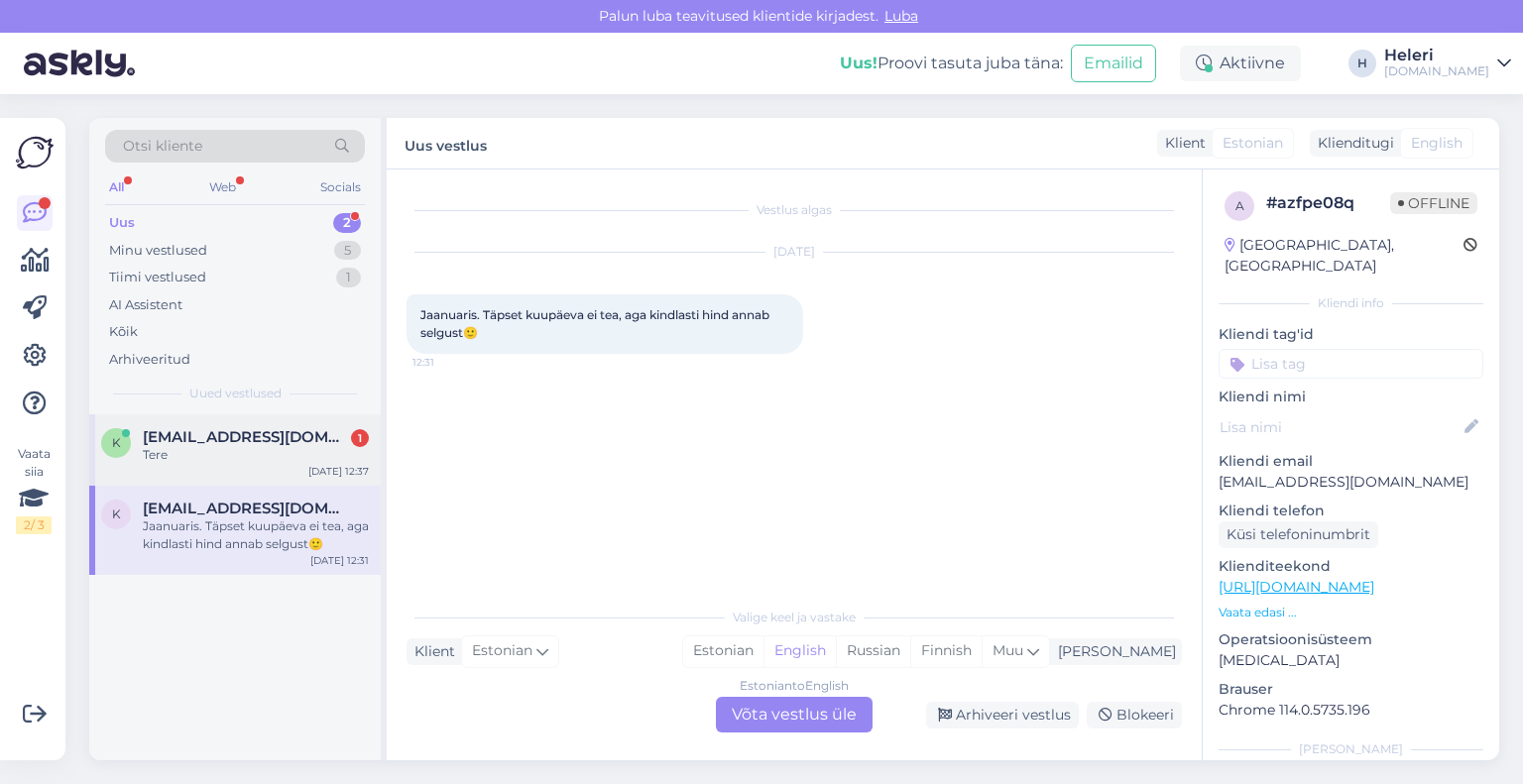 click on "k [EMAIL_ADDRESS][DOMAIN_NAME] 1 Tere [DATE] 12:37" at bounding box center (235, 450) 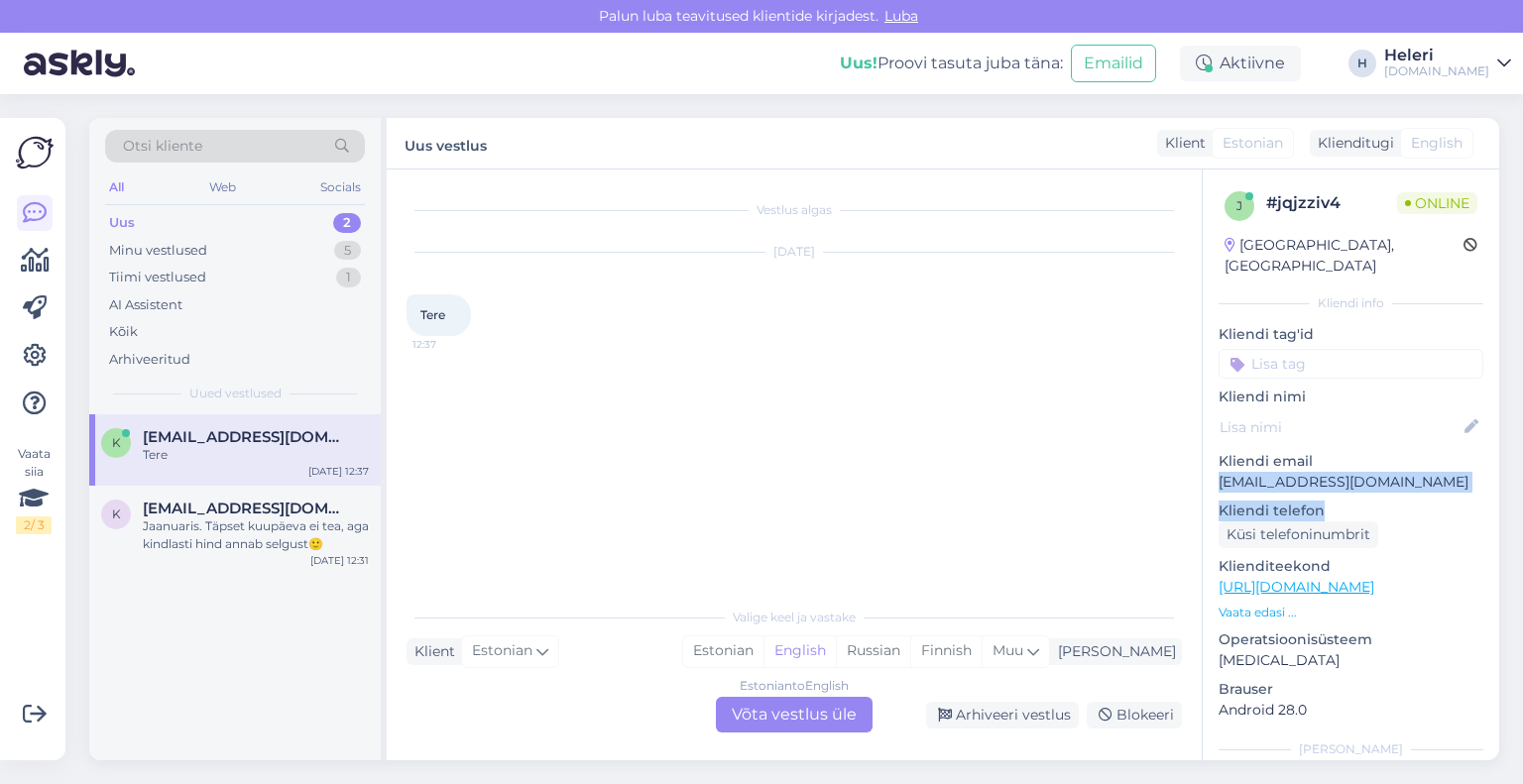 drag, startPoint x: 1218, startPoint y: 460, endPoint x: 1522, endPoint y: 489, distance: 305.38009 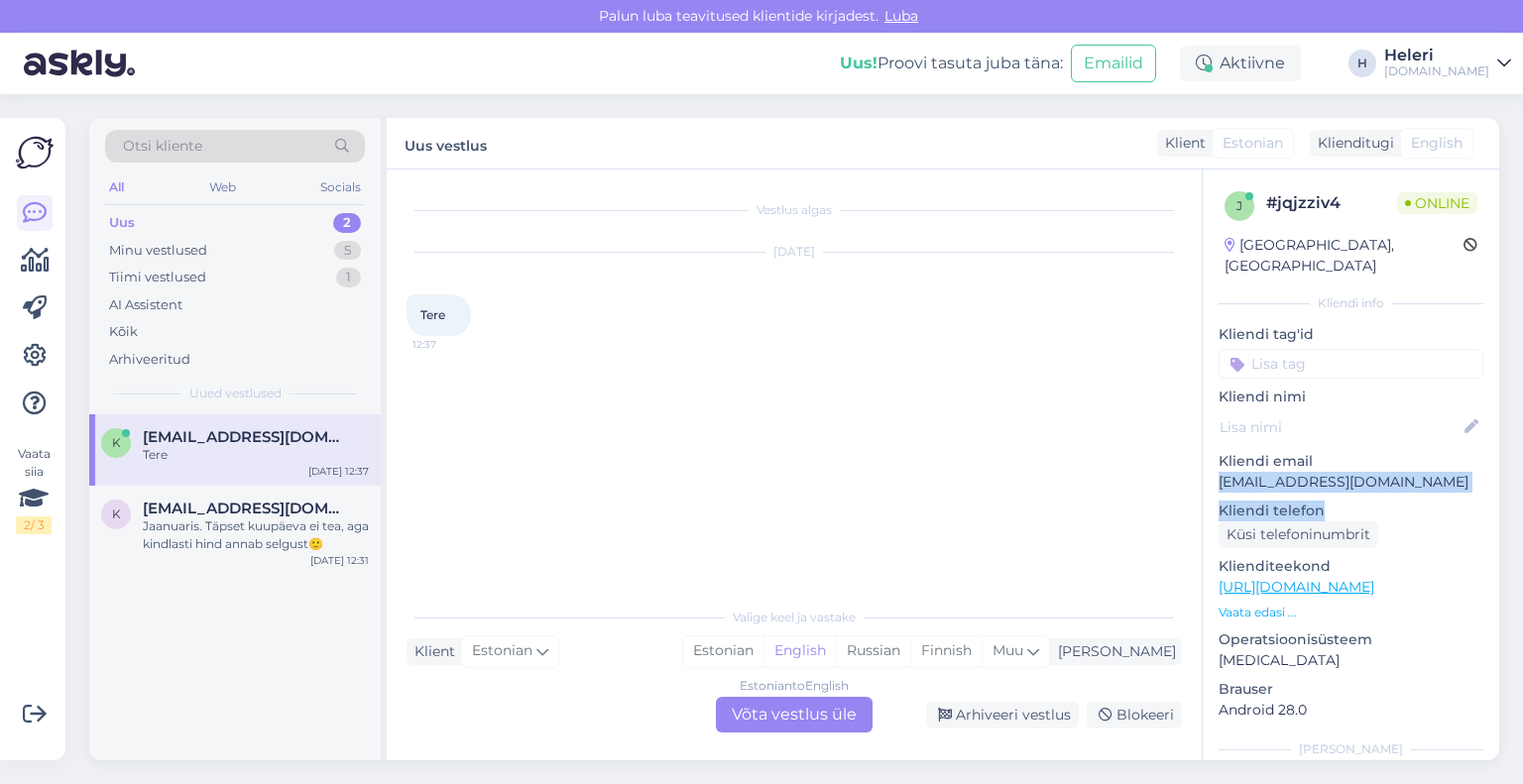 click on "[URL][DOMAIN_NAME]" at bounding box center [1296, 587] 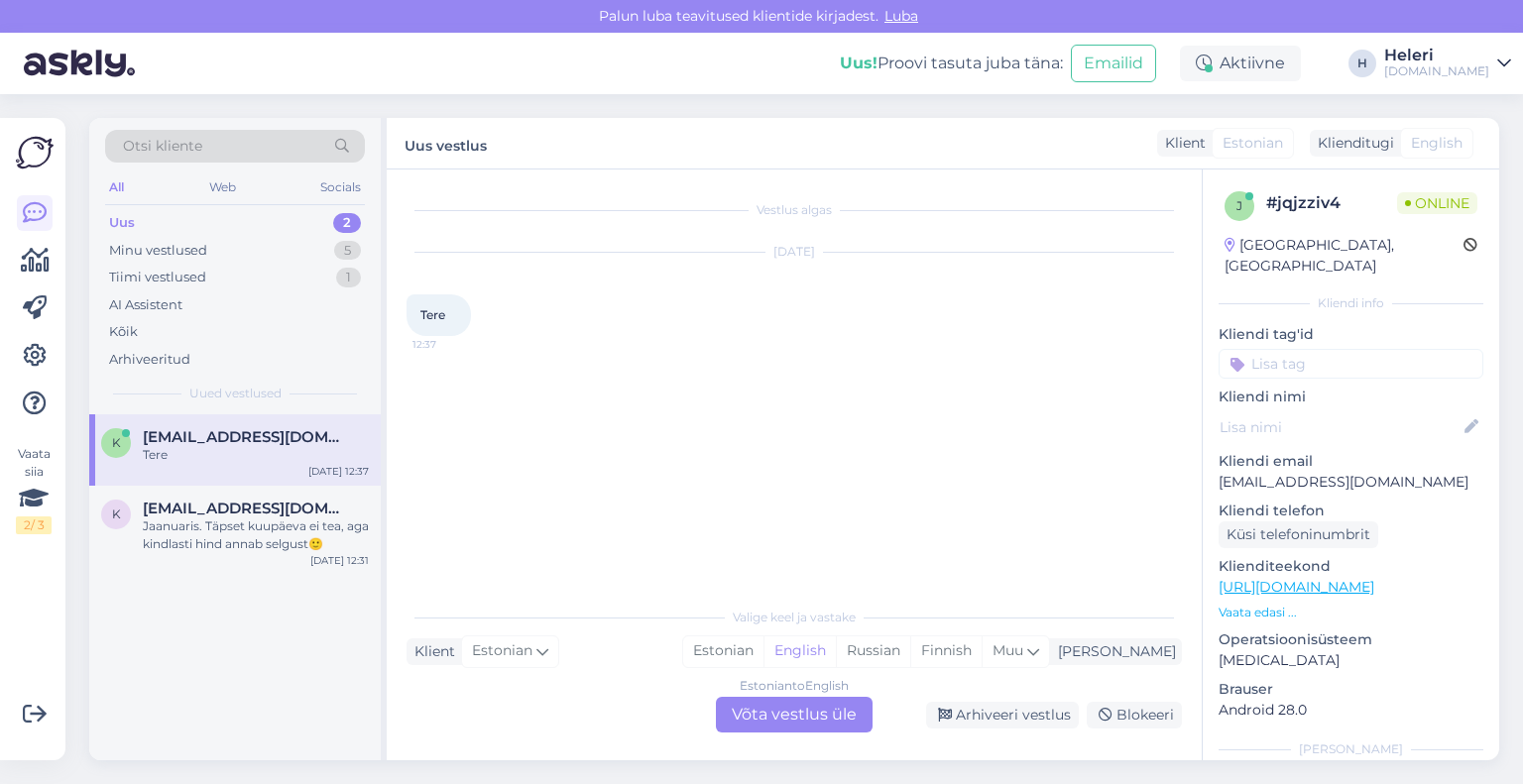 click on "Estonian  to  English Võta vestlus üle" at bounding box center [794, 715] 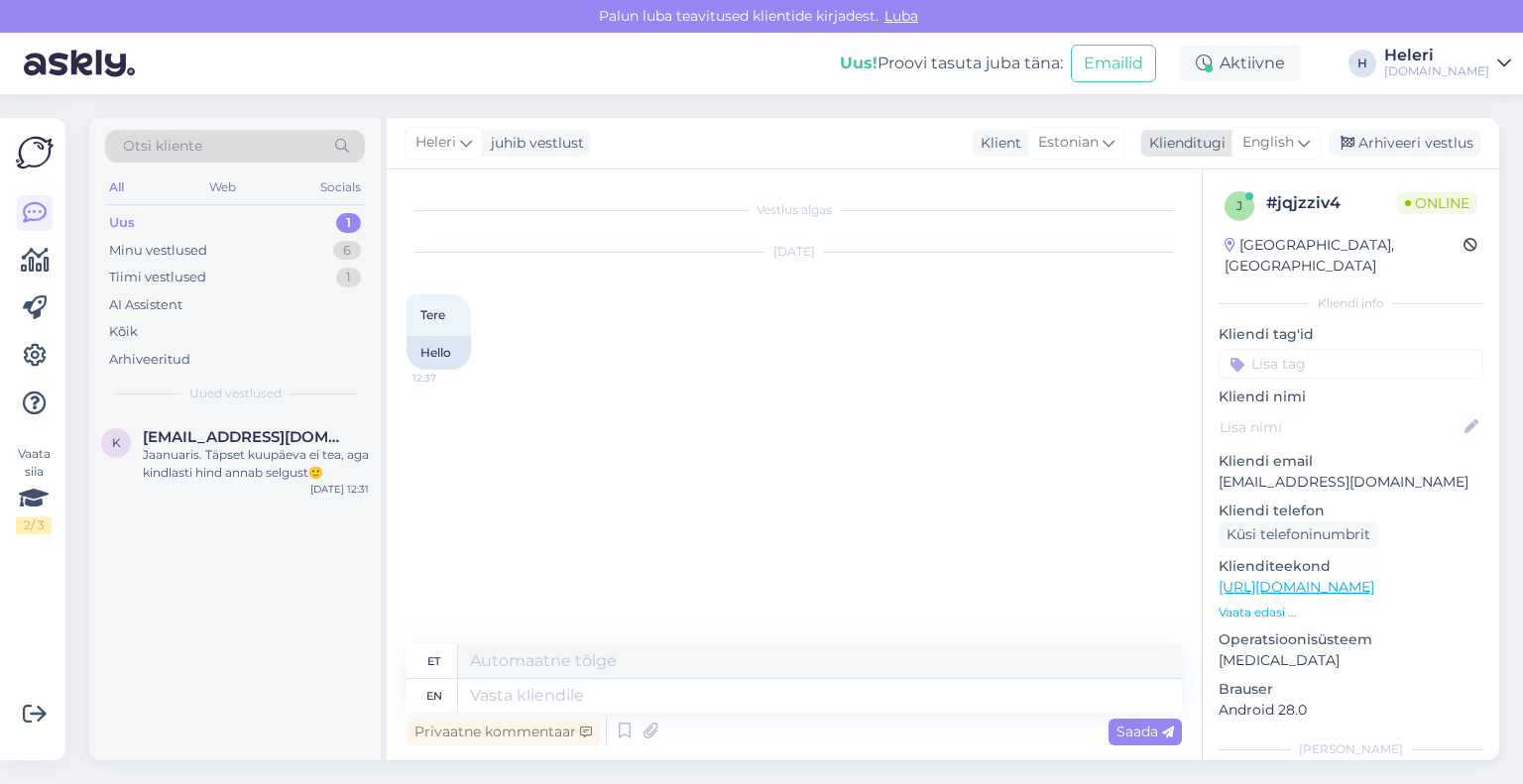 click on "English" at bounding box center [1268, 143] 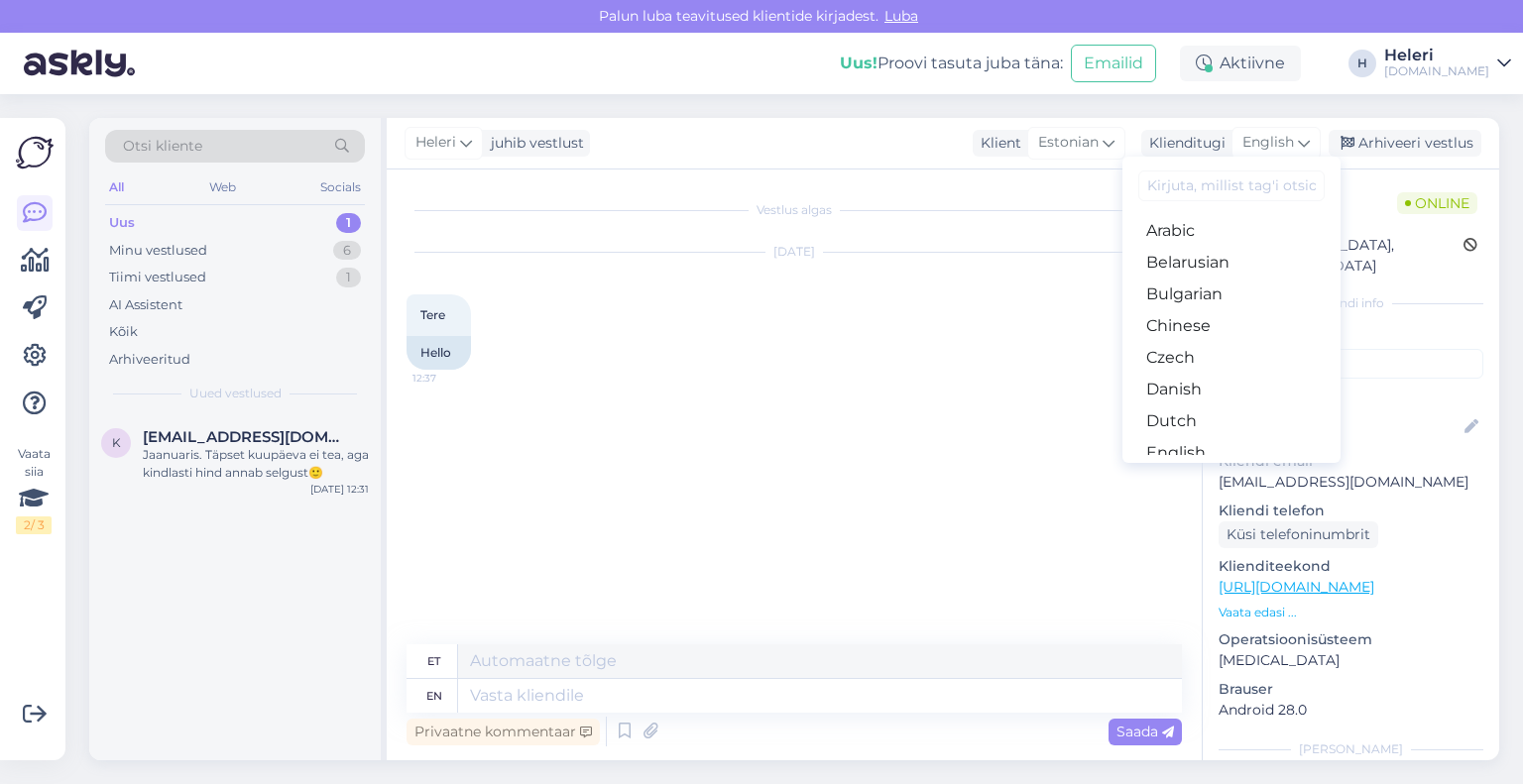 click on "Estonian" at bounding box center (1231, 485) 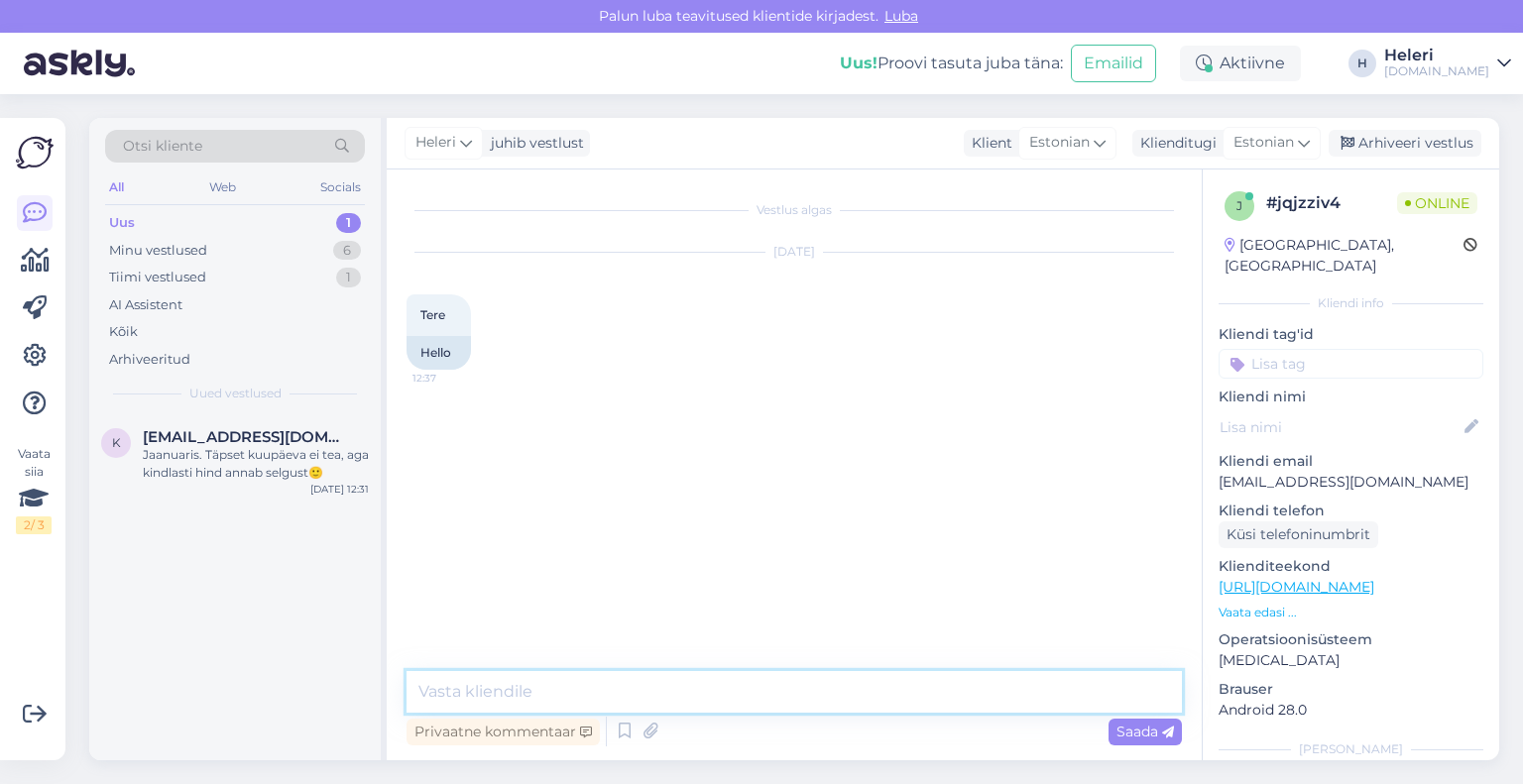 click at bounding box center (794, 692) 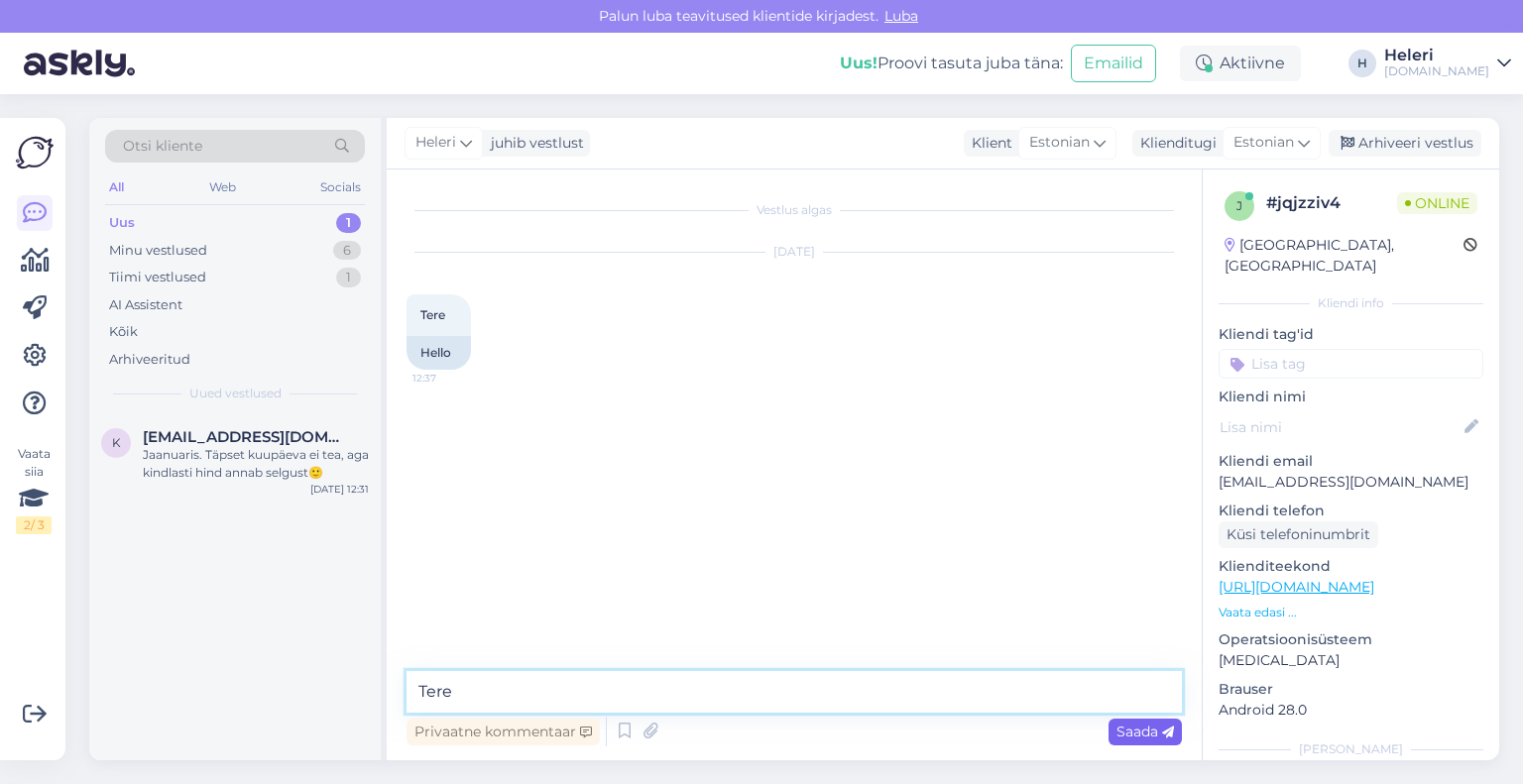 type on "Tere" 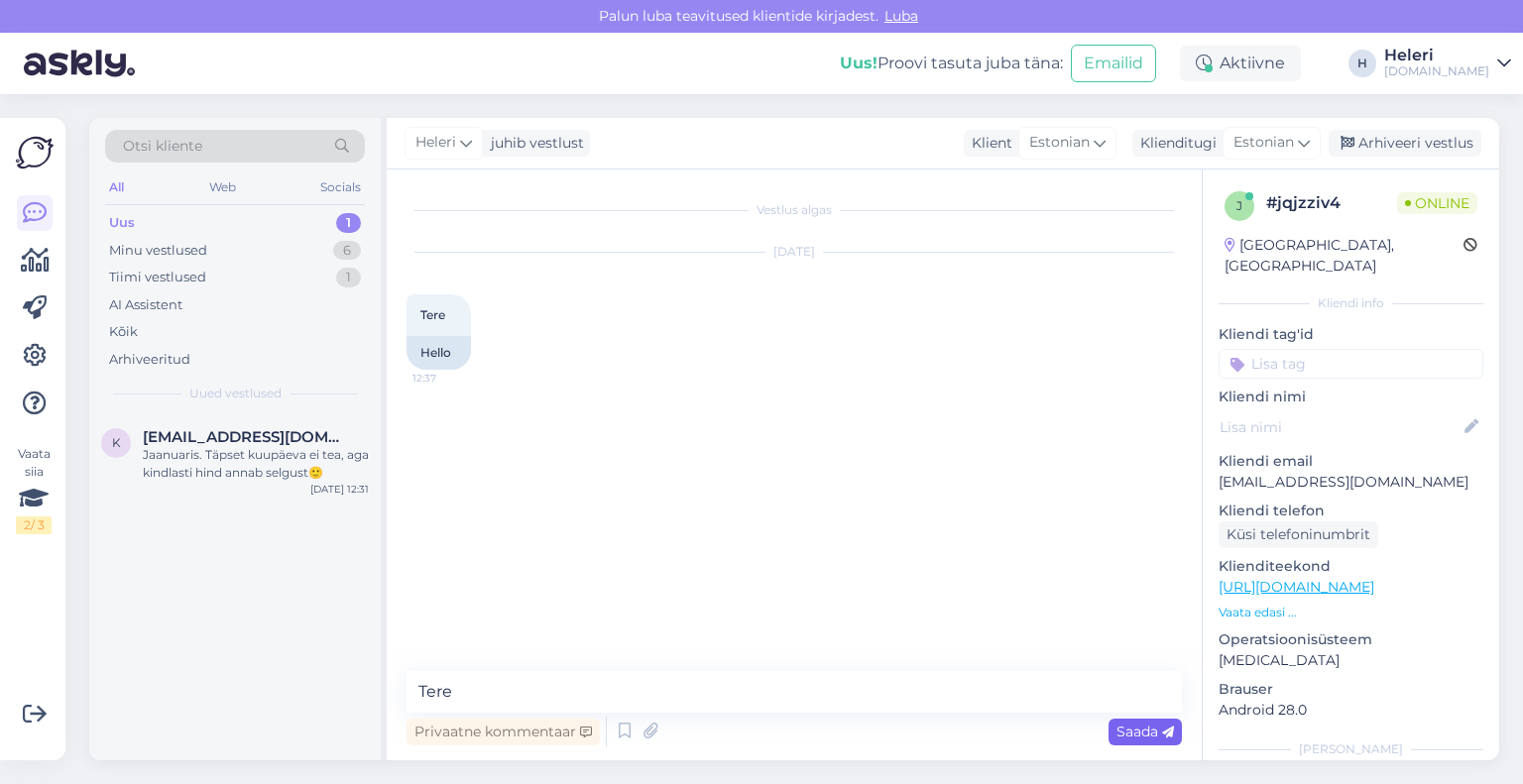 click on "Saada" at bounding box center [1145, 731] 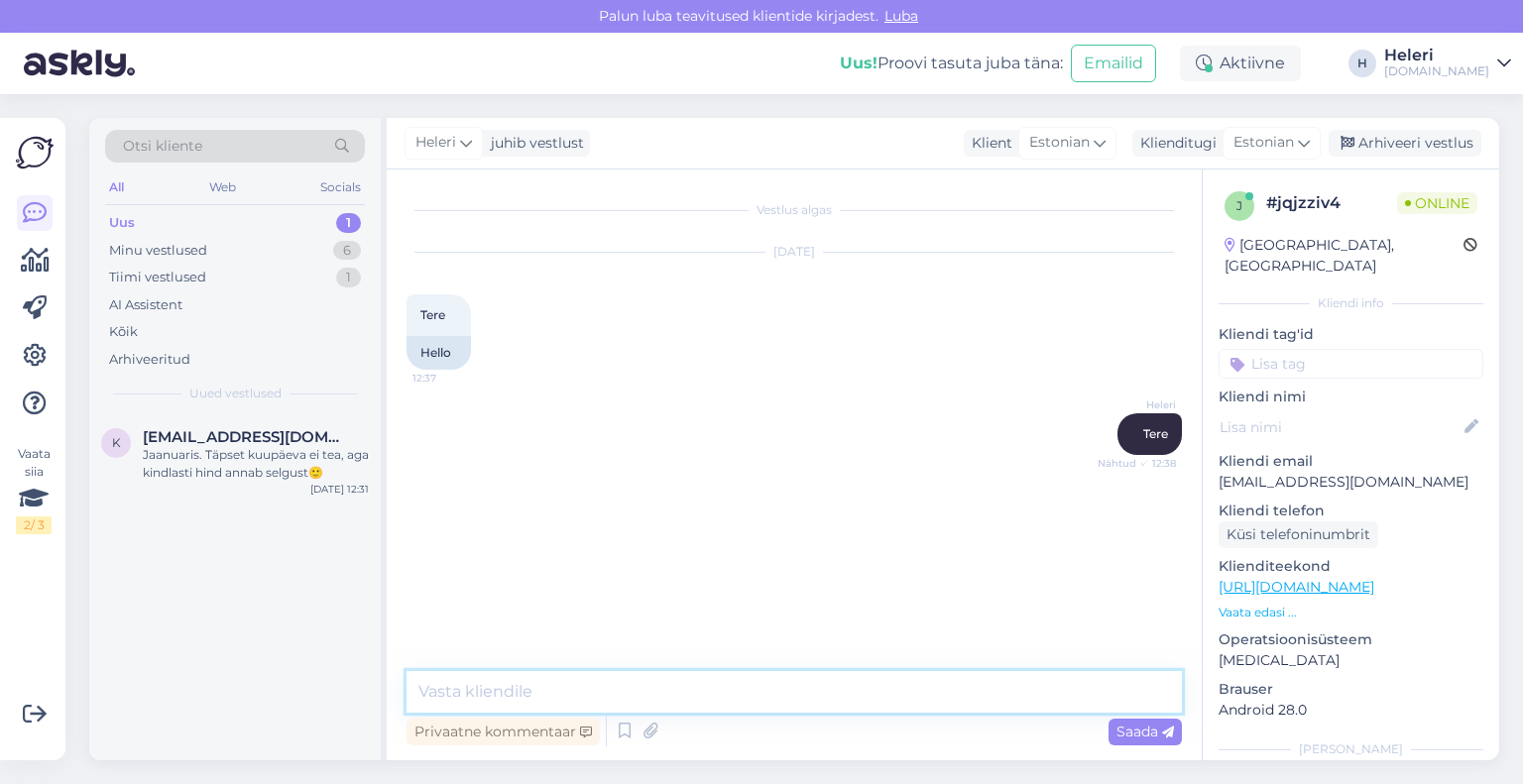 click at bounding box center [794, 692] 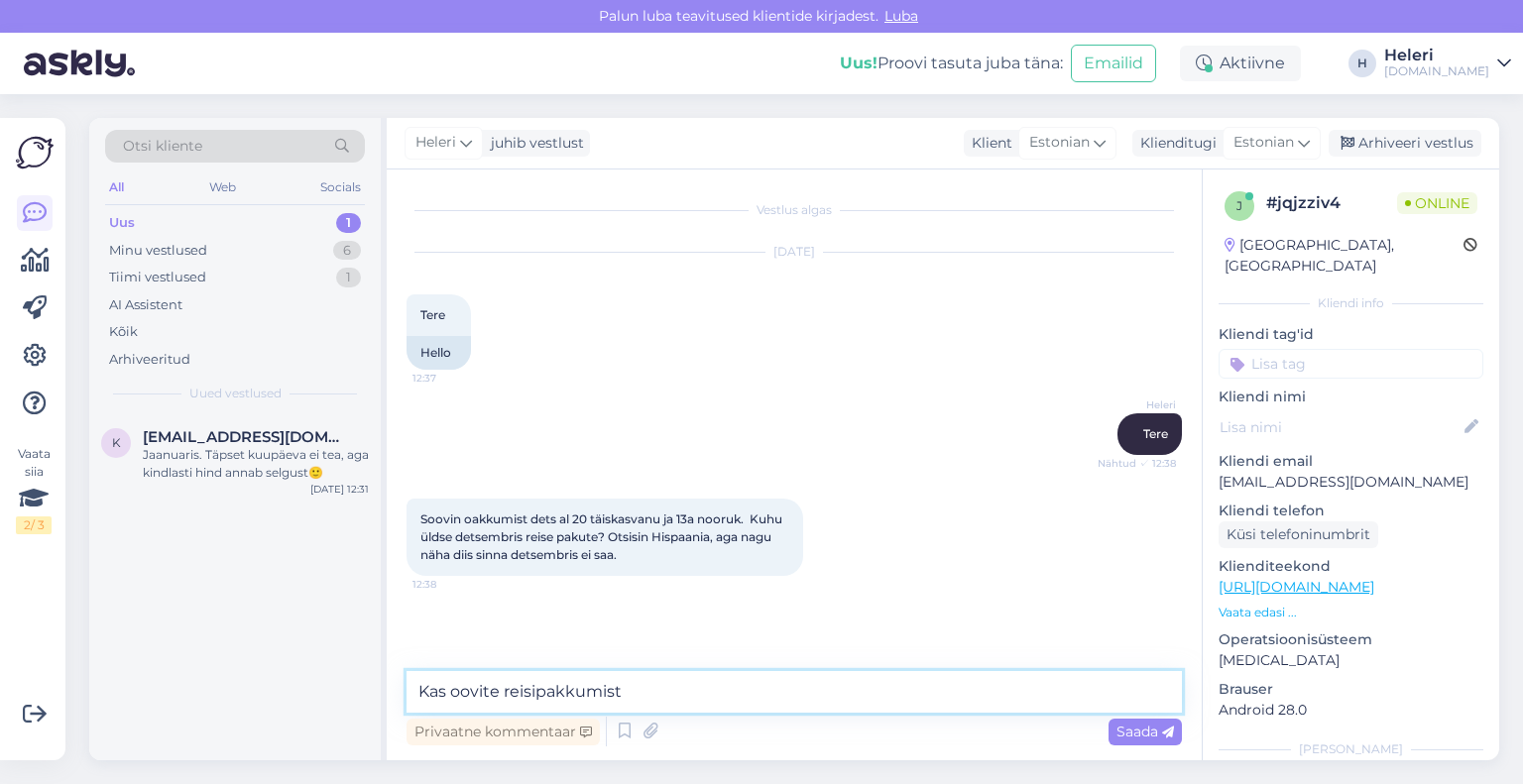 click on "Kas oovite reisipakkumist" at bounding box center (794, 692) 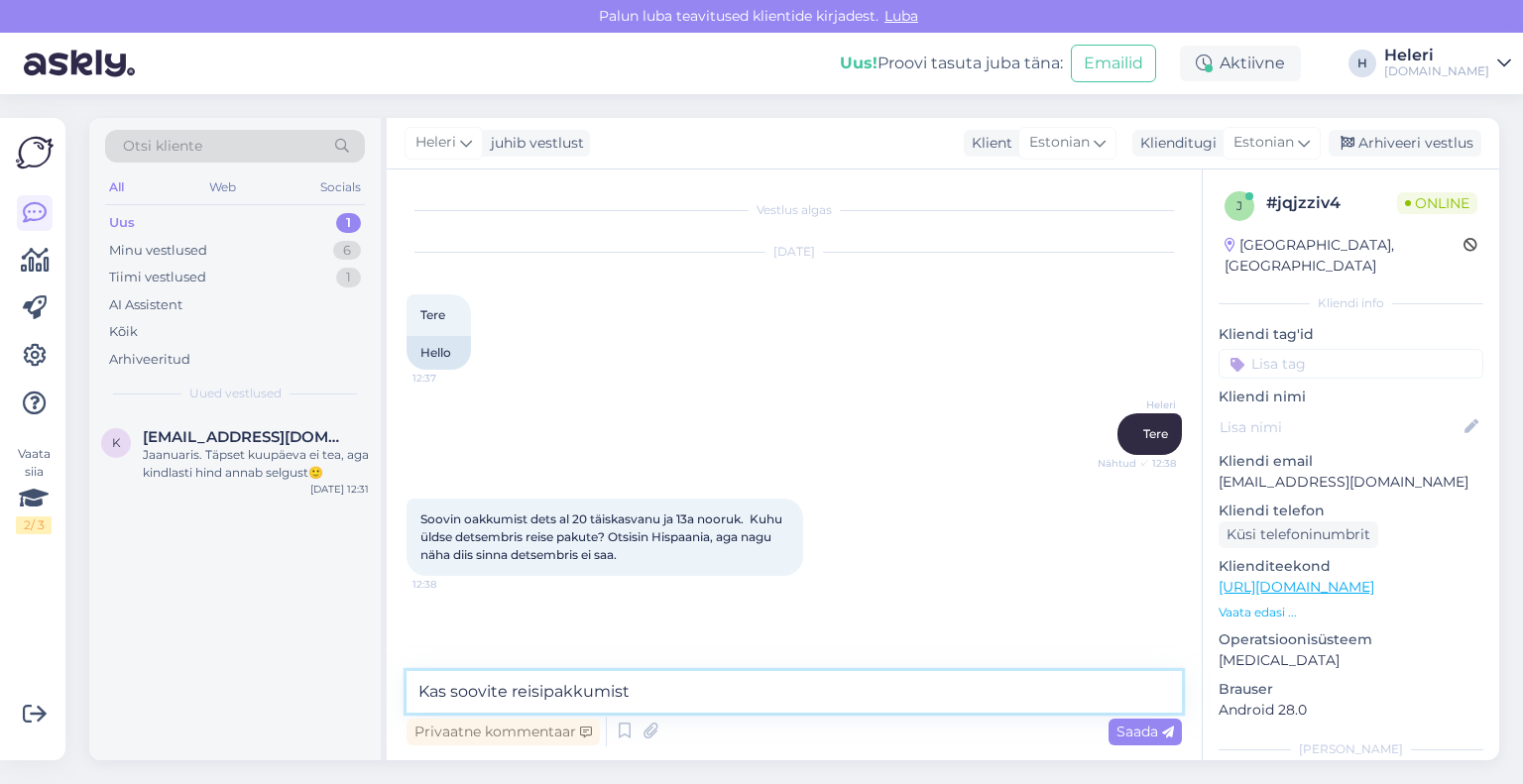 drag, startPoint x: 571, startPoint y: 683, endPoint x: 284, endPoint y: 651, distance: 288.77846 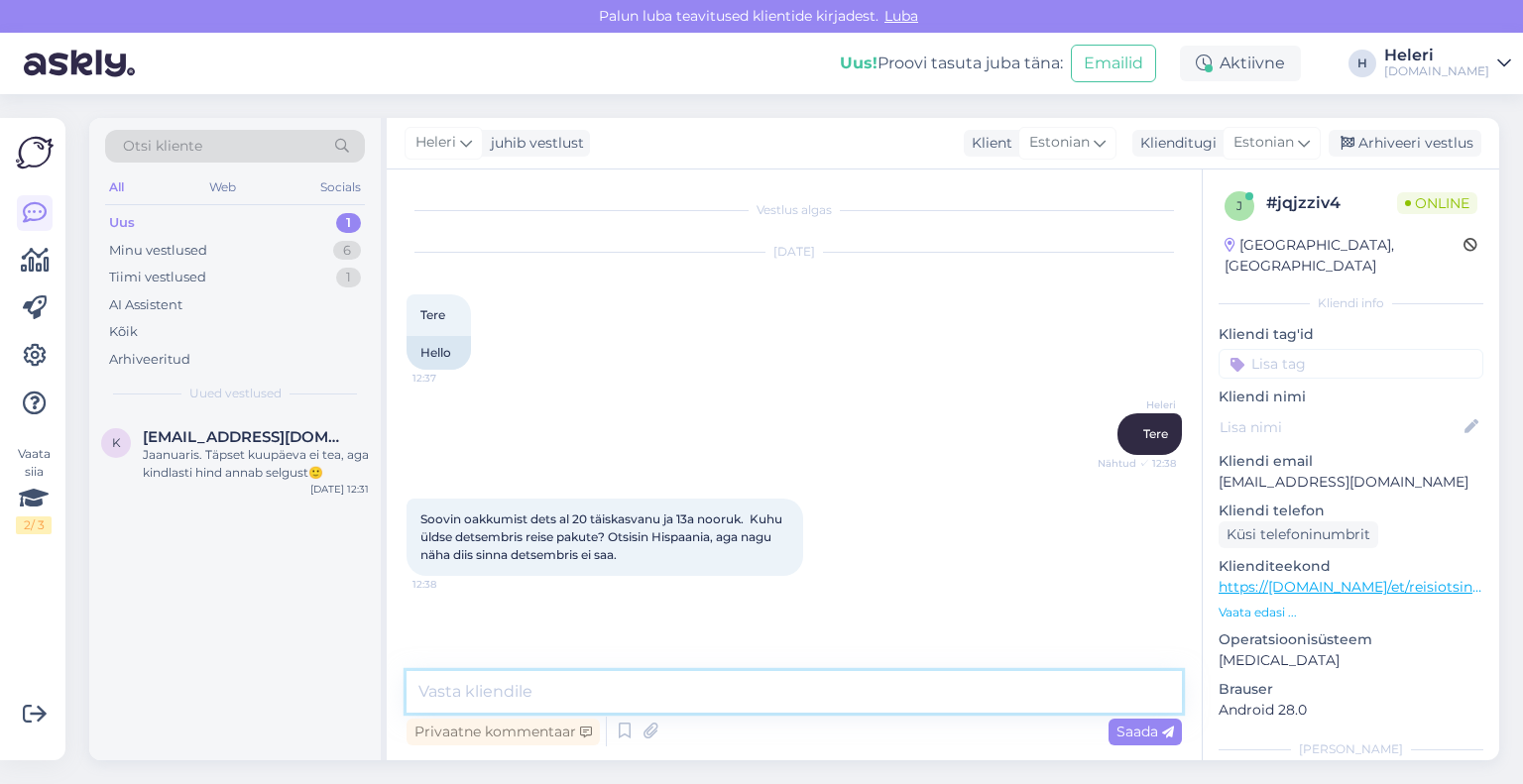 click at bounding box center (794, 692) 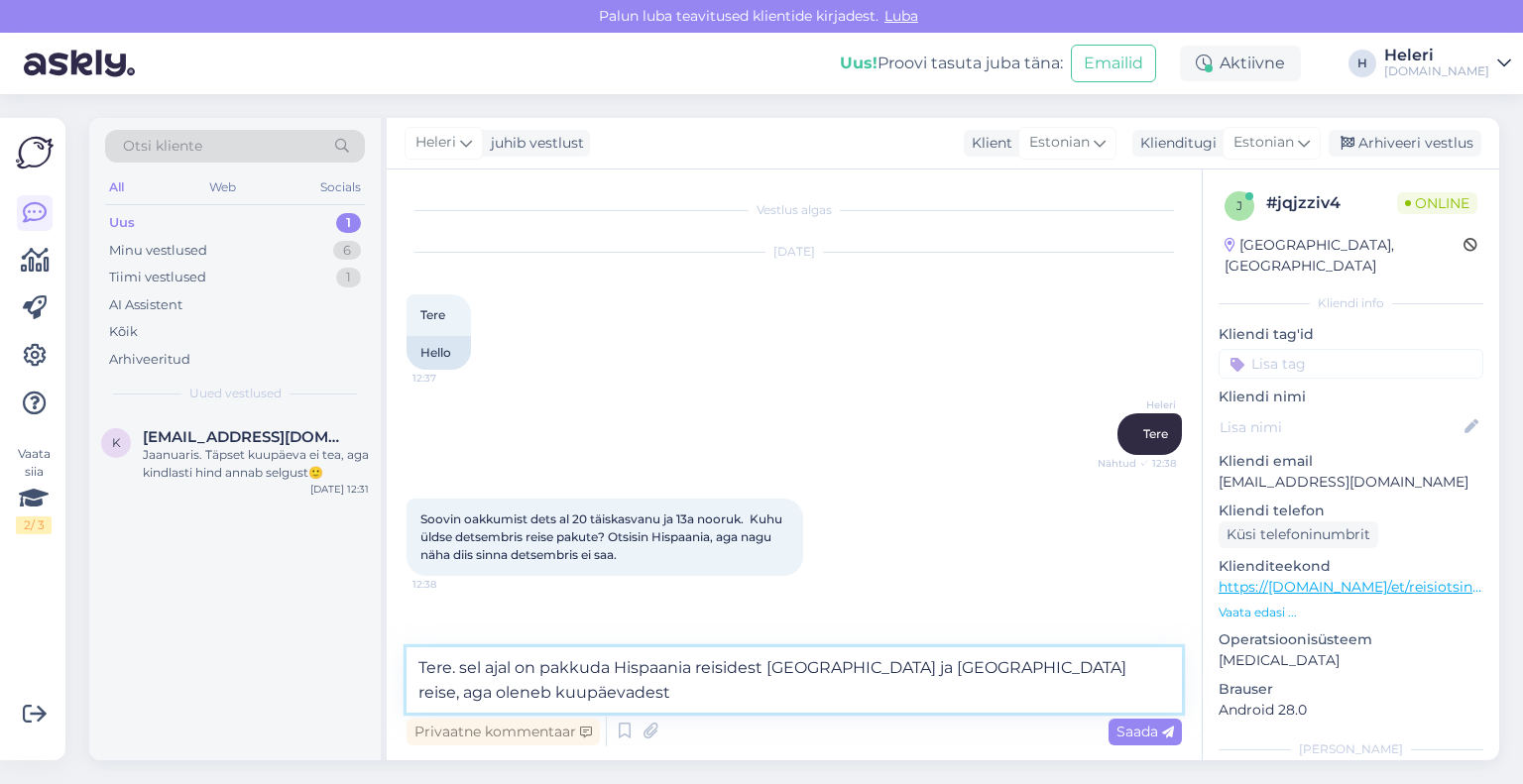 click on "Tere. sel ajal on pakkuda Hispaania reisidest [GEOGRAPHIC_DATA] ja [GEOGRAPHIC_DATA] reise, aga oleneb kuupäevadest" at bounding box center [794, 680] 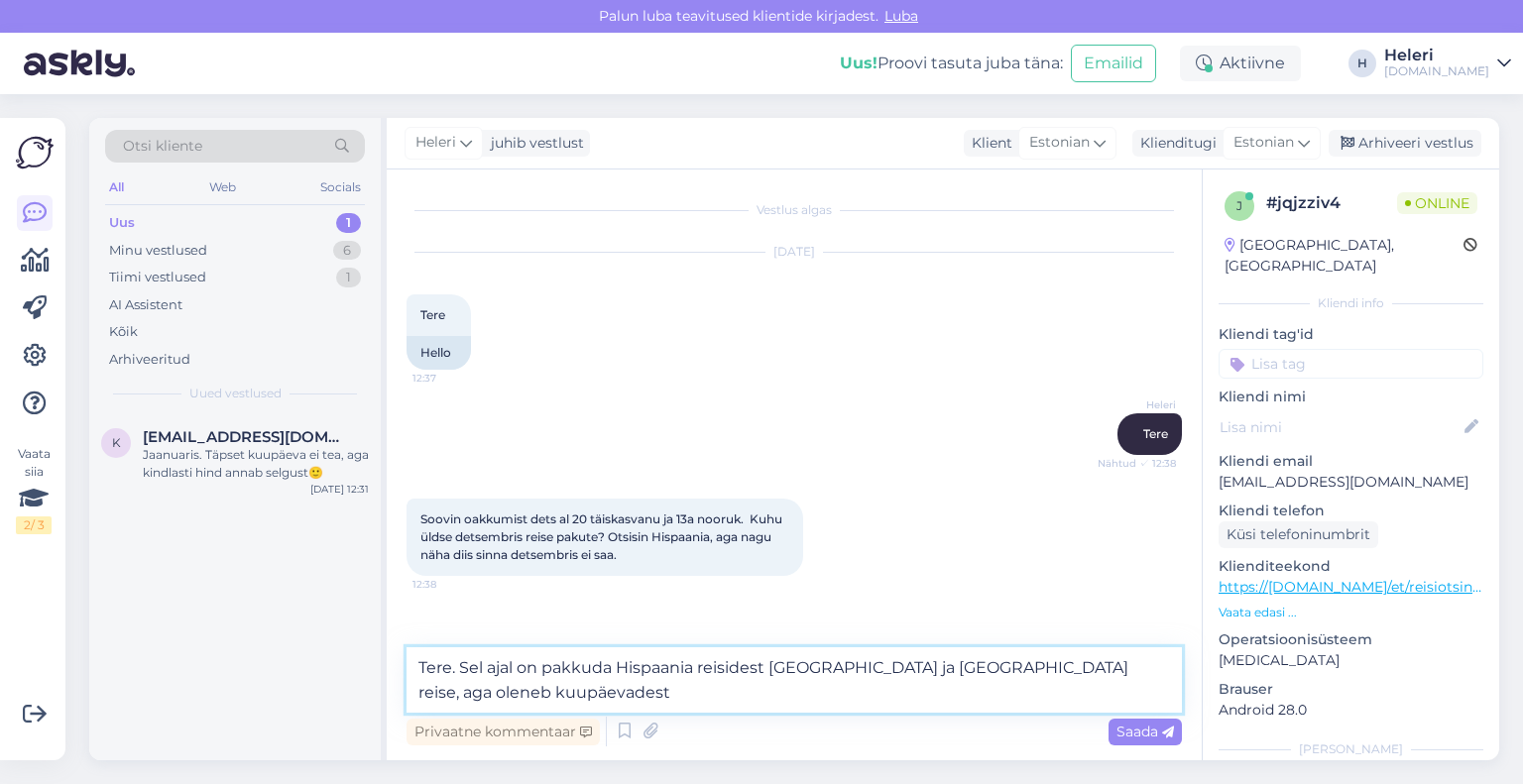 click on "Tere. Sel ajal on pakkuda Hispaania reisidest [GEOGRAPHIC_DATA] ja [GEOGRAPHIC_DATA] reise, aga oleneb kuupäevadest" at bounding box center (794, 680) 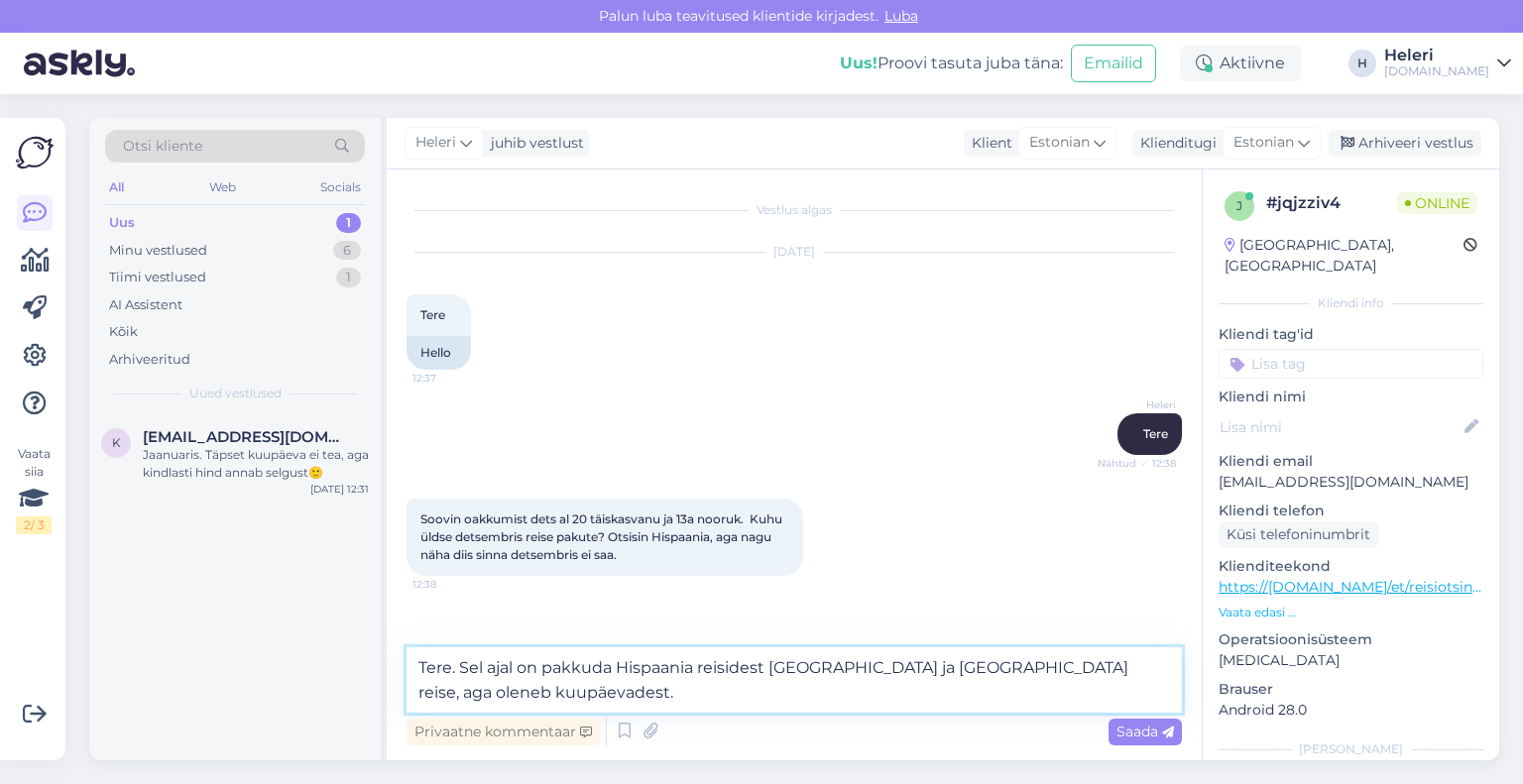 type on "Tere. Sel ajal on pakkuda Hispaania reisidest [GEOGRAPHIC_DATA] ja [GEOGRAPHIC_DATA] reise, aga oleneb kuupäevadest." 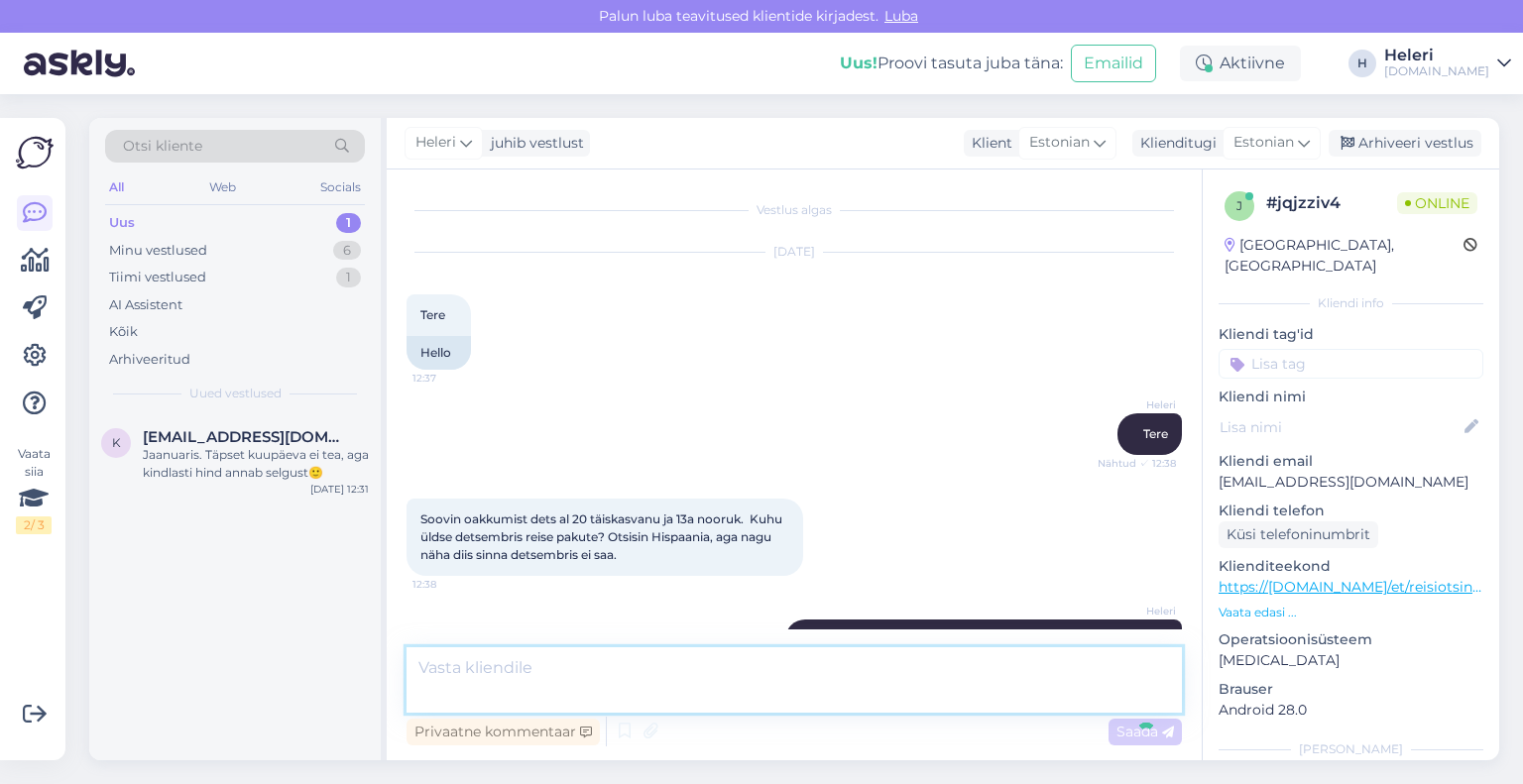 scroll, scrollTop: 48, scrollLeft: 0, axis: vertical 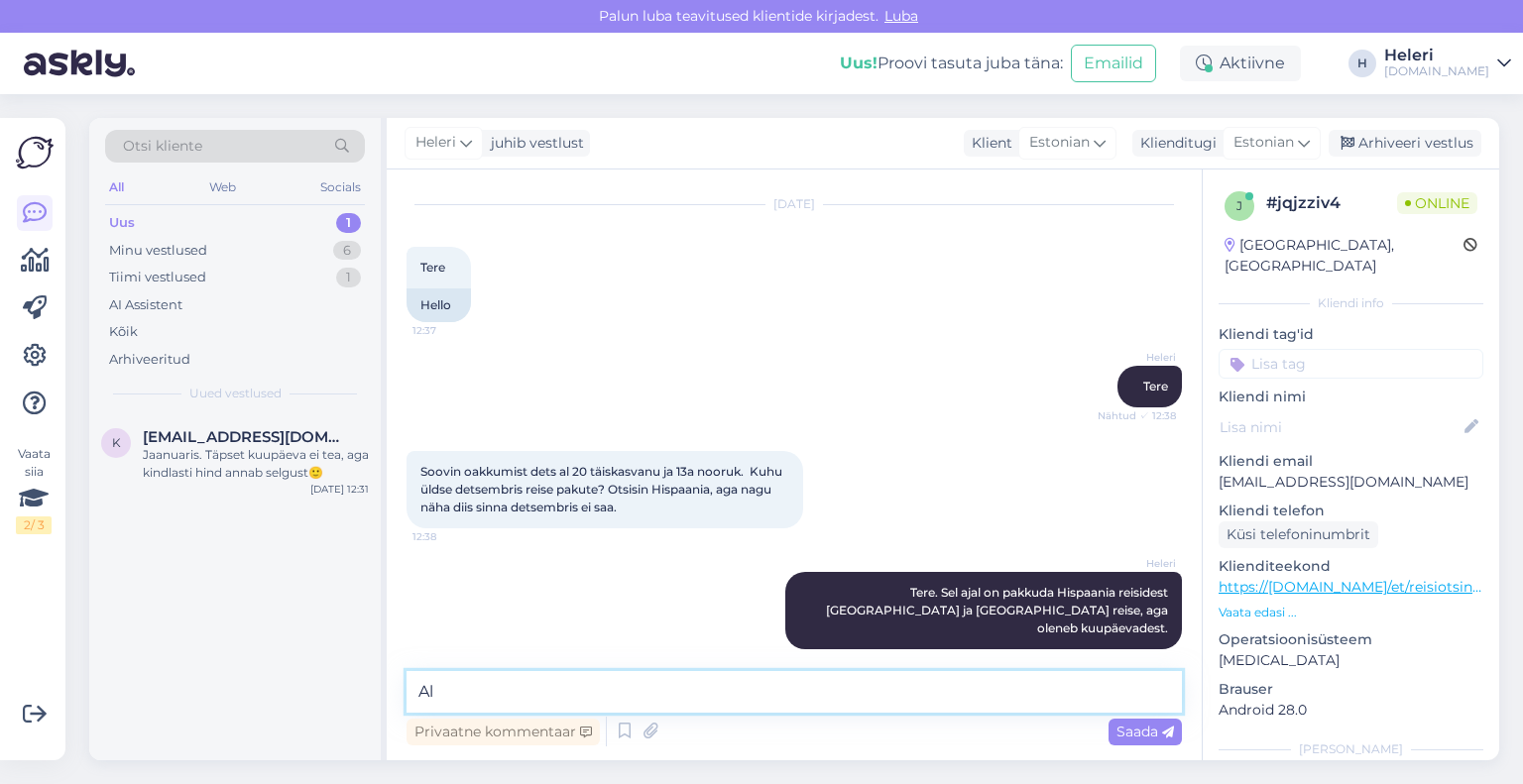 type on "A" 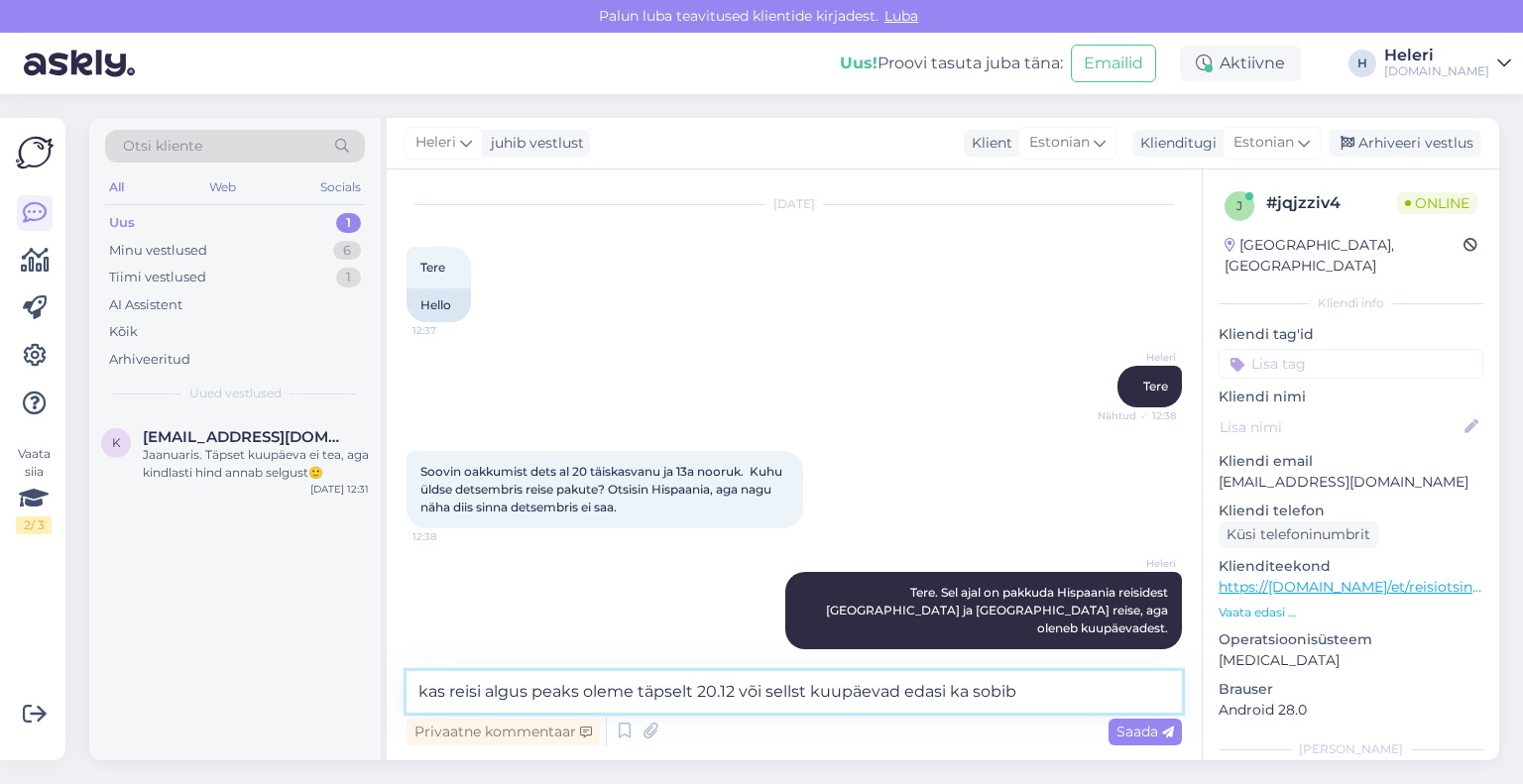 click on "kas reisi algus peaks oleme täpselt 20.12 või sellst kuupäevad edasi ka sobib" at bounding box center [794, 692] 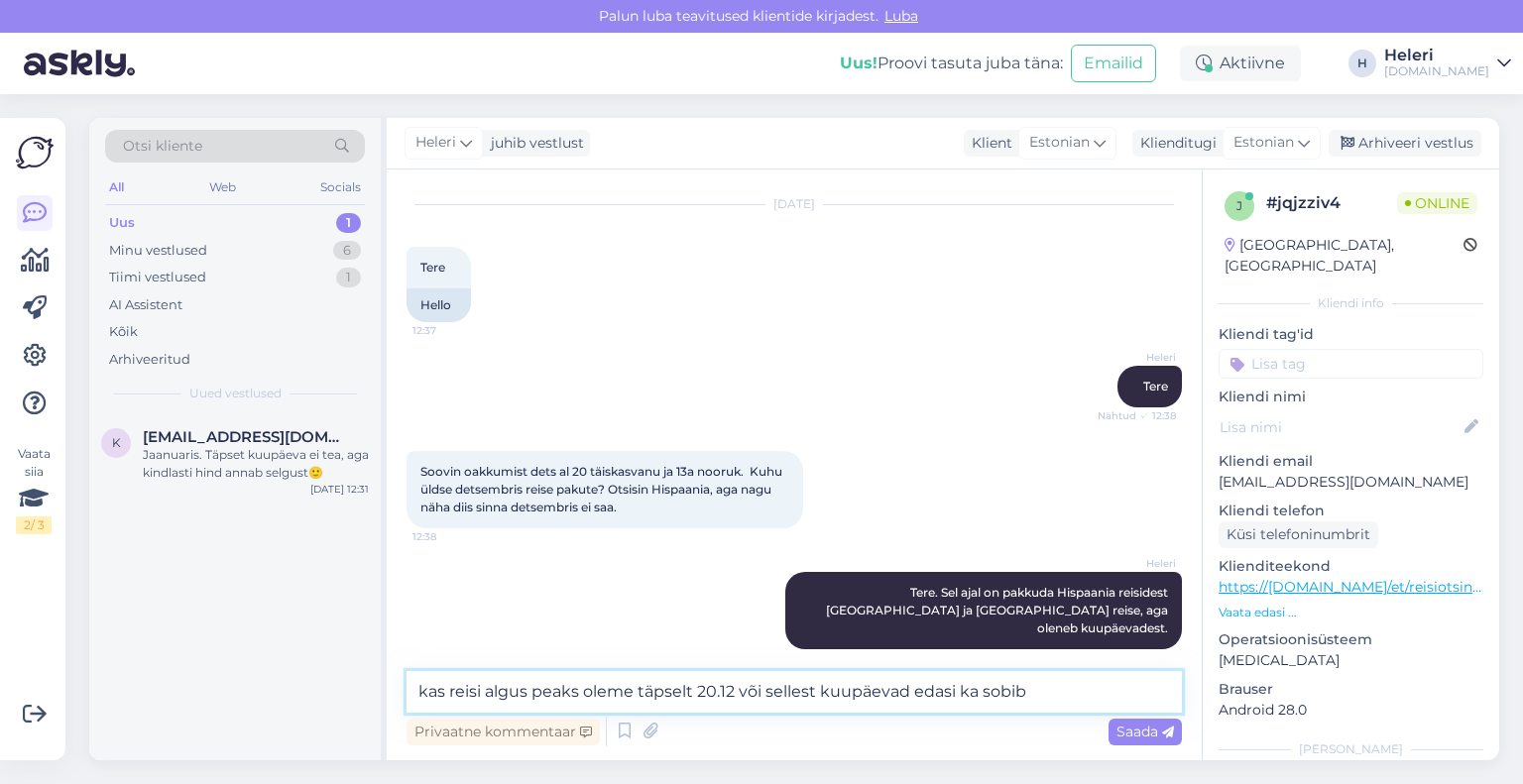 click on "kas reisi algus peaks oleme täpselt 20.12 või sellest kuupäevad edasi ka sobib" at bounding box center [794, 692] 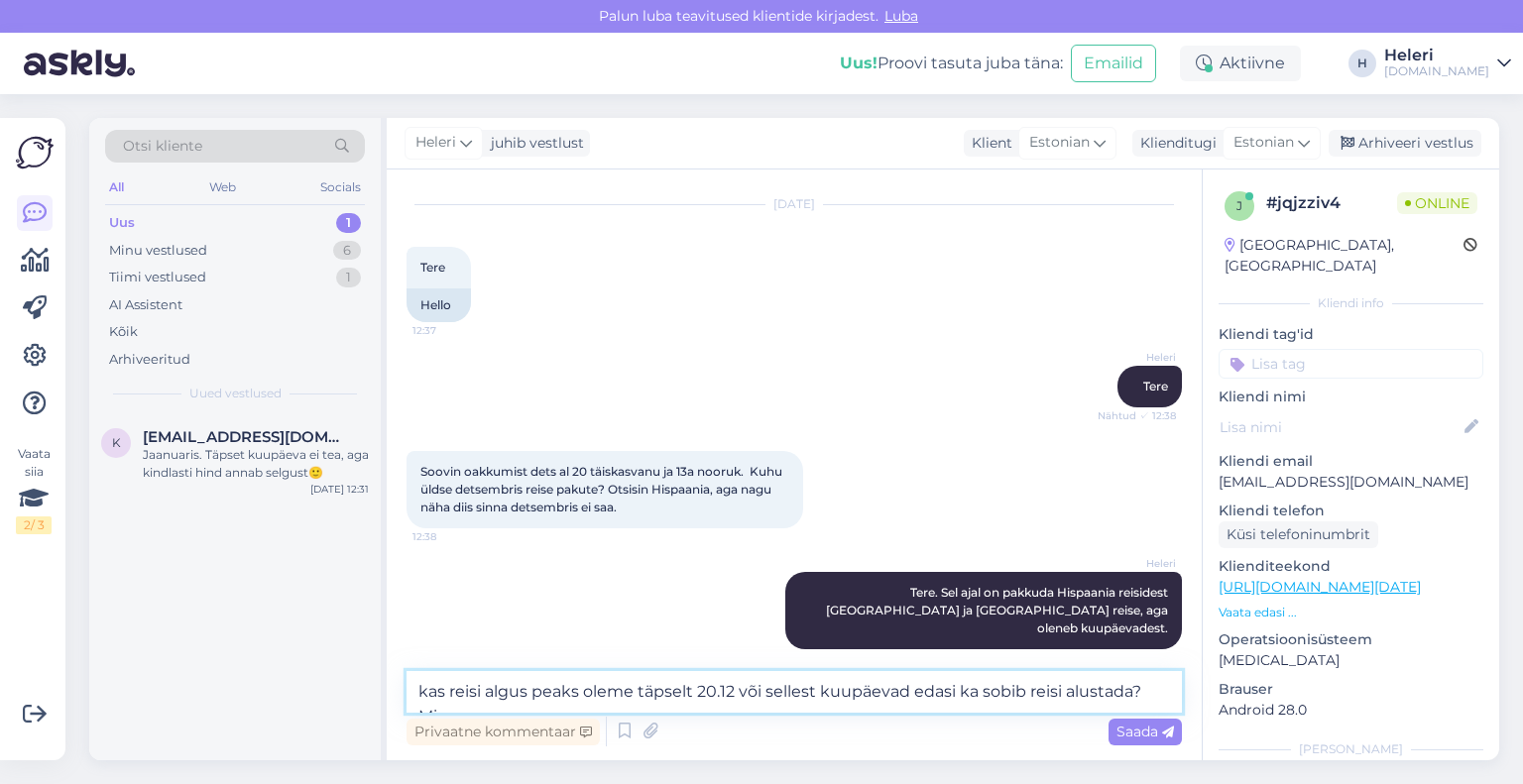 scroll, scrollTop: 71, scrollLeft: 0, axis: vertical 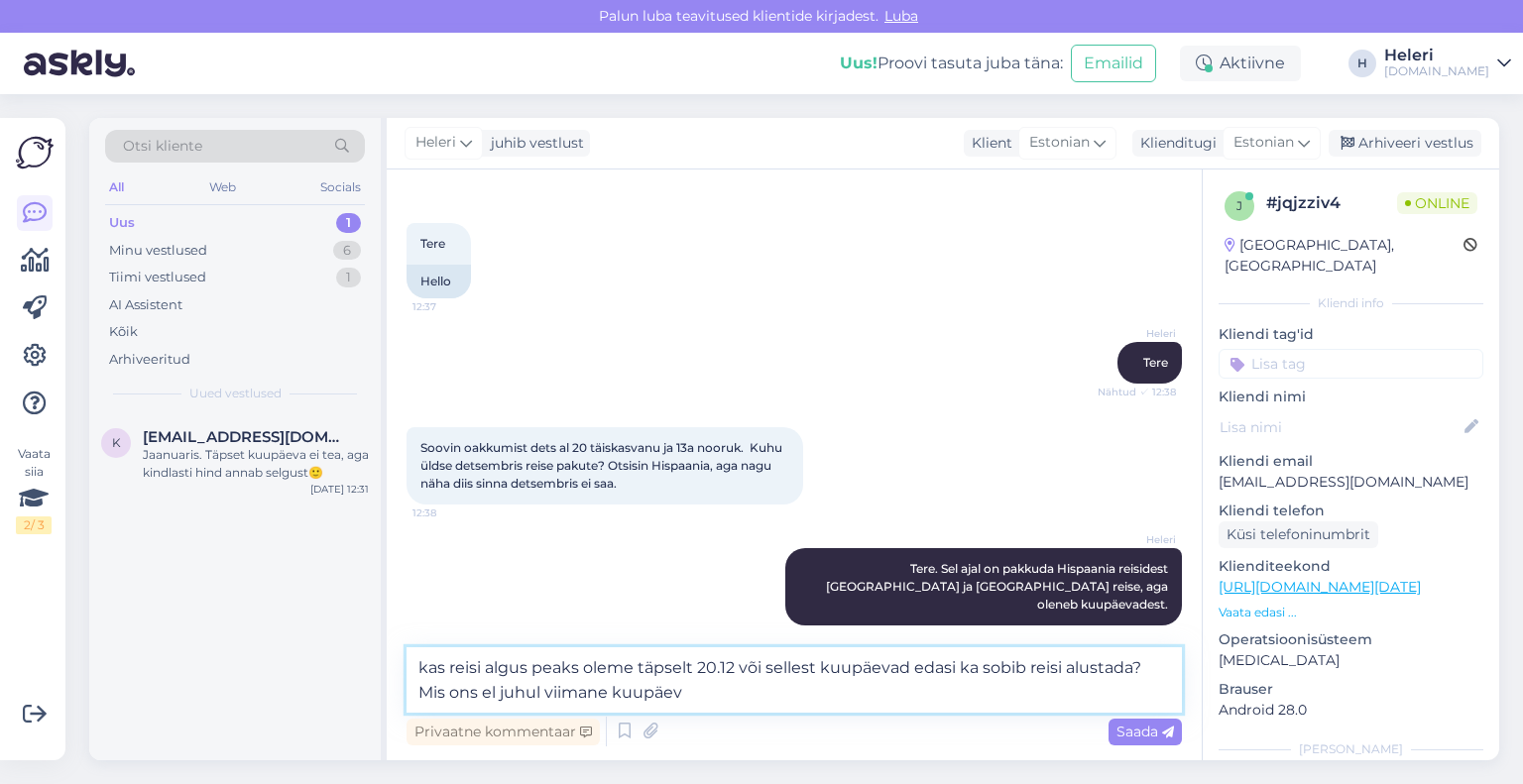 type on "kas reisi algus peaks oleme täpselt 20.12 või sellest kuupäevad edasi ka sobib reisi alustada? Mis ons el juhul viimane kuupäev?" 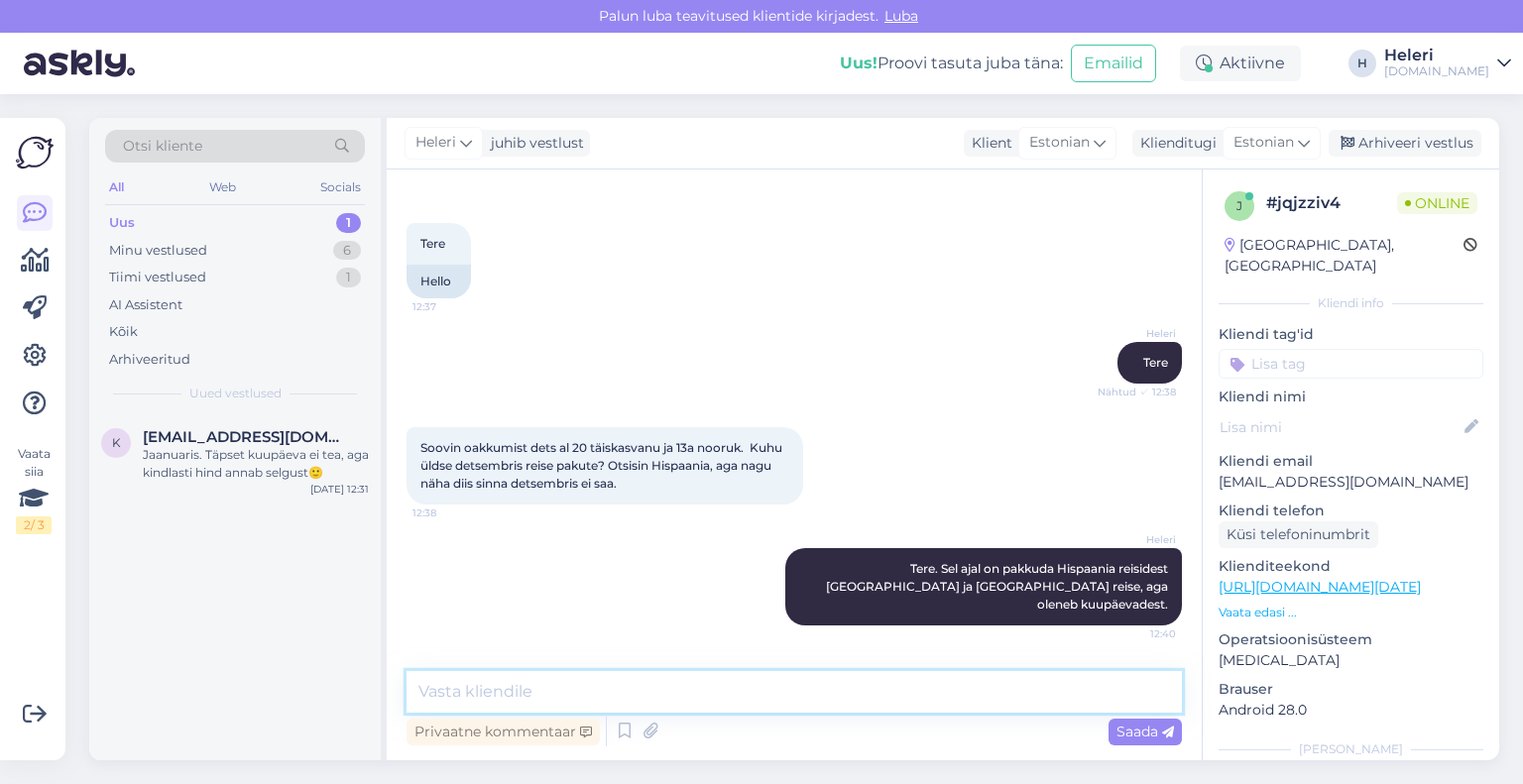 scroll, scrollTop: 168, scrollLeft: 0, axis: vertical 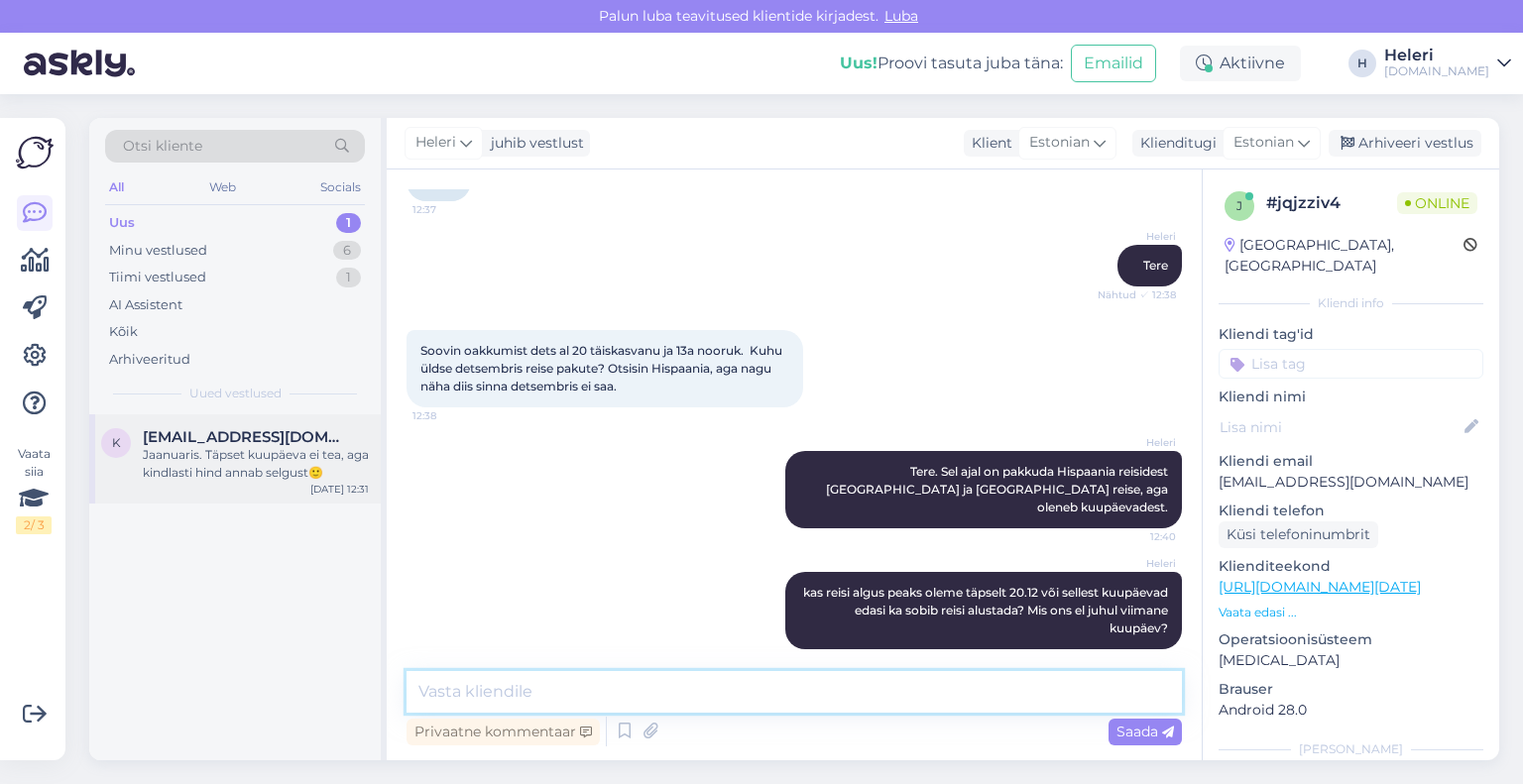 type 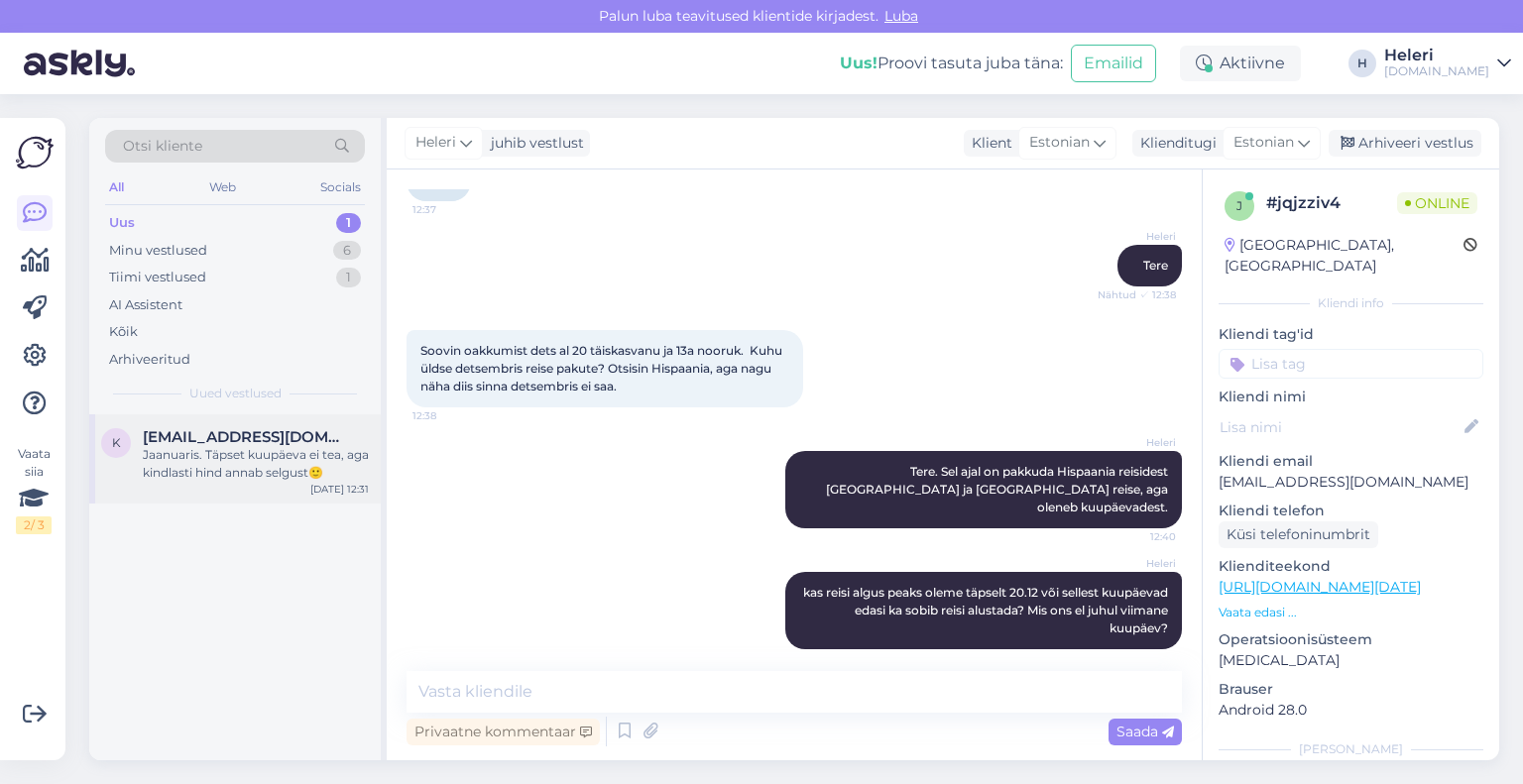 click on "Jaanuaris. Täpset kuupäeva ei tea, aga kindlasti hind annab selgust🙂" at bounding box center (256, 464) 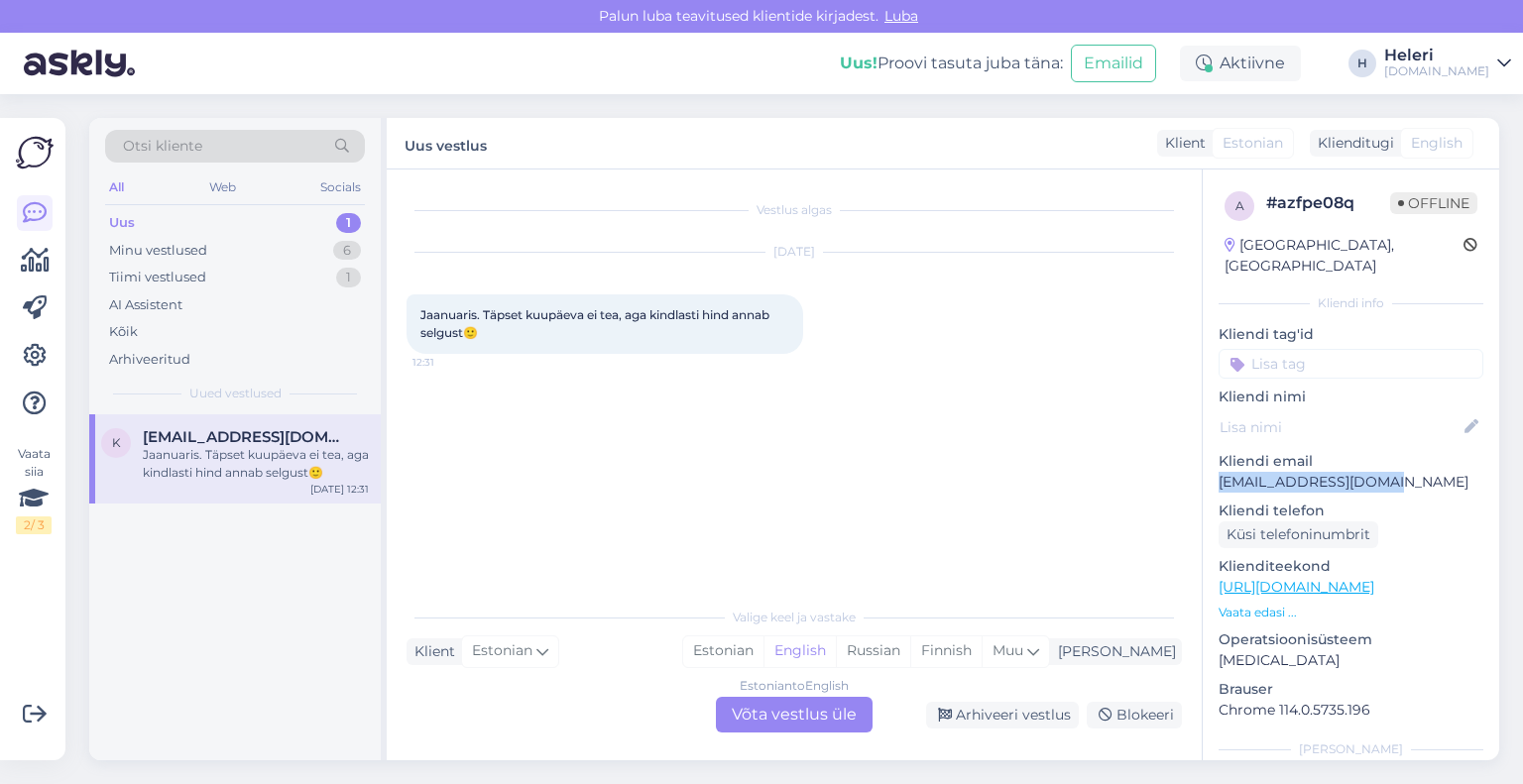 drag, startPoint x: 1213, startPoint y: 459, endPoint x: 574, endPoint y: 241, distance: 675.16294 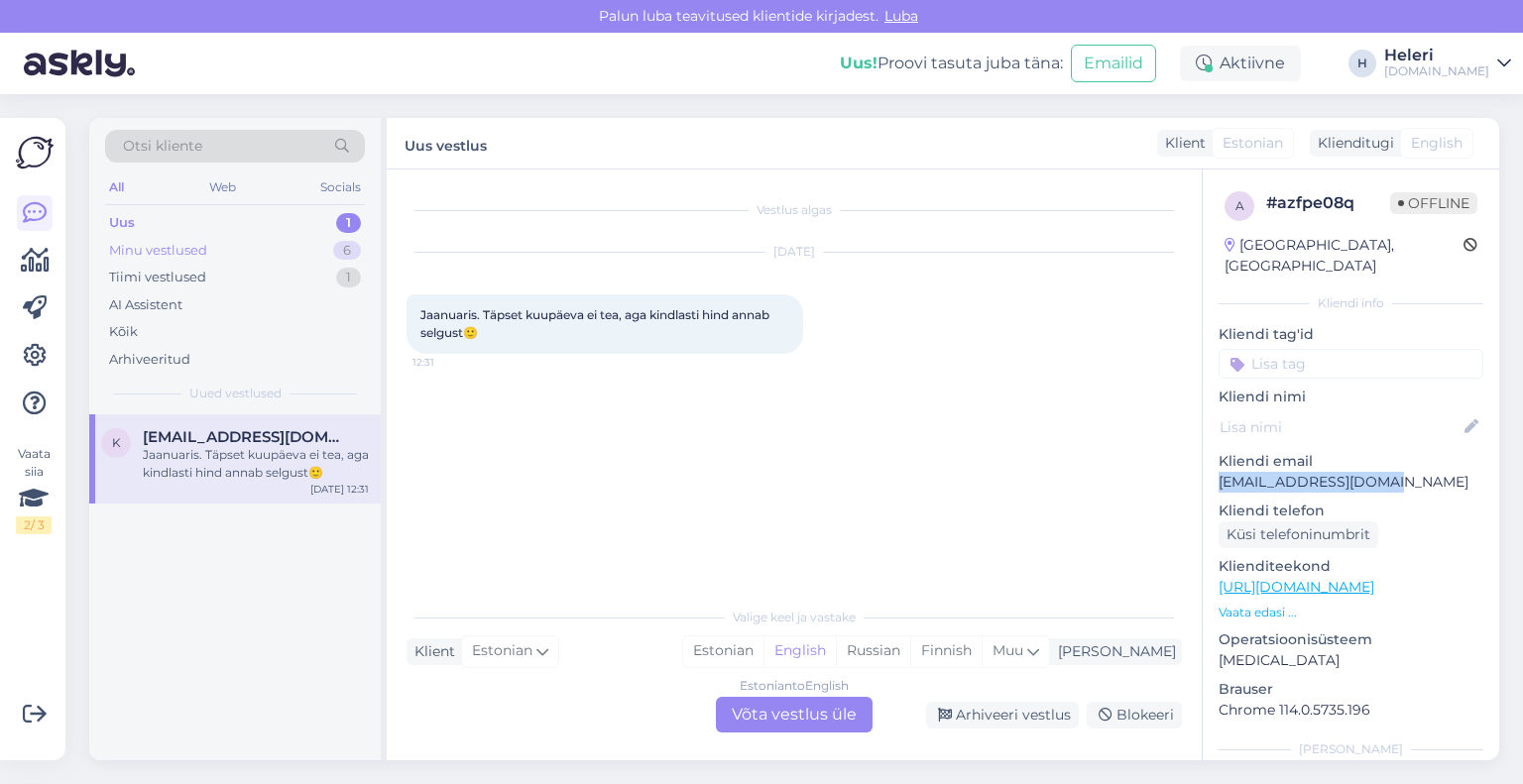click on "Minu vestlused 6" at bounding box center [235, 251] 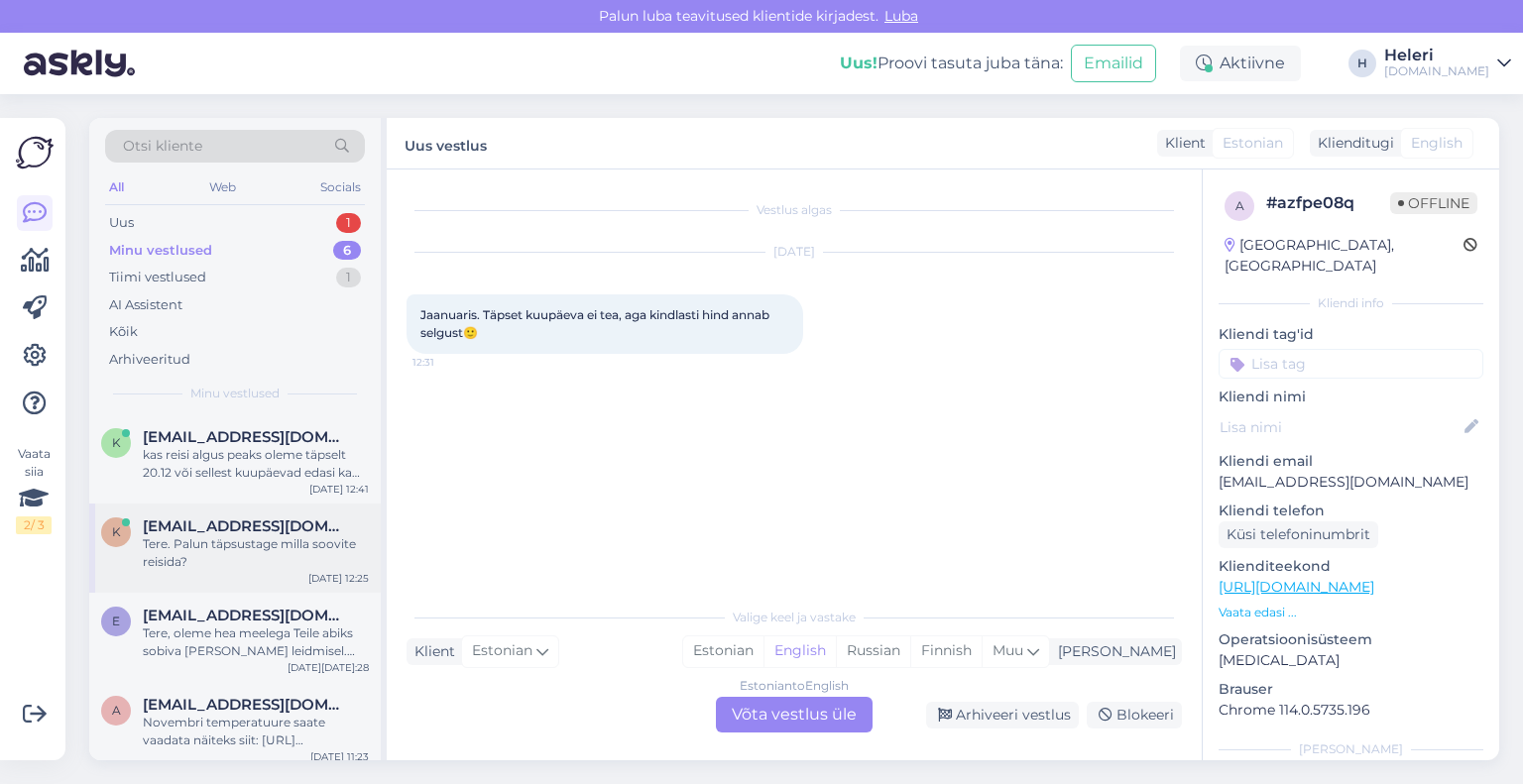 click on "[EMAIL_ADDRESS][DOMAIN_NAME]" at bounding box center (246, 526) 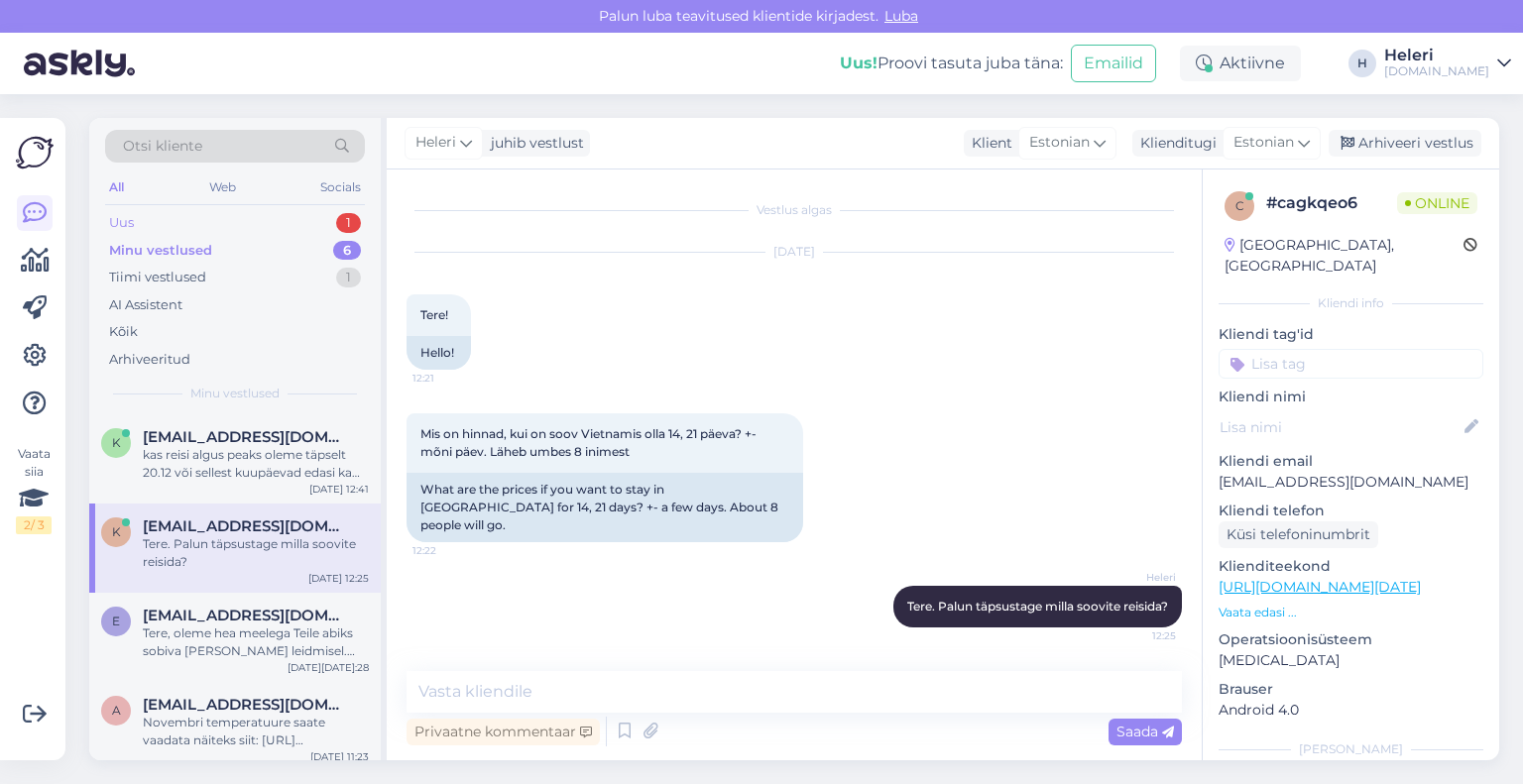 click on "Uus 1" at bounding box center [235, 223] 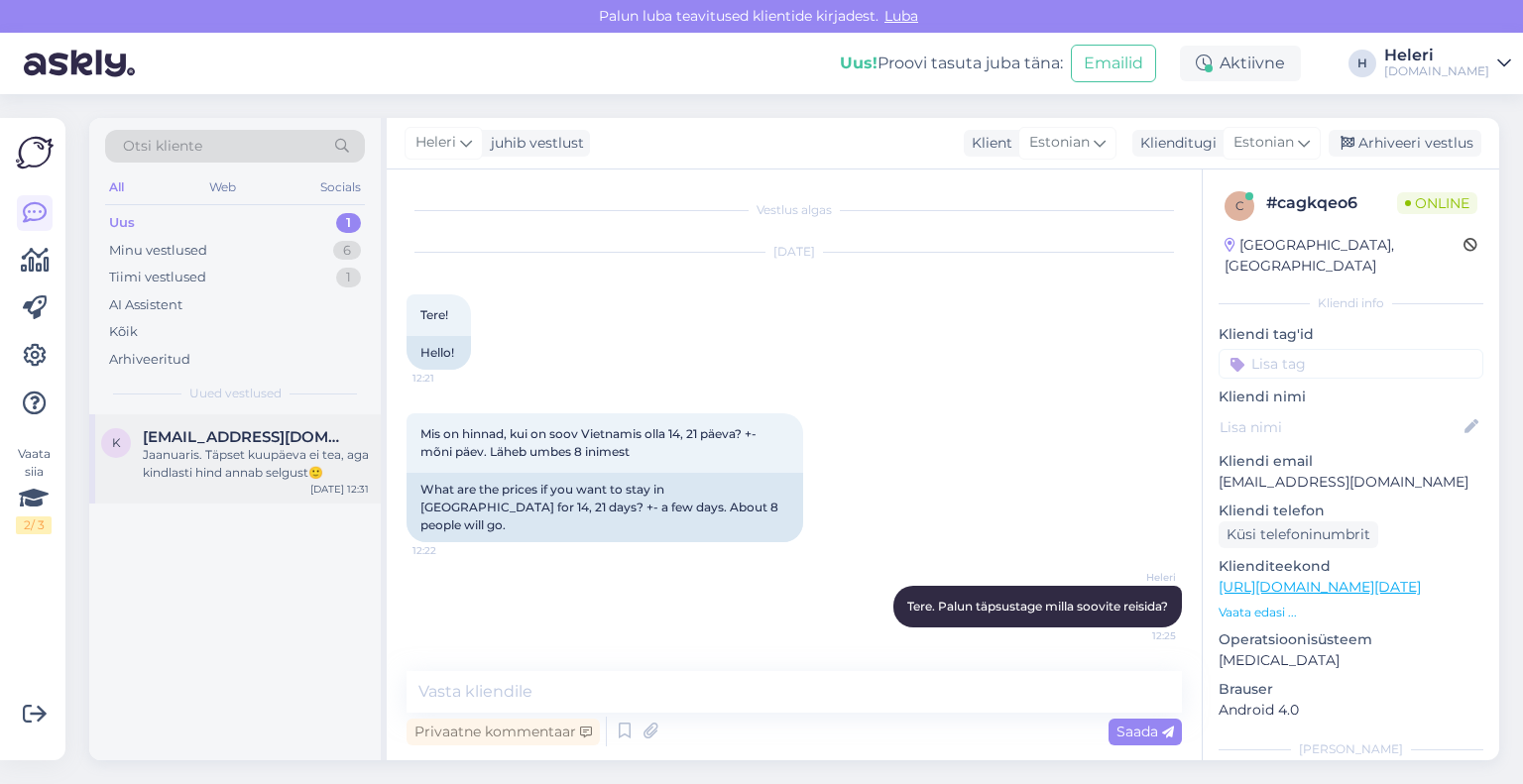 click on "[EMAIL_ADDRESS][DOMAIN_NAME]" at bounding box center (246, 437) 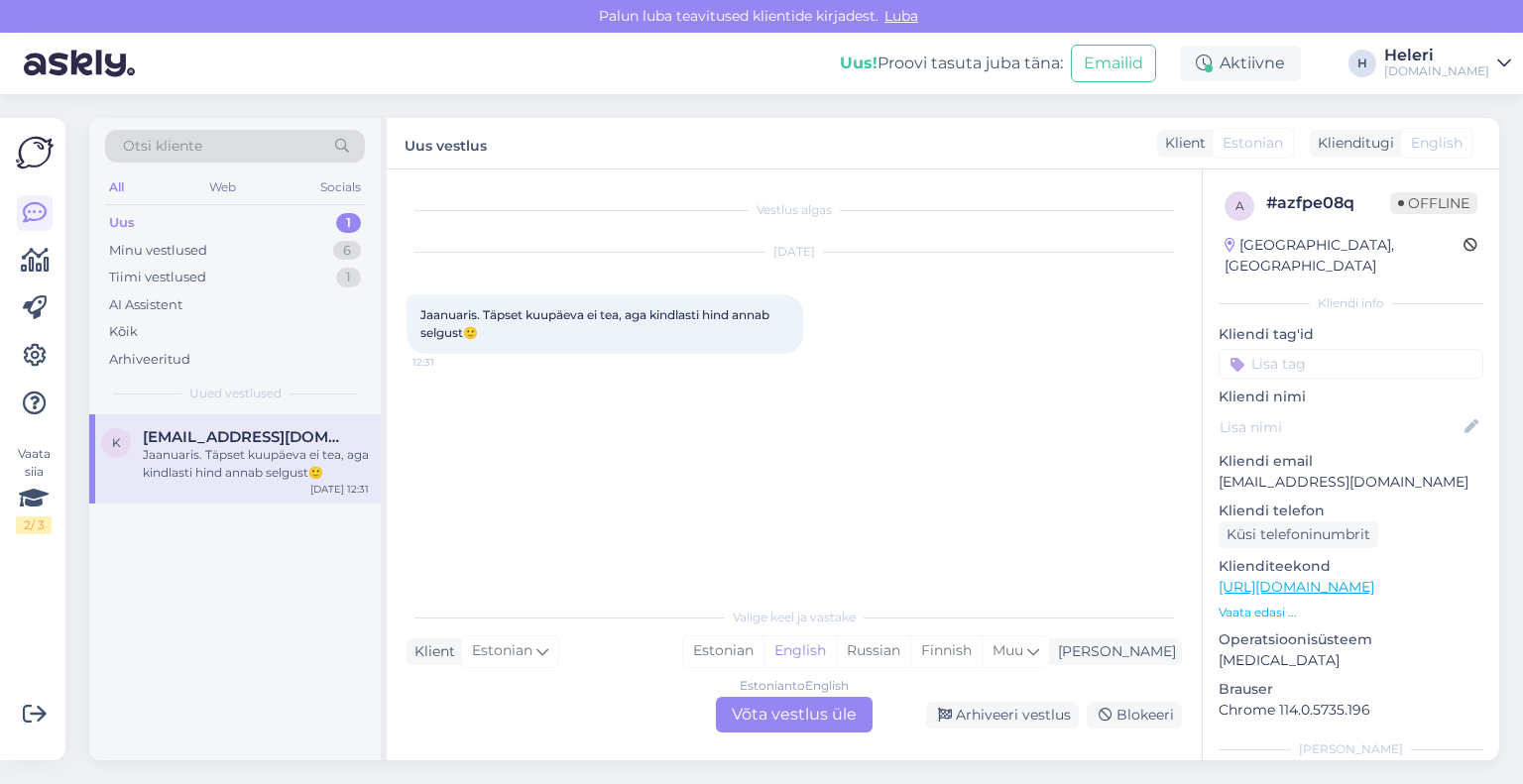 click on "Estonian  to  English Võta vestlus üle" at bounding box center (794, 715) 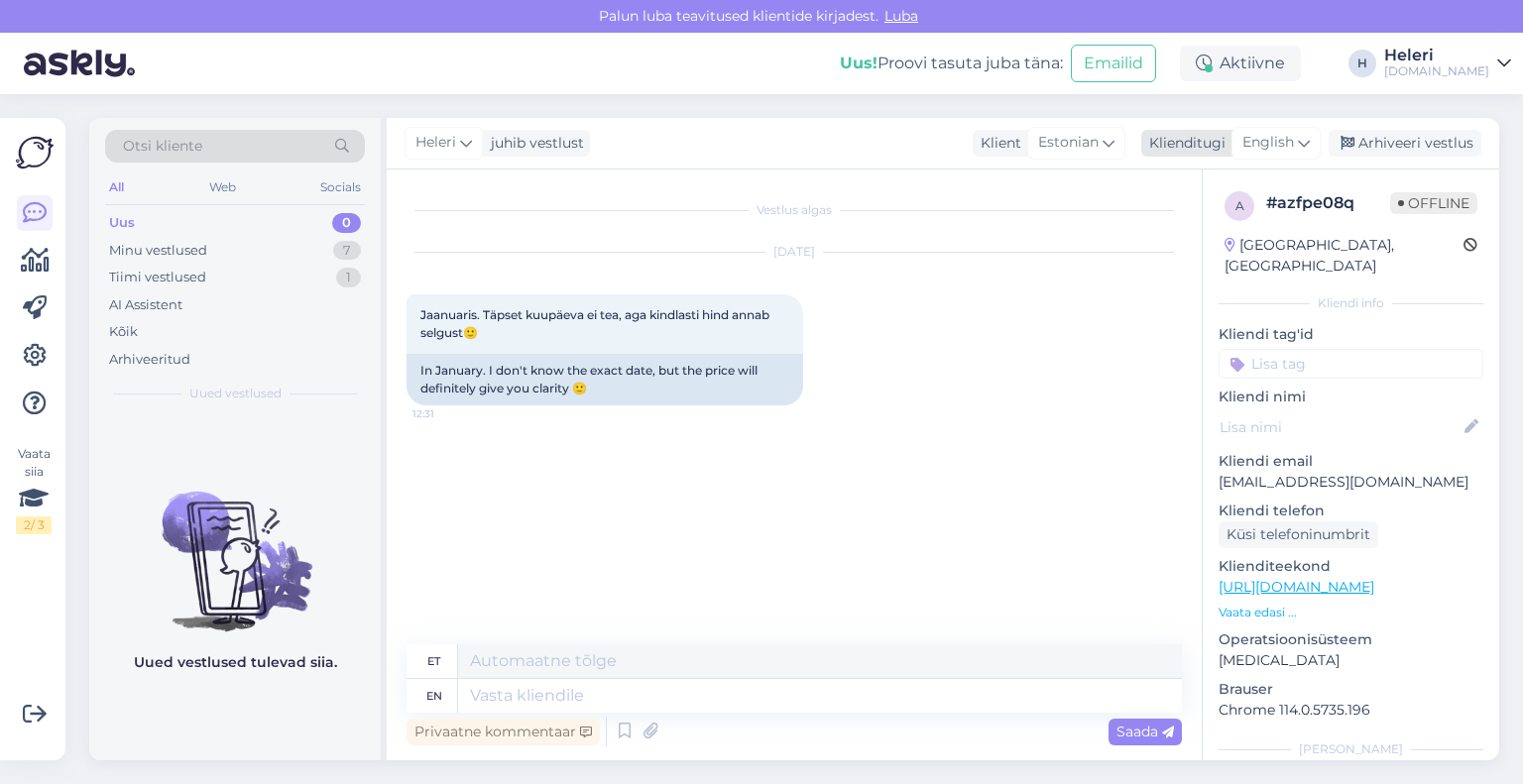 click on "English" at bounding box center [1268, 143] 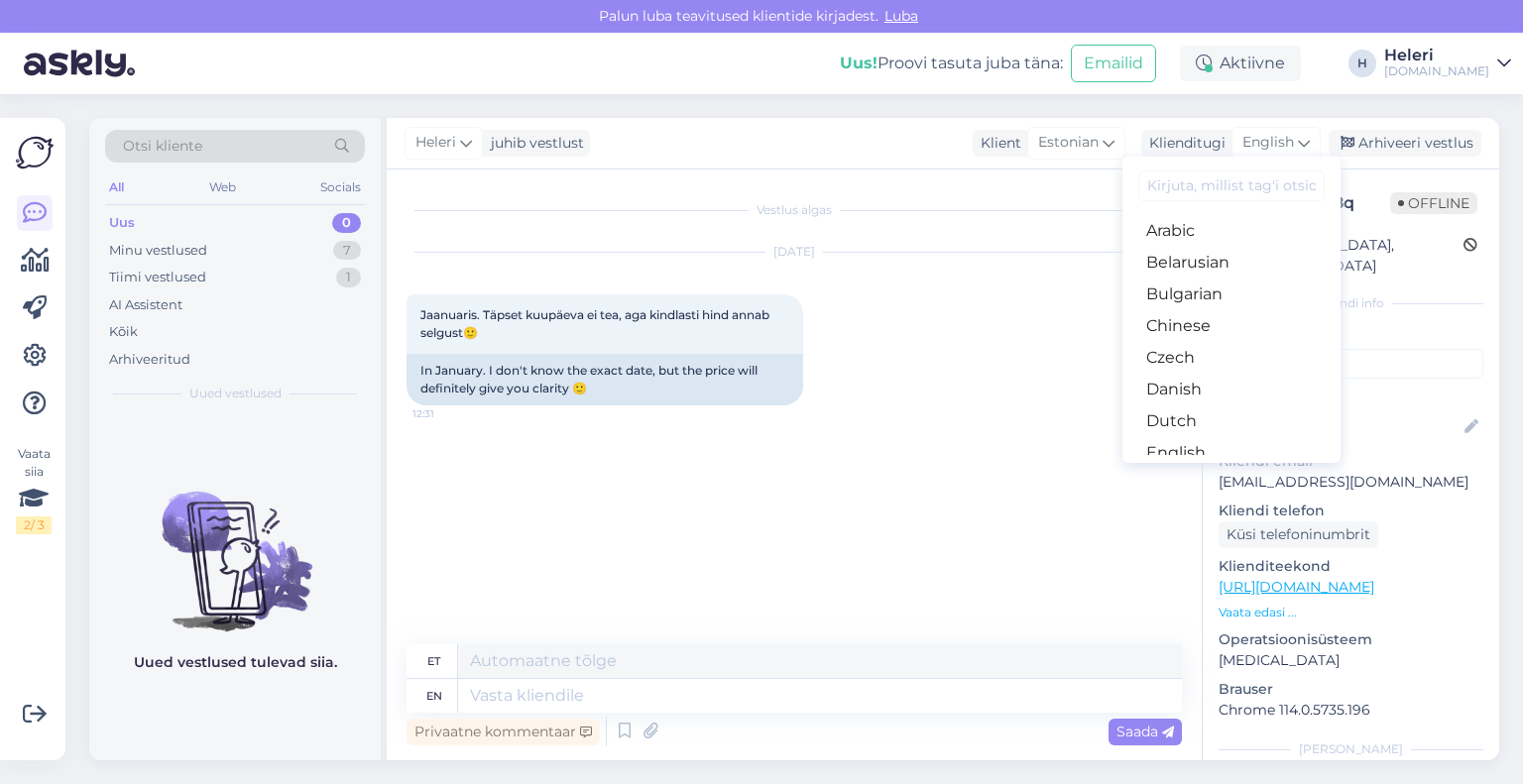 click on "Estonian" at bounding box center [1231, 485] 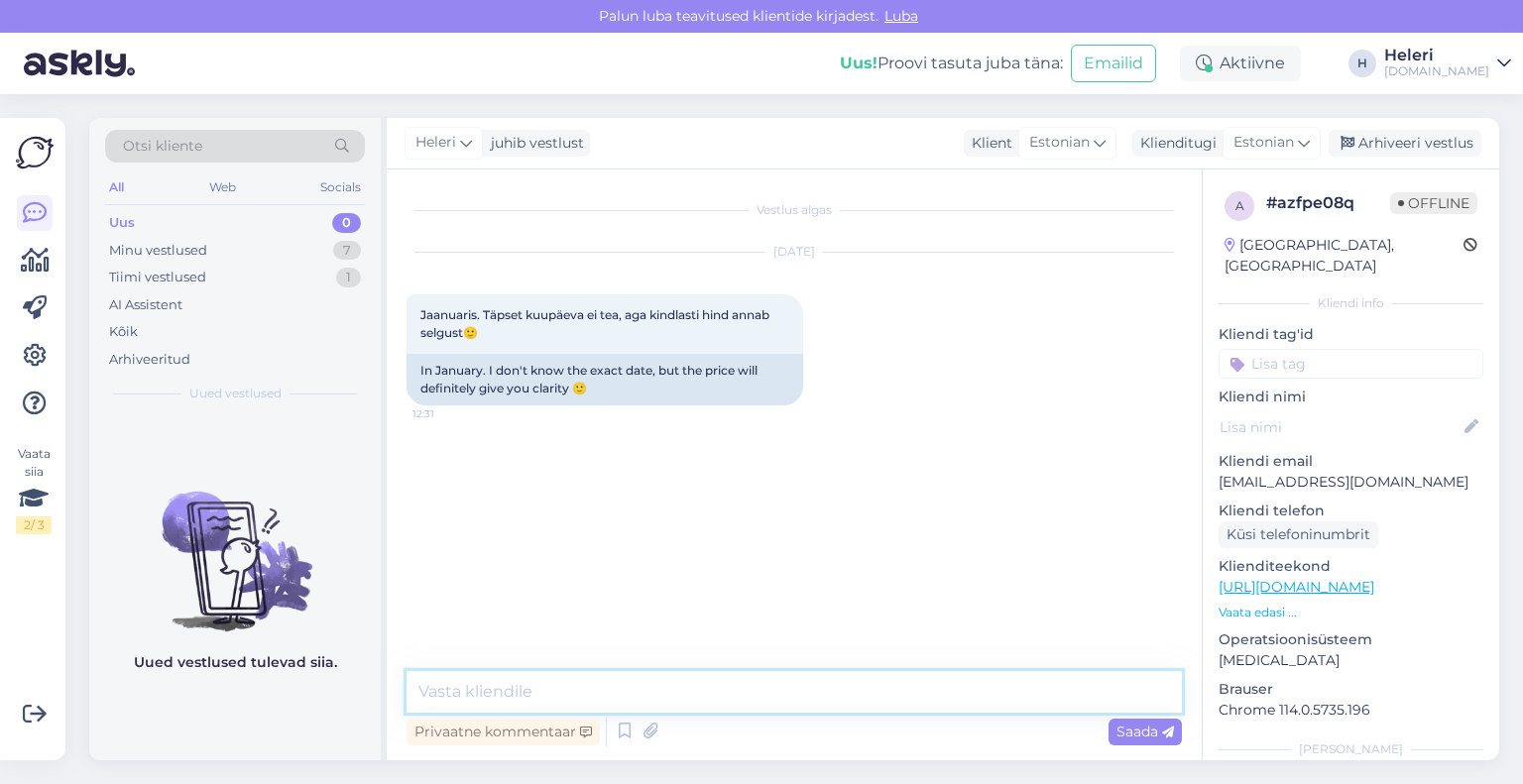 click at bounding box center [794, 692] 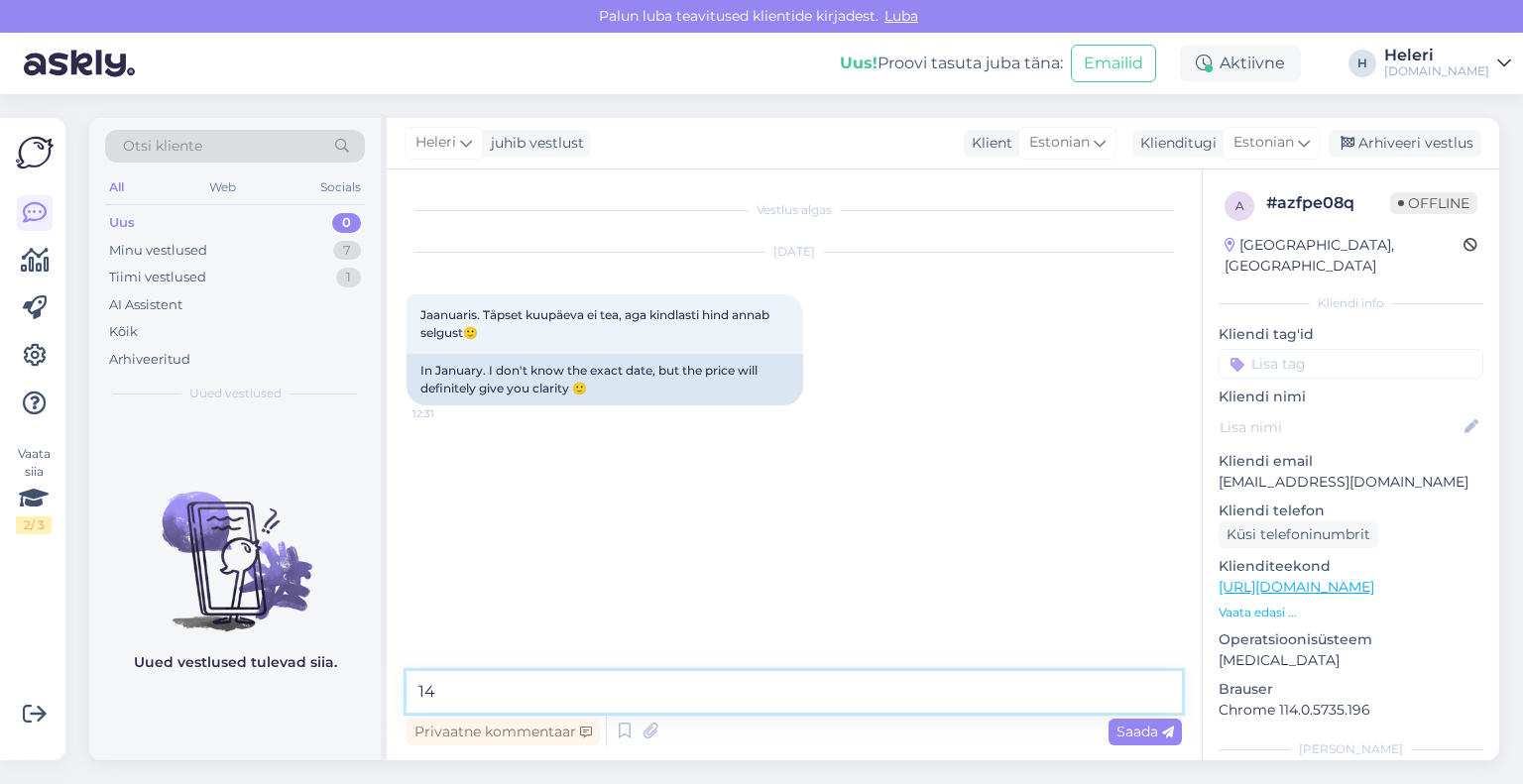 type on "1" 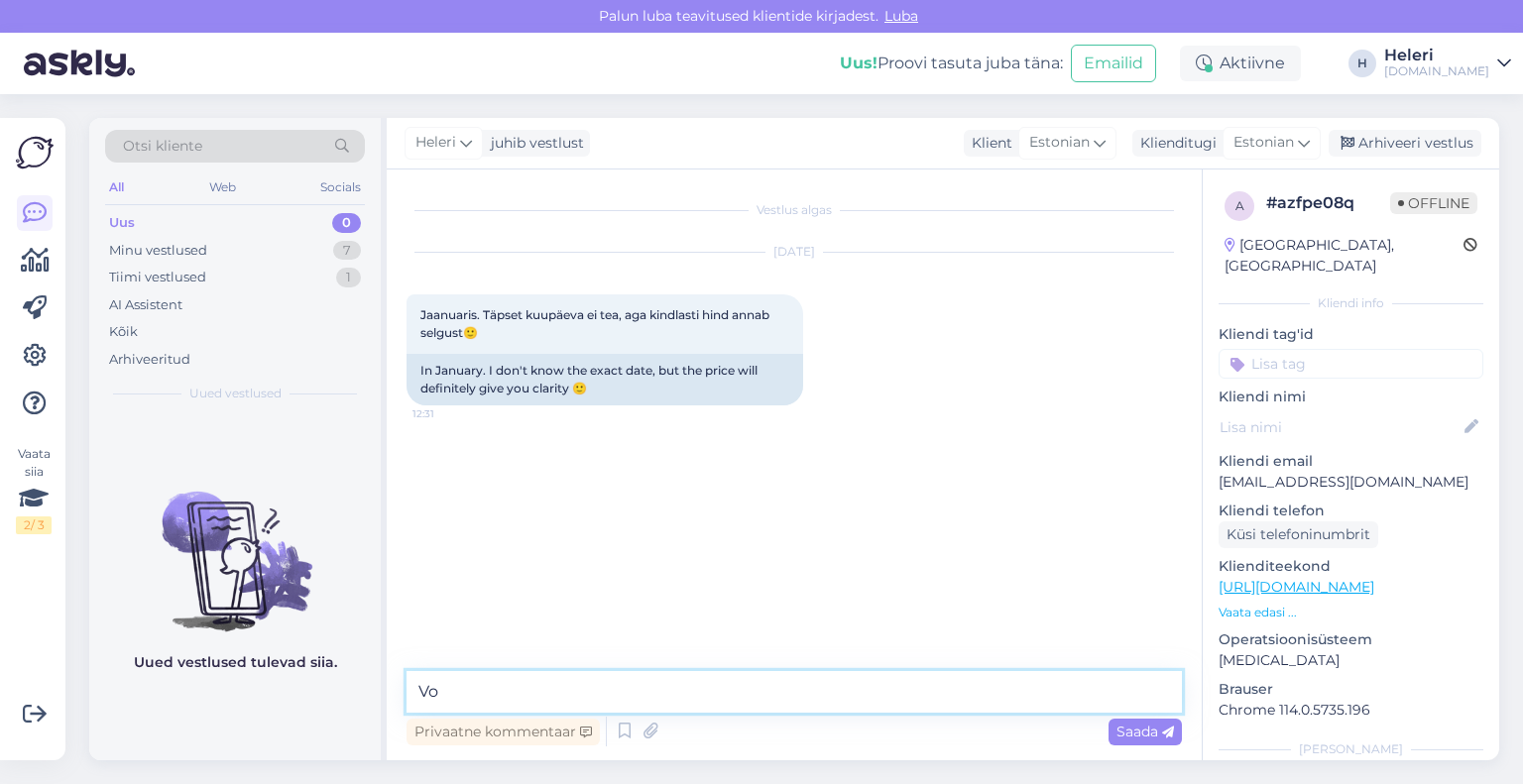 type on "V" 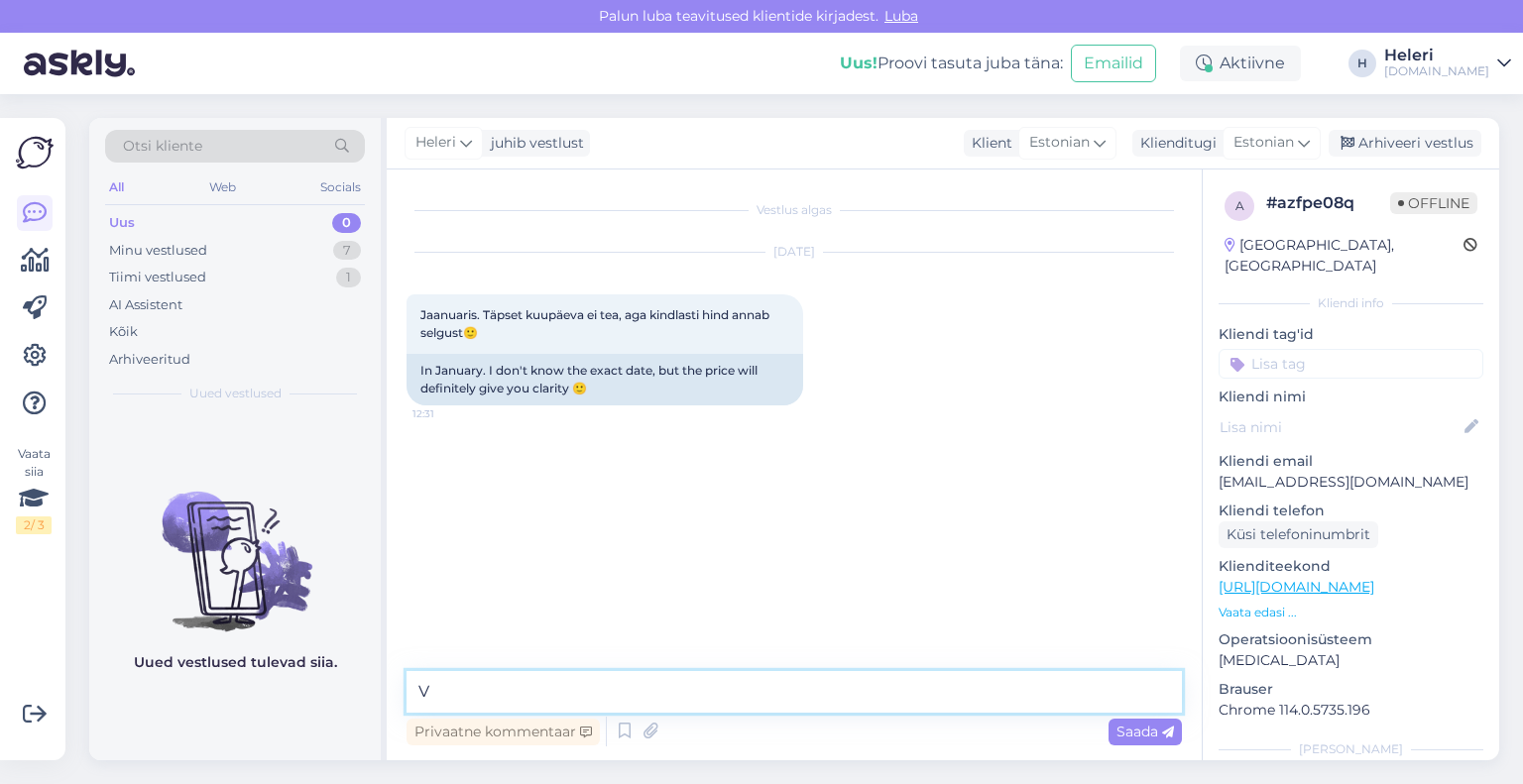 type 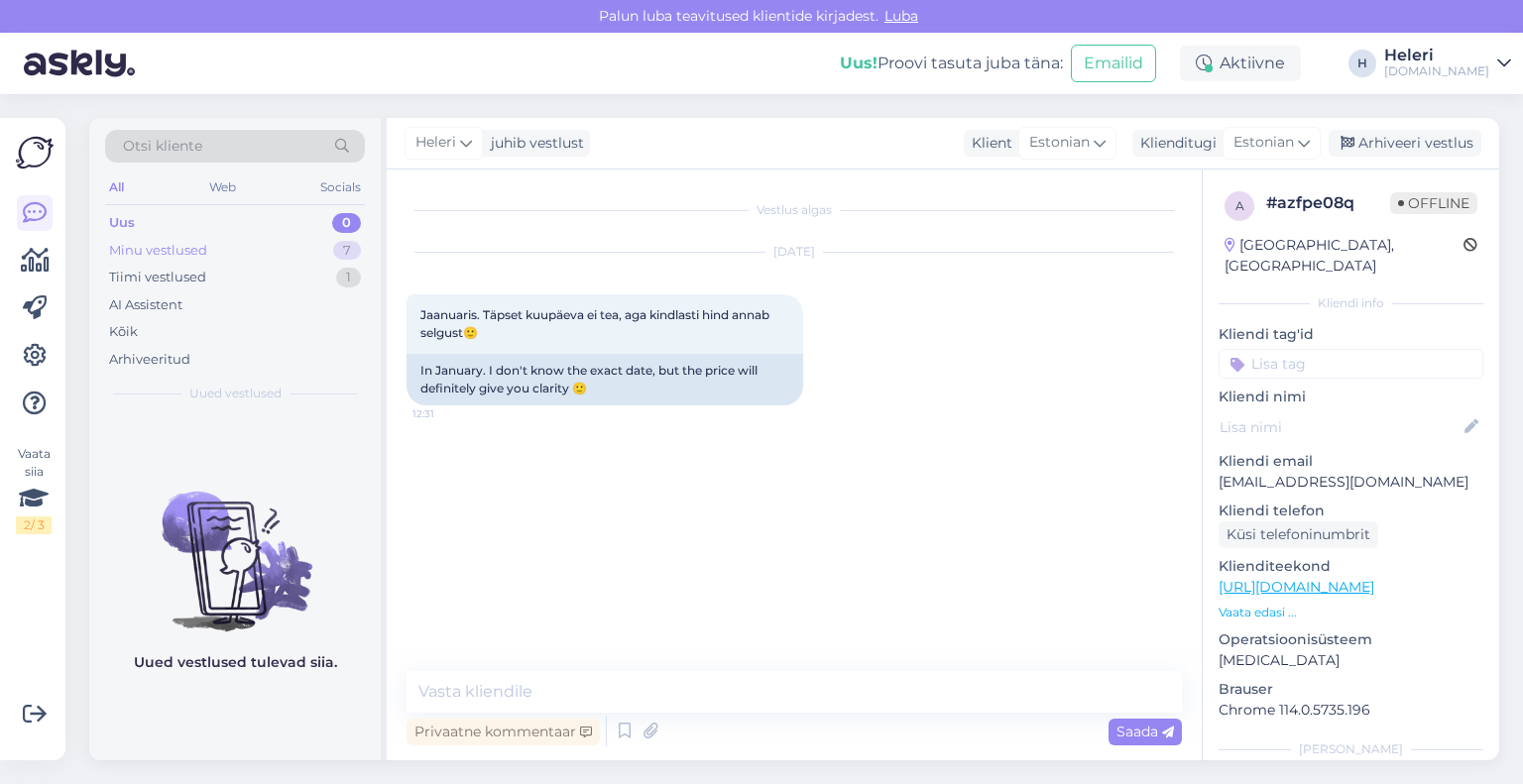 click on "Minu vestlused" at bounding box center (158, 251) 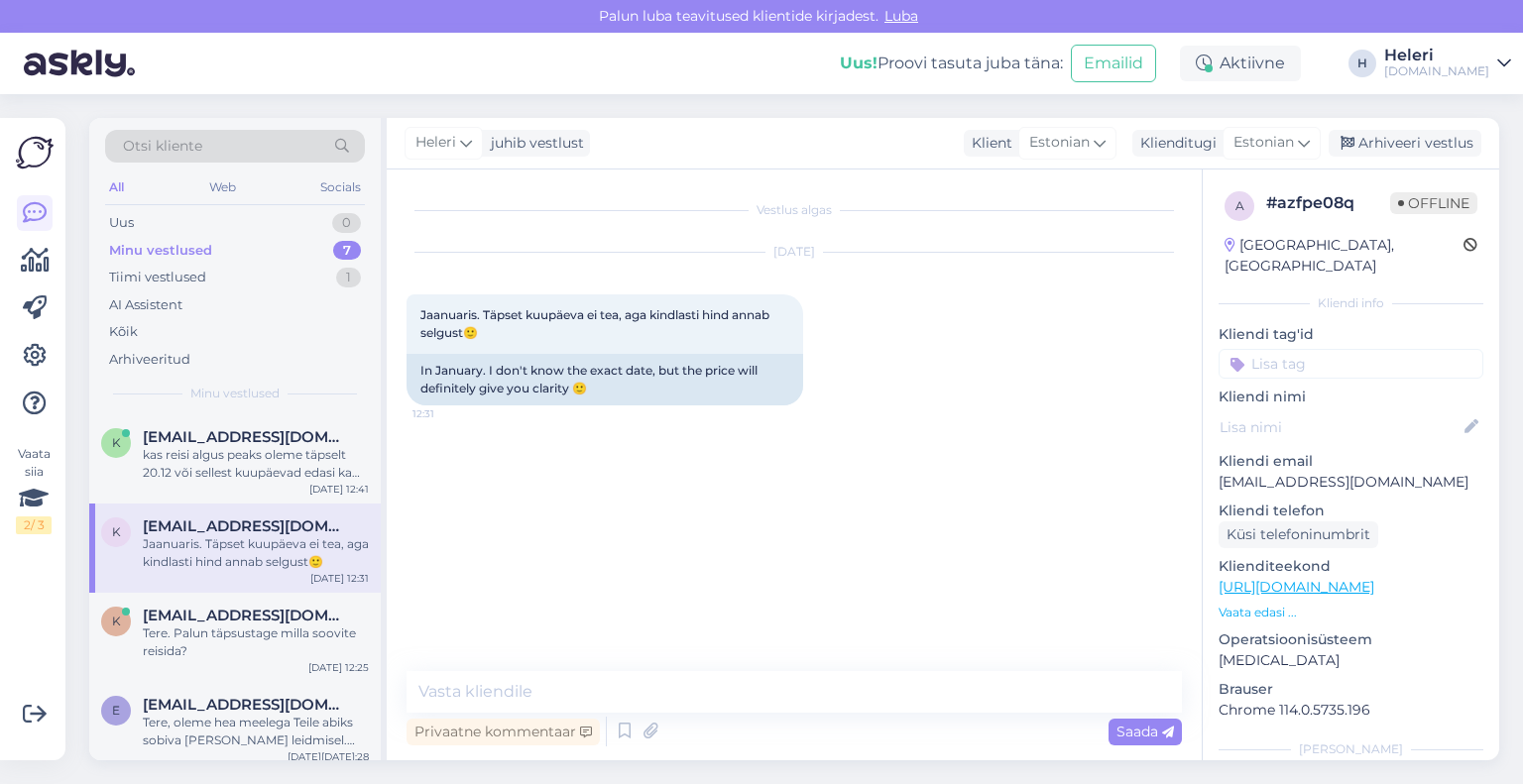 click on "Jaanuaris. Täpset kuupäeva ei tea, aga kindlasti hind annab selgust🙂" at bounding box center (256, 553) 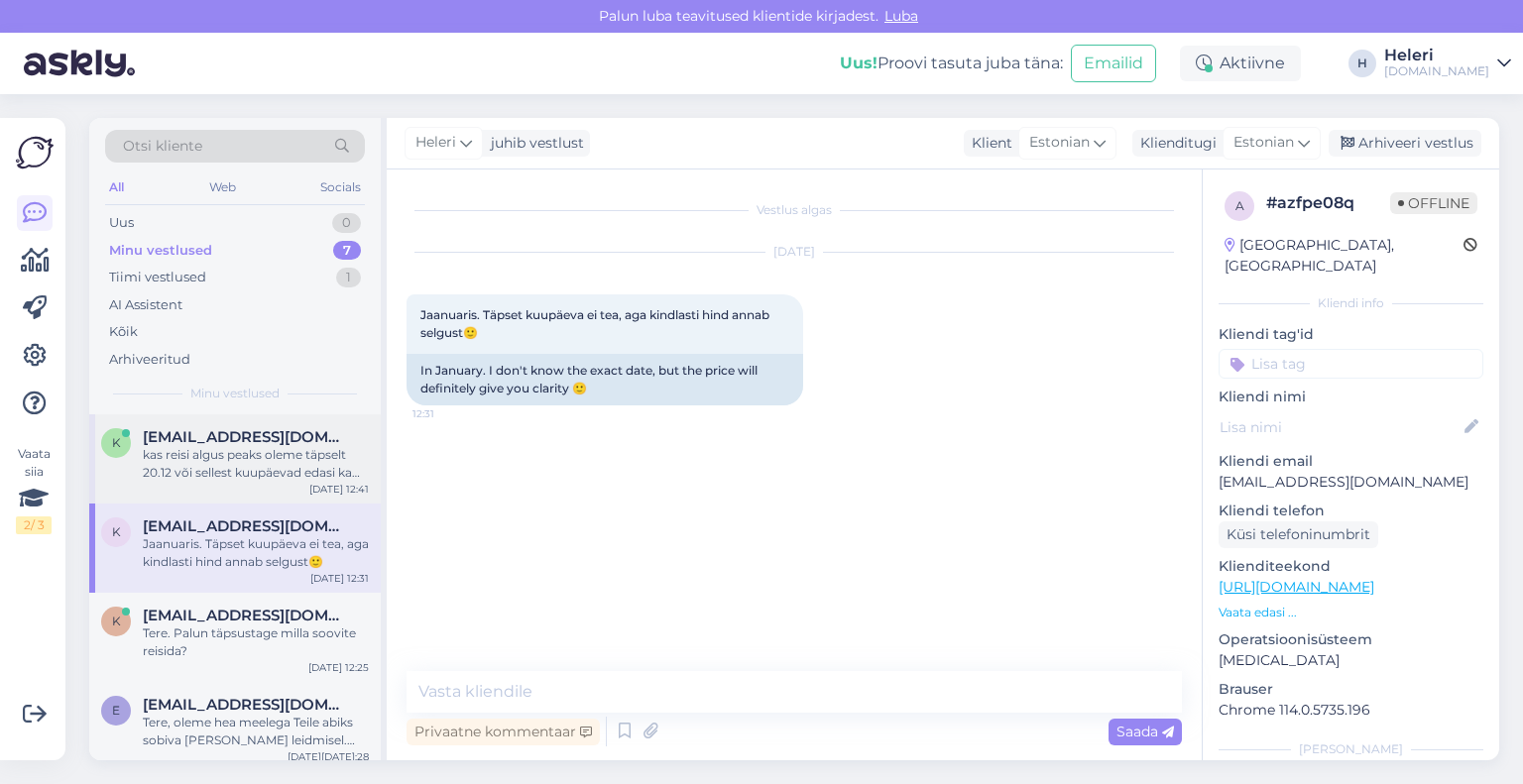 click on "kas reisi algus peaks oleme täpselt 20.12 või sellest kuupäevad edasi ka sobib reisi alustada? Mis ons el juhul viimane kuupäev?" at bounding box center [256, 464] 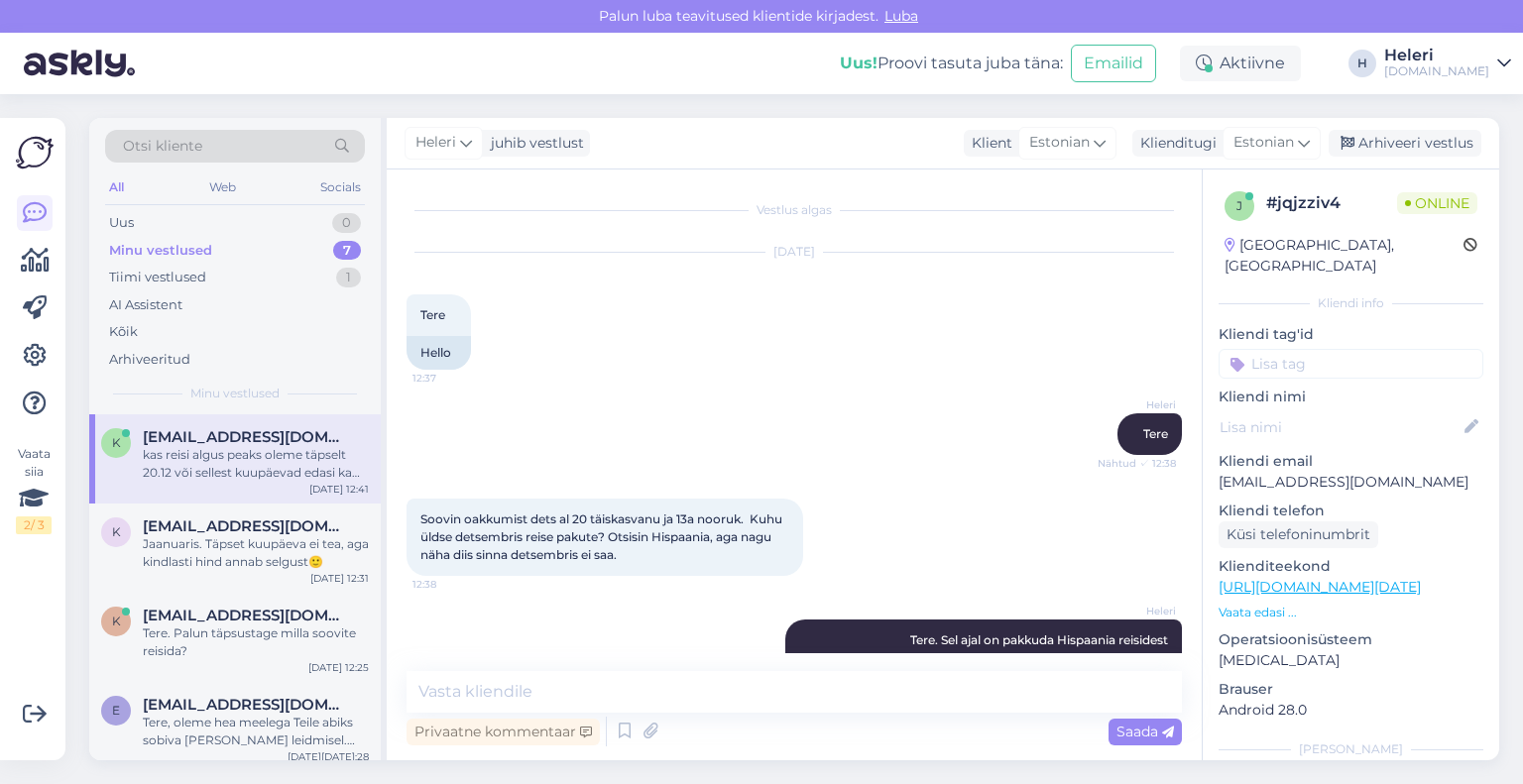 scroll, scrollTop: 168, scrollLeft: 0, axis: vertical 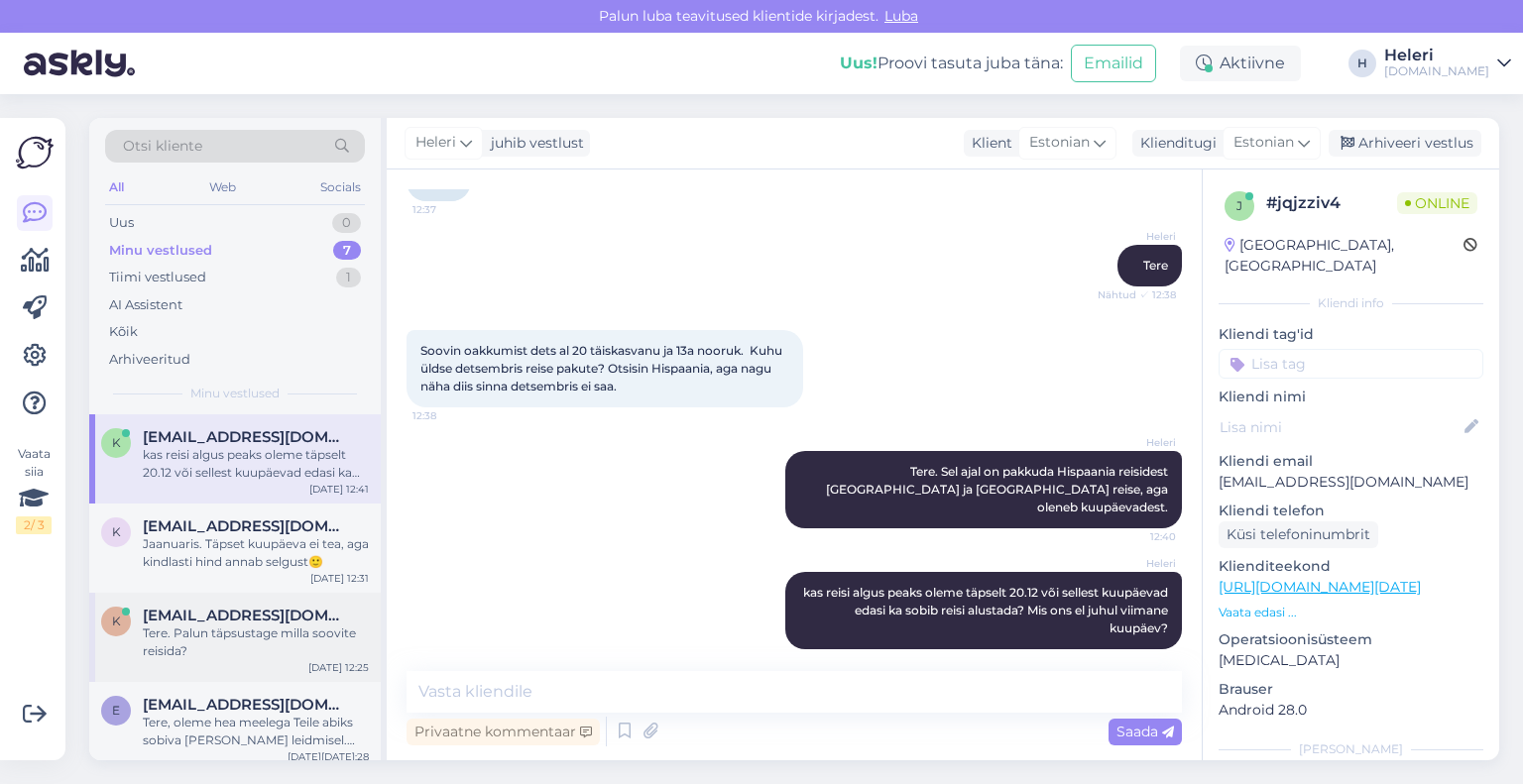 click on "Tere. Palun täpsustage milla soovite reisida?" at bounding box center (256, 642) 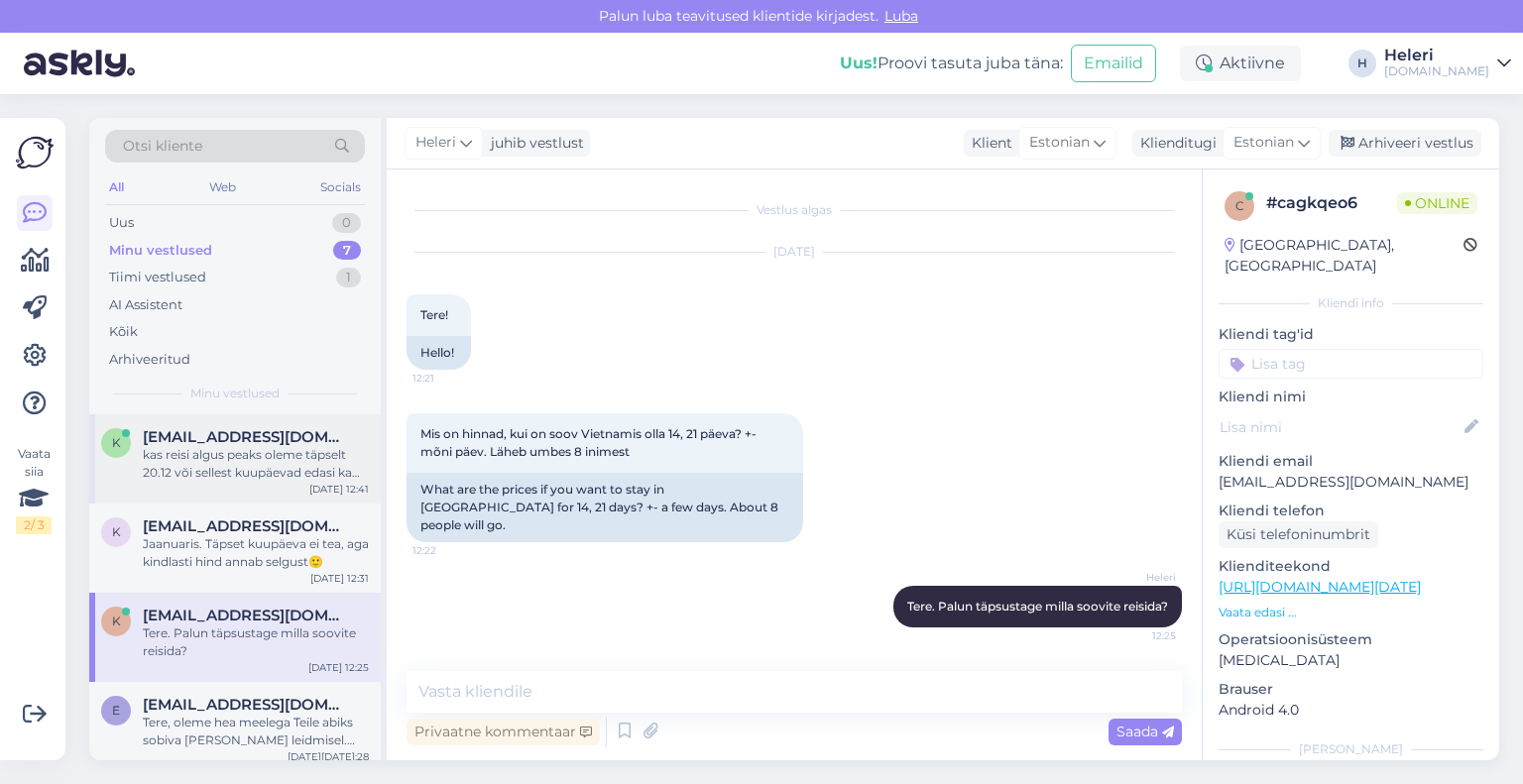click on "kas reisi algus peaks oleme täpselt 20.12 või sellest kuupäevad edasi ka sobib reisi alustada? Mis ons el juhul viimane kuupäev?" at bounding box center (256, 464) 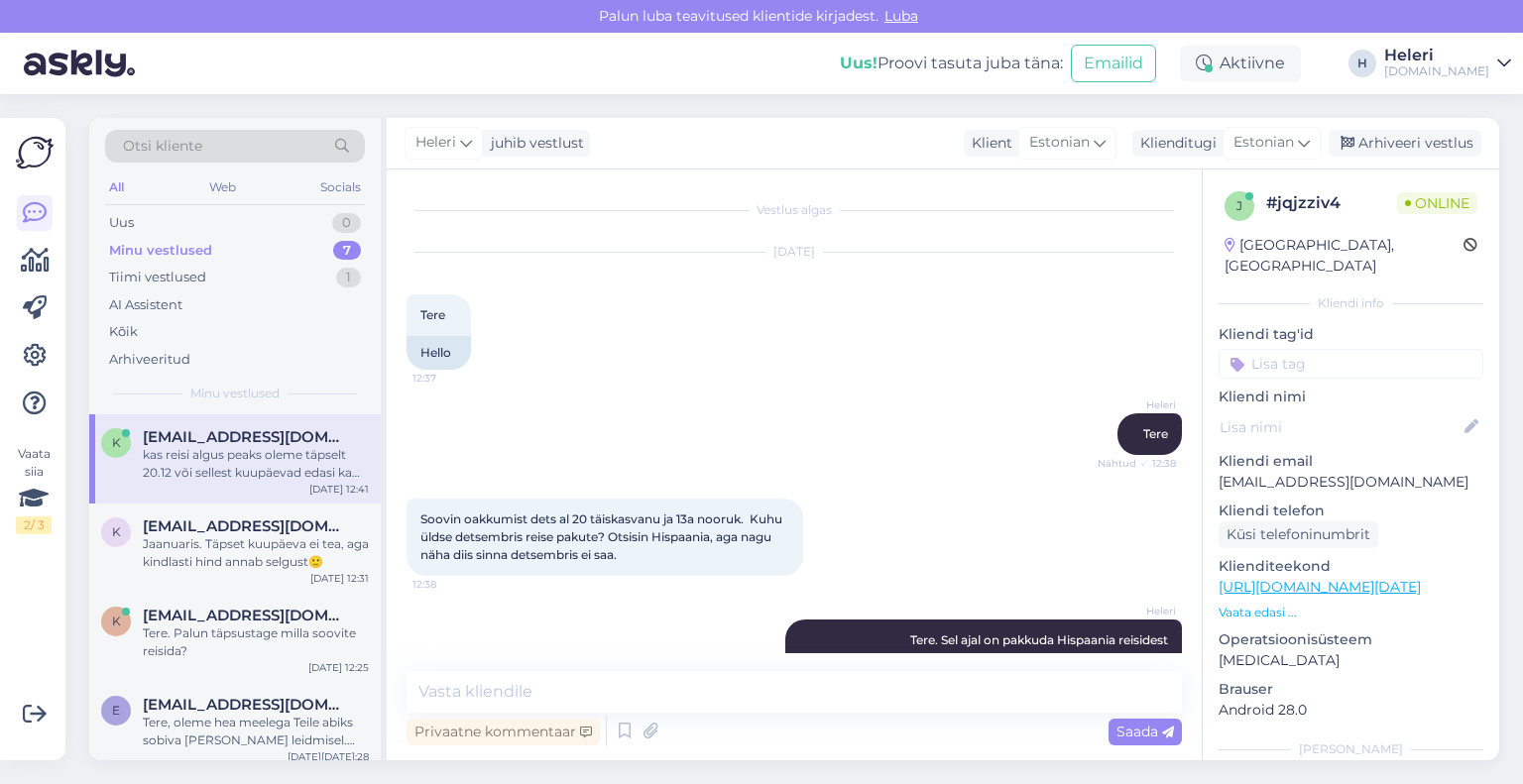 scroll, scrollTop: 168, scrollLeft: 0, axis: vertical 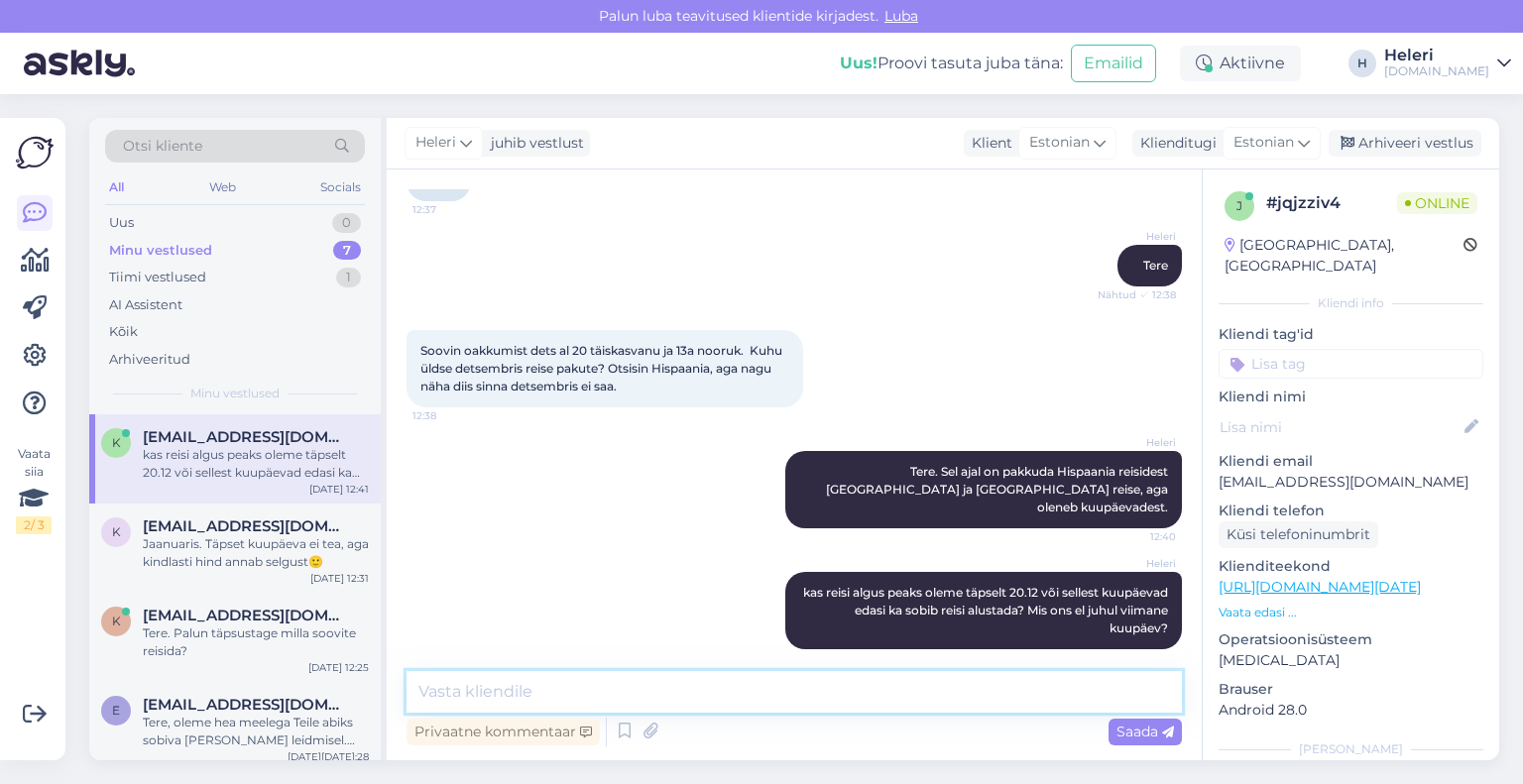 click at bounding box center (794, 692) 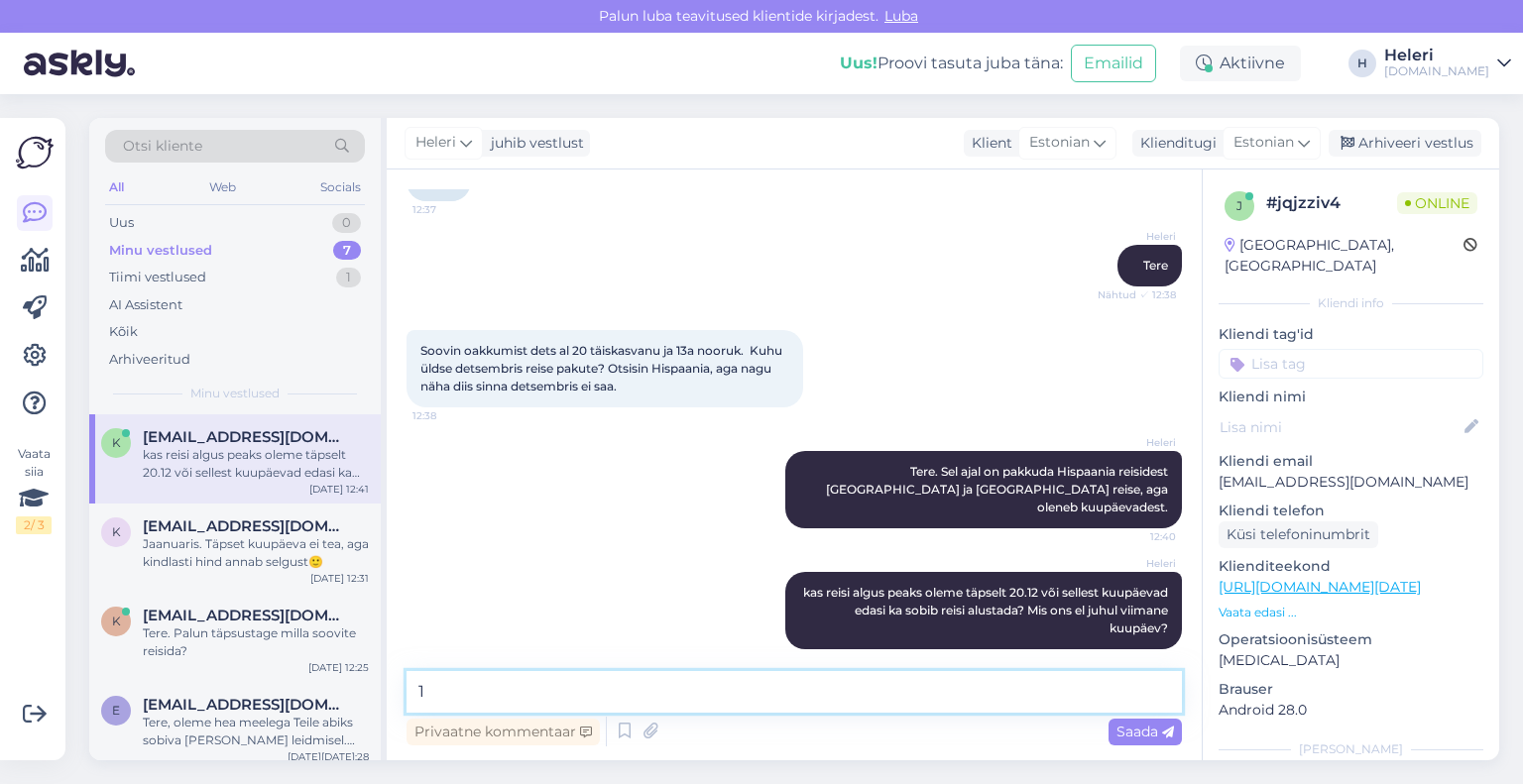 type on "14" 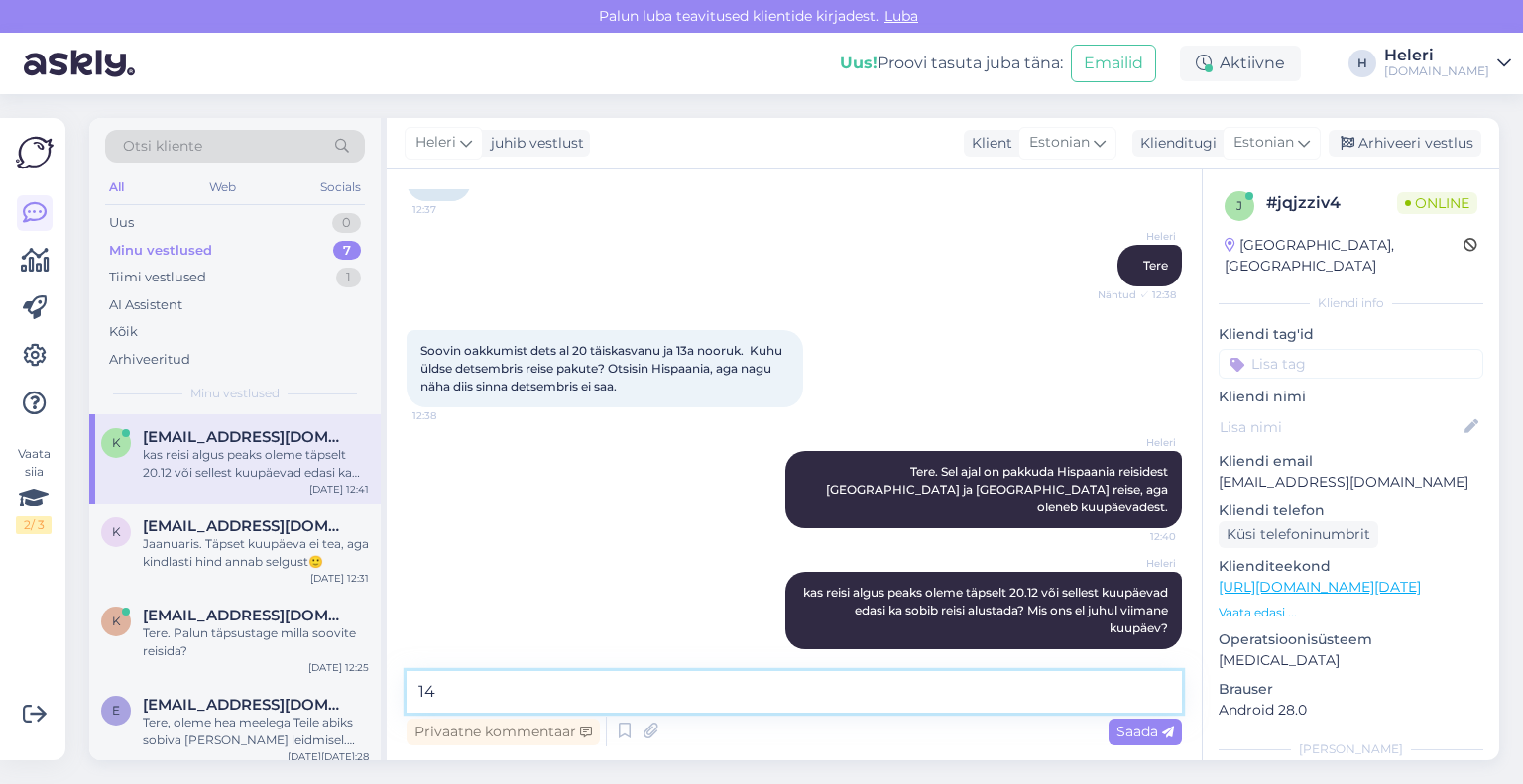 scroll, scrollTop: 168, scrollLeft: 0, axis: vertical 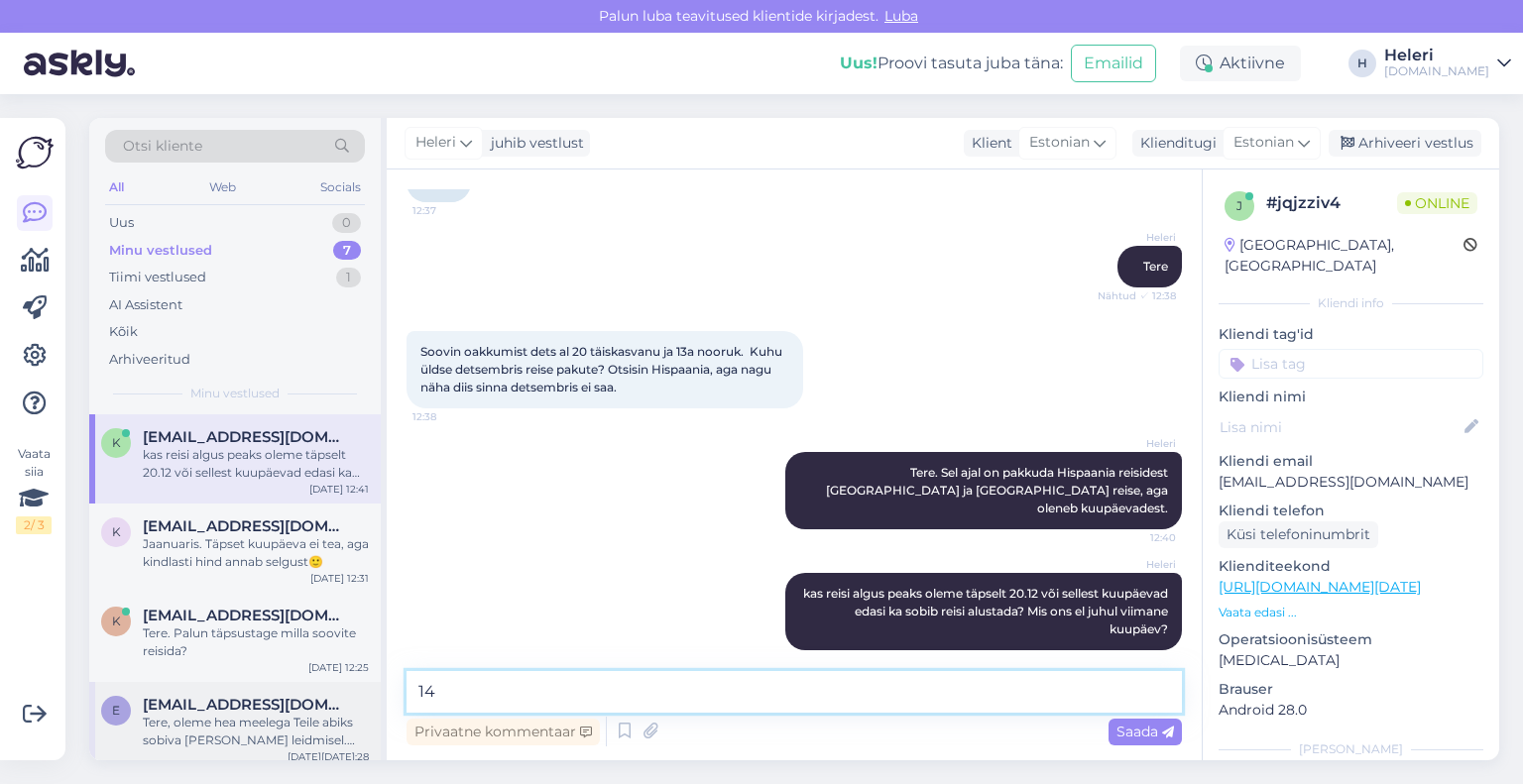 drag, startPoint x: 407, startPoint y: 689, endPoint x: 377, endPoint y: 687, distance: 30.066593 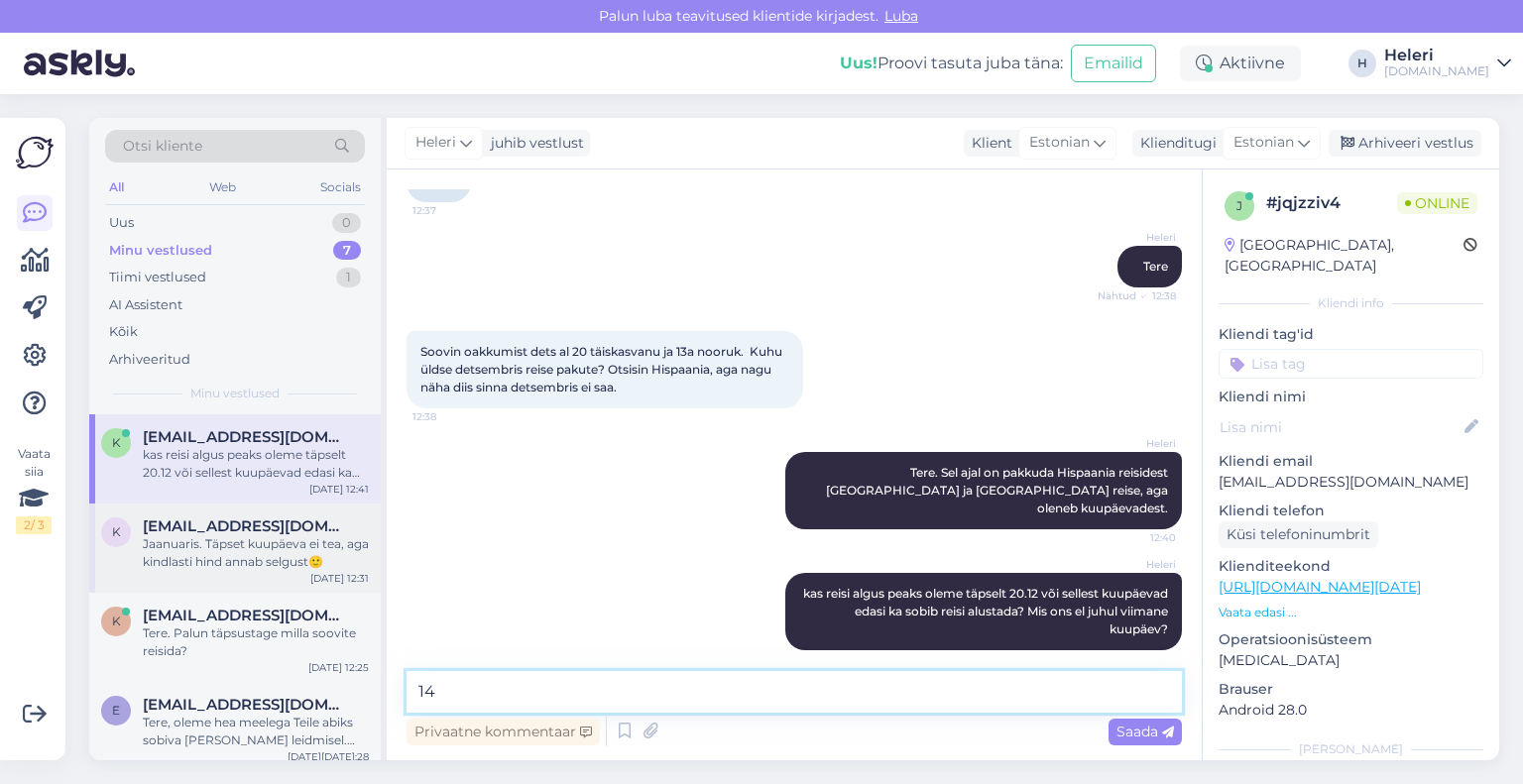 type 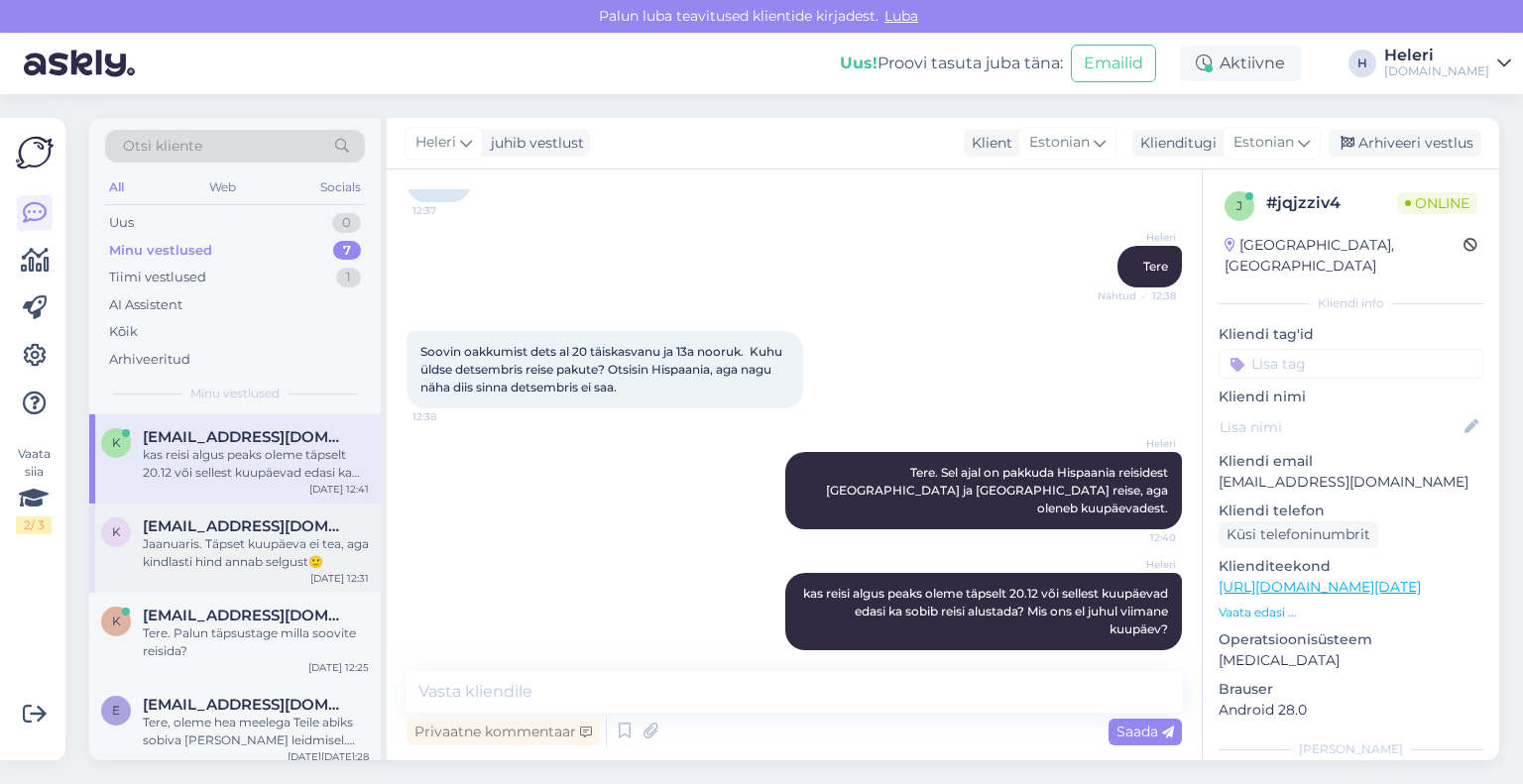 click on "Jaanuaris. Täpset kuupäeva ei tea, aga kindlasti hind annab selgust🙂" at bounding box center [256, 553] 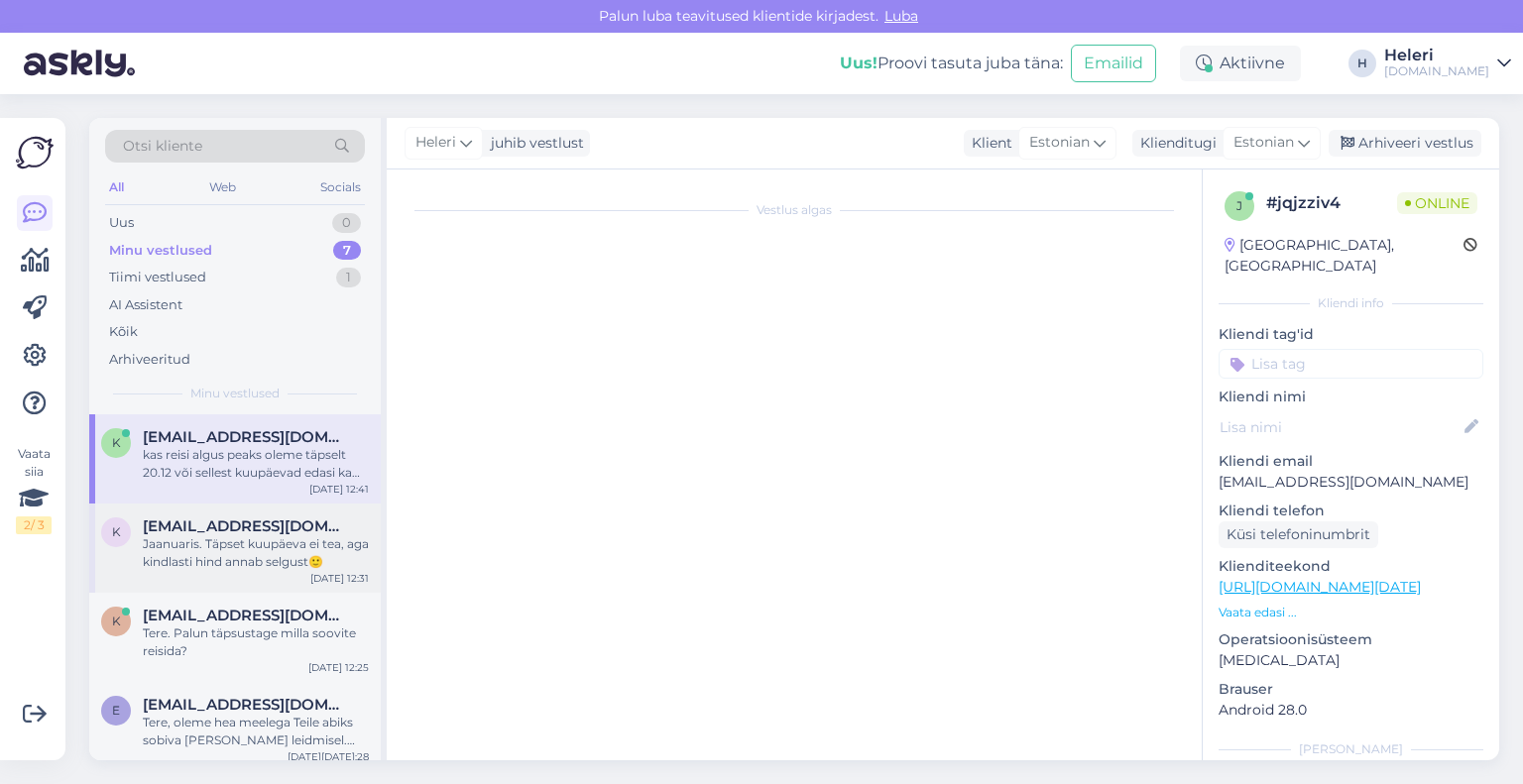 scroll, scrollTop: 0, scrollLeft: 0, axis: both 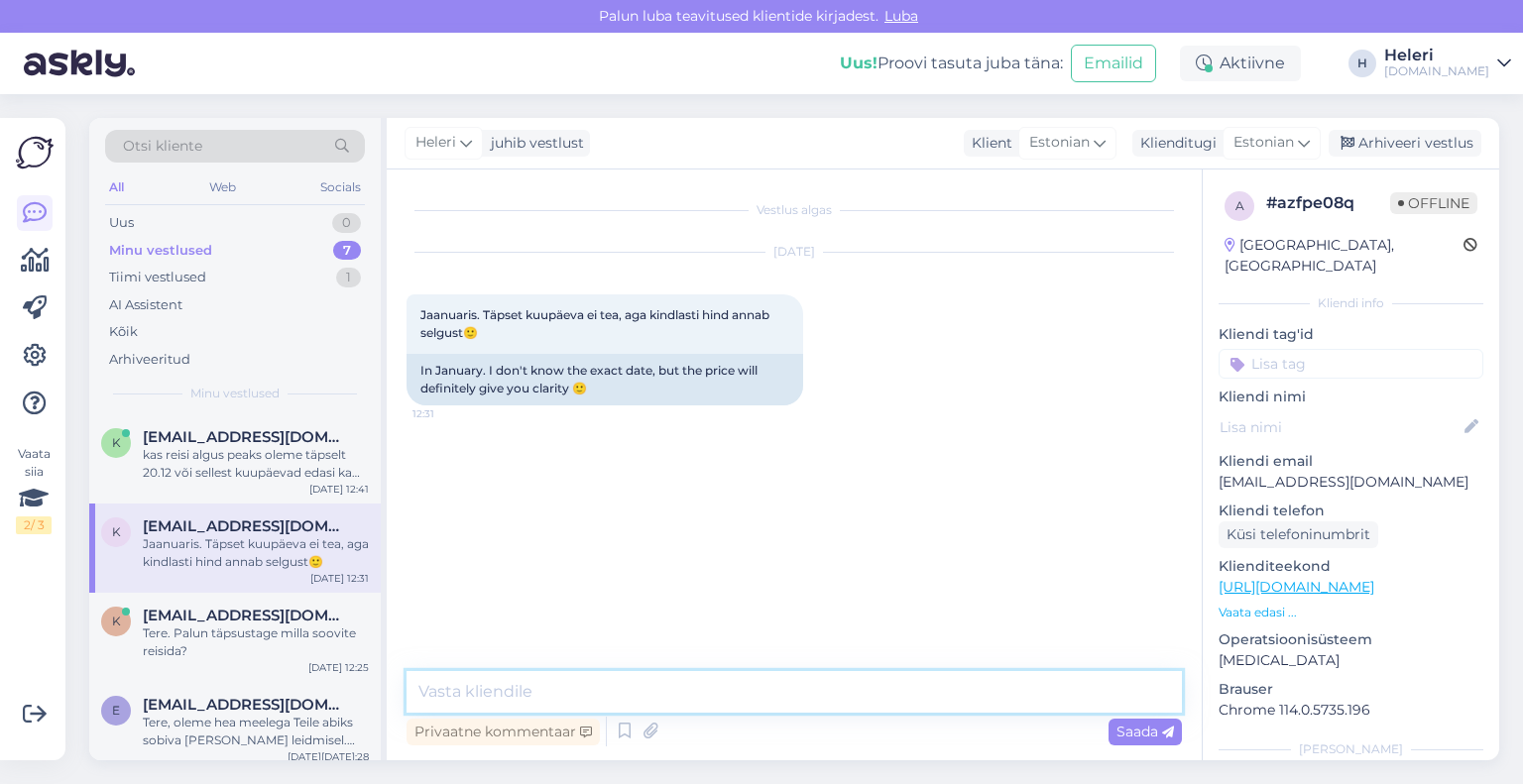 click at bounding box center (794, 692) 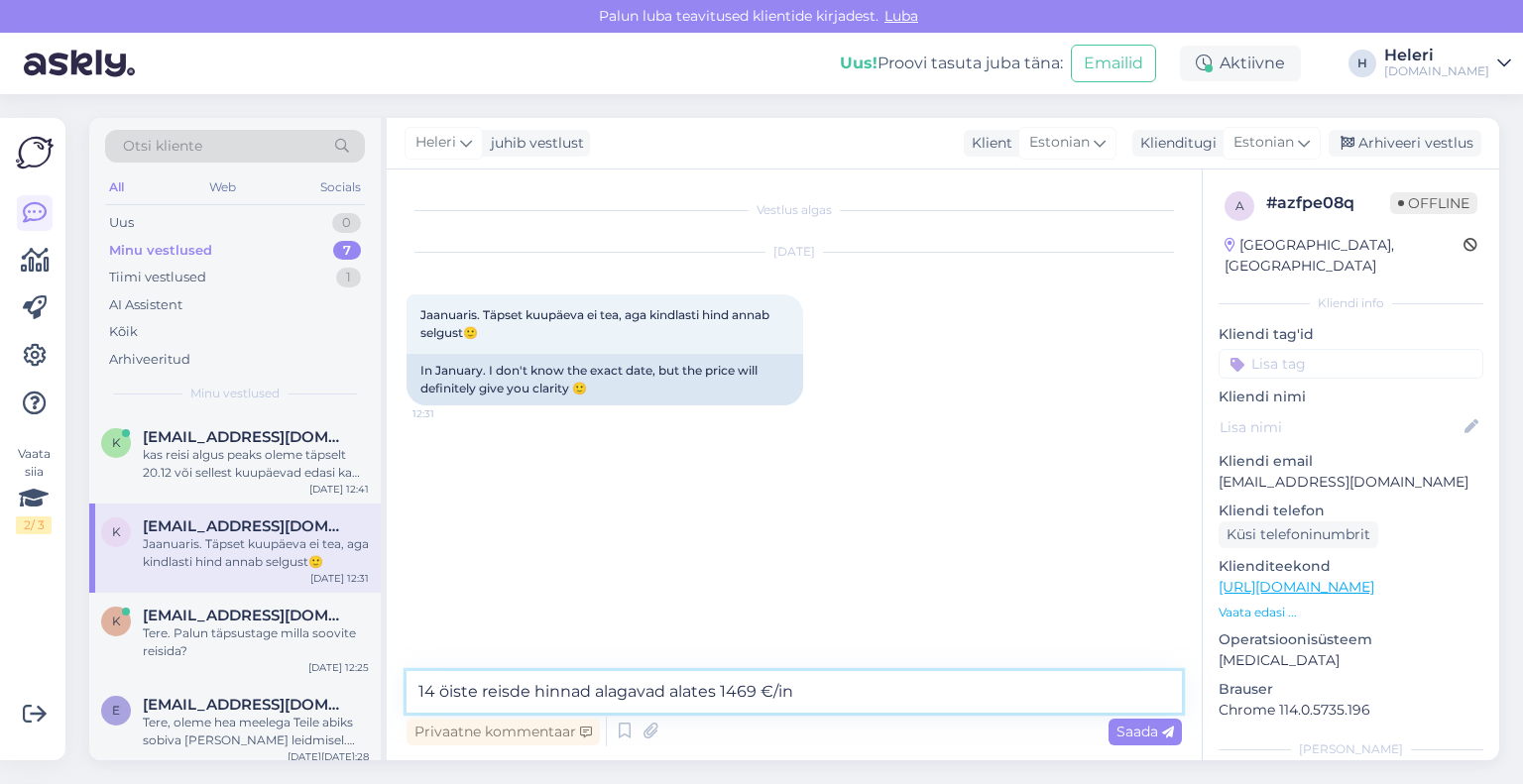 click on "14 öiste reisde hinnad alagavad alates 1469 €/in" at bounding box center (794, 692) 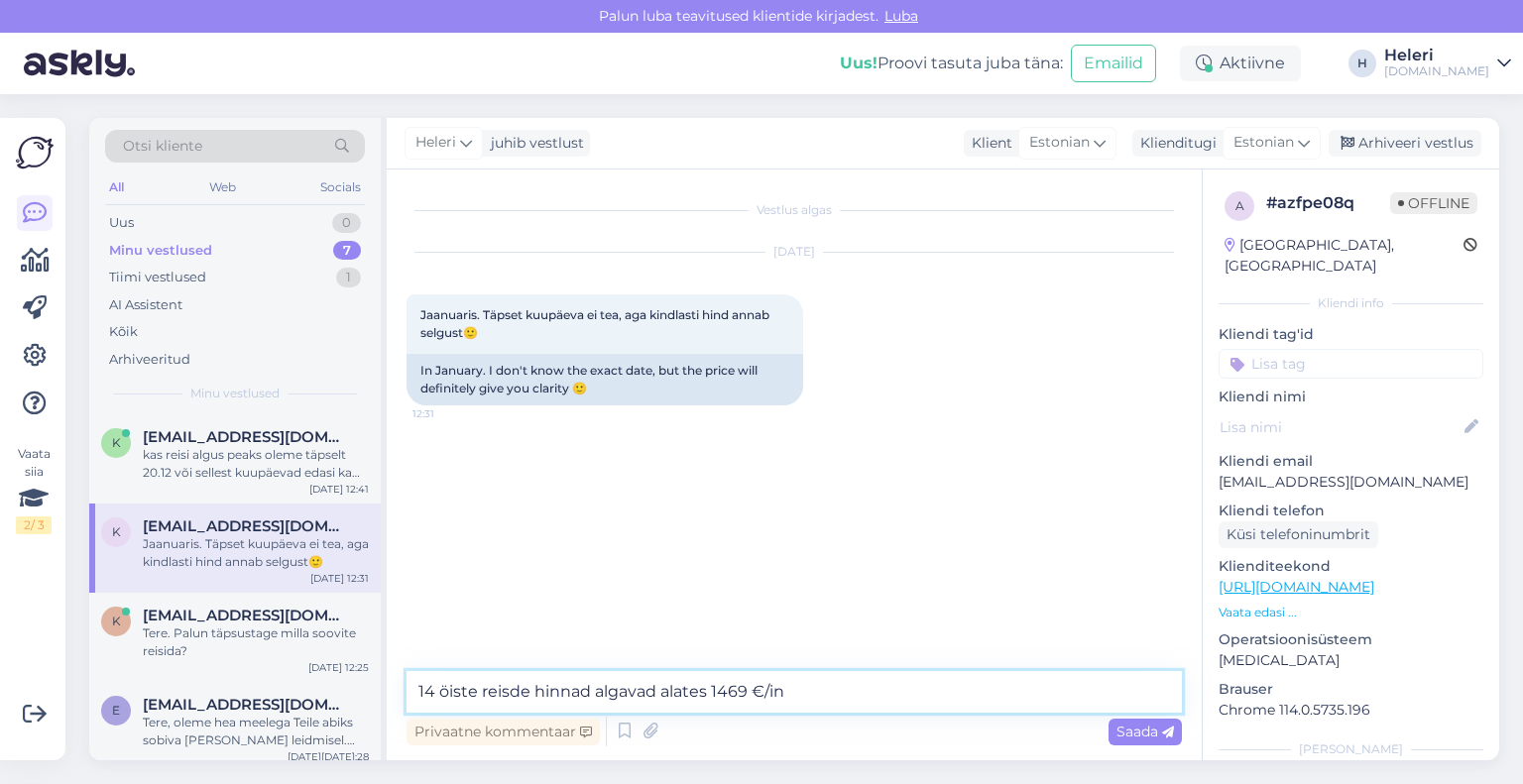 click on "14 öiste reisde hinnad algavad alates 1469 €/in" at bounding box center (794, 692) 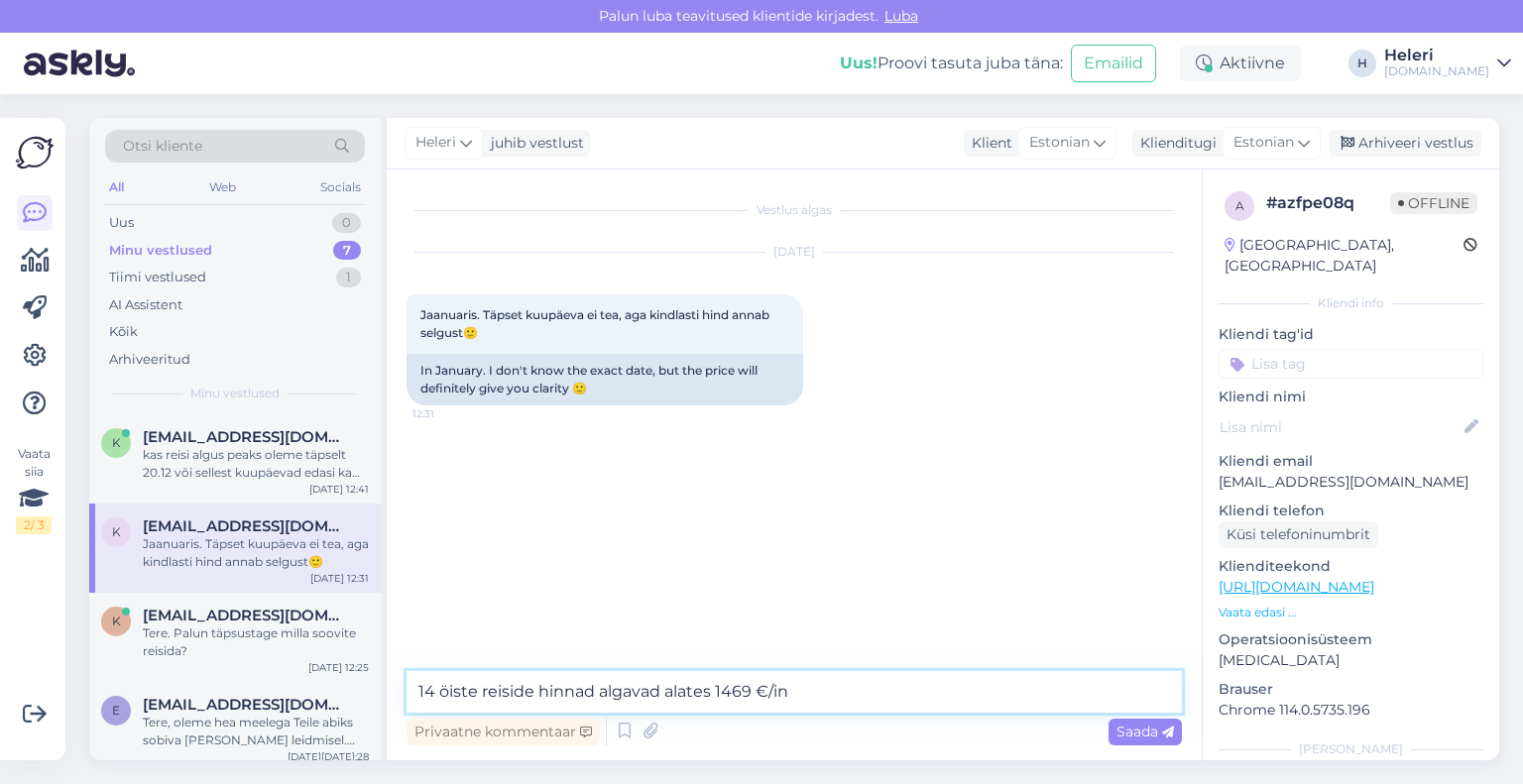 click on "14 öiste reiside hinnad algavad alates 1469 €/in" at bounding box center (794, 692) 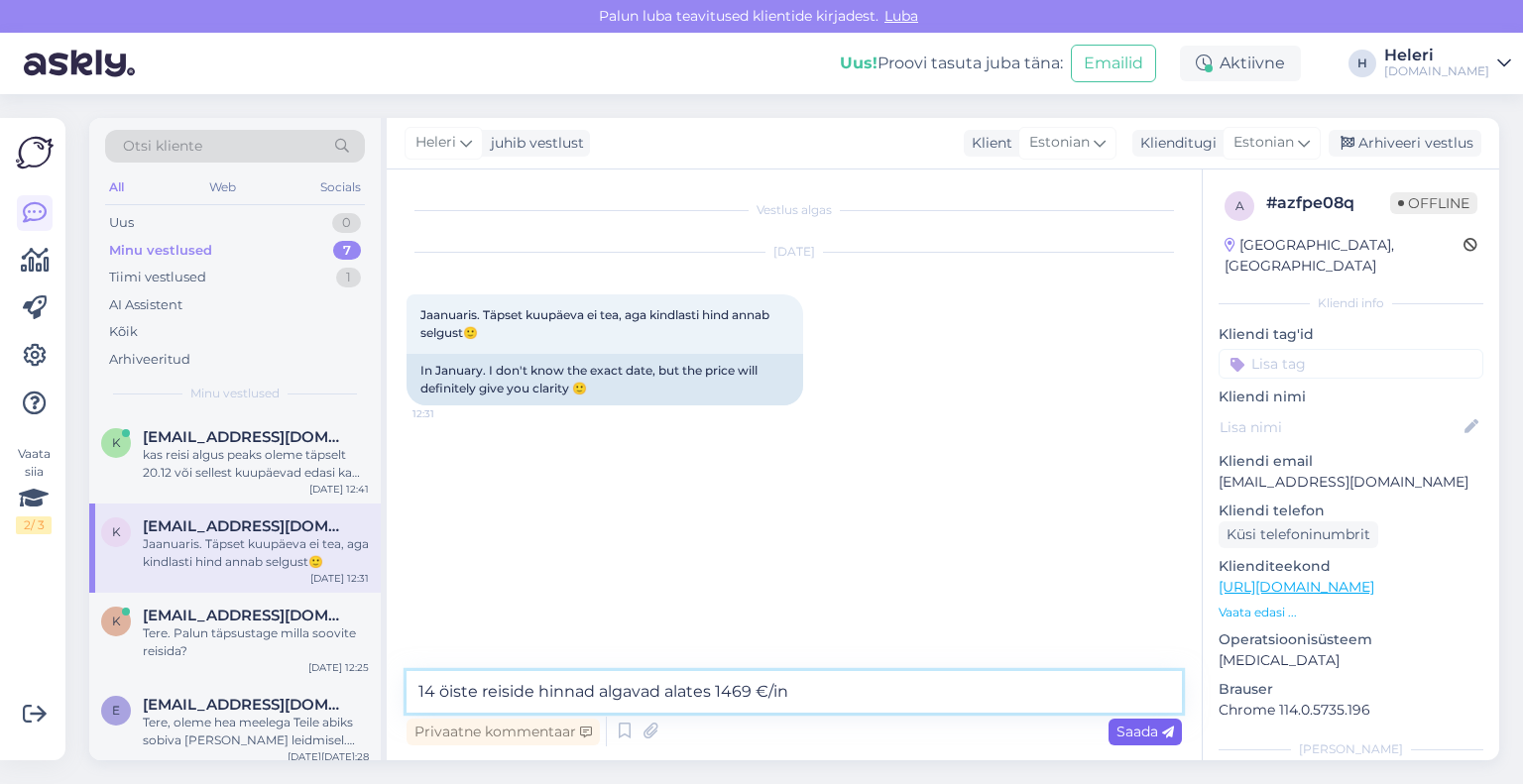 type on "14 öiste reiside hinnad algavad alates 1469 €/in" 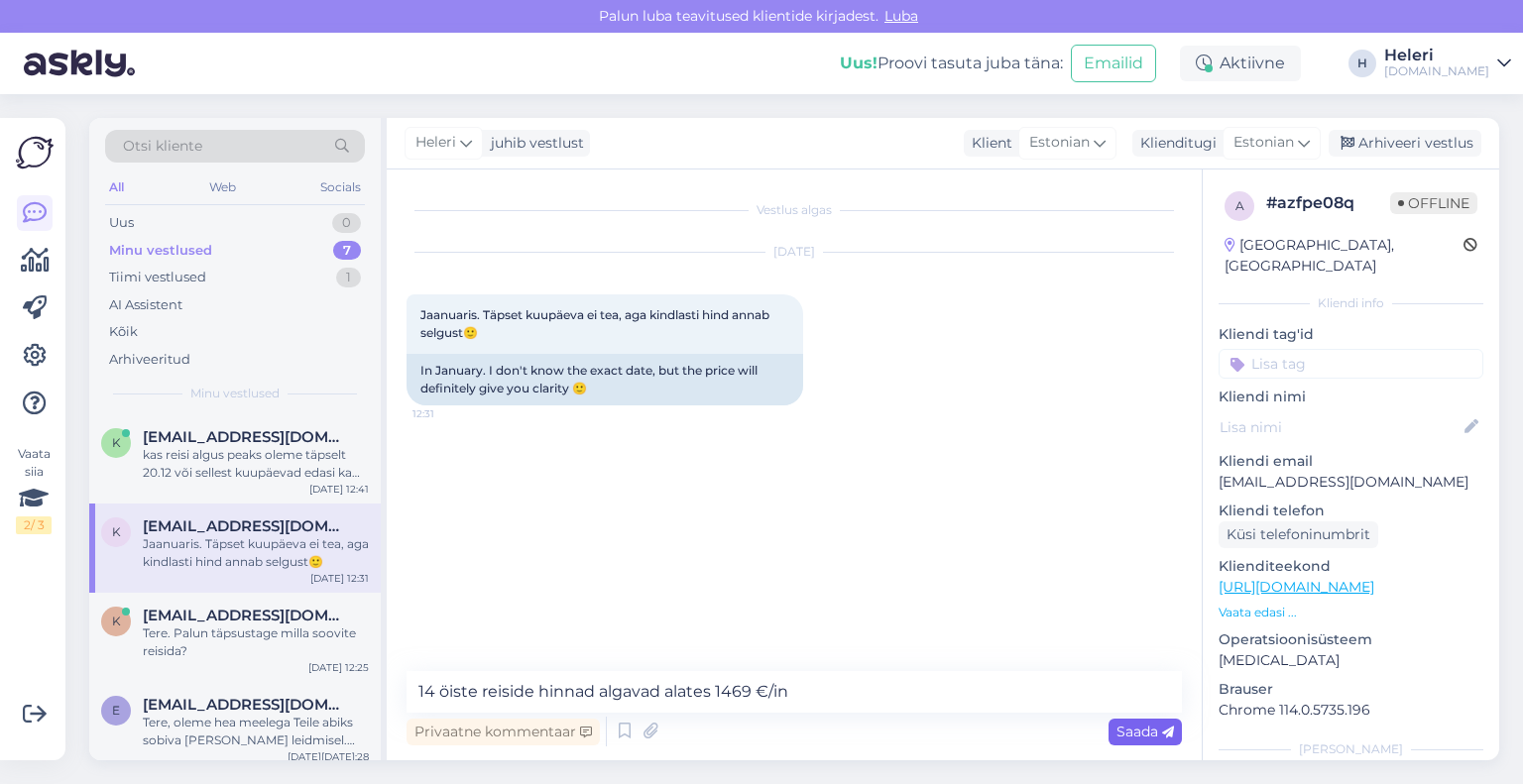 click on "Saada" at bounding box center (1145, 731) 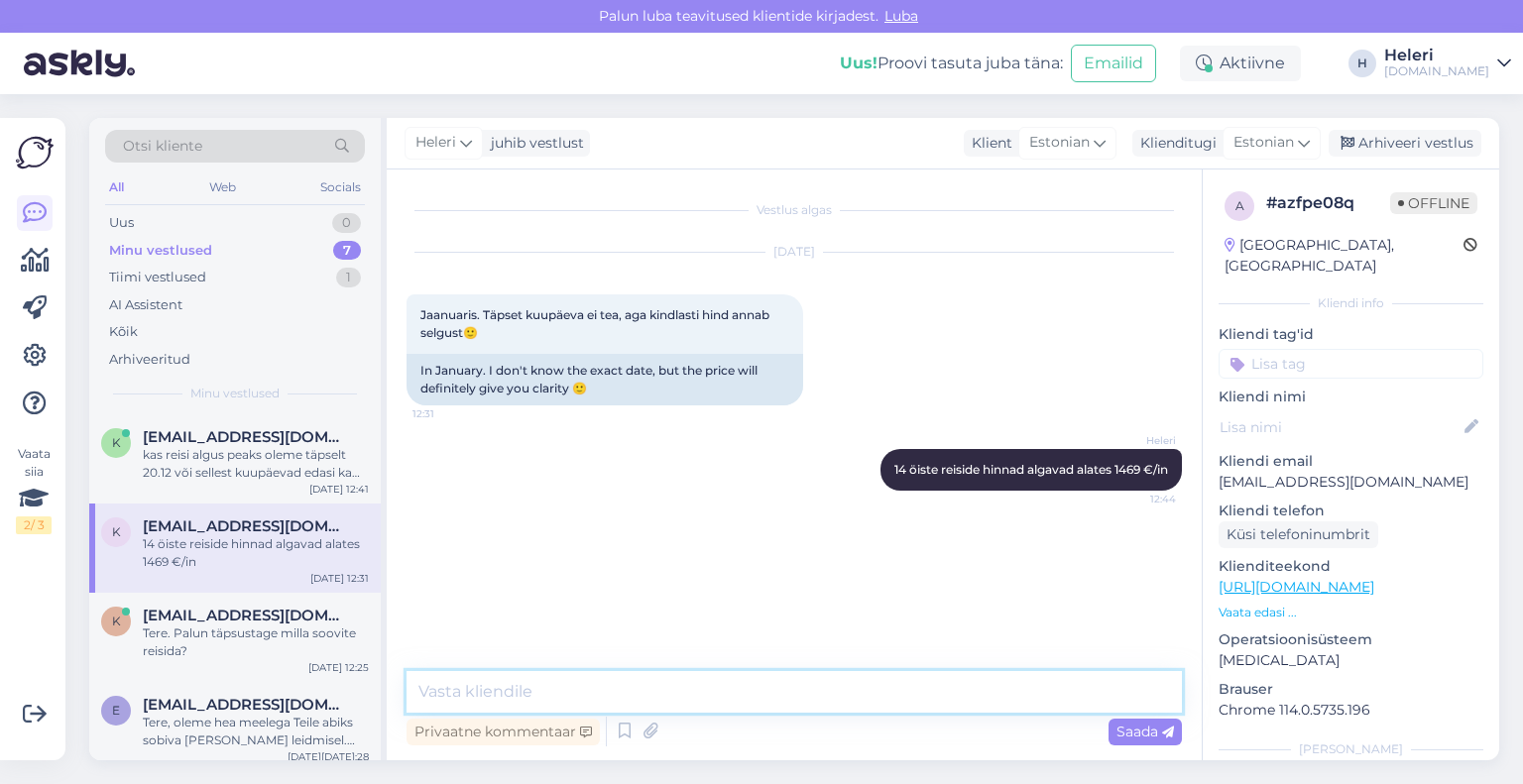 click at bounding box center [794, 692] 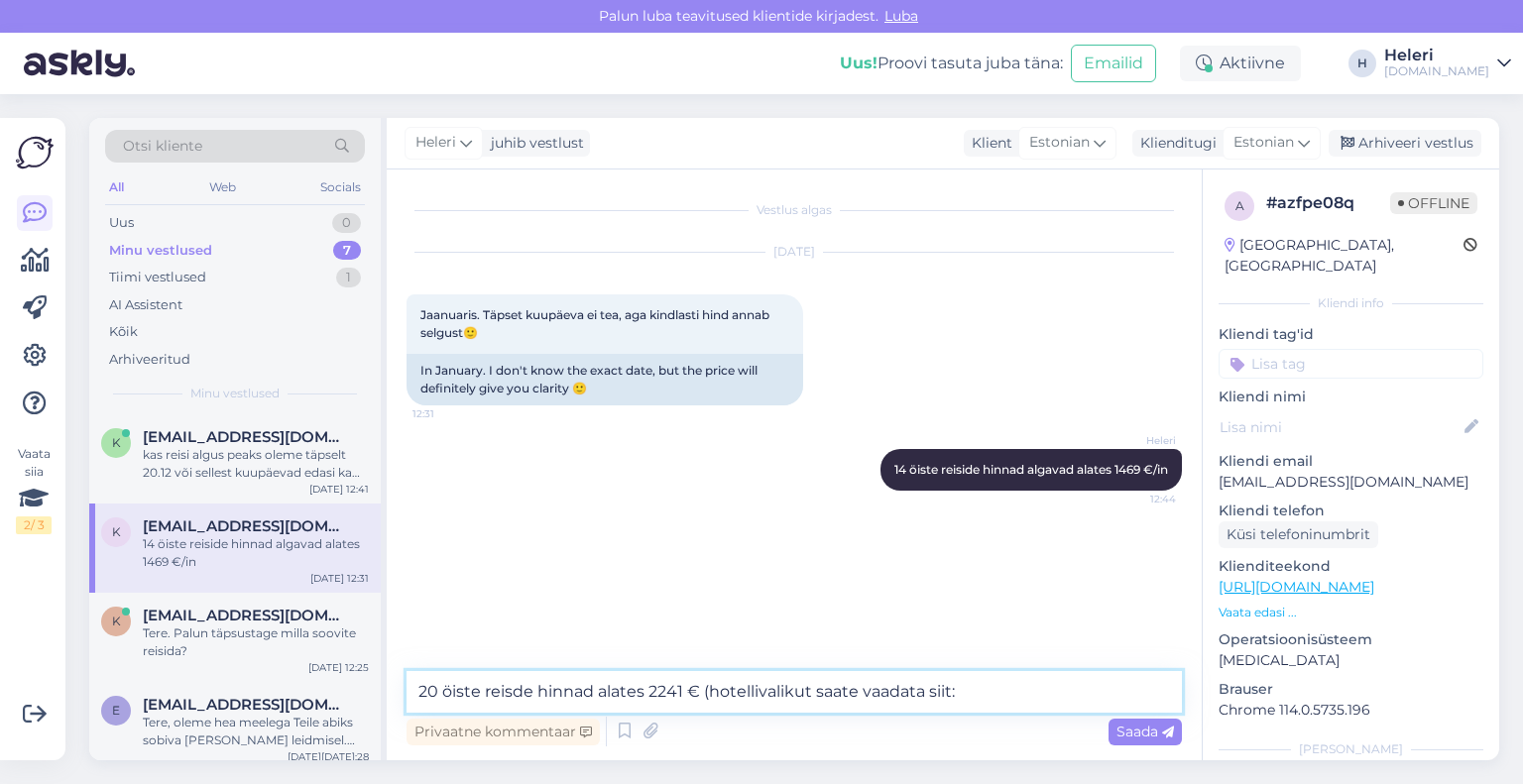 paste on "[URL][DOMAIN_NAME]" 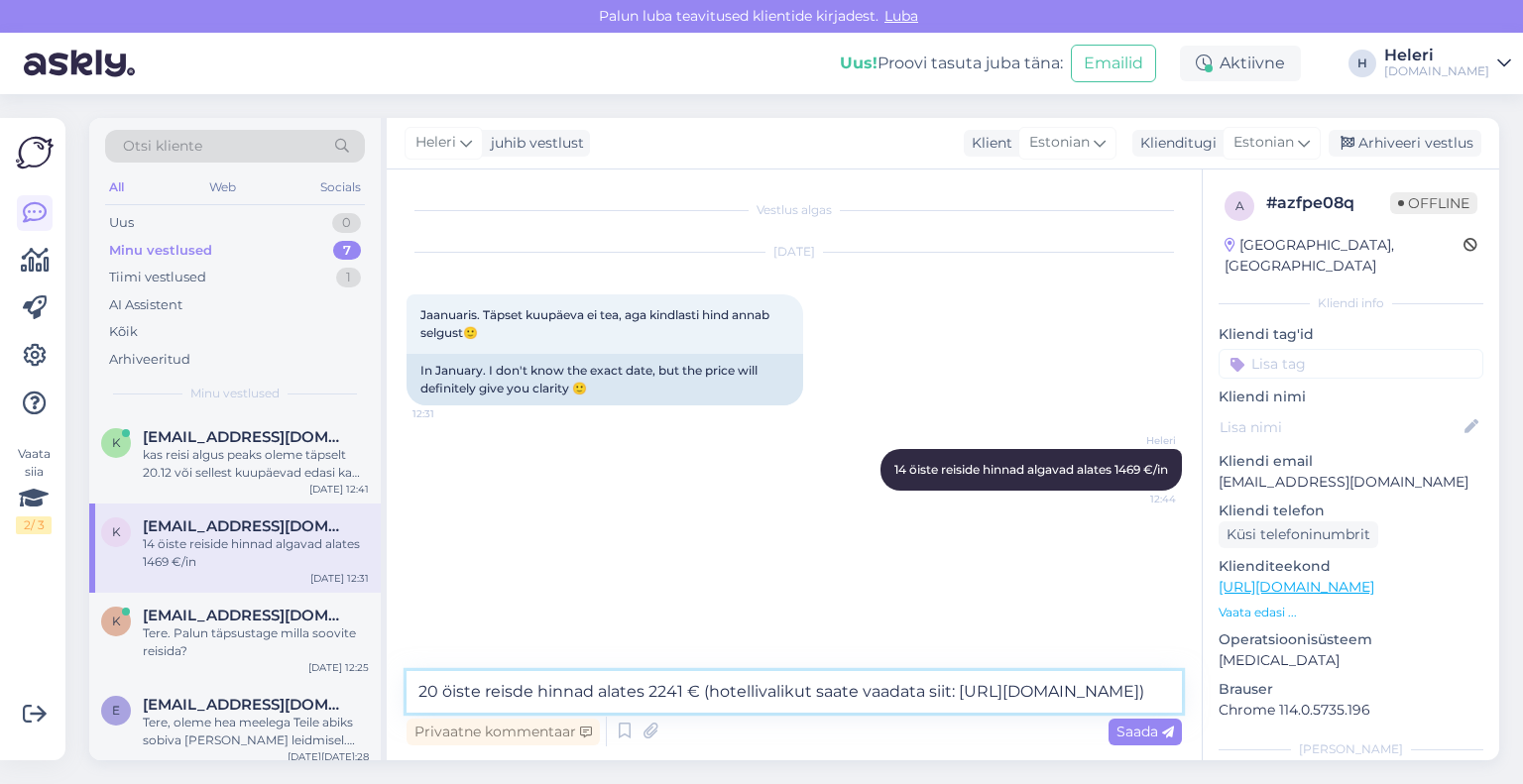 click on "20 öiste reisde hinnad alates 2241 € (hotellivalikut saate vaadata siit: [URL][DOMAIN_NAME])" at bounding box center (794, 692) 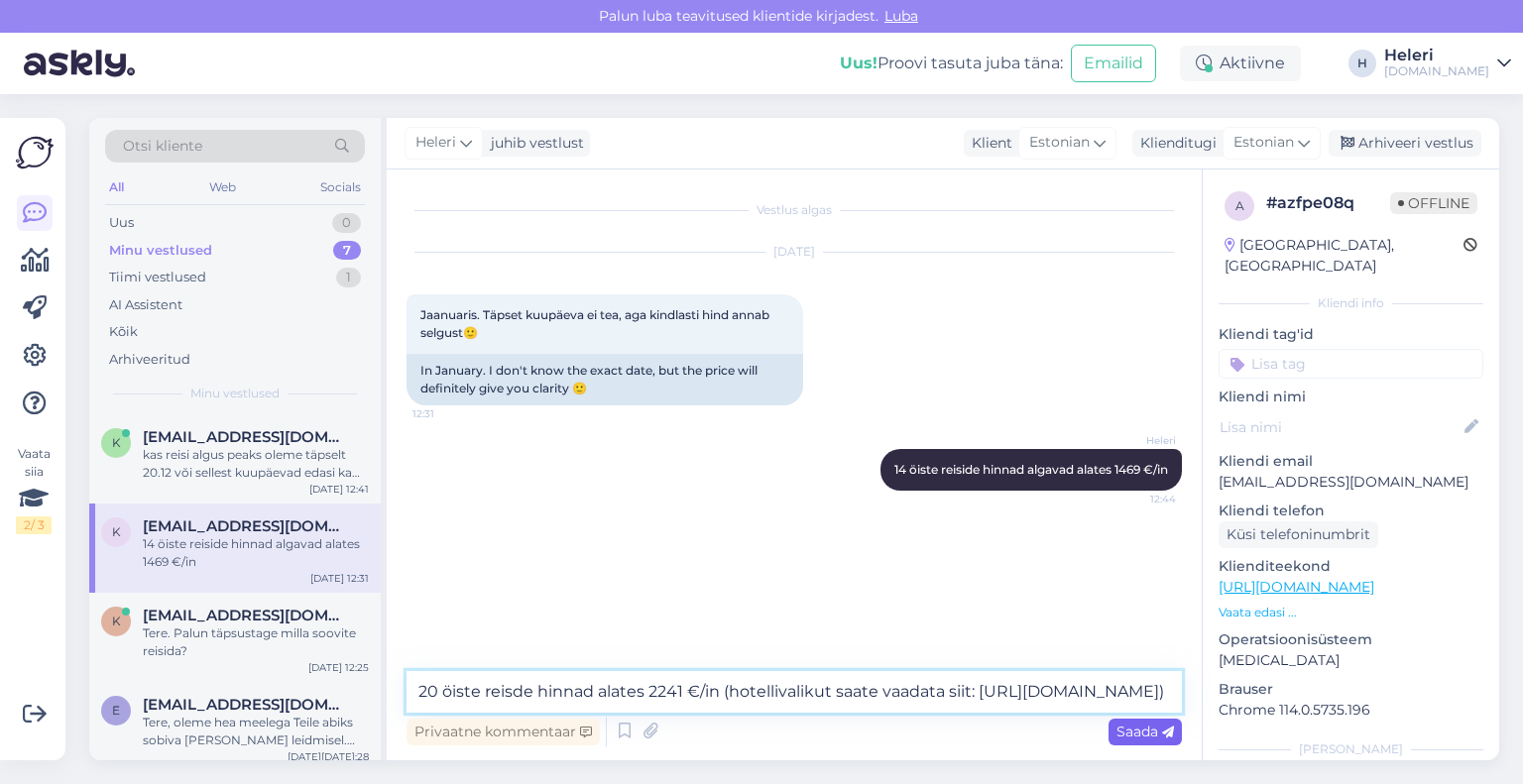 type on "20 öiste reisde hinnad alates 2241 €/in (hotellivalikut saate vaadata siit: [URL][DOMAIN_NAME])" 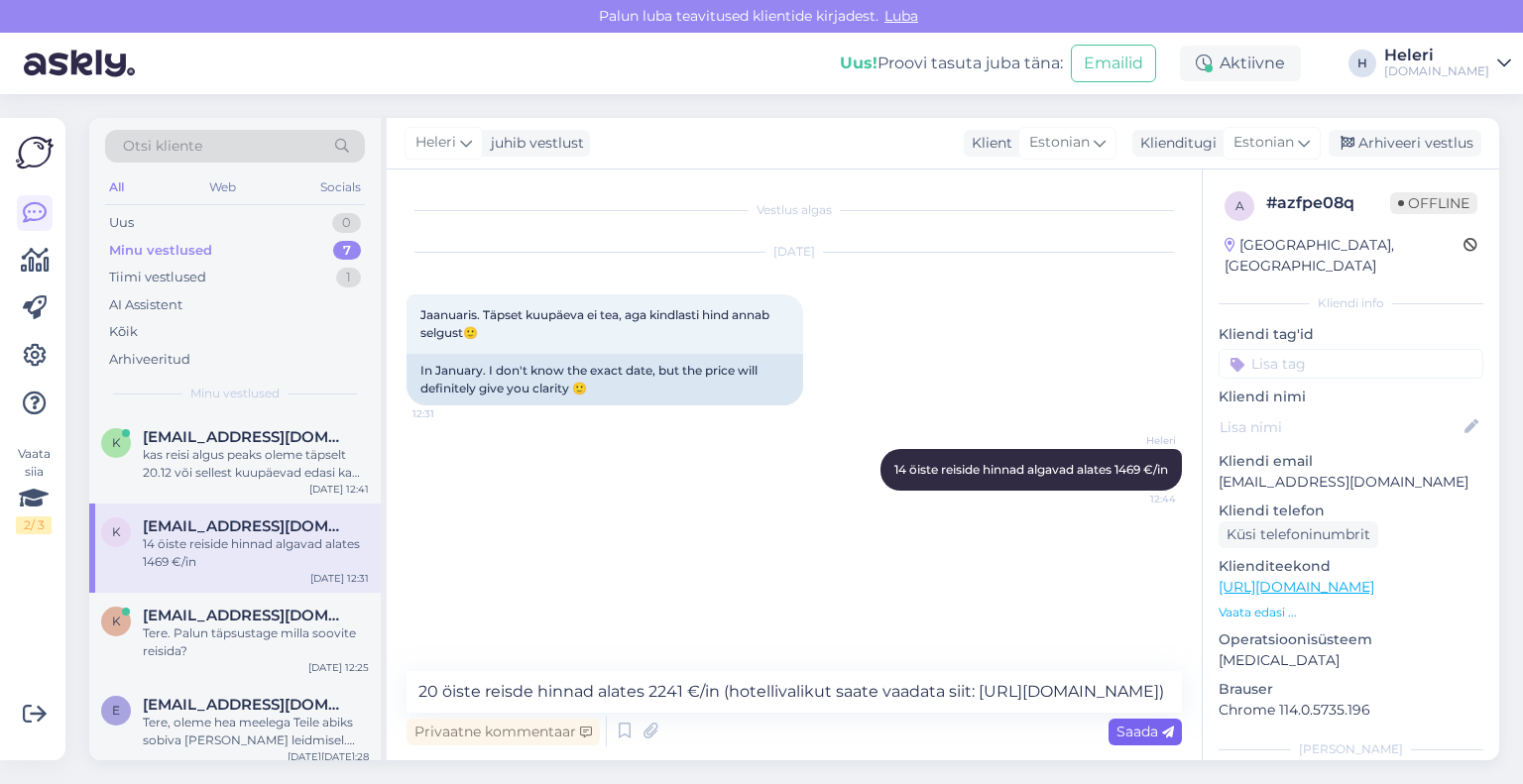 click on "Saada" at bounding box center (1145, 731) 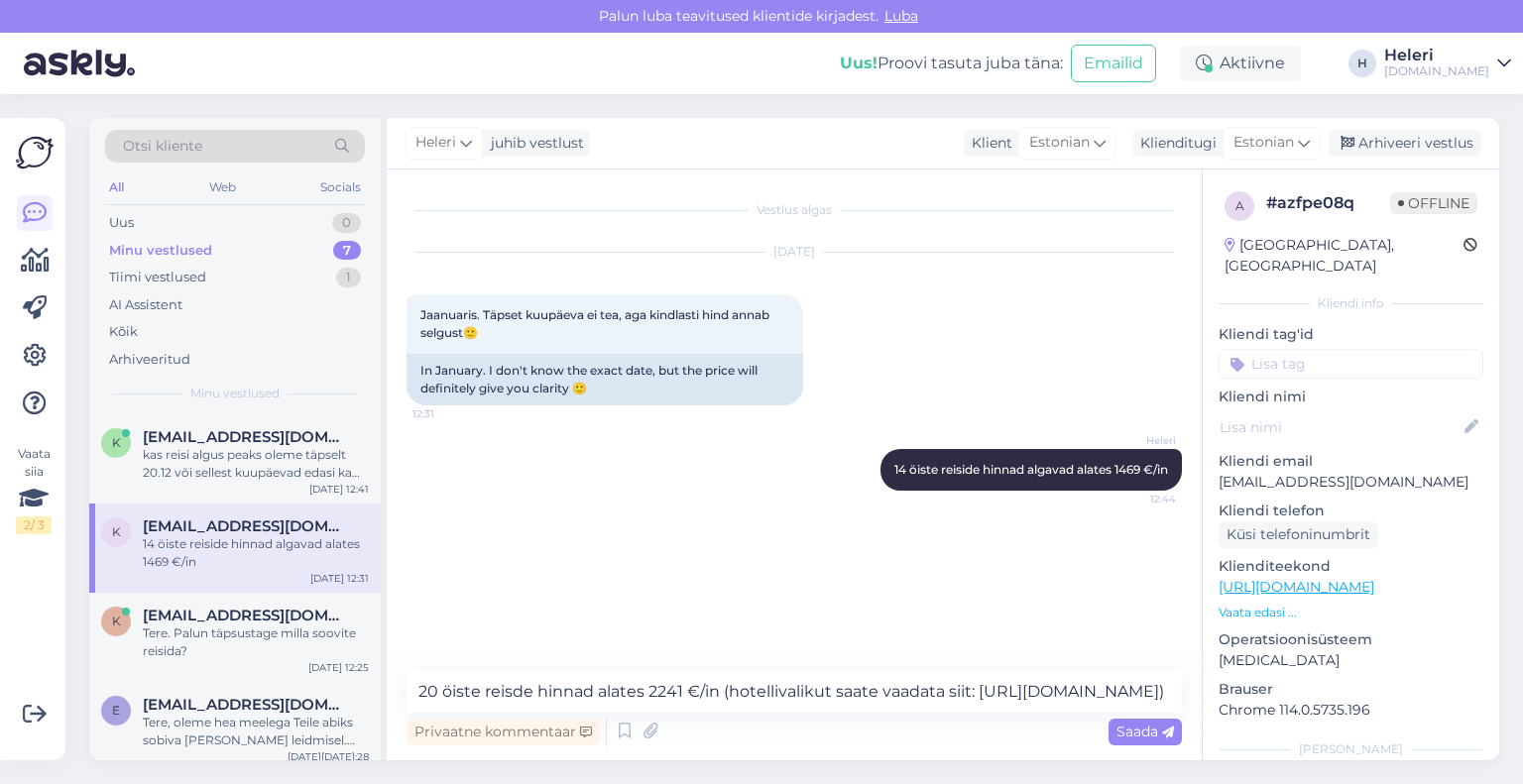 type 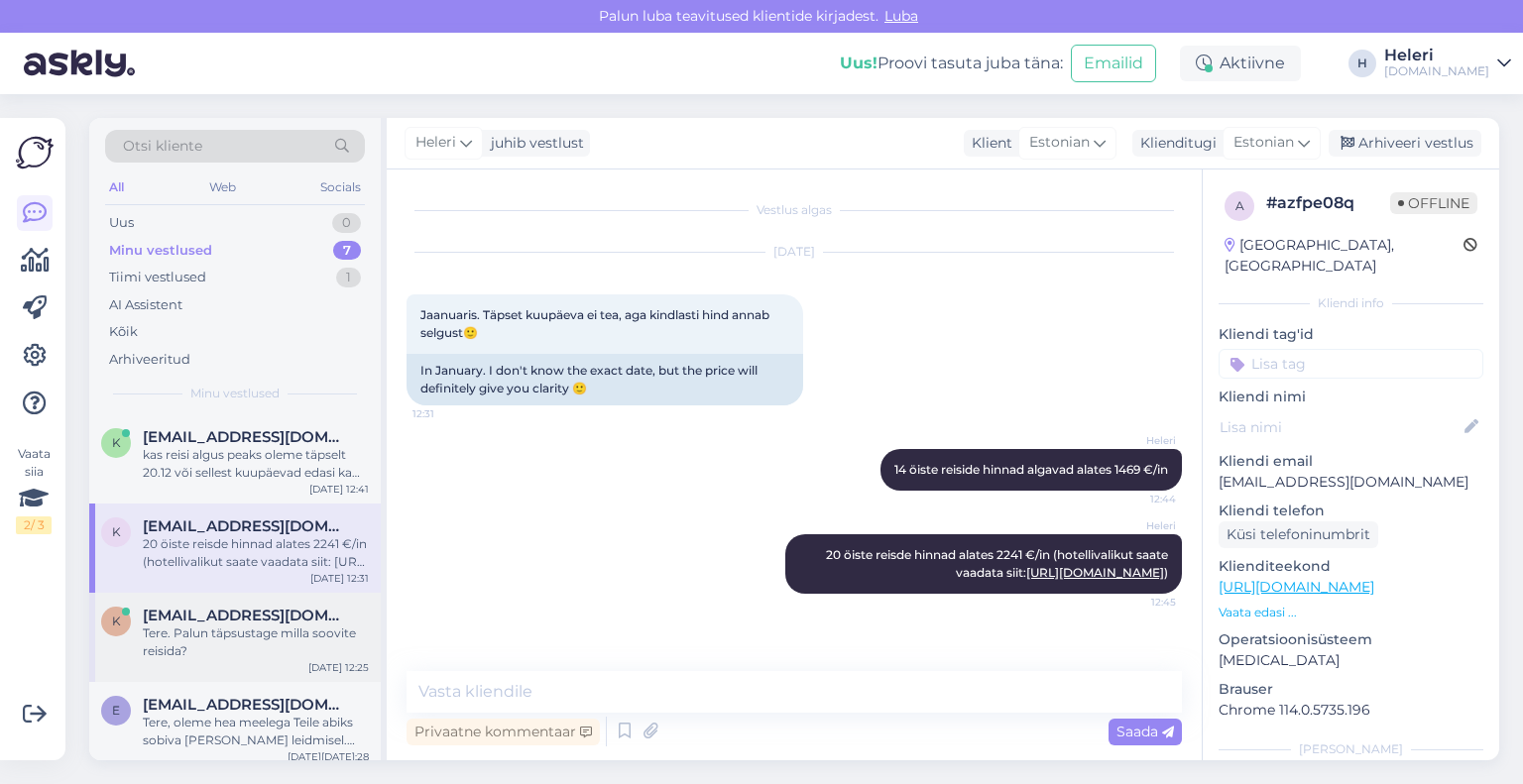 click on "[EMAIL_ADDRESS][DOMAIN_NAME]" at bounding box center [246, 616] 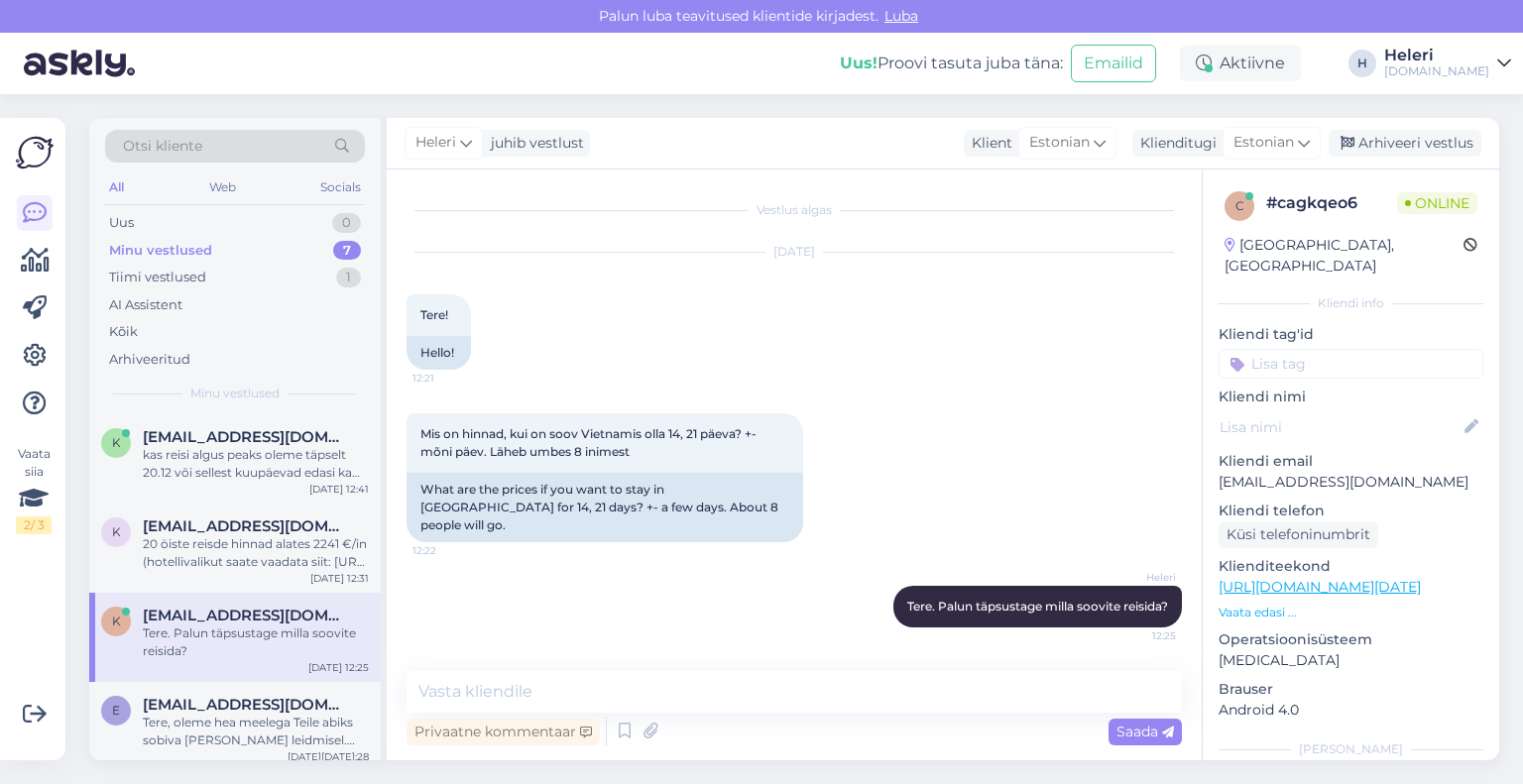 click on "Minu vestlused" at bounding box center (161, 251) 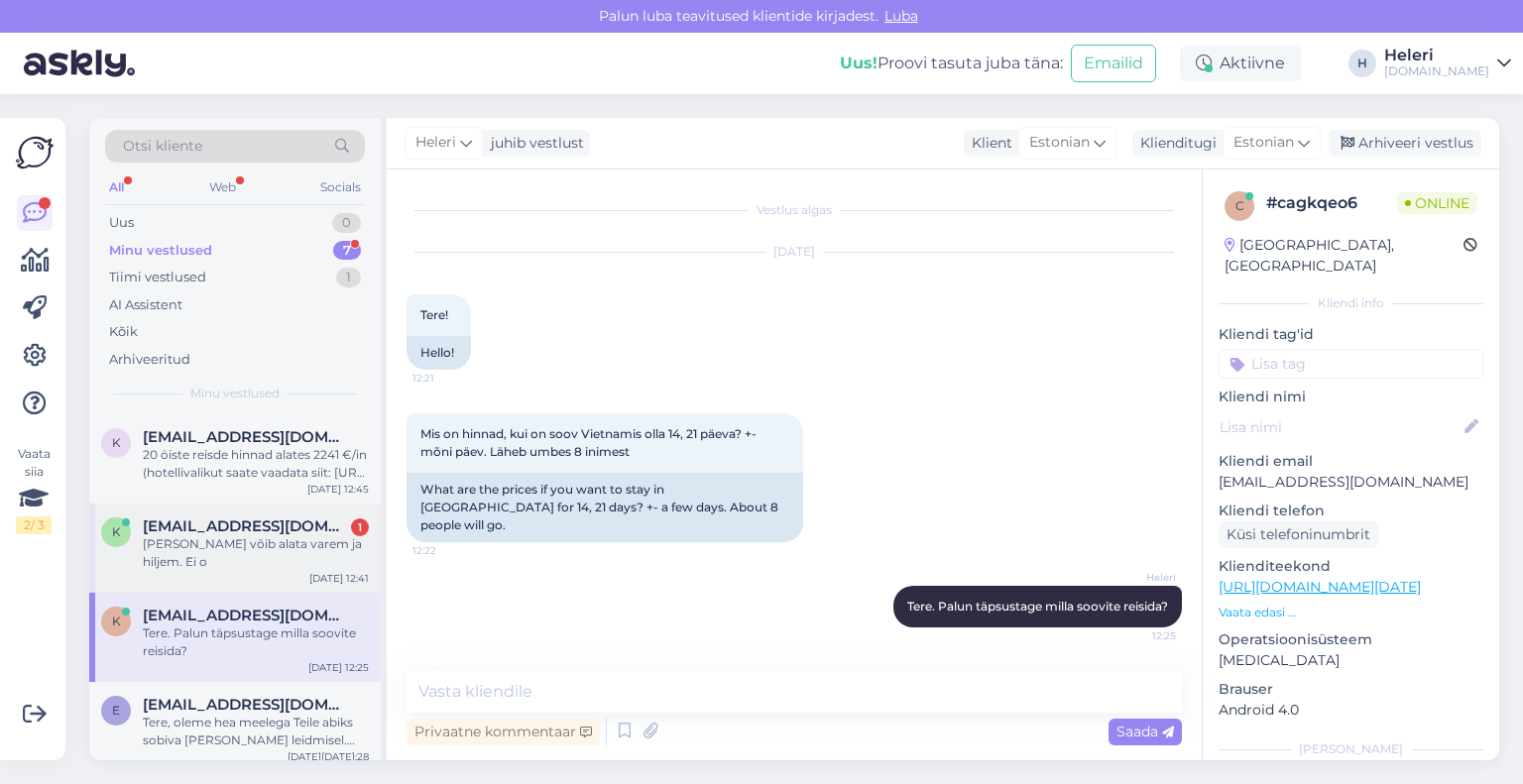 click on "[PERSON_NAME] võib alata varem ja hiljem. Ei o" at bounding box center (256, 553) 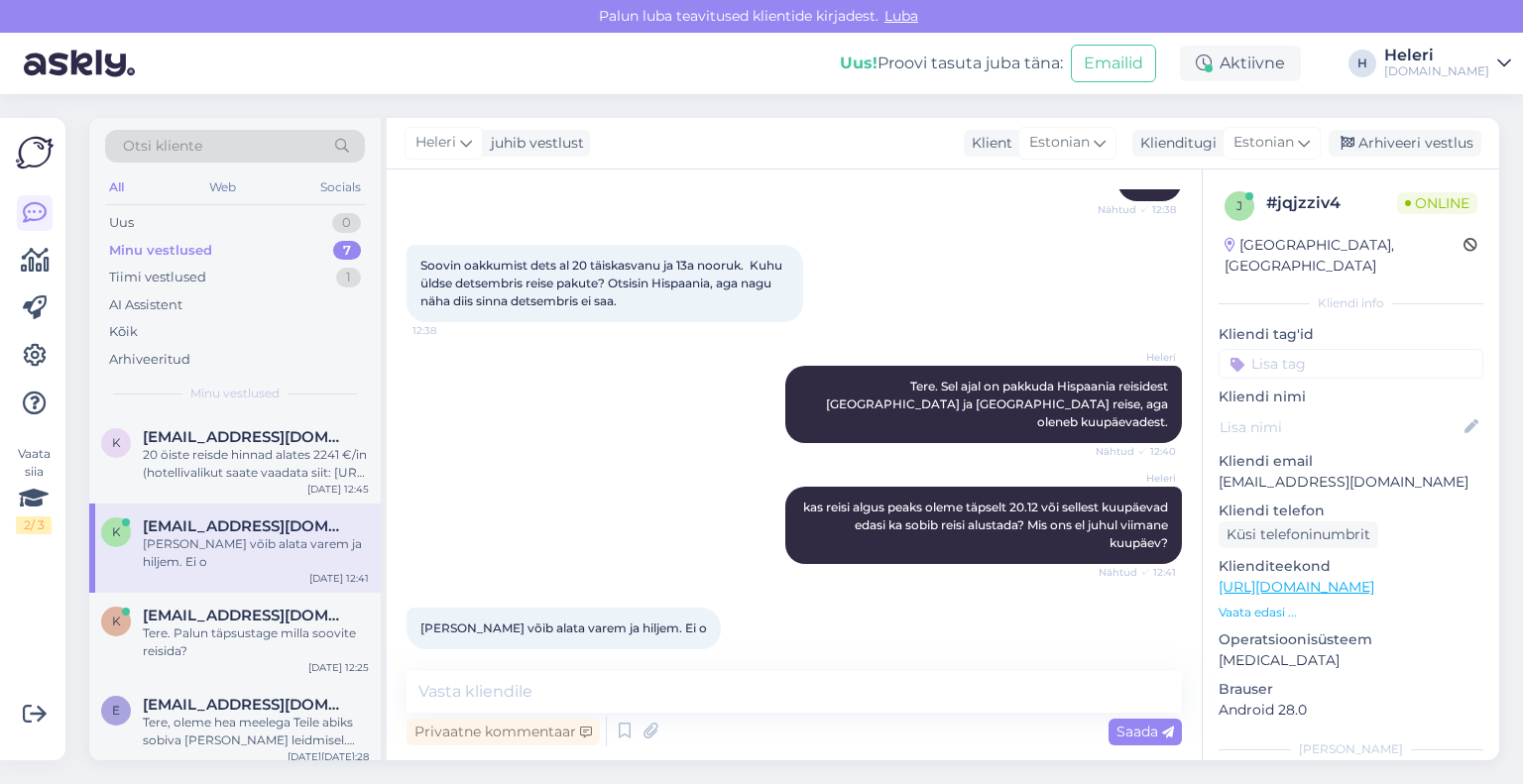 scroll, scrollTop: 274, scrollLeft: 0, axis: vertical 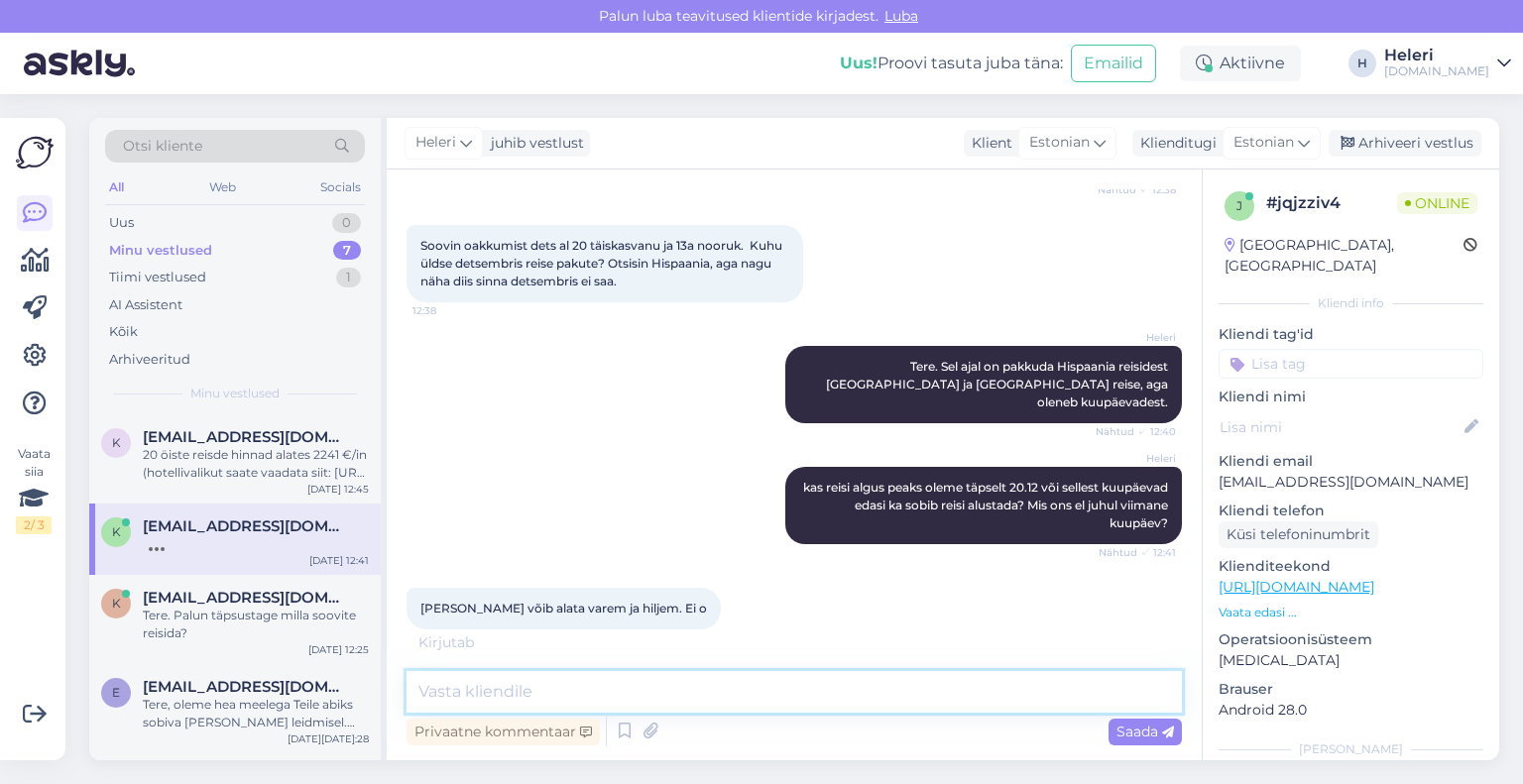 click at bounding box center [794, 692] 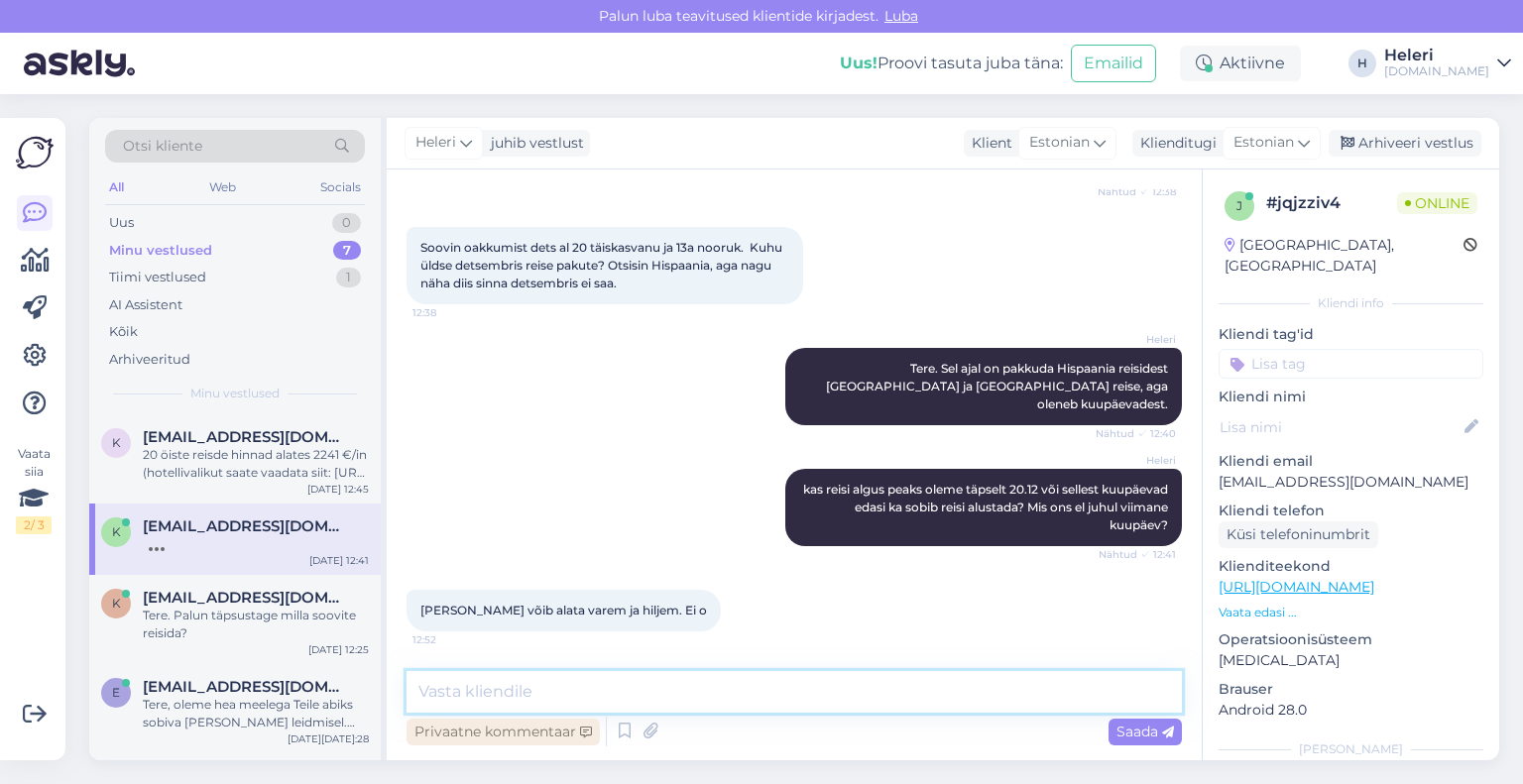 scroll, scrollTop: 254, scrollLeft: 0, axis: vertical 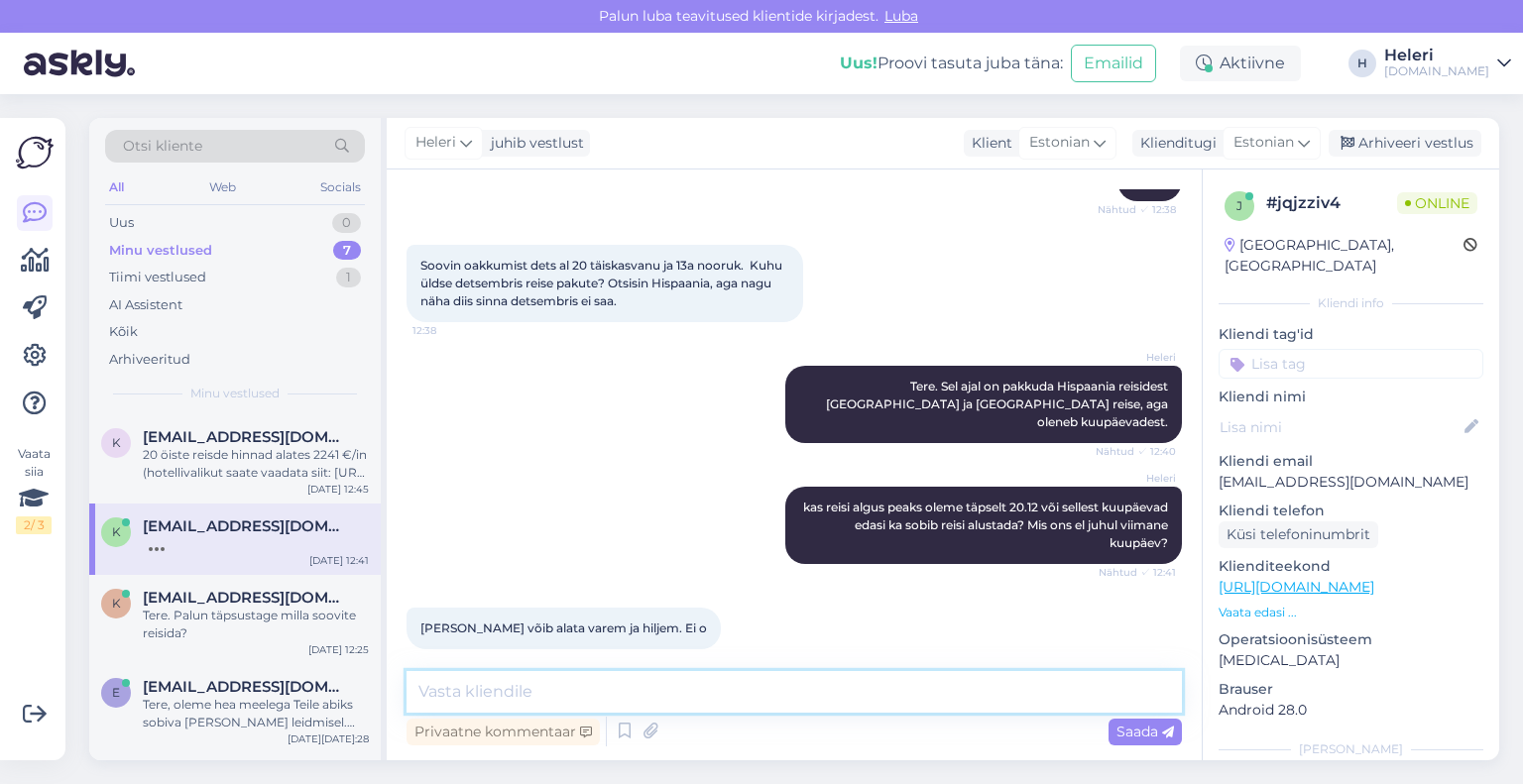 click at bounding box center [794, 692] 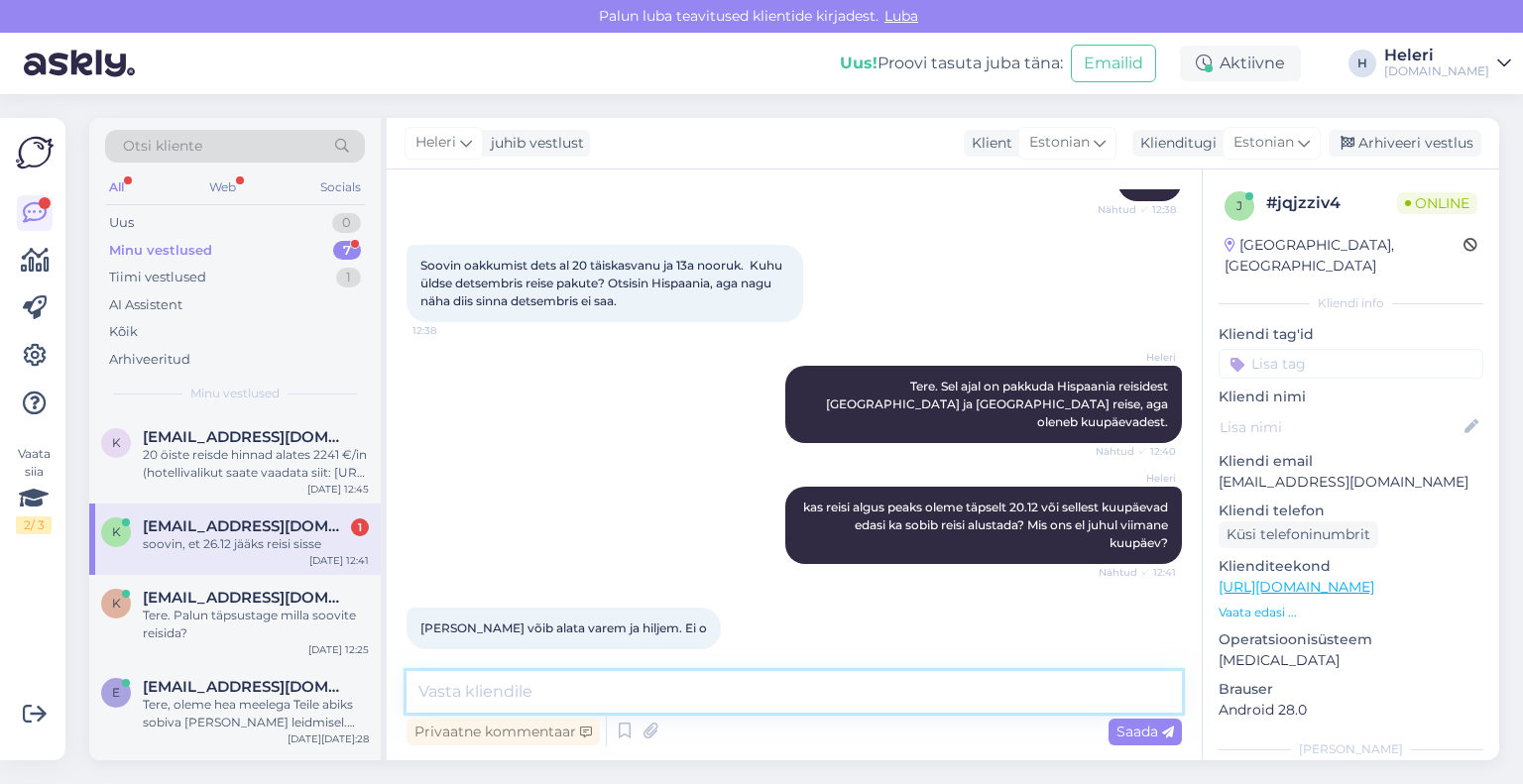 scroll, scrollTop: 339, scrollLeft: 0, axis: vertical 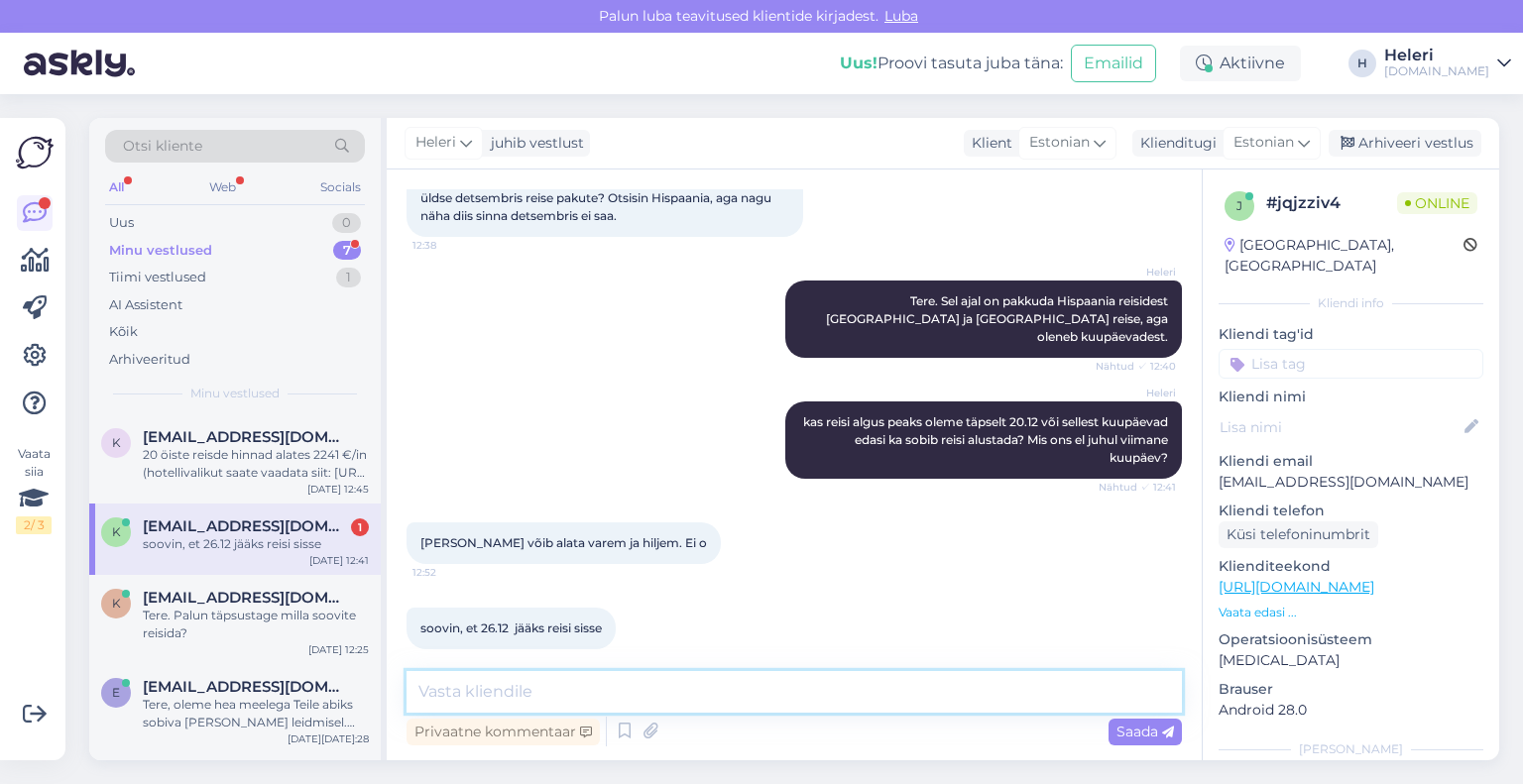click at bounding box center [794, 692] 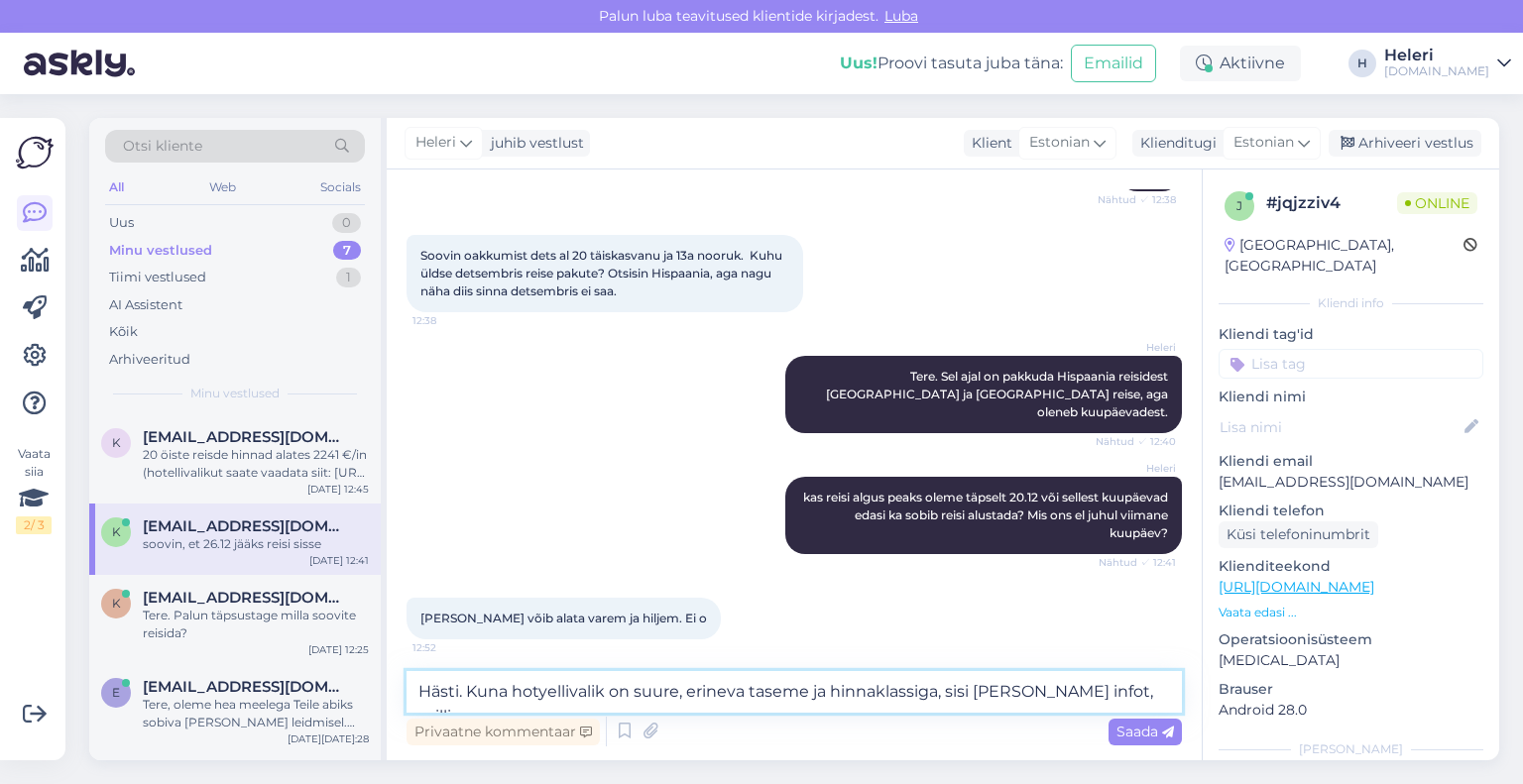scroll, scrollTop: 338, scrollLeft: 0, axis: vertical 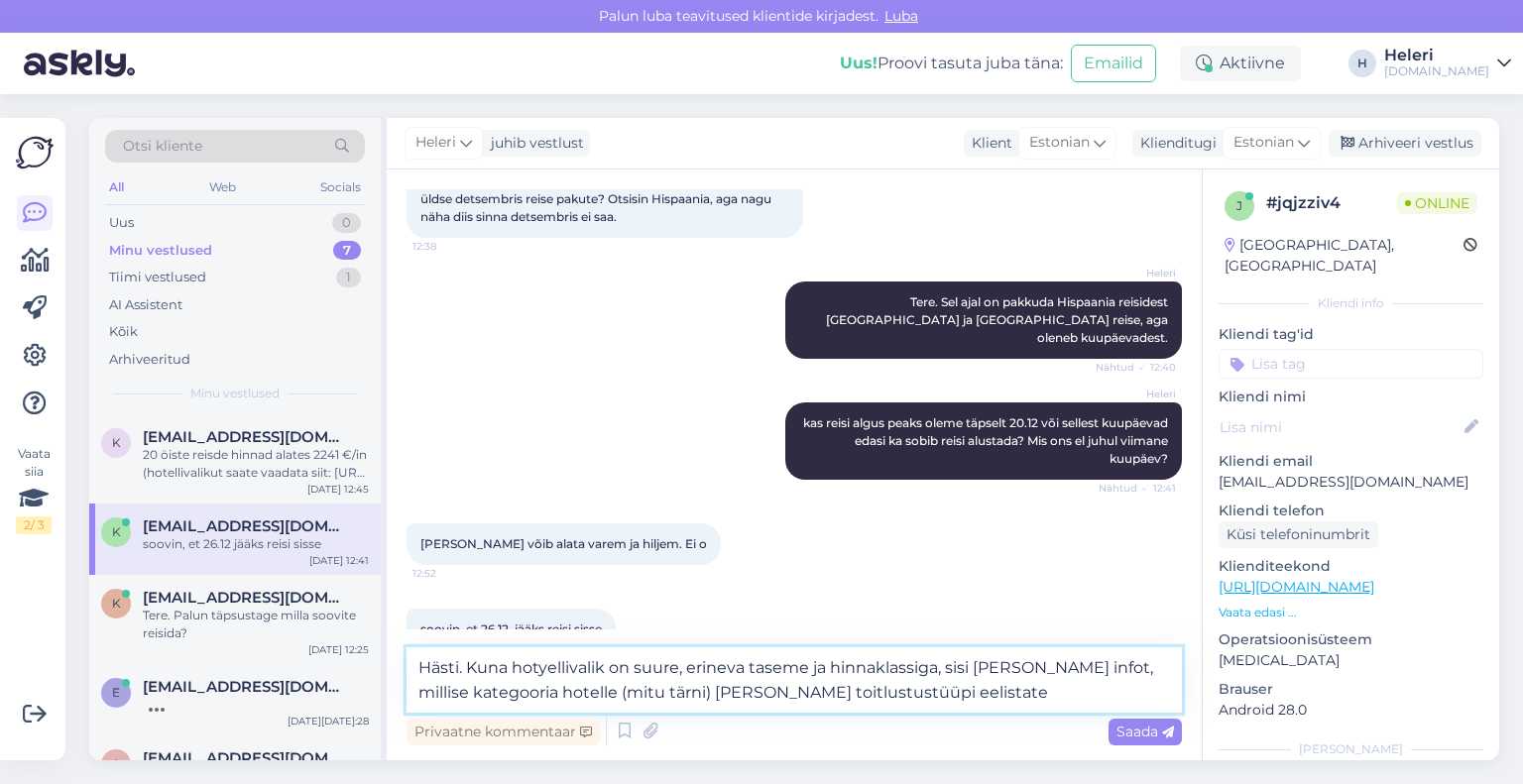 click on "Hästi. Kuna hotyellivalik on suure, erineva taseme ja hinnaklassiga, sisi [PERSON_NAME] infot, millise kategooria hotelle (mitu tärni) [PERSON_NAME] toitlustustüüpi eelistate" at bounding box center (794, 680) 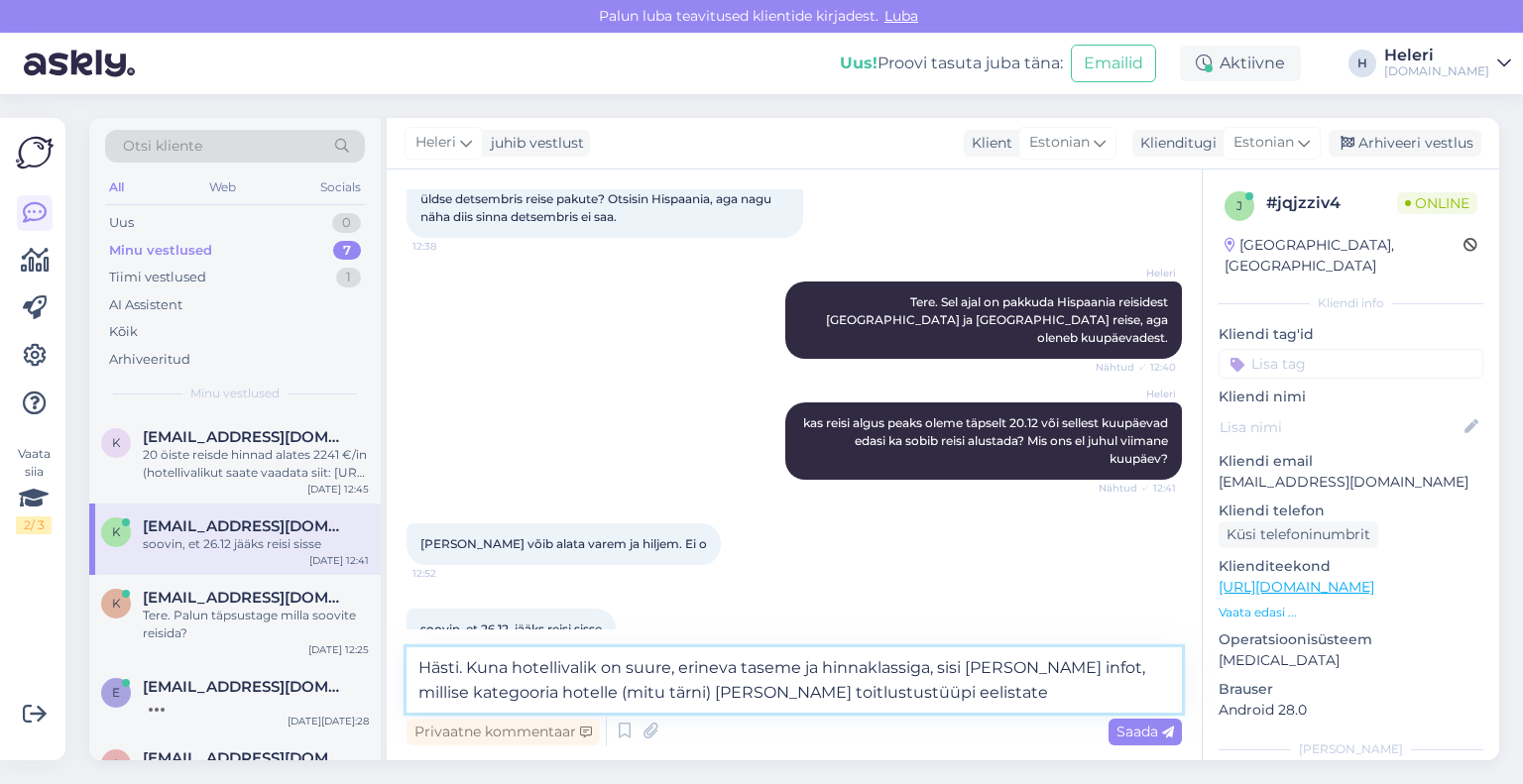 click on "Hästi. Kuna hotellivalik on suure, erineva taseme ja hinnaklassiga, sisi [PERSON_NAME] infot, millise kategooria hotelle (mitu tärni) [PERSON_NAME] toitlustustüüpi eelistate" at bounding box center (794, 680) 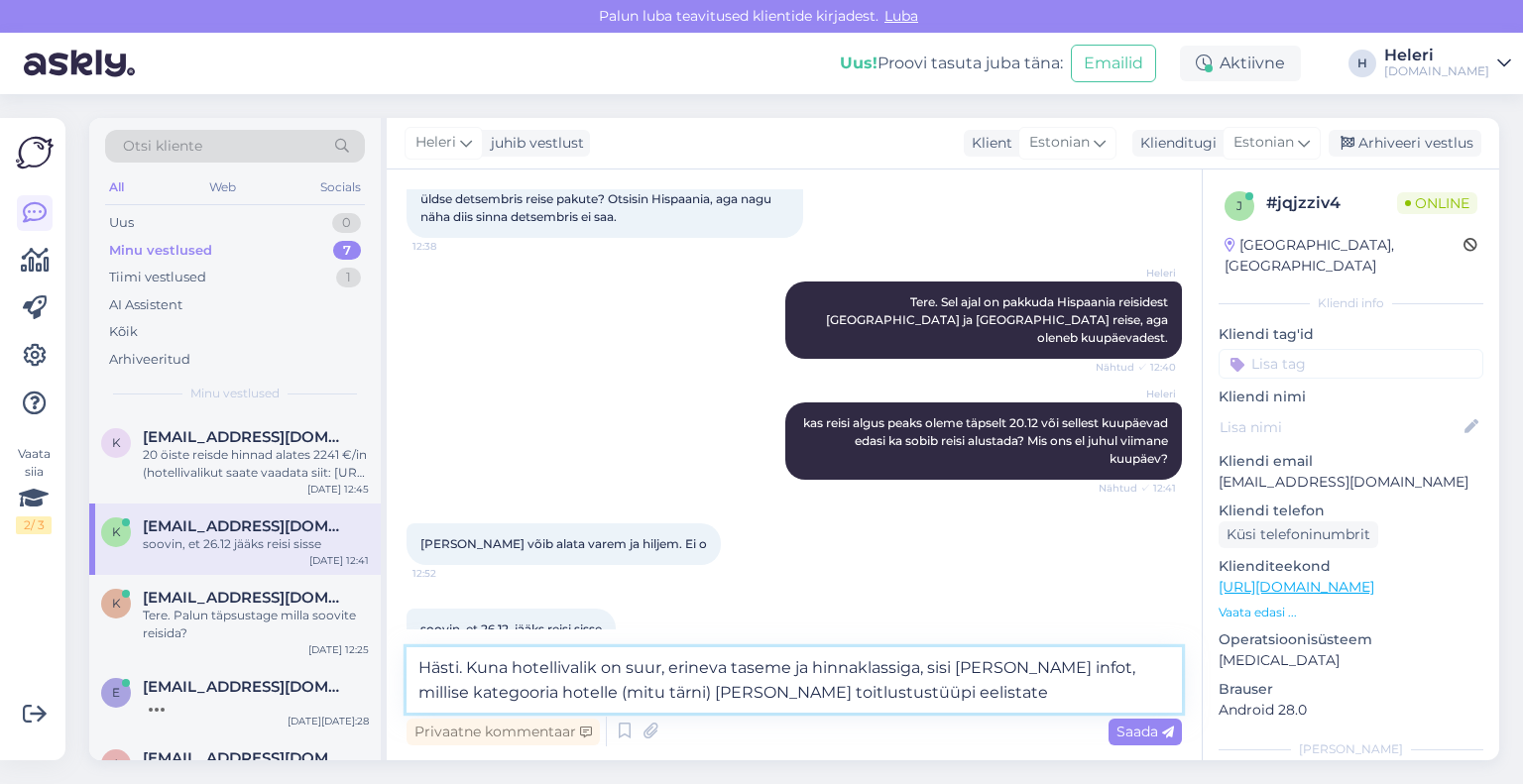 click on "Hästi. Kuna hotellivalik on suur, erineva taseme ja hinnaklassiga, sisi [PERSON_NAME] infot, millise kategooria hotelle (mitu tärni) [PERSON_NAME] toitlustustüüpi eelistate" at bounding box center (794, 680) 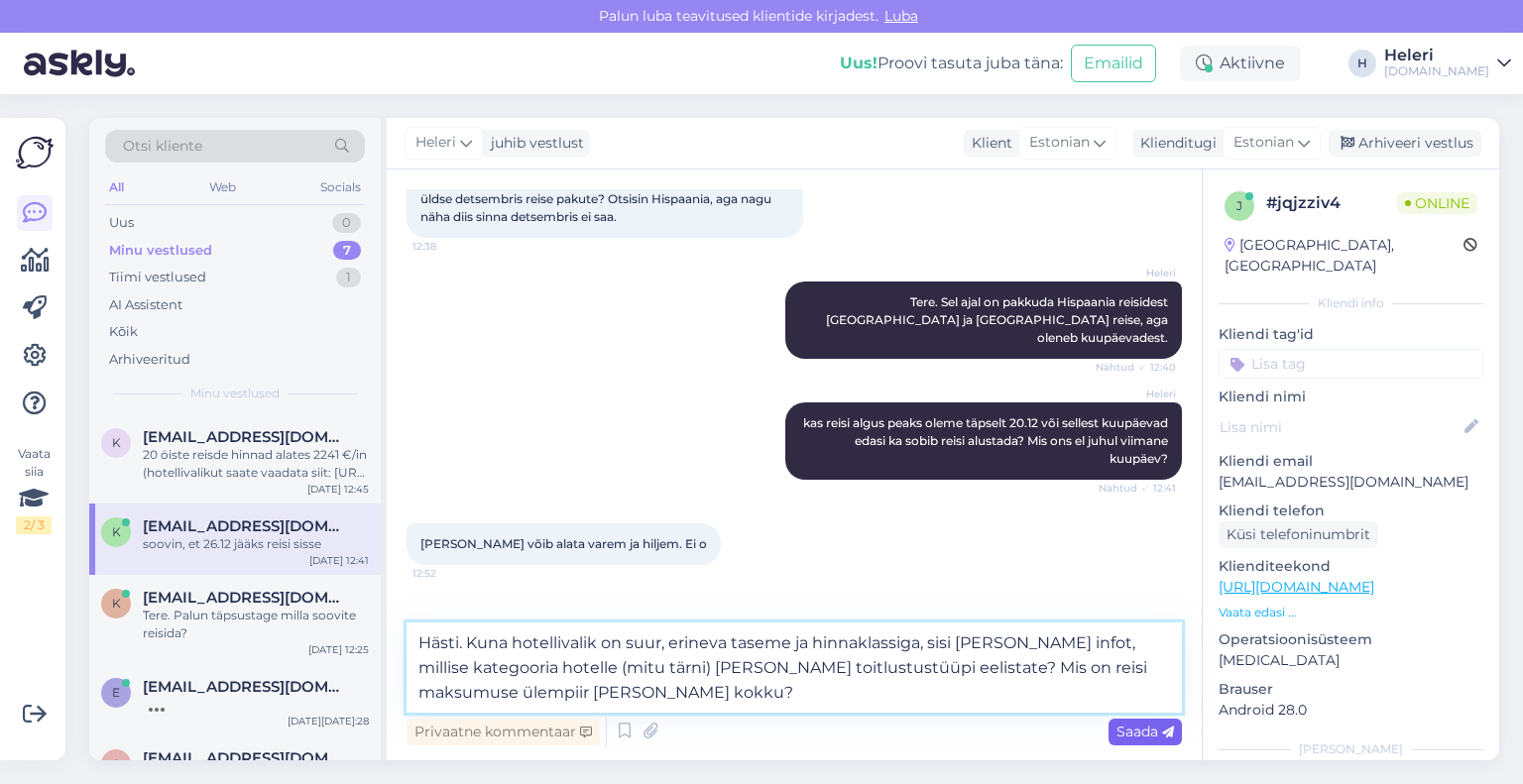 type on "Hästi. Kuna hotellivalik on suur, erineva taseme ja hinnaklassiga, sisi [PERSON_NAME] infot, millise kategooria hotelle (mitu tärni) [PERSON_NAME] toitlustustüüpi eelistate? Mis on reisi maksumuse ülempiir [PERSON_NAME] kokku?" 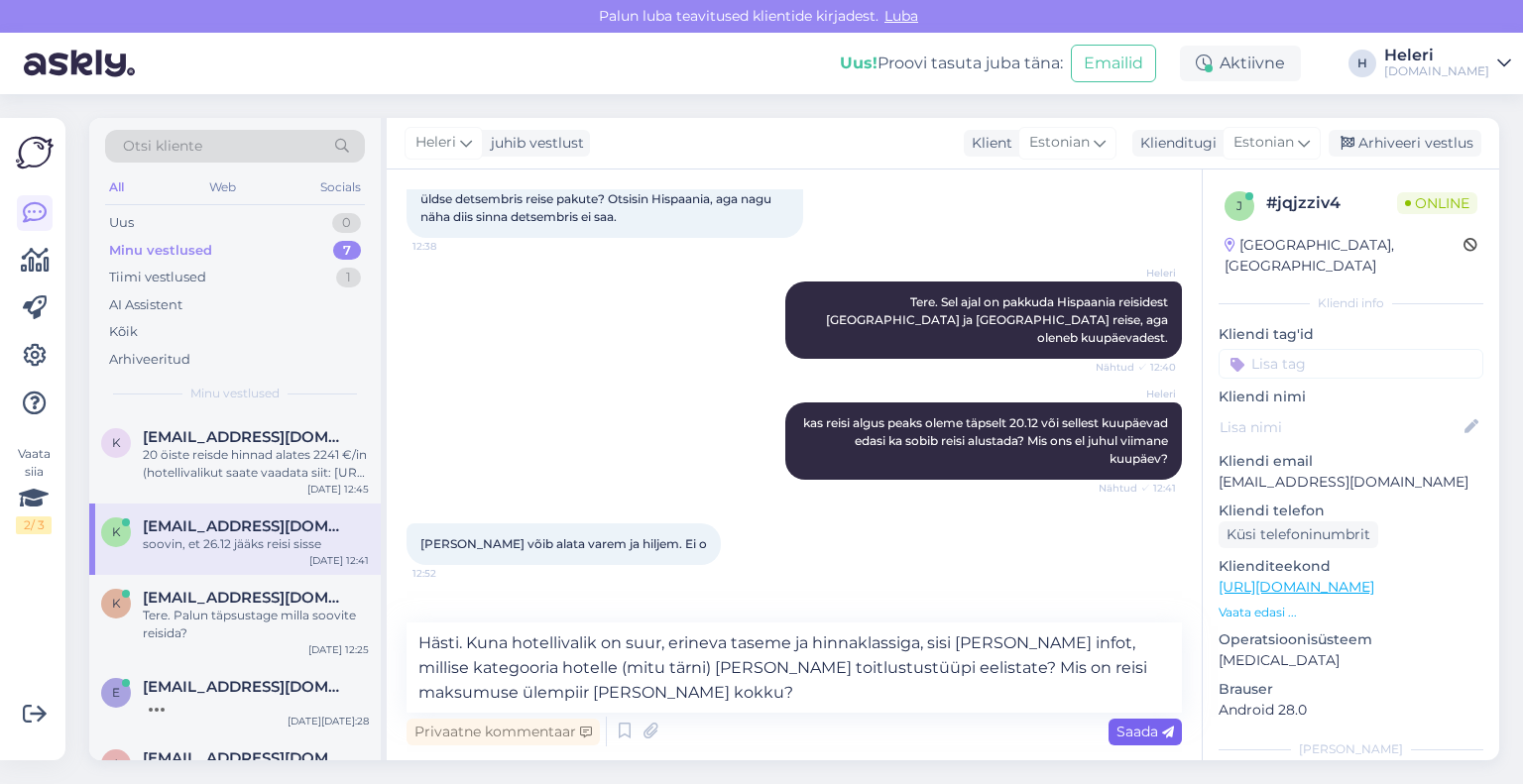 click on "Saada" at bounding box center (1145, 731) 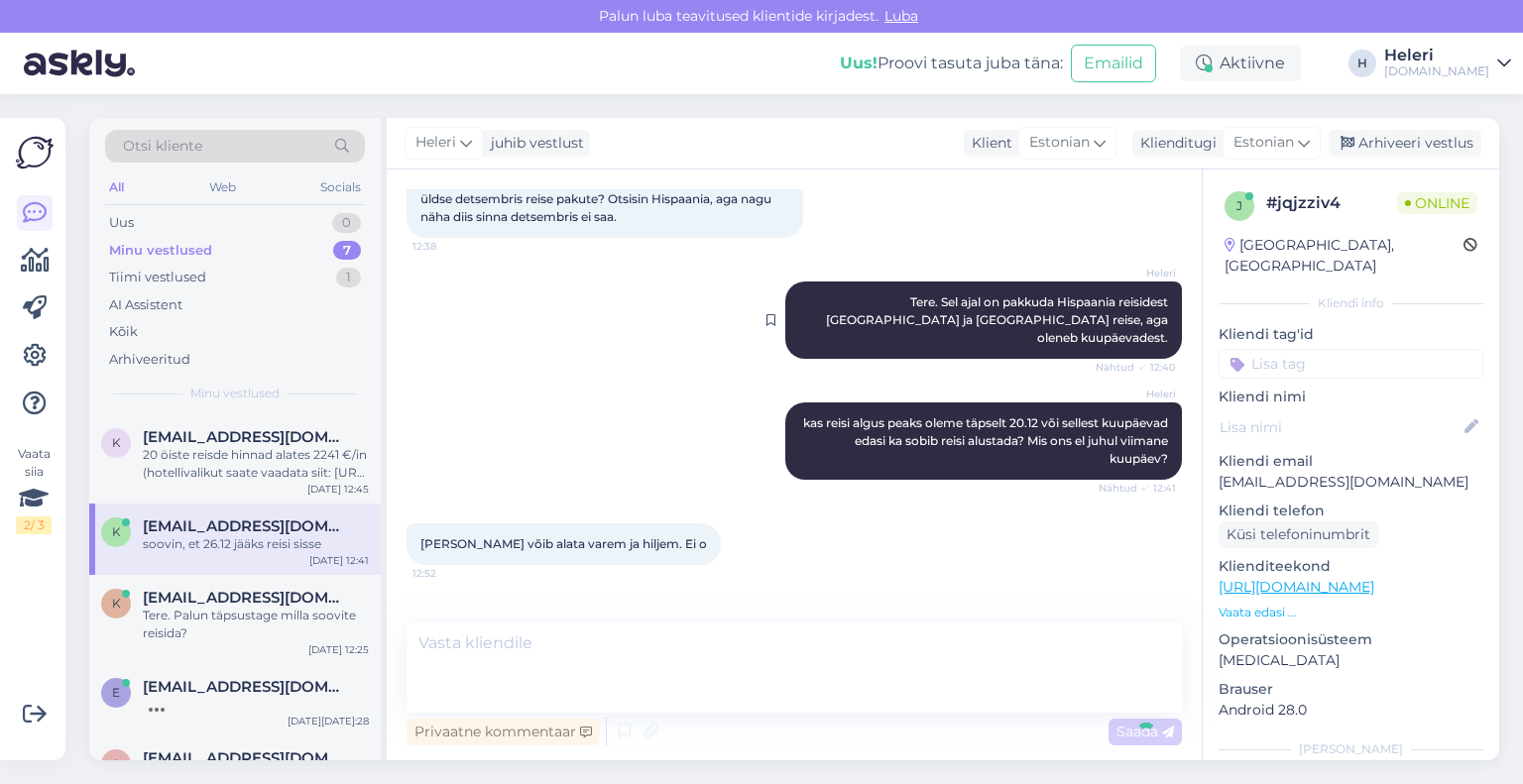scroll, scrollTop: 478, scrollLeft: 0, axis: vertical 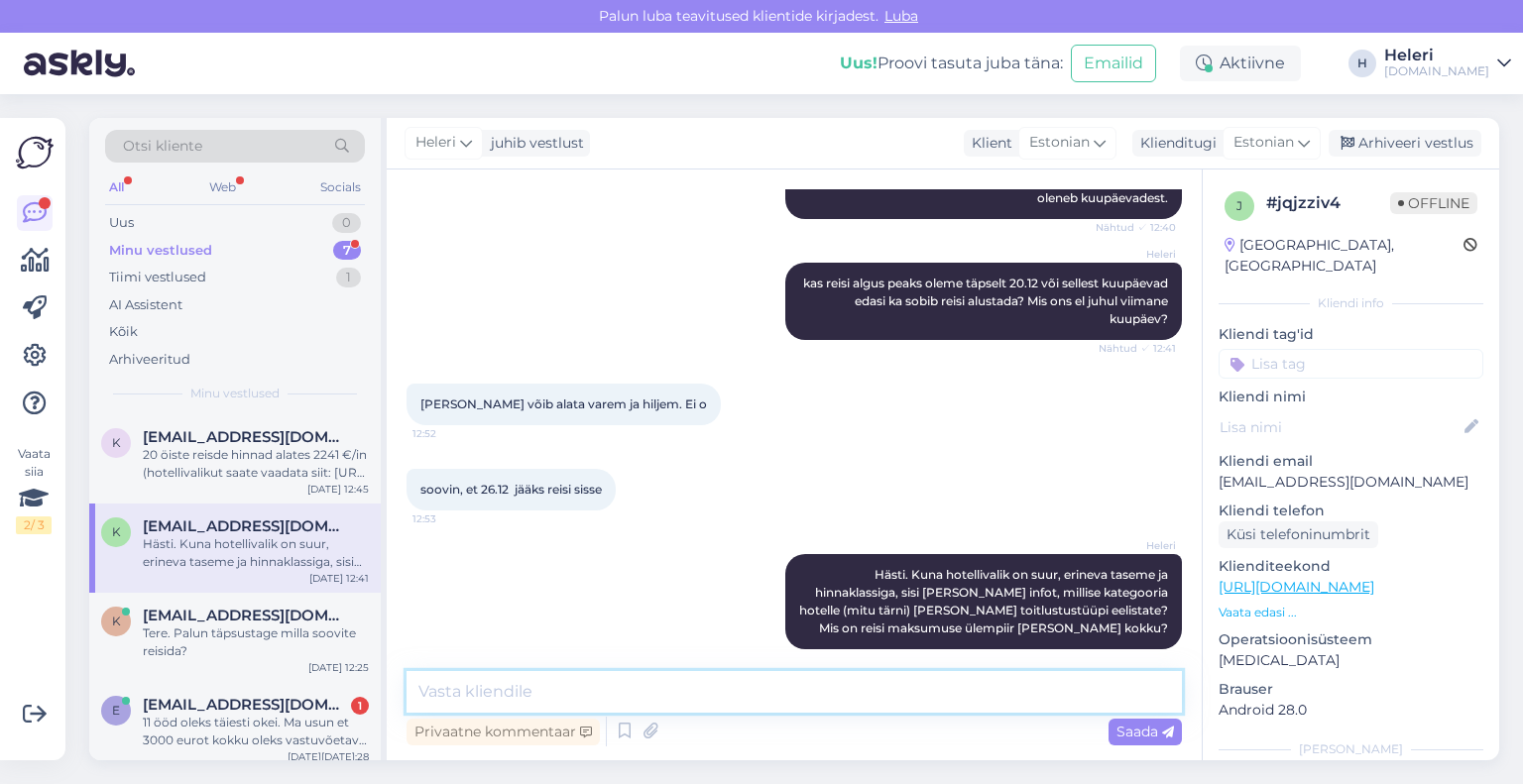 click at bounding box center [794, 692] 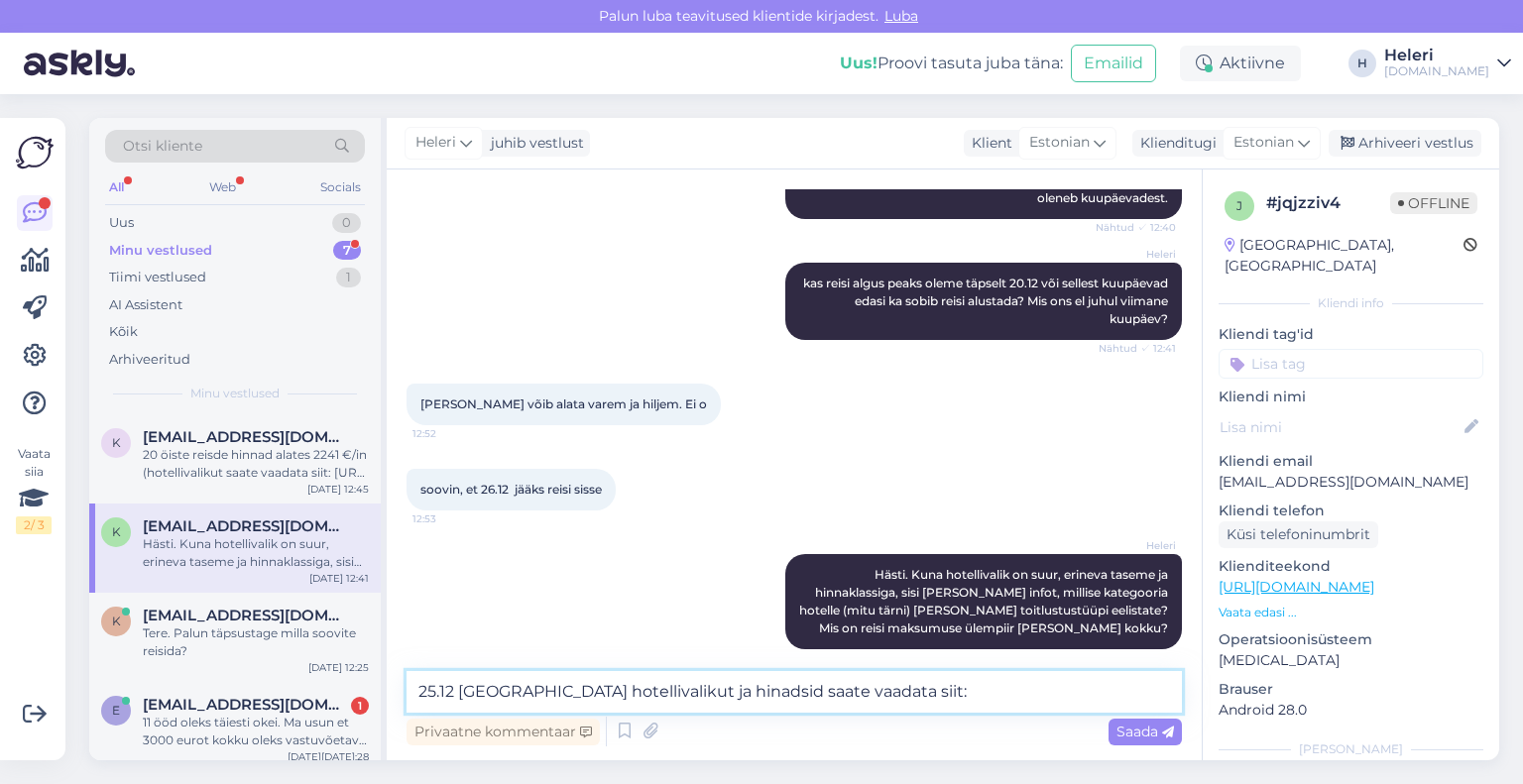 paste on "[URL][DOMAIN_NAME]" 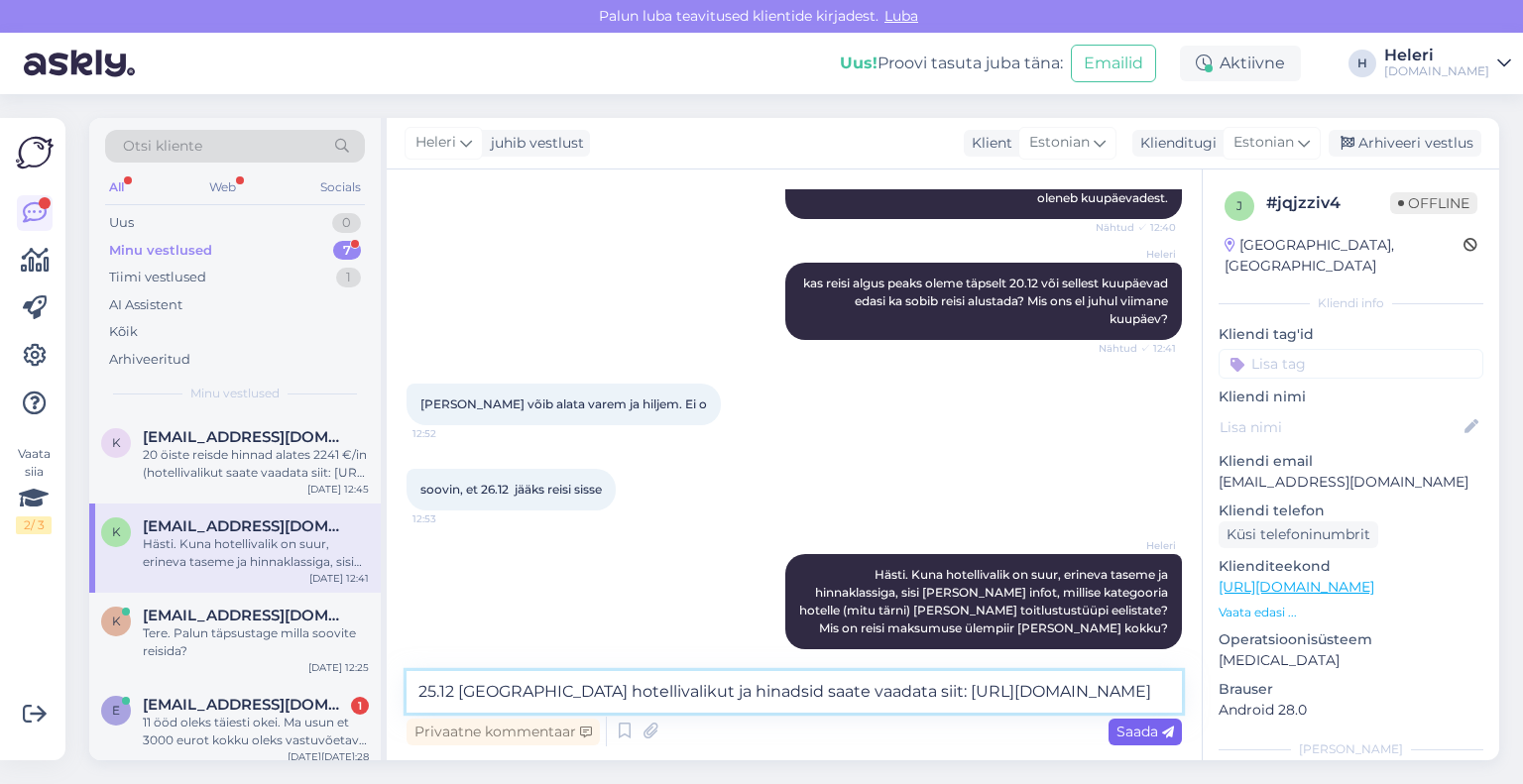 type on "25.12 [GEOGRAPHIC_DATA] hotellivalikut ja hinadsid saate vaadata siit: [URL][DOMAIN_NAME]" 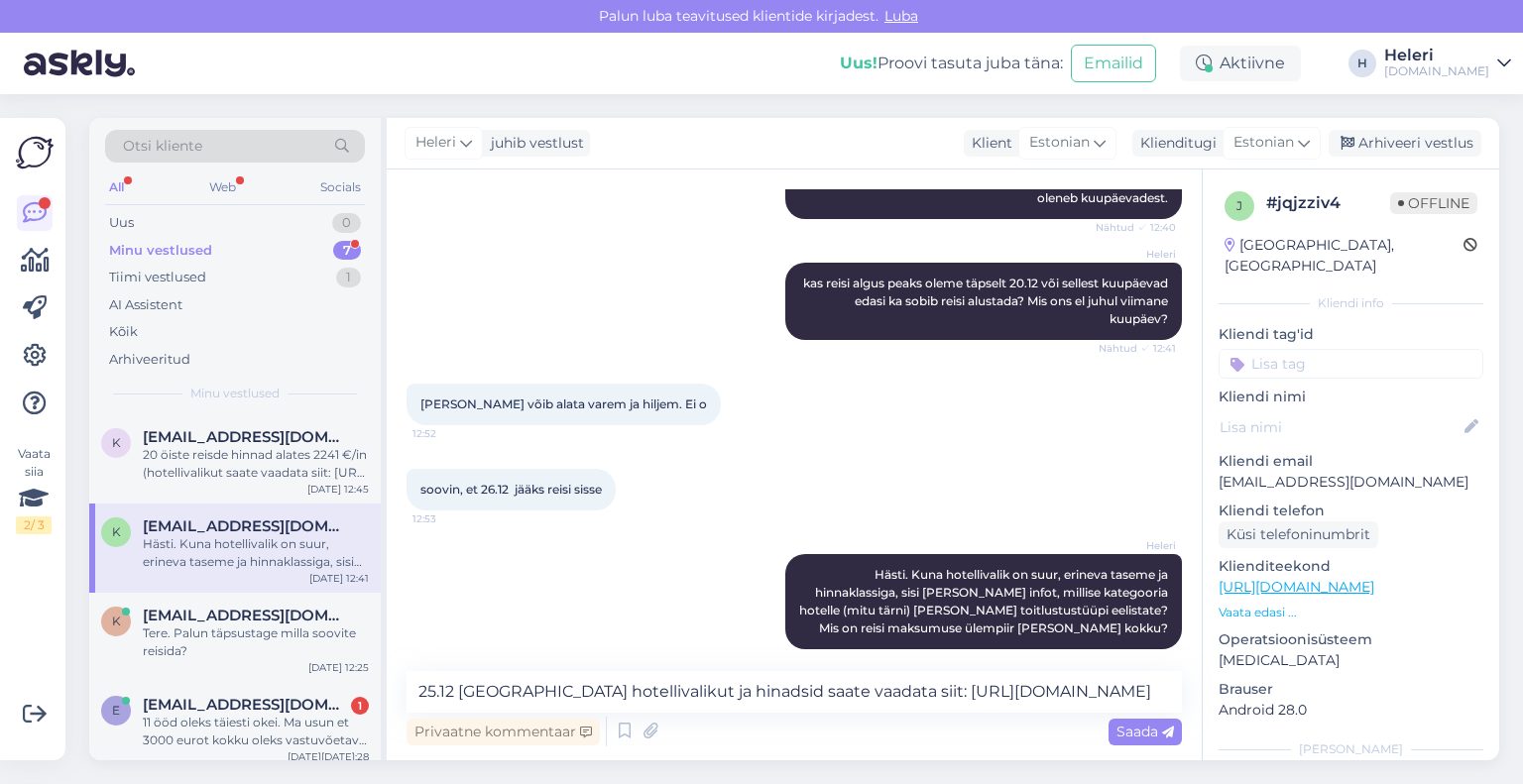 click on "Saada" at bounding box center (1145, 731) 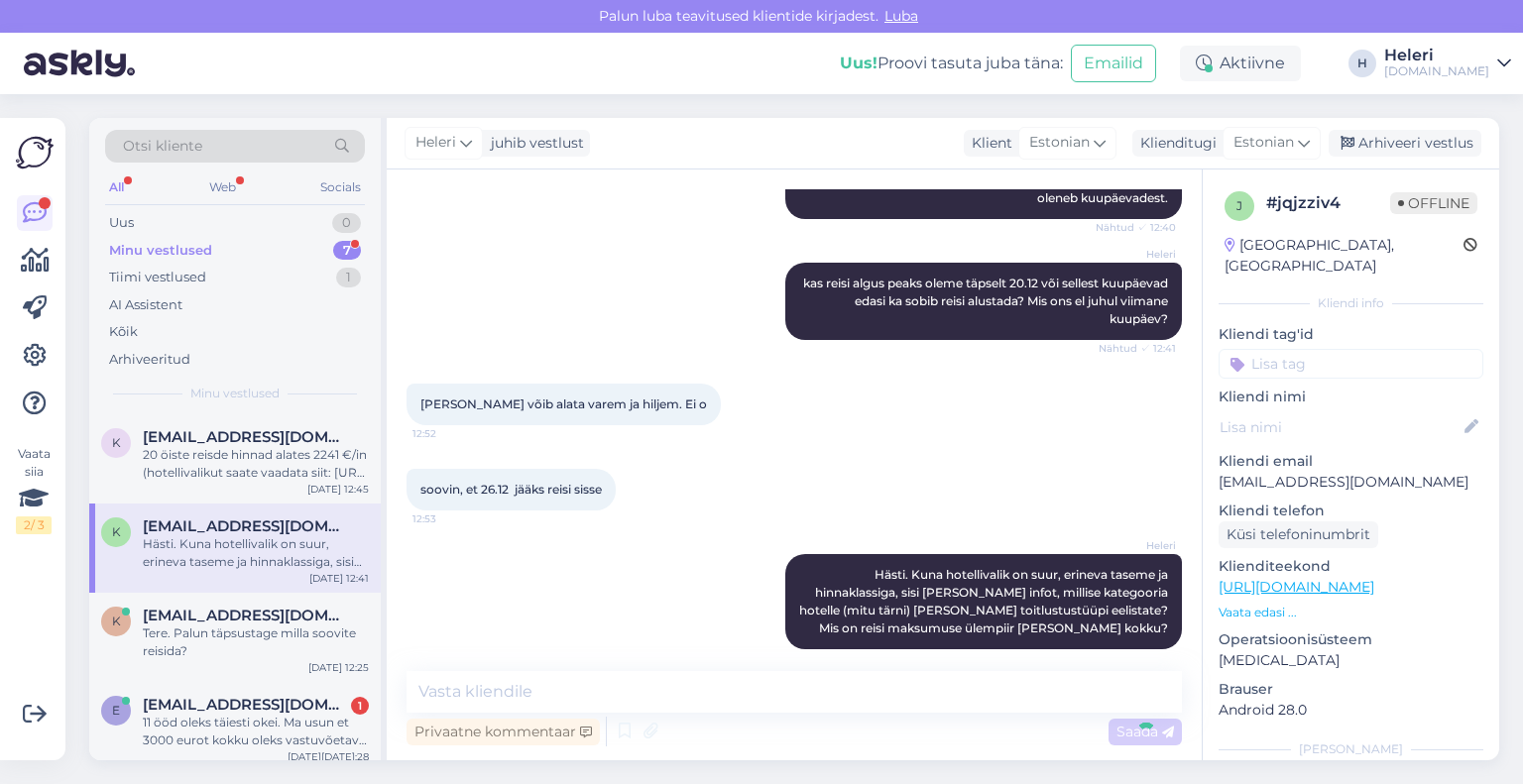 scroll, scrollTop: 581, scrollLeft: 0, axis: vertical 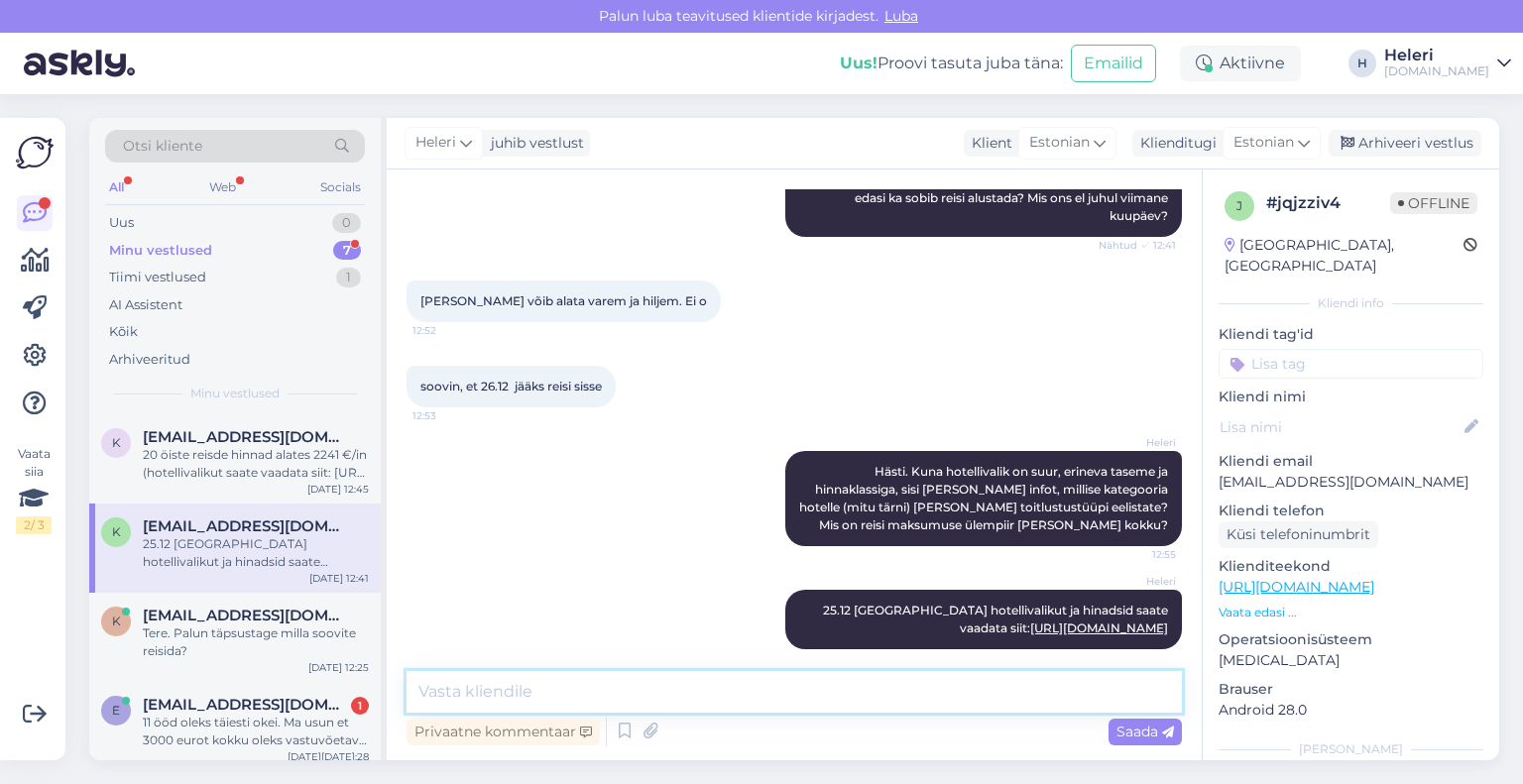 click at bounding box center (794, 692) 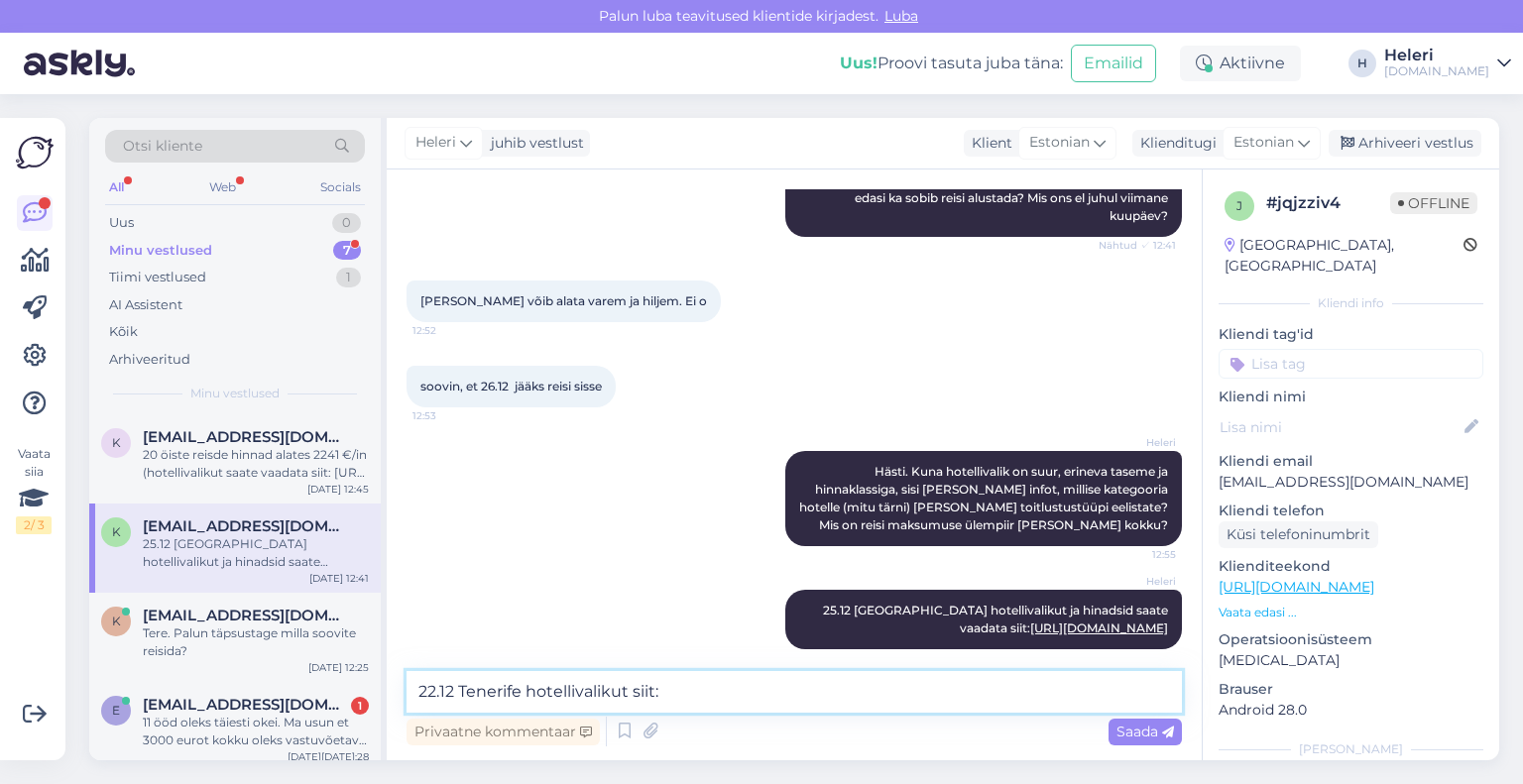 paste on "[URL][DOMAIN_NAME]" 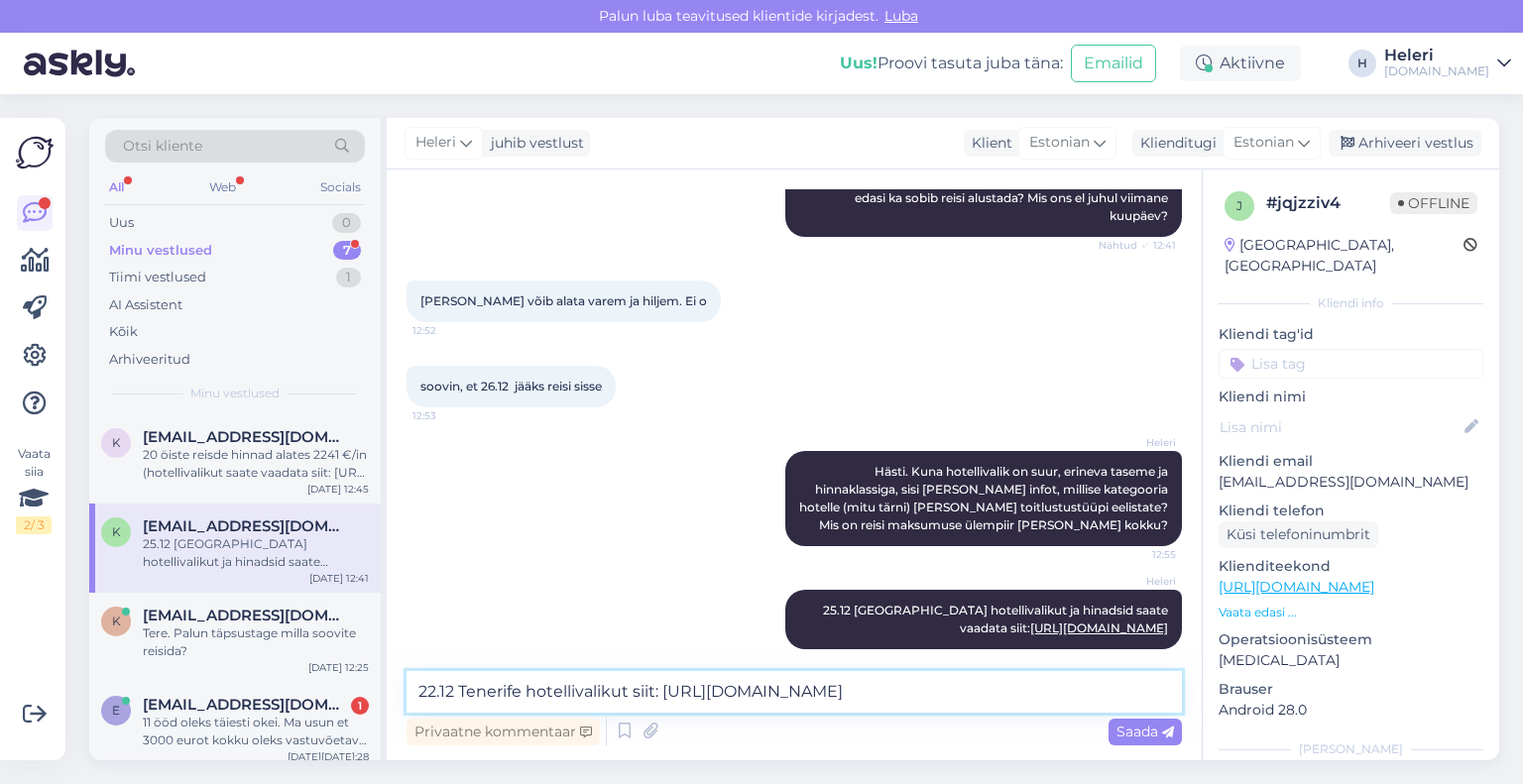 type on "22.12 Tenerife hotellivalikut siit: [URL][DOMAIN_NAME]" 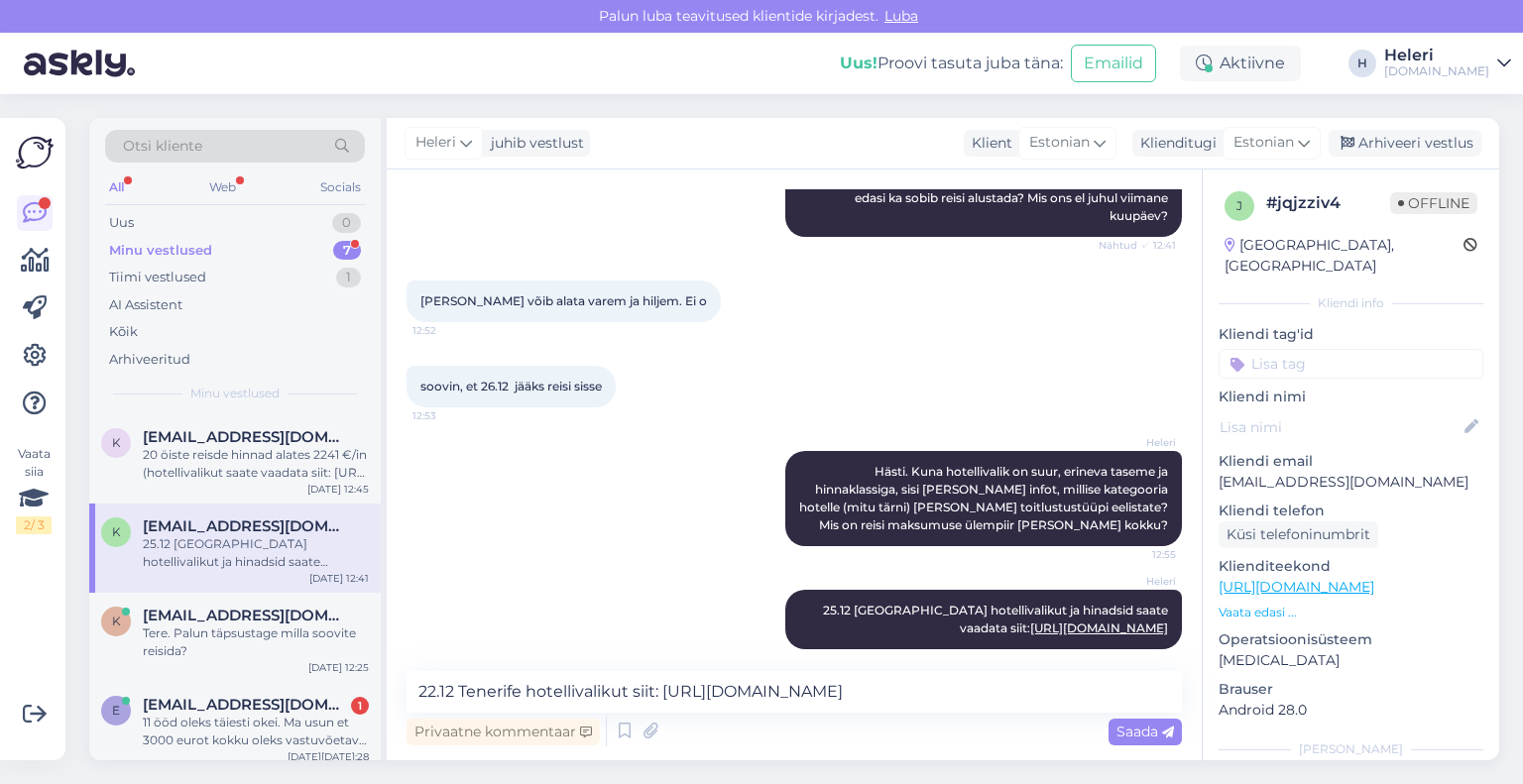 click on "Saada" at bounding box center (1145, 731) 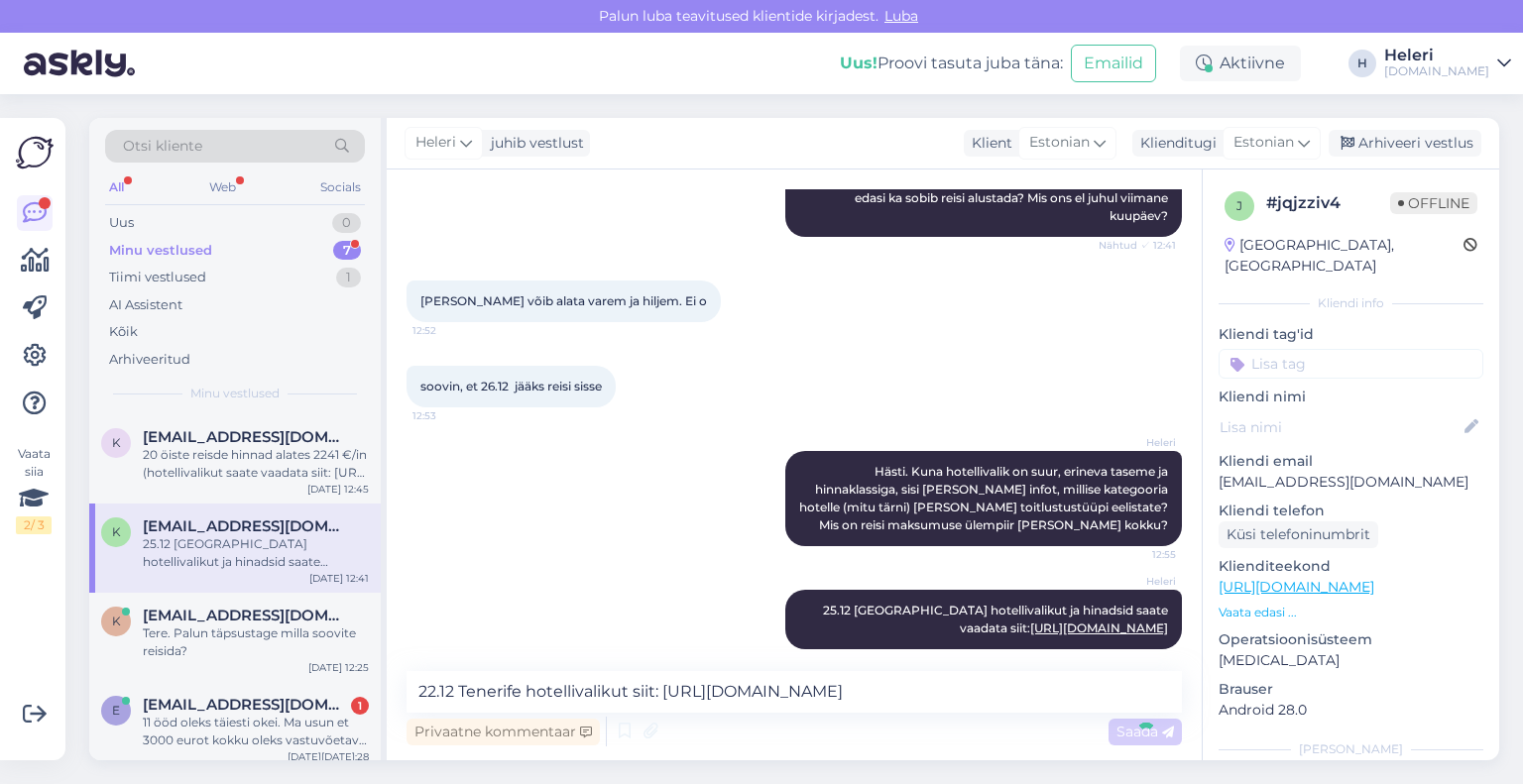 type 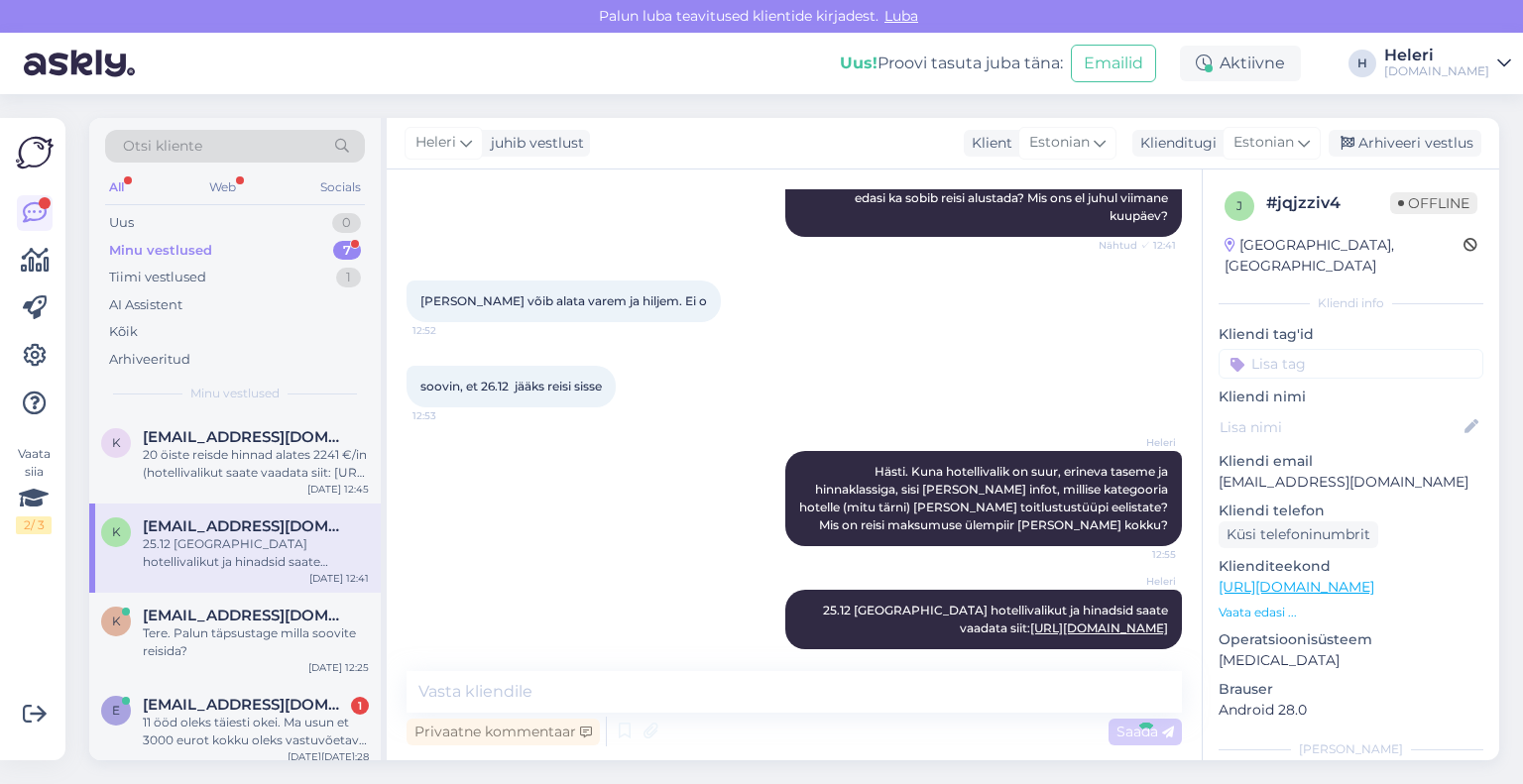 scroll, scrollTop: 666, scrollLeft: 0, axis: vertical 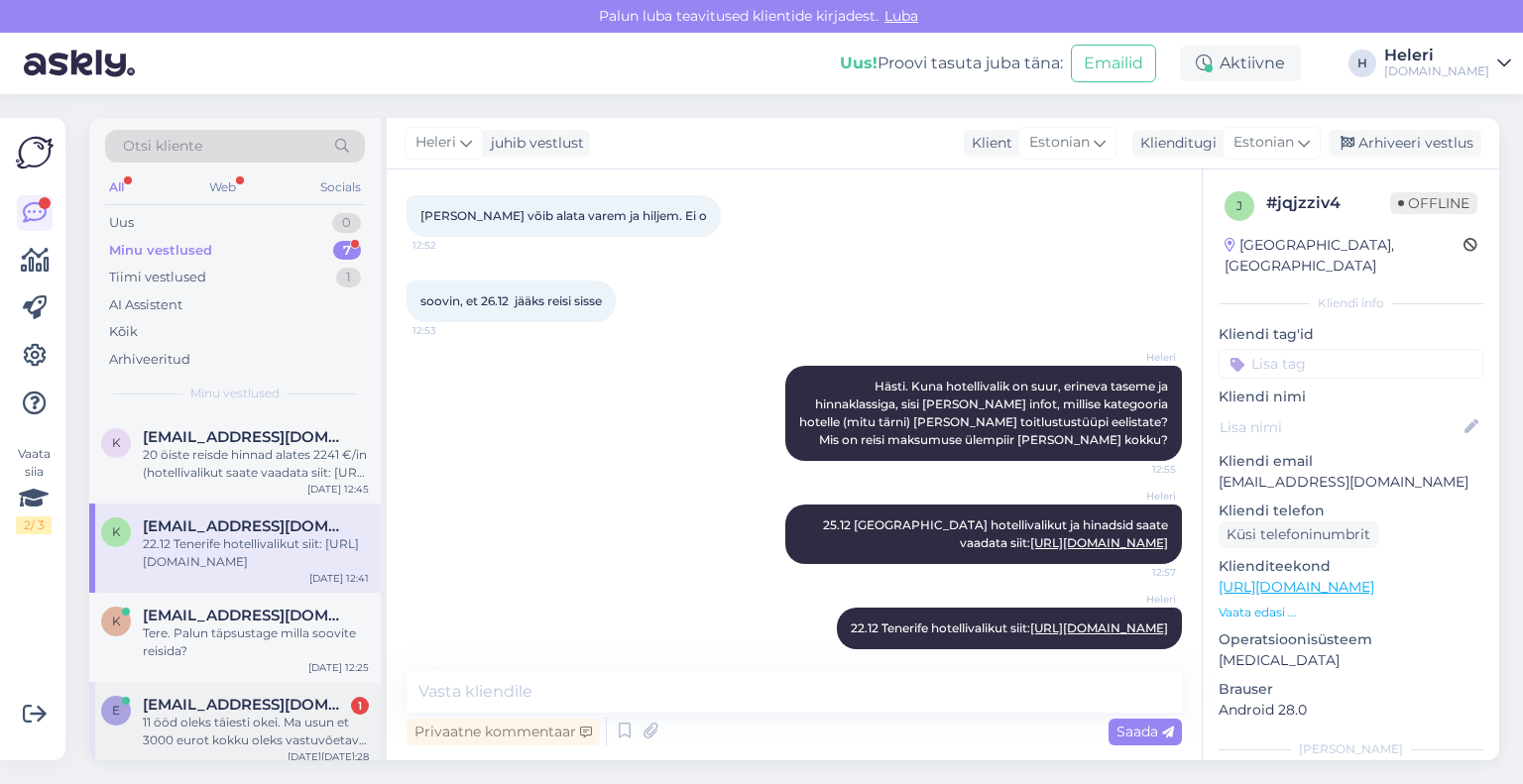 click on "11 ööd oleks täiesti okei. Ma usun et 3000 eurot kokku oleks vastuvõetav.  Kui paarsada üle, siis ehk veel ka." at bounding box center (256, 731) 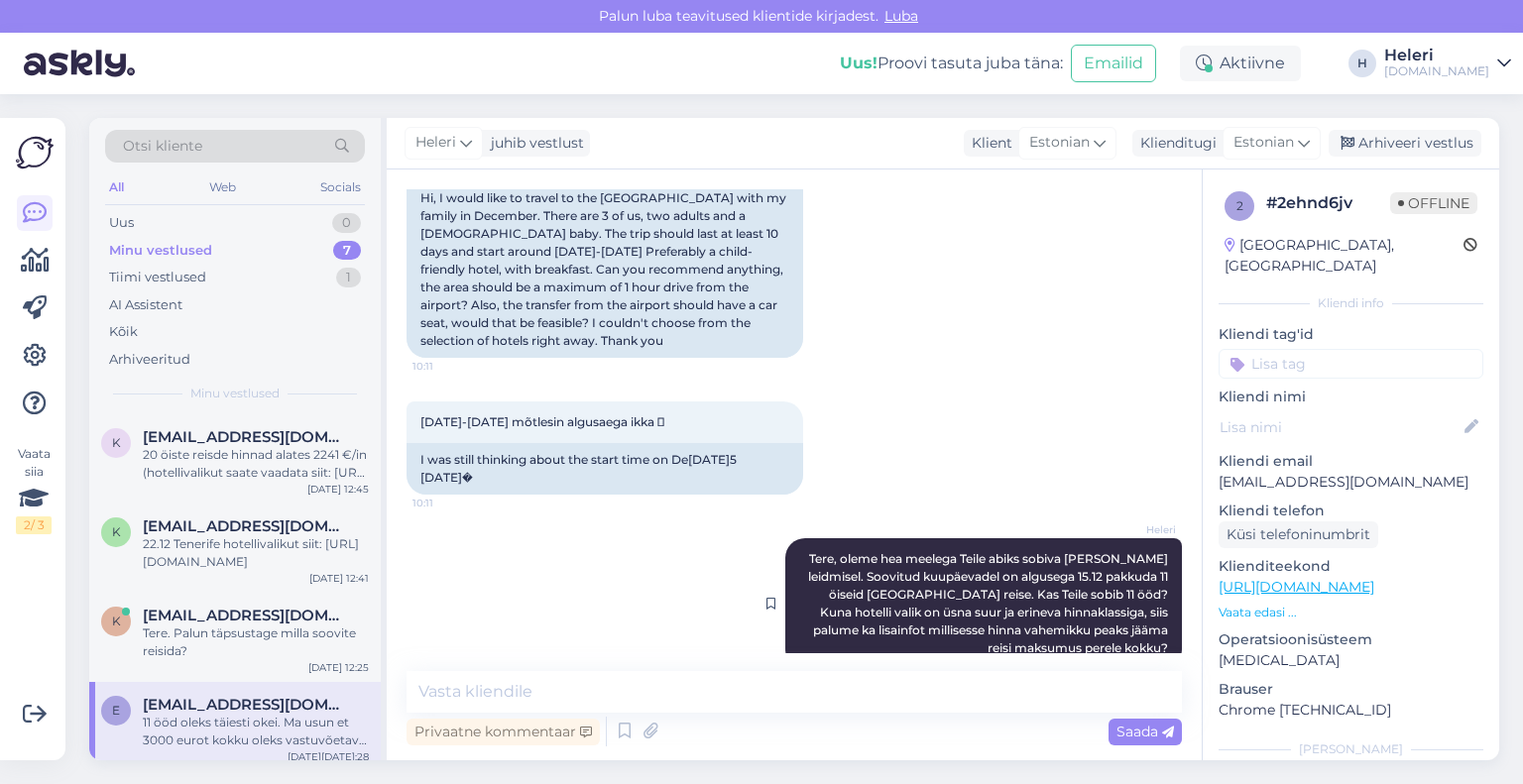 scroll, scrollTop: 420, scrollLeft: 0, axis: vertical 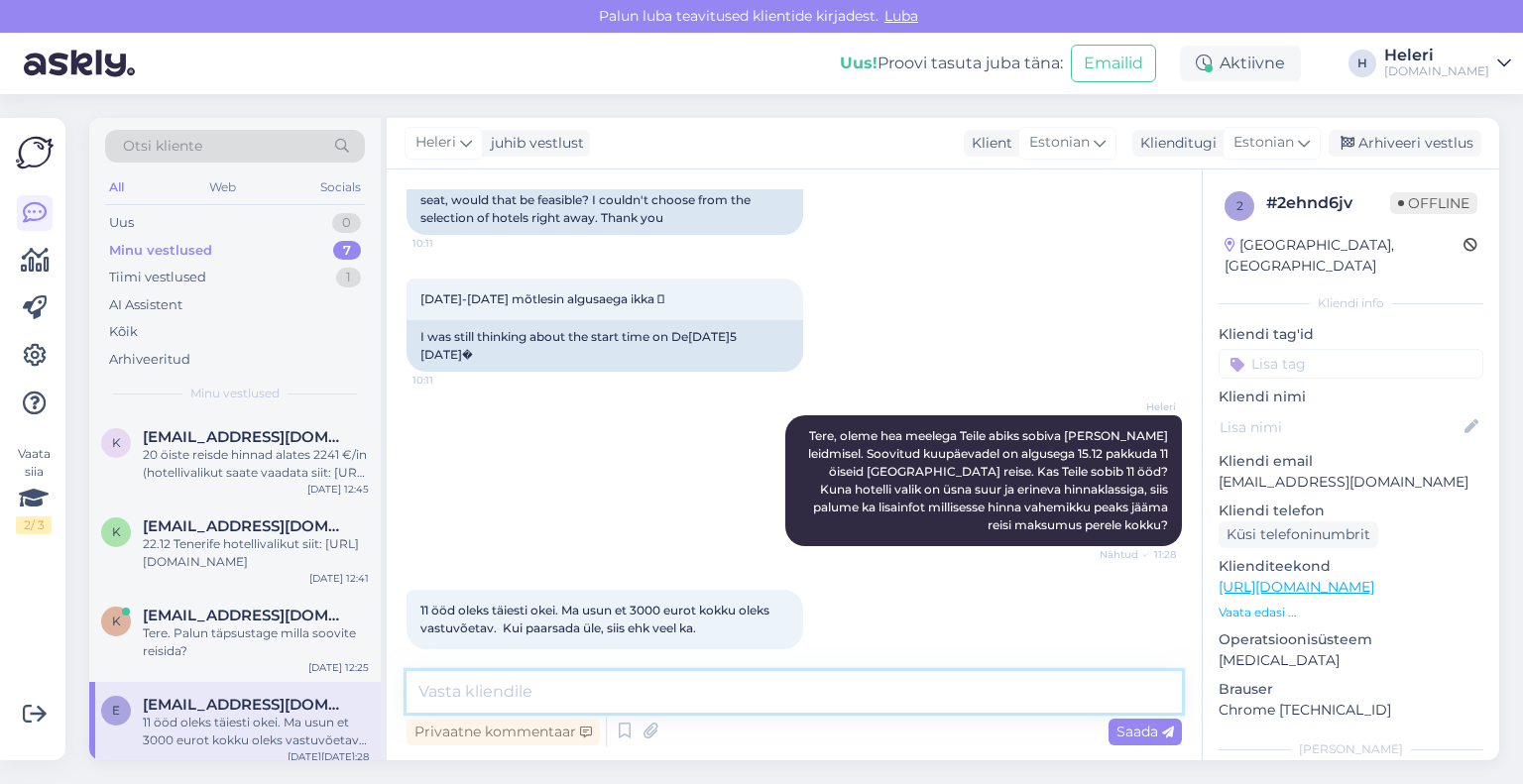 click at bounding box center (794, 692) 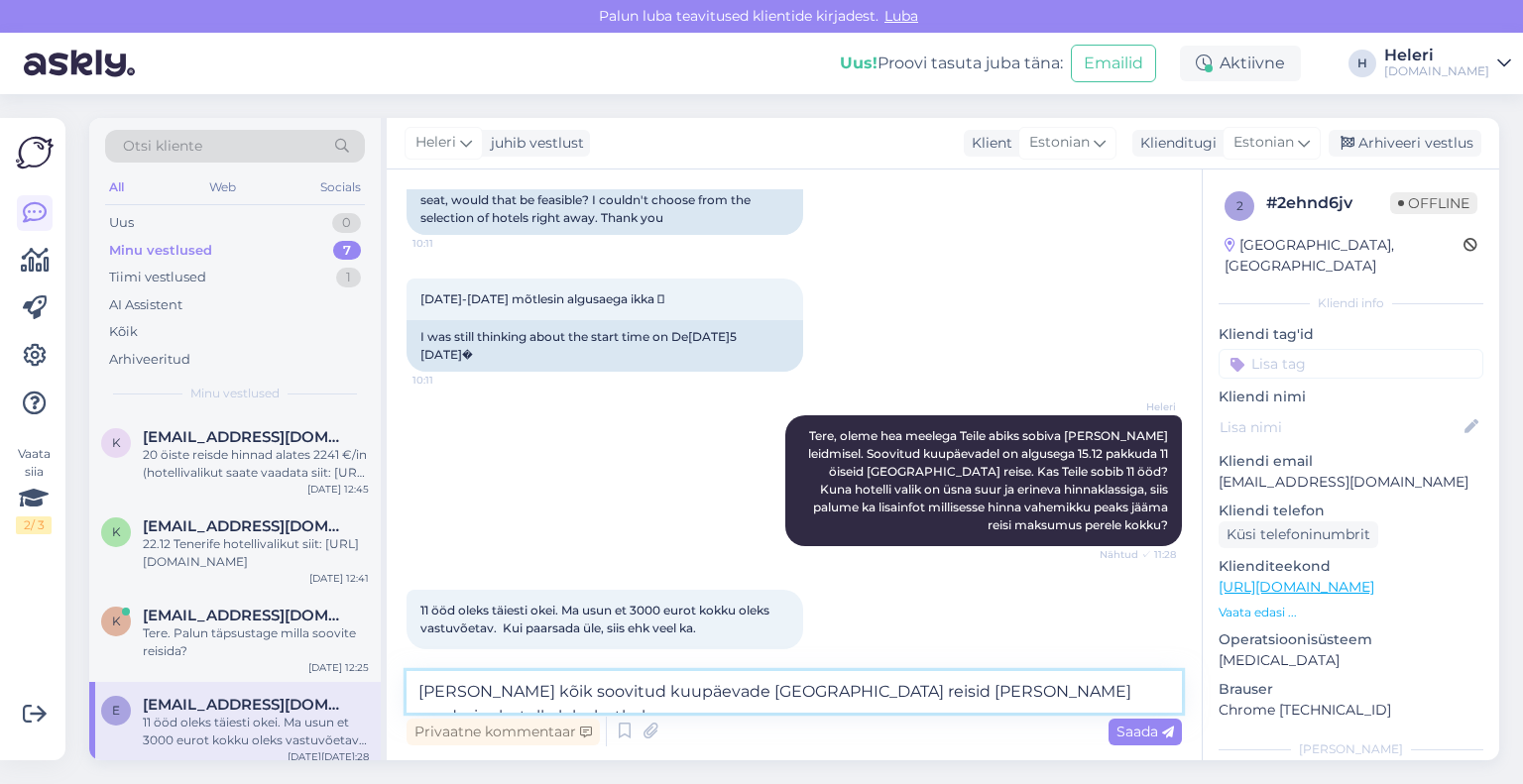 click on "[PERSON_NAME] kõik soovitud kuupäevade [GEOGRAPHIC_DATA] reisid [PERSON_NAME] soodsaim hotell oleks hetkel:" at bounding box center (794, 692) 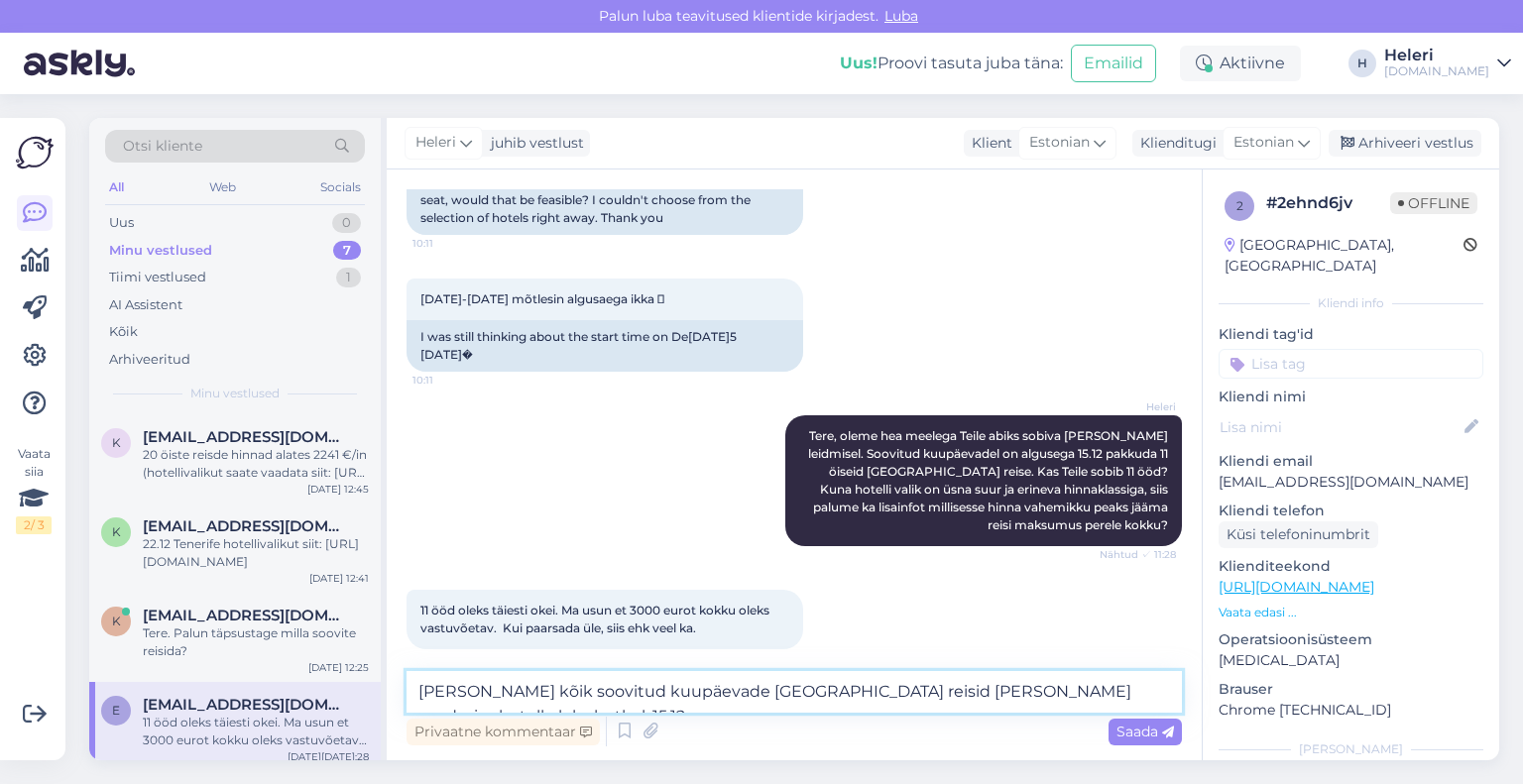paste on "[GEOGRAPHIC_DATA] apartamendid (2+) 1 Bedroom Apartment [GEOGRAPHIC_DATA]" 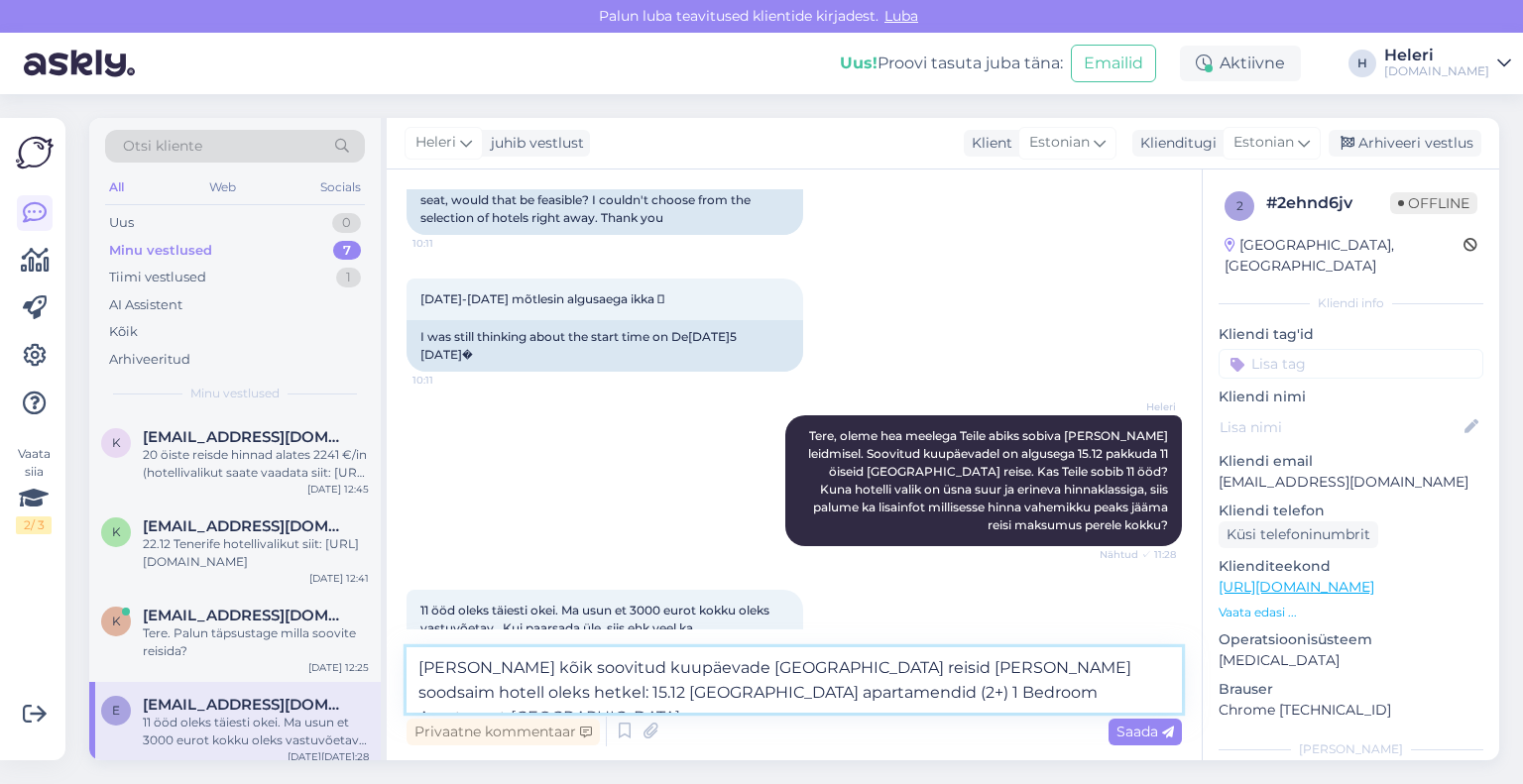 click on "[PERSON_NAME] kõik soovitud kuupäevade [GEOGRAPHIC_DATA] reisid [PERSON_NAME] soodsaim hotell oleks hetkel: 15.12 [GEOGRAPHIC_DATA] apartamendid (2+) 1 Bedroom Apartment [GEOGRAPHIC_DATA]" at bounding box center [794, 680] 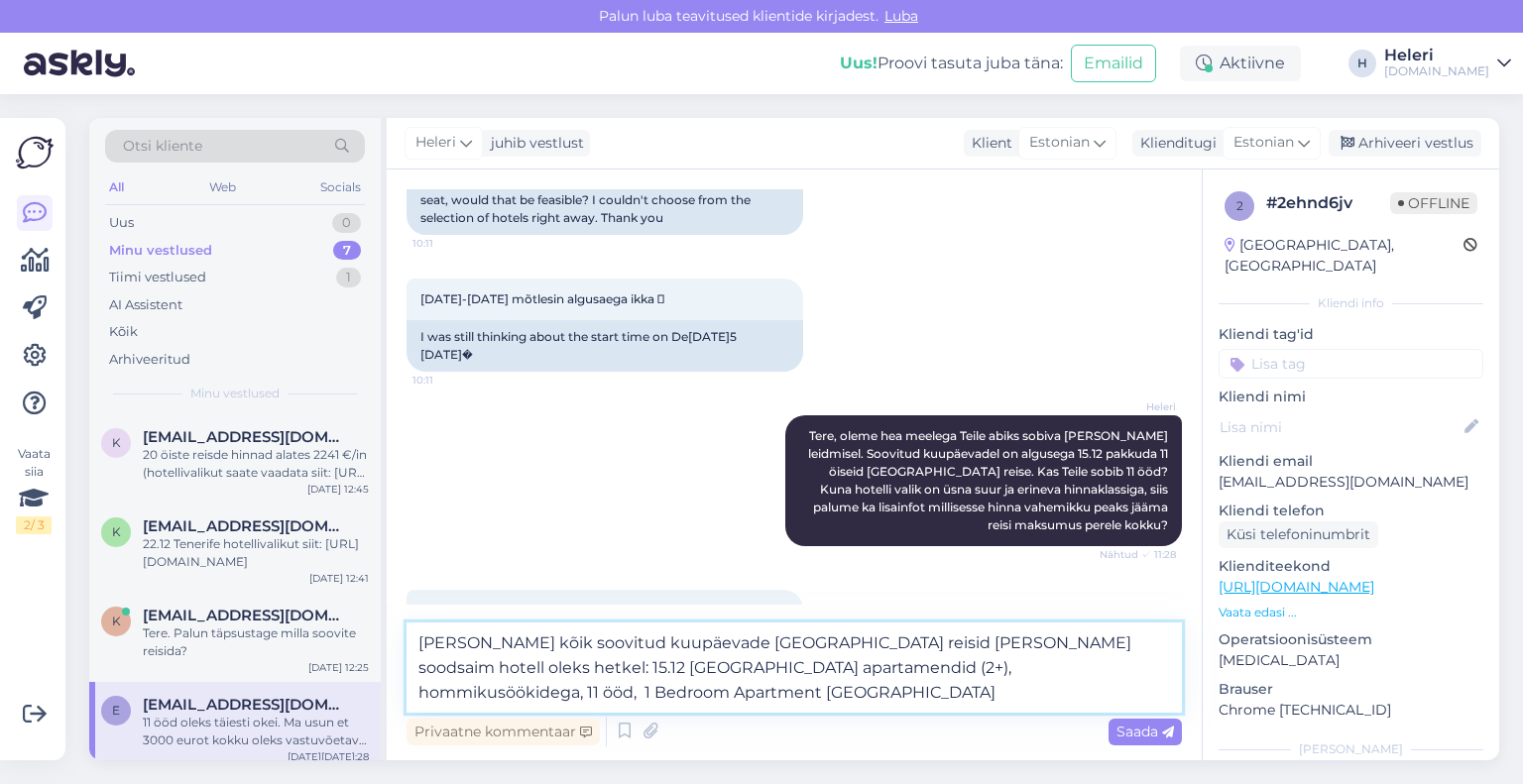 click on "[PERSON_NAME] kõik soovitud kuupäevade [GEOGRAPHIC_DATA] reisid [PERSON_NAME] soodsaim hotell oleks hetkel: 15.12 [GEOGRAPHIC_DATA] apartamendid (2+), hommikusöökidega, 11 ööd,  1 Bedroom Apartment [GEOGRAPHIC_DATA]" at bounding box center [794, 667] 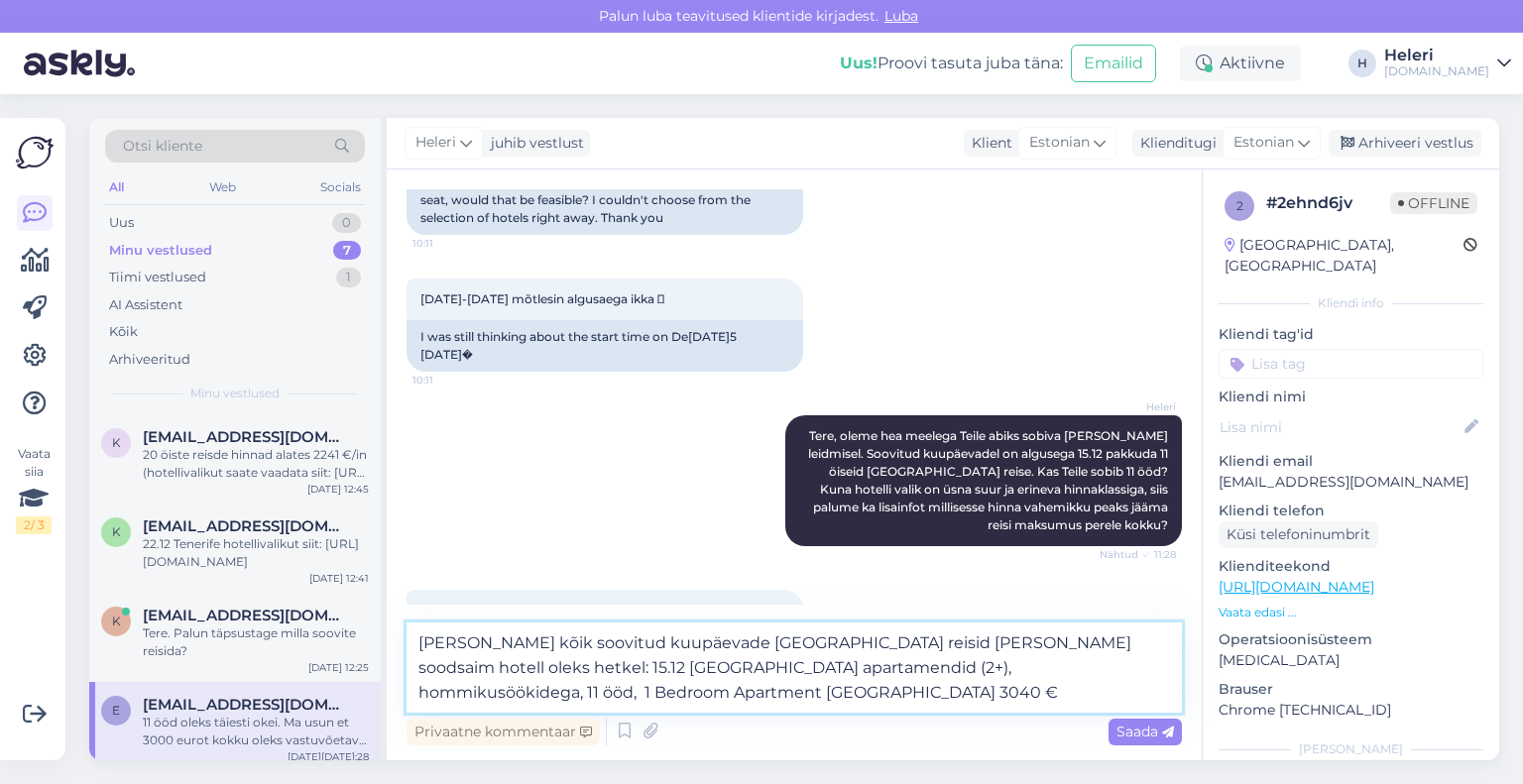 click on "[PERSON_NAME] kõik soovitud kuupäevade [GEOGRAPHIC_DATA] reisid [PERSON_NAME] soodsaim hotell oleks hetkel: 15.12 [GEOGRAPHIC_DATA] apartamendid (2+), hommikusöökidega, 11 ööd,  1 Bedroom Apartment [GEOGRAPHIC_DATA] 3040 €" at bounding box center (794, 667) 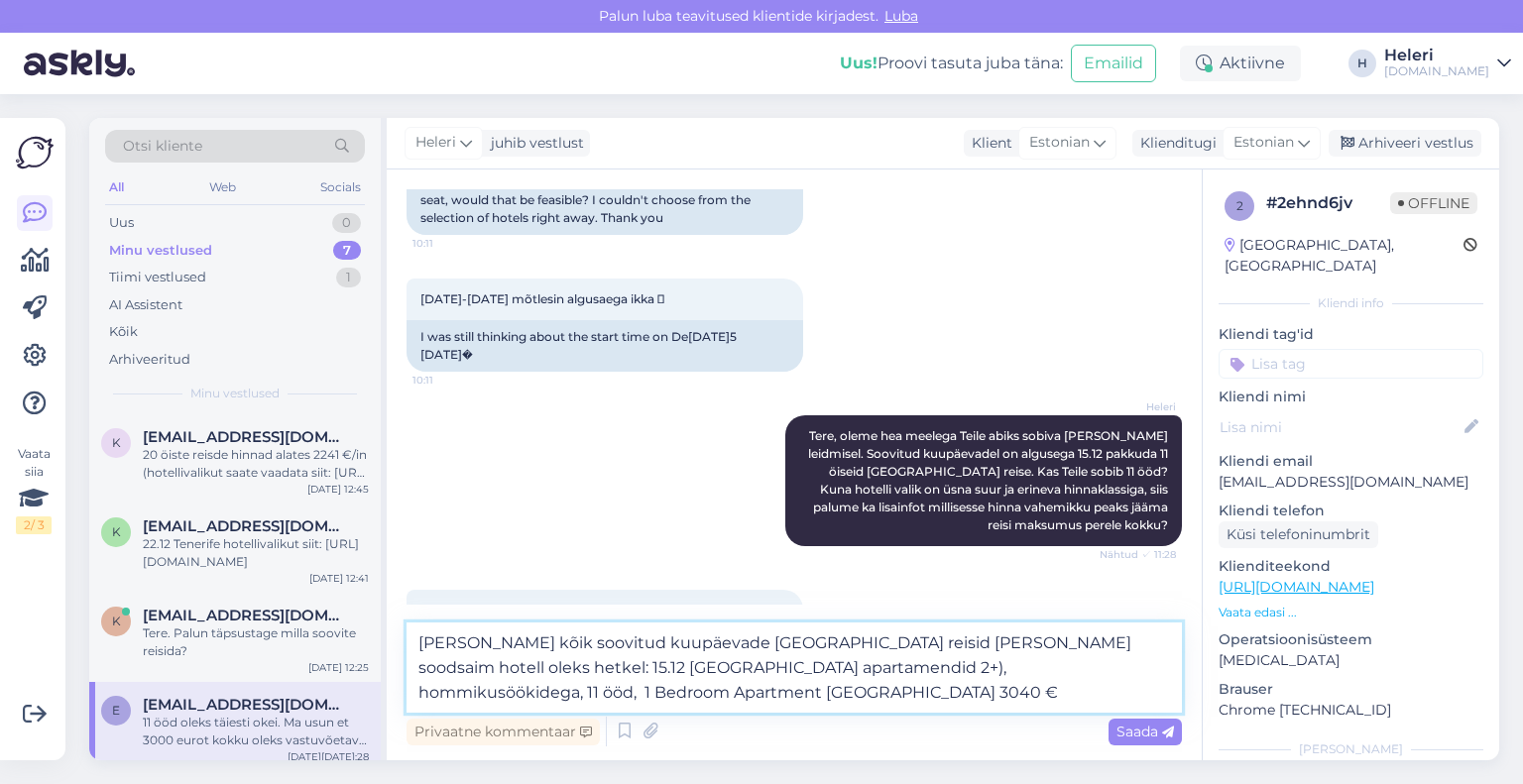 click on "[PERSON_NAME] kõik soovitud kuupäevade [GEOGRAPHIC_DATA] reisid [PERSON_NAME] soodsaim hotell oleks hetkel: 15.12 [GEOGRAPHIC_DATA] apartamendid 2+), hommikusöökidega, 11 ööd,  1 Bedroom Apartment [GEOGRAPHIC_DATA] 3040 €" at bounding box center (794, 667) 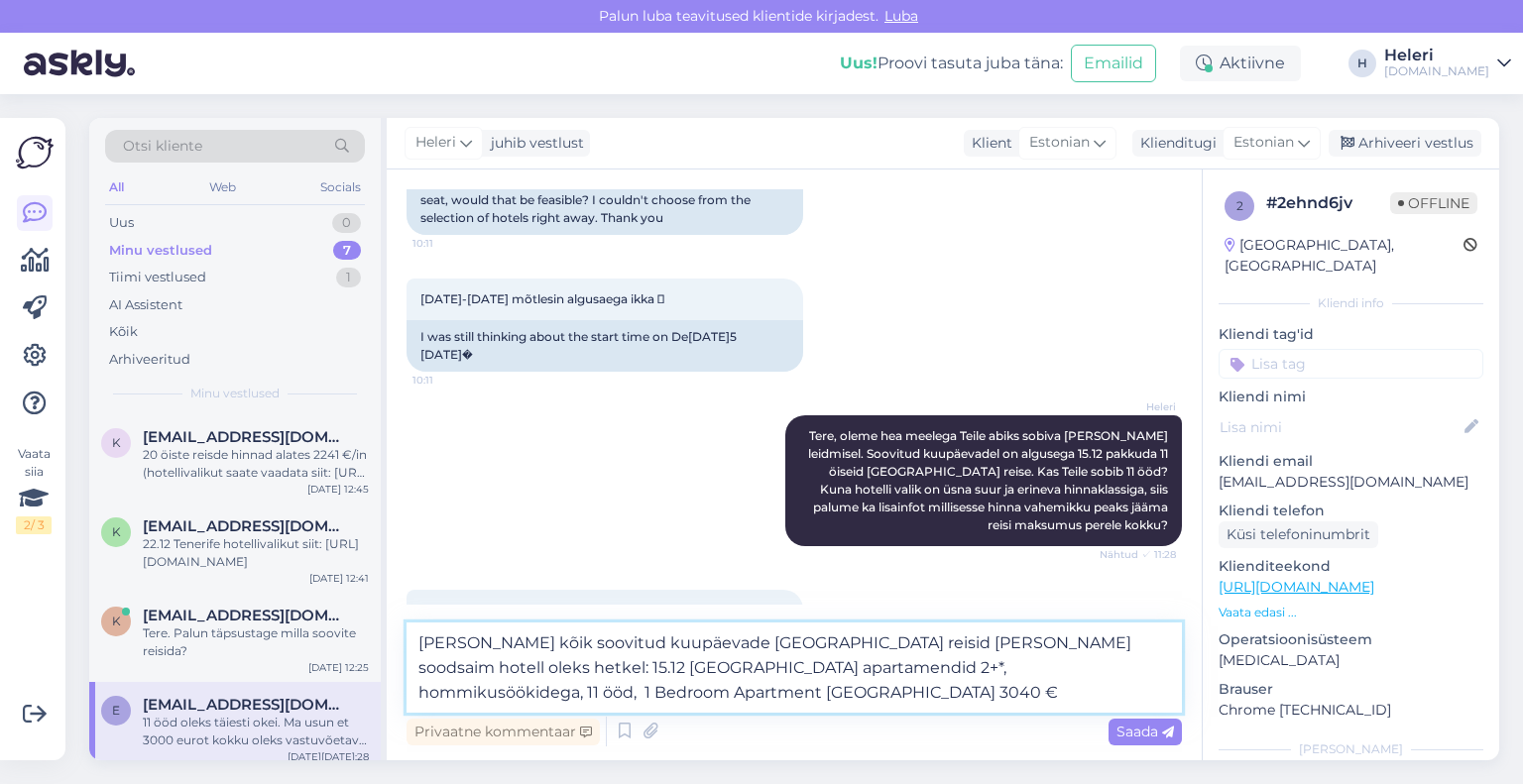 click on "[PERSON_NAME] kõik soovitud kuupäevade [GEOGRAPHIC_DATA] reisid [PERSON_NAME] soodsaim hotell oleks hetkel: 15.12 [GEOGRAPHIC_DATA] apartamendid 2+*, hommikusöökidega, 11 ööd,  1 Bedroom Apartment [GEOGRAPHIC_DATA] 3040 €" at bounding box center (794, 667) 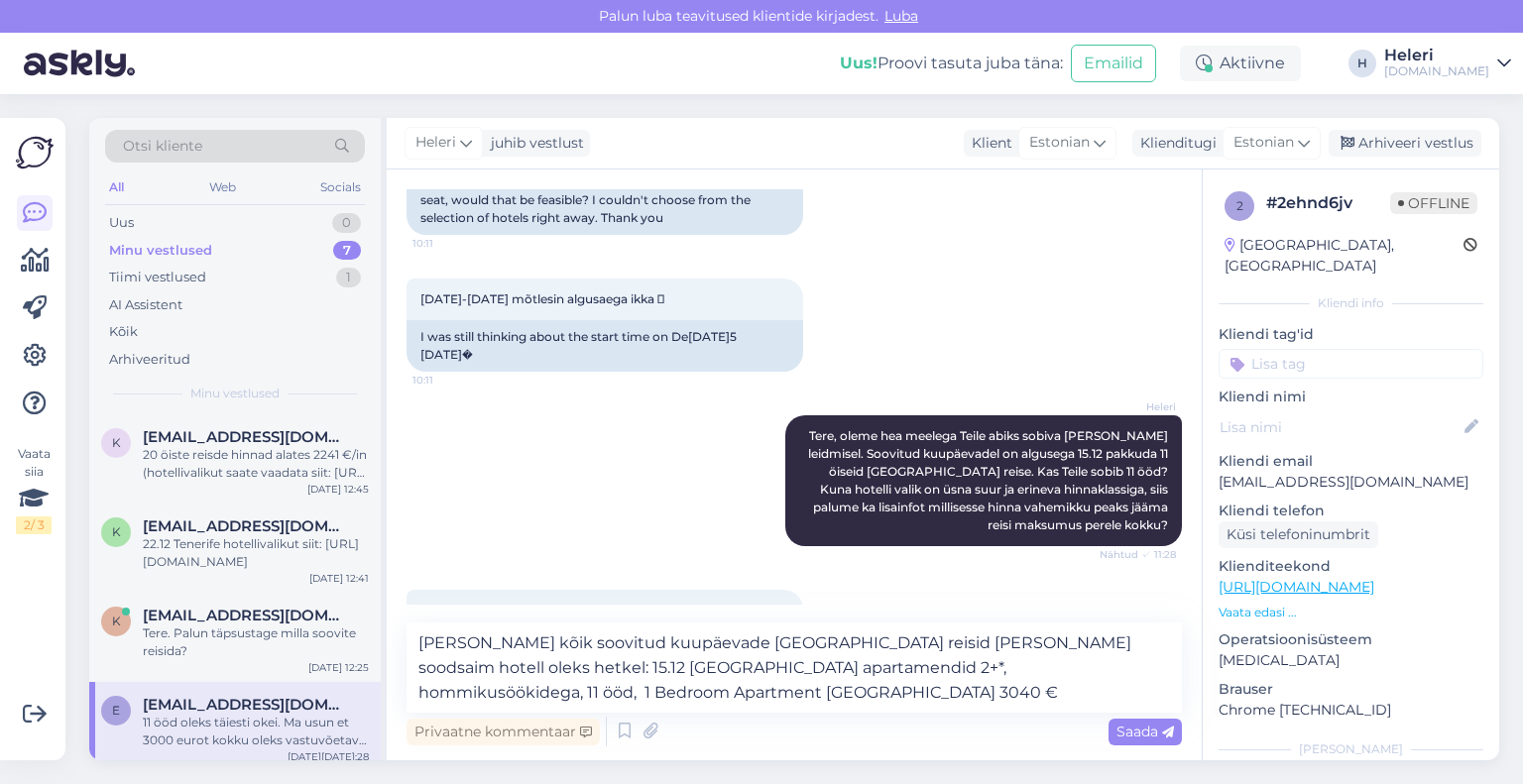 drag, startPoint x: 1130, startPoint y: 725, endPoint x: 642, endPoint y: 659, distance: 492.44289 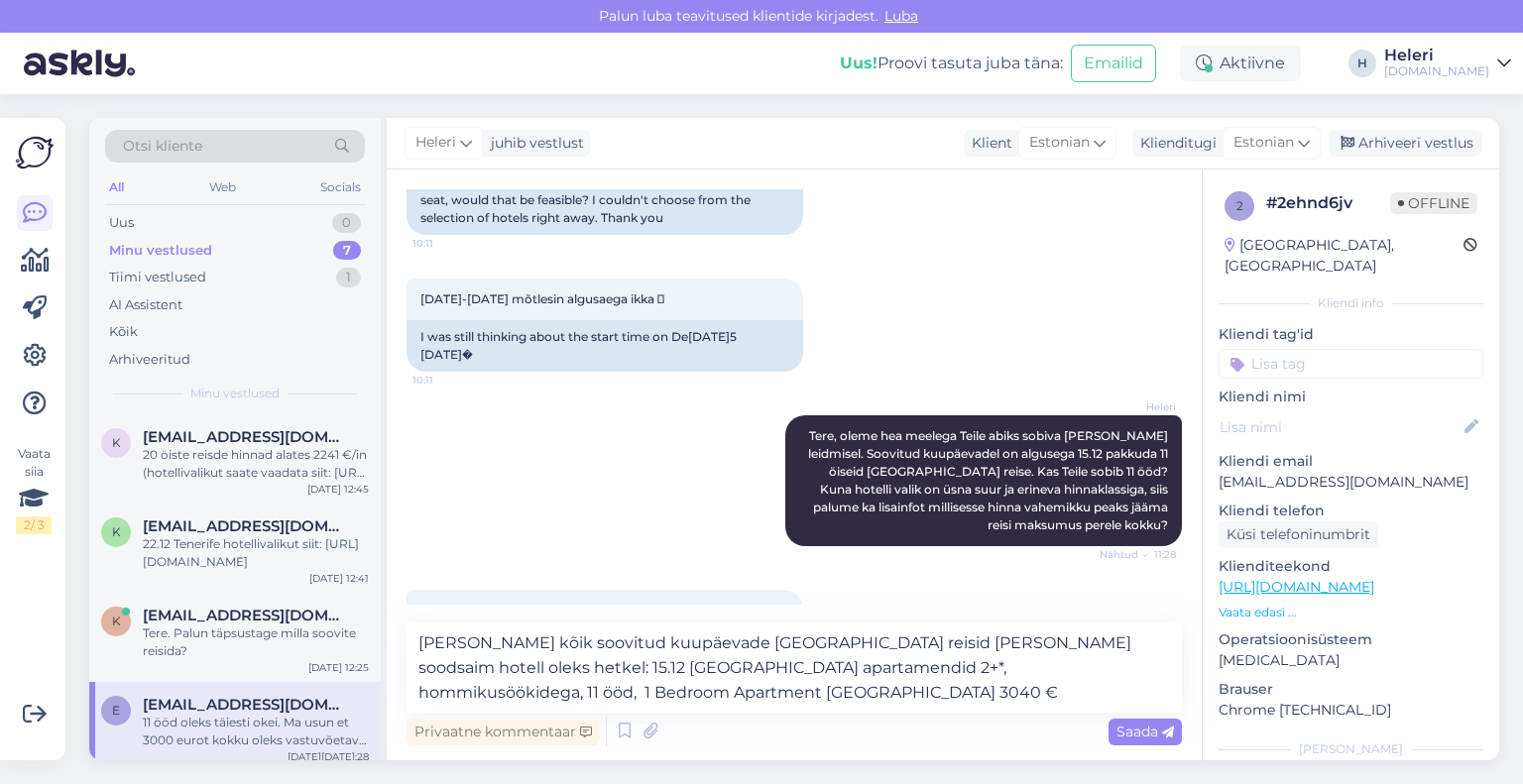 click on "[PERSON_NAME] kõik soovitud kuupäevade [GEOGRAPHIC_DATA] reisid [PERSON_NAME] soodsaim hotell oleks hetkel: 15.12 [GEOGRAPHIC_DATA] apartamendid 2+*, hommikusöökidega, 11 ööd,  1 Bedroom Apartment [GEOGRAPHIC_DATA] 3040 € Privaatne kommentaar Saada" at bounding box center (794, 686) 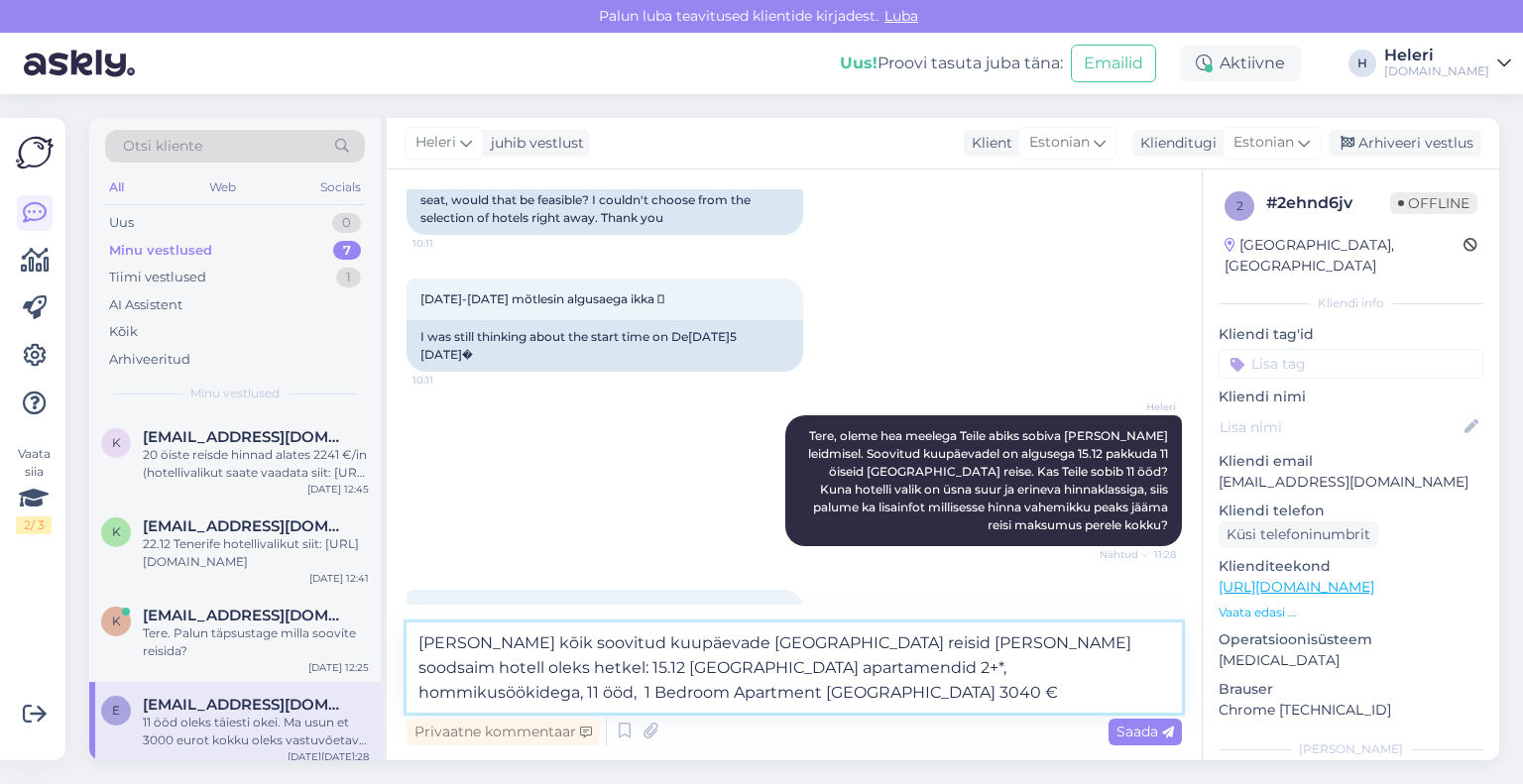 click on "[PERSON_NAME] kõik soovitud kuupäevade [GEOGRAPHIC_DATA] reisid [PERSON_NAME] soodsaim hotell oleks hetkel: 15.12 [GEOGRAPHIC_DATA] apartamendid 2+*, hommikusöökidega, 11 ööd,  1 Bedroom Apartment [GEOGRAPHIC_DATA] 3040 €" at bounding box center [794, 667] 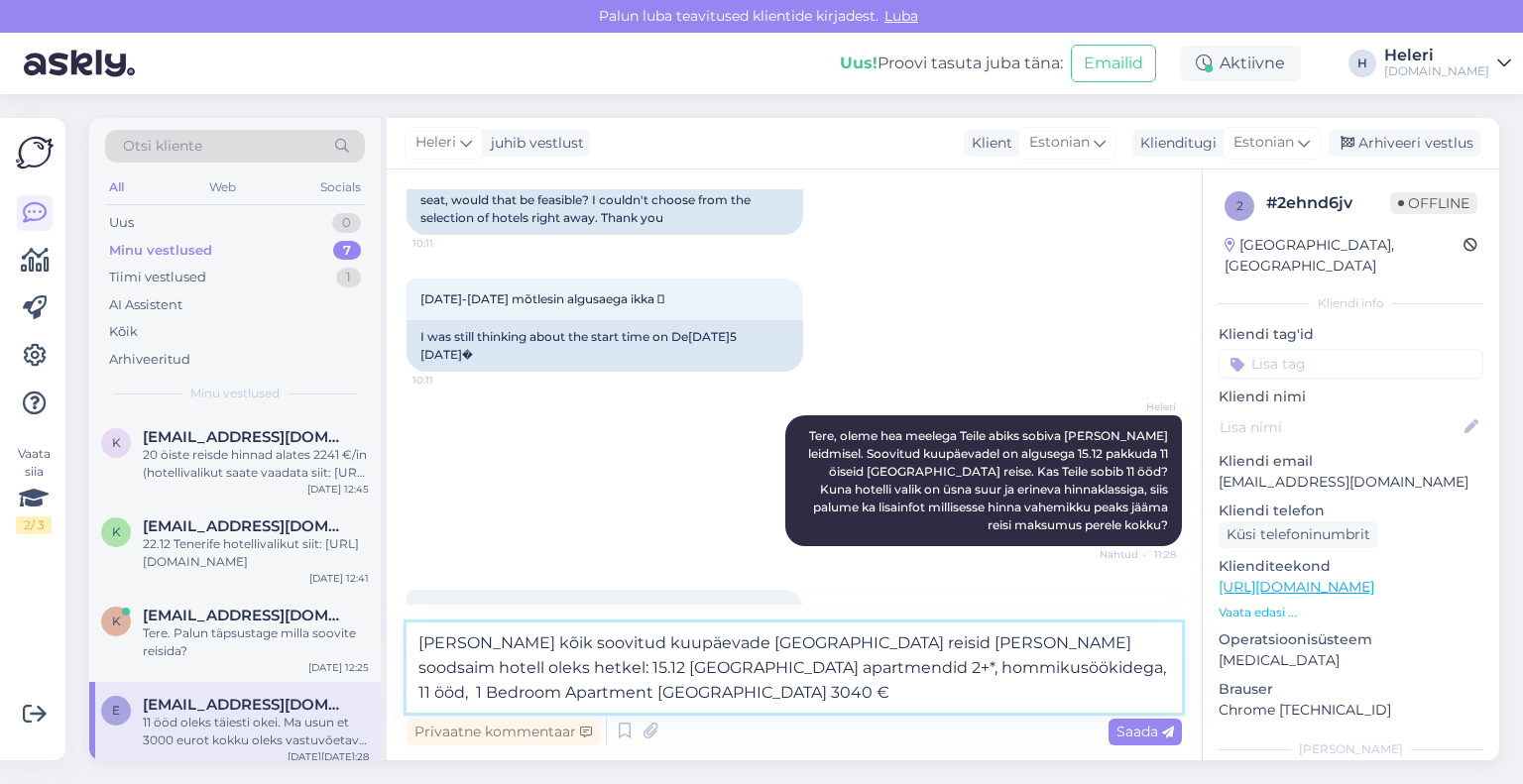 click on "[PERSON_NAME] kõik soovitud kuupäevade [GEOGRAPHIC_DATA] reisid [PERSON_NAME] soodsaim hotell oleks hetkel: 15.12 [GEOGRAPHIC_DATA] apartmendid 2+*, hommikusöökidega, 11 ööd,  1 Bedroom Apartment [GEOGRAPHIC_DATA] 3040 €" at bounding box center (794, 667) 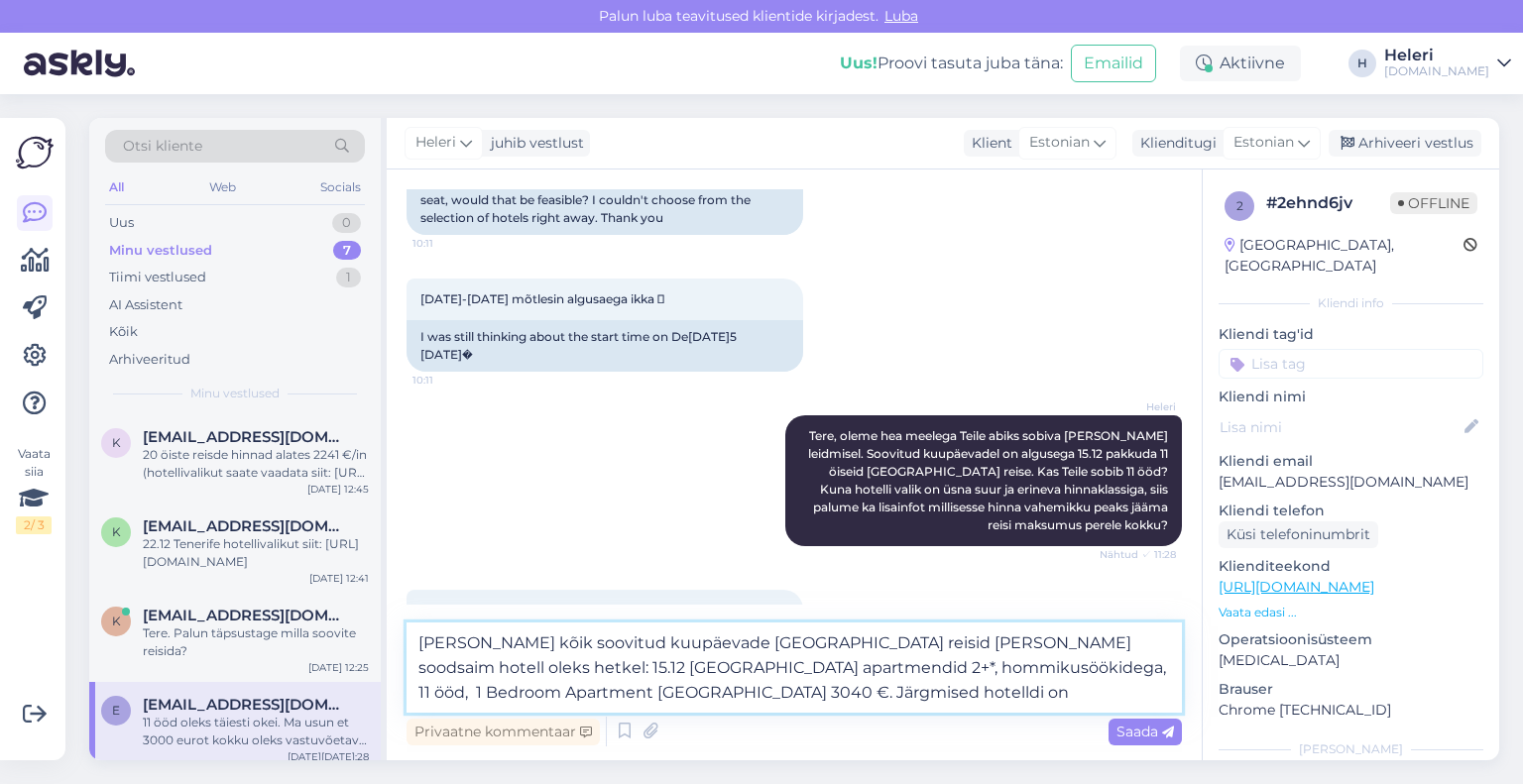 drag, startPoint x: 627, startPoint y: 693, endPoint x: 735, endPoint y: 694, distance: 108.00463 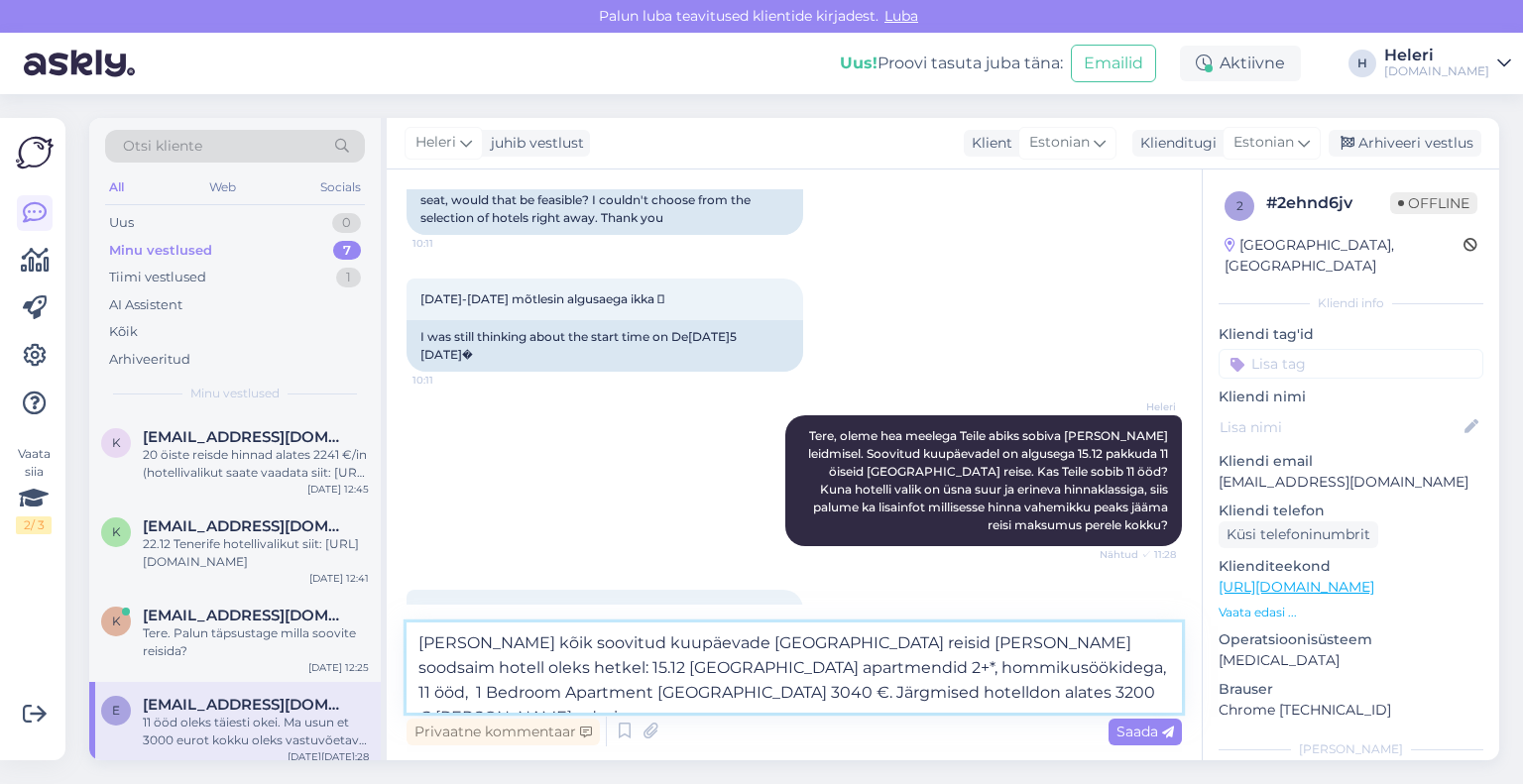 drag, startPoint x: 784, startPoint y: 693, endPoint x: 864, endPoint y: 689, distance: 80.09994 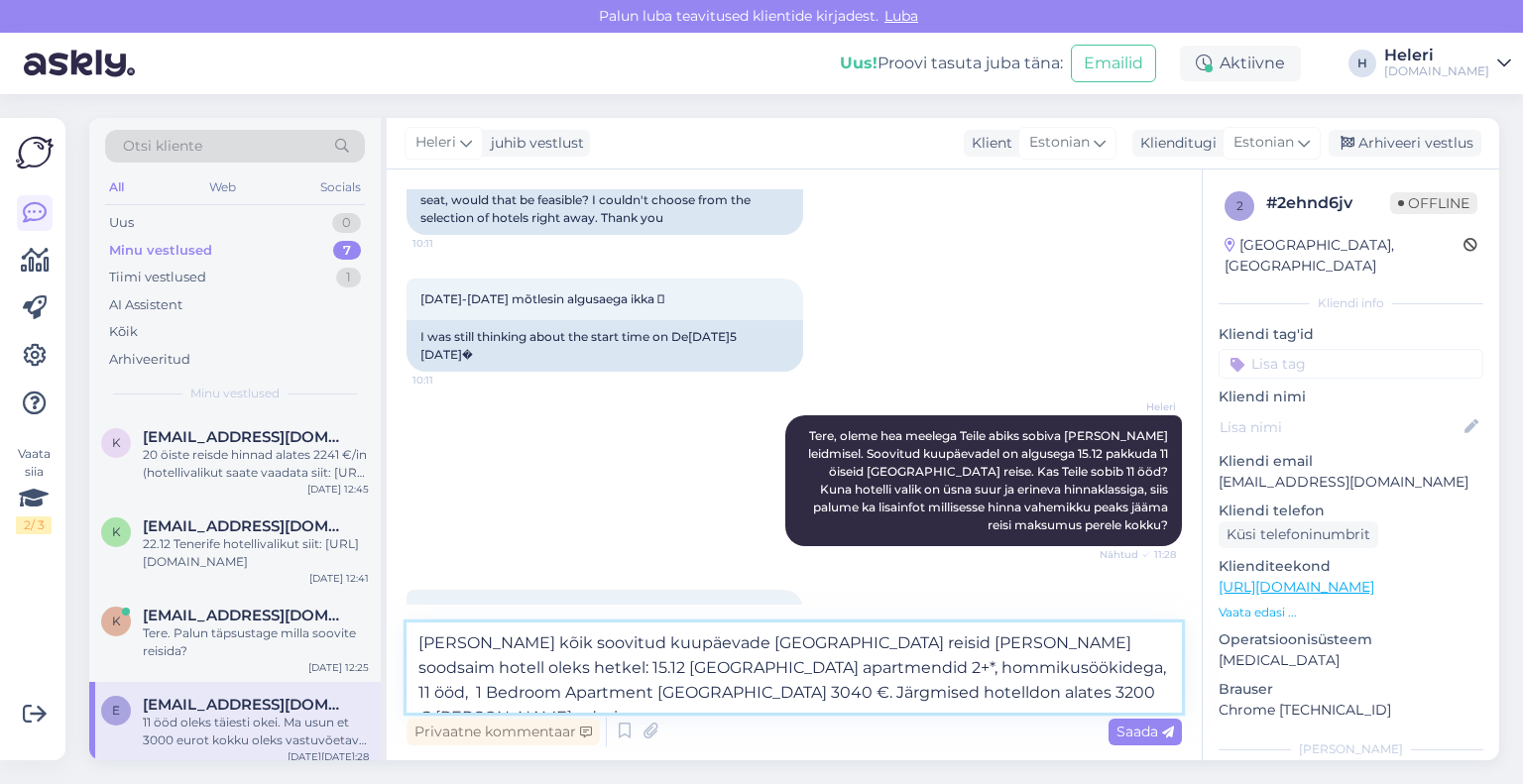 click on "[PERSON_NAME] kõik soovitud kuupäevade [GEOGRAPHIC_DATA] reisid [PERSON_NAME] soodsaim hotell oleks hetkel: 15.12 [GEOGRAPHIC_DATA] apartmendid 2+*, hommikusöökidega, 11 ööd,  1 Bedroom Apartment [GEOGRAPHIC_DATA] 3040 €. Järgmised hotelldon alates 3200 € [PERSON_NAME] edasi" at bounding box center [794, 667] 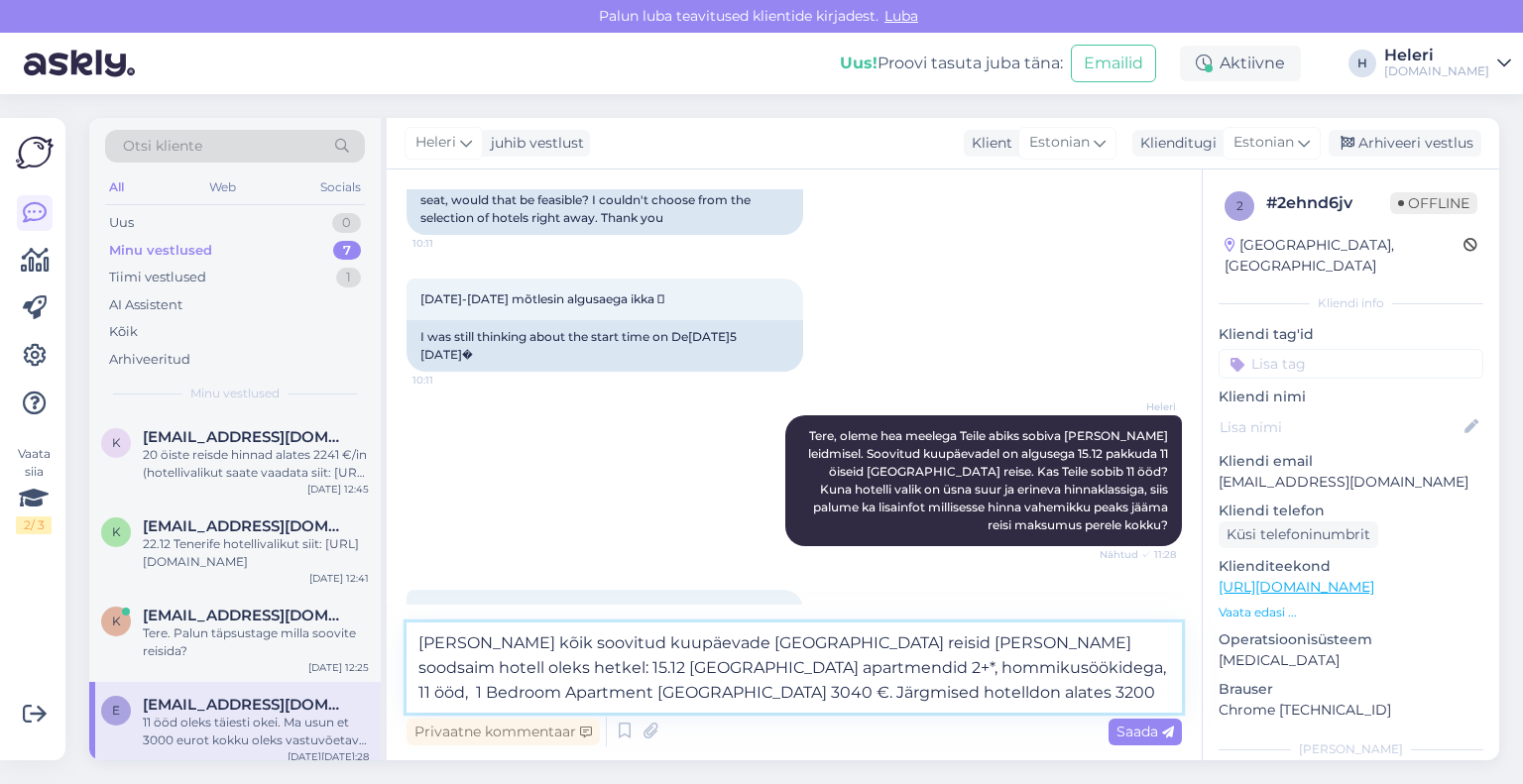 click on "[PERSON_NAME] kõik soovitud kuupäevade [GEOGRAPHIC_DATA] reisid [PERSON_NAME] soodsaim hotell oleks hetkel: 15.12 [GEOGRAPHIC_DATA] apartmendid 2+*, hommikusöökidega, 11 ööd,  1 Bedroom Apartment [GEOGRAPHIC_DATA] 3040 €. Järgmised hotelldon alates 3200" at bounding box center [794, 667] 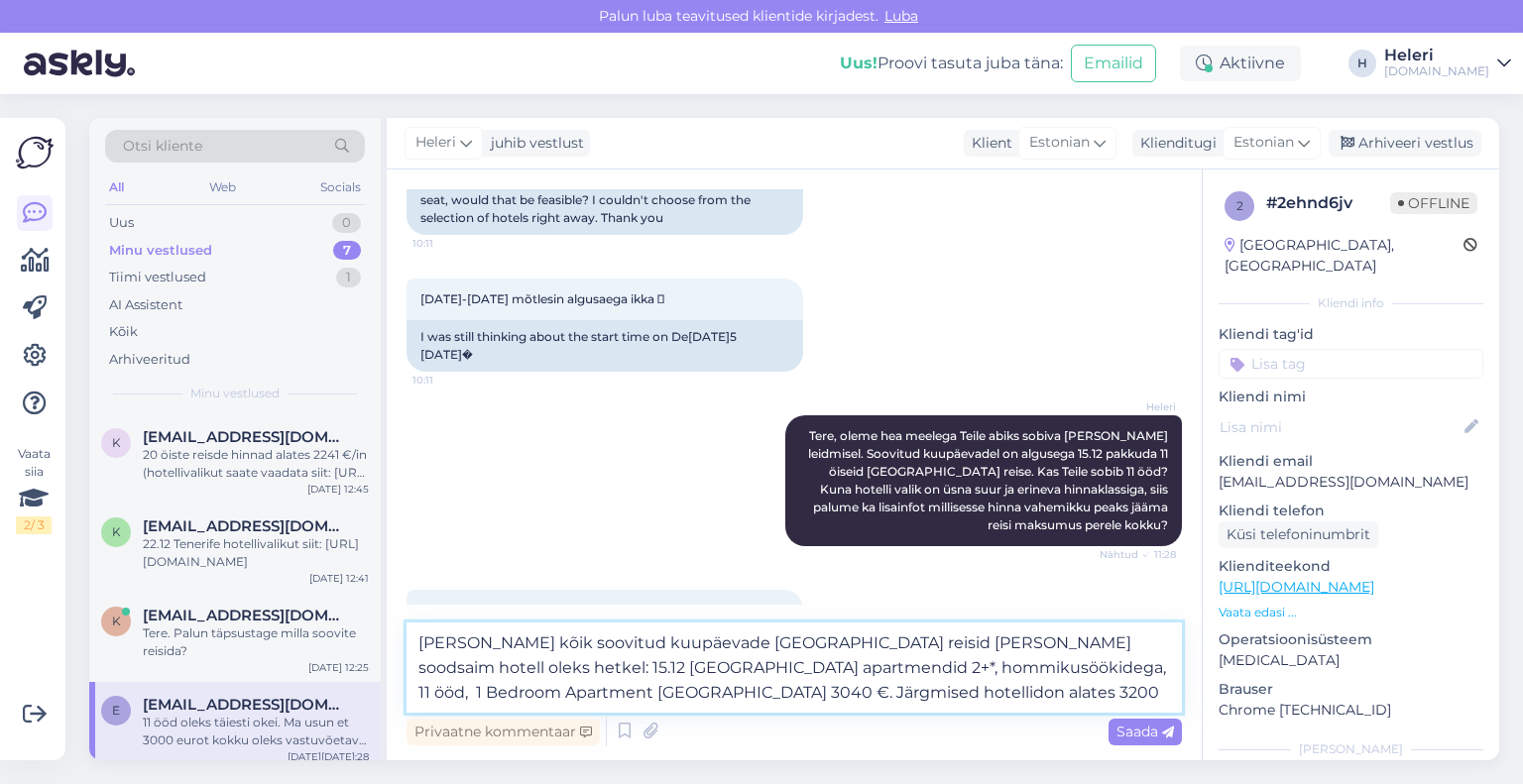 click on "[PERSON_NAME] kõik soovitud kuupäevade [GEOGRAPHIC_DATA] reisid [PERSON_NAME] soodsaim hotell oleks hetkel: 15.12 [GEOGRAPHIC_DATA] apartmendid 2+*, hommikusöökidega, 11 ööd,  1 Bedroom Apartment [GEOGRAPHIC_DATA] 3040 €. Järgmised hotellidon alates 3200" at bounding box center [794, 667] 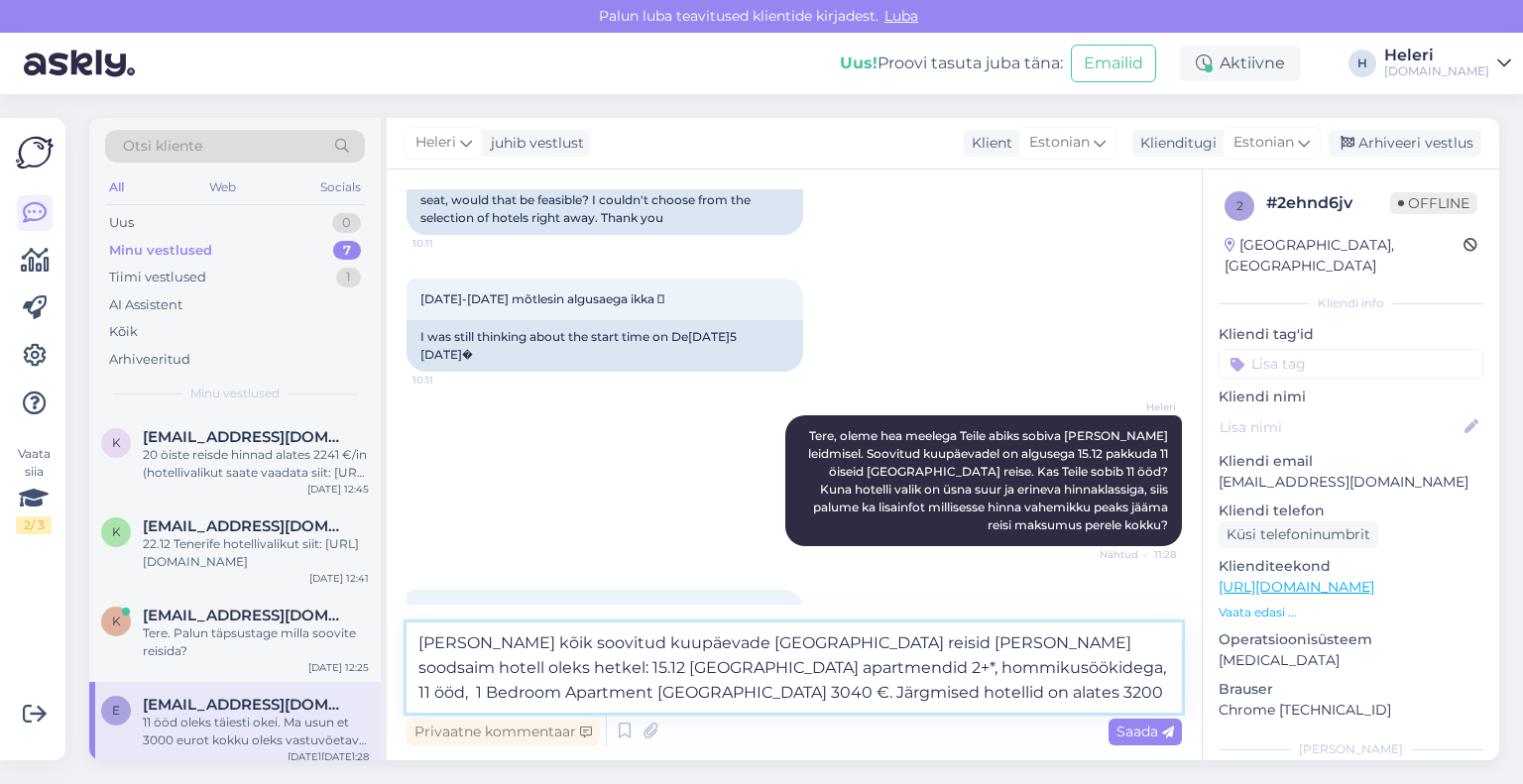 click on "[PERSON_NAME] kõik soovitud kuupäevade [GEOGRAPHIC_DATA] reisid [PERSON_NAME] soodsaim hotell oleks hetkel: 15.12 [GEOGRAPHIC_DATA] apartmendid 2+*, hommikusöökidega, 11 ööd,  1 Bedroom Apartment [GEOGRAPHIC_DATA] 3040 €. Järgmised hotellid on alates 3200" at bounding box center (794, 667) 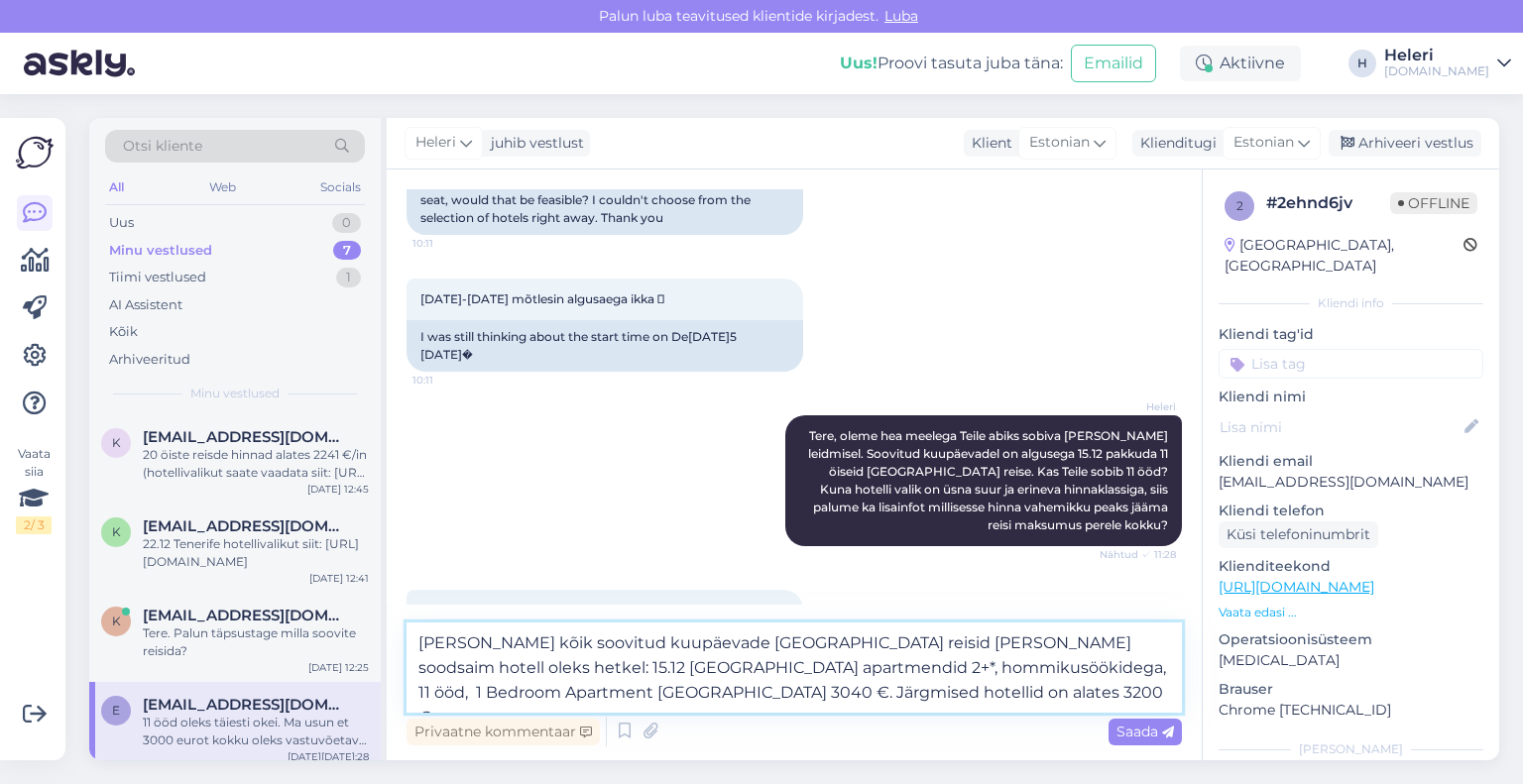 drag, startPoint x: 991, startPoint y: 641, endPoint x: 942, endPoint y: 639, distance: 49.0408 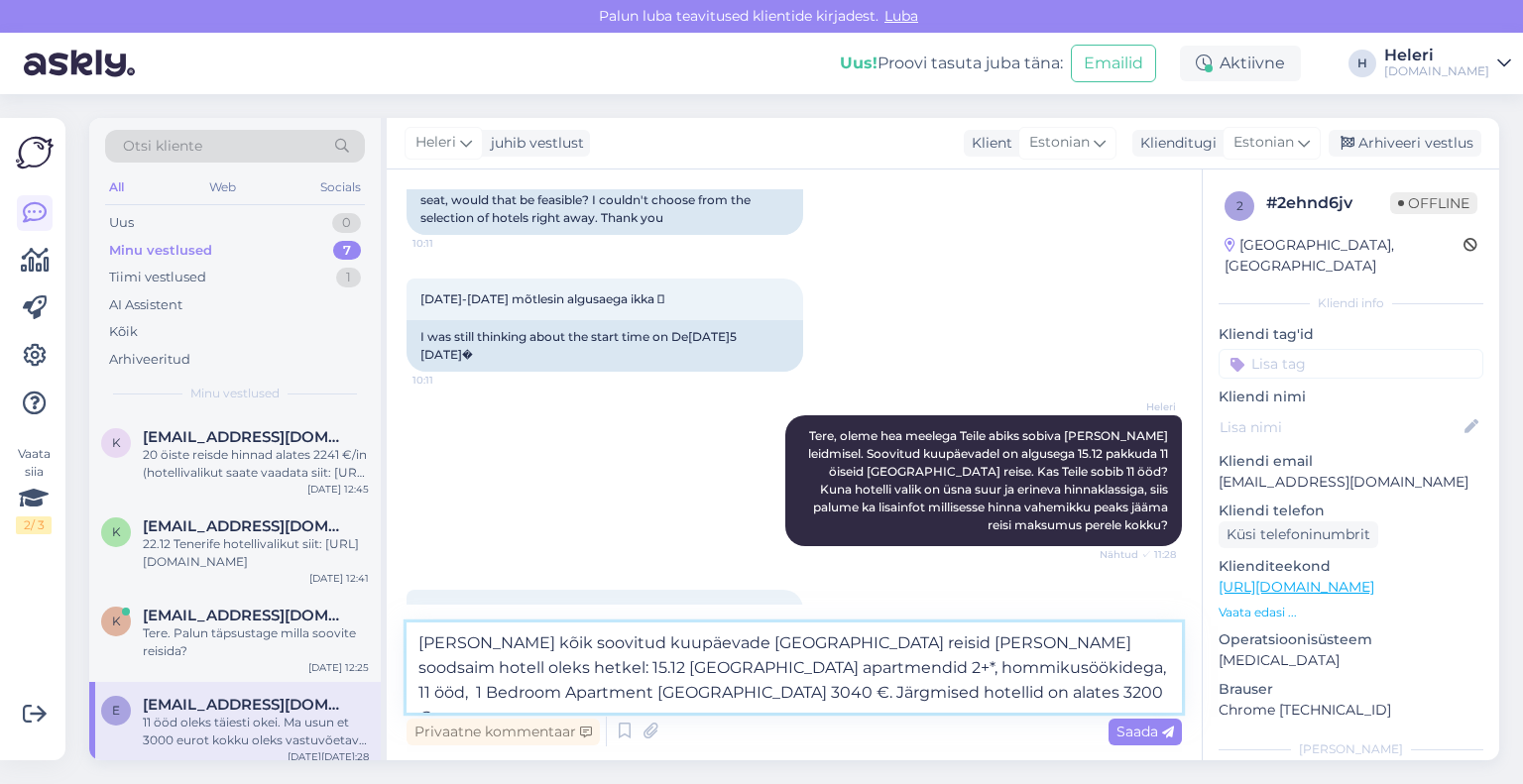 click on "[PERSON_NAME] kõik soovitud kuupäevade [GEOGRAPHIC_DATA] reisid [PERSON_NAME] soodsaim hotell oleks hetkel: 15.12 [GEOGRAPHIC_DATA] apartmendid 2+*, hommikusöökidega, 11 ööd,  1 Bedroom Apartment [GEOGRAPHIC_DATA] 3040 €. Järgmised hotellid on alates 3200 €" at bounding box center (794, 667) 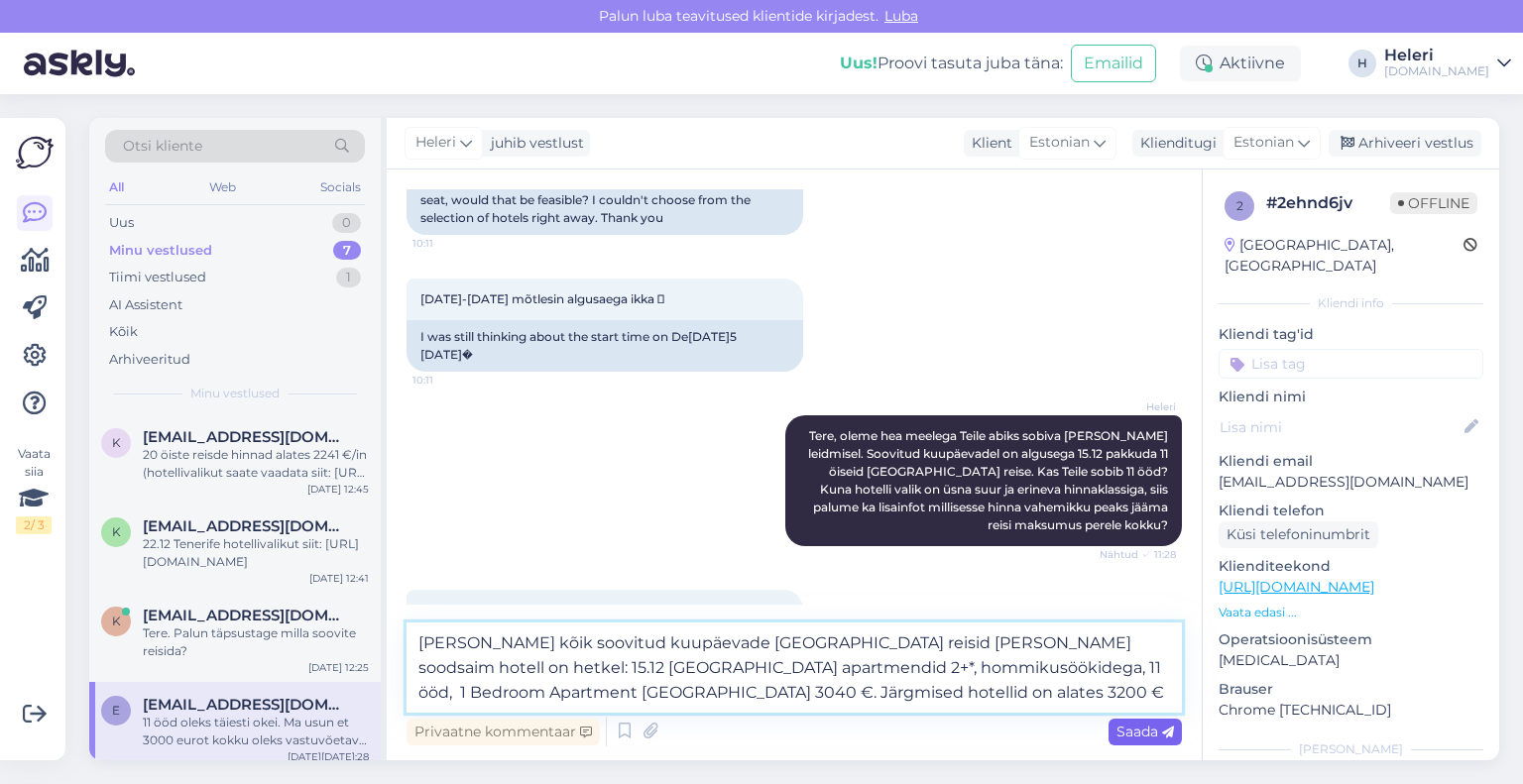 type on "[PERSON_NAME] kõik soovitud kuupäevade [GEOGRAPHIC_DATA] reisid [PERSON_NAME] soodsaim hotell on hetkel: 15.12 [GEOGRAPHIC_DATA] apartmendid 2+*, hommikusöökidega, 11 ööd,  1 Bedroom Apartment [GEOGRAPHIC_DATA] 3040 €. Järgmised hotellid on alates 3200 €" 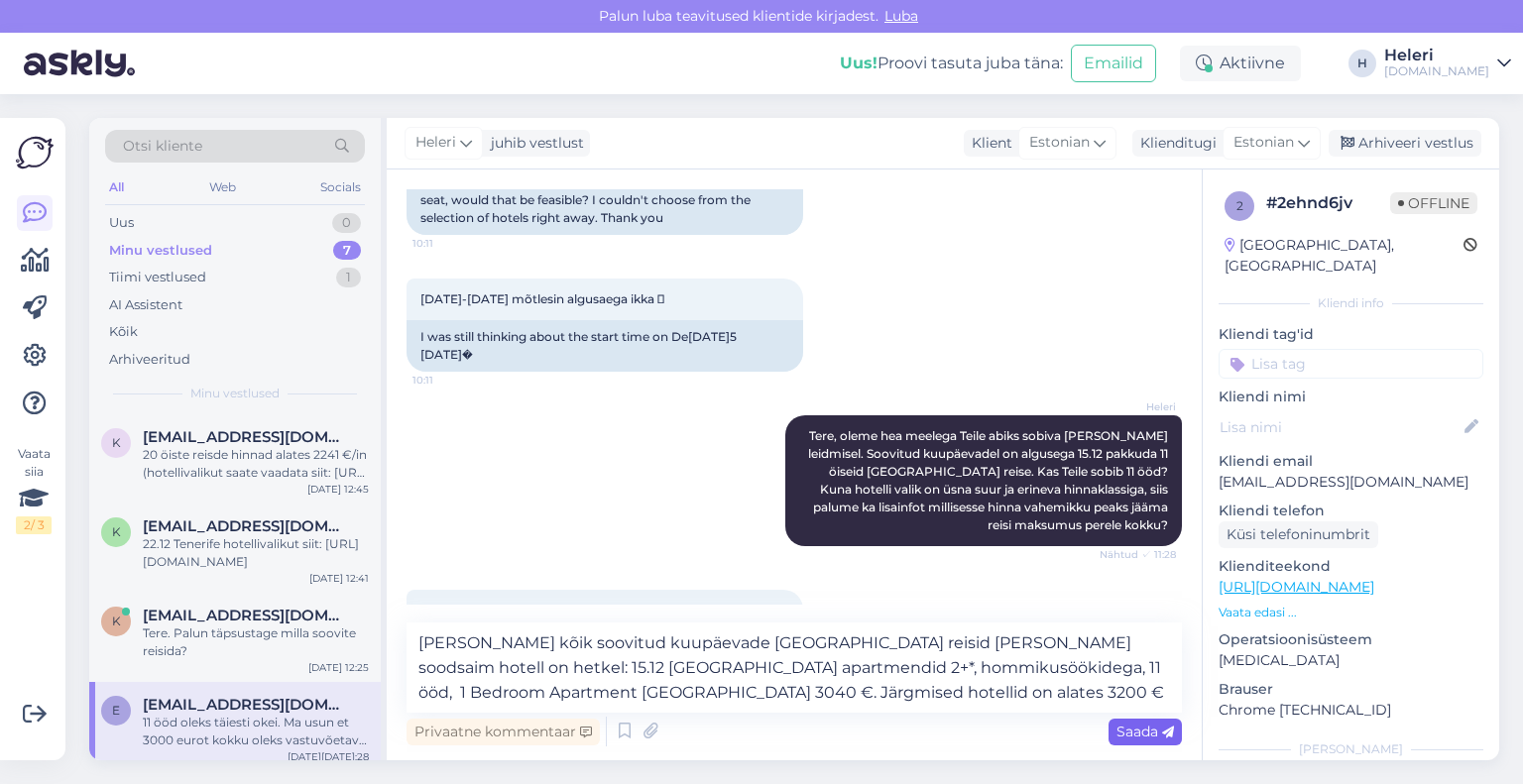 click on "Saada" at bounding box center (1145, 731) 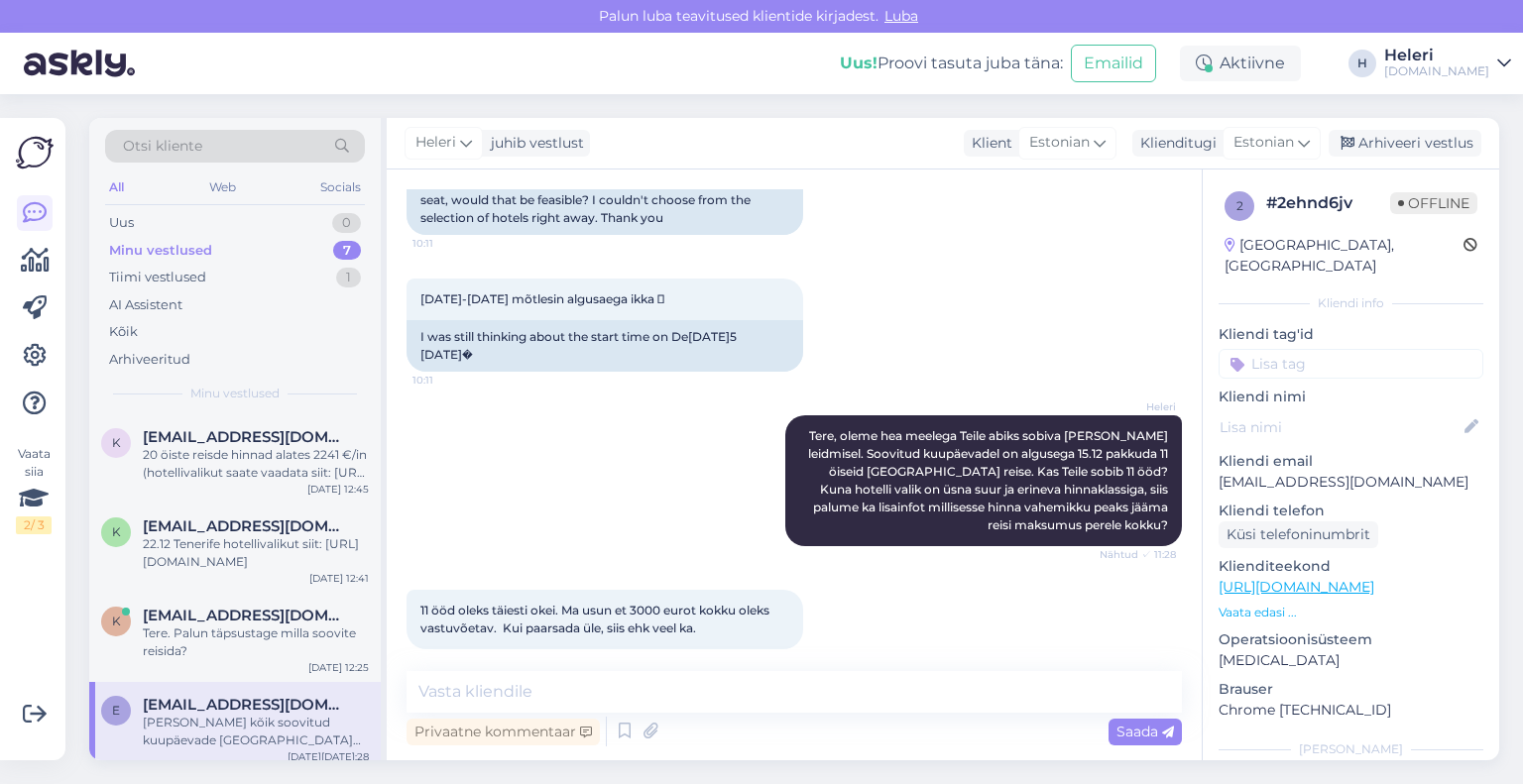 scroll, scrollTop: 559, scrollLeft: 0, axis: vertical 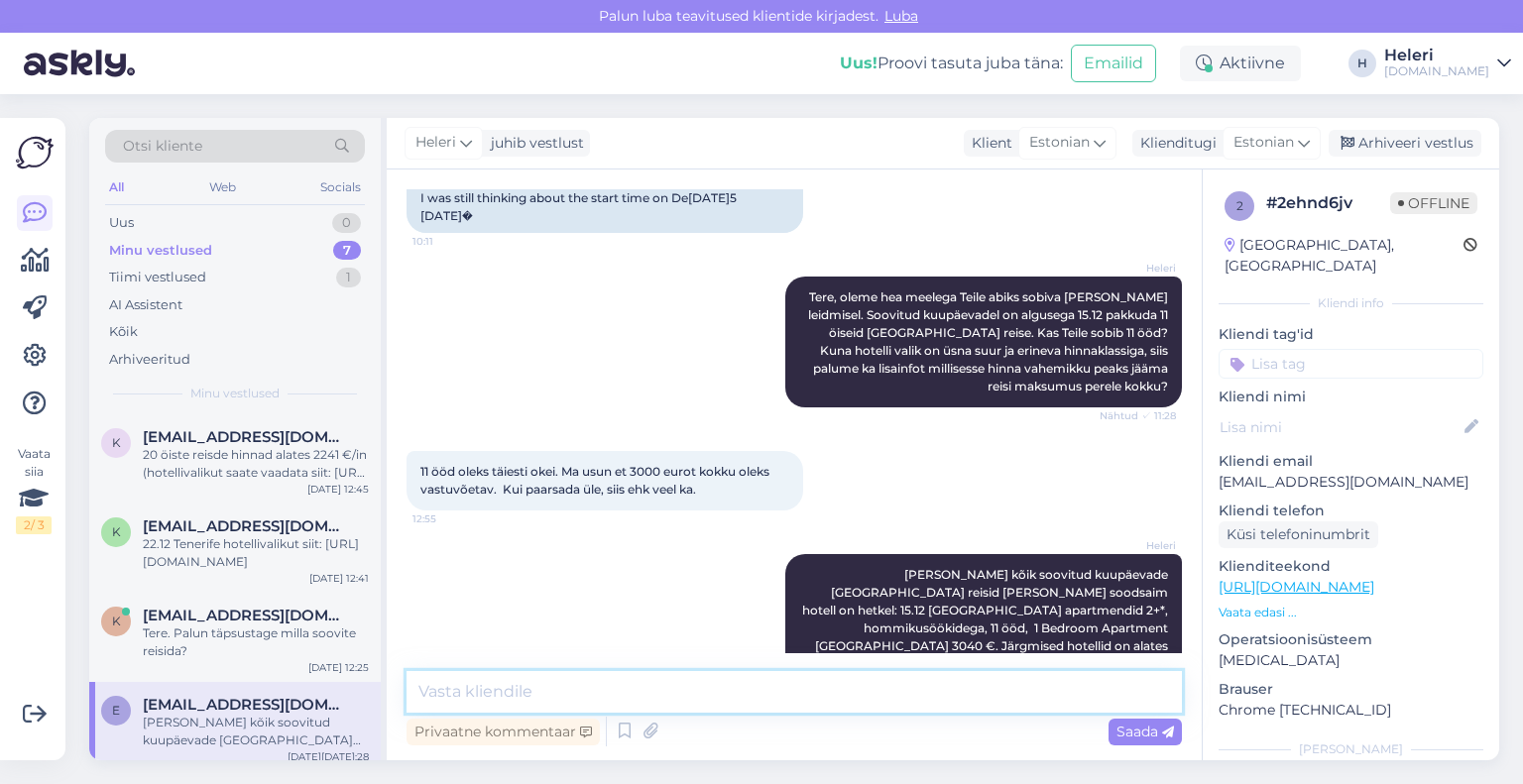 click at bounding box center [794, 692] 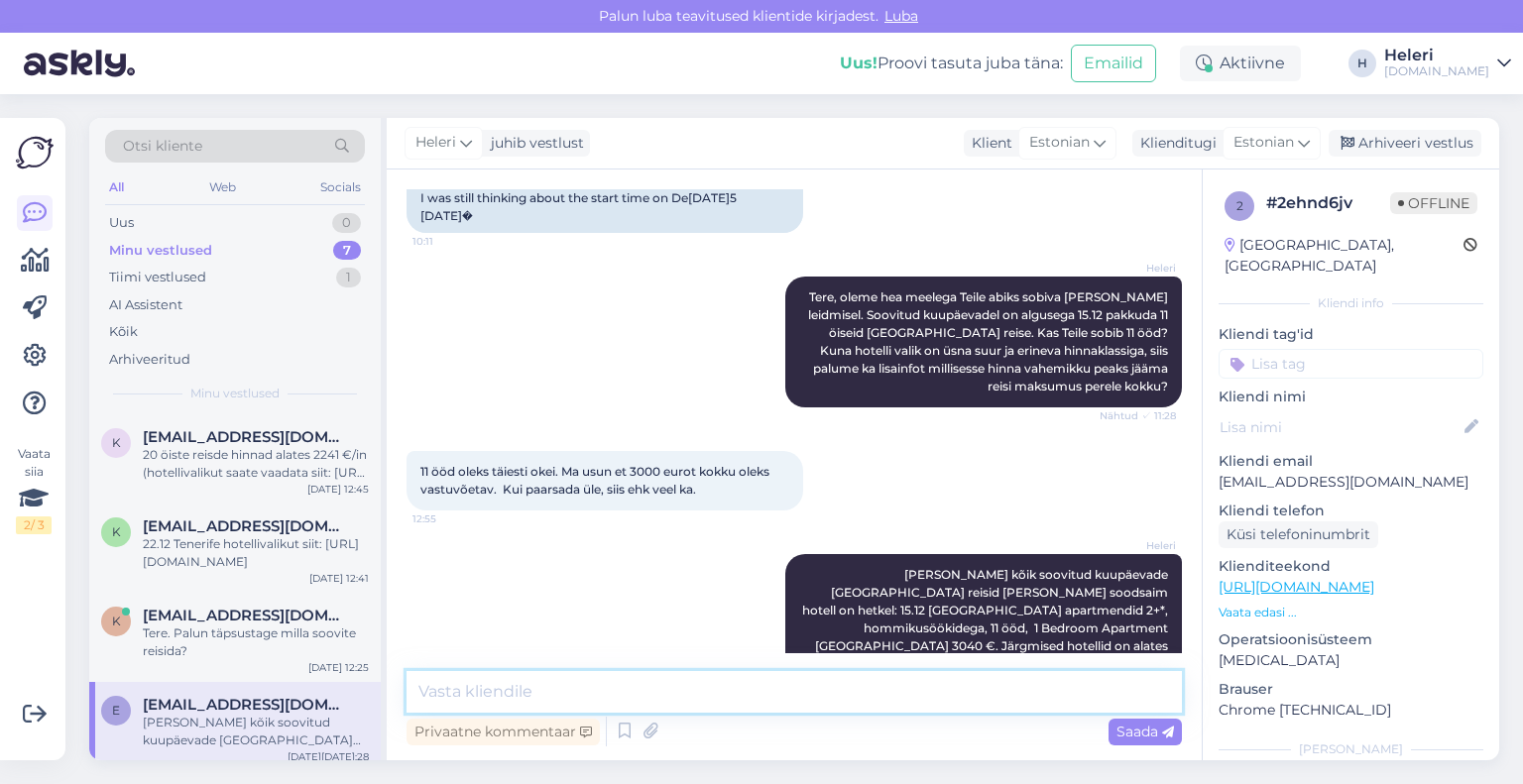 click at bounding box center (794, 692) 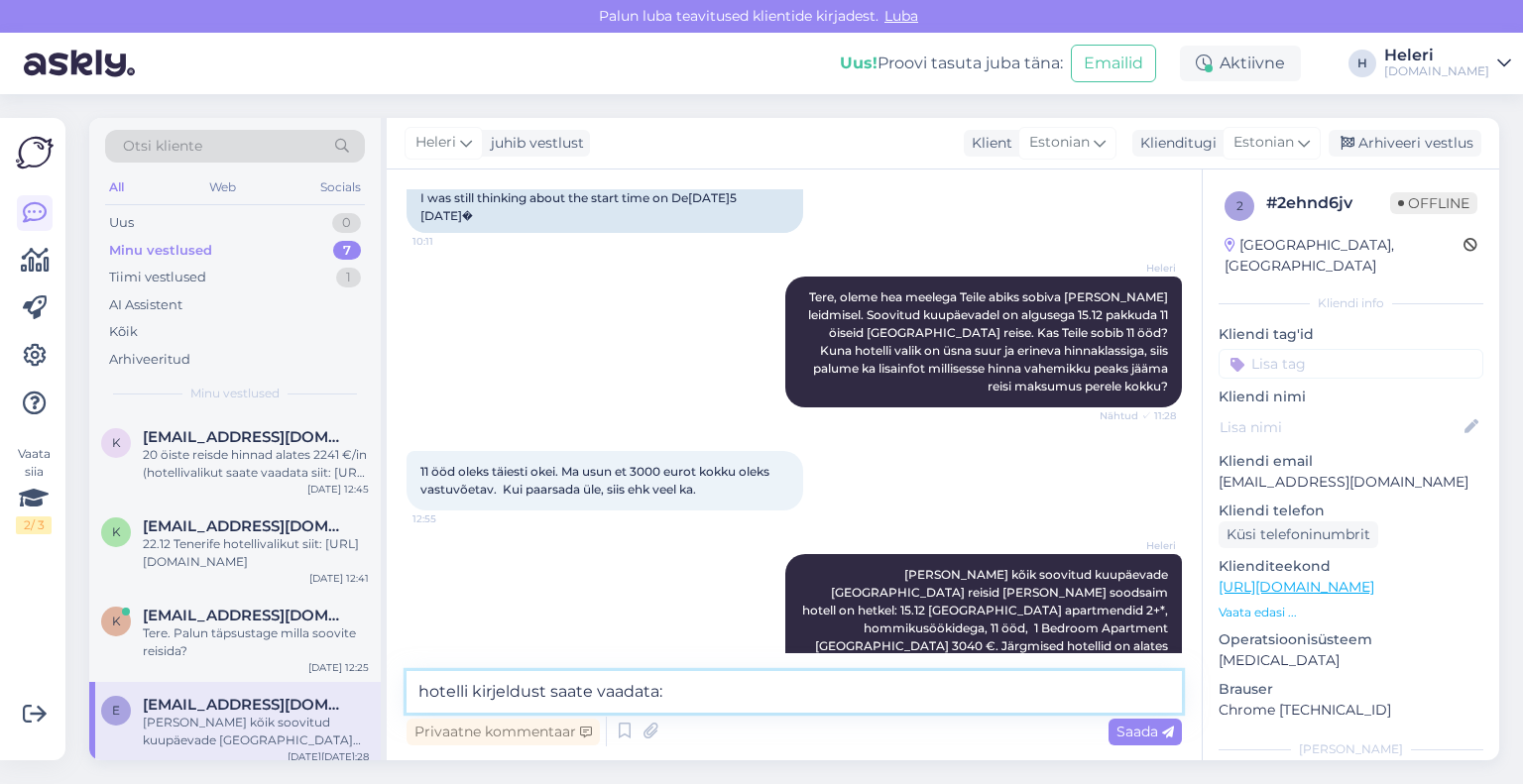 paste on "[URL][DOMAIN_NAME]" 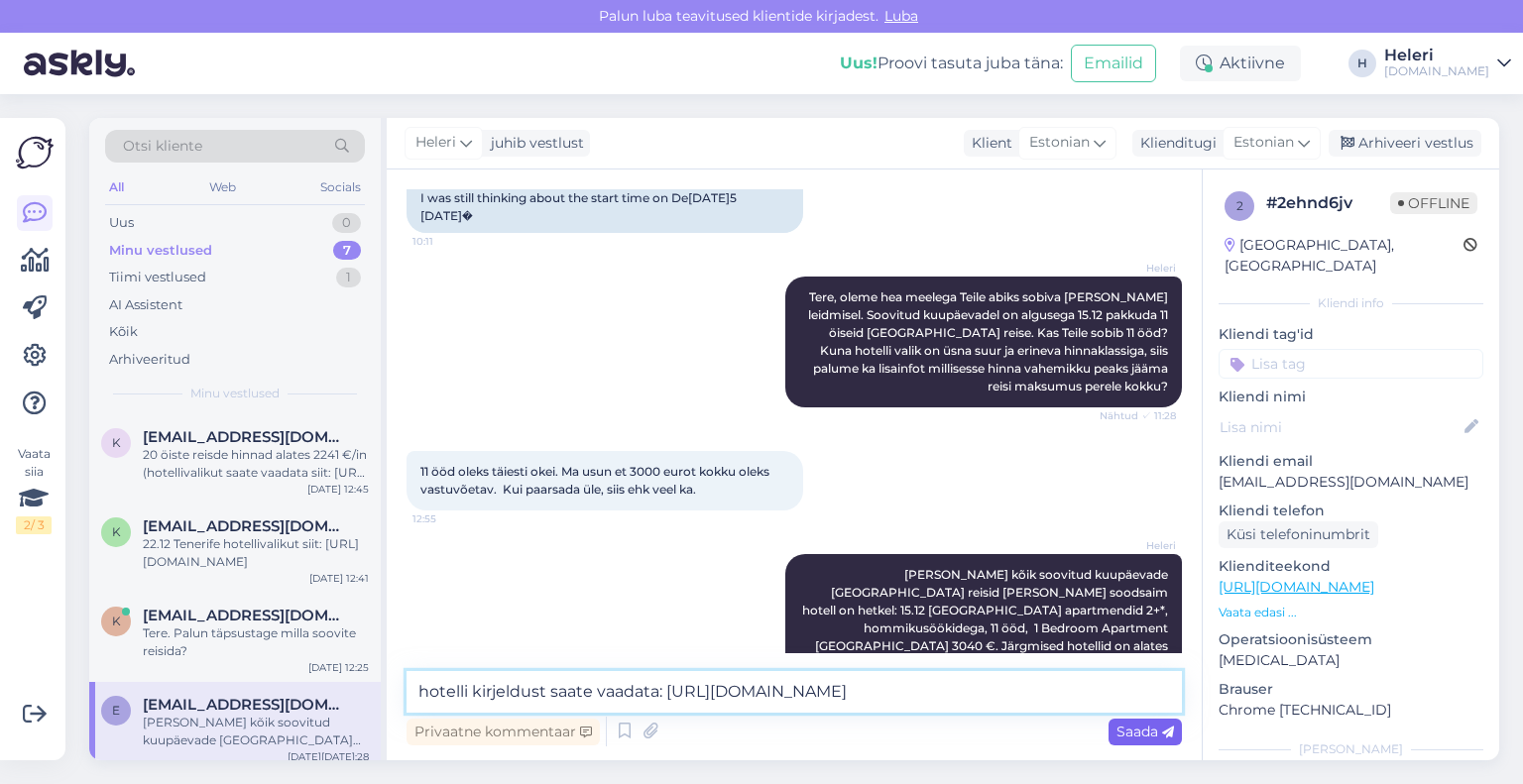 type on "hotelli kirjeldust saate vaadata: [URL][DOMAIN_NAME]" 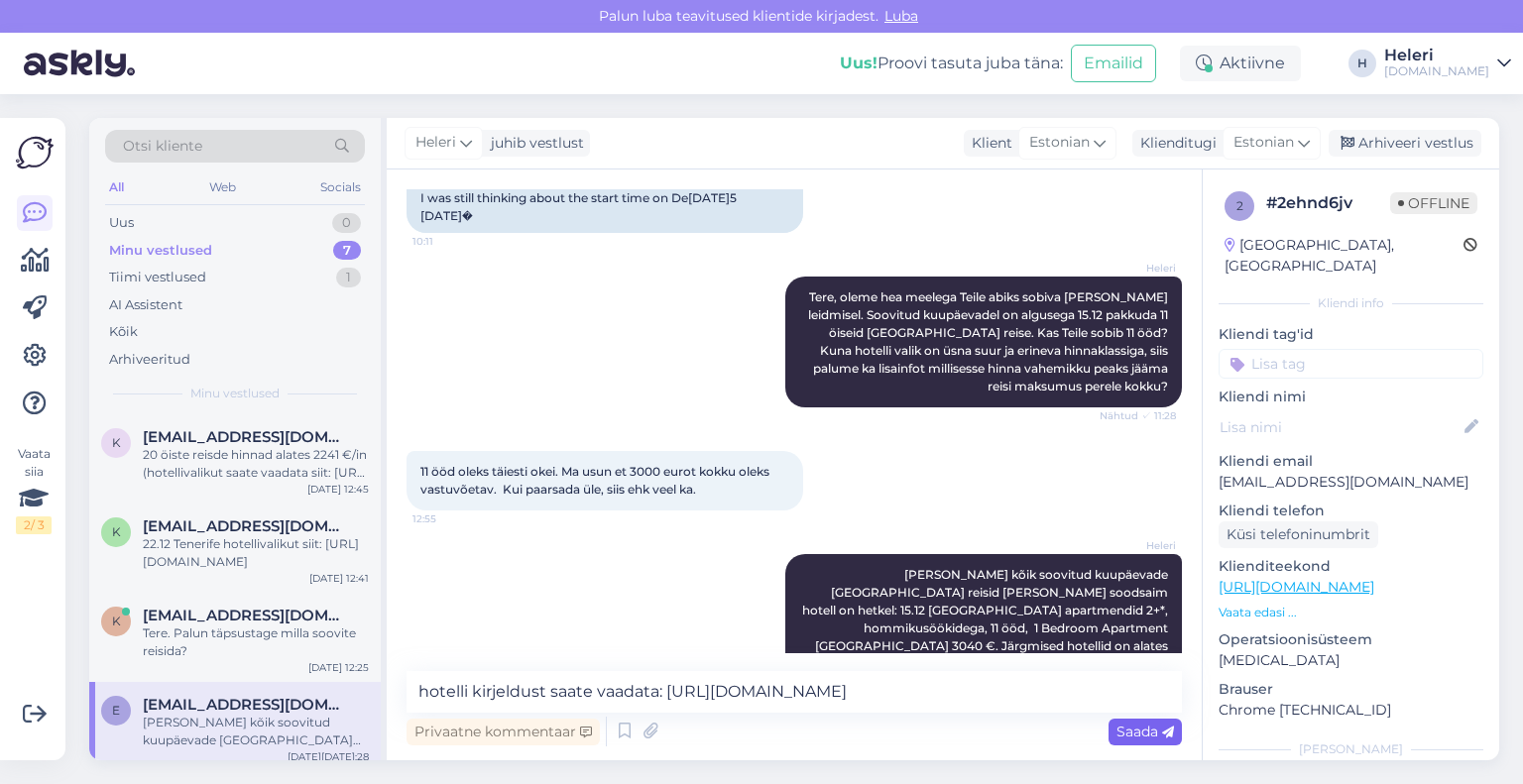 click on "Saada" at bounding box center [1145, 731] 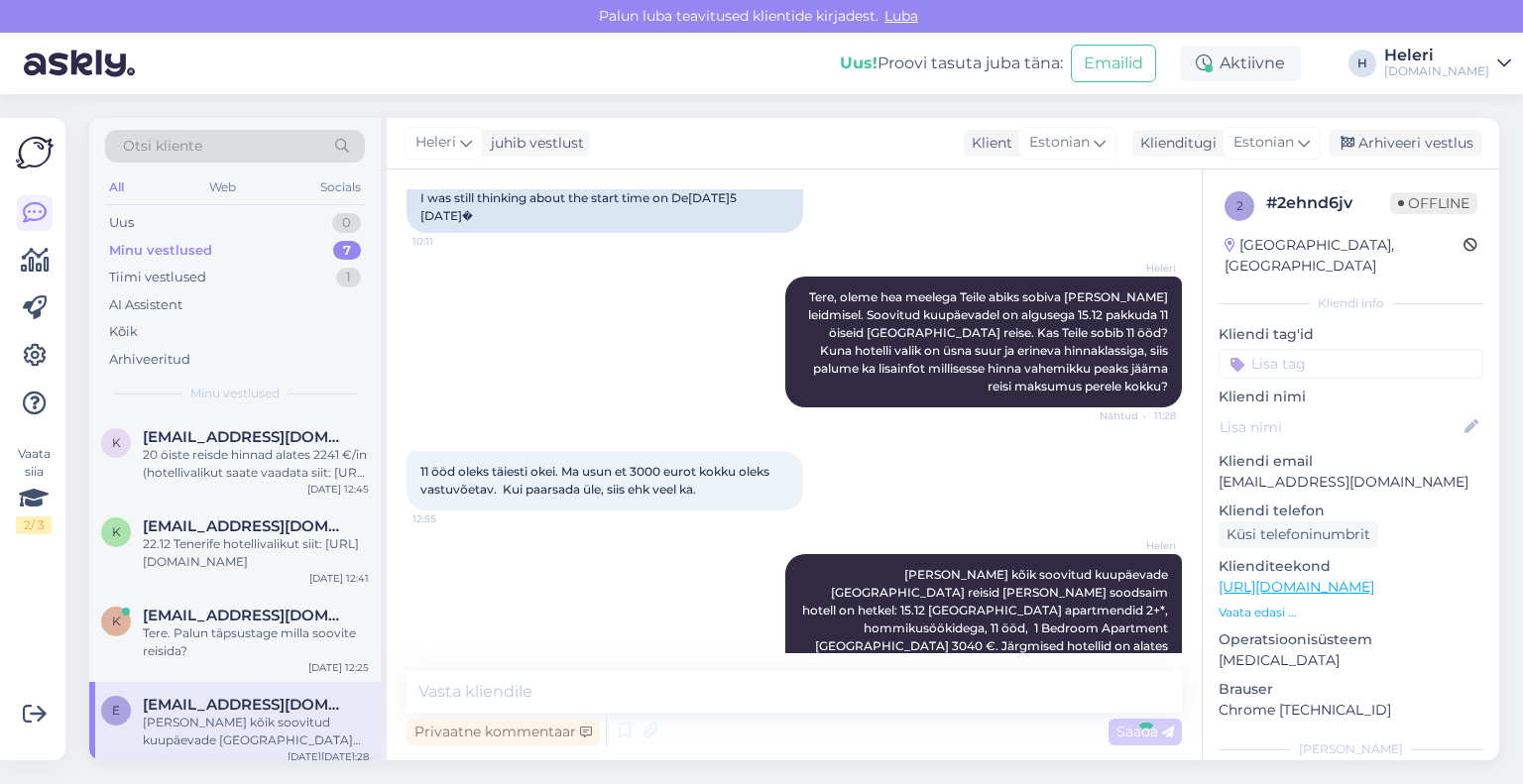 scroll, scrollTop: 644, scrollLeft: 0, axis: vertical 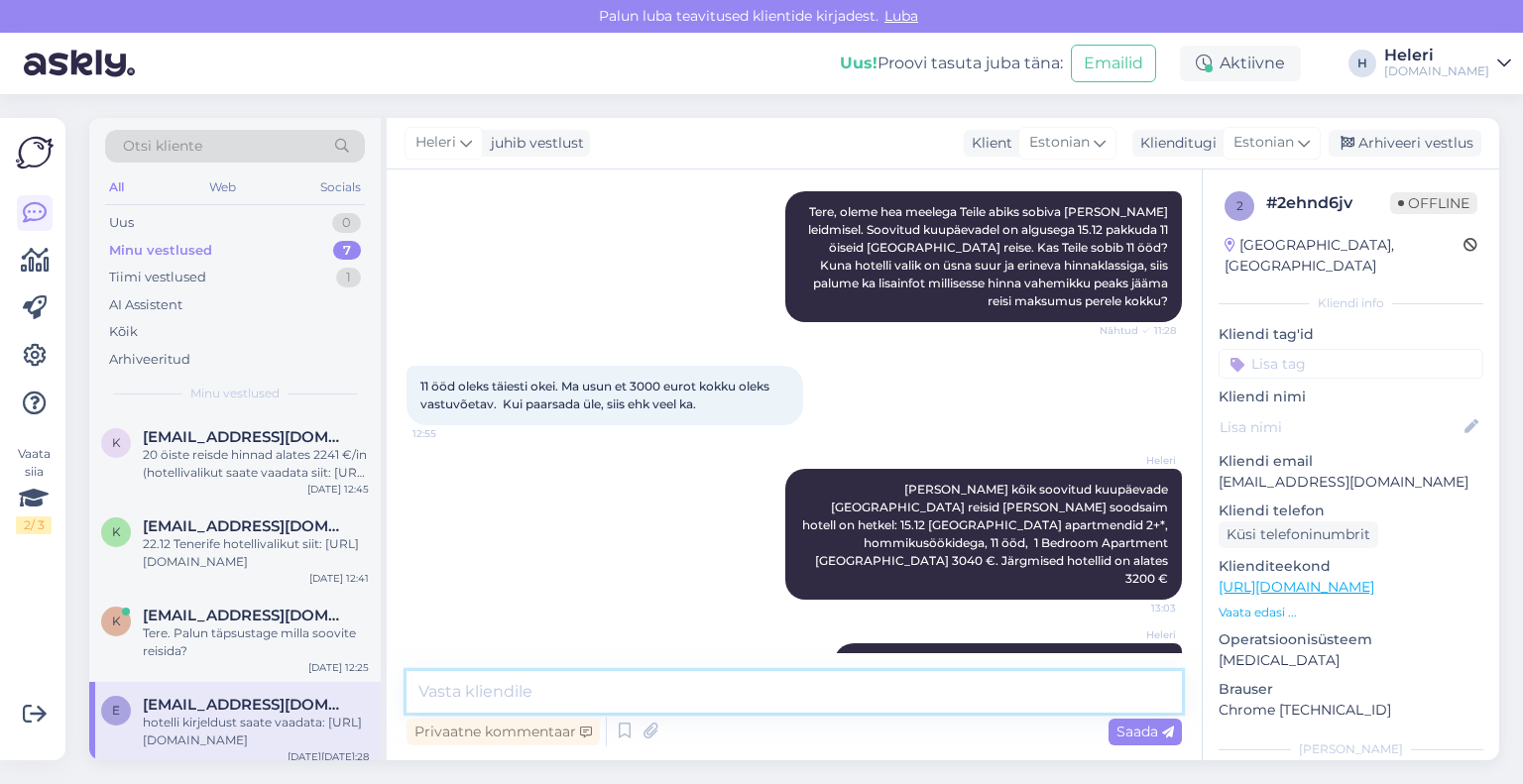 click at bounding box center (794, 692) 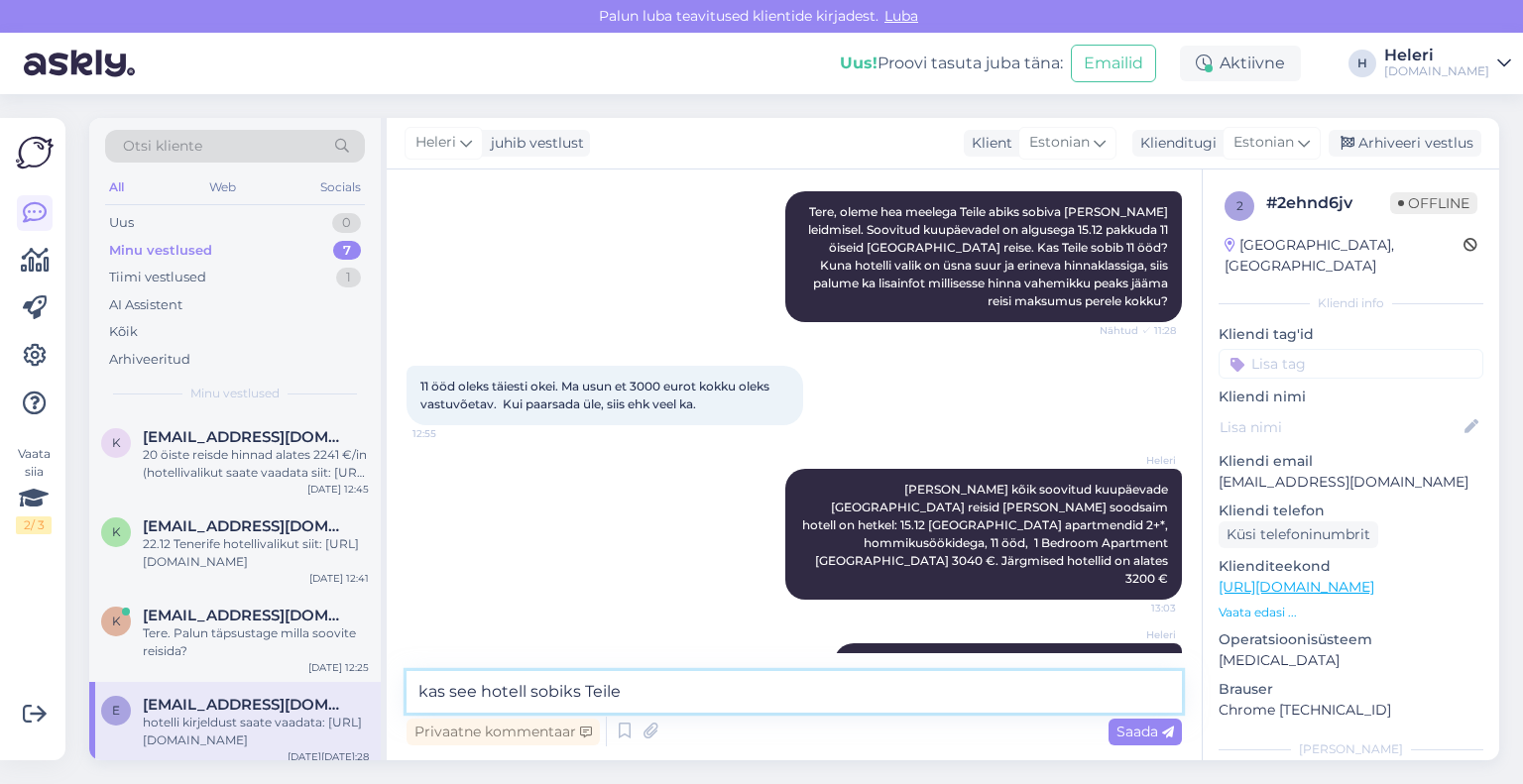type on "kas see hotell sobiks Teile?" 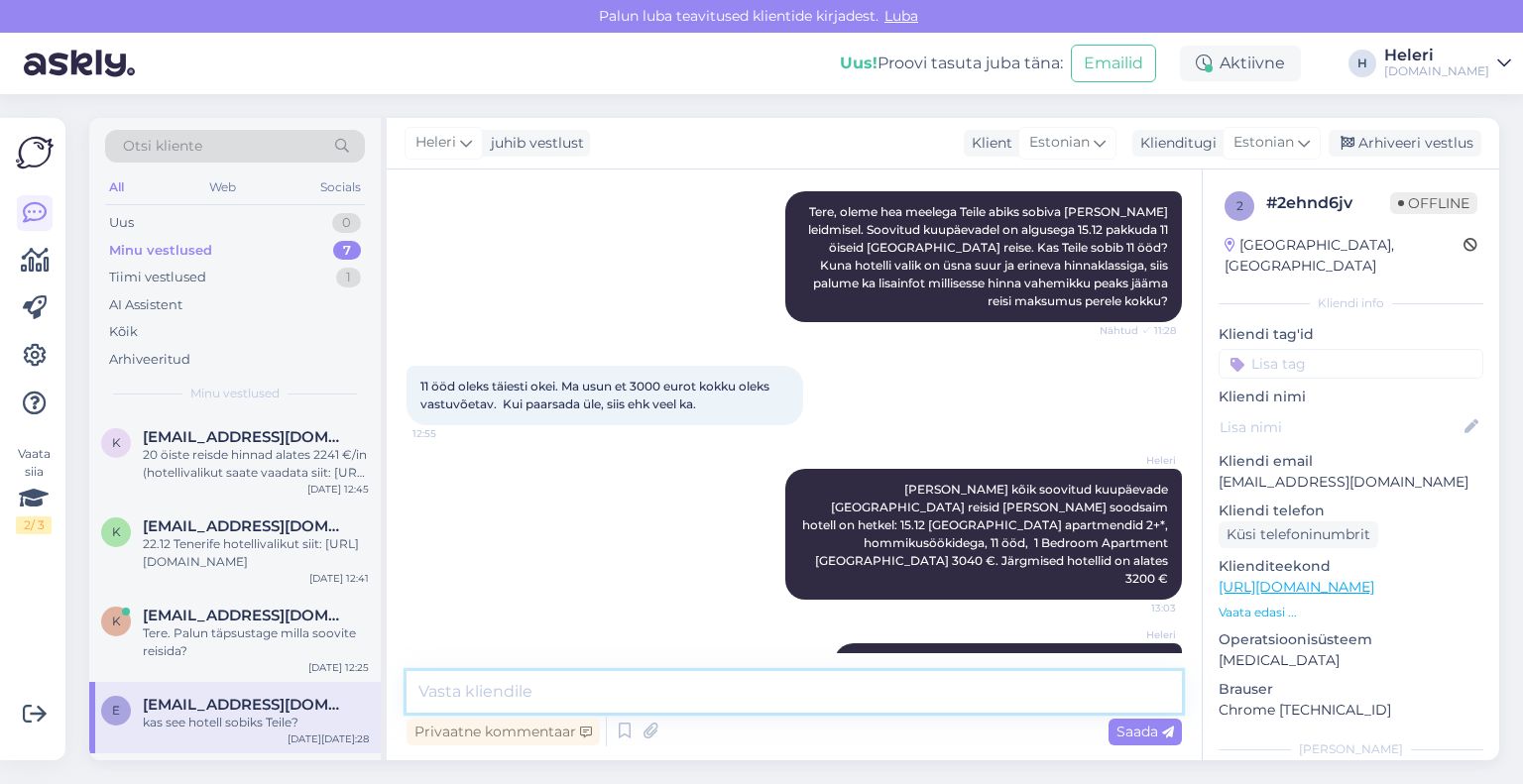 scroll, scrollTop: 729, scrollLeft: 0, axis: vertical 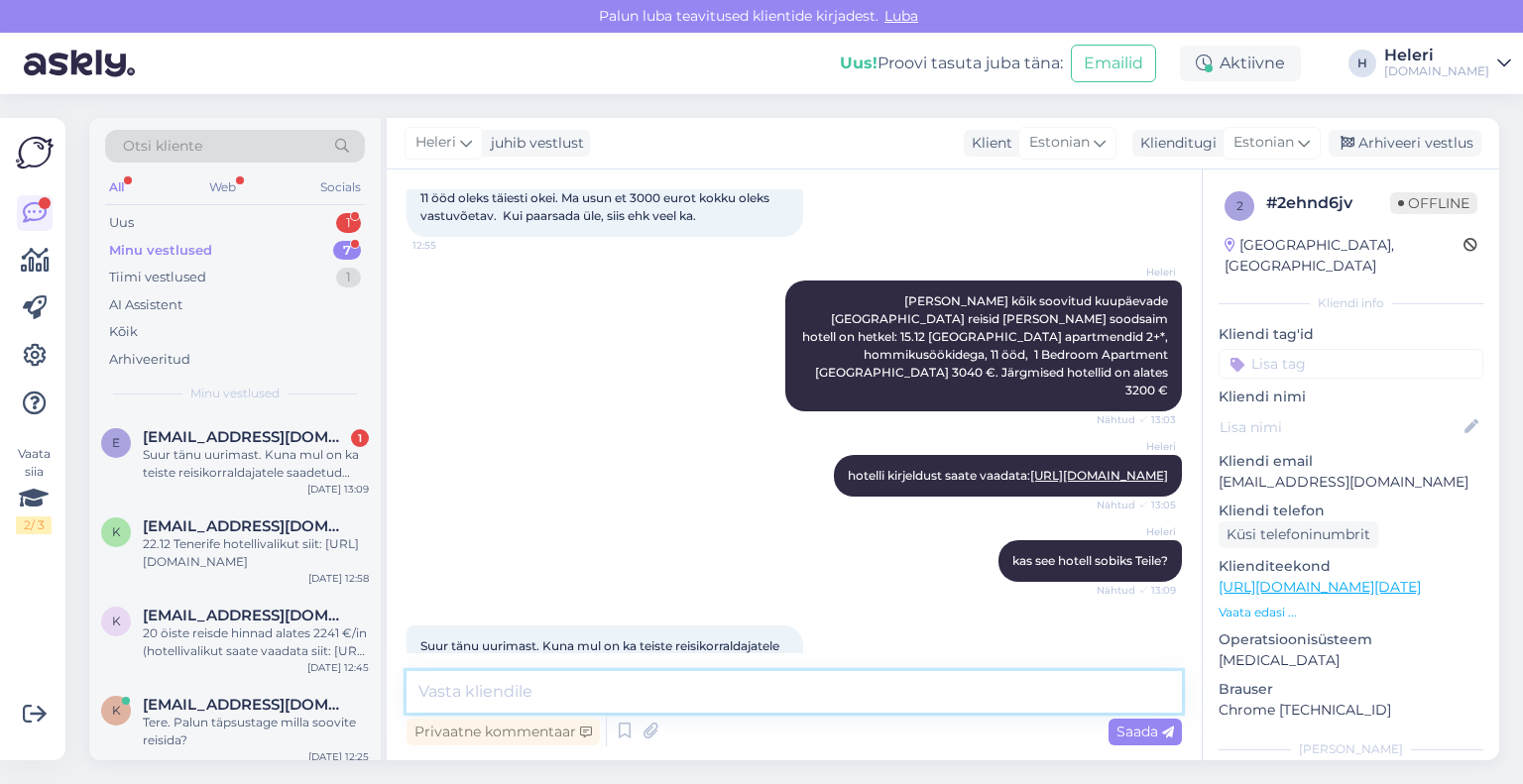 click at bounding box center [794, 692] 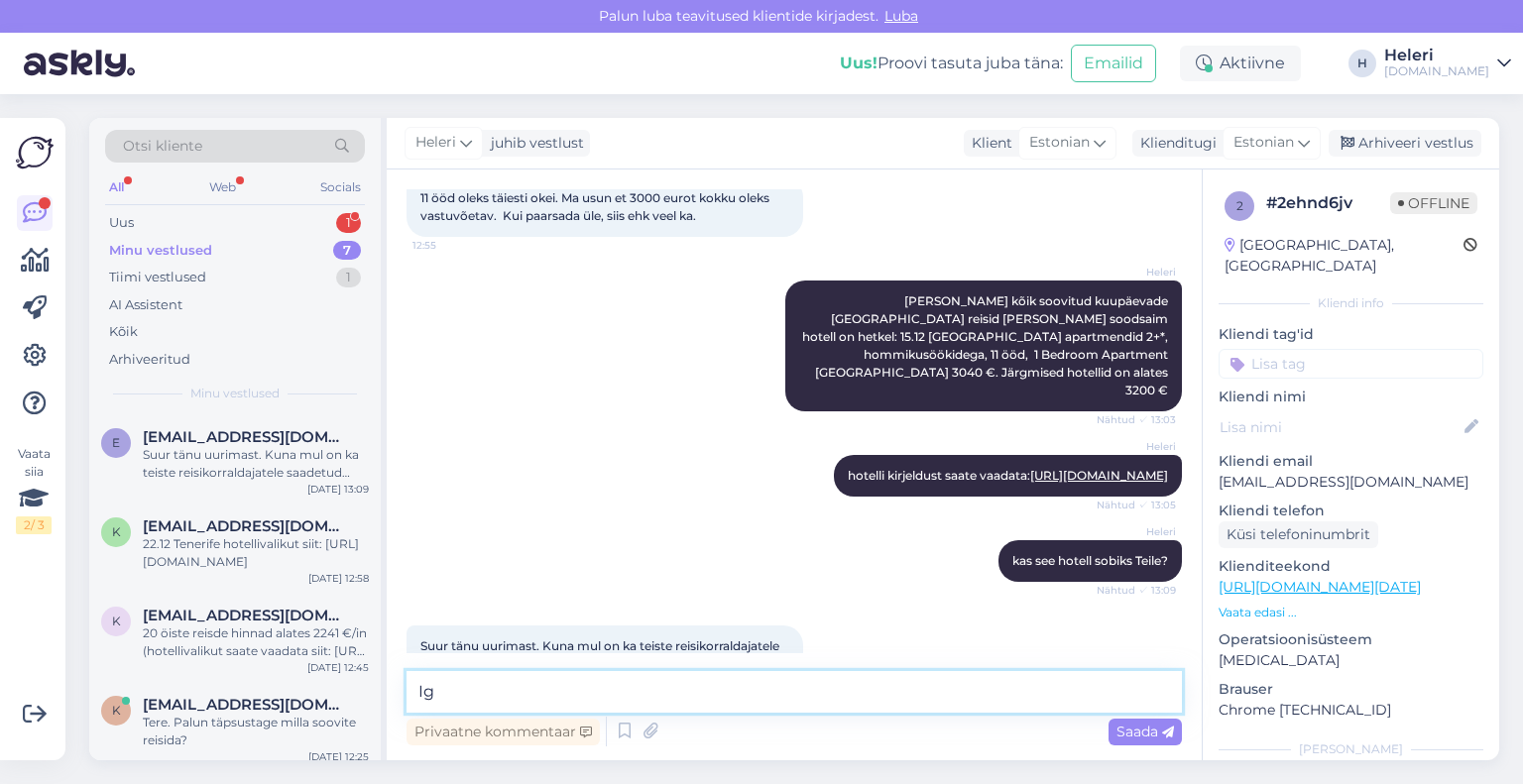 type on "I" 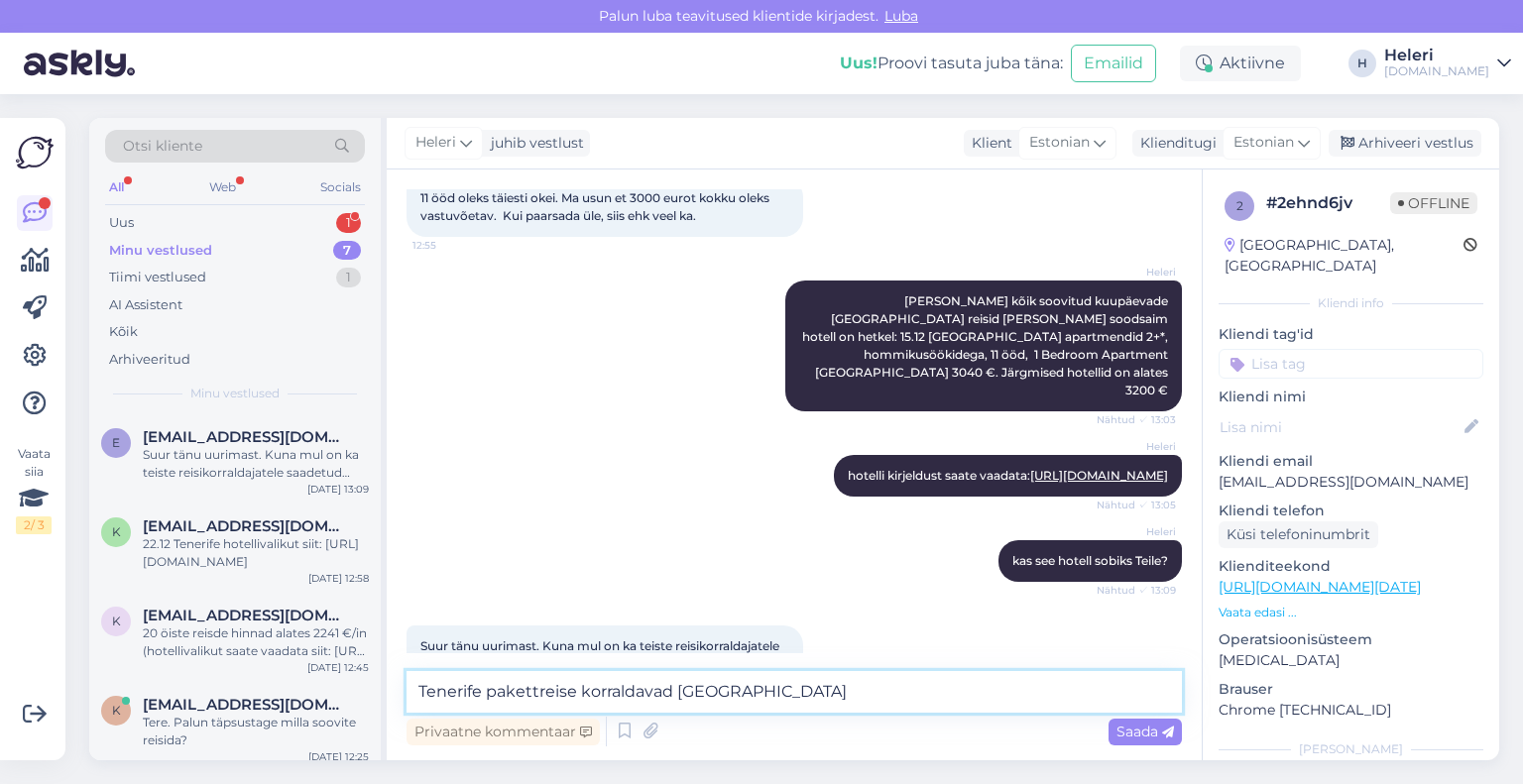 click on "Tenerife pakettreise korraldavad [GEOGRAPHIC_DATA]" at bounding box center (794, 692) 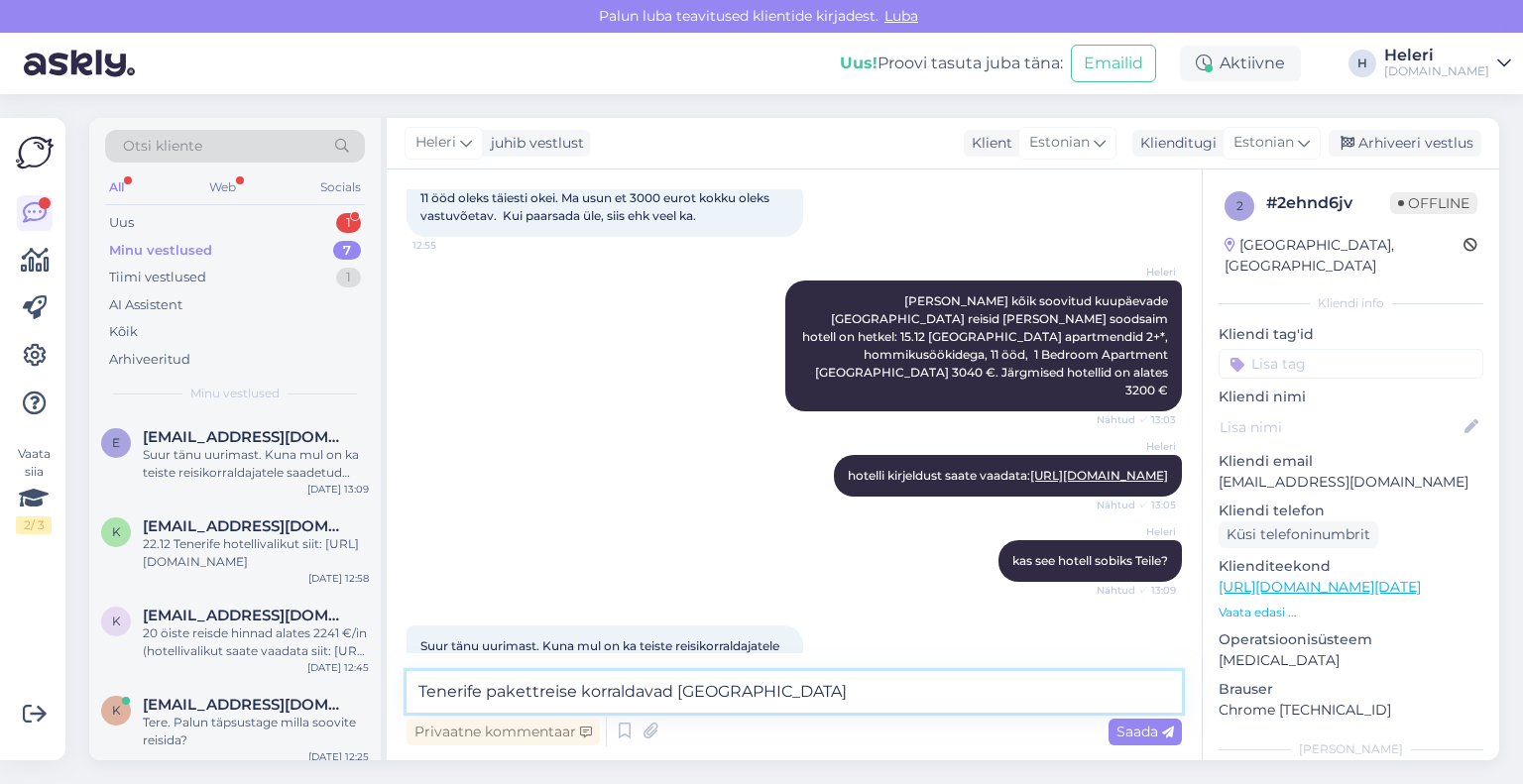 drag, startPoint x: 744, startPoint y: 692, endPoint x: 676, endPoint y: 685, distance: 68.359345 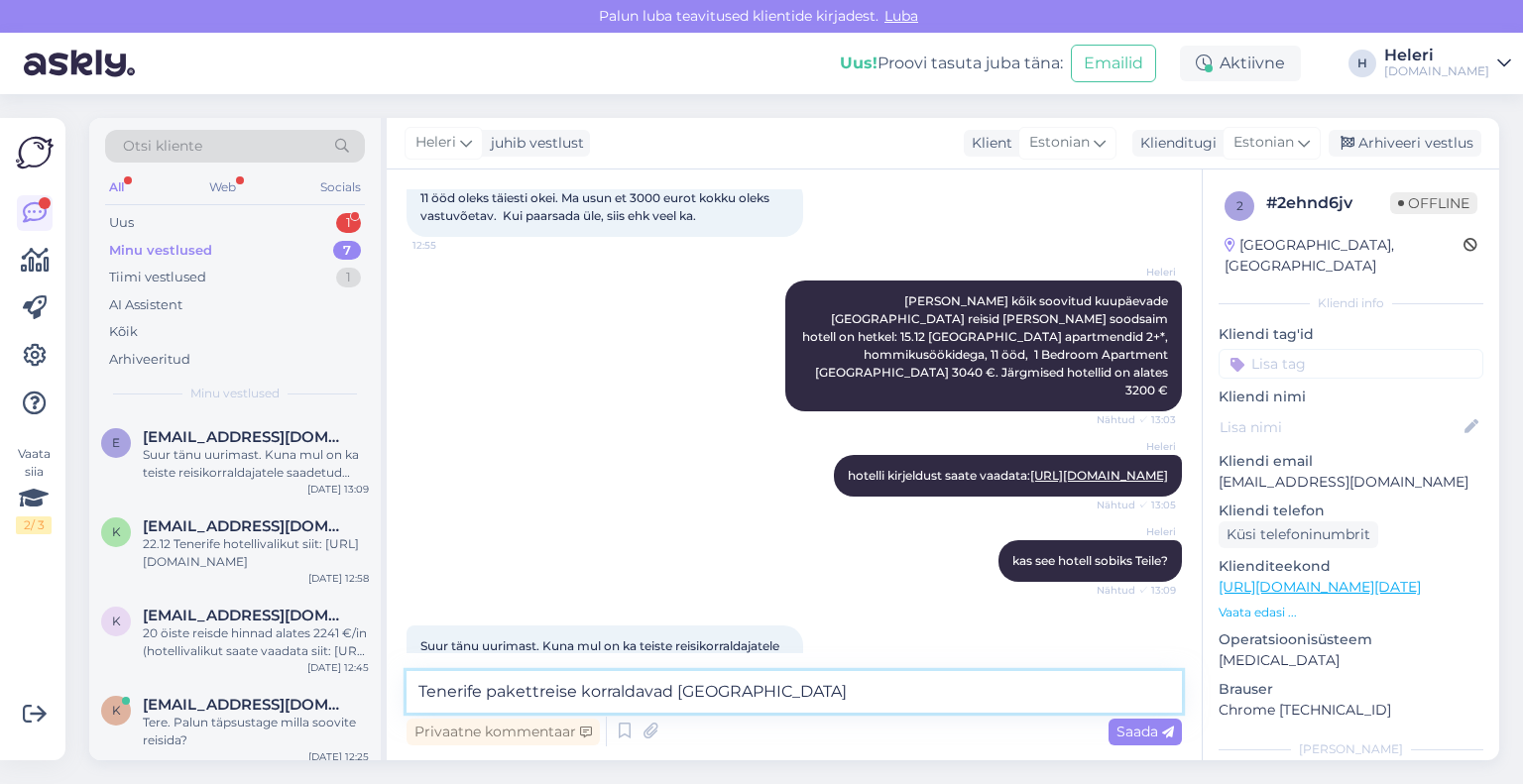 click on "Tenerife pakettreise korraldavad [GEOGRAPHIC_DATA]" at bounding box center [794, 692] 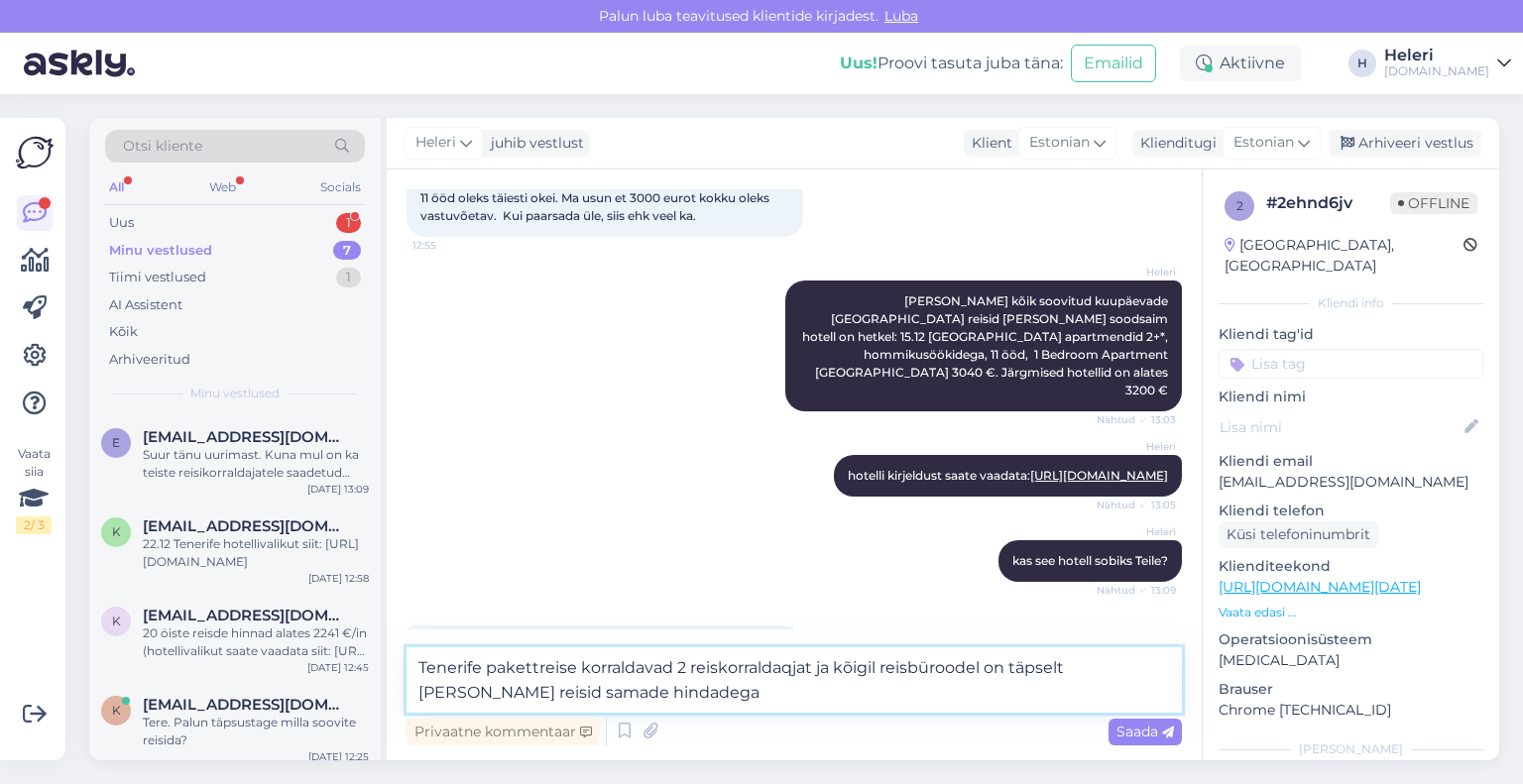 click on "Tenerife pakettreise korraldavad 2 reiskorraldaqjat ja kõigil reisbüroodel on täpselt [PERSON_NAME] reisid samade hindadega" at bounding box center [794, 680] 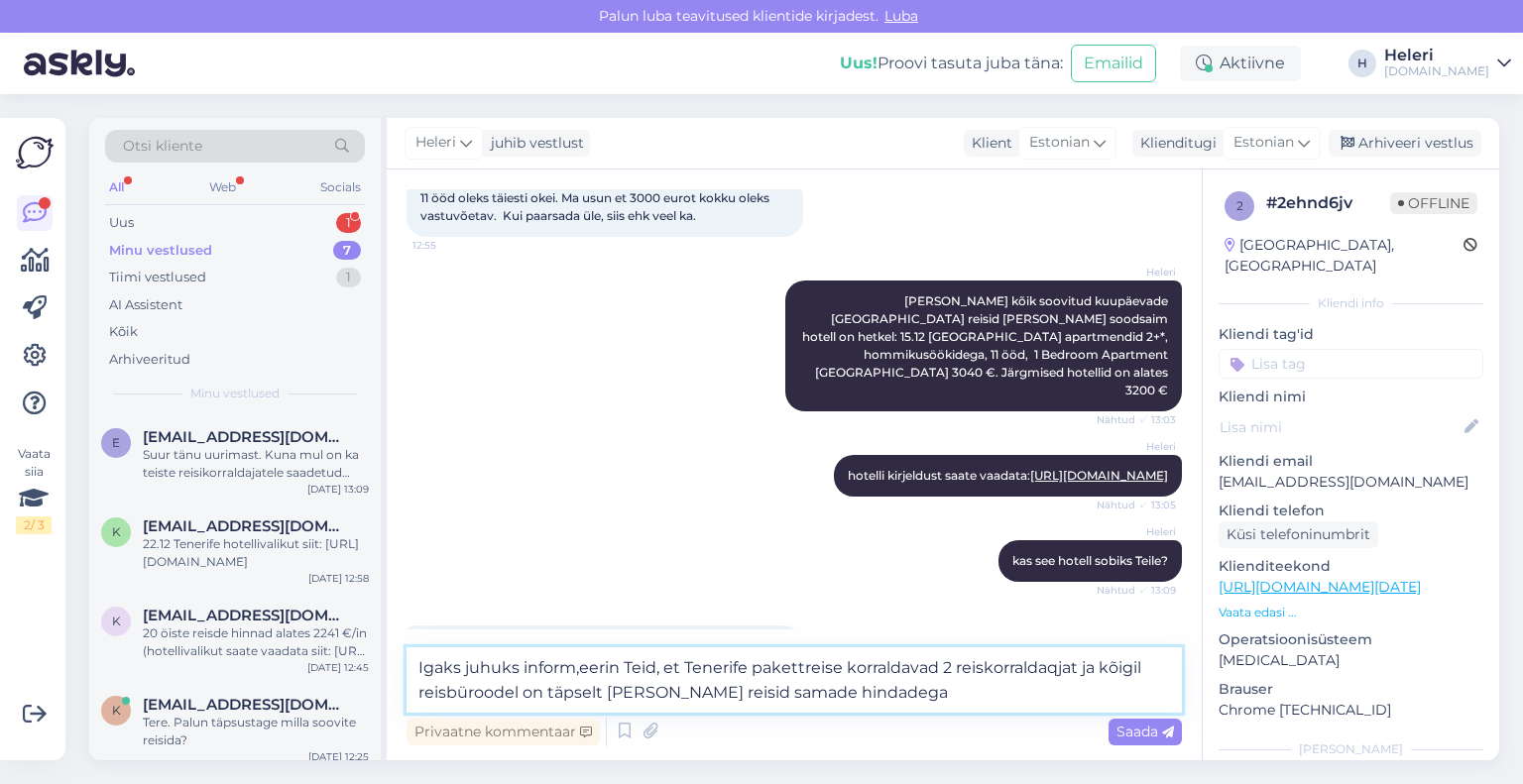 click on "Igaks juhuks inform,eerin Teid, et Tenerife pakettreise korraldavad 2 reiskorraldaqjat ja kõigil reisbüroodel on täpselt [PERSON_NAME] reisid samade hindadega" at bounding box center [794, 680] 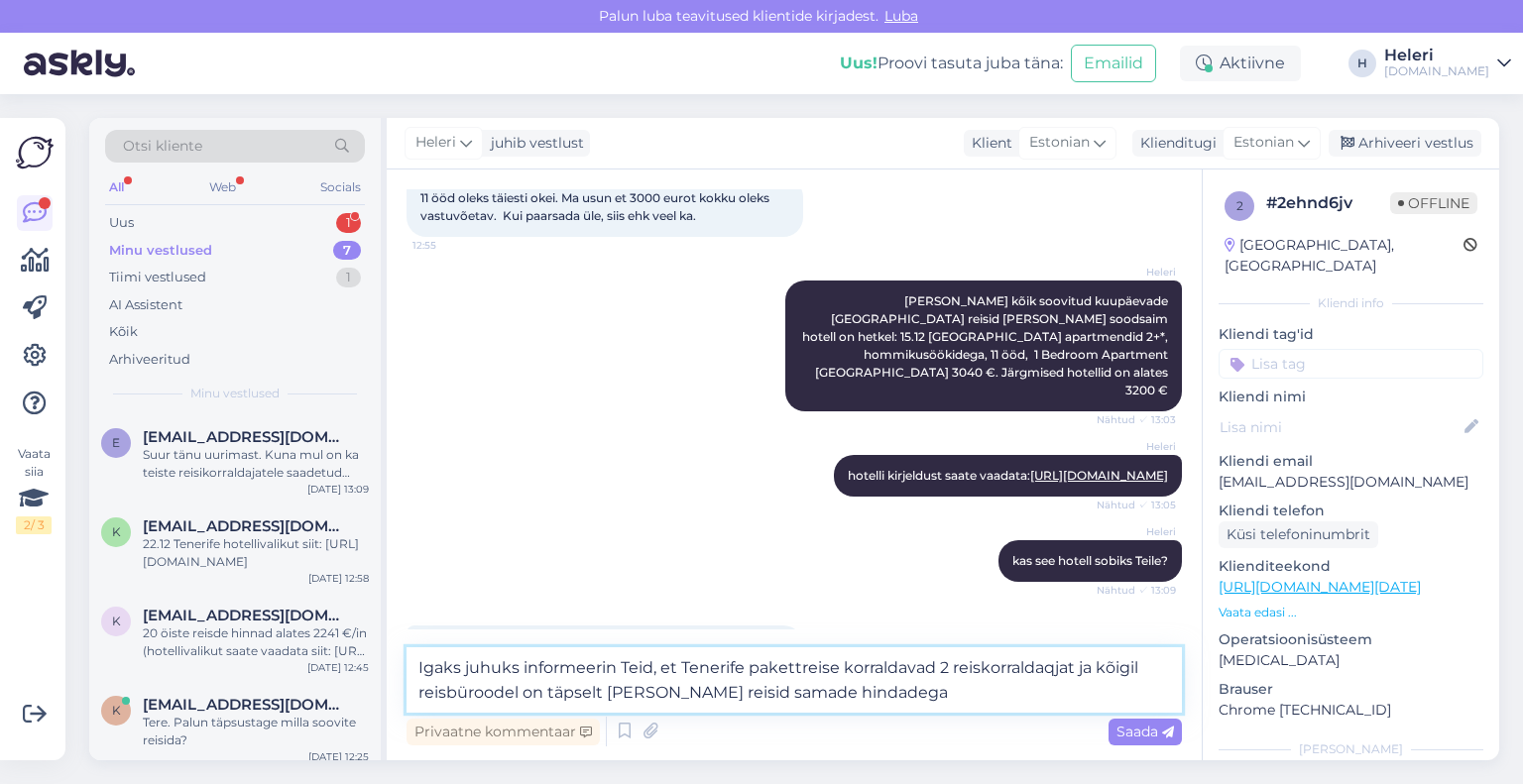 drag, startPoint x: 526, startPoint y: 664, endPoint x: 652, endPoint y: 673, distance: 126.32102 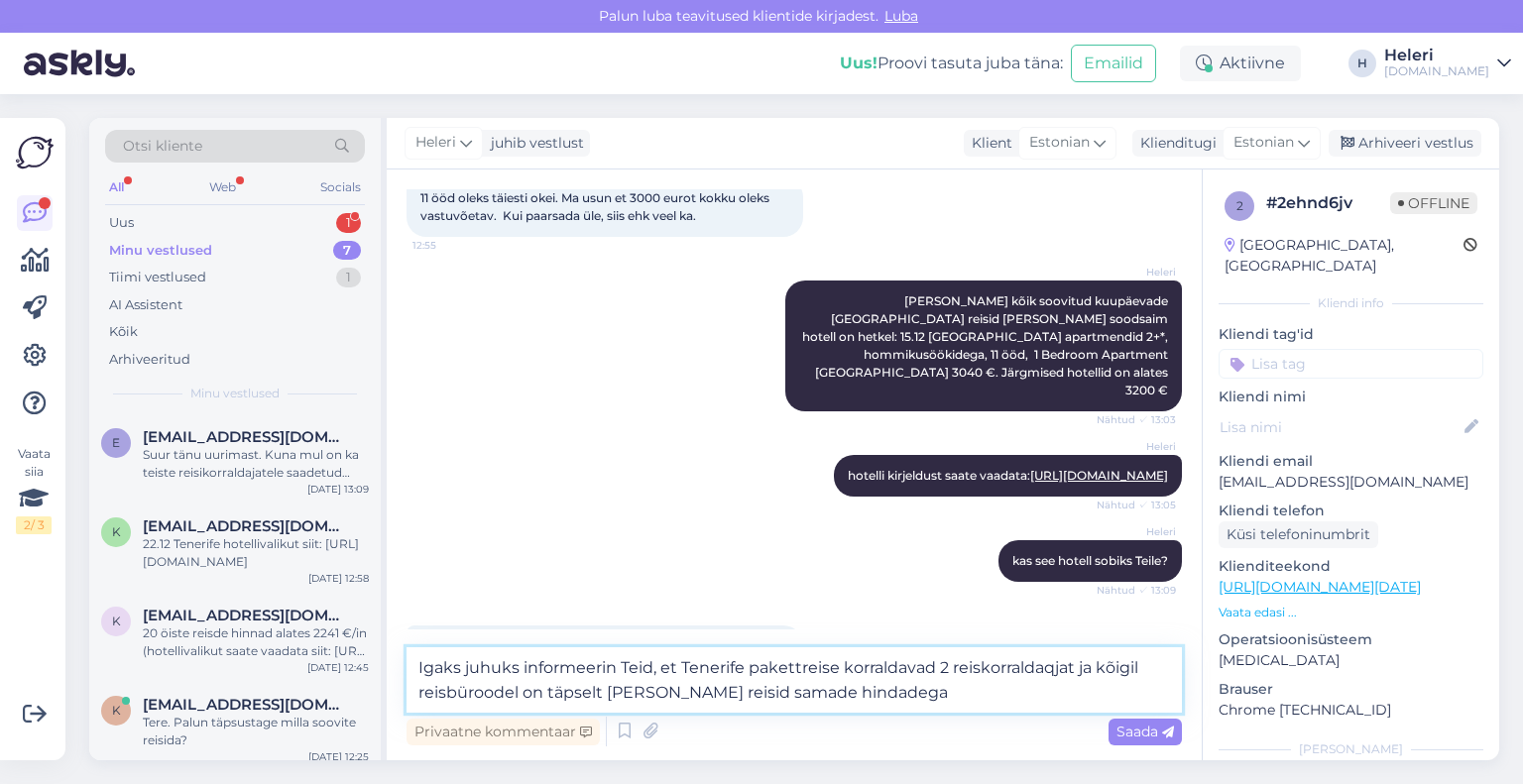click on "Igaks juhuks informeerin Teid, et Tenerife pakettreise korraldavad 2 reiskorraldaqjat ja kõigil reisbüroodel on täpselt [PERSON_NAME] reisid samade hindadega" at bounding box center [794, 680] 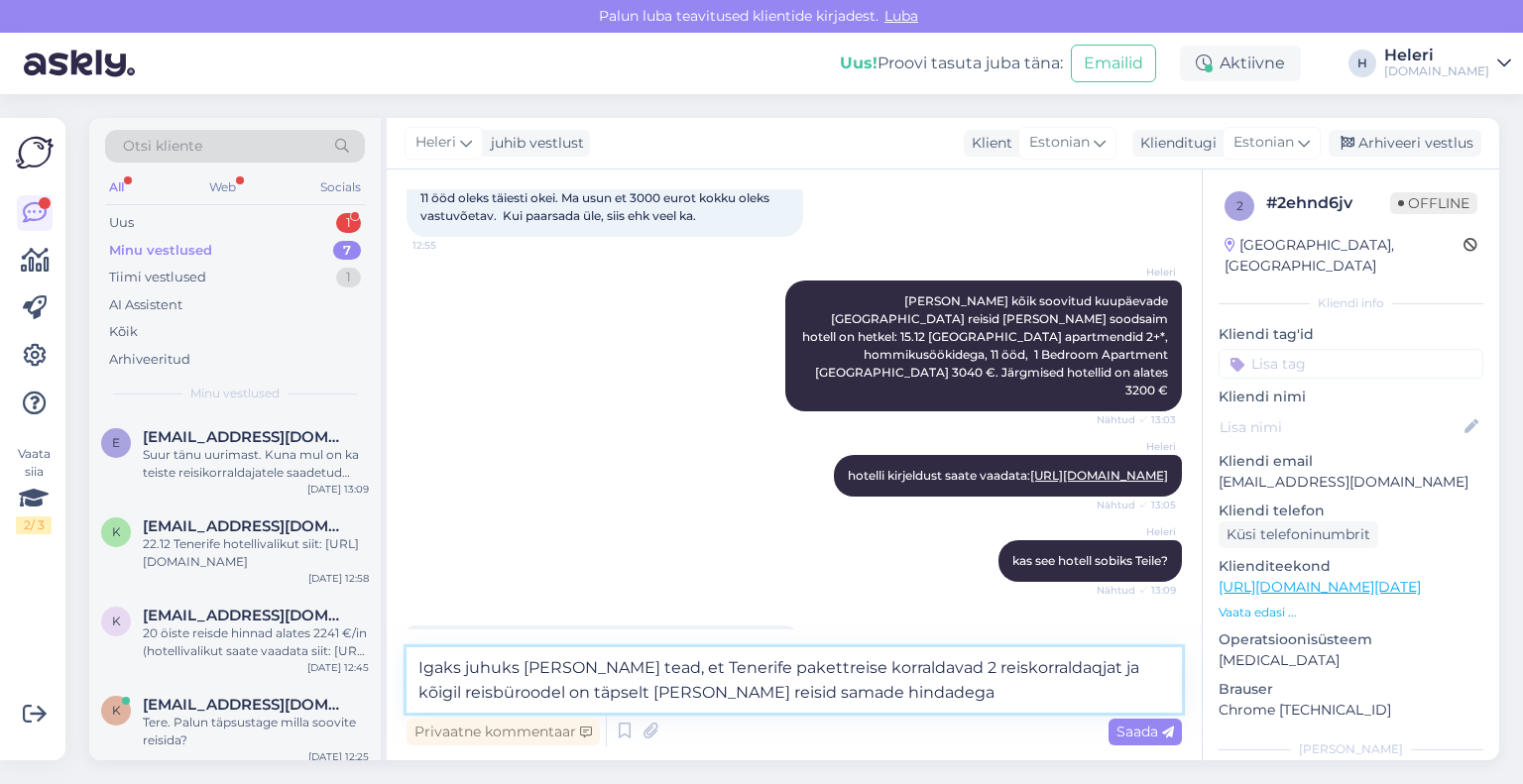 click on "Igaks juhuks [PERSON_NAME] tead, et Tenerife pakettreise korraldavad 2 reiskorraldaqjat ja kõigil reisbüroodel on täpselt [PERSON_NAME] reisid samade hindadega" at bounding box center (794, 680) 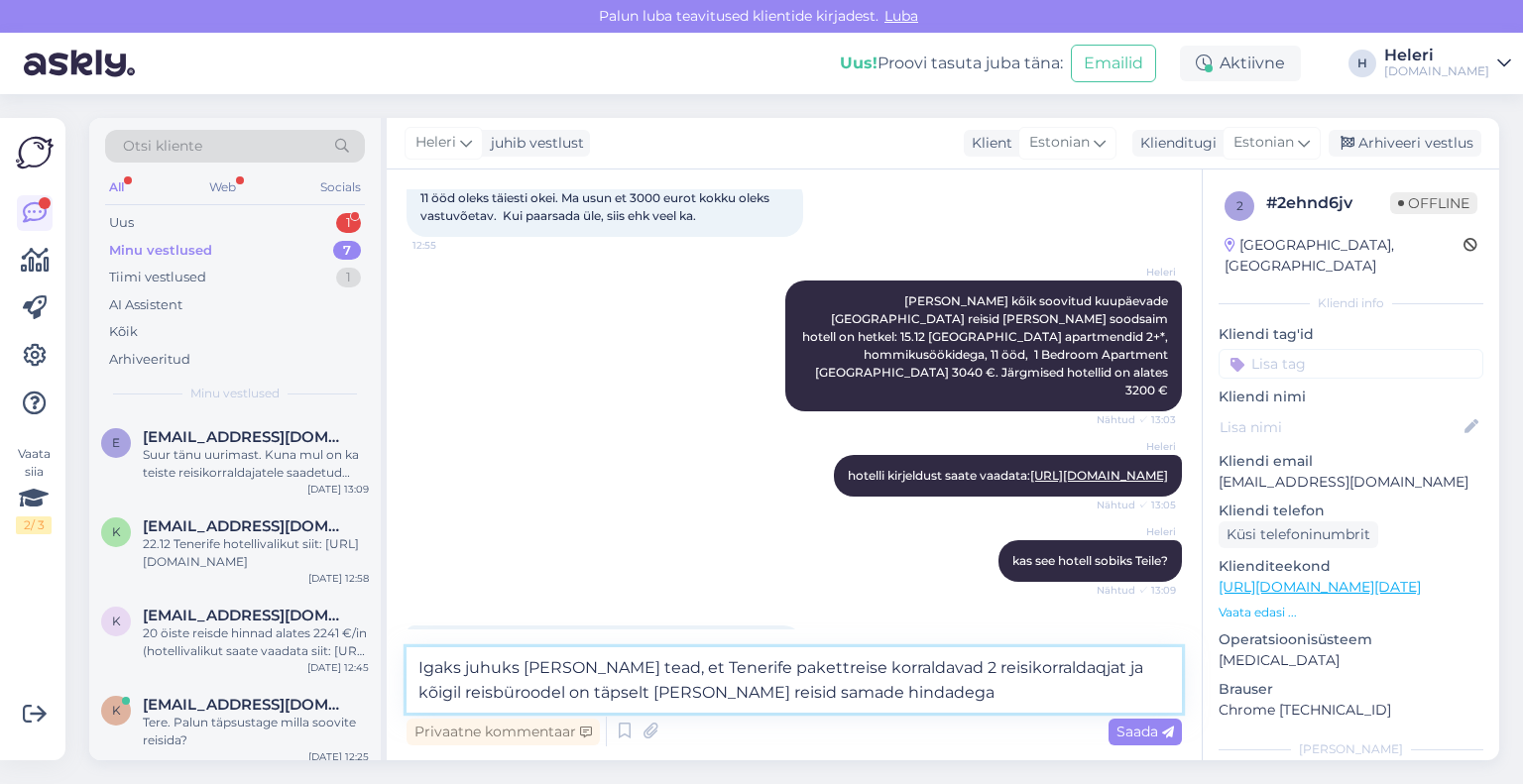 click on "Igaks juhuks [PERSON_NAME] tead, et Tenerife pakettreise korraldavad 2 reisikorraldaqjat ja kõigil reisbüroodel on täpselt [PERSON_NAME] reisid samade hindadega" at bounding box center (794, 680) 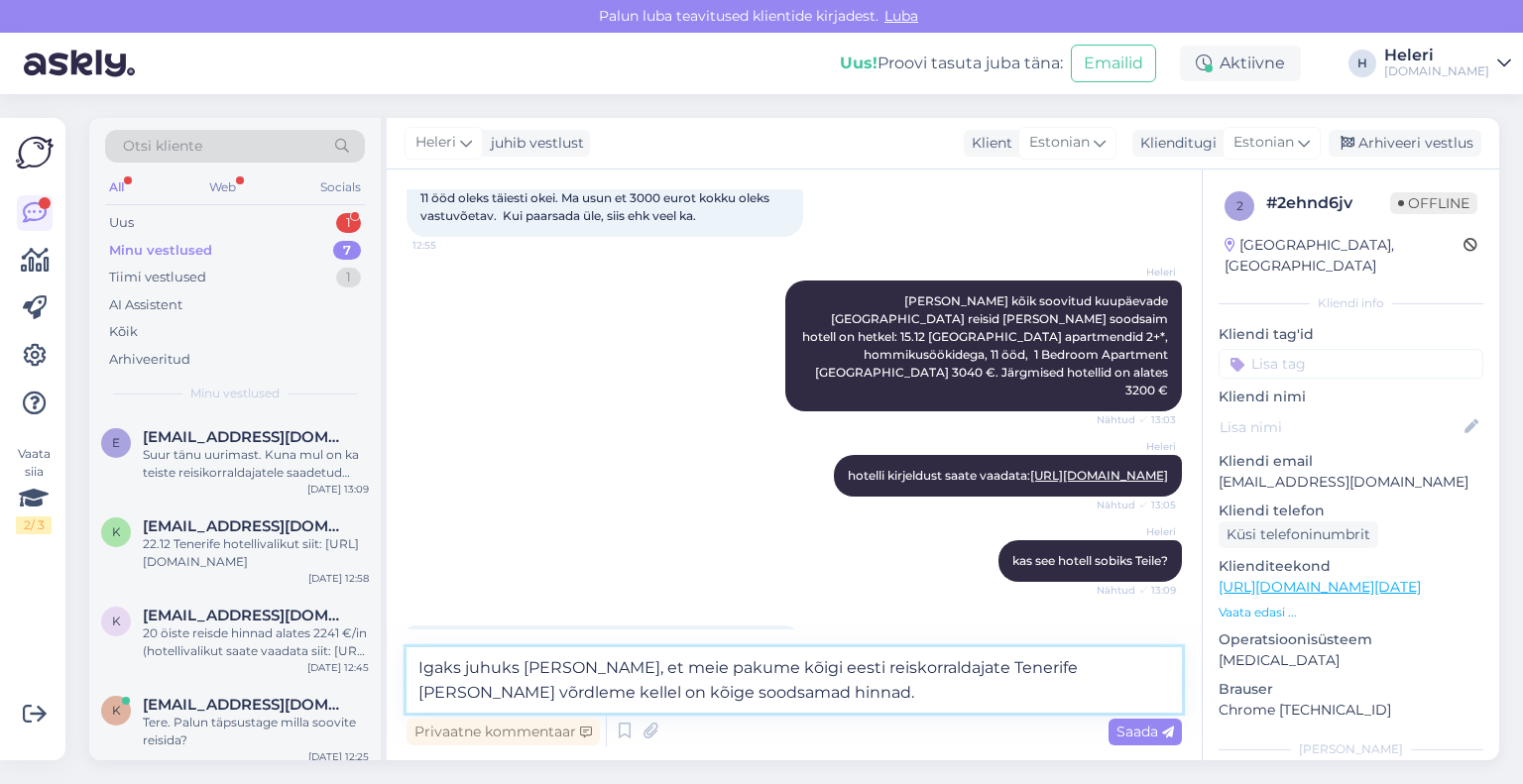 click on "Igaks juhuks [PERSON_NAME], et meie pakume kõigi eesti reiskorraldajate Tenerife [PERSON_NAME] võrdleme kellel on kõige soodsamad hinnad." at bounding box center (794, 680) 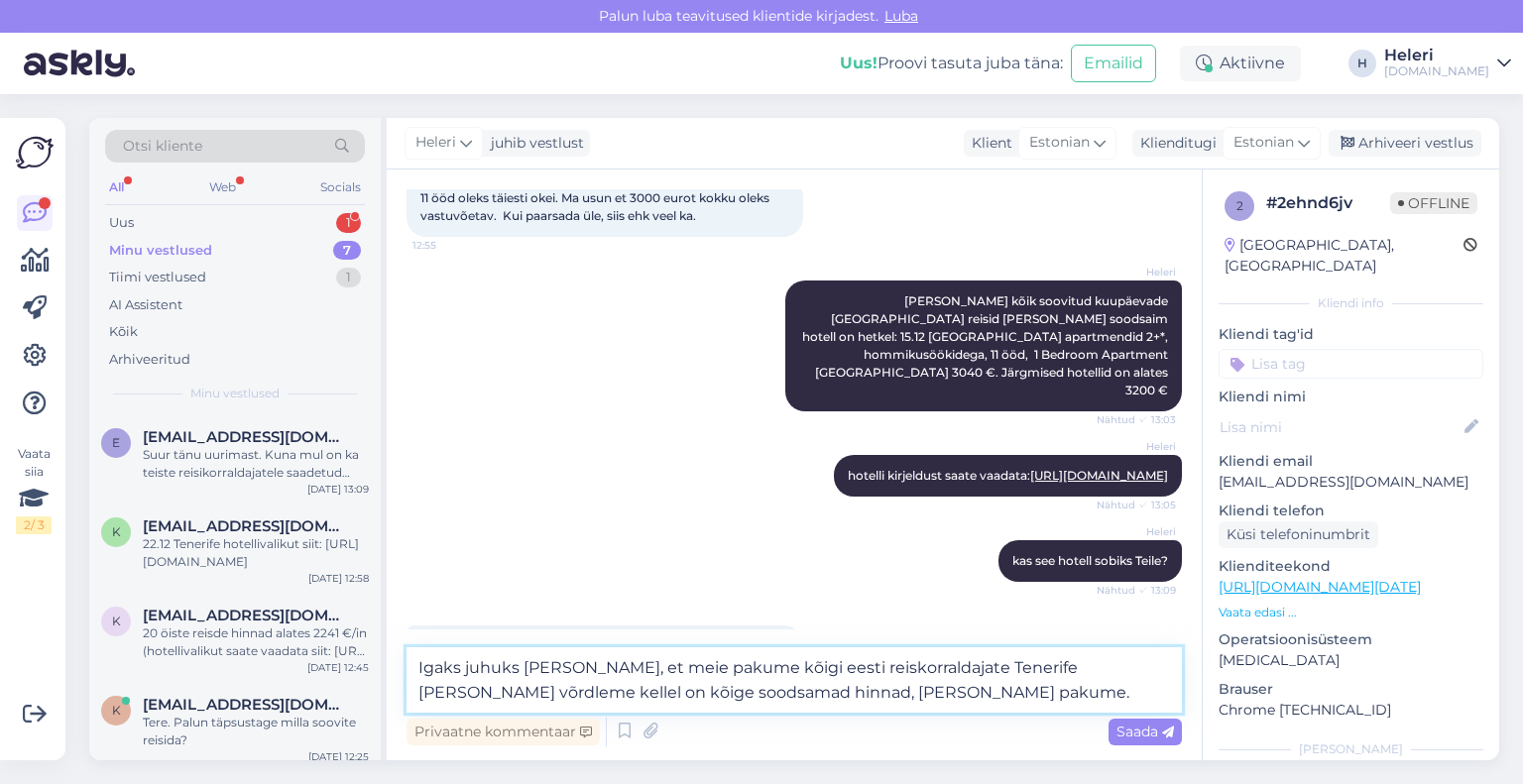 click on "Igaks juhuks [PERSON_NAME], et meie pakume kõigi eesti reiskorraldajate Tenerife [PERSON_NAME] võrdleme kellel on kõige soodsamad hinnad, [PERSON_NAME] pakume." at bounding box center (794, 680) 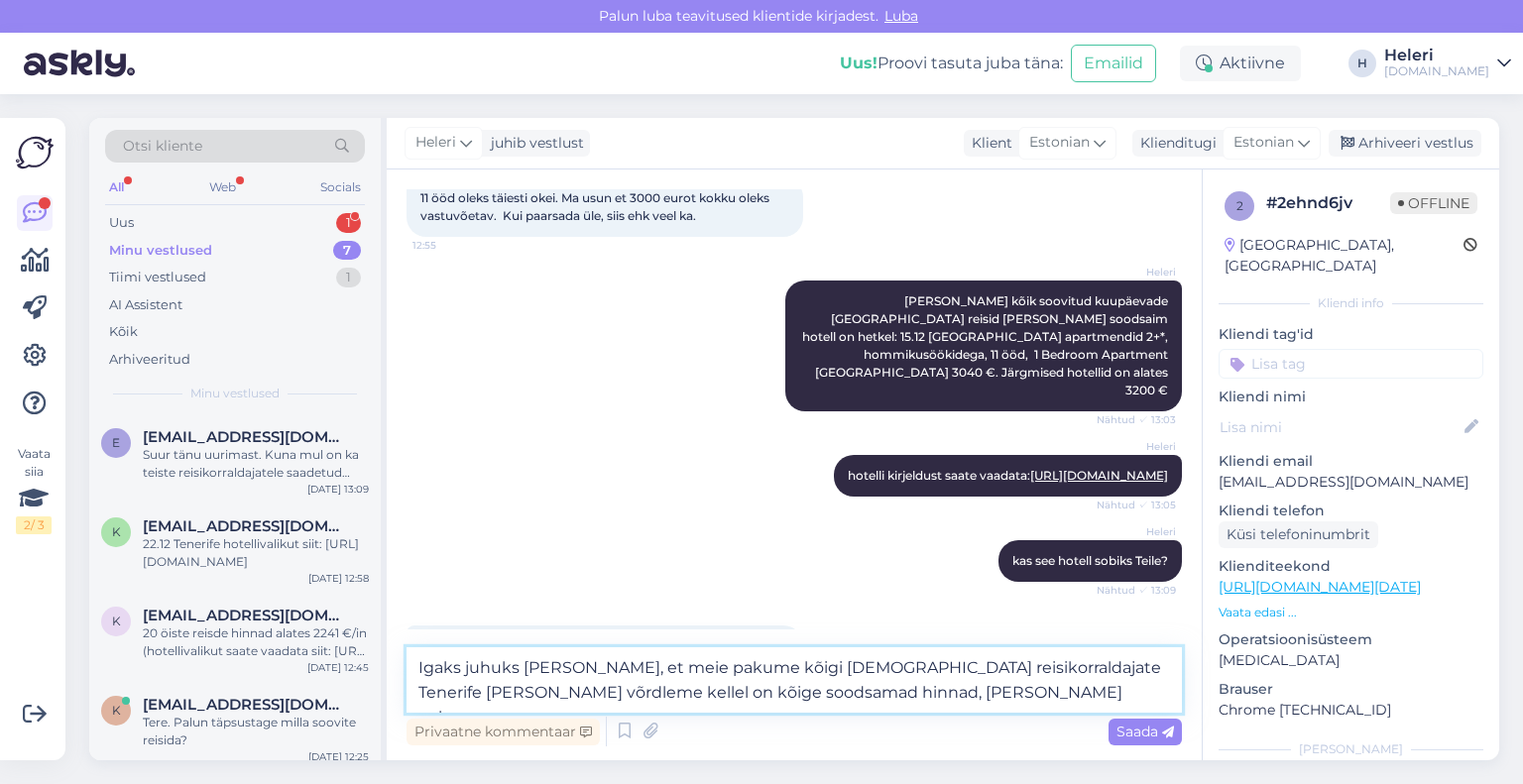 click on "Igaks juhuks [PERSON_NAME], et meie pakume kõigi [DEMOGRAPHIC_DATA] reisikorraldajate Tenerife [PERSON_NAME] võrdleme kellel on kõige soodsamad hinnad, [PERSON_NAME] pakume." at bounding box center (794, 680) 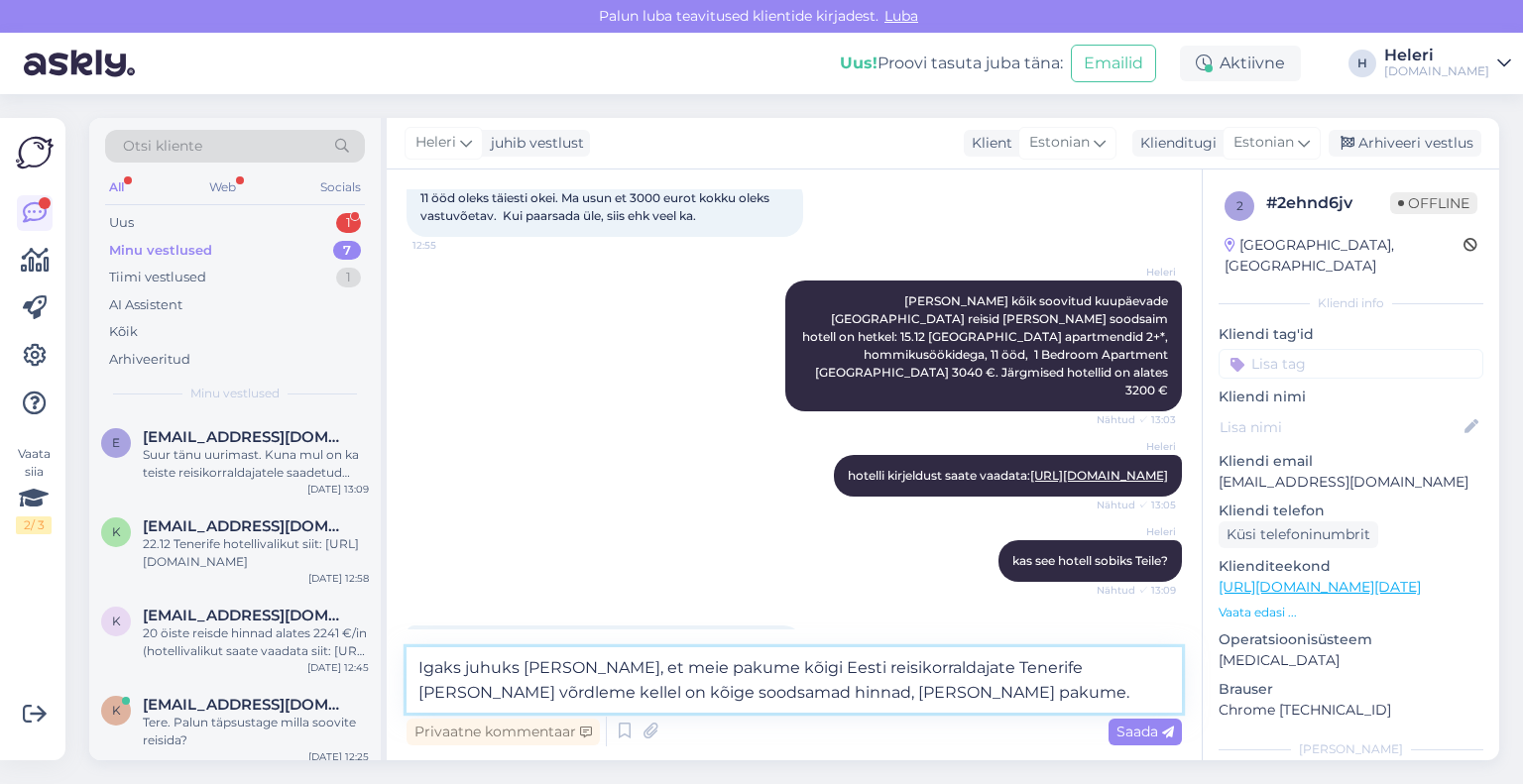click on "Igaks juhuks [PERSON_NAME], et meie pakume kõigi Eesti reisikorraldajate Tenerife [PERSON_NAME] võrdleme kellel on kõige soodsamad hinnad, [PERSON_NAME] pakume." at bounding box center [794, 680] 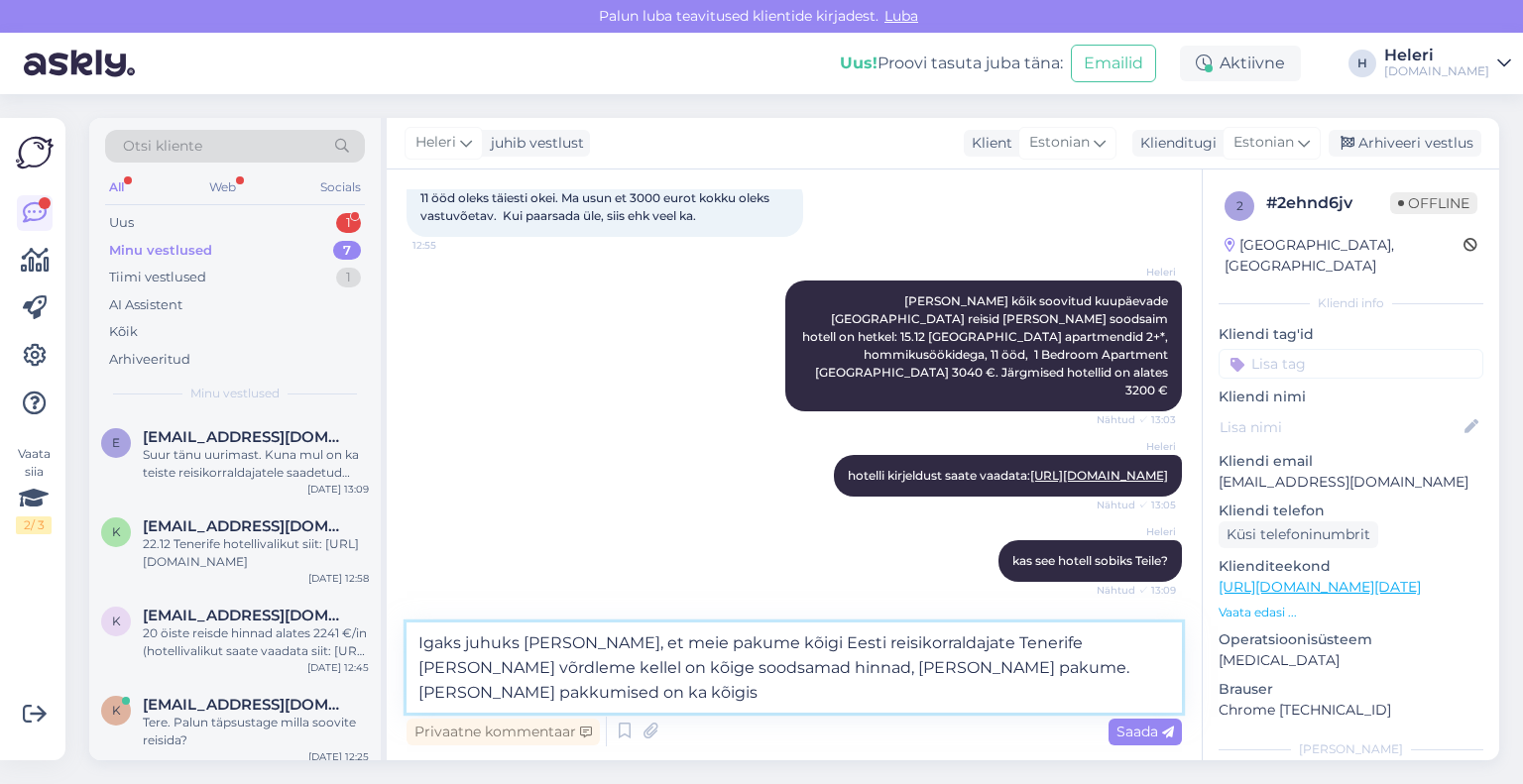 click on "Igaks juhuks [PERSON_NAME], et meie pakume kõigi Eesti reisikorraldajate Tenerife [PERSON_NAME] võrdleme kellel on kõige soodsamad hinnad, [PERSON_NAME] pakume. [PERSON_NAME] pakkumised on ka kõigis" at bounding box center (794, 667) 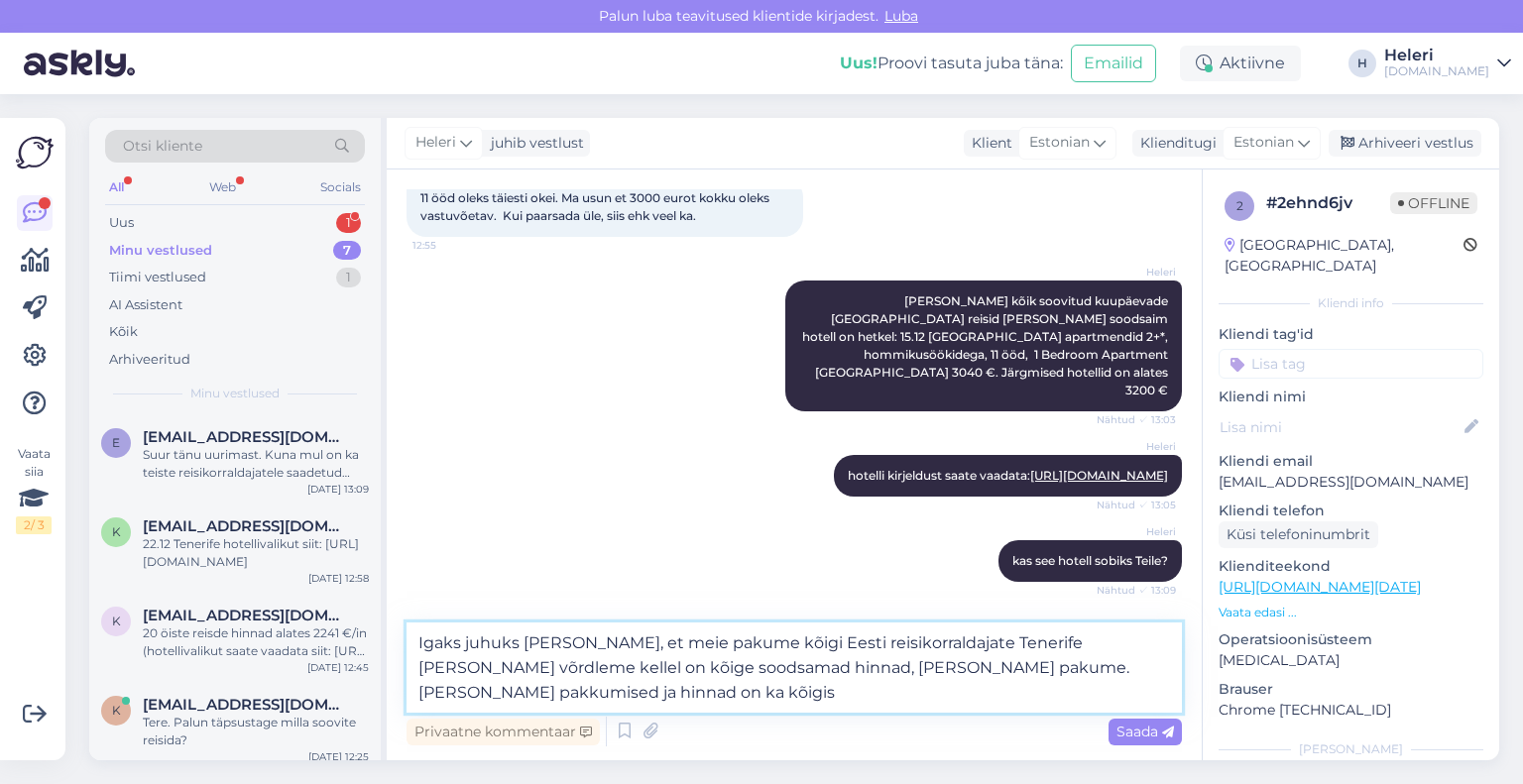 drag, startPoint x: 929, startPoint y: 669, endPoint x: 960, endPoint y: 683, distance: 34.0147 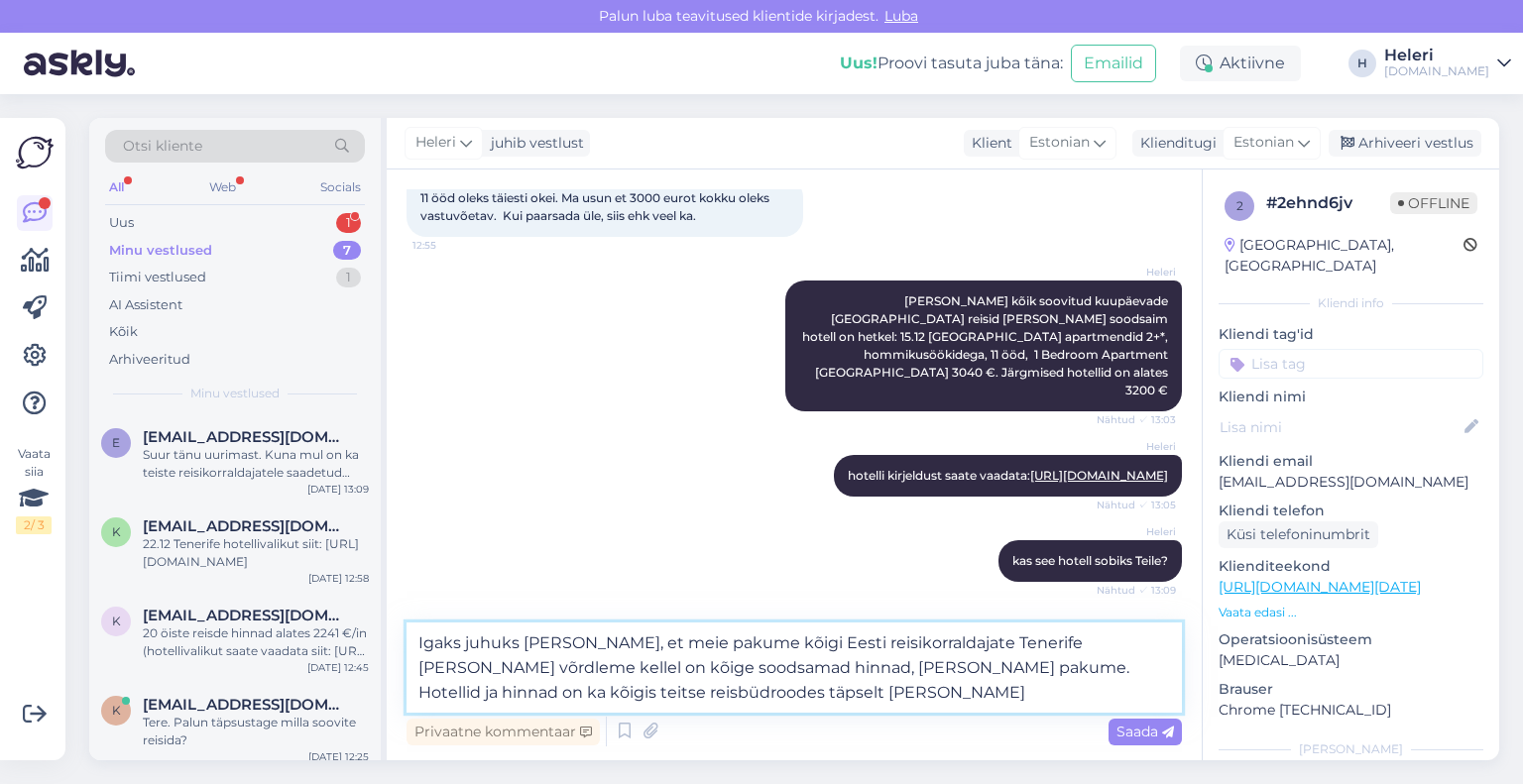 drag, startPoint x: 929, startPoint y: 669, endPoint x: 932, endPoint y: 685, distance: 16.27882 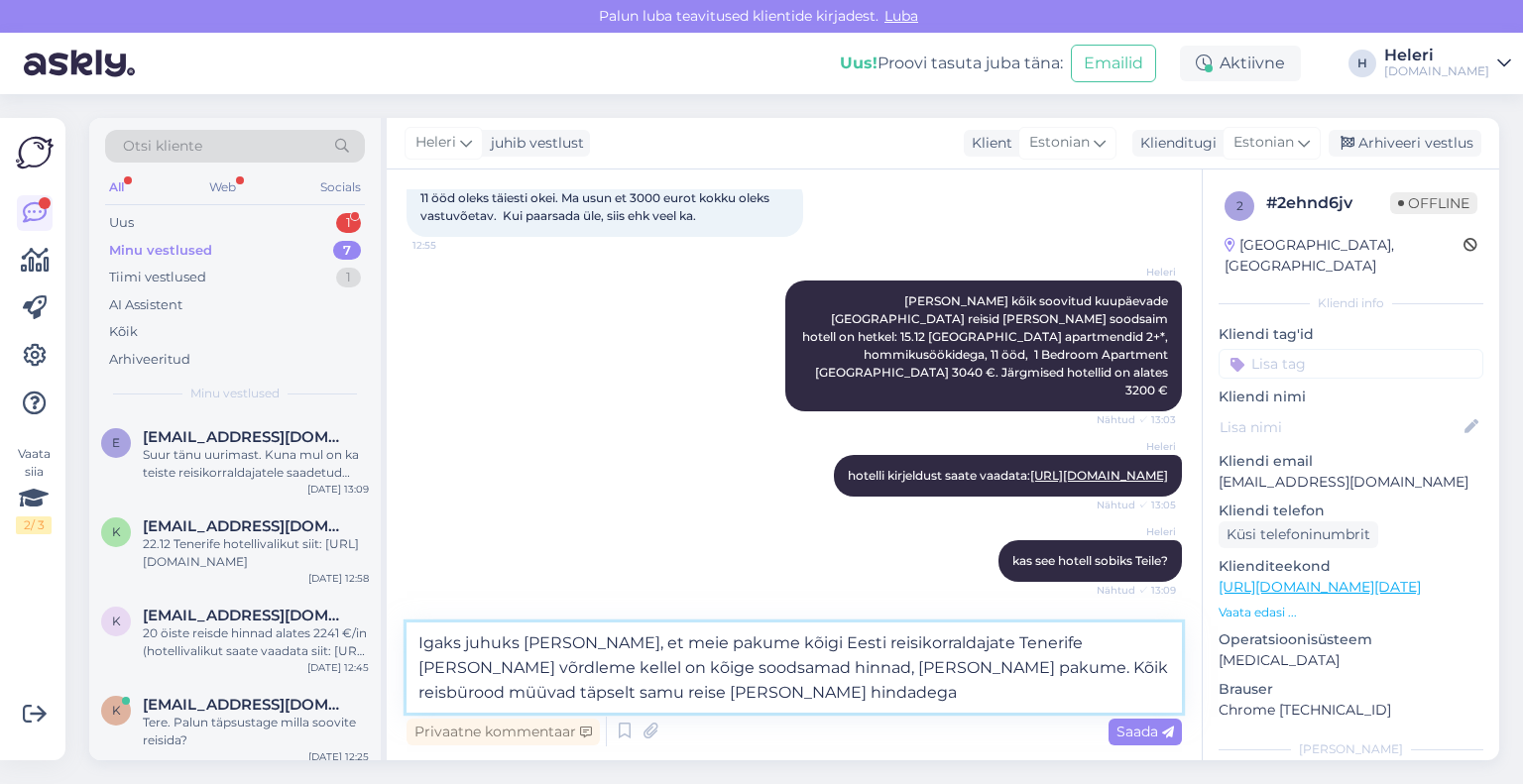 click on "Igaks juhuks [PERSON_NAME], et meie pakume kõigi Eesti reisikorraldajate Tenerife [PERSON_NAME] võrdleme kellel on kõige soodsamad hinnad, [PERSON_NAME] pakume. Kõik reisbürood müüvad täpselt samu reise [PERSON_NAME] hindadega" at bounding box center [794, 667] 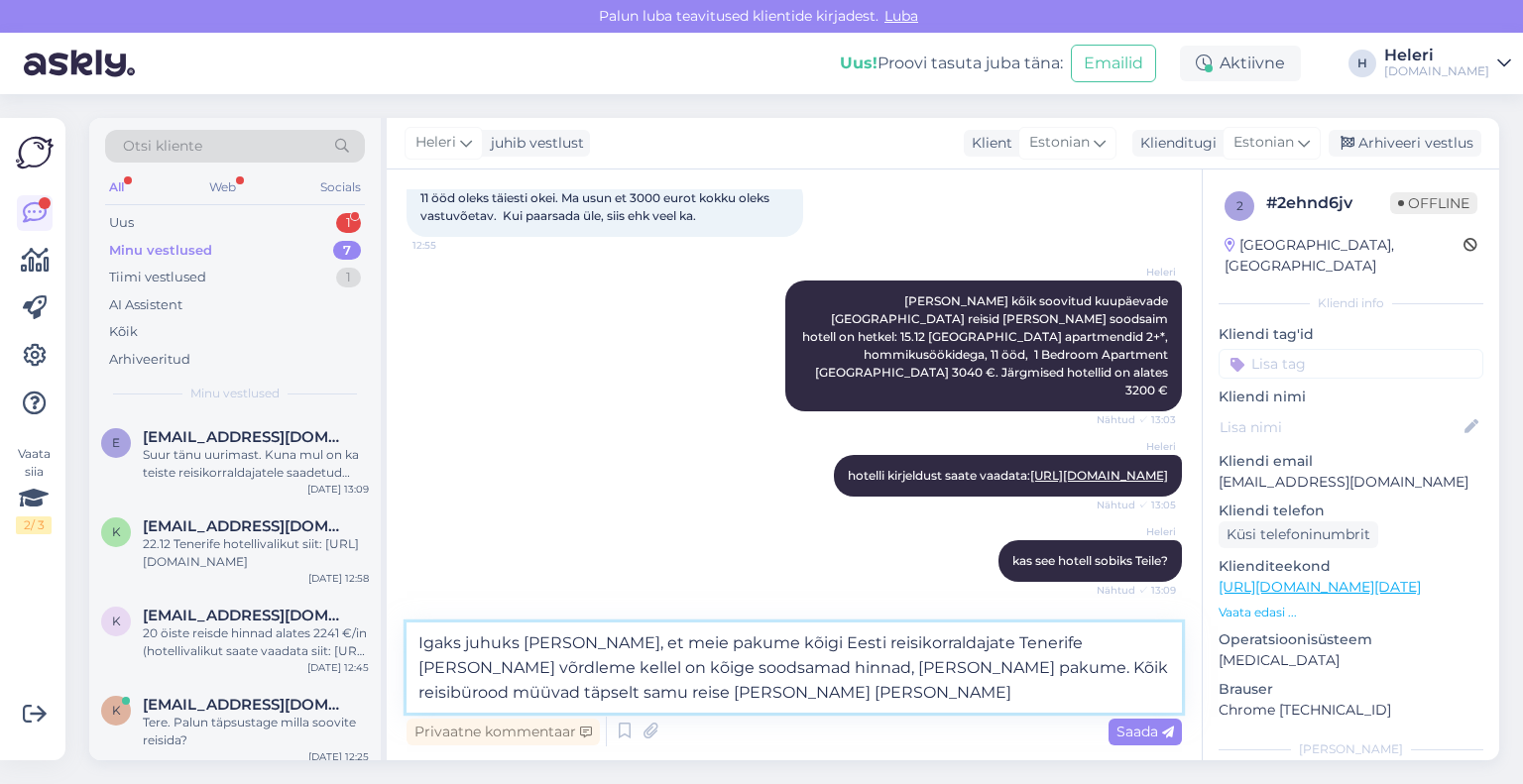 click on "Igaks juhuks [PERSON_NAME], et meie pakume kõigi Eesti reisikorraldajate Tenerife [PERSON_NAME] võrdleme kellel on kõige soodsamad hinnad, [PERSON_NAME] pakume. Kõik reisibürood müüvad täpselt samu reise [PERSON_NAME] [PERSON_NAME]" at bounding box center [794, 667] 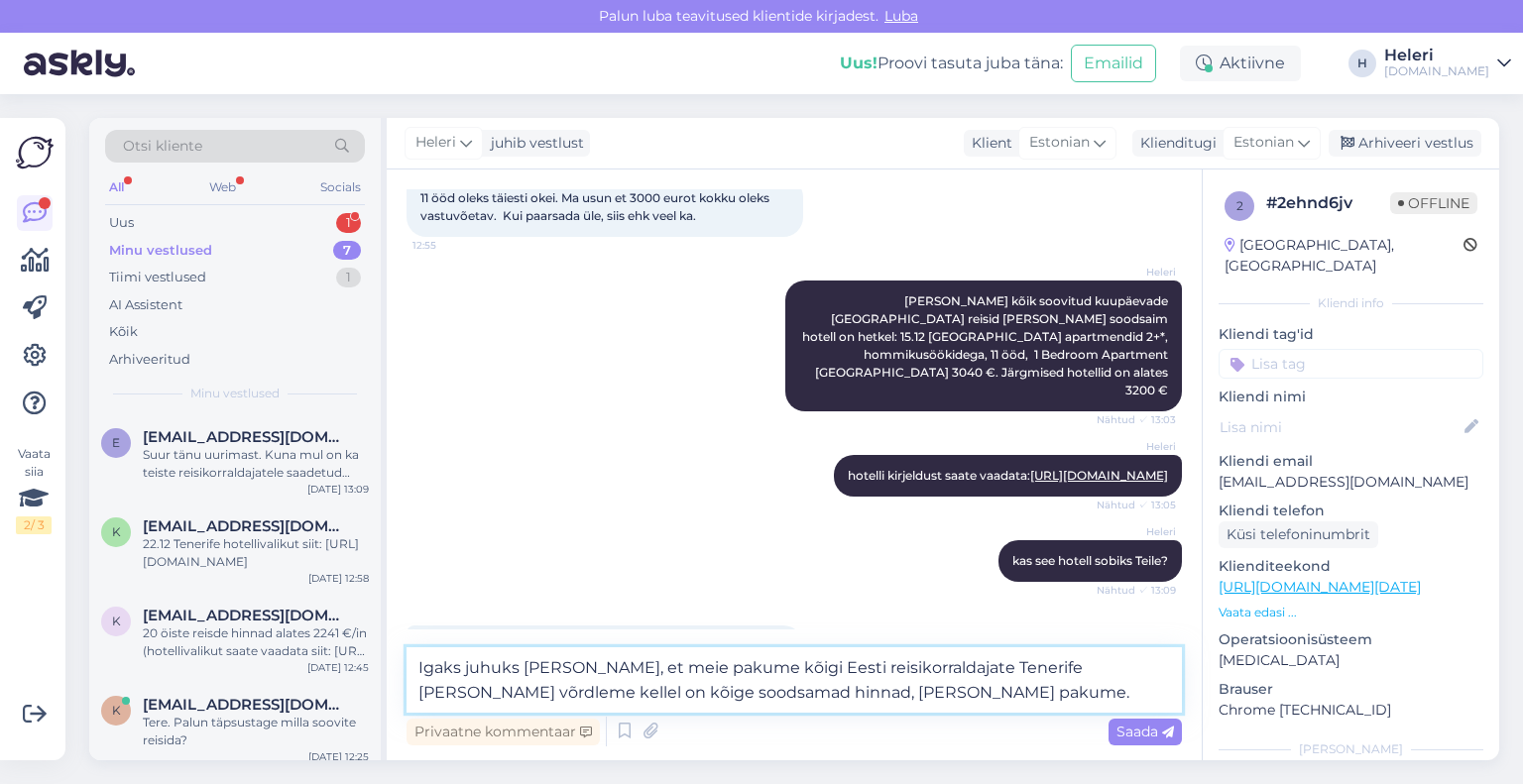 type on "Igaks juhuks [PERSON_NAME], et meie pakume kõigi Eesti reisikorraldajate Tenerife [PERSON_NAME] võrdleme kellel on kõige soodsamad hinnad, [PERSON_NAME] pakume." 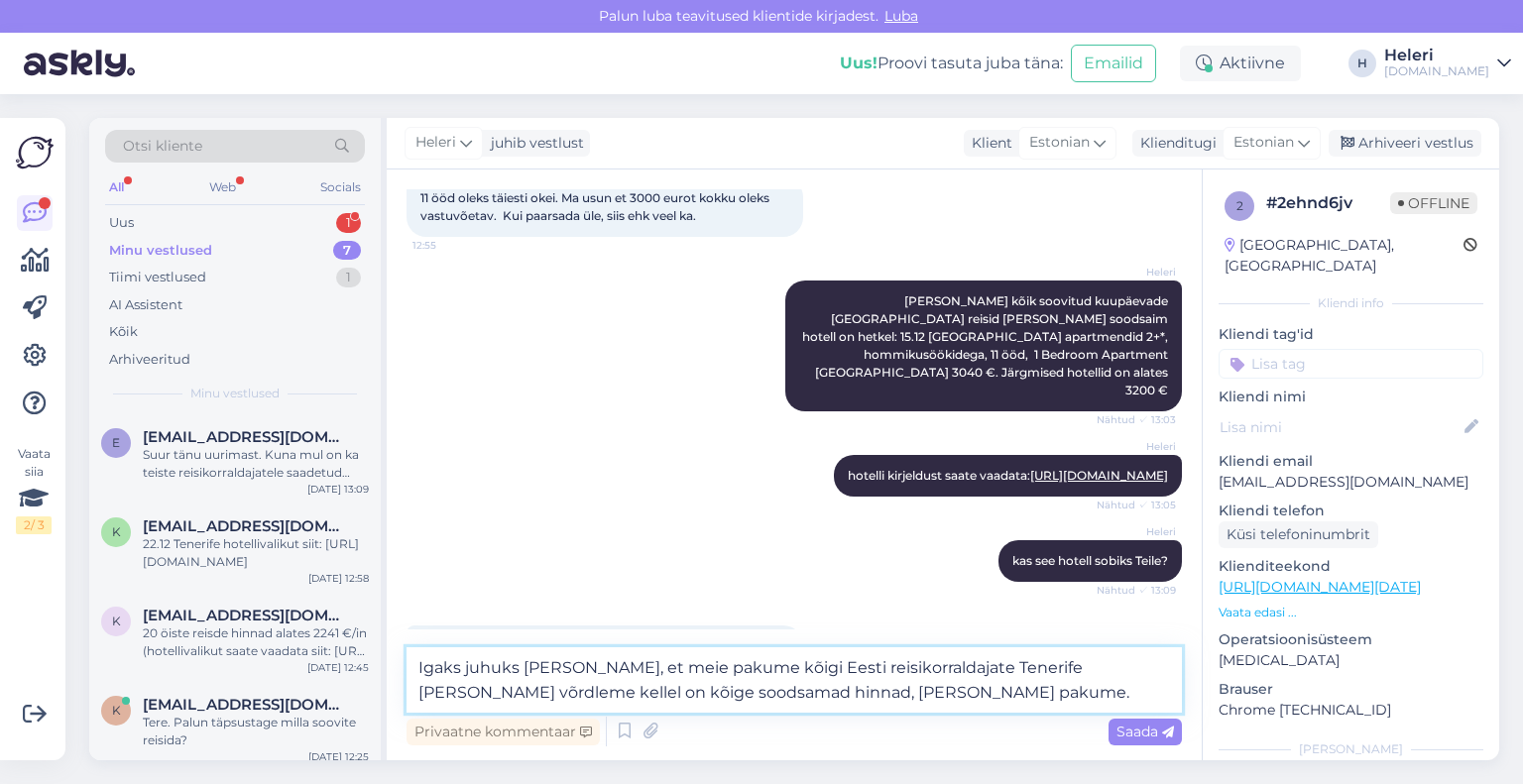 click on "Igaks juhuks [PERSON_NAME], et meie pakume kõigi Eesti reisikorraldajate Tenerife [PERSON_NAME] võrdleme kellel on kõige soodsamad hinnad, [PERSON_NAME] pakume." at bounding box center [794, 680] 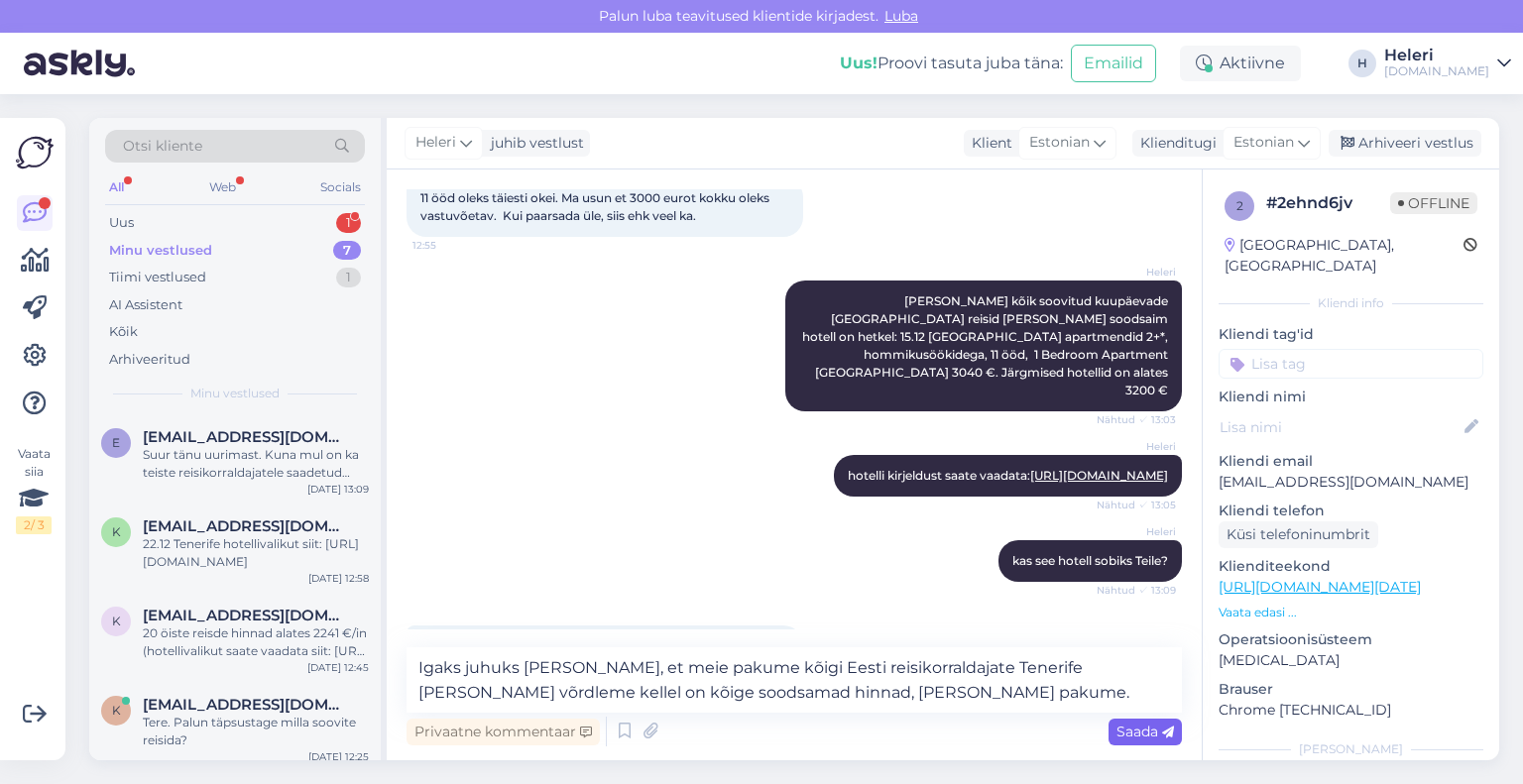 click on "Saada" at bounding box center (1145, 731) 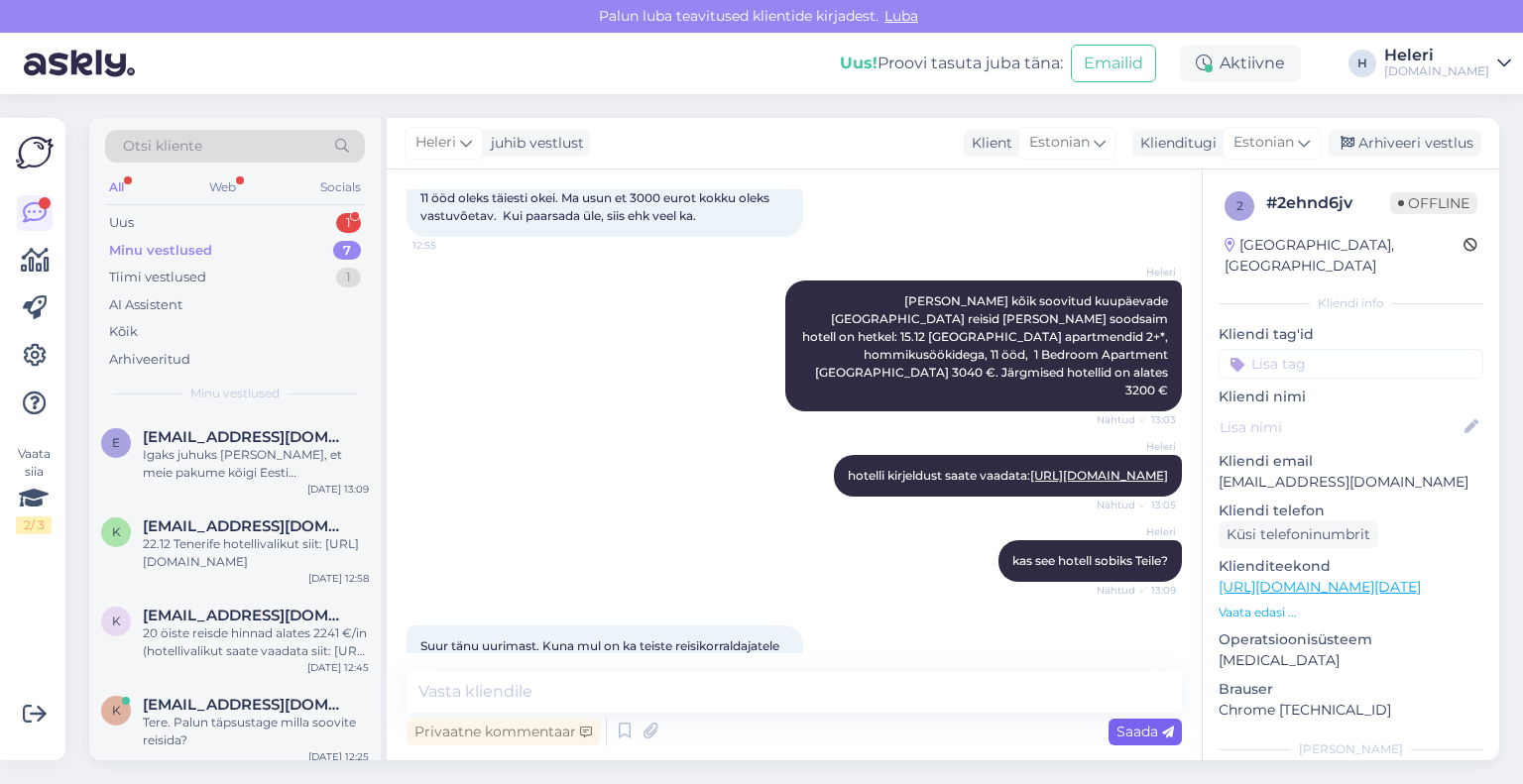 scroll, scrollTop: 953, scrollLeft: 0, axis: vertical 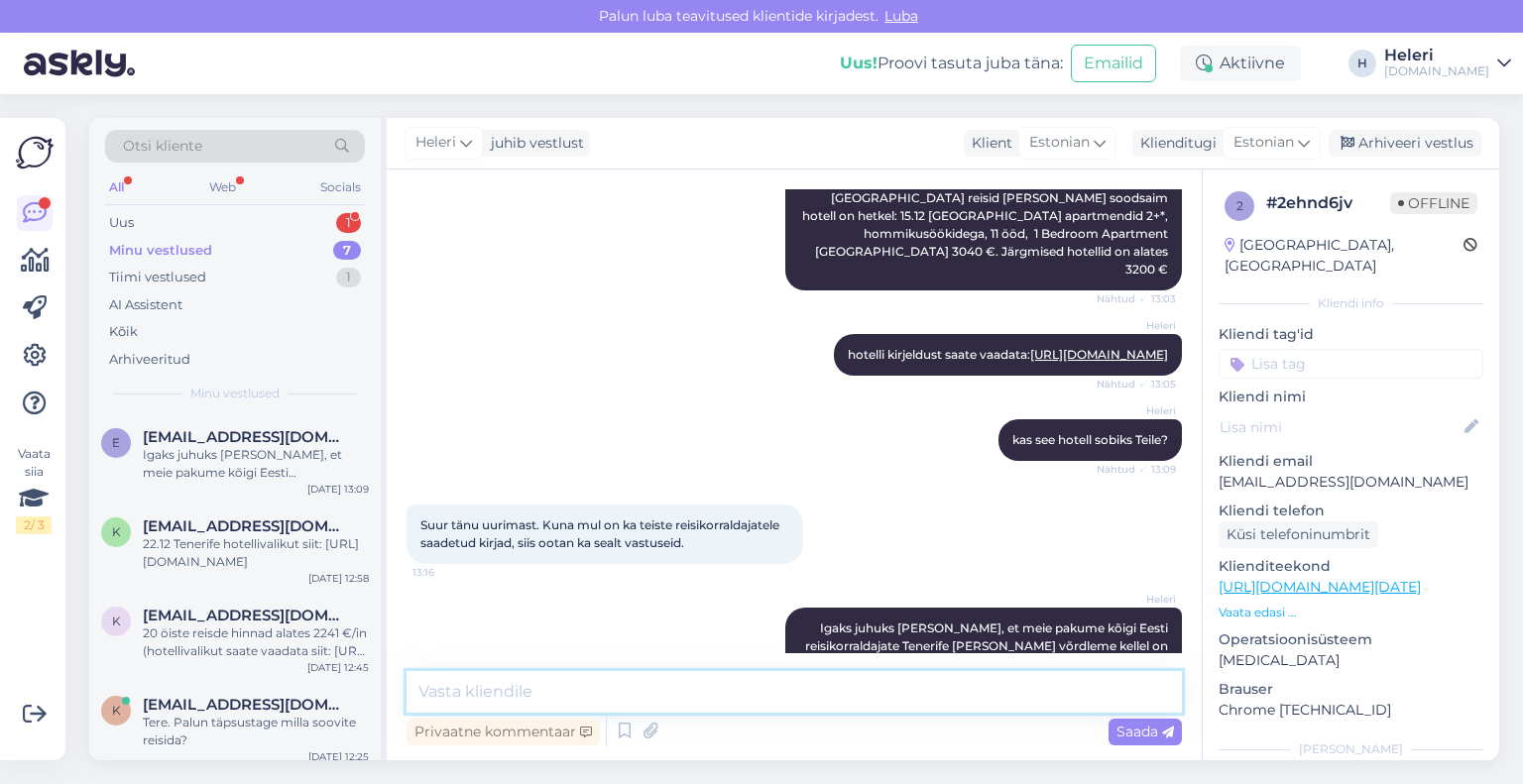 click at bounding box center (794, 692) 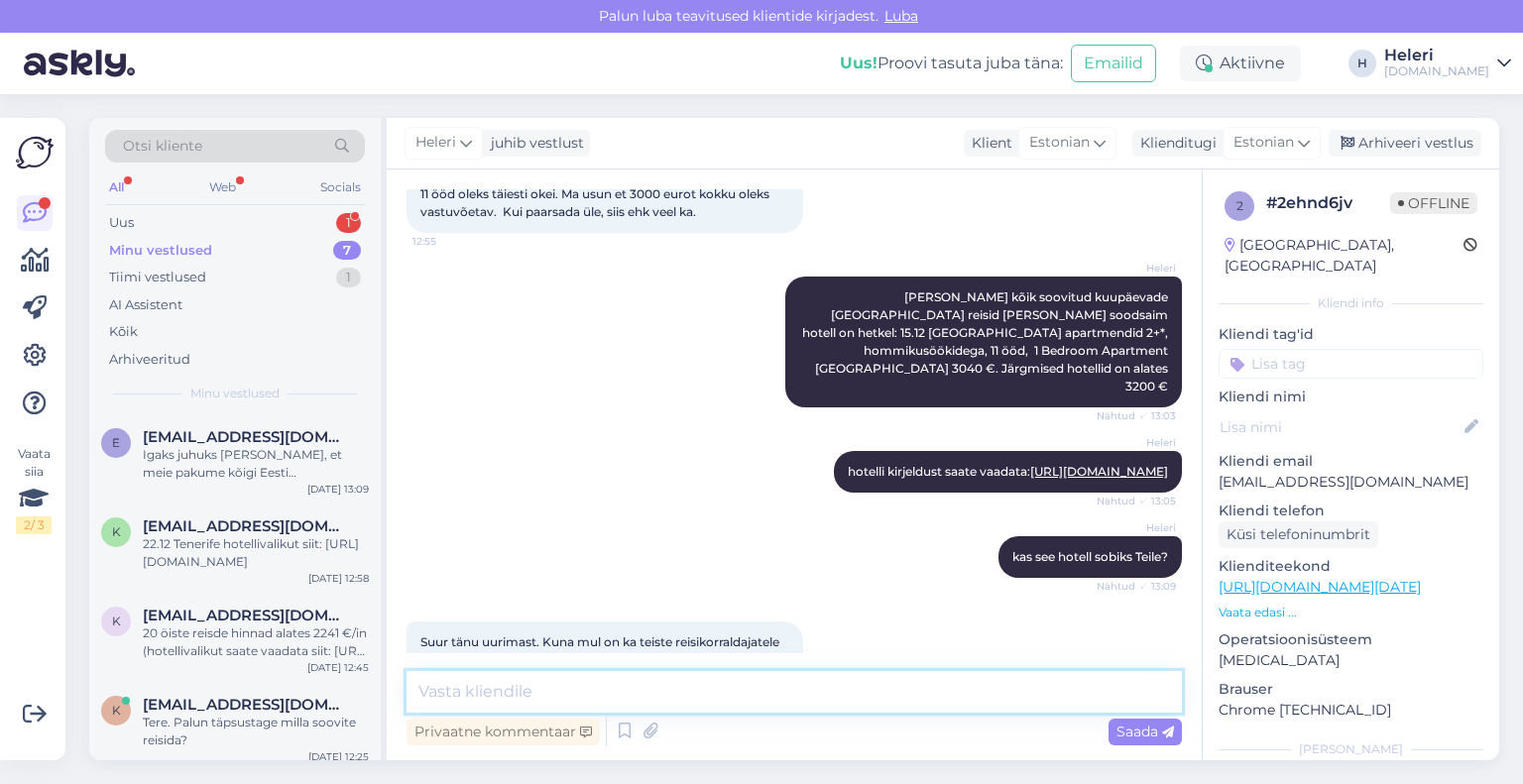 scroll, scrollTop: 952, scrollLeft: 0, axis: vertical 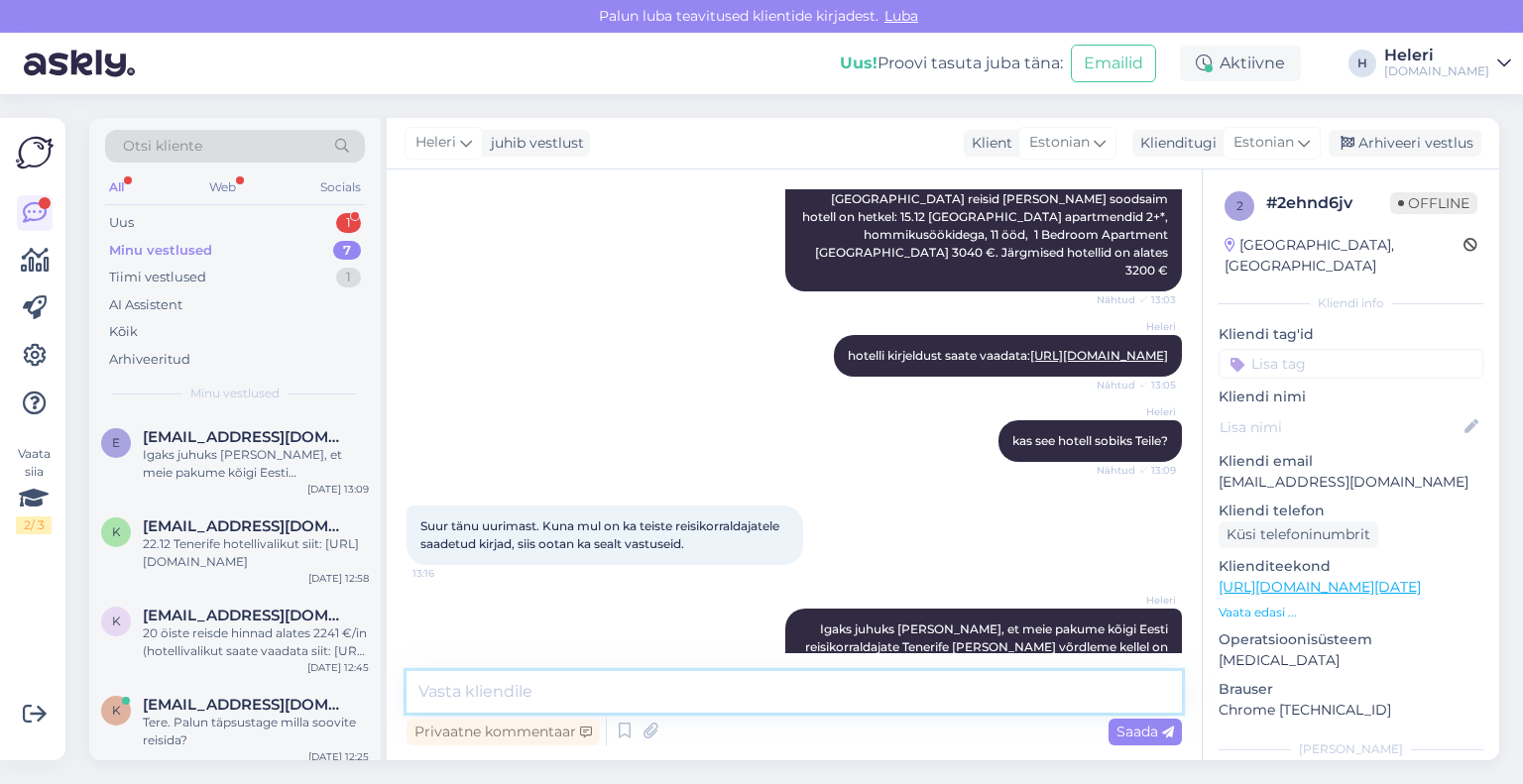click at bounding box center [794, 692] 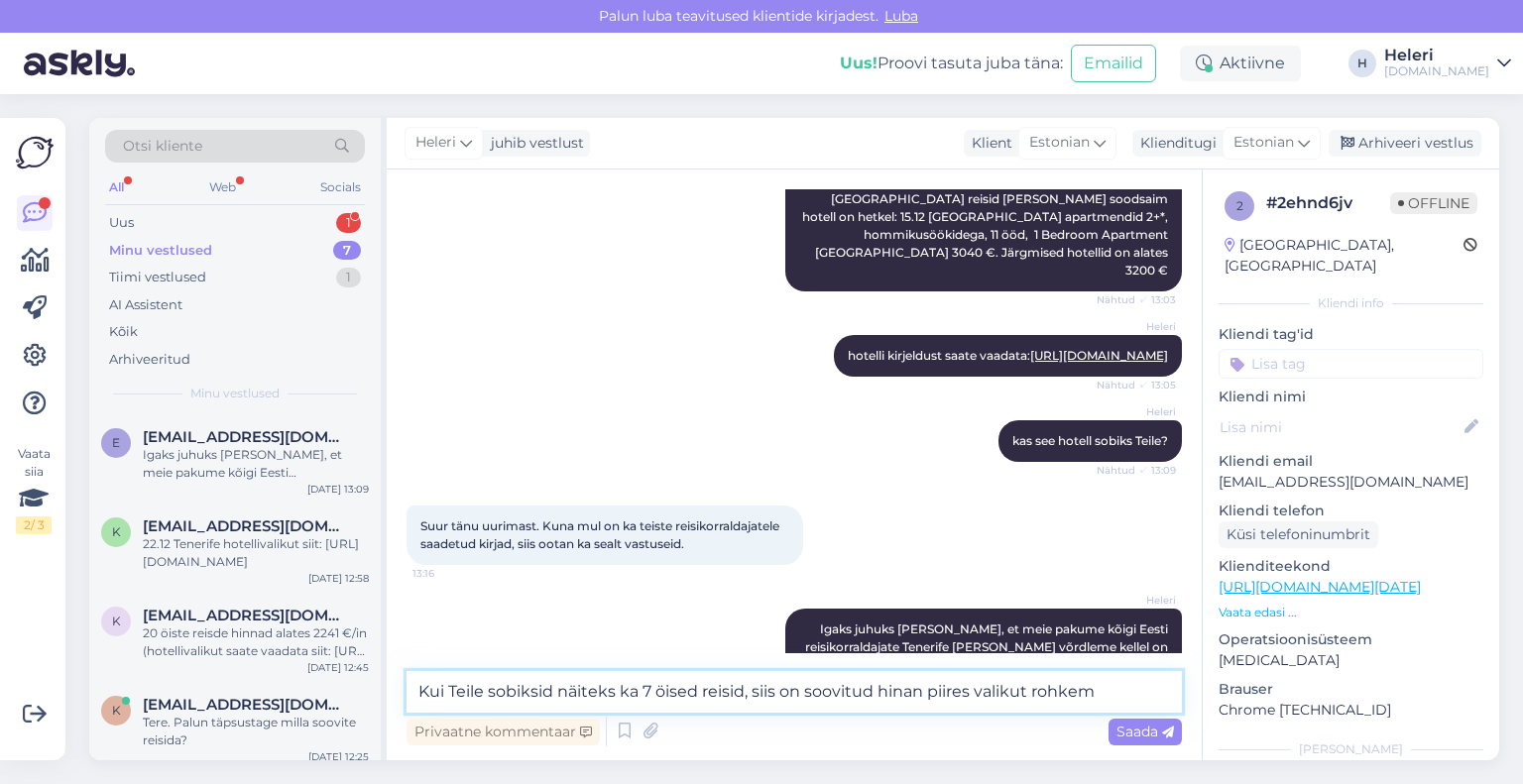drag, startPoint x: 900, startPoint y: 689, endPoint x: 924, endPoint y: 694, distance: 24.5153 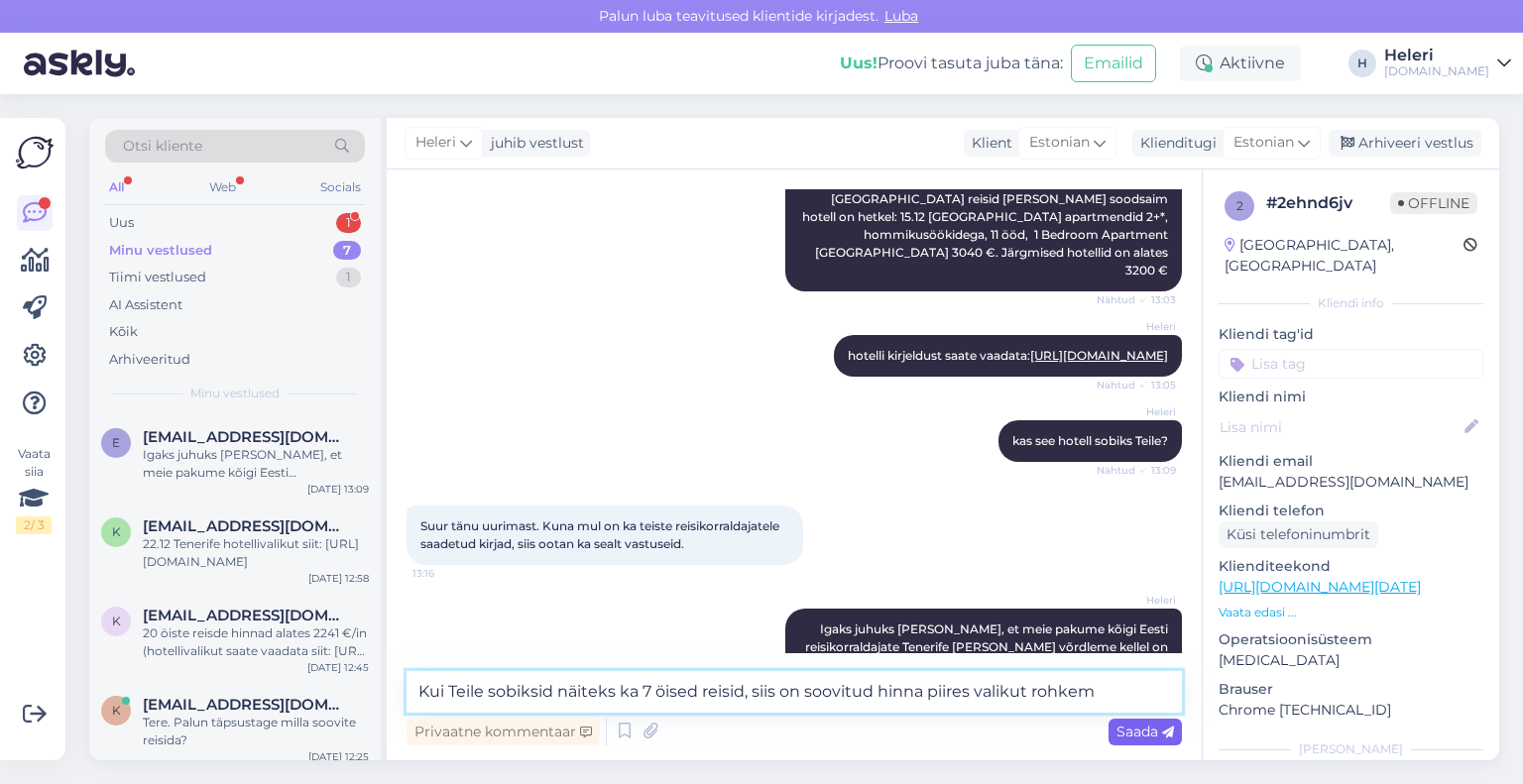 type on "Kui Teile sobiksid näiteks ka 7 öised reisid, siis on soovitud hinna piires valikut rohkem" 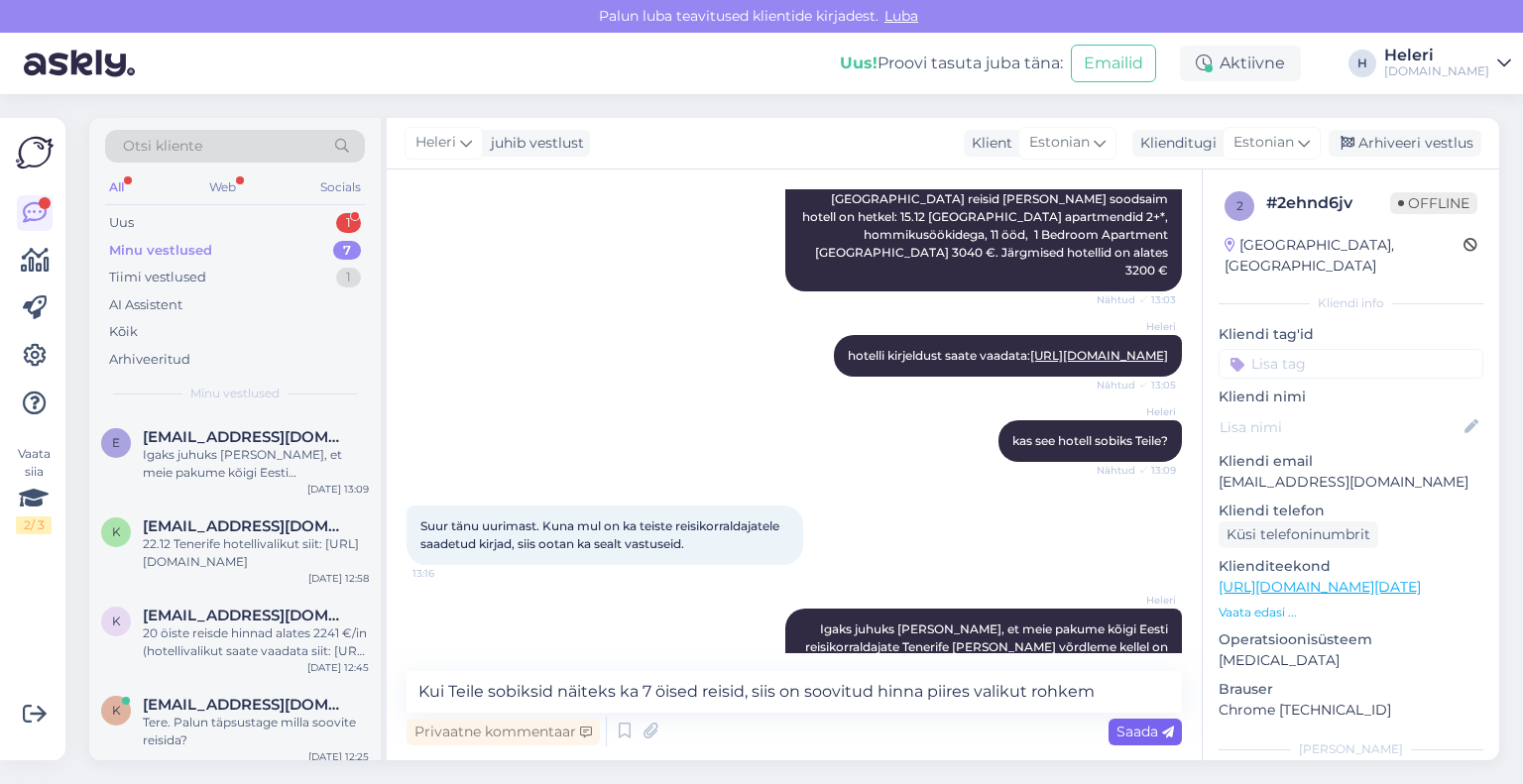 click on "Saada" at bounding box center [1145, 731] 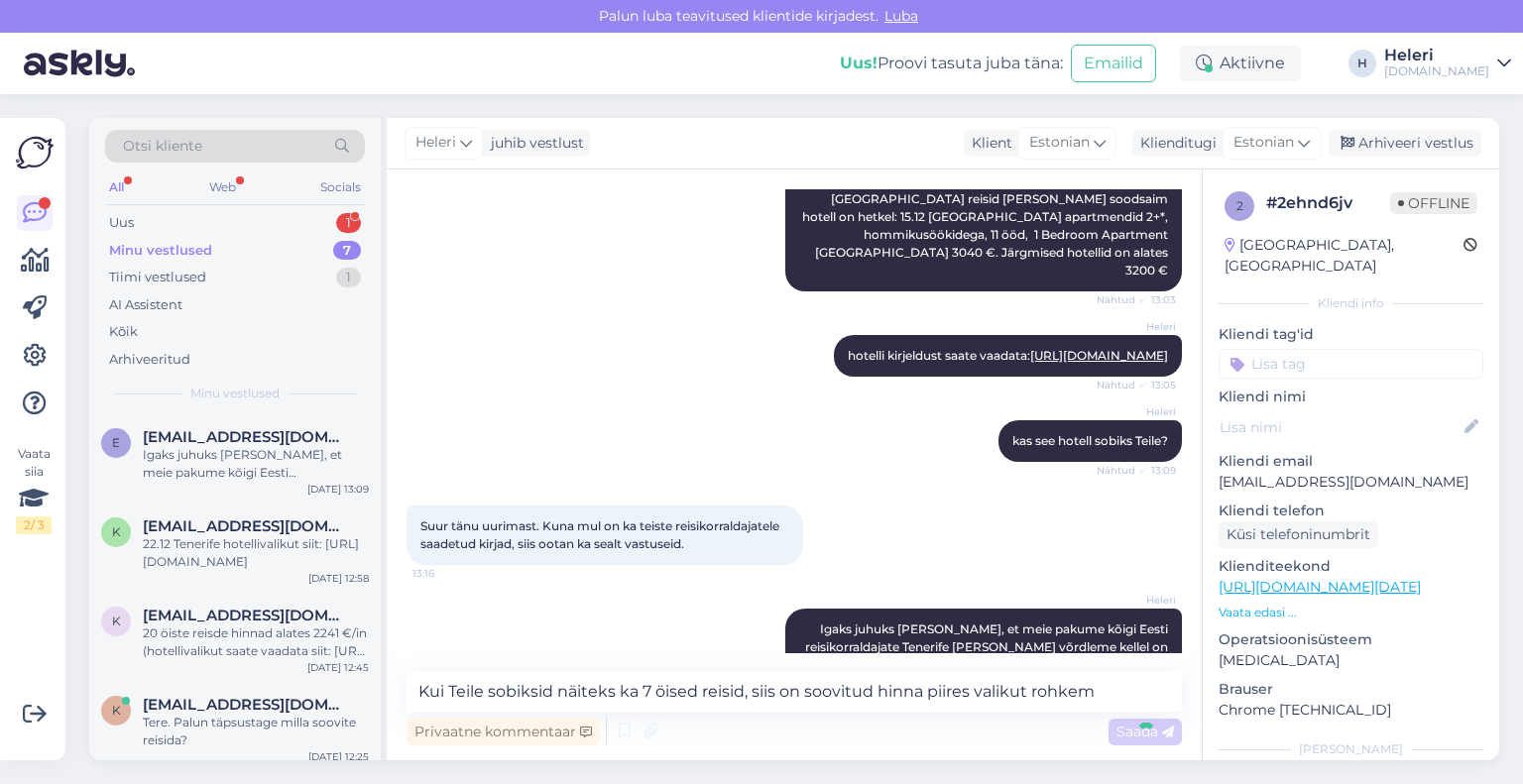 type 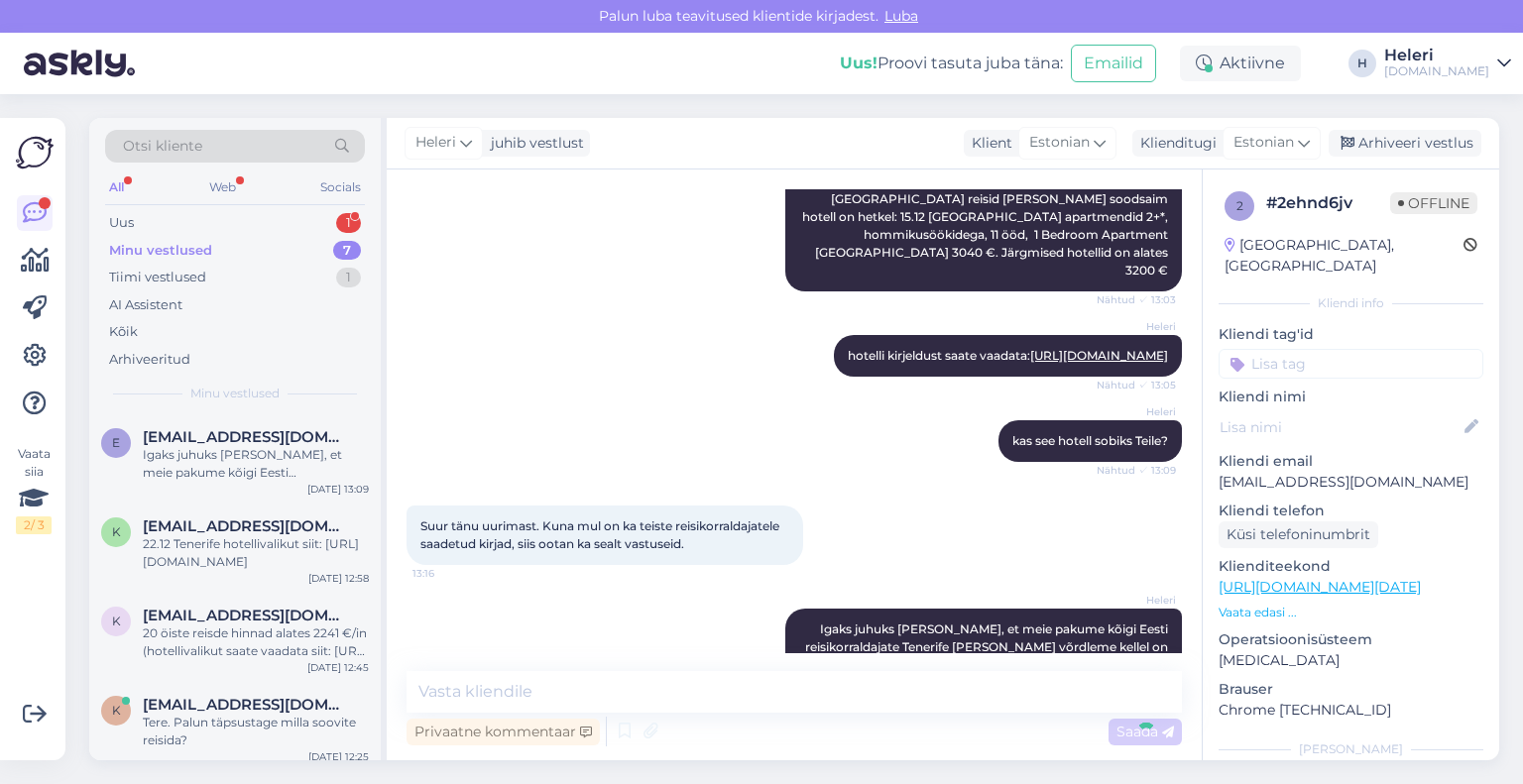 scroll, scrollTop: 1057, scrollLeft: 0, axis: vertical 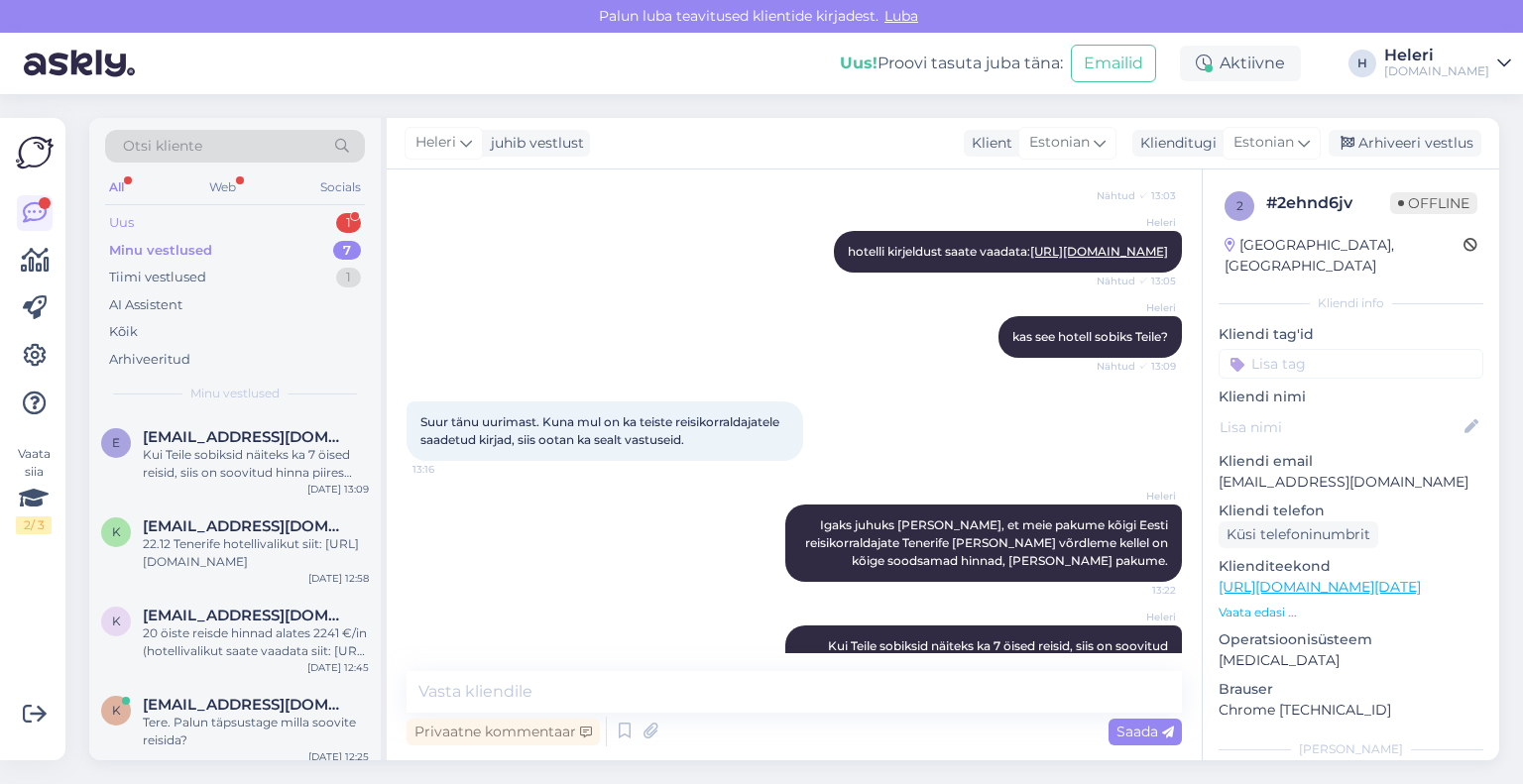 click on "Uus 1" at bounding box center (235, 223) 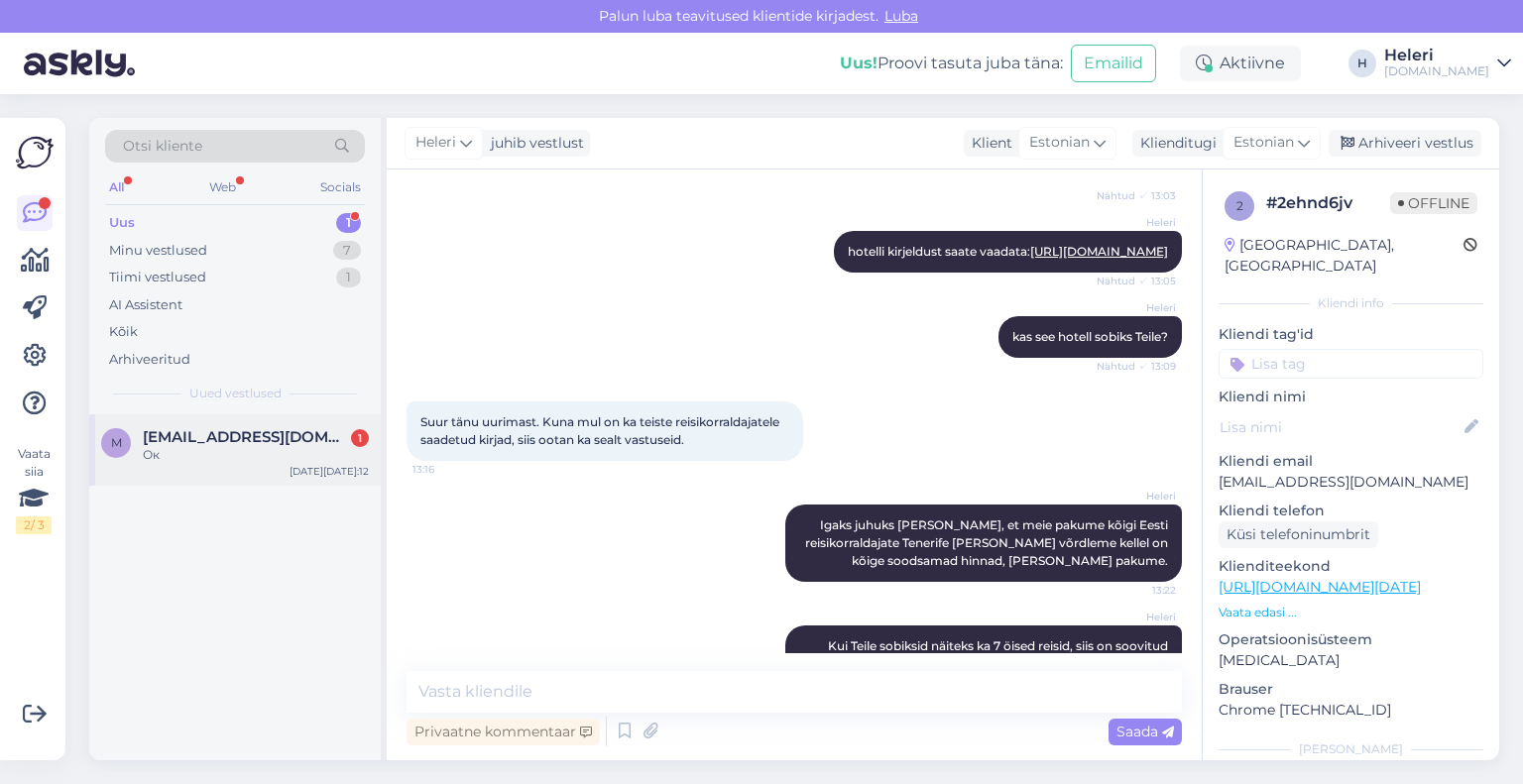 click on "[EMAIL_ADDRESS][DOMAIN_NAME]" at bounding box center [246, 437] 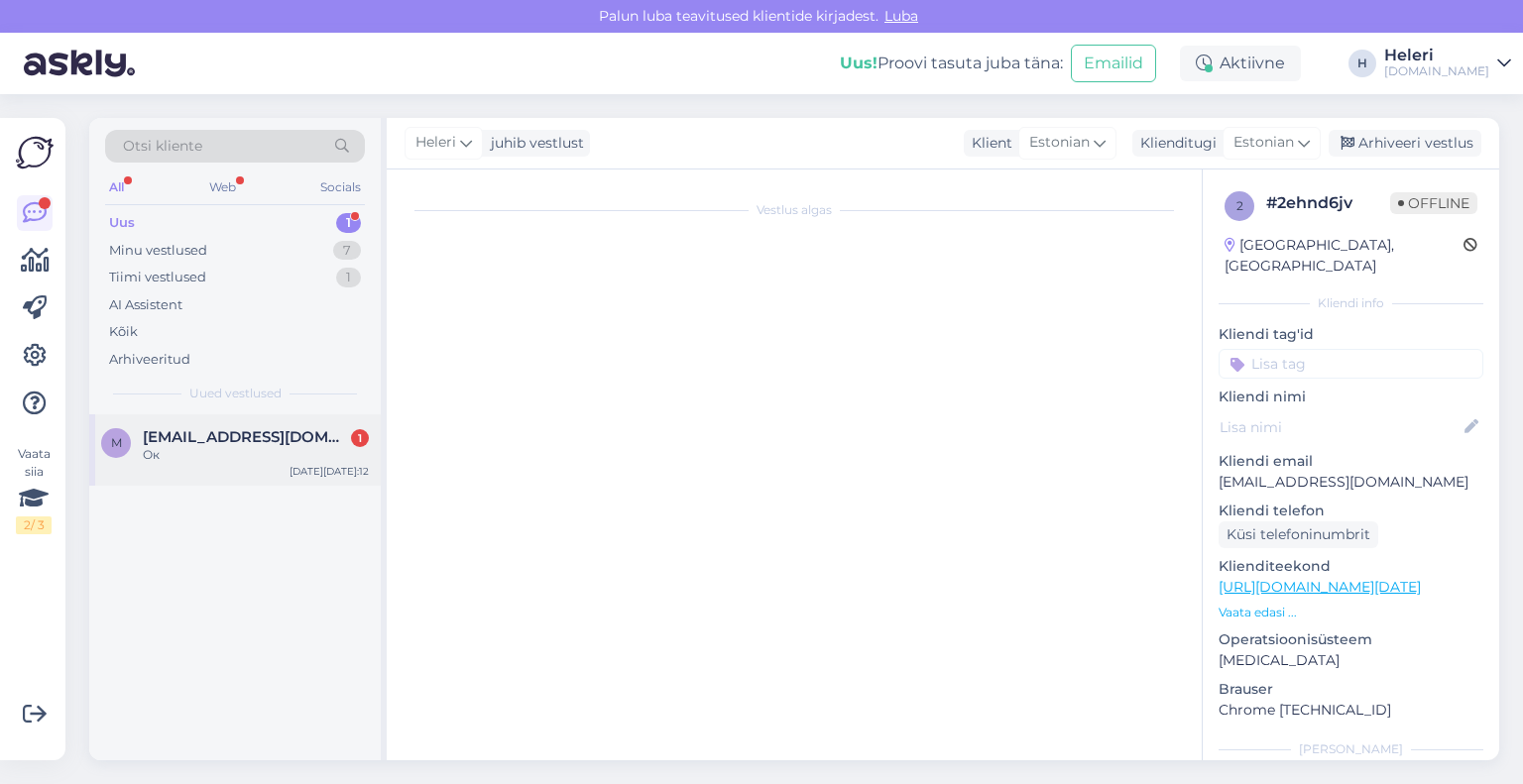 scroll, scrollTop: 509, scrollLeft: 0, axis: vertical 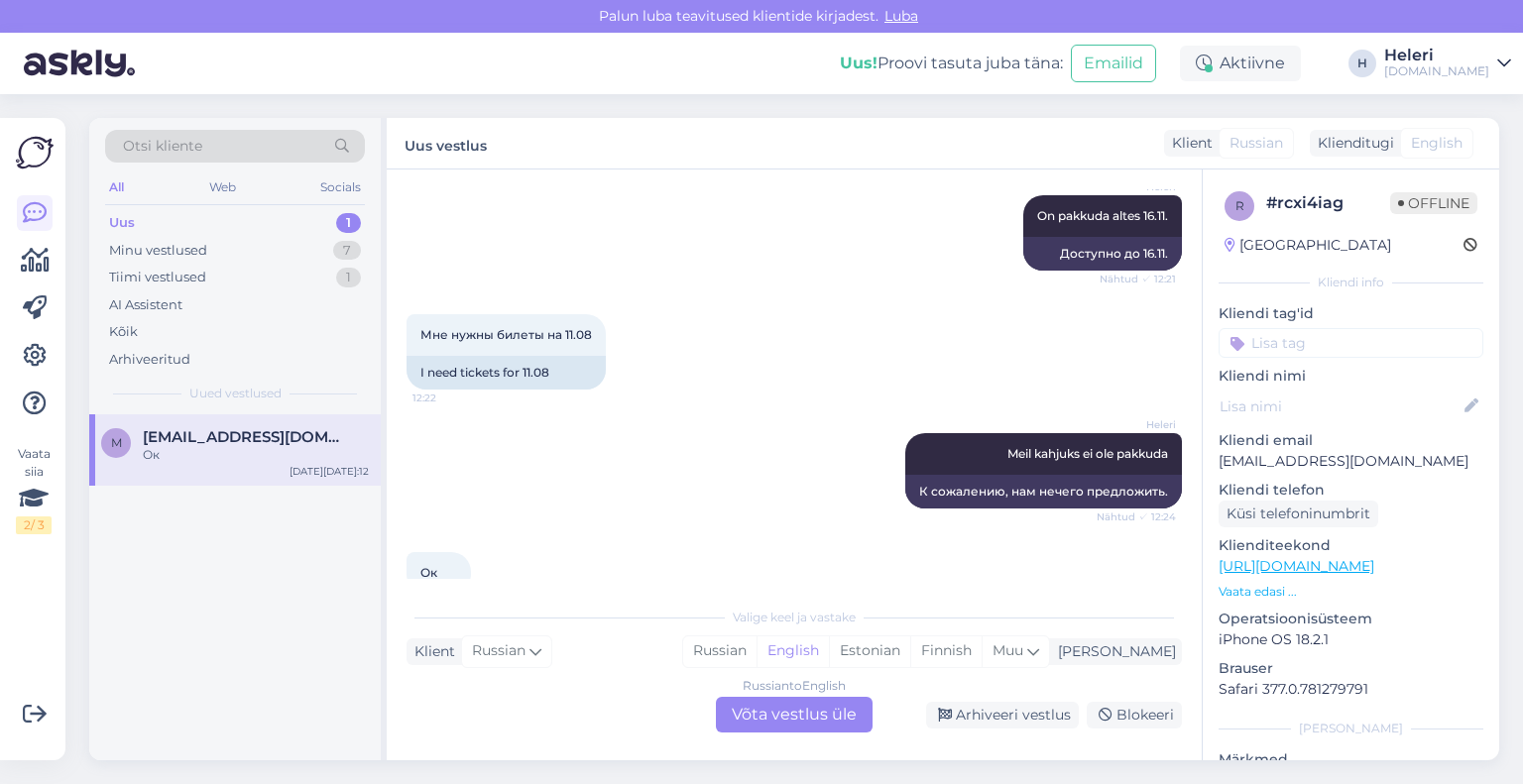 drag, startPoint x: 816, startPoint y: 707, endPoint x: 956, endPoint y: 593, distance: 180.54362 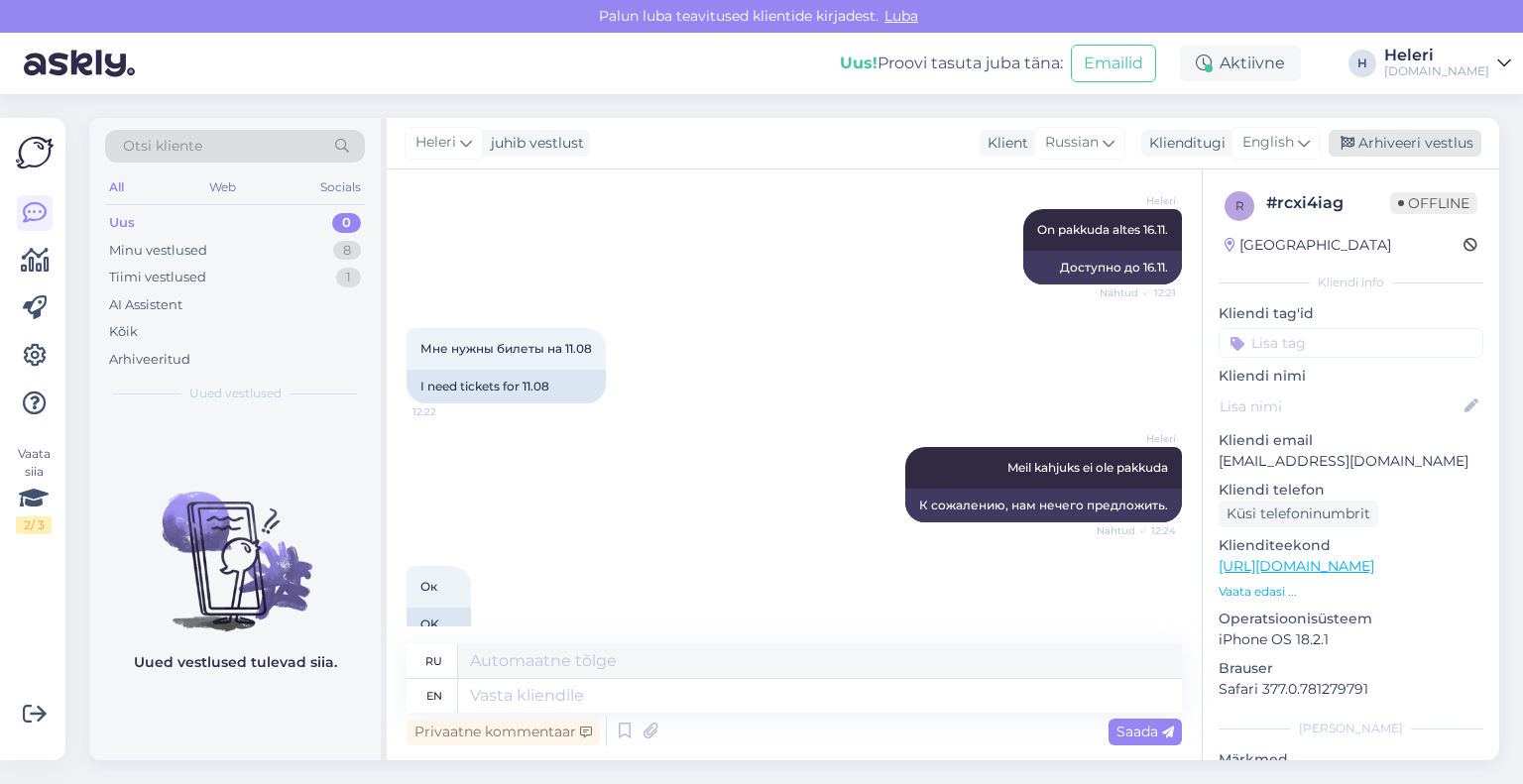 click on "Arhiveeri vestlus" at bounding box center (1405, 143) 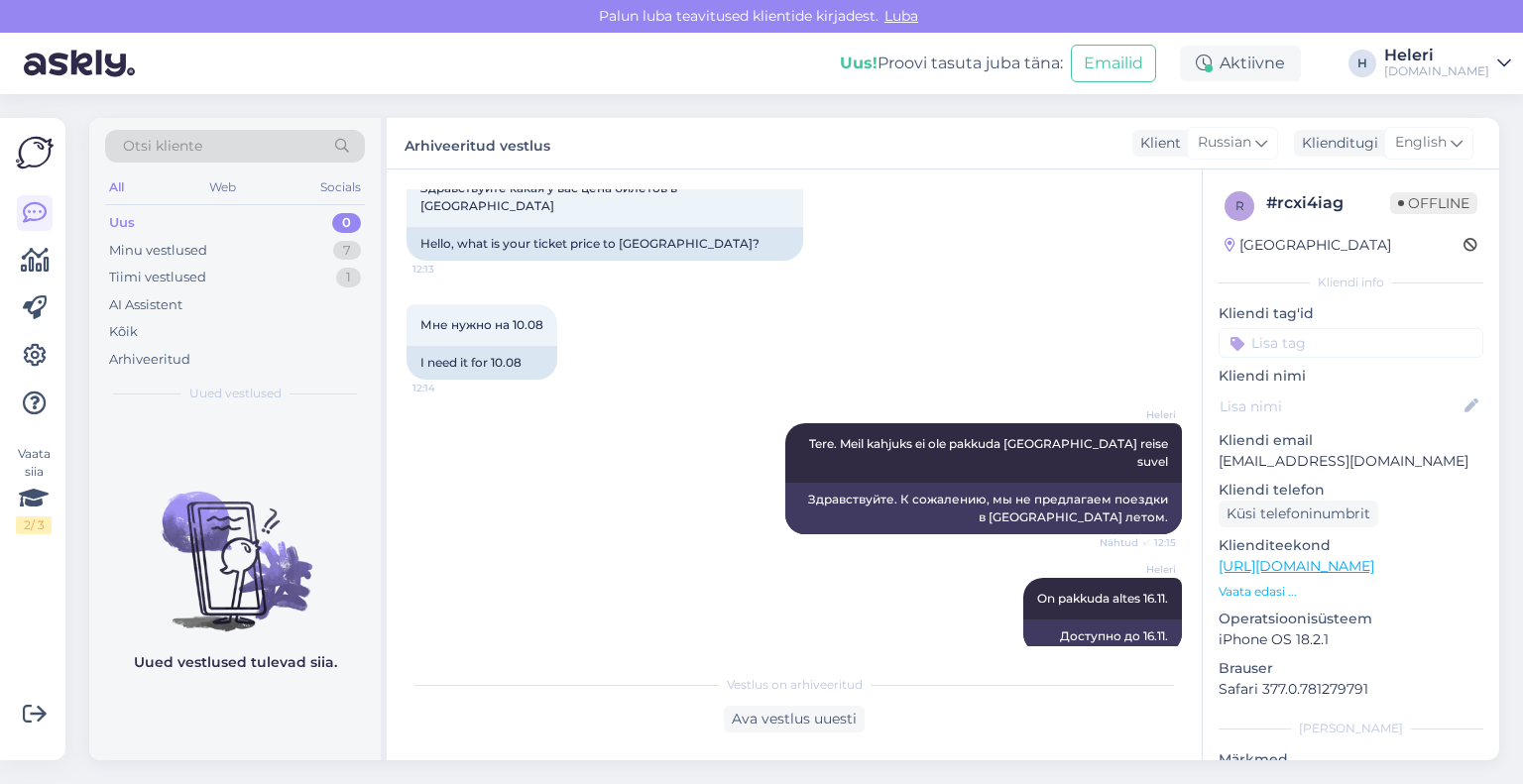 scroll, scrollTop: 79, scrollLeft: 0, axis: vertical 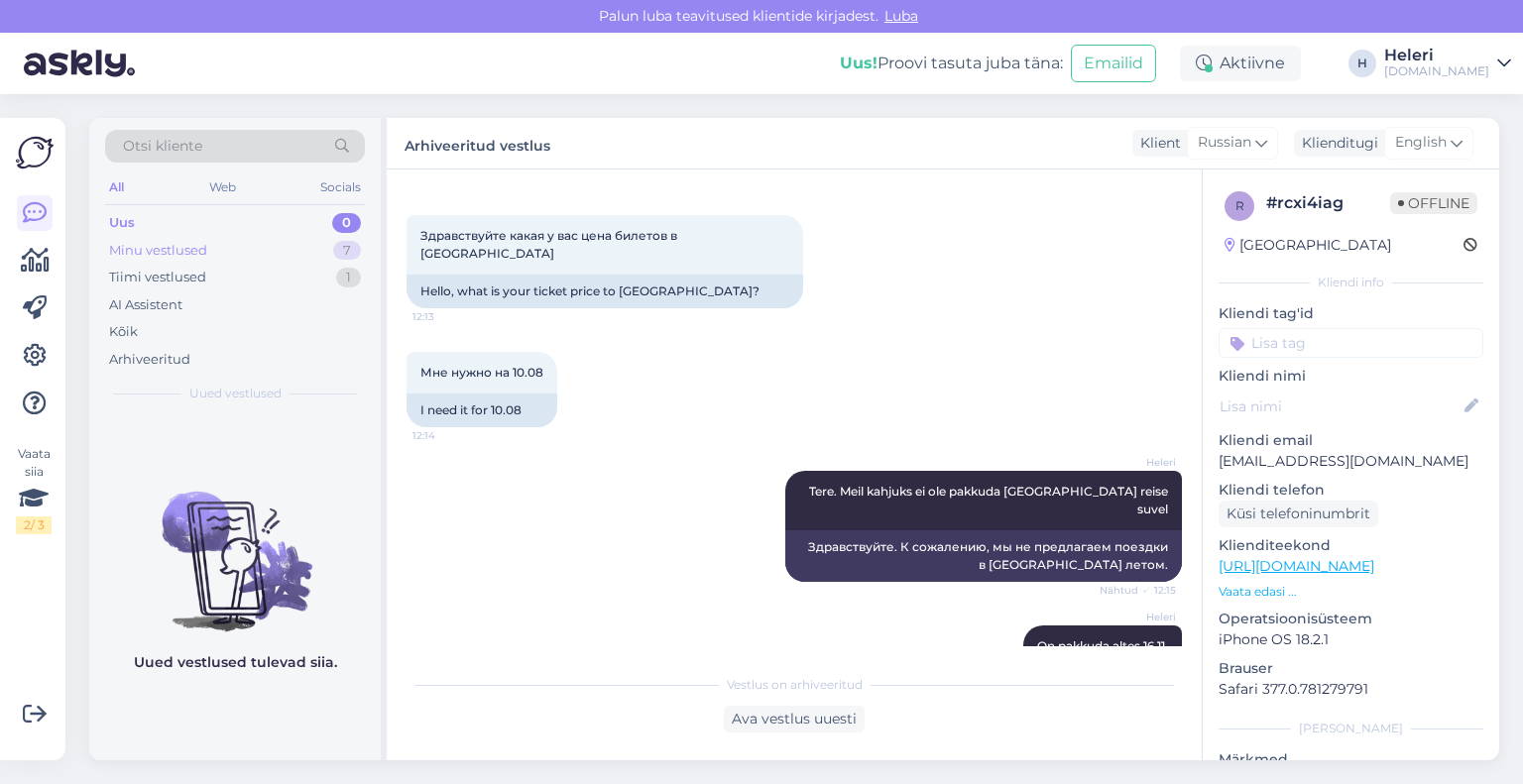 click on "Minu vestlused 7" at bounding box center [235, 251] 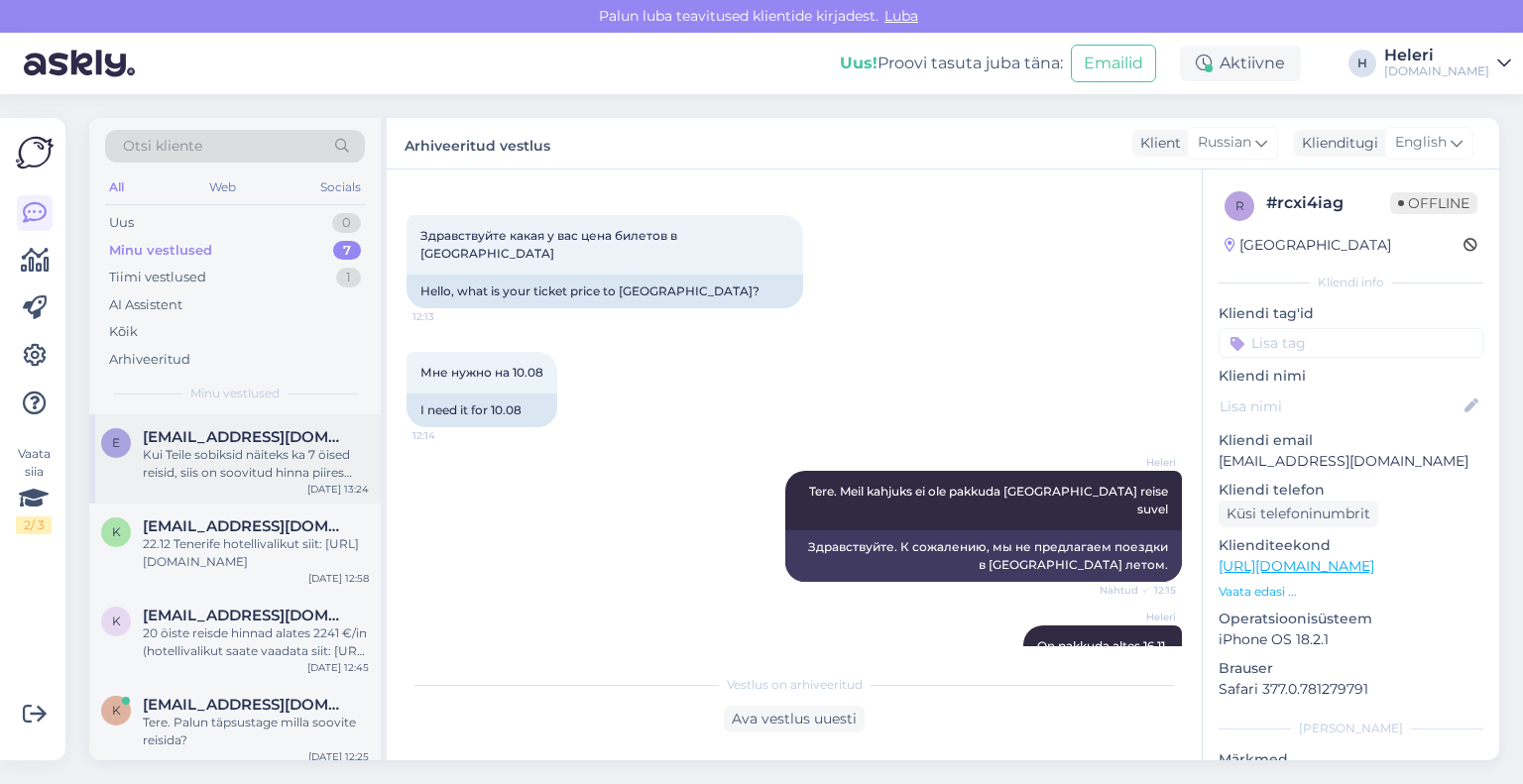 click on "Kui Teile sobiksid näiteks ka 7 öised reisid, siis on soovitud hinna piires valikut rohkem" at bounding box center (256, 464) 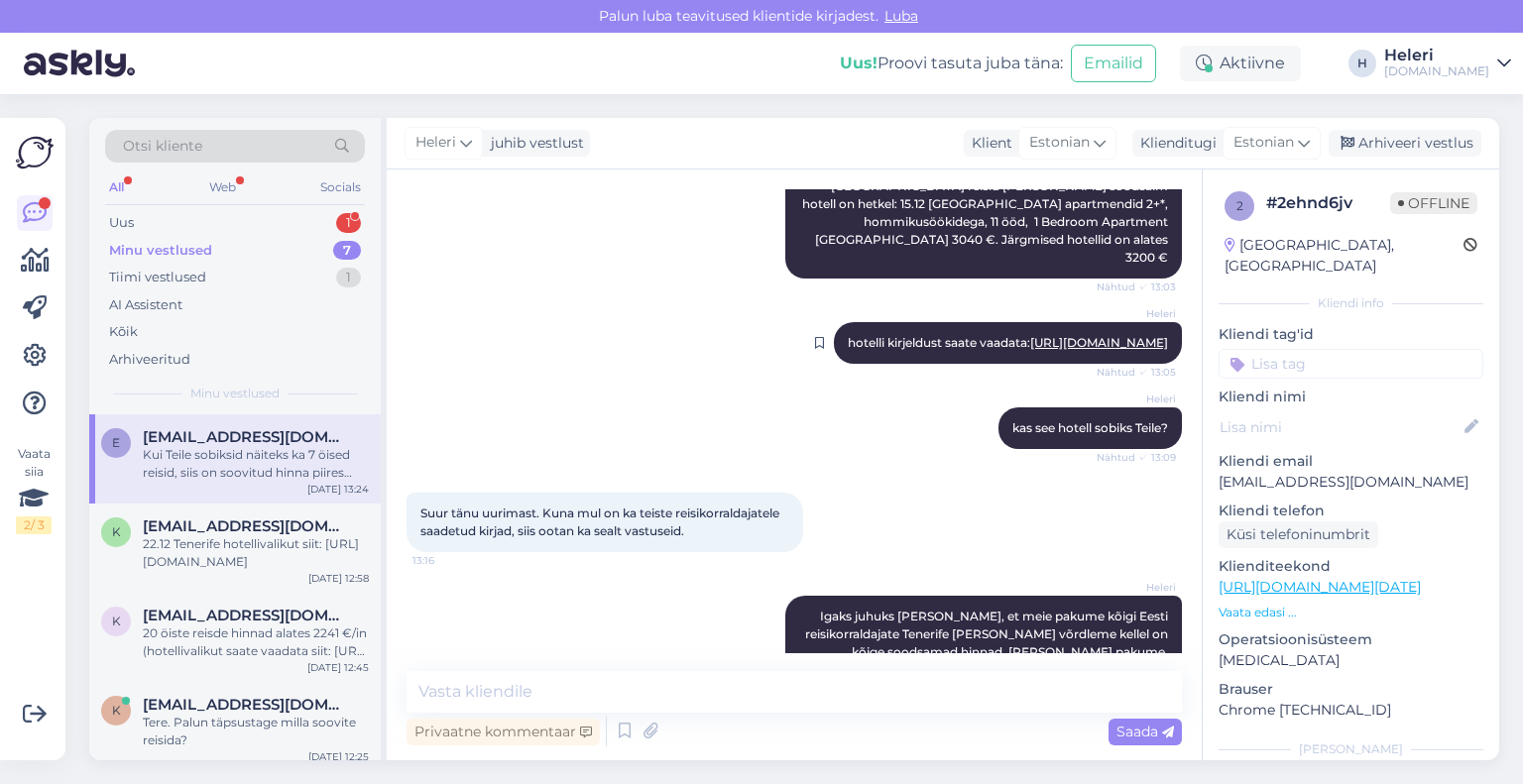 scroll, scrollTop: 1056, scrollLeft: 0, axis: vertical 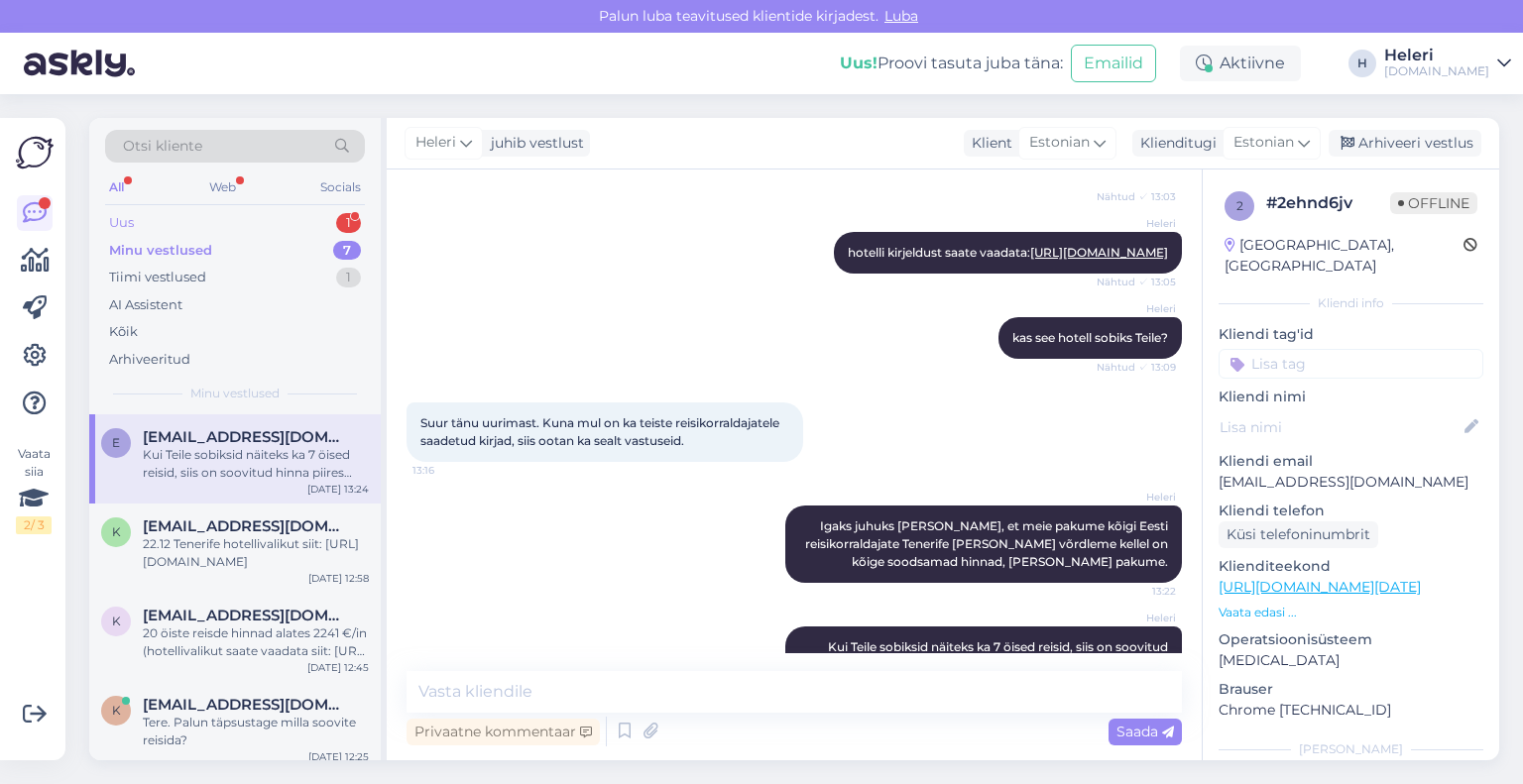 click on "Uus 1" at bounding box center (235, 223) 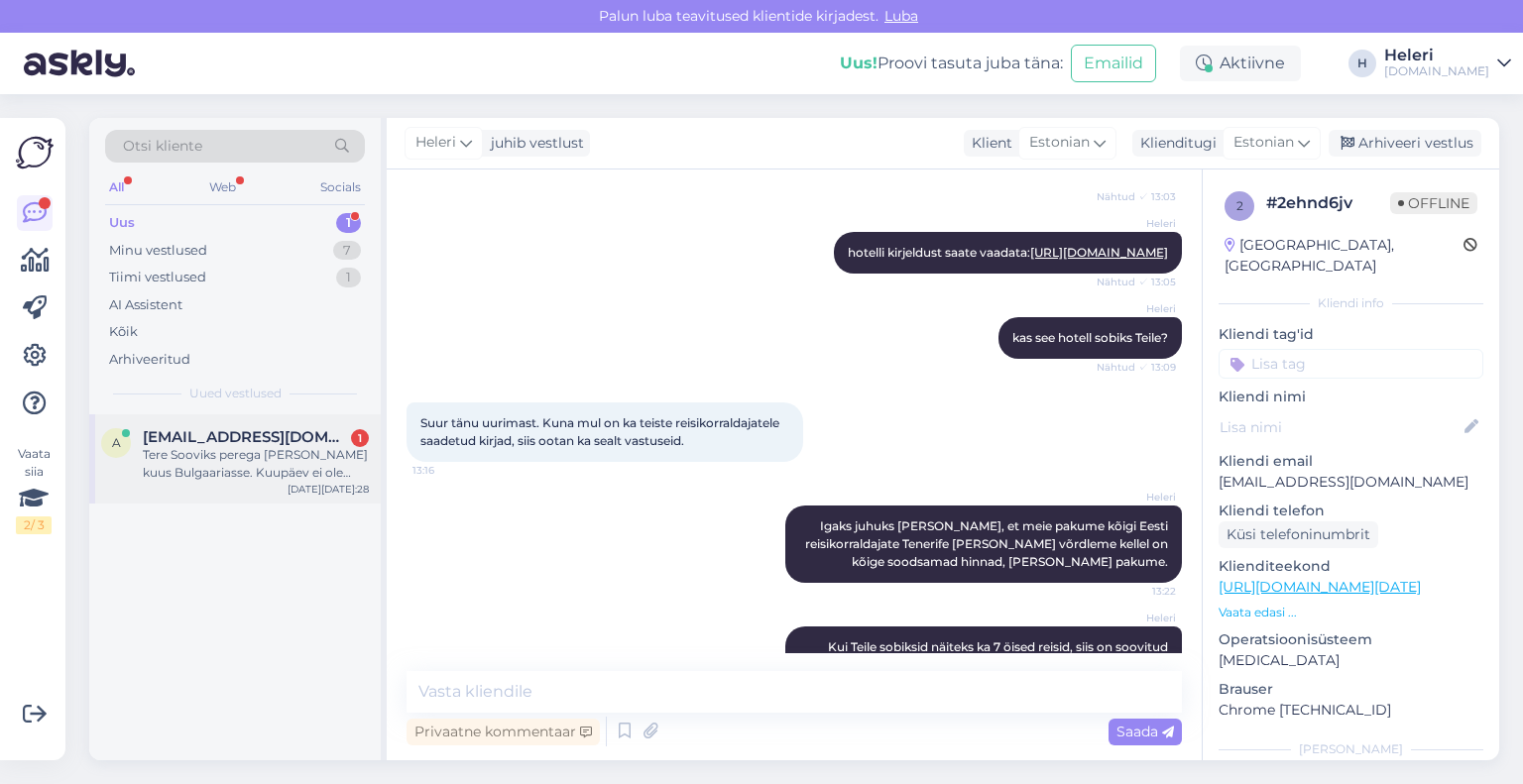 click on "[EMAIL_ADDRESS][DOMAIN_NAME]" at bounding box center (246, 437) 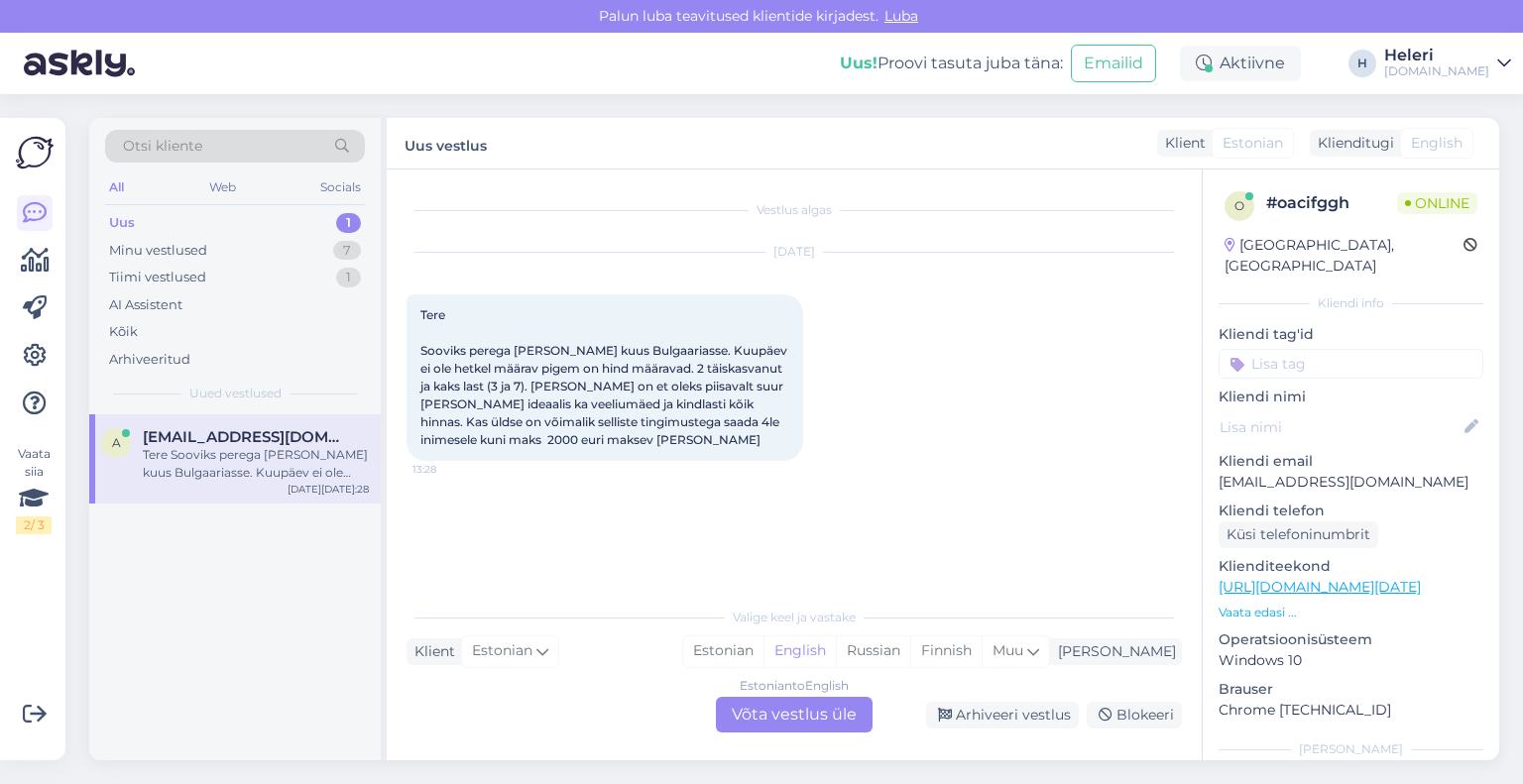 click on "Uus 1" at bounding box center [235, 223] 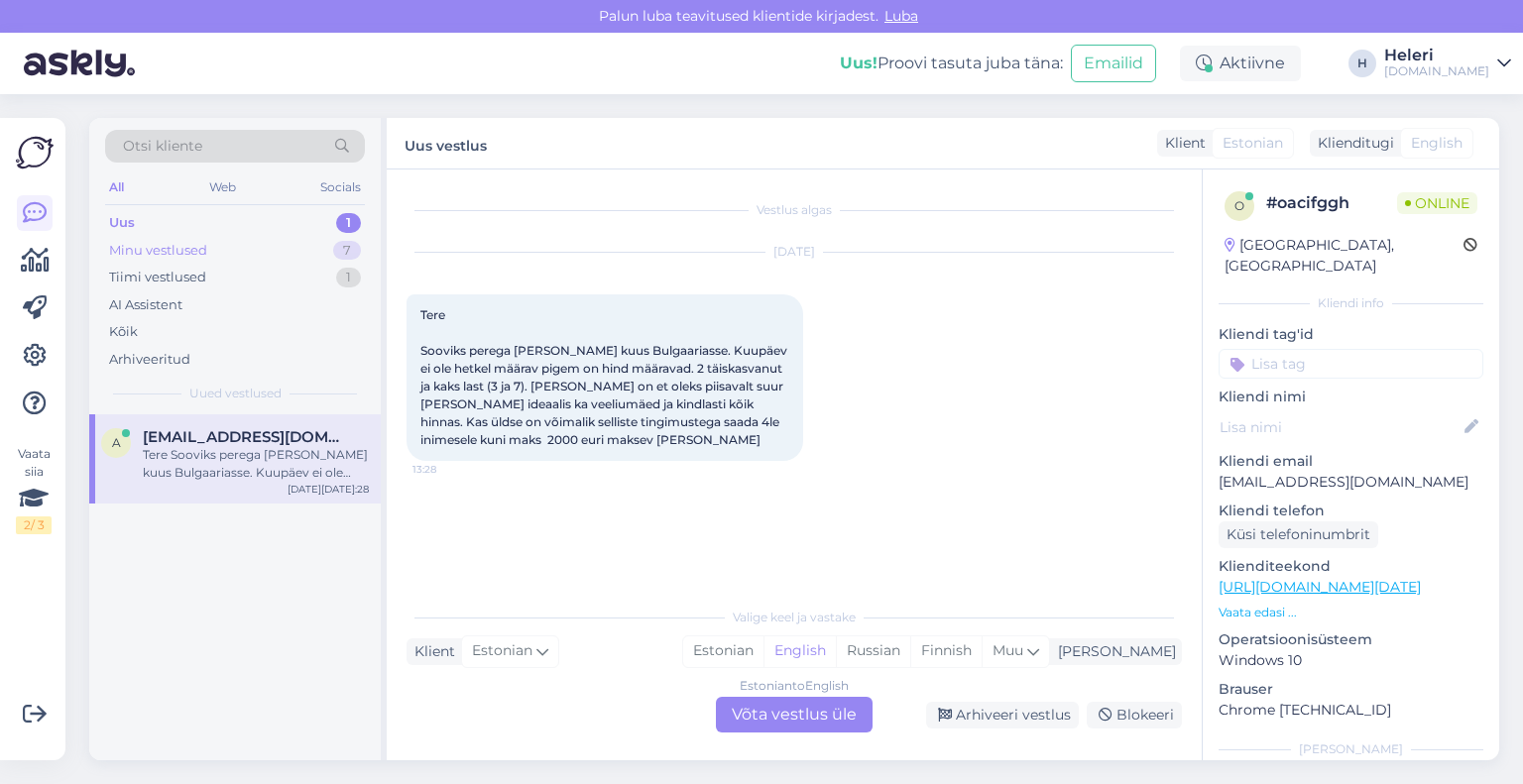 click on "Minu vestlused" at bounding box center (158, 251) 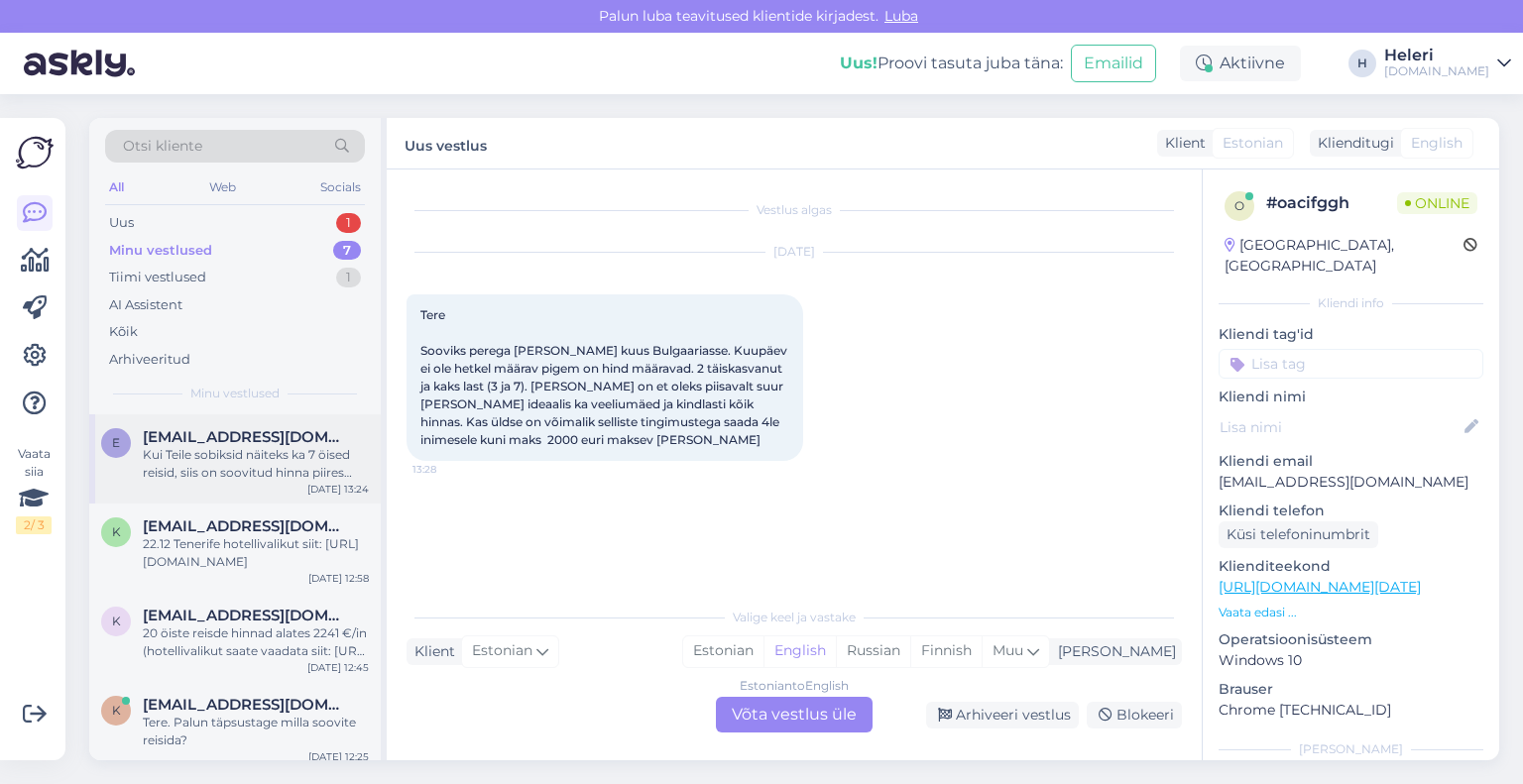 click on "Kui Teile sobiksid näiteks ka 7 öised reisid, siis on soovitud hinna piires valikut rohkem" at bounding box center (256, 464) 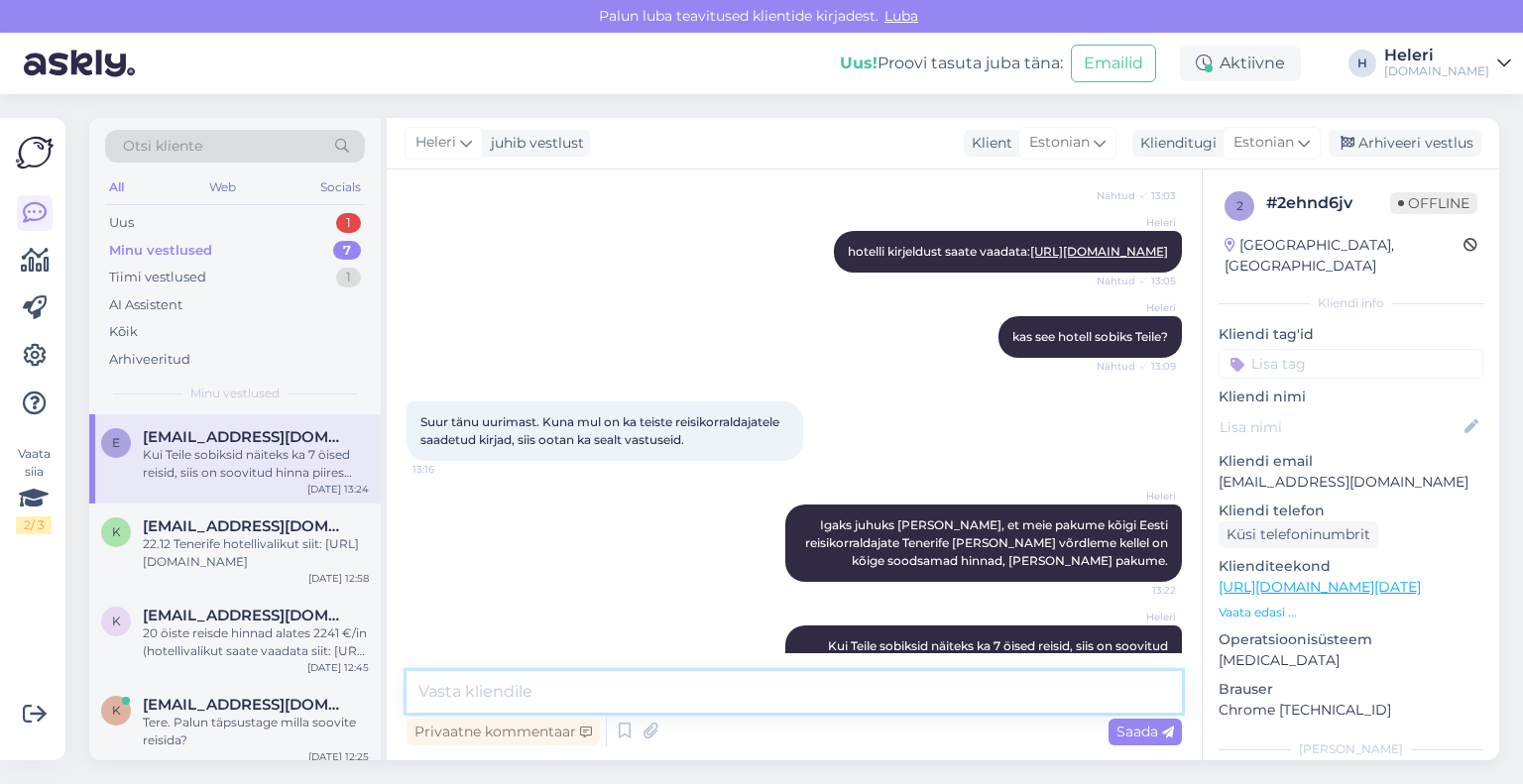 click at bounding box center (794, 692) 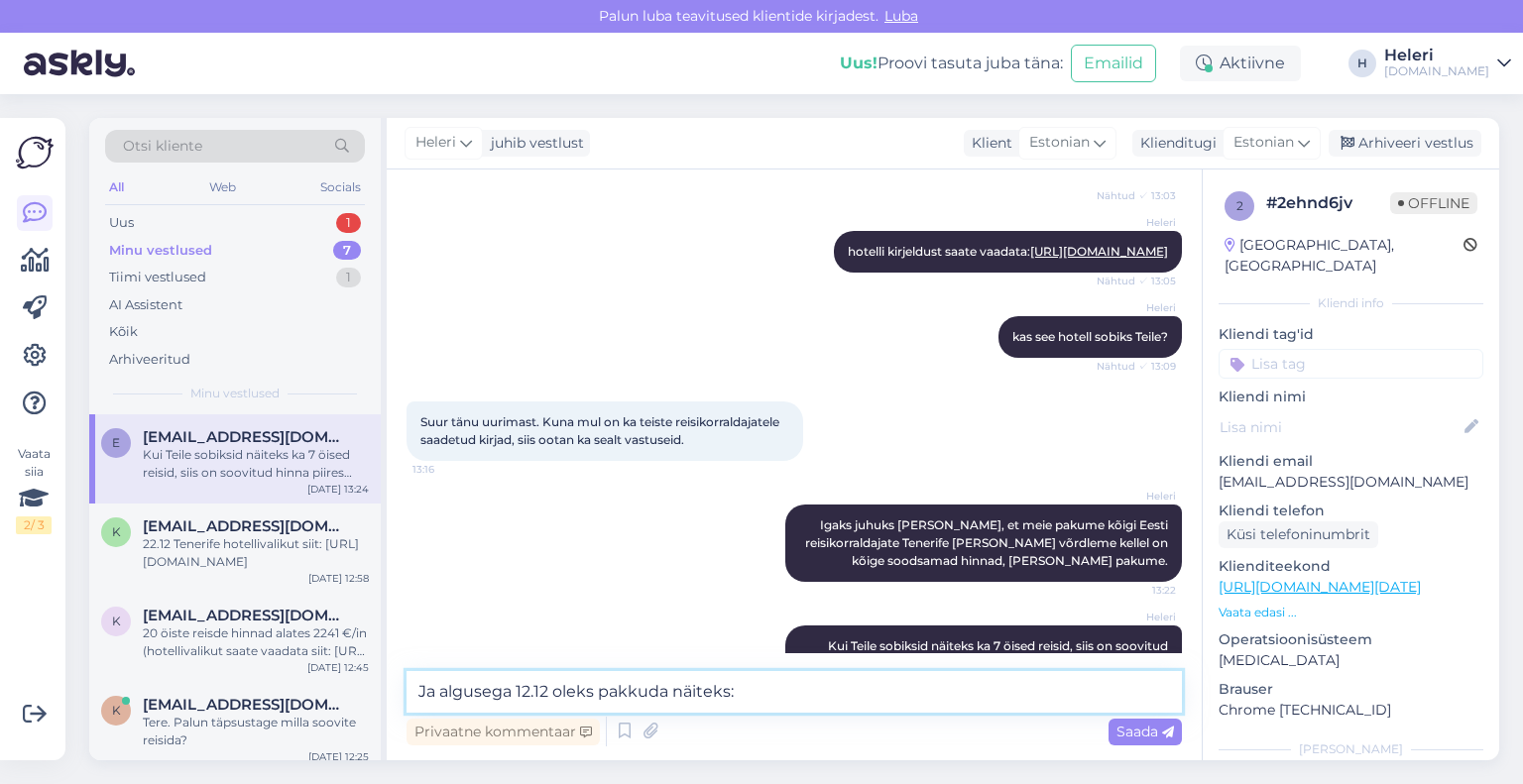 paste on "ALLEGRO ISORA 4*" 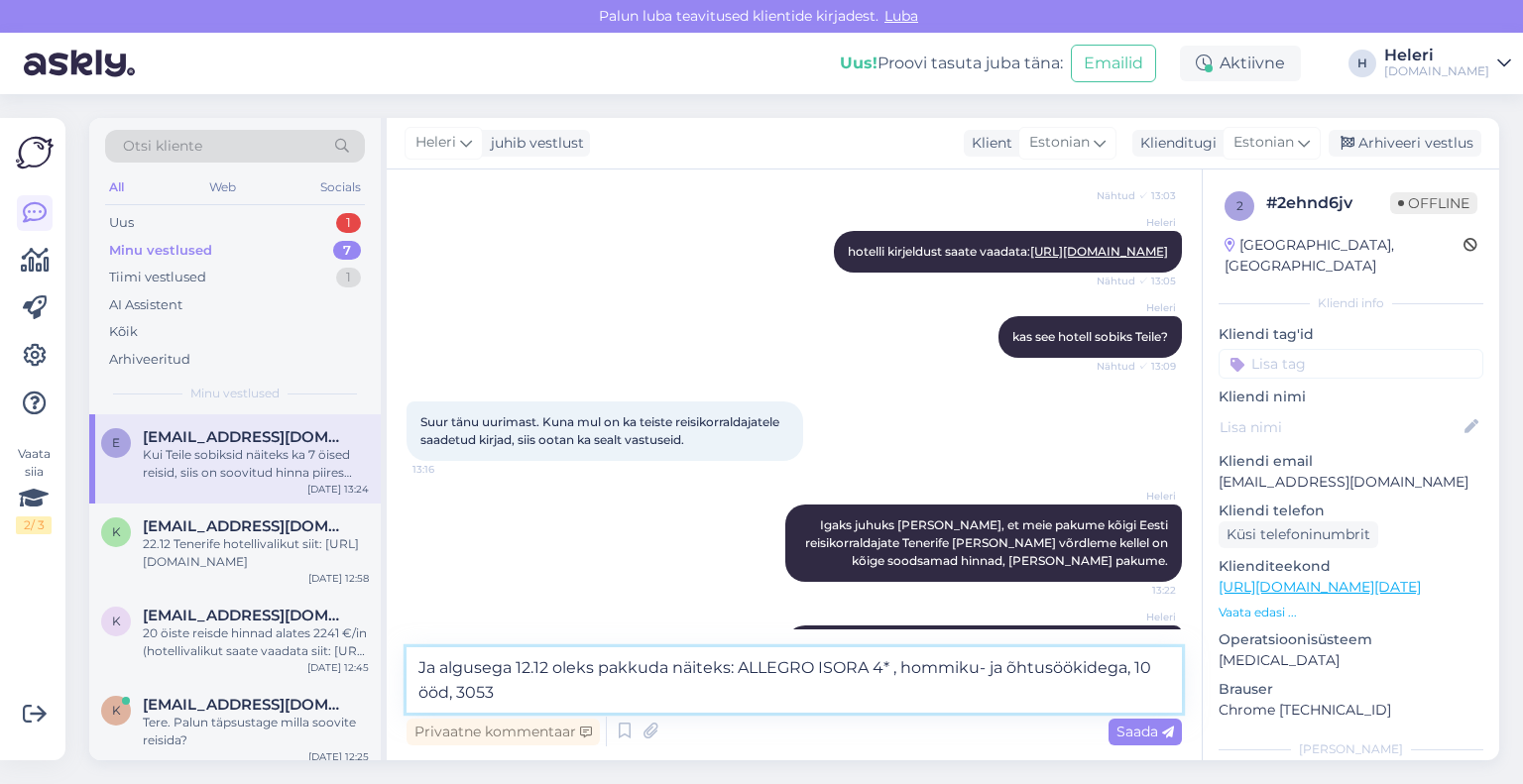 type on "Ja algusega 12.12 oleks pakkuda näiteks: ALLEGRO ISORA 4* , hommiku- ja õhtusöökidega, 10 ööd, 3053 €" 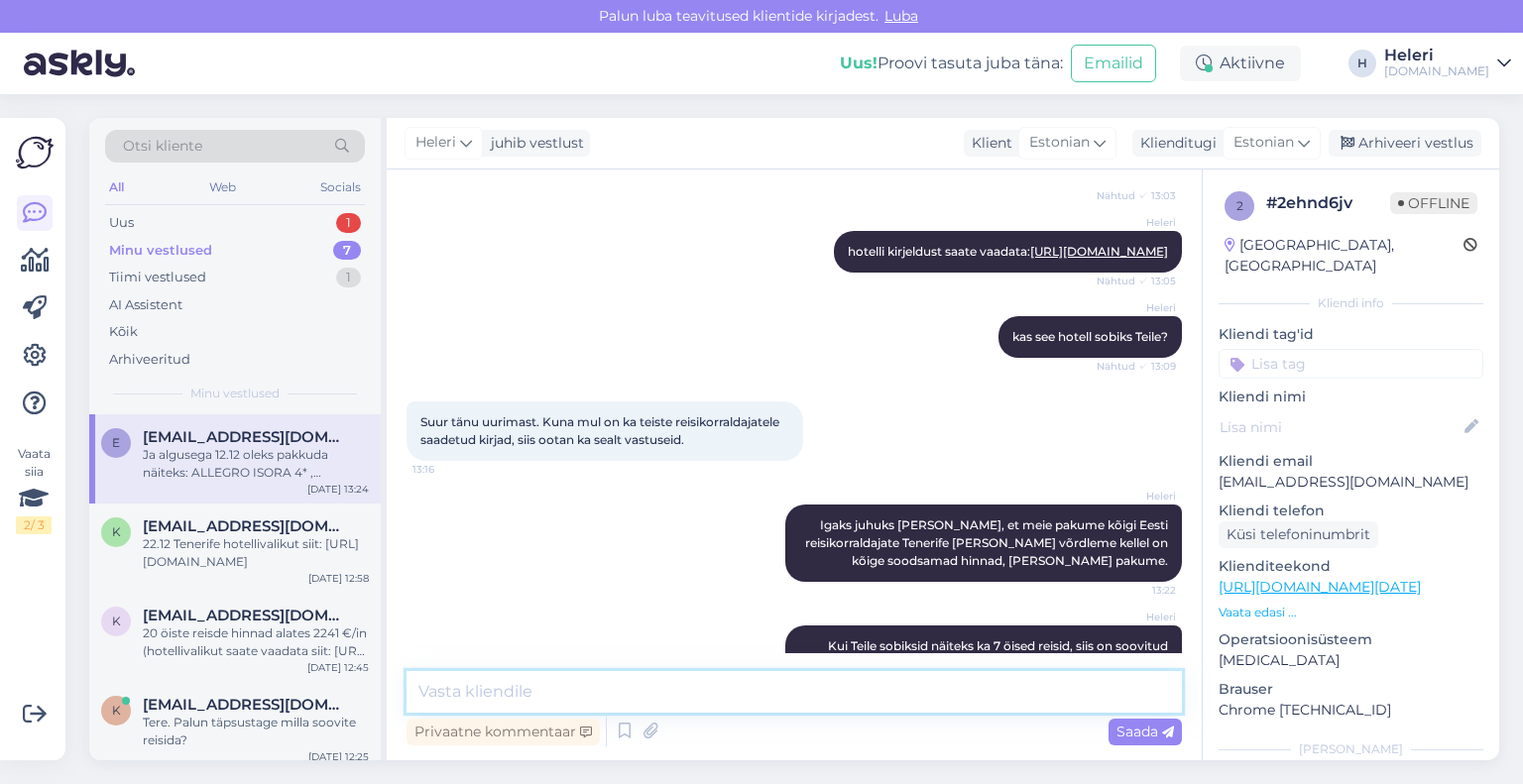 scroll, scrollTop: 1160, scrollLeft: 0, axis: vertical 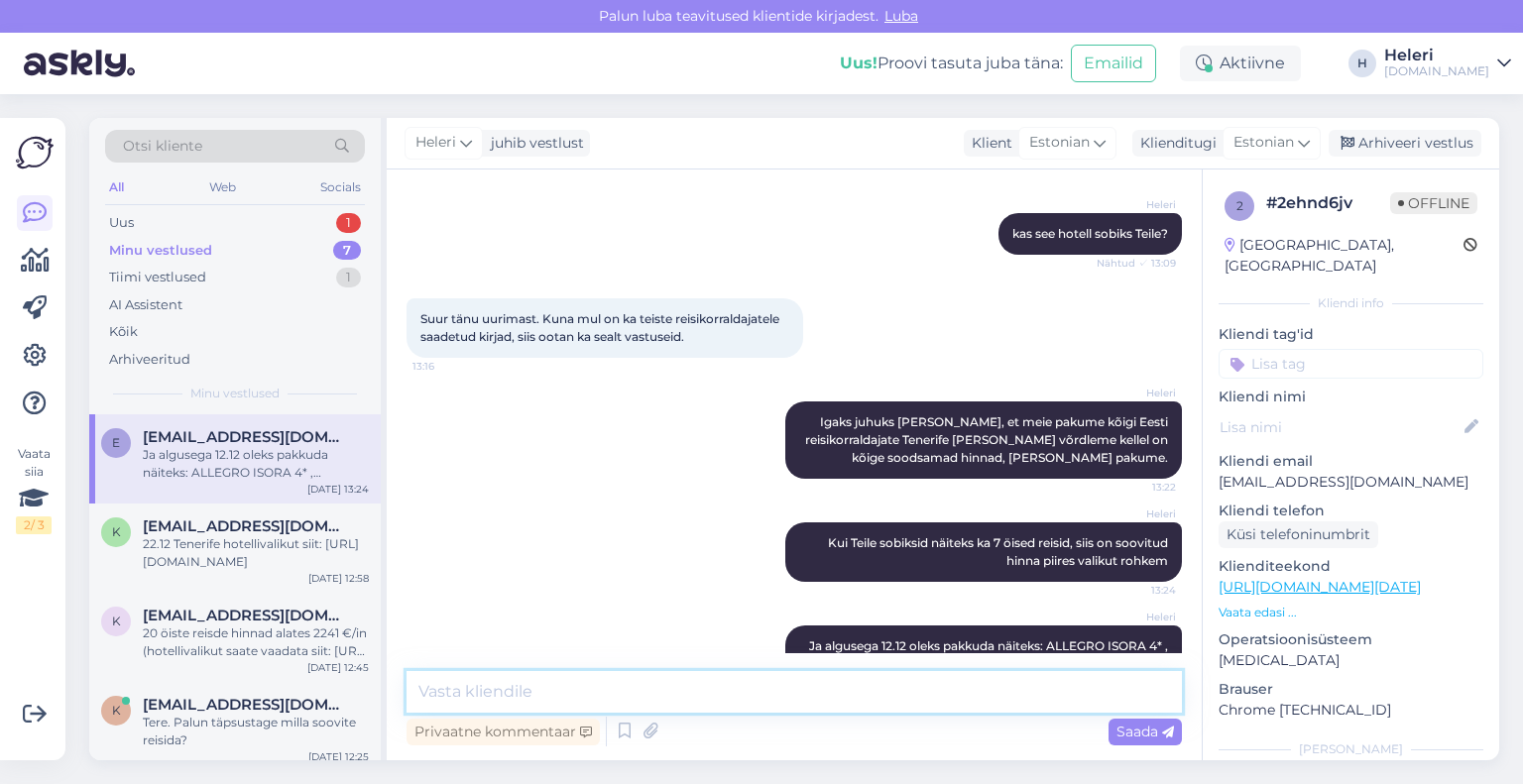 type 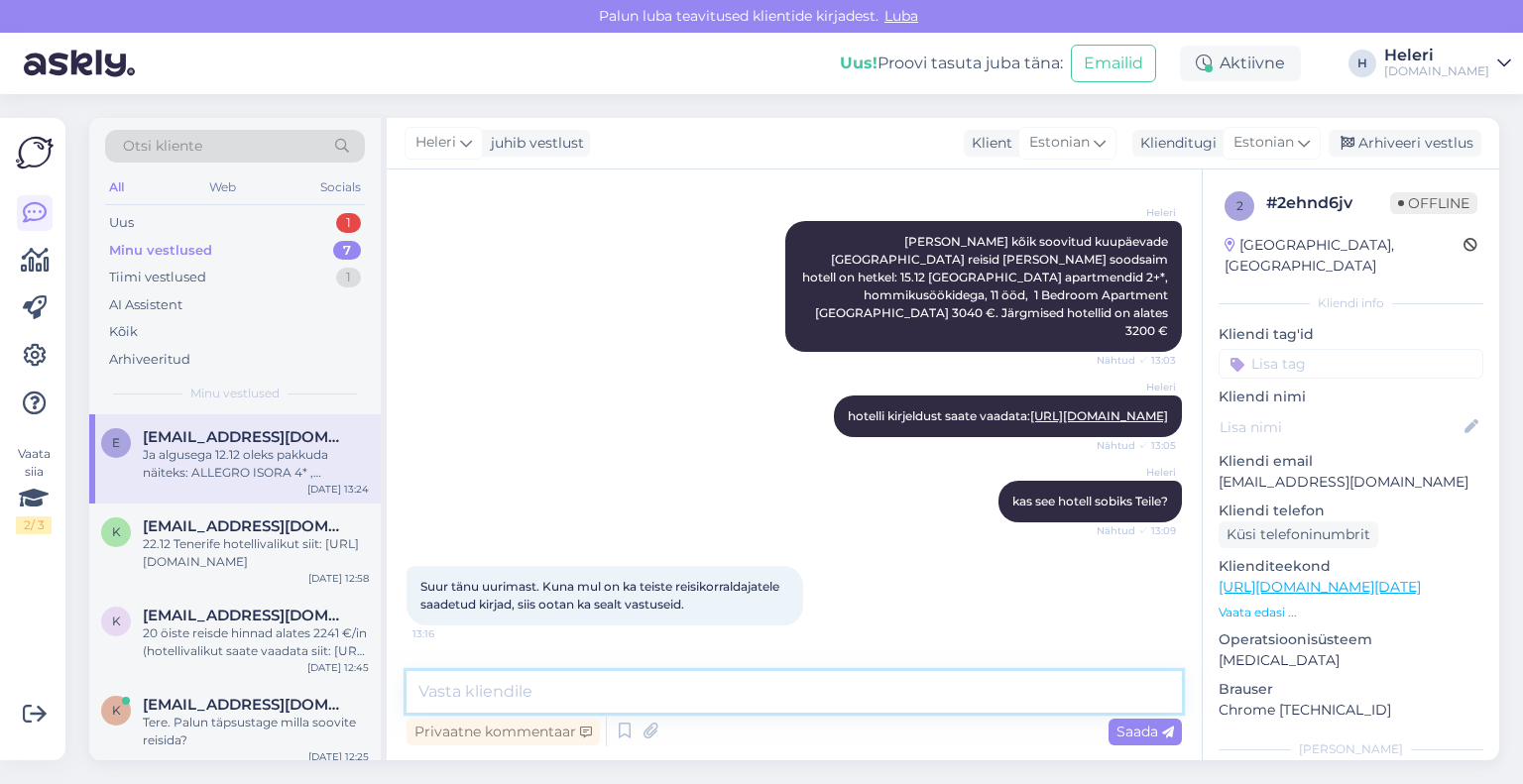 scroll, scrollTop: 763, scrollLeft: 0, axis: vertical 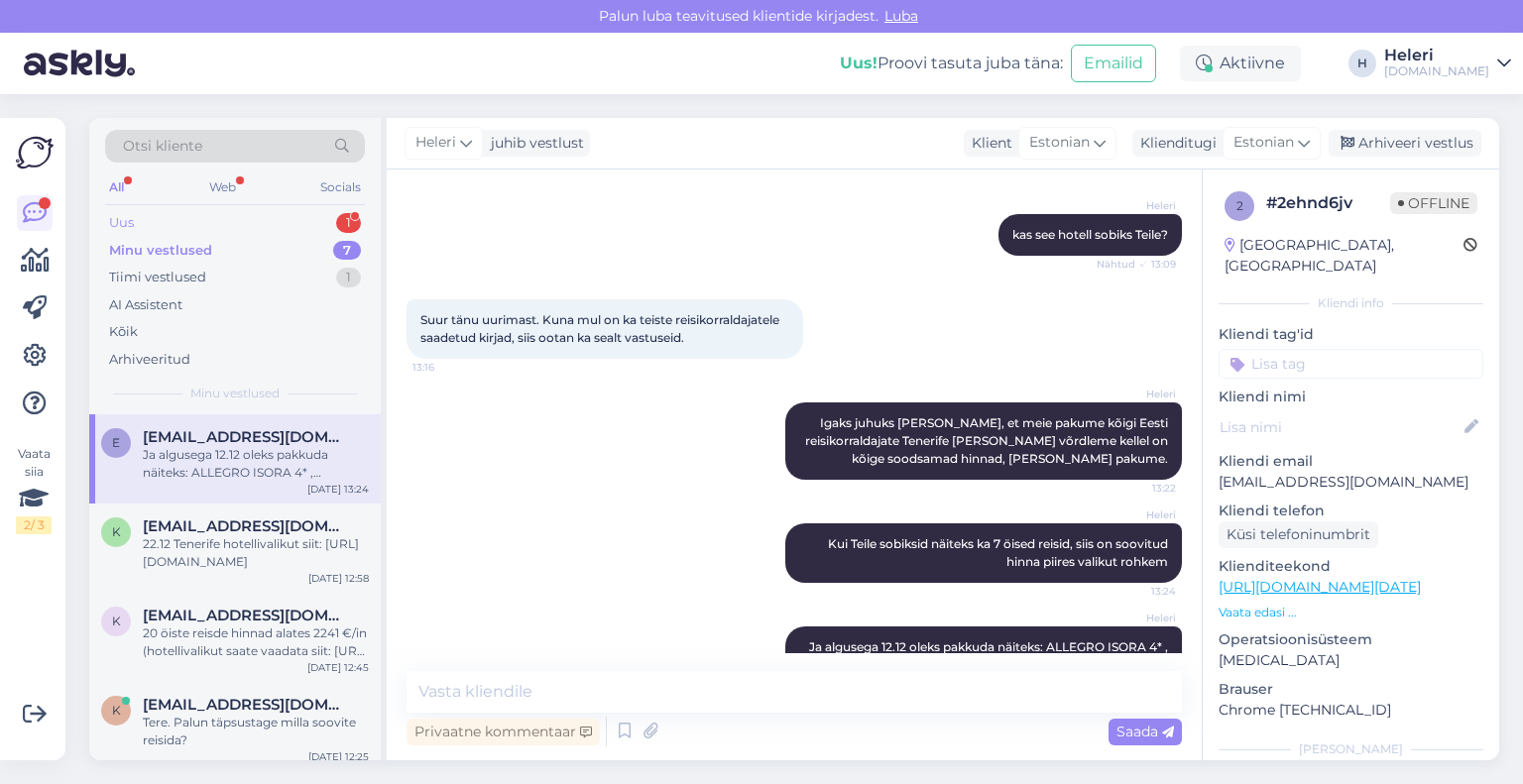 click on "Uus 1" at bounding box center (235, 223) 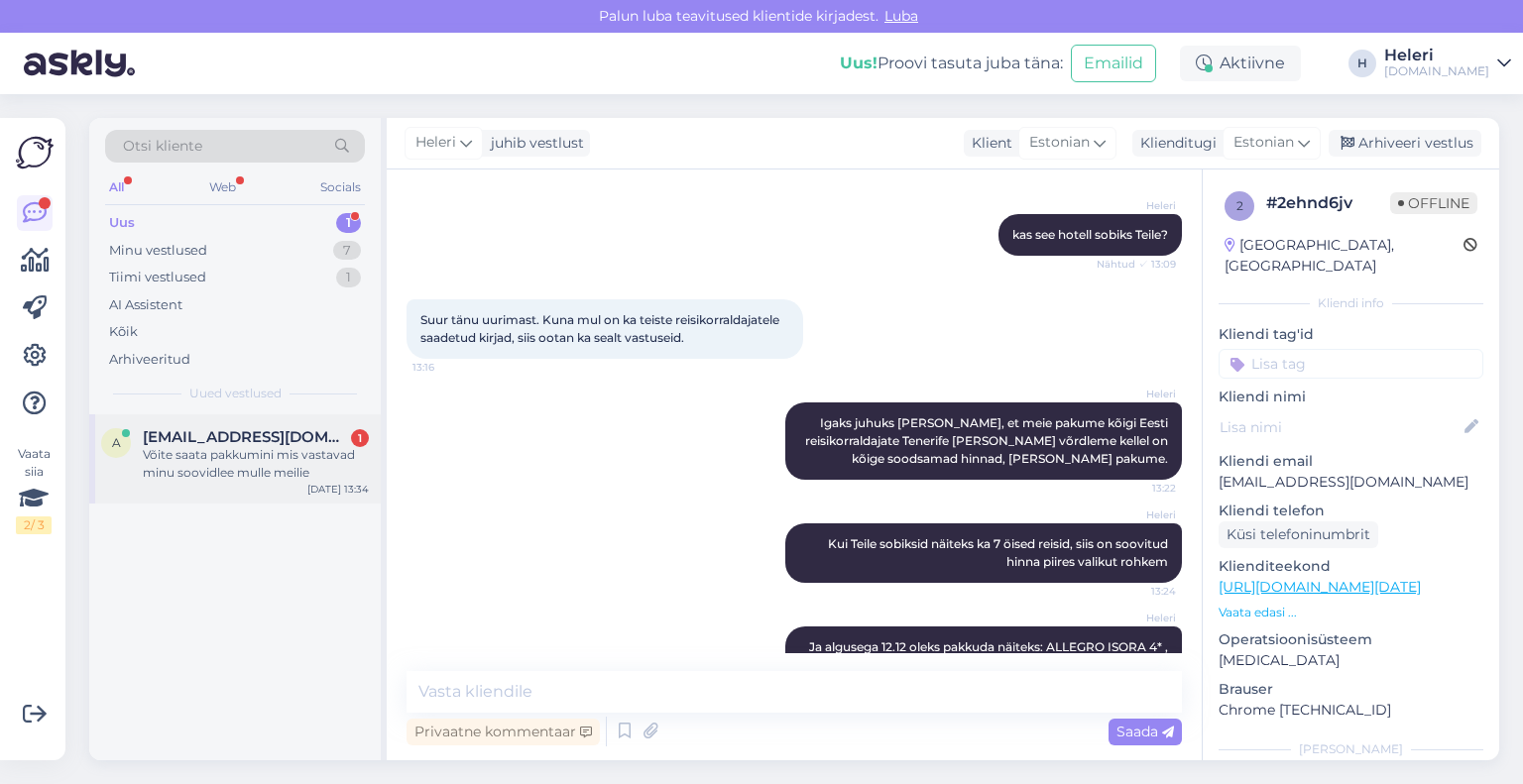 click on "Võite saata pakkumini mis vastavad minu soovidlee mulle meilie" at bounding box center (256, 464) 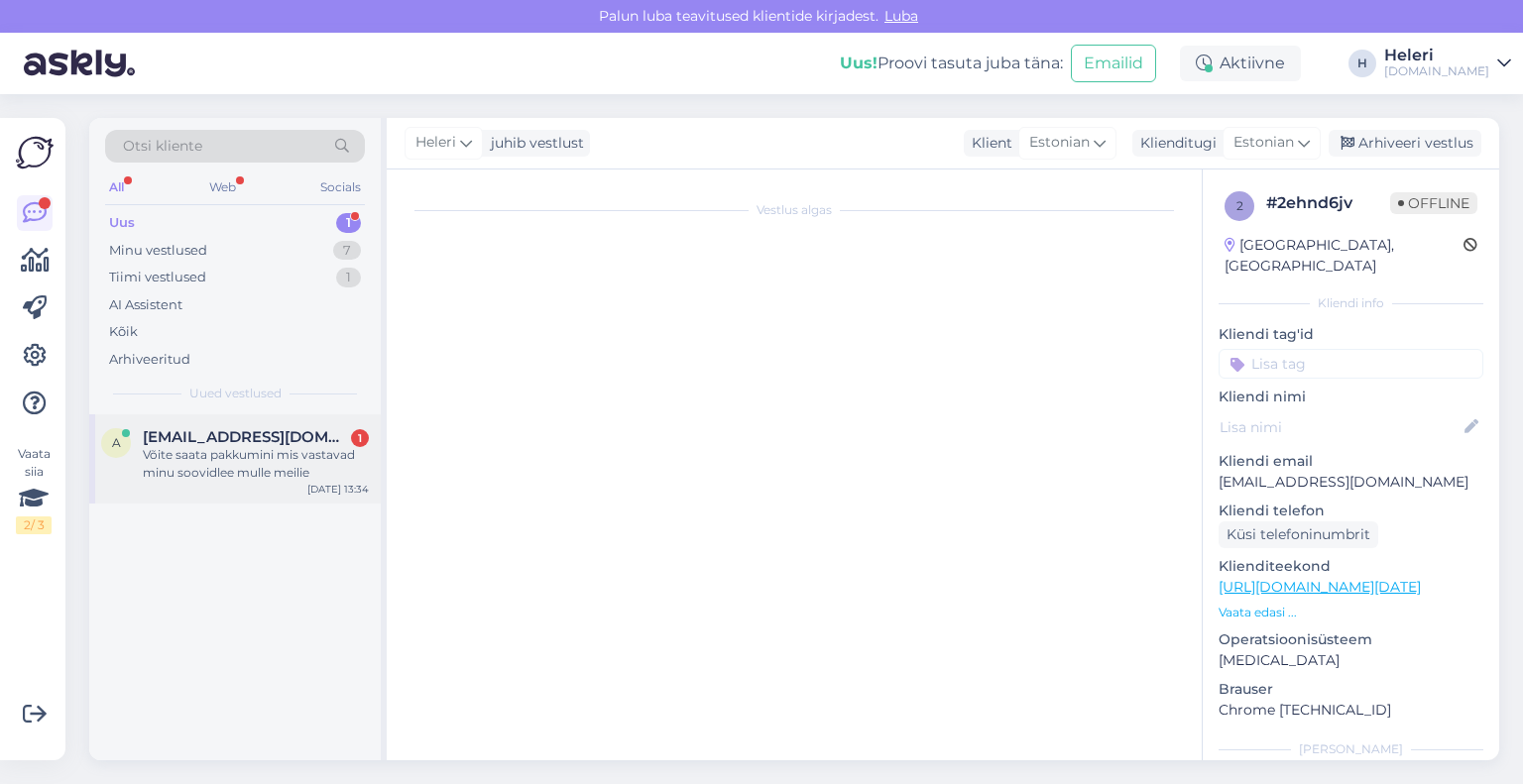scroll, scrollTop: 6, scrollLeft: 0, axis: vertical 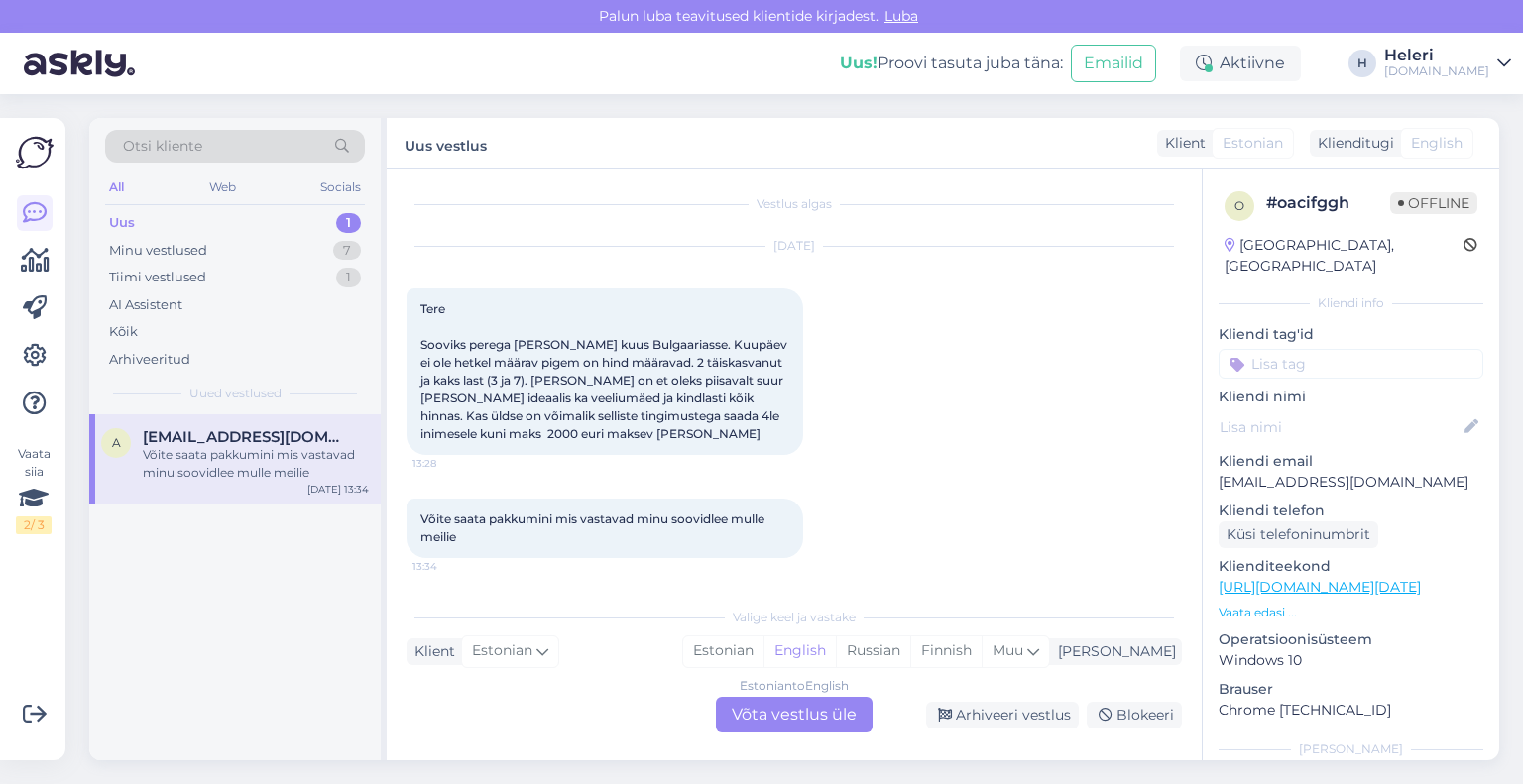click on "Estonian  to  English" at bounding box center [794, 686] 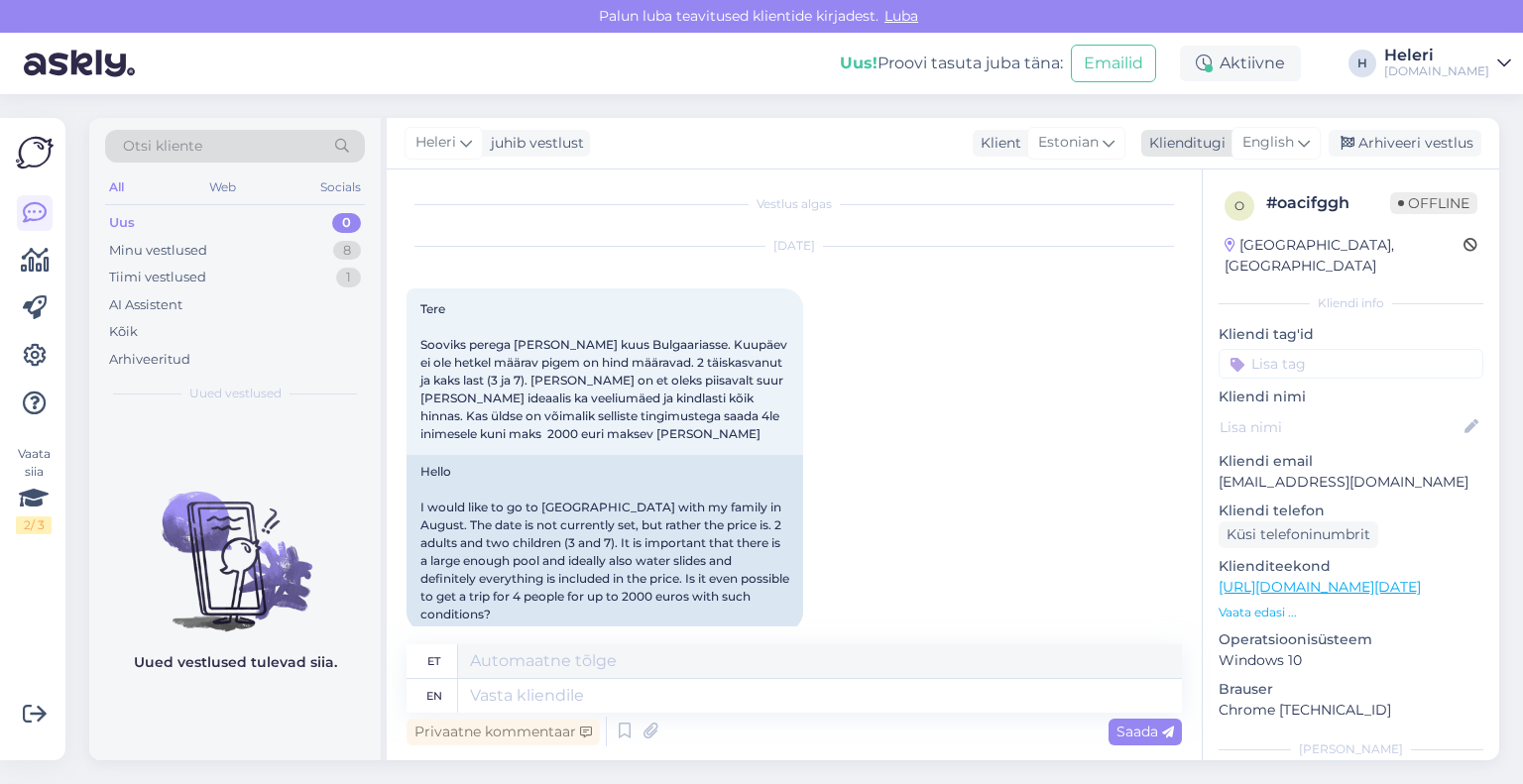 click on "English" at bounding box center (1268, 143) 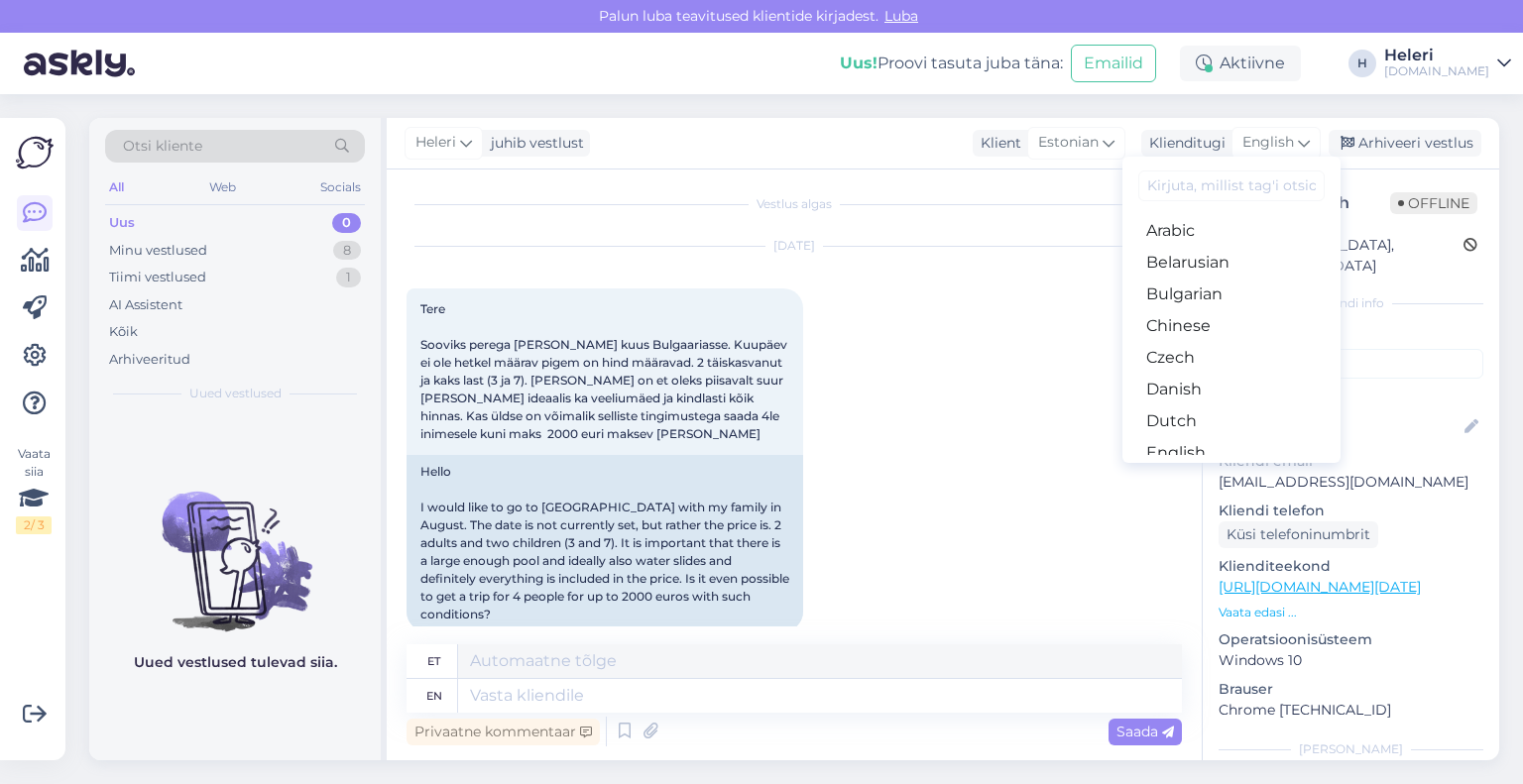 click on "Estonian" at bounding box center [1231, 485] 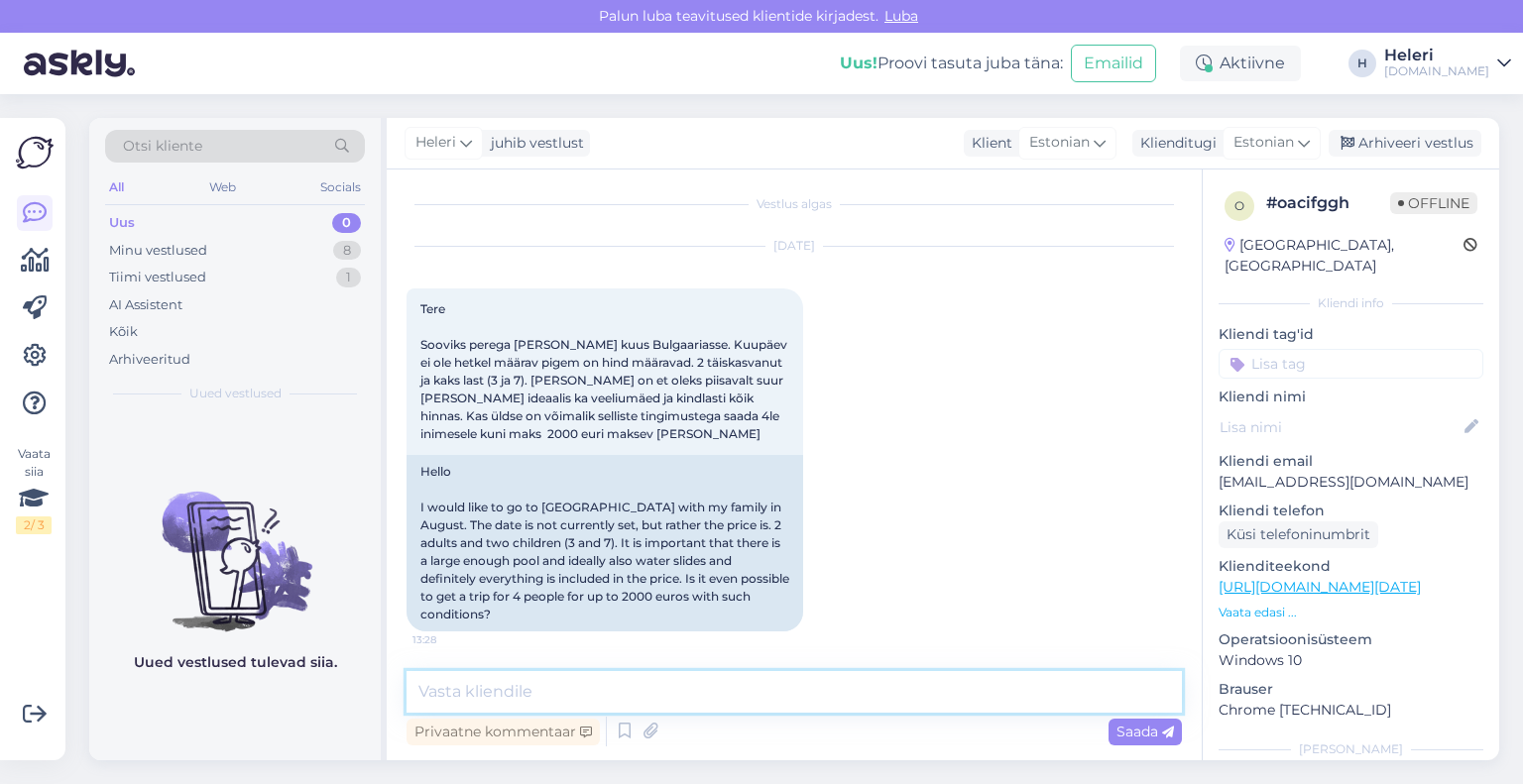 click at bounding box center [794, 692] 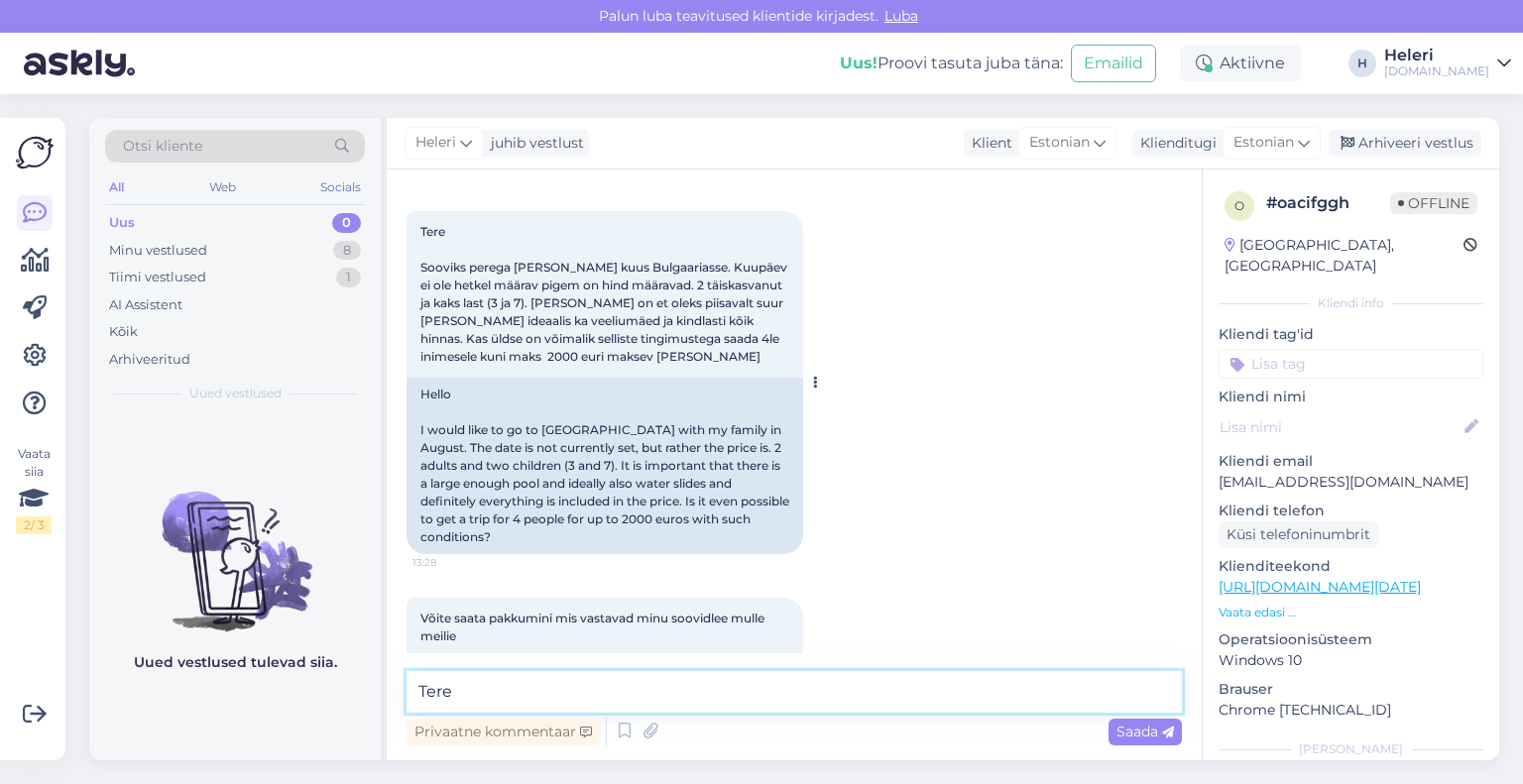scroll, scrollTop: 143, scrollLeft: 0, axis: vertical 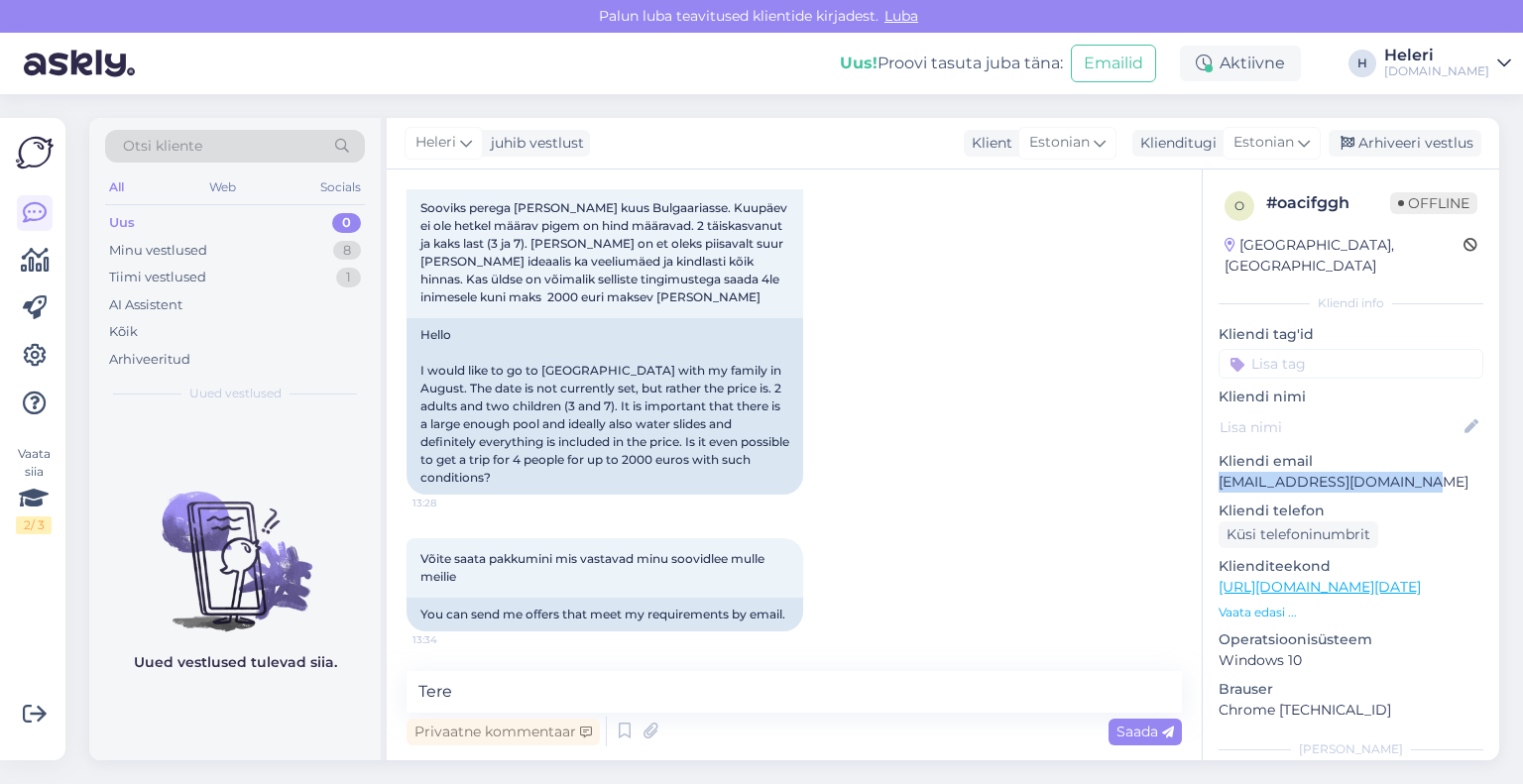 drag, startPoint x: 1213, startPoint y: 459, endPoint x: 1352, endPoint y: 464, distance: 139.0899 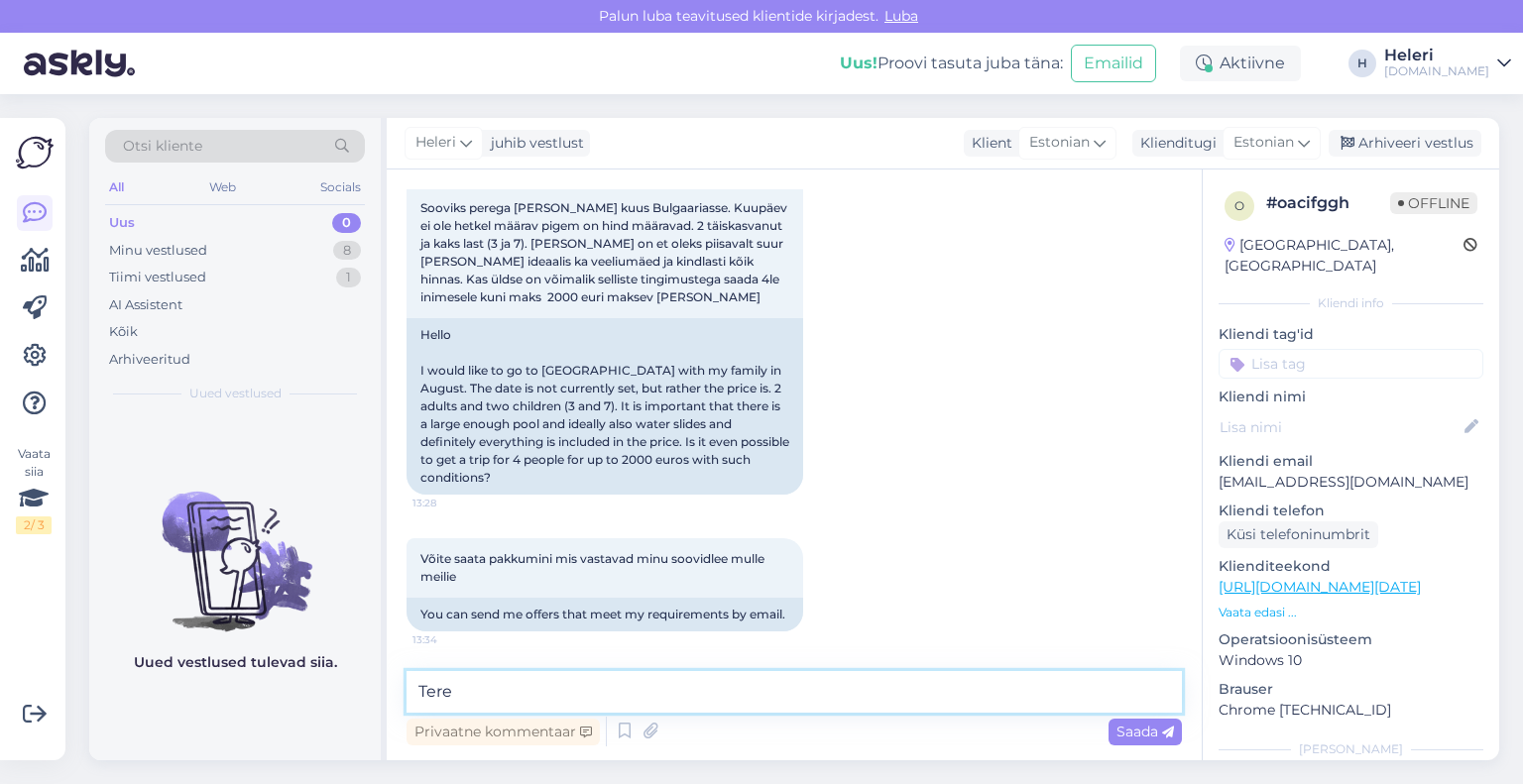 click on "Tere" at bounding box center [794, 692] 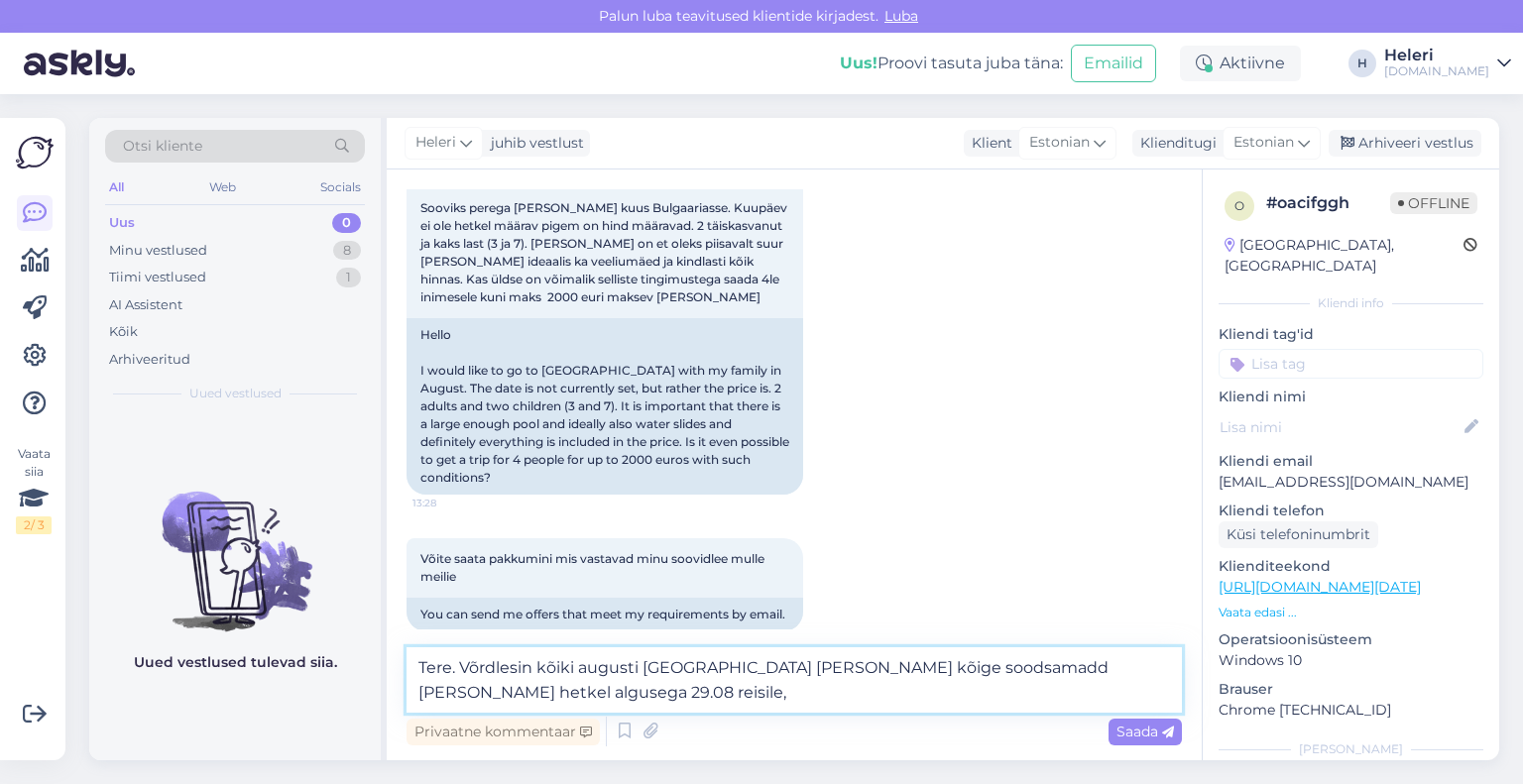 click on "Tere. Võrdlesin kõiki augusti [GEOGRAPHIC_DATA] [PERSON_NAME] kõige soodsamadd [PERSON_NAME] hetkel algusega 29.08 reisile," at bounding box center (794, 680) 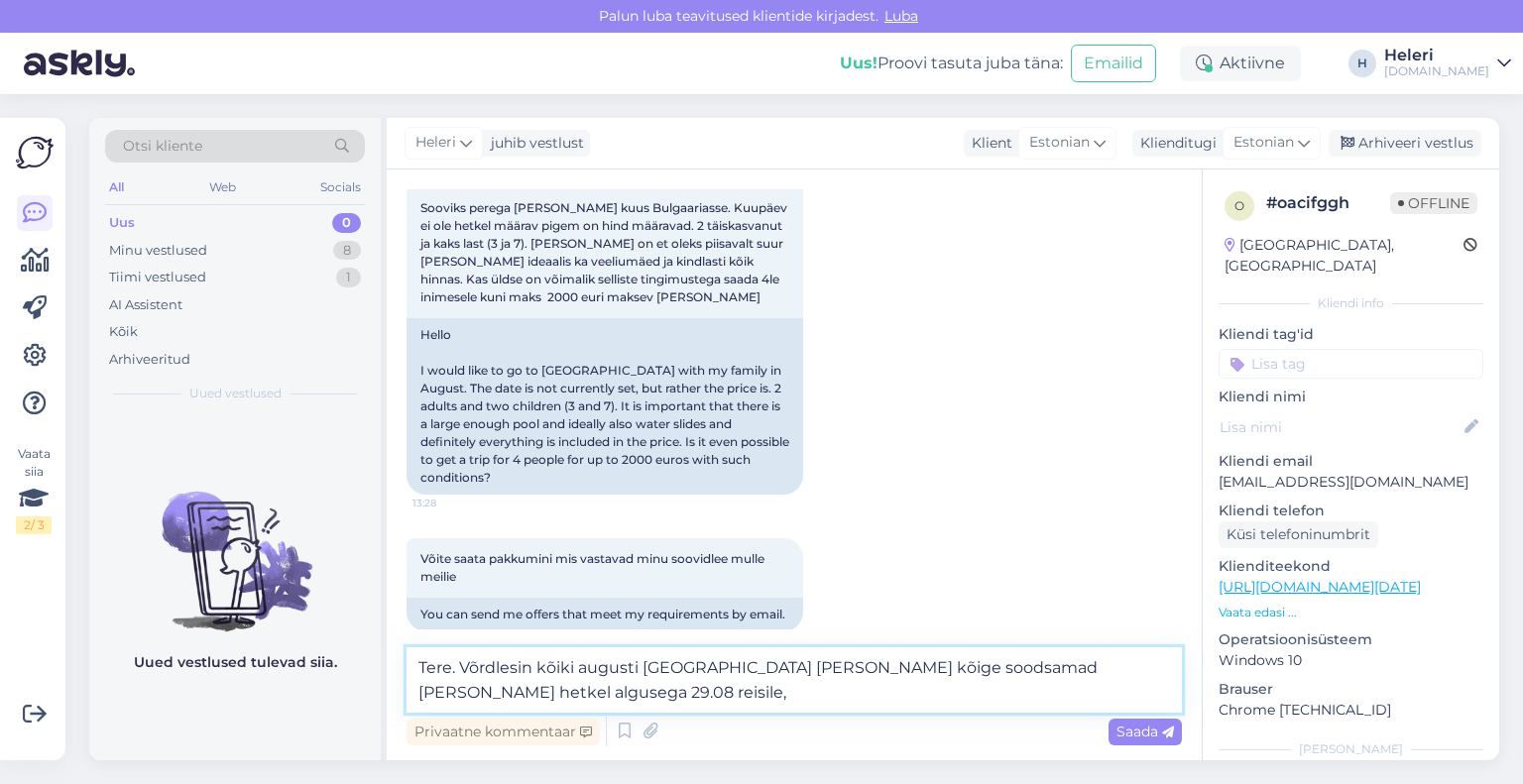 click on "Tere. Võrdlesin kõiki augusti [GEOGRAPHIC_DATA] [PERSON_NAME] kõige soodsamad [PERSON_NAME] hetkel algusega 29.08 reisile," at bounding box center (794, 680) 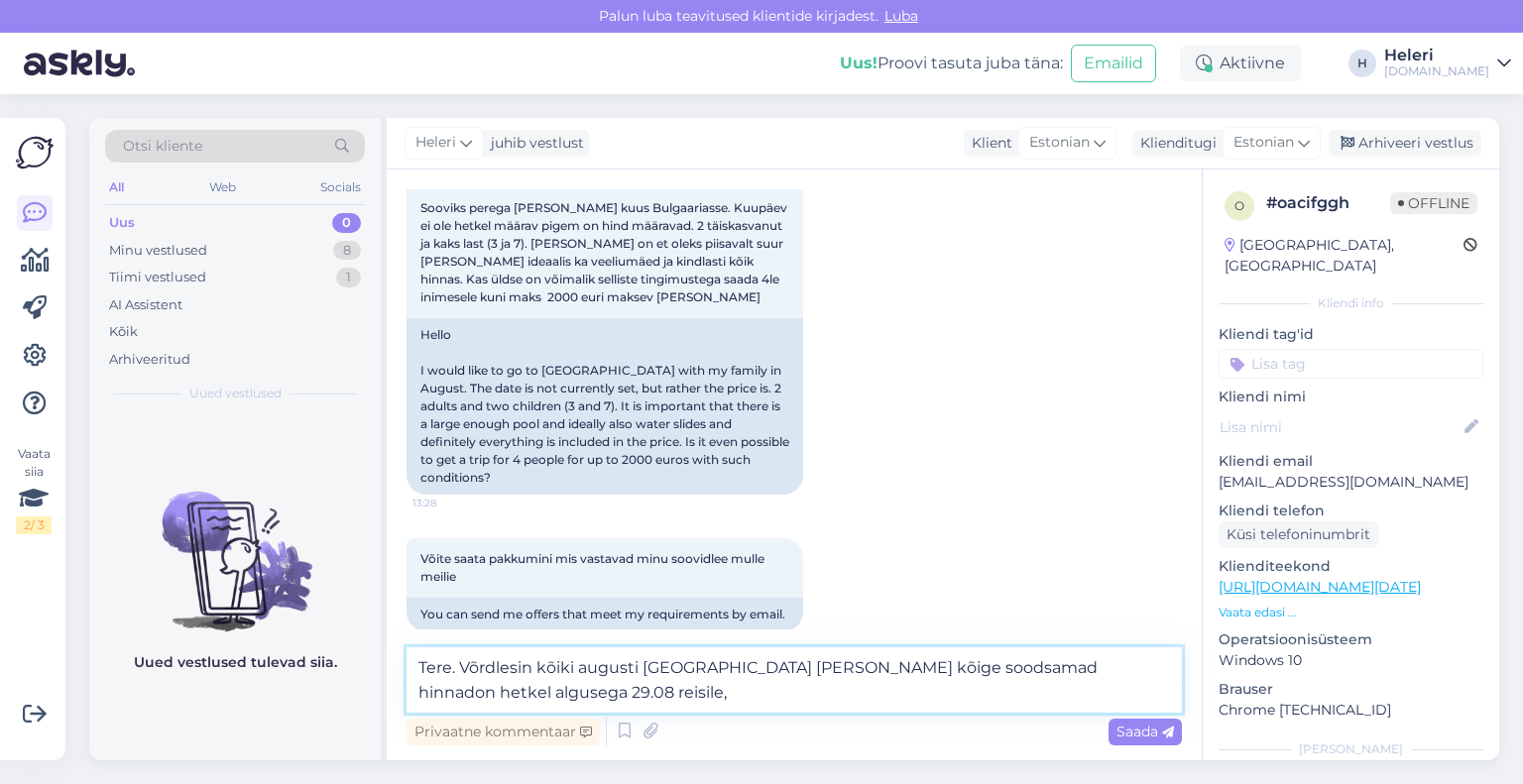 click on "Tere. Võrdlesin kõiki augusti [GEOGRAPHIC_DATA] [PERSON_NAME] kõige soodsamad hinnadon hetkel algusega 29.08 reisile," at bounding box center [794, 680] 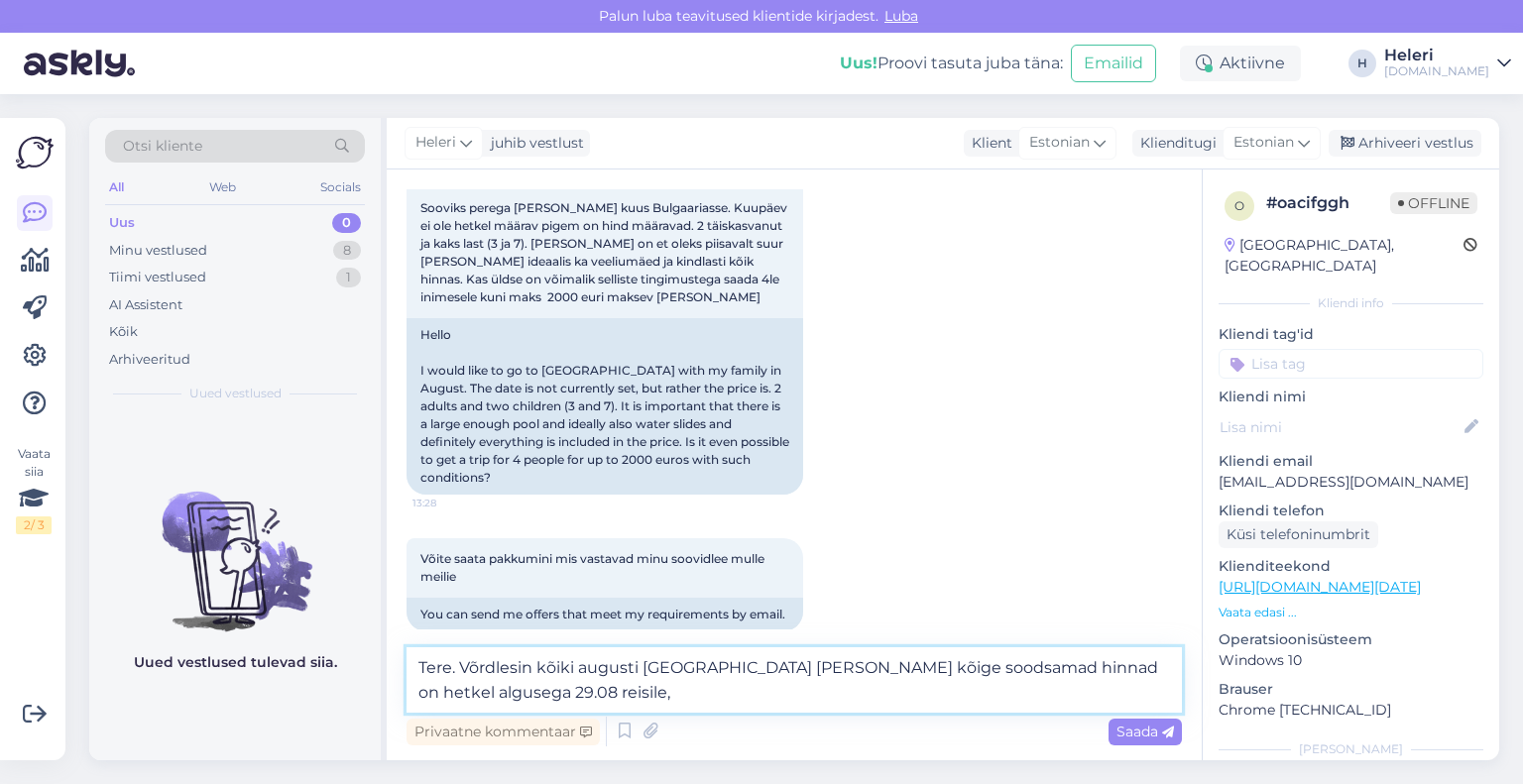 click on "Tere. Võrdlesin kõiki augusti [GEOGRAPHIC_DATA] [PERSON_NAME] kõige soodsamad hinnad on hetkel algusega 29.08 reisile," at bounding box center [794, 680] 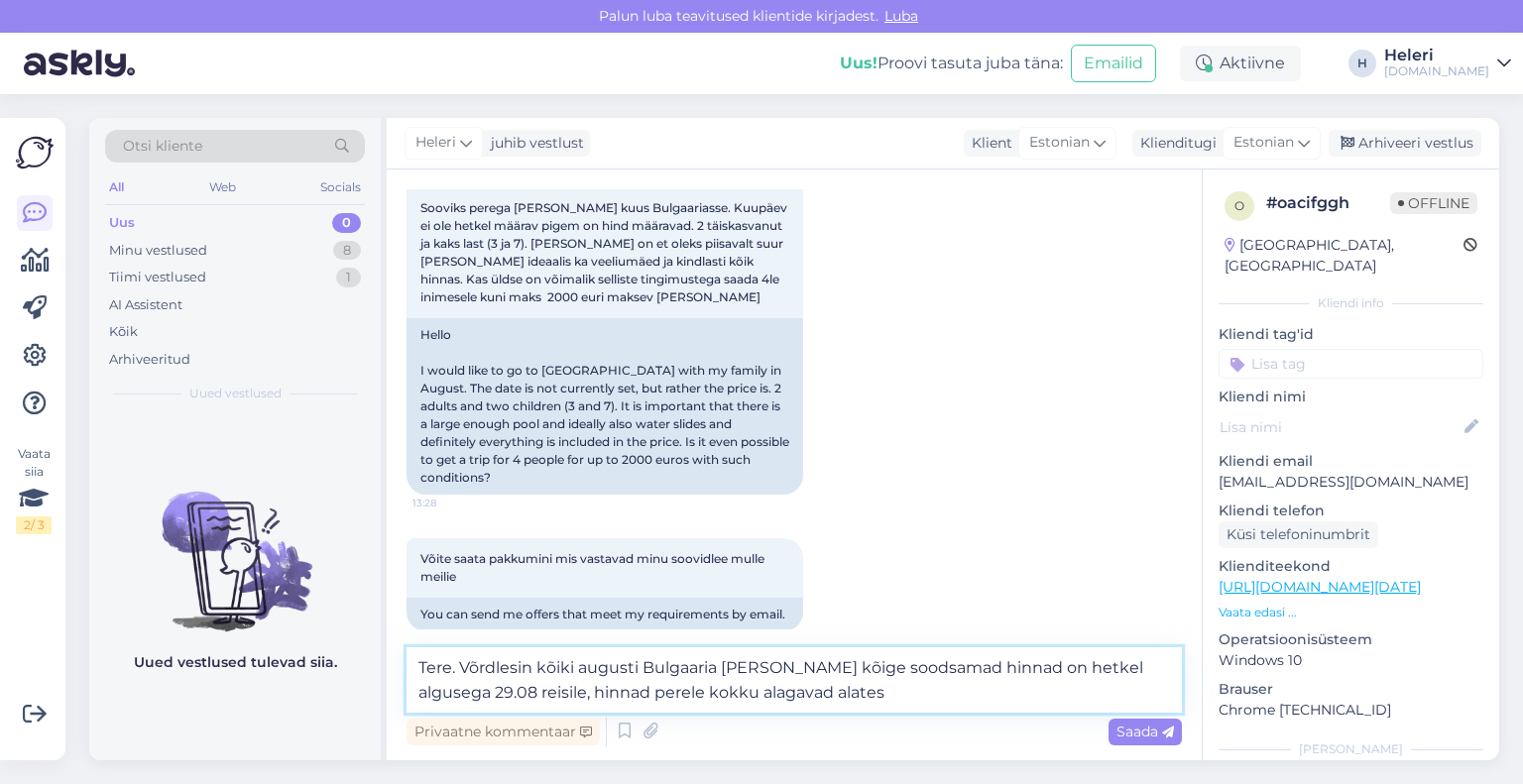type on "Tere. Võrdlesin kõiki augusti Bulgaaria [PERSON_NAME] kõige soodsamad hinnad on hetkel algusega 29.08 reisile, hinnad perele kokku alagavad alates" 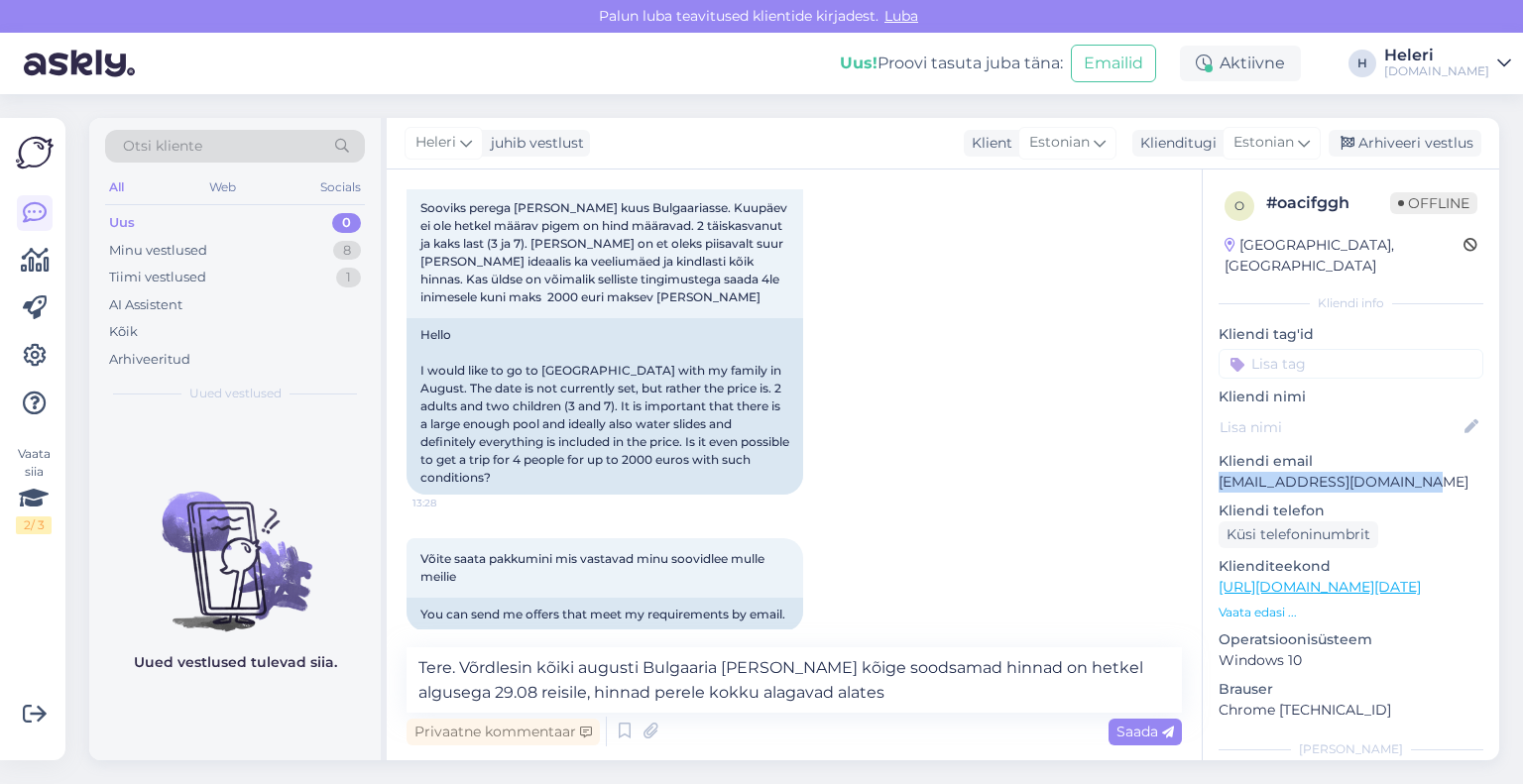 drag, startPoint x: 1218, startPoint y: 457, endPoint x: 1420, endPoint y: 463, distance: 202.08909 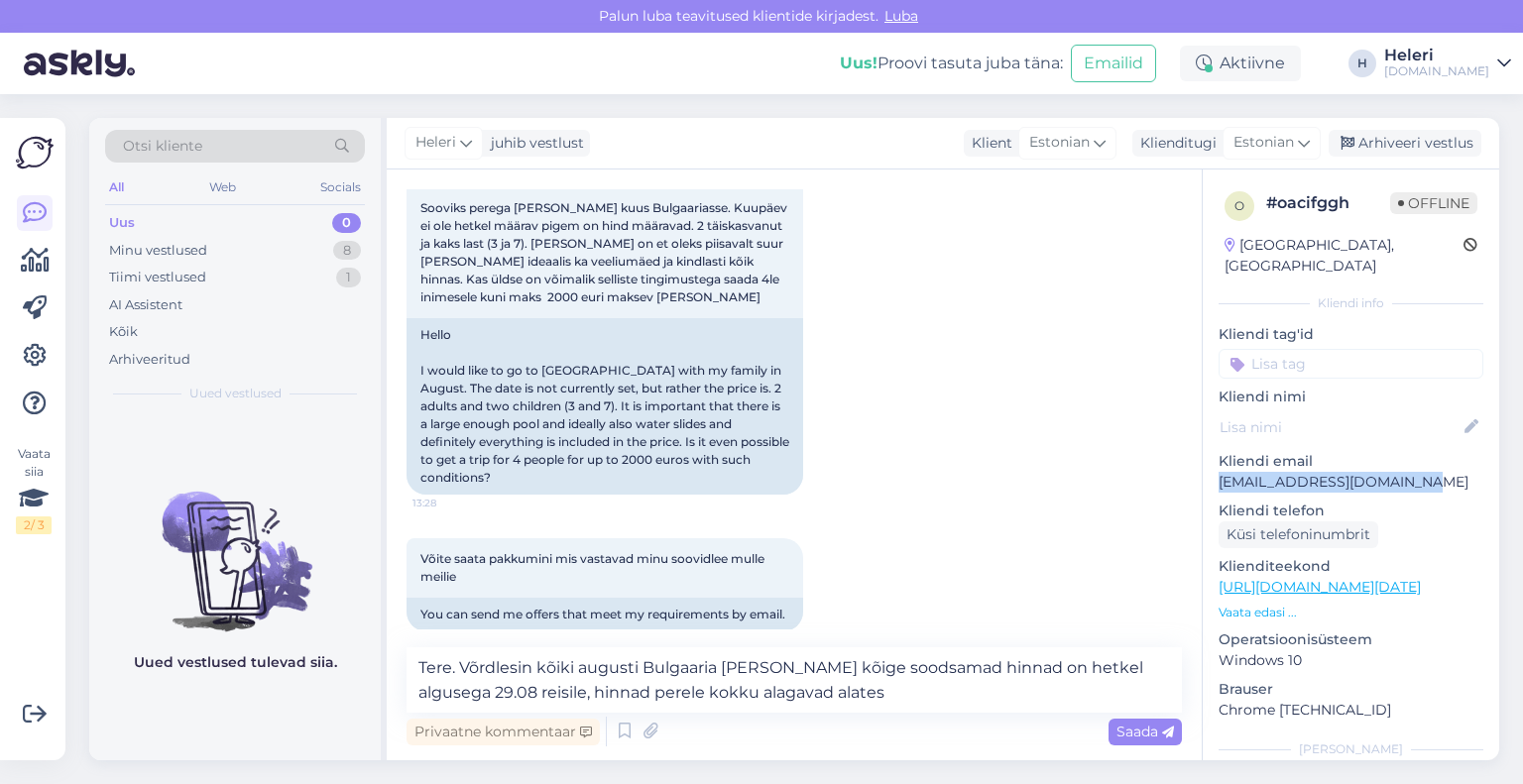 copy on "[EMAIL_ADDRESS][DOMAIN_NAME]" 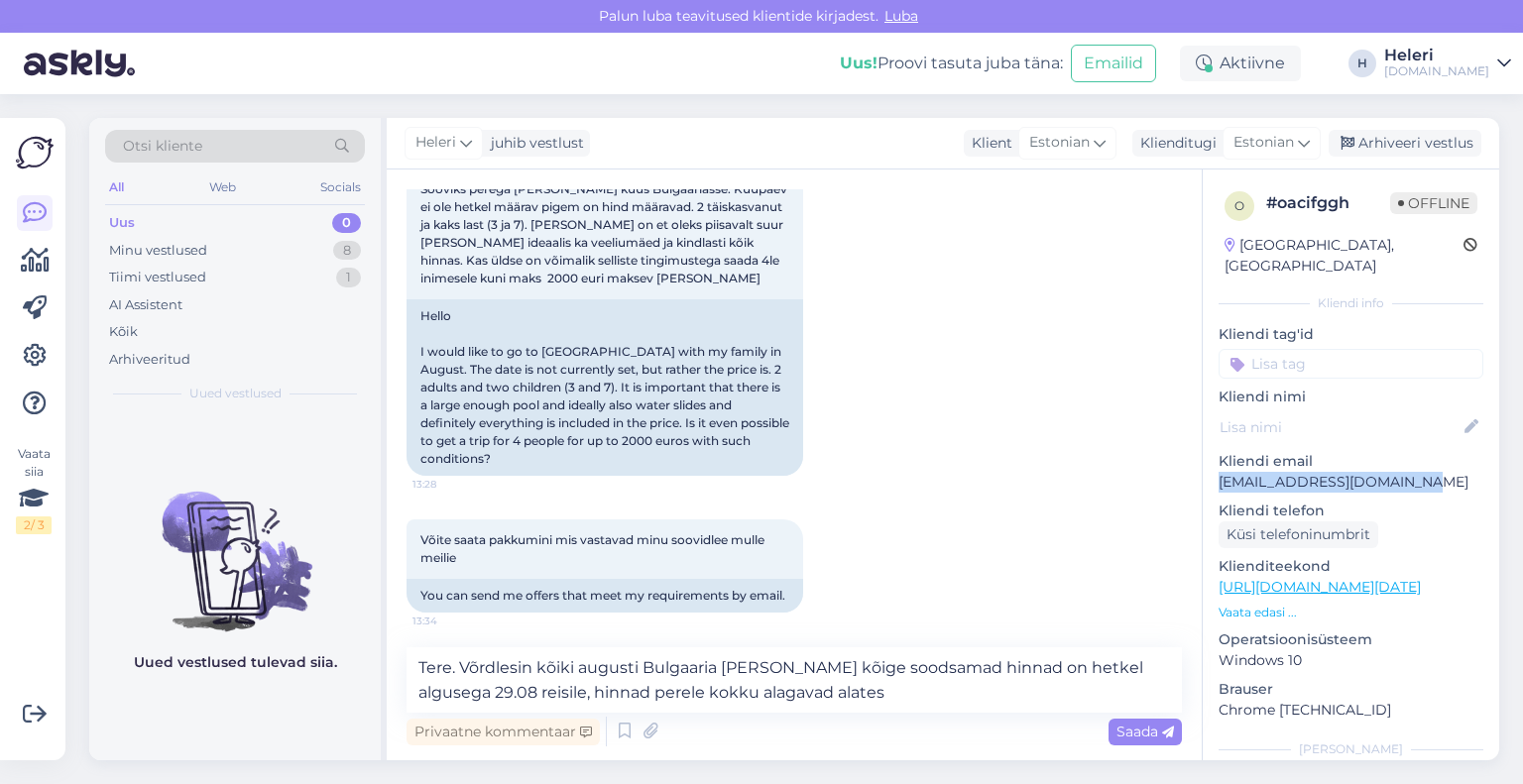 scroll, scrollTop: 167, scrollLeft: 0, axis: vertical 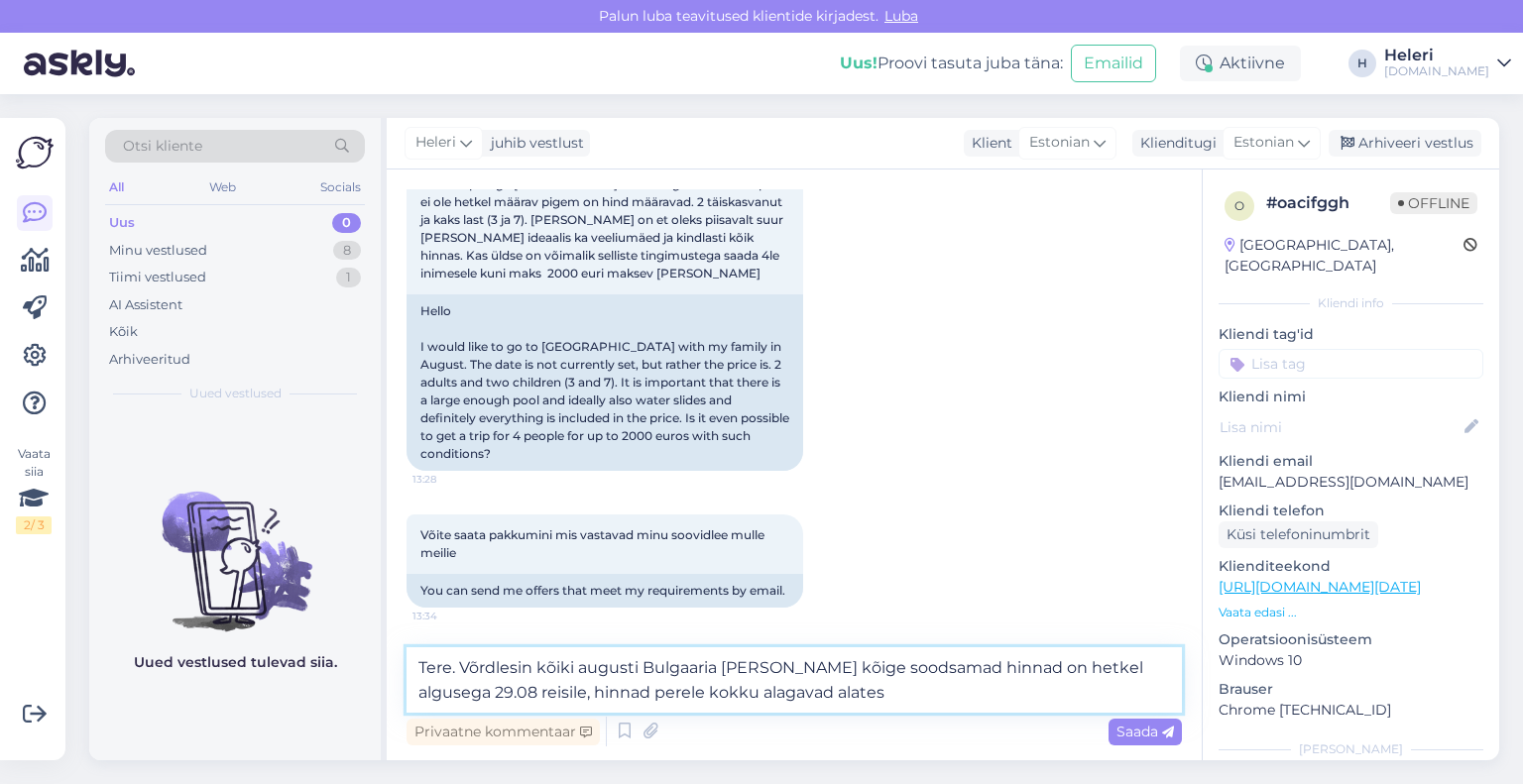 drag, startPoint x: 816, startPoint y: 690, endPoint x: 476, endPoint y: 558, distance: 364.72455 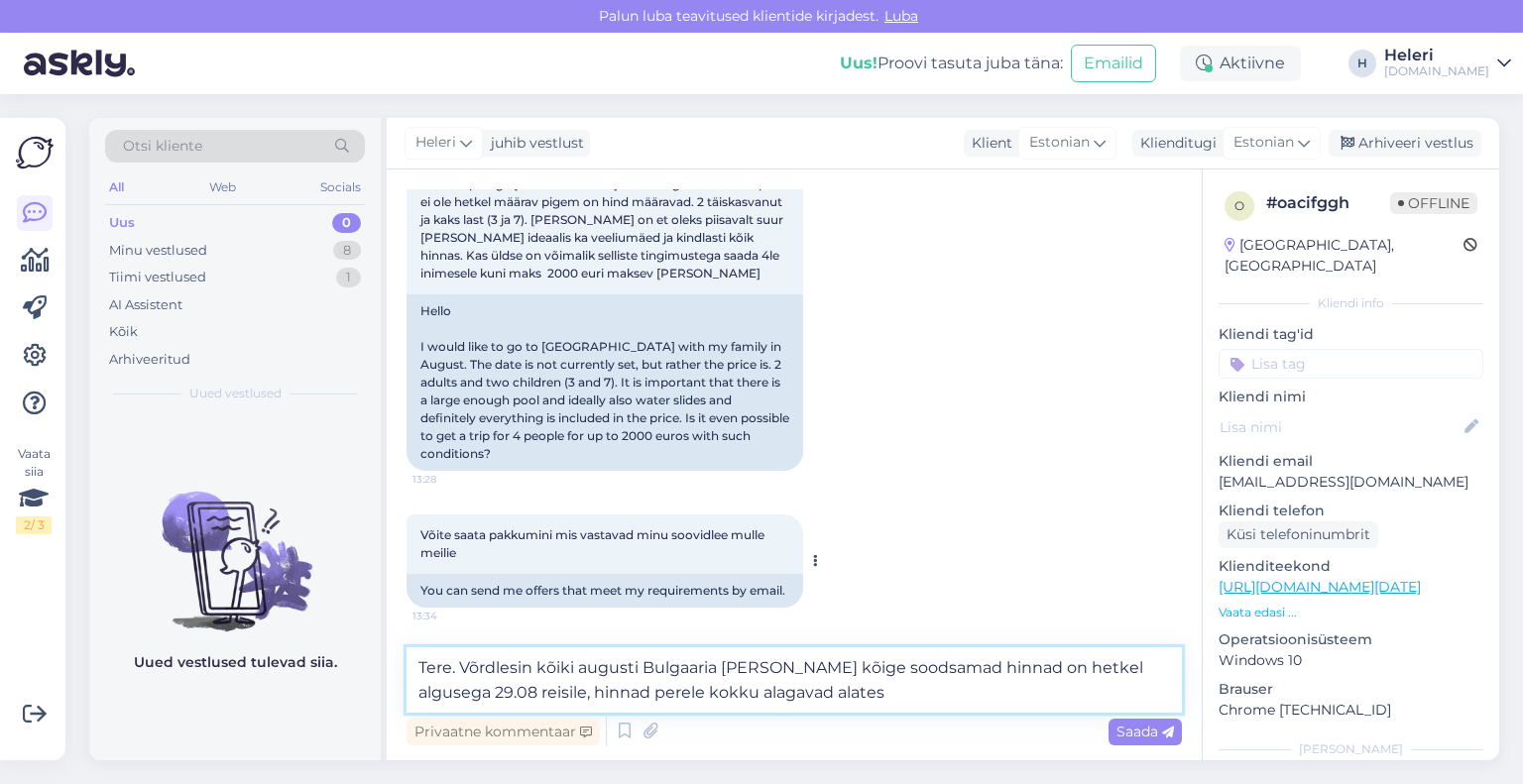 click on "Vestlus algas [DATE] Tere
Sooviks perega [PERSON_NAME] kuus Bulgaariasse. Kuupäev ei ole hetkel määrav pigem on hind määravad. 2 täiskasvanut ja kaks last (3 ja 7). [PERSON_NAME] on et oleks piisavalt suur [PERSON_NAME] ideaalis ka veeliumäed ja kindlasti kõik hinnas. Kas üldse on võimalik selliste tingimustega saada 4le inimesele kuni maks  2000 euri maksev [PERSON_NAME] 13:28  Hello
I would like to go to [GEOGRAPHIC_DATA] with my family in August. The date is not currently set, but rather the price is. 2 adults and two children (3 and 7). It is important that there is a large enough pool and ideally also water slides and definitely everything is included in the price. Is it even possible to get a trip for 4 people for up to 2000 euros with such conditions? Võite saata pakkumini mis vastavad minu soovidlee mulle meilie 13:34  You can send me offers that meet my requirements by email. Privaatne kommentaar Saada" at bounding box center (794, 465) 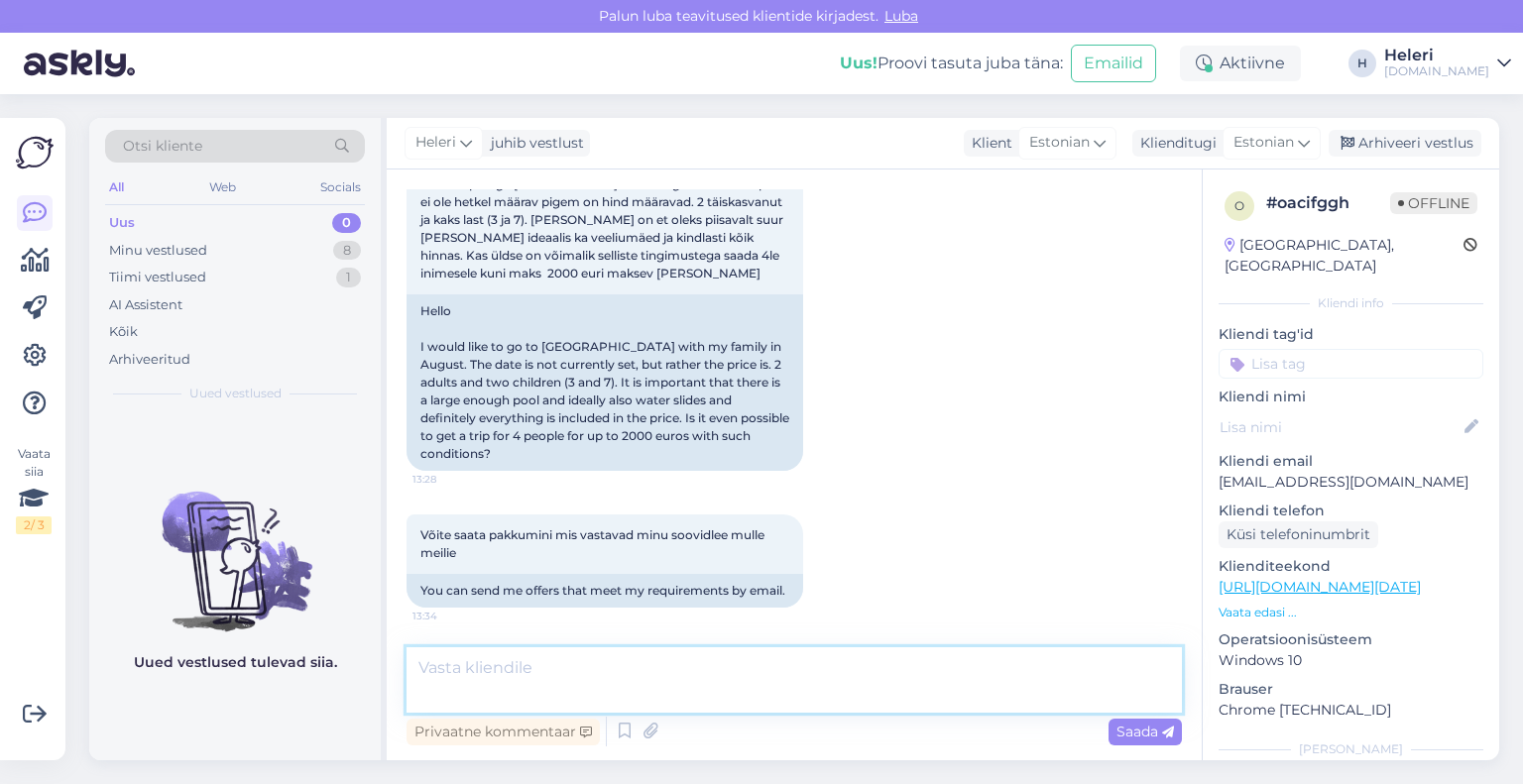 scroll, scrollTop: 143, scrollLeft: 0, axis: vertical 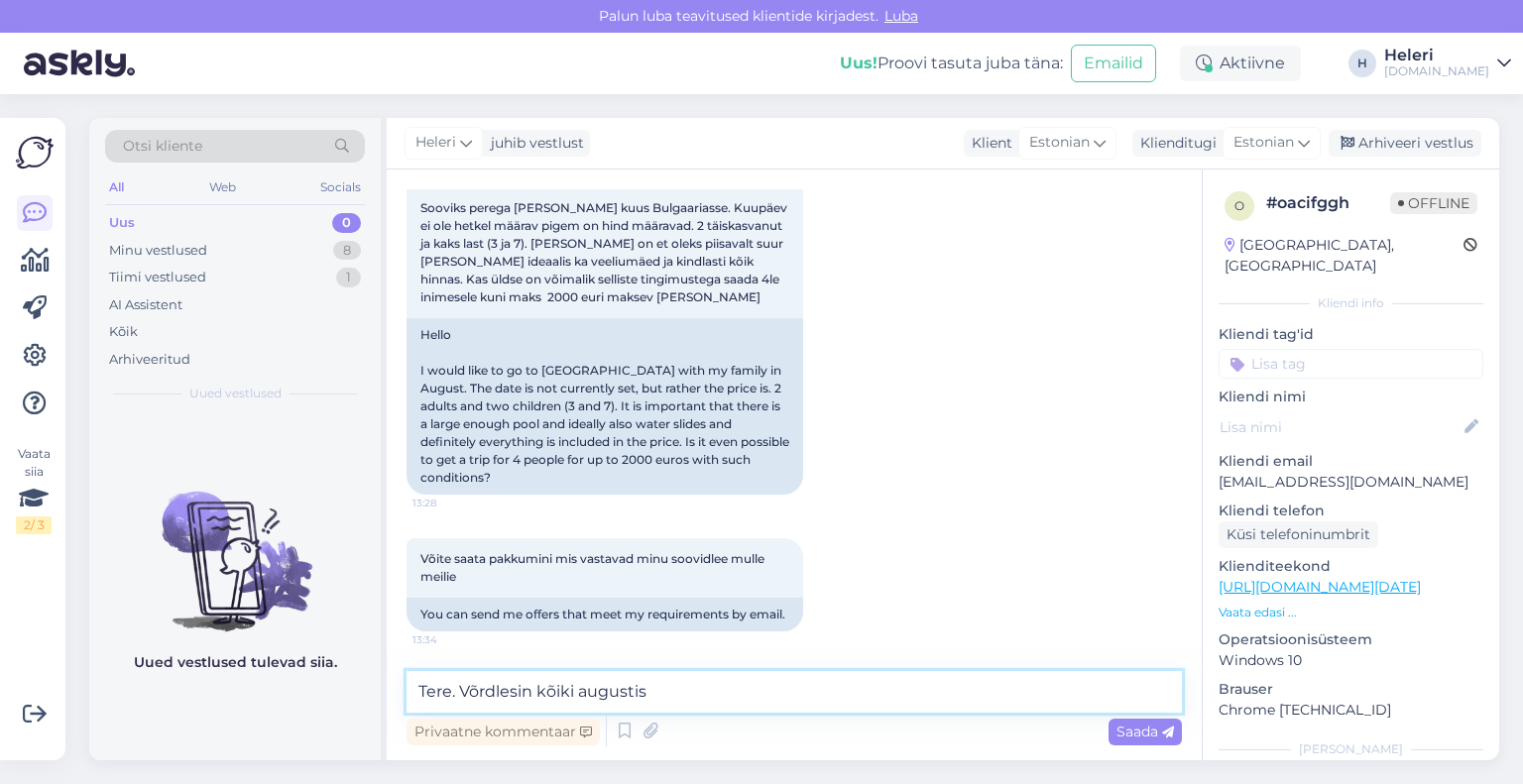 drag, startPoint x: 671, startPoint y: 685, endPoint x: 463, endPoint y: 693, distance: 208.15379 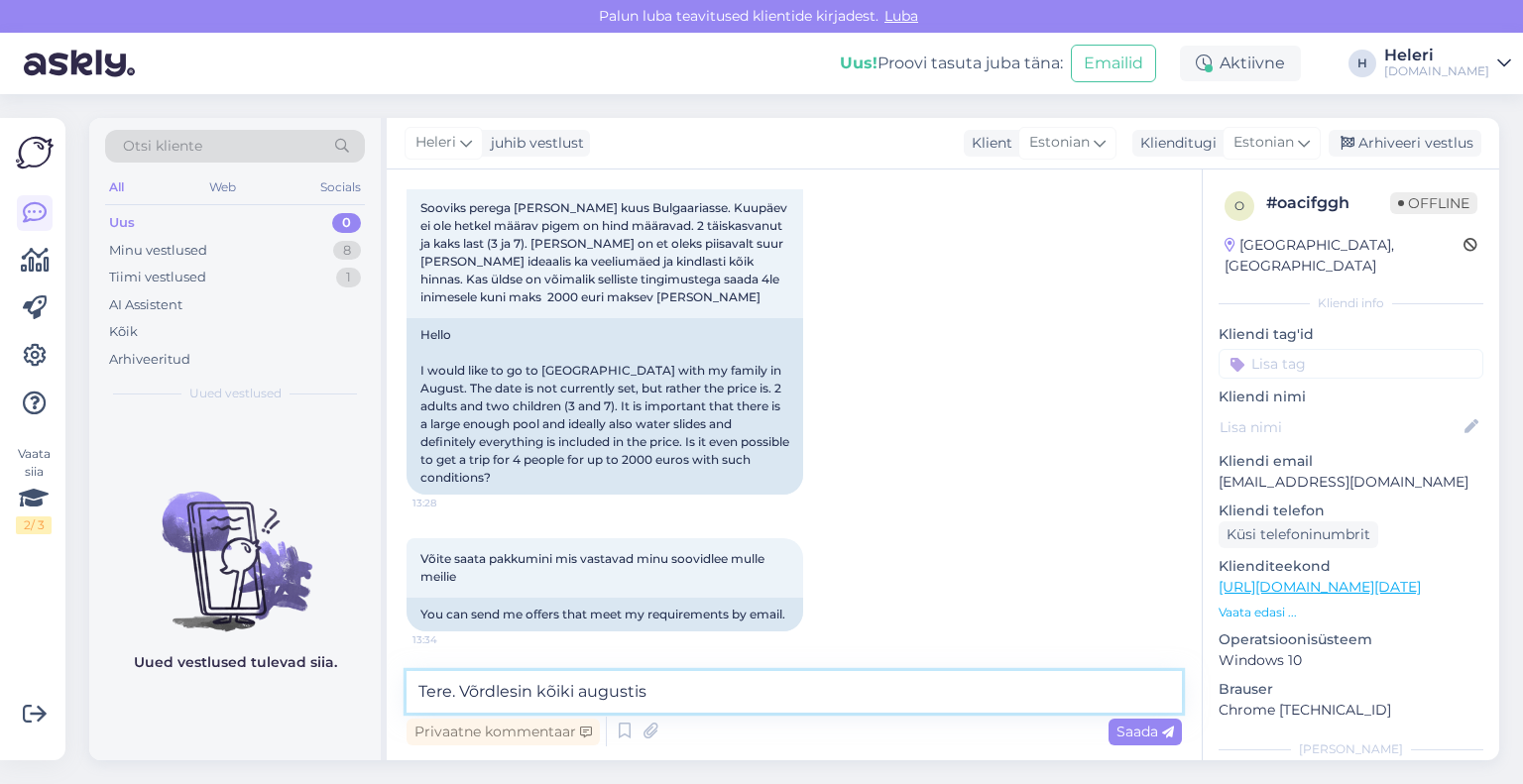 click on "Tere. Võrdlesin kõiki augustis" at bounding box center (794, 692) 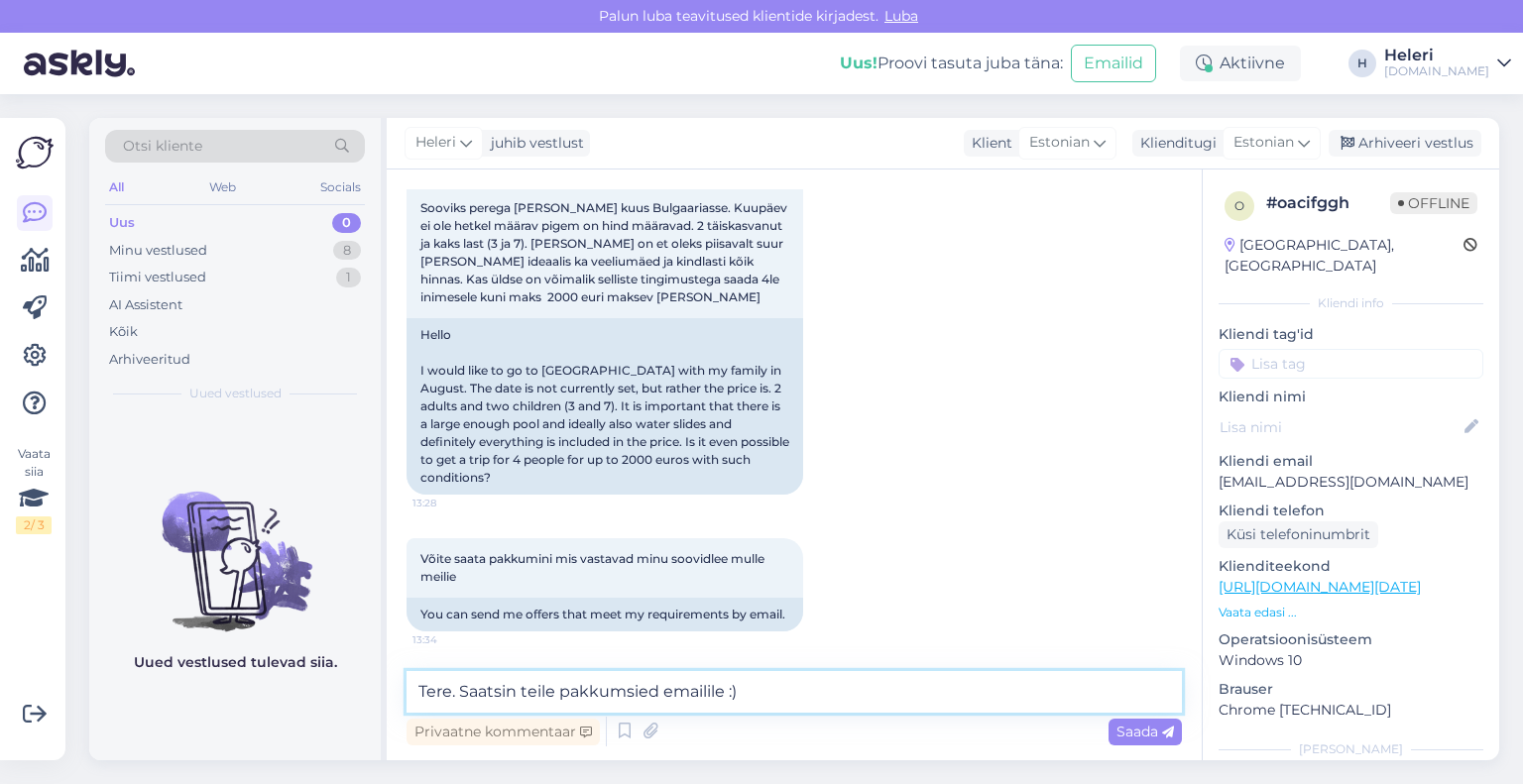 drag, startPoint x: 625, startPoint y: 694, endPoint x: 640, endPoint y: 694, distance: 15 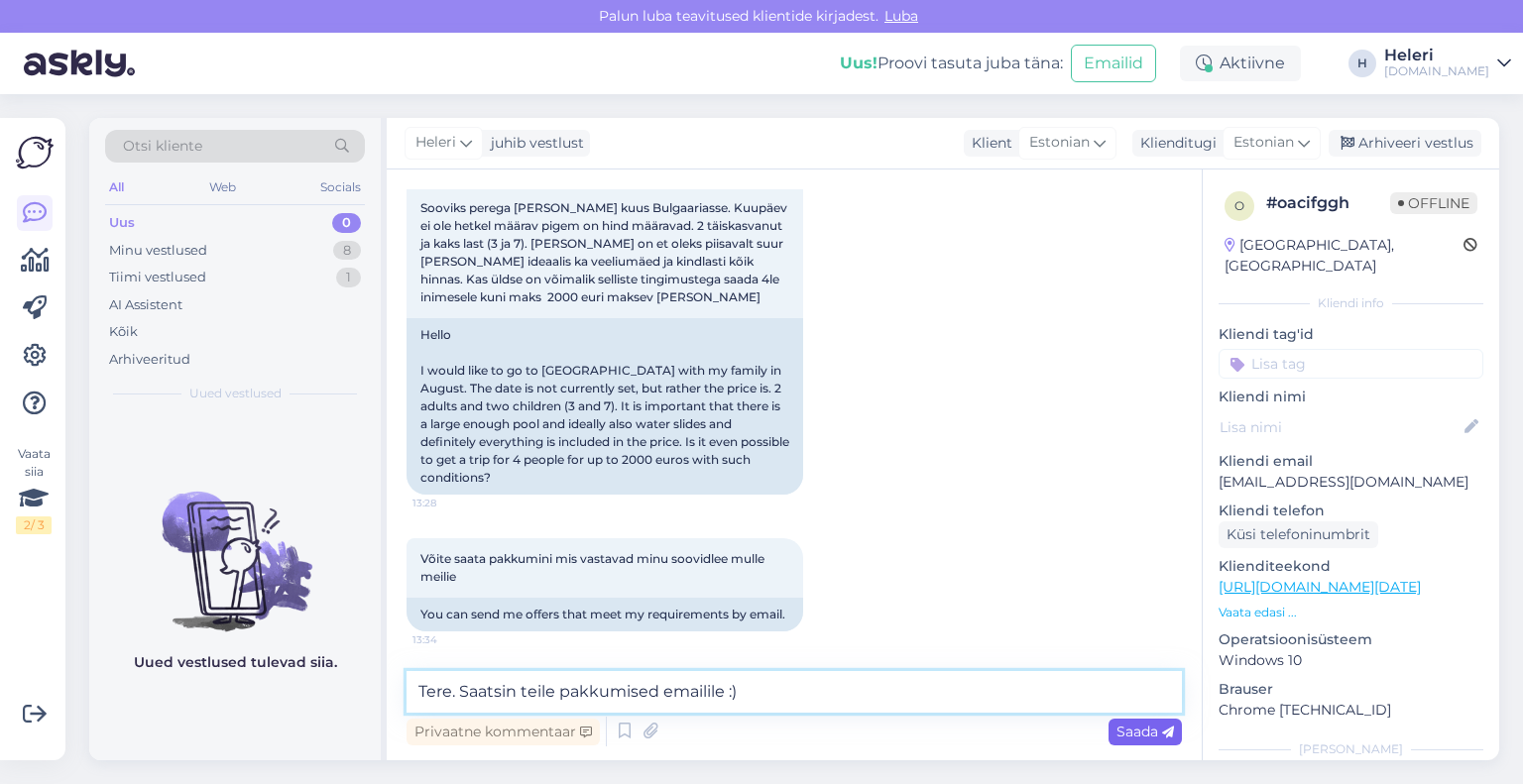 type on "Tere. Saatsin teile pakkumised emailile :)" 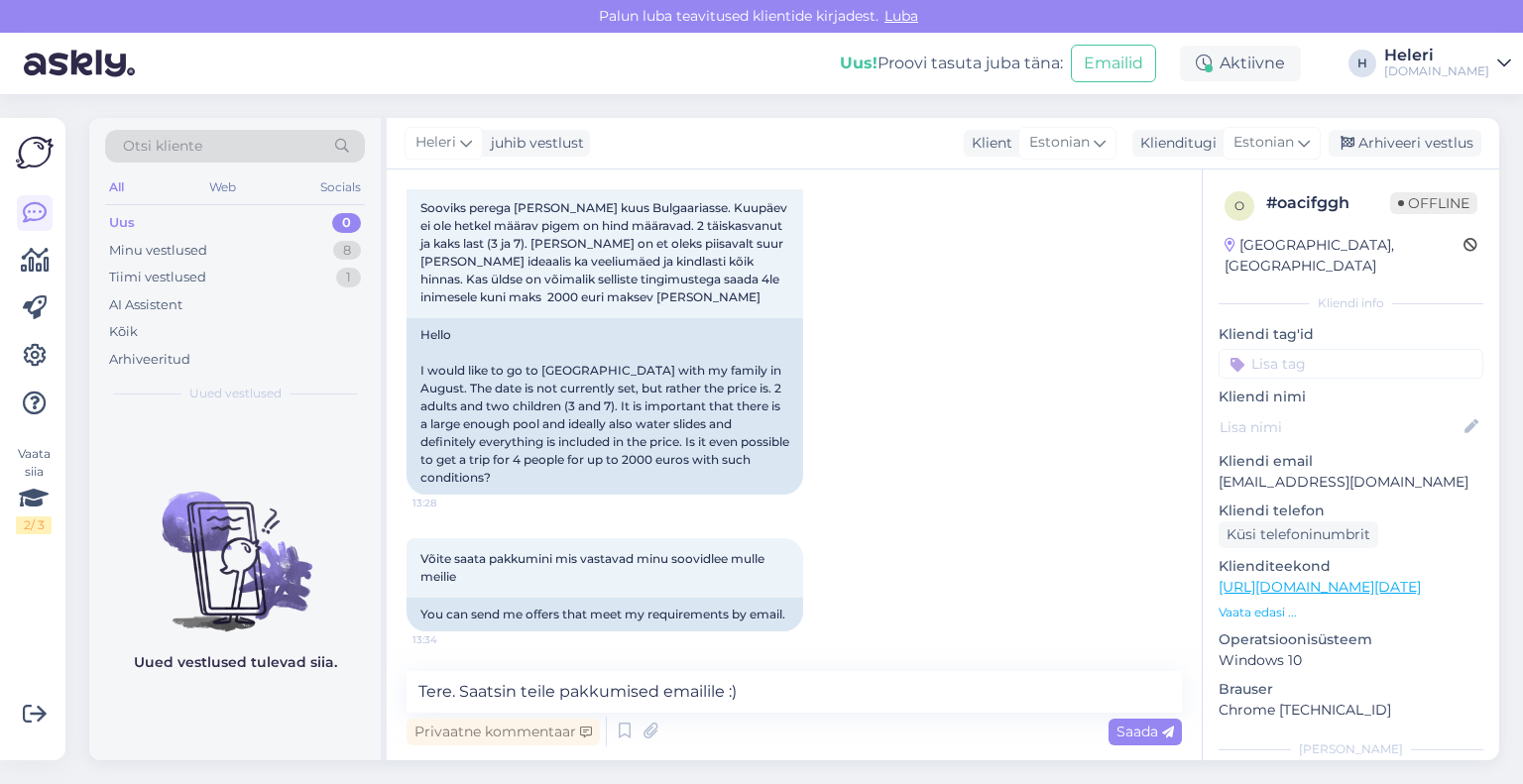 click on "Saada" at bounding box center [1145, 731] 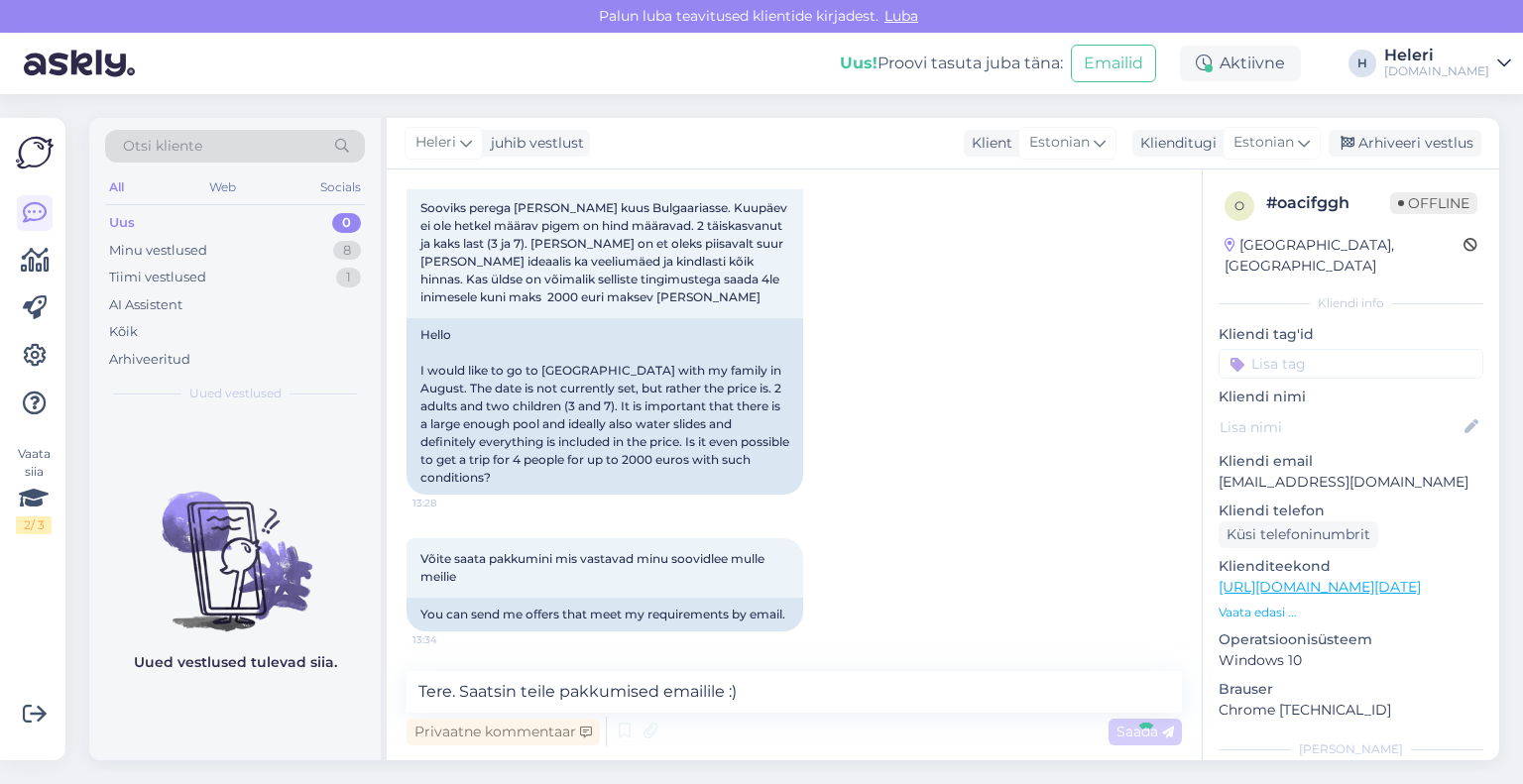 type 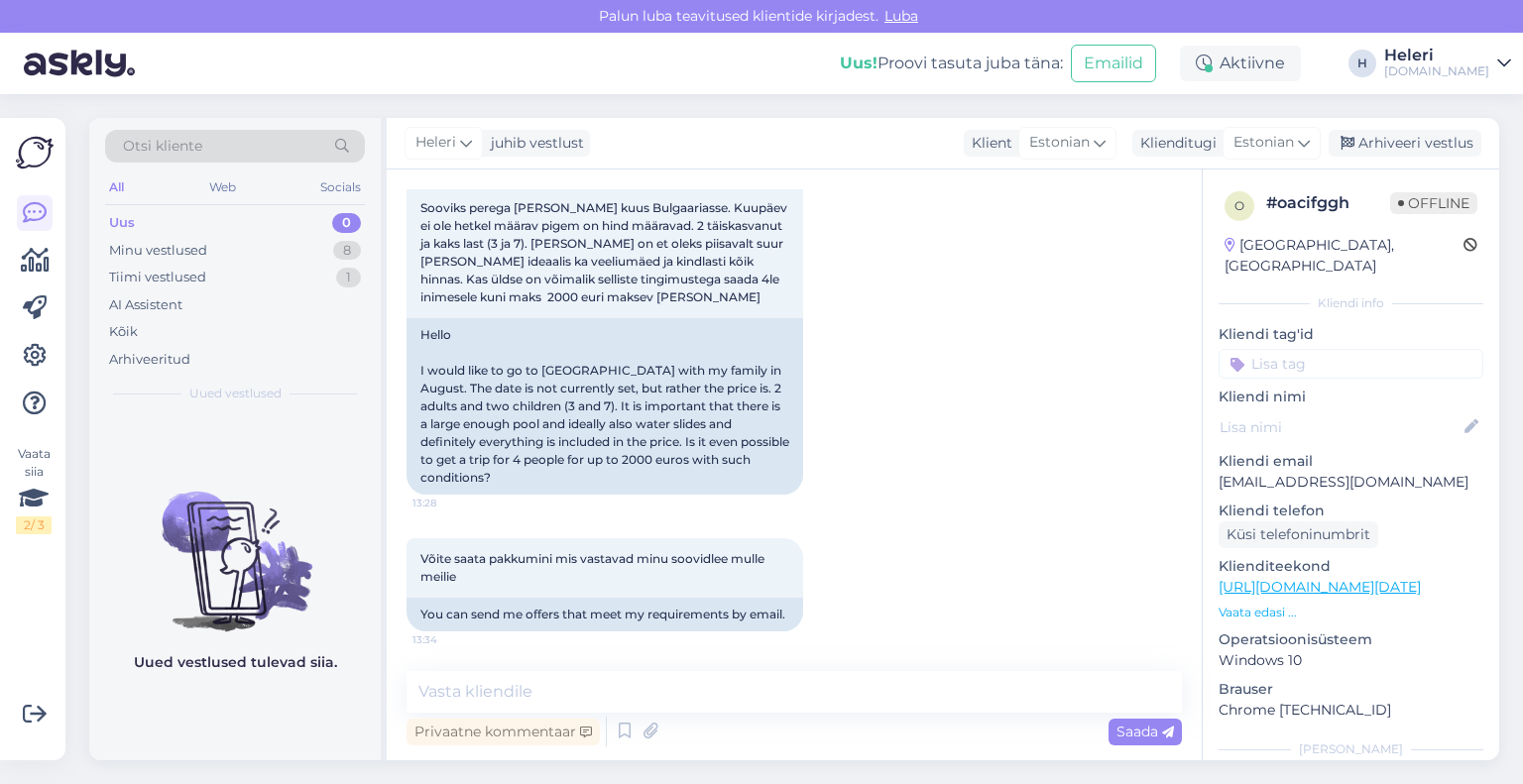 scroll, scrollTop: 228, scrollLeft: 0, axis: vertical 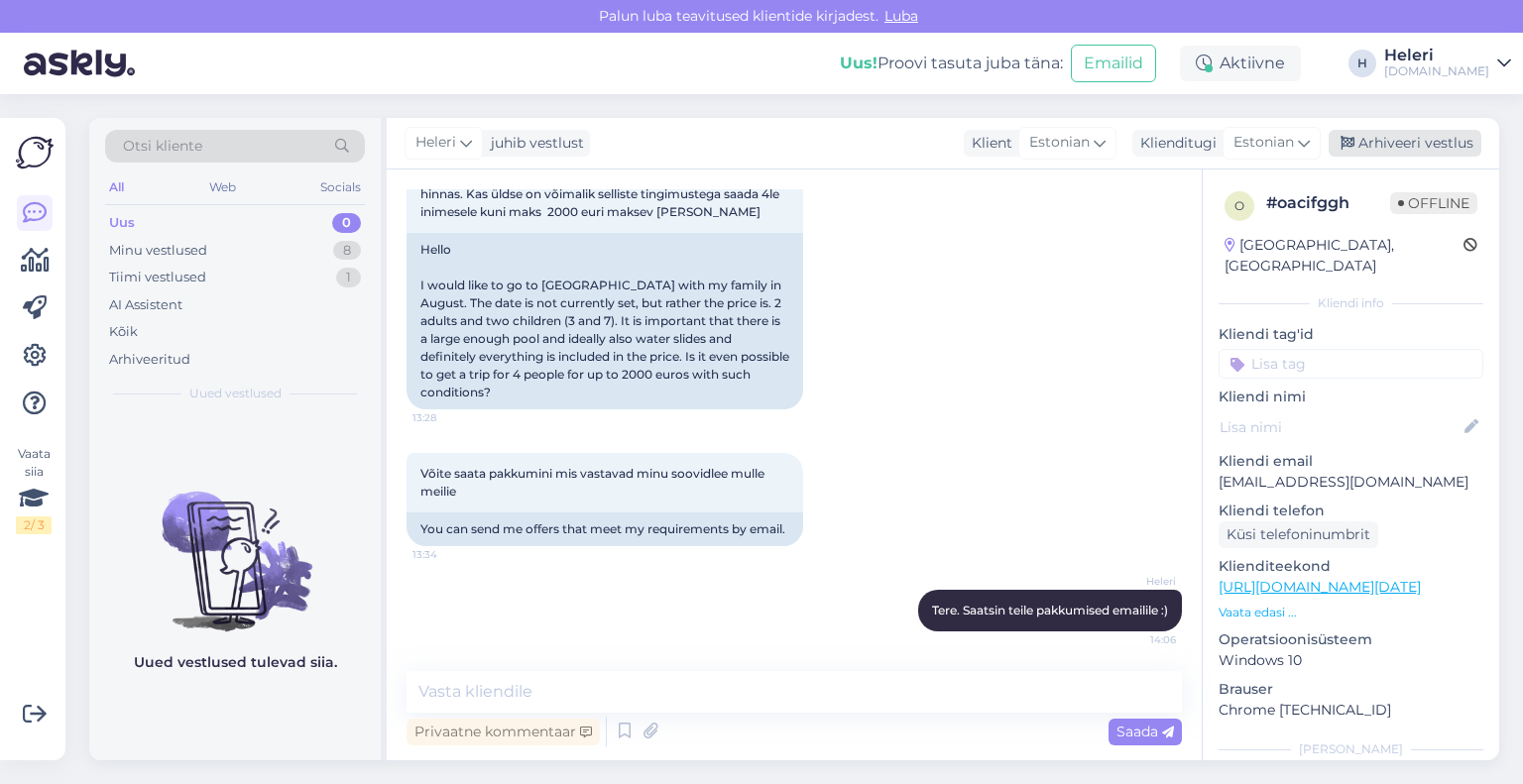click on "Arhiveeri vestlus" at bounding box center (1405, 143) 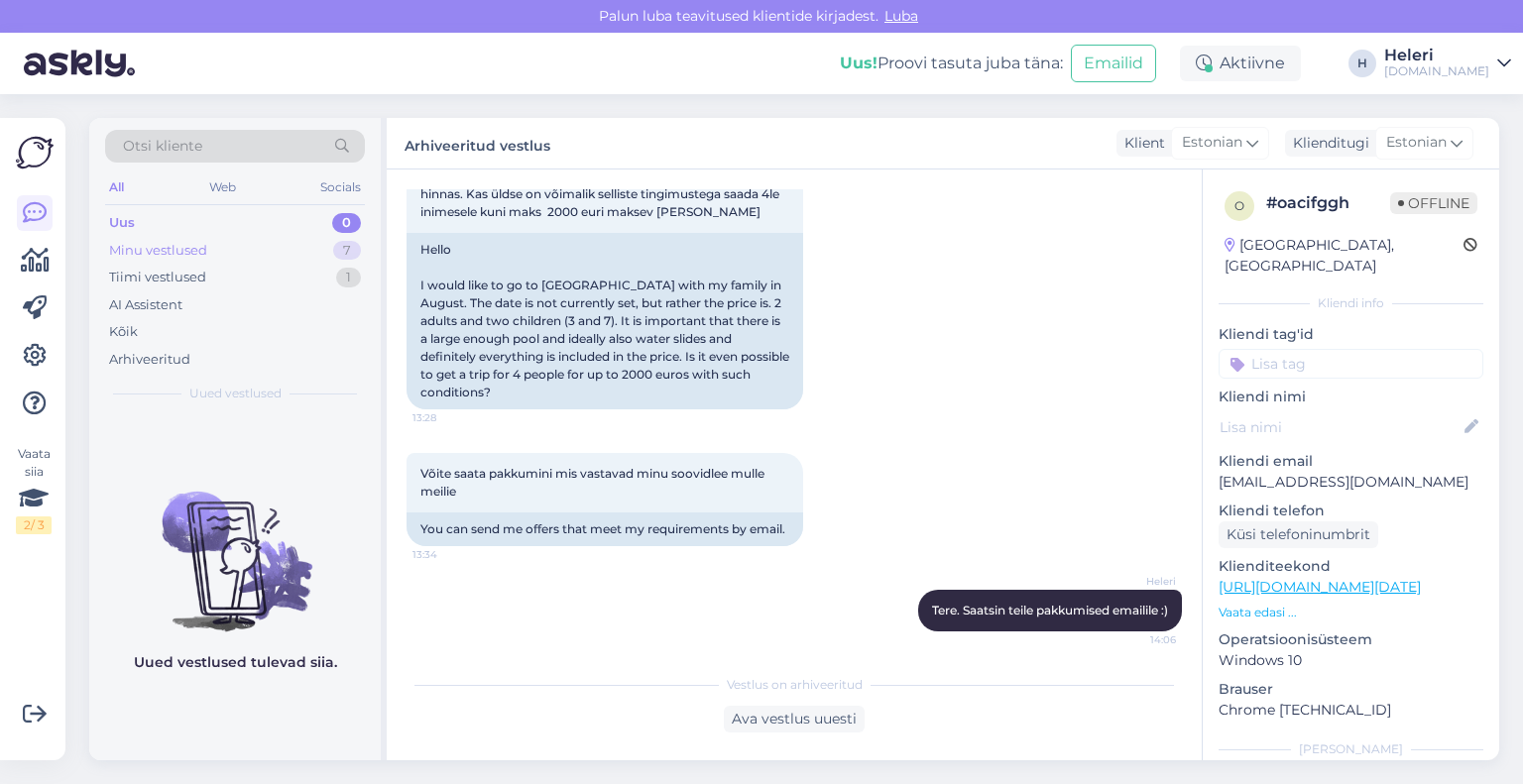 click on "Minu vestlused 7" at bounding box center [235, 251] 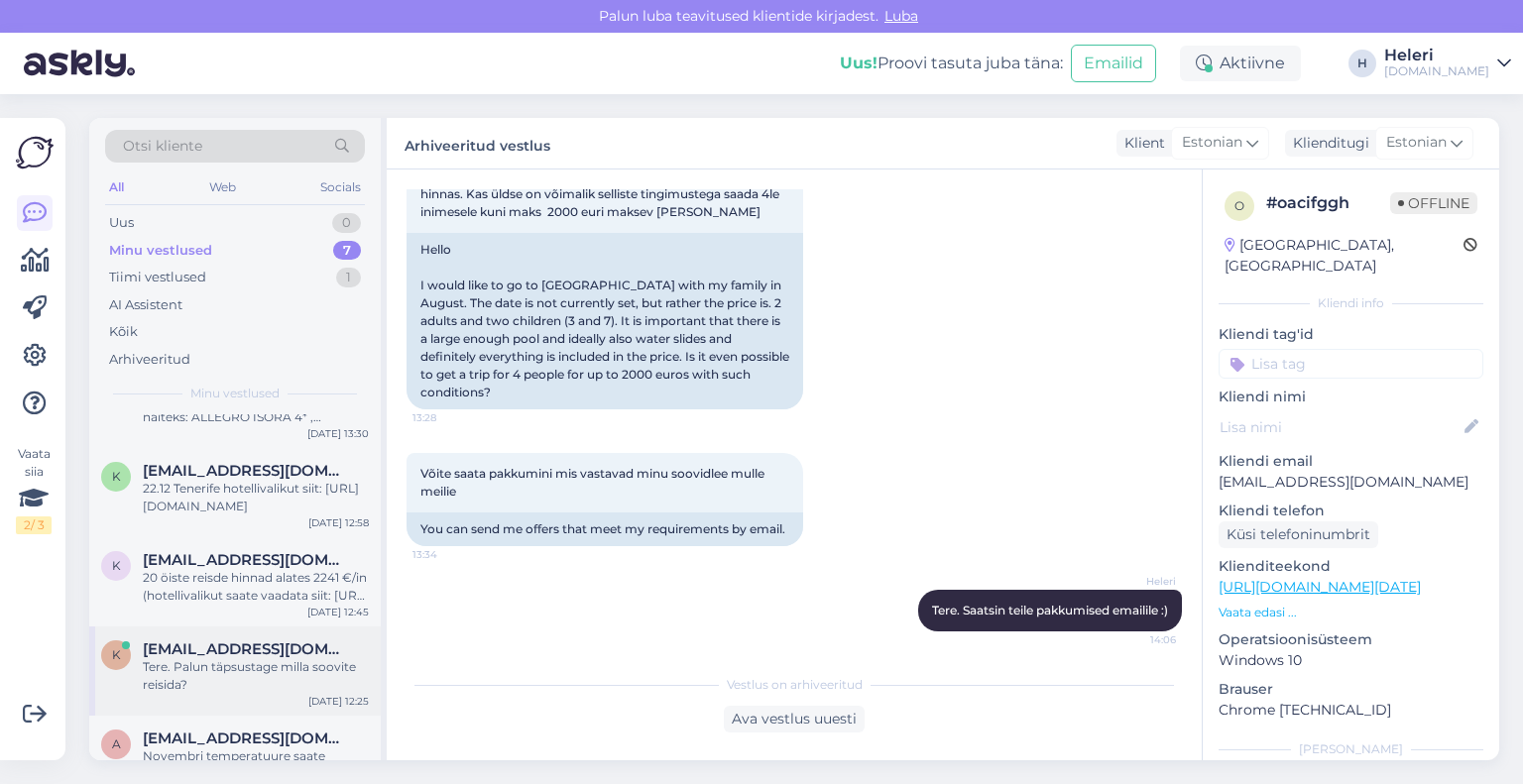 scroll, scrollTop: 99, scrollLeft: 0, axis: vertical 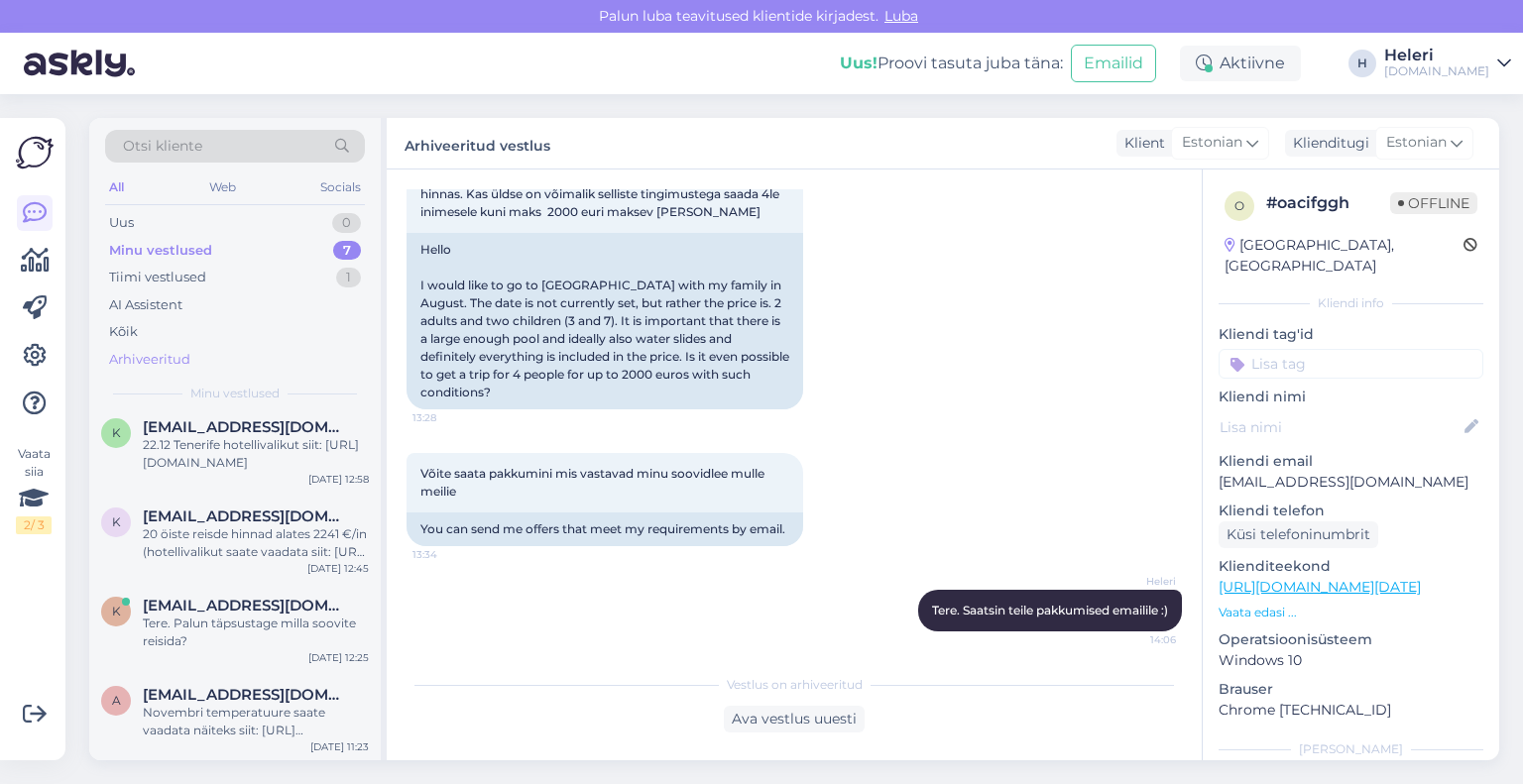 click on "Arhiveeritud" at bounding box center [150, 360] 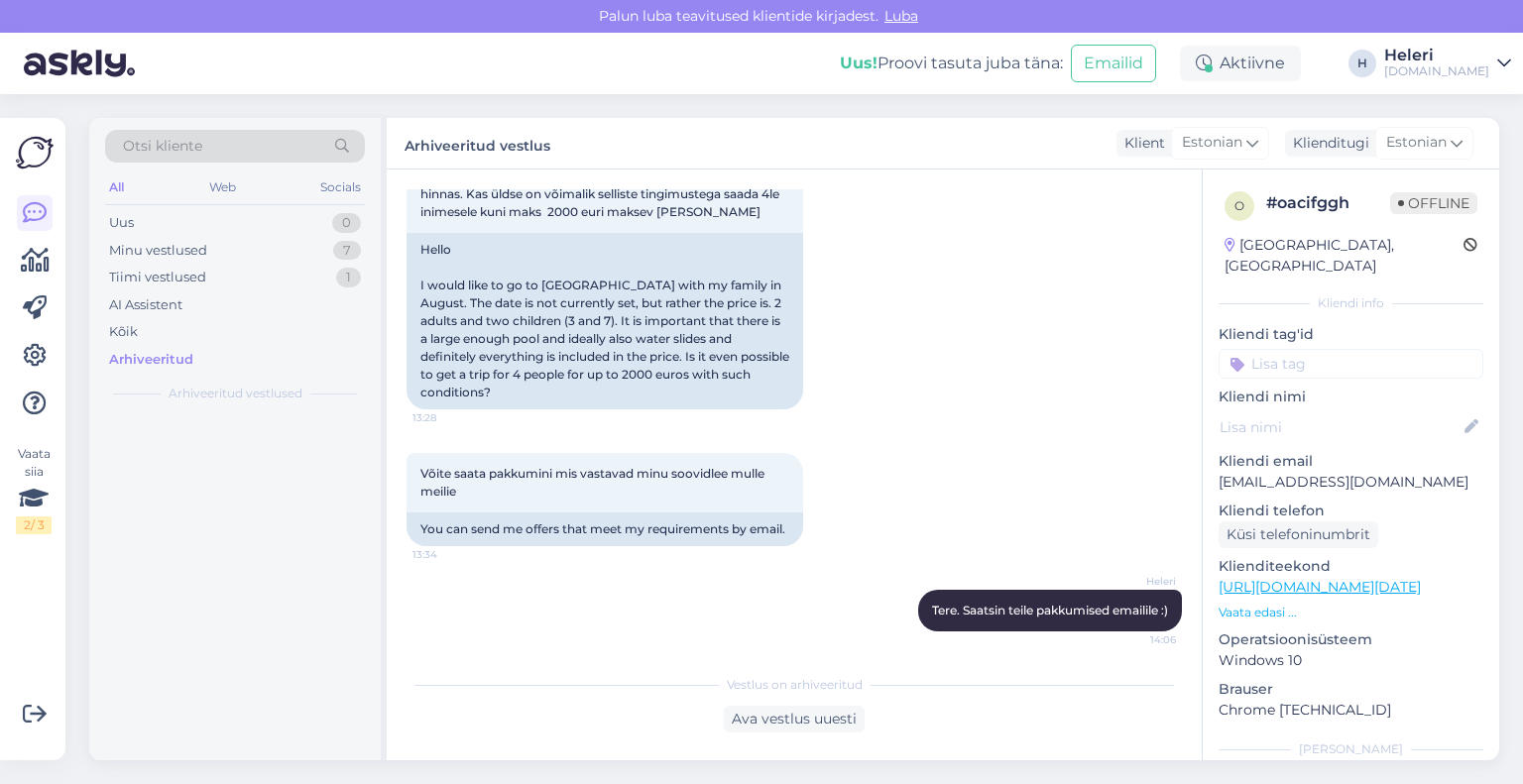 scroll, scrollTop: 0, scrollLeft: 0, axis: both 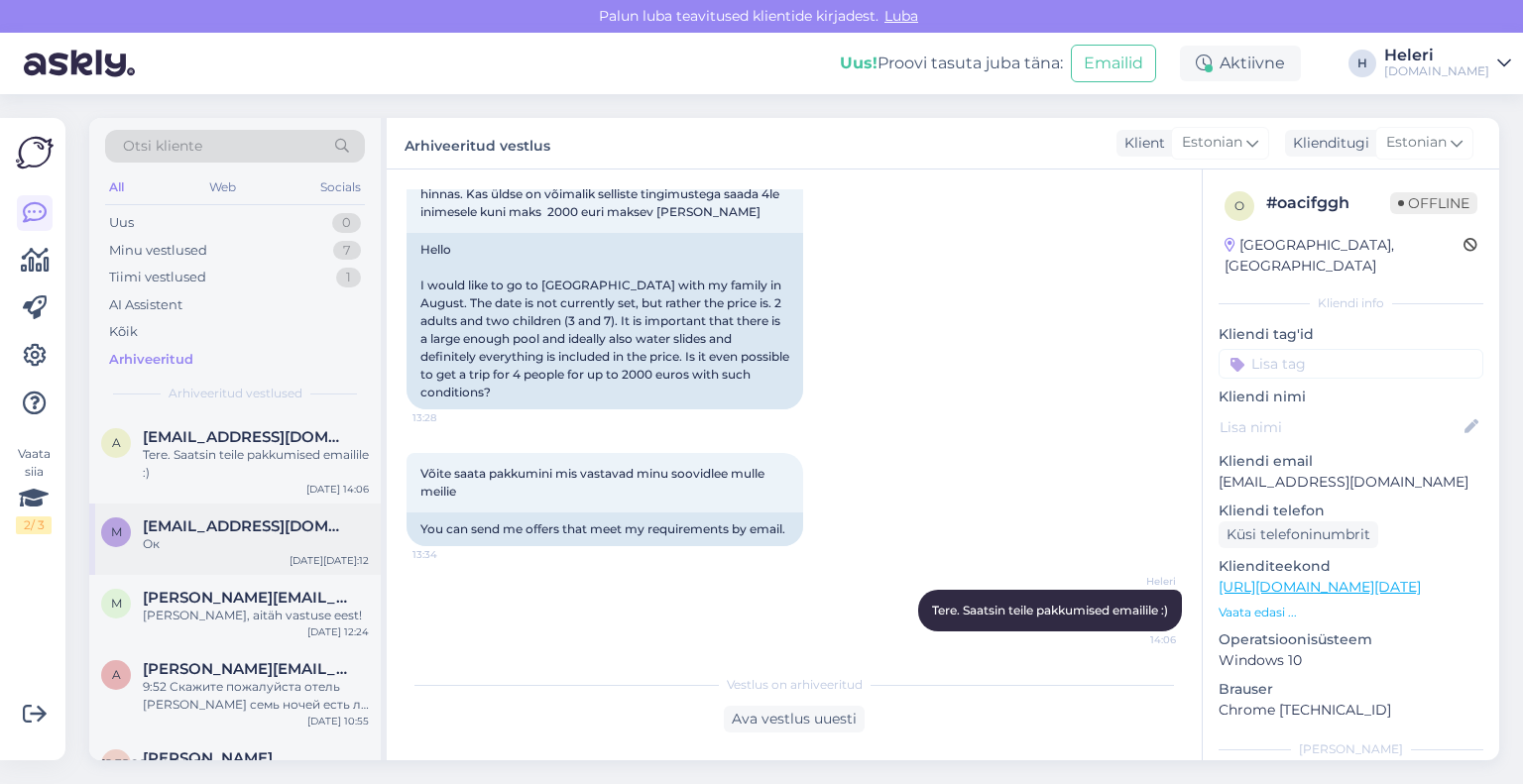 click on "Ок" at bounding box center [256, 544] 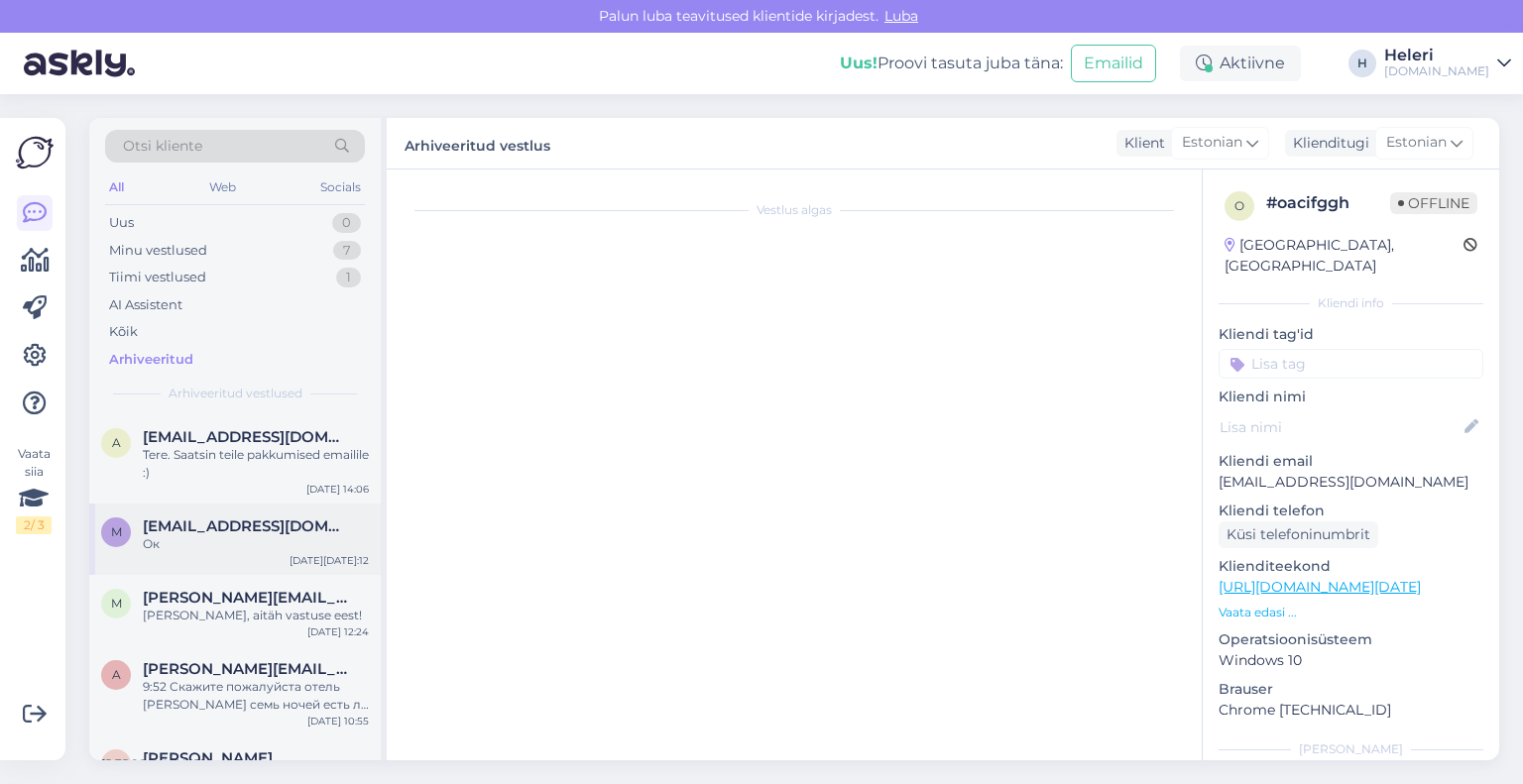 scroll, scrollTop: 476, scrollLeft: 0, axis: vertical 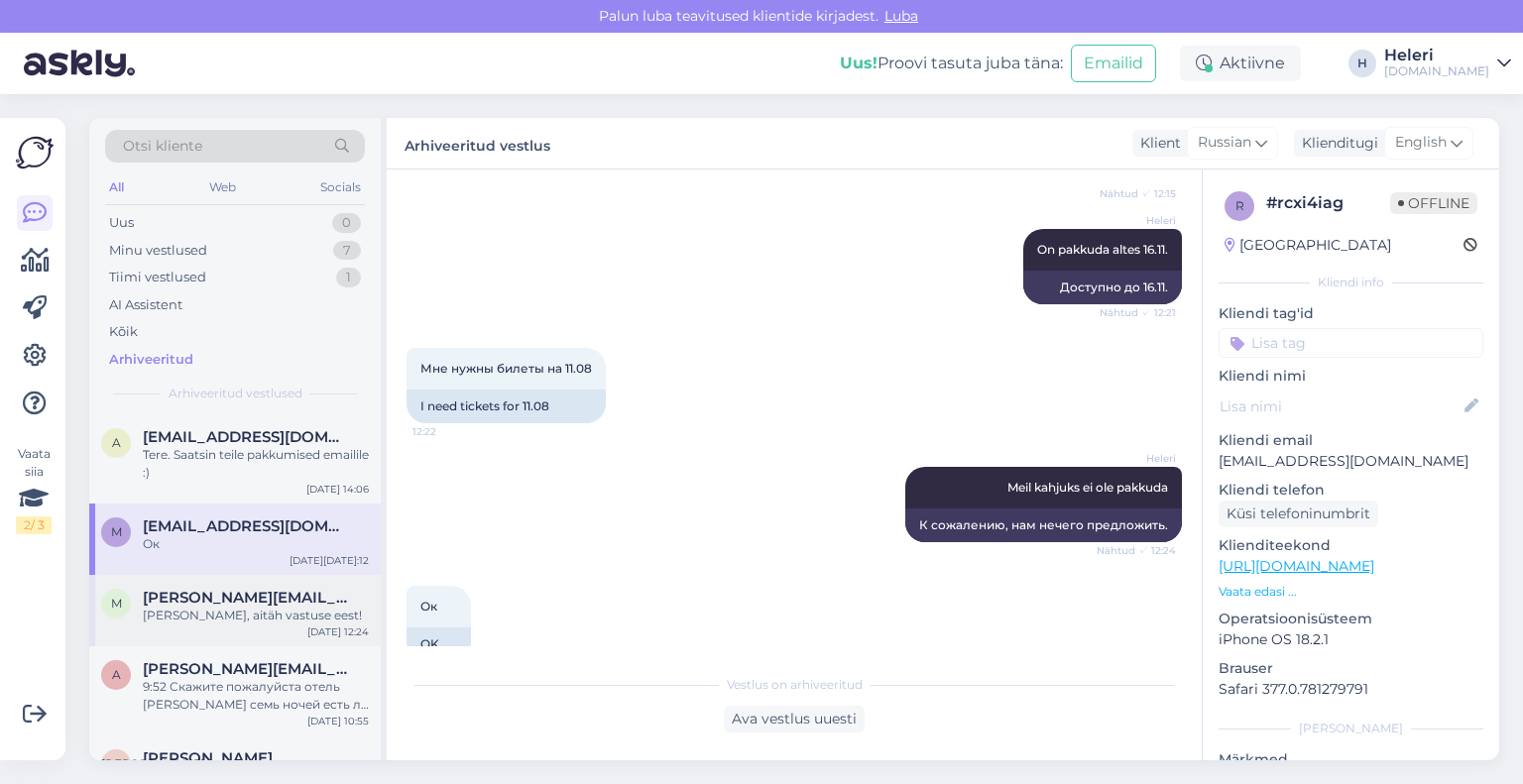 click on "[PERSON_NAME], aitäh vastuse eest!" at bounding box center [256, 616] 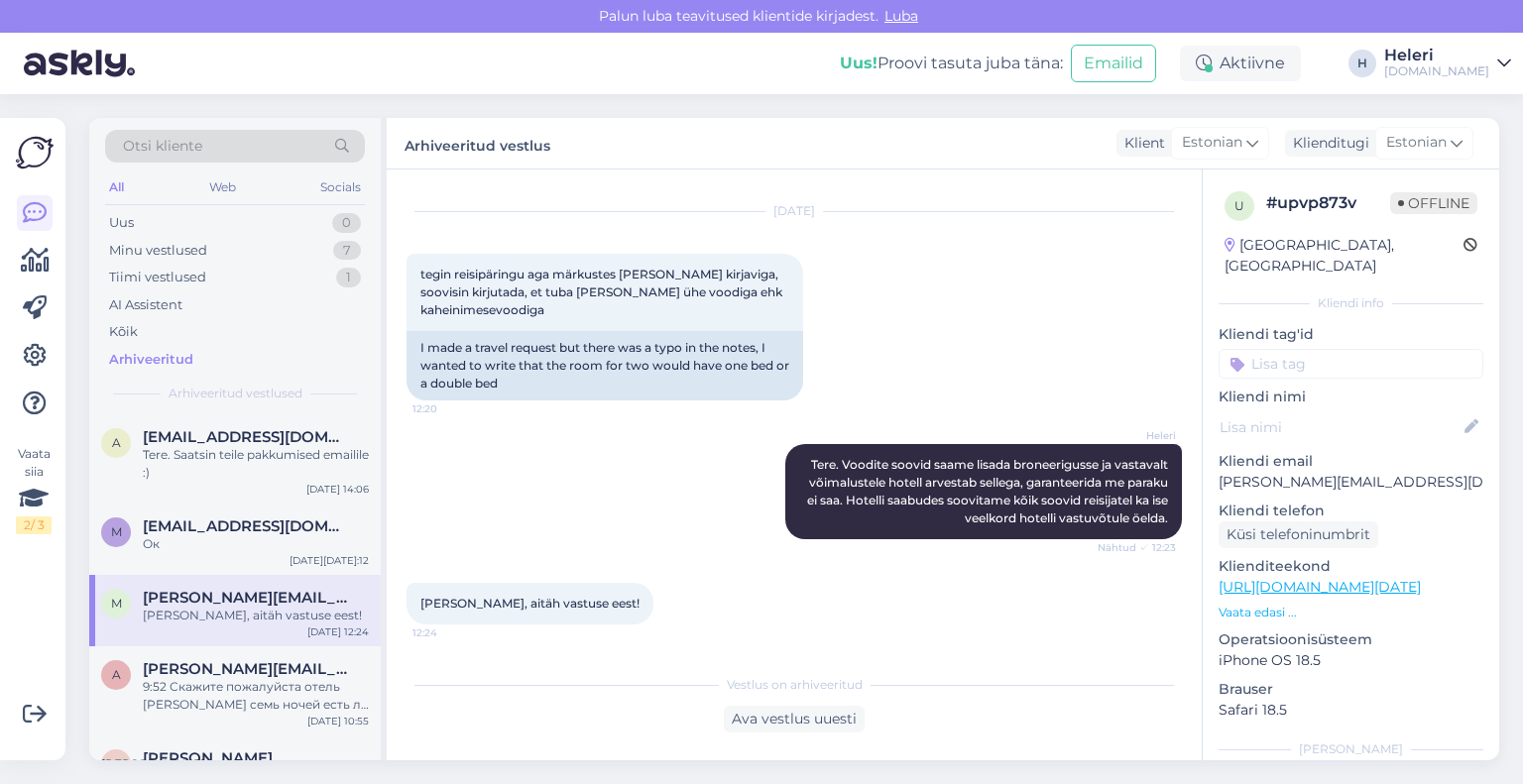 scroll, scrollTop: 40, scrollLeft: 0, axis: vertical 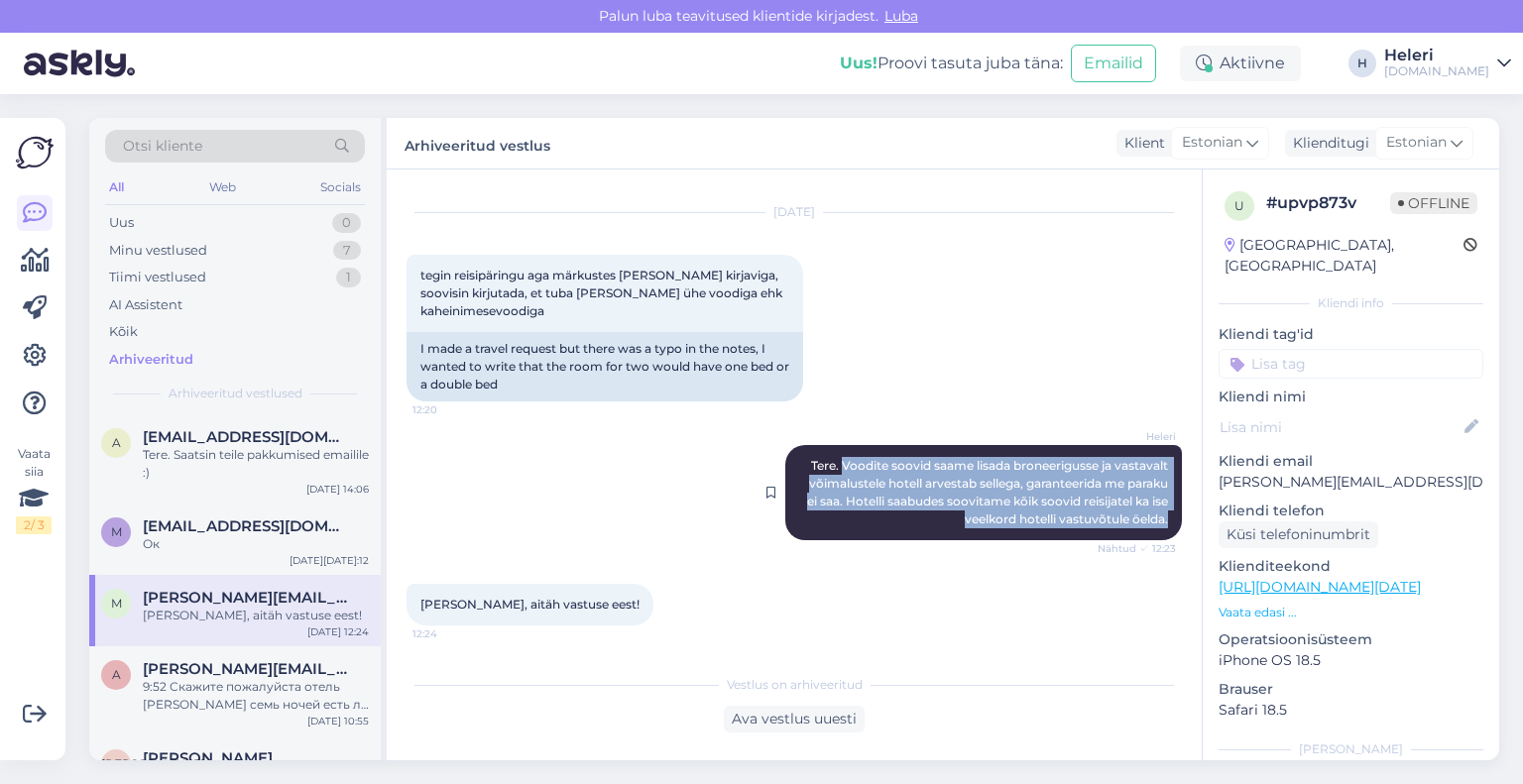 drag, startPoint x: 824, startPoint y: 462, endPoint x: 1150, endPoint y: 514, distance: 330.12119 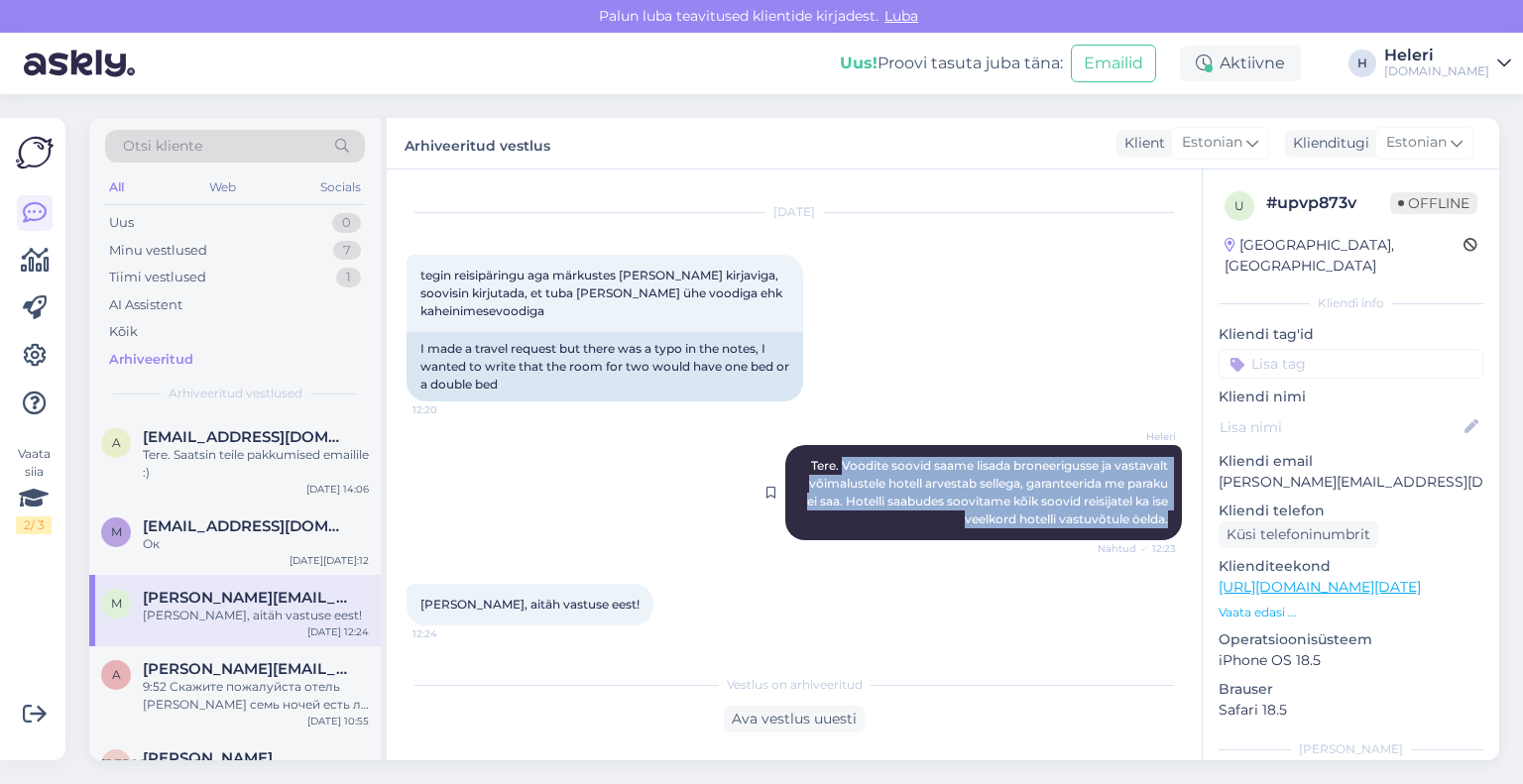 click on "Tere. Voodite soovid saame lisada broneerigusse ja vastavalt võimalustele hotell arvestab sellega, garanteerida me paraku ei saa. Hotelli saabudes soovitame kõik soovid reisijatel ka ise veelkord hotelli vastuvõtule öelda." at bounding box center (989, 492) 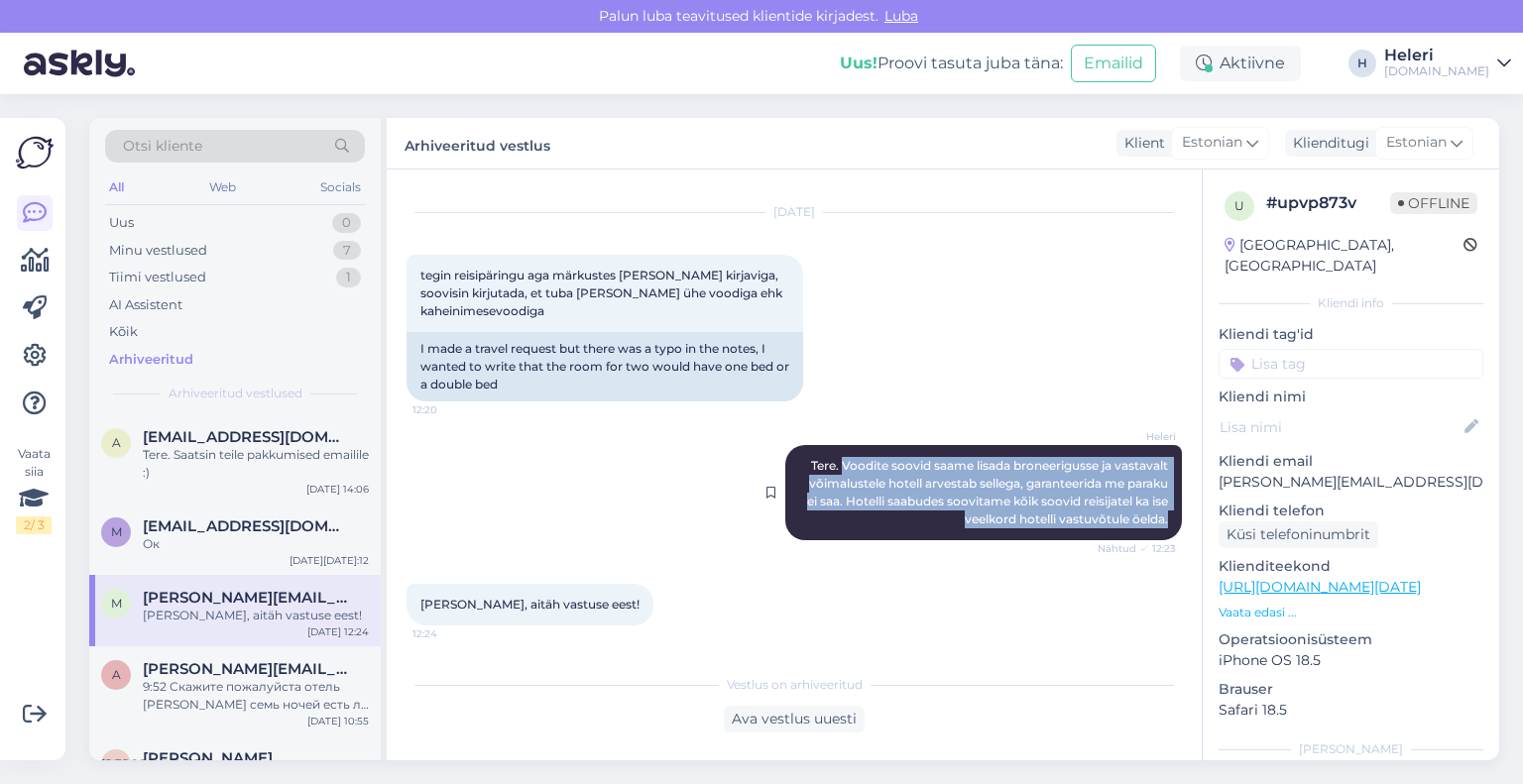 copy on "Voodite soovid saame lisada broneerigusse ja vastavalt võimalustele hotell arvestab sellega, garanteerida me paraku ei saa. Hotelli saabudes soovitame kõik soovid reisijatel ka ise veelkord hotelli vastuvõtule öelda." 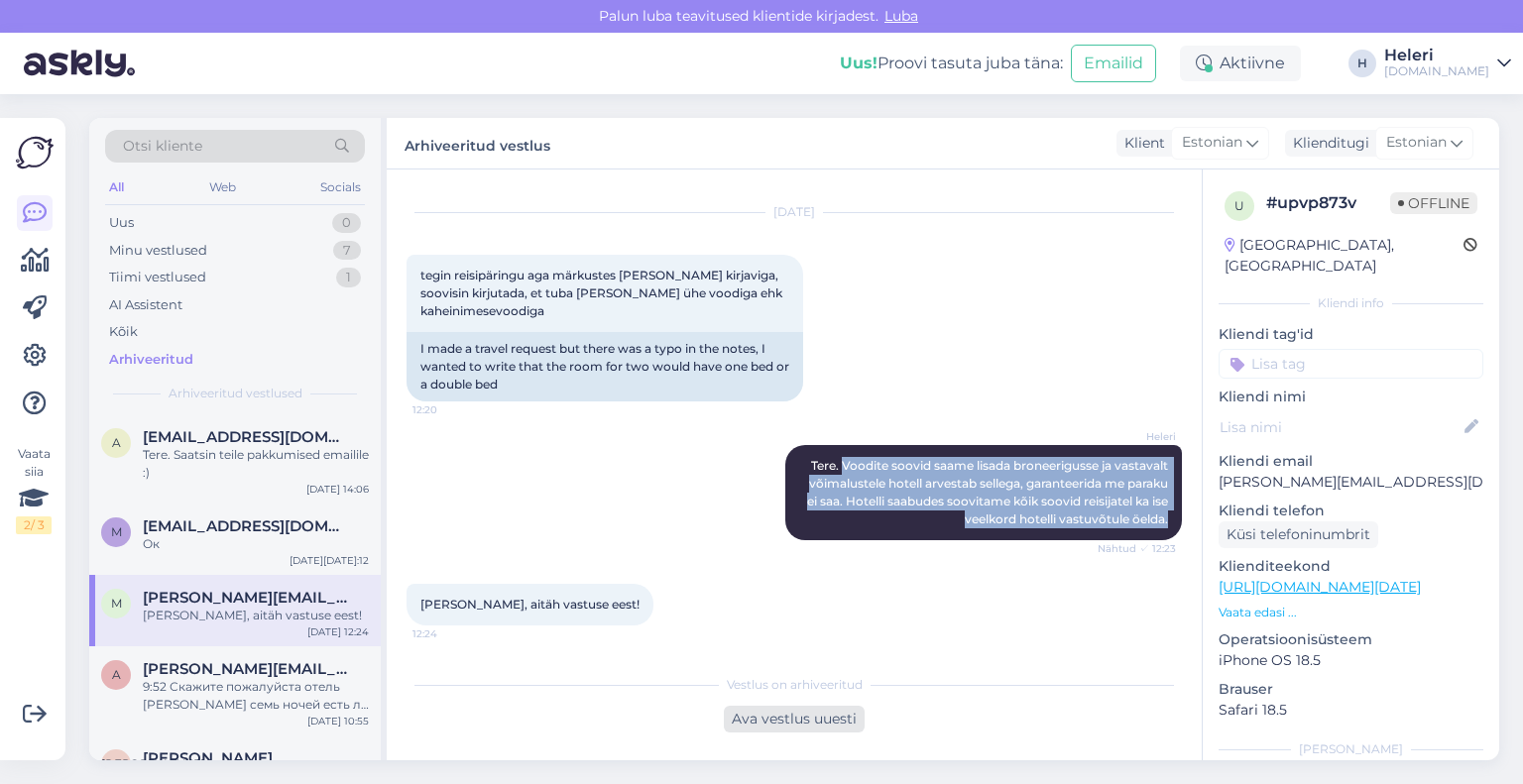 click on "Ava vestlus uuesti" at bounding box center [794, 719] 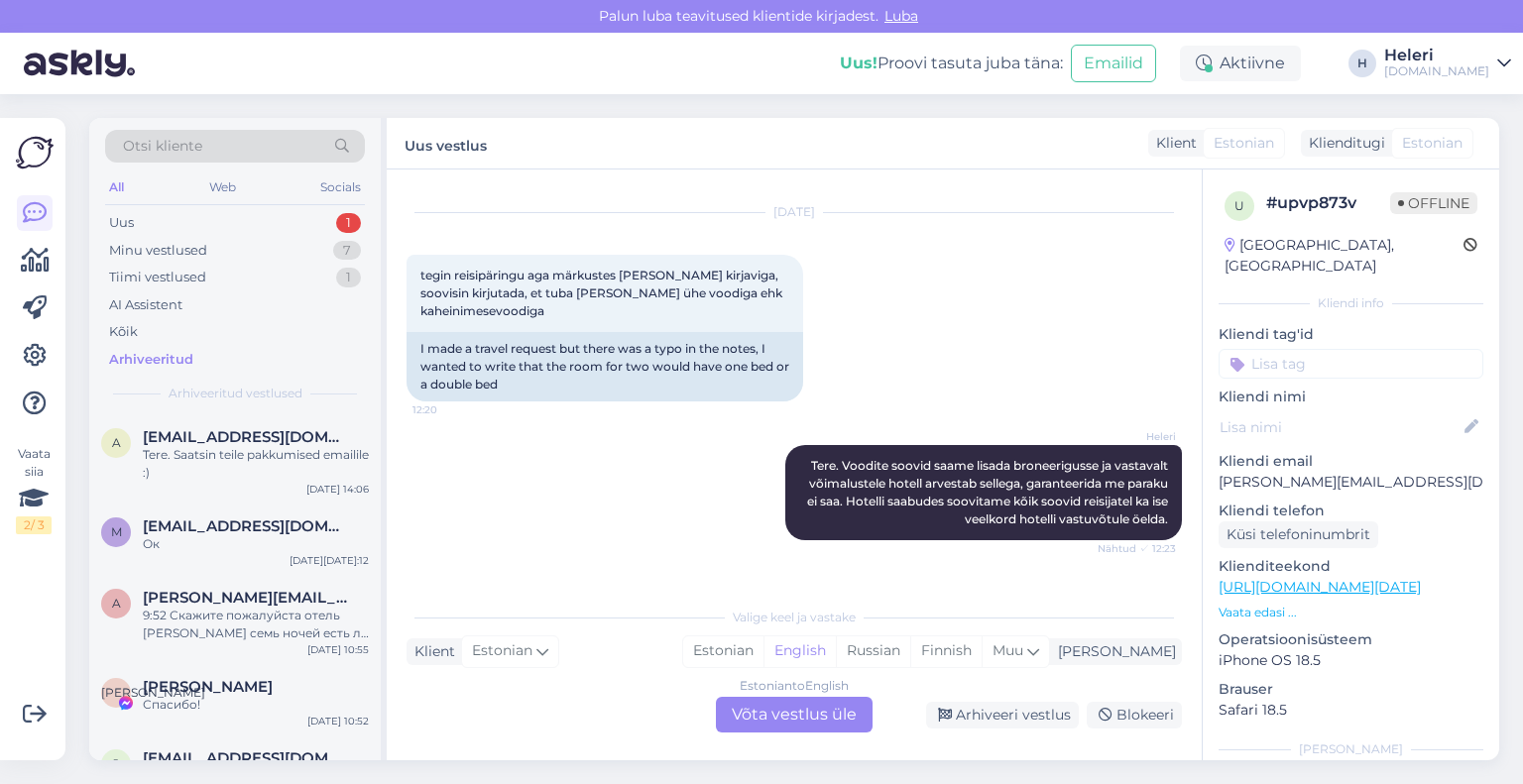 click on "Estonian  to  English Võta vestlus üle" at bounding box center (794, 715) 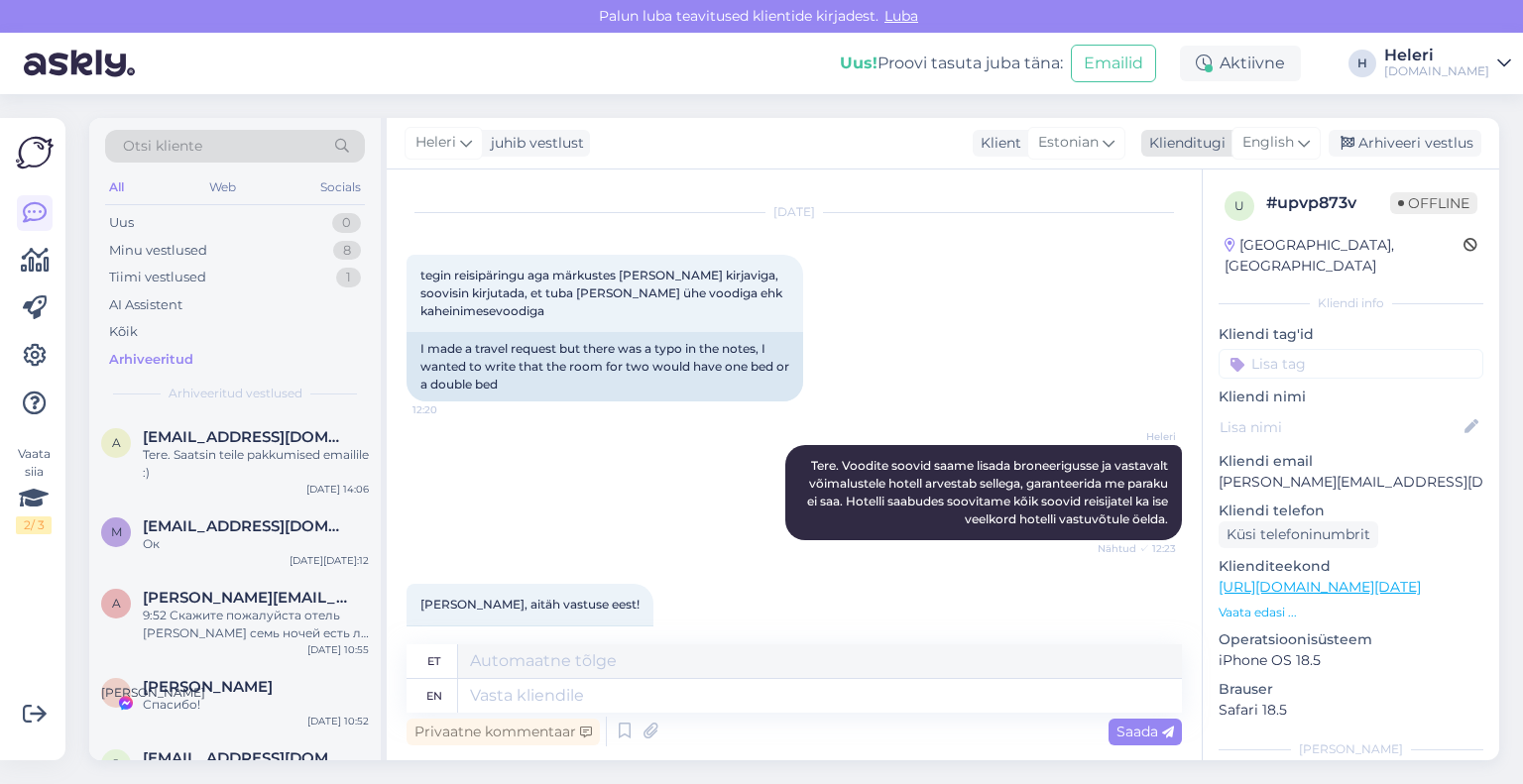 click on "English" at bounding box center [1268, 143] 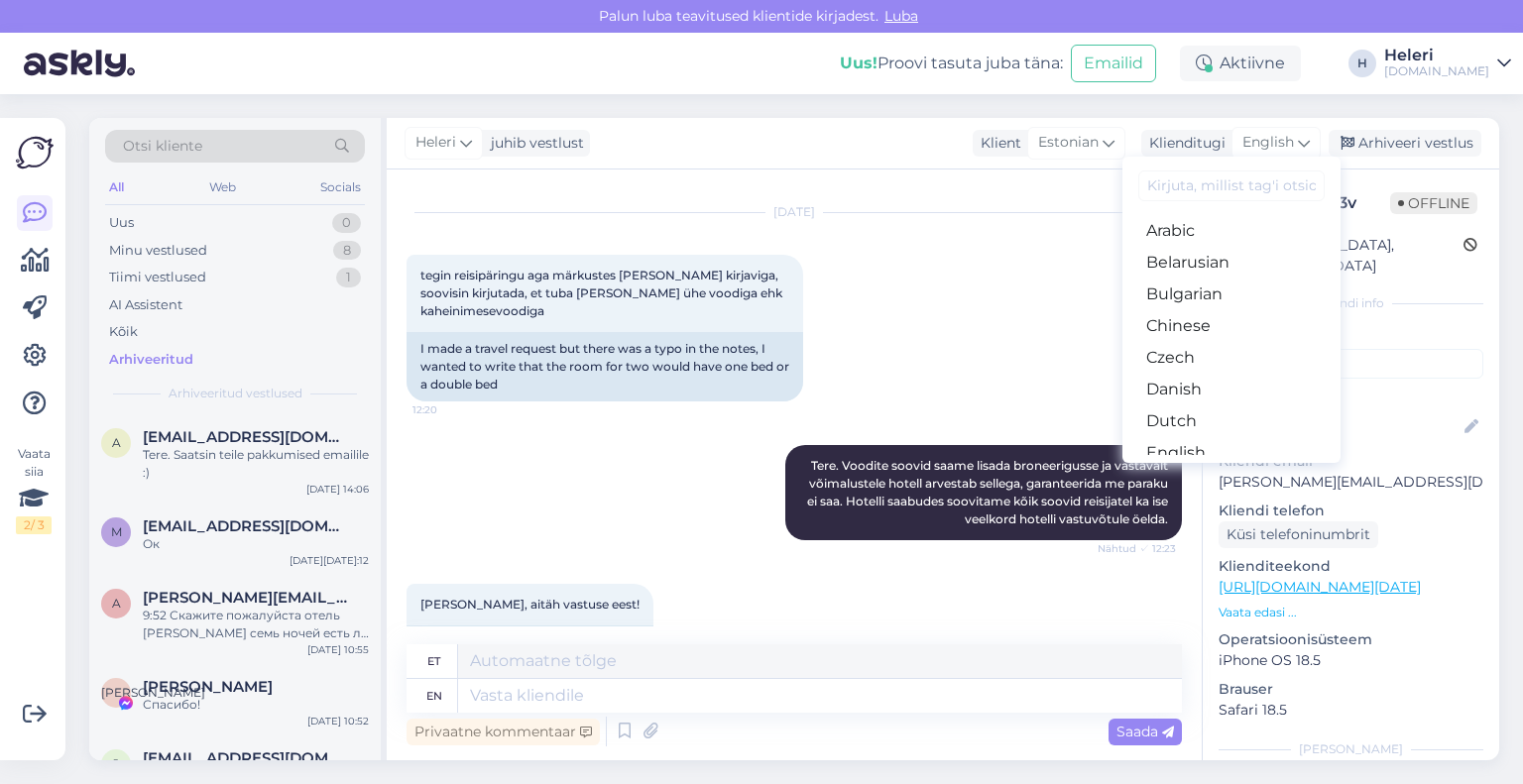 click on "Estonian" at bounding box center (1231, 485) 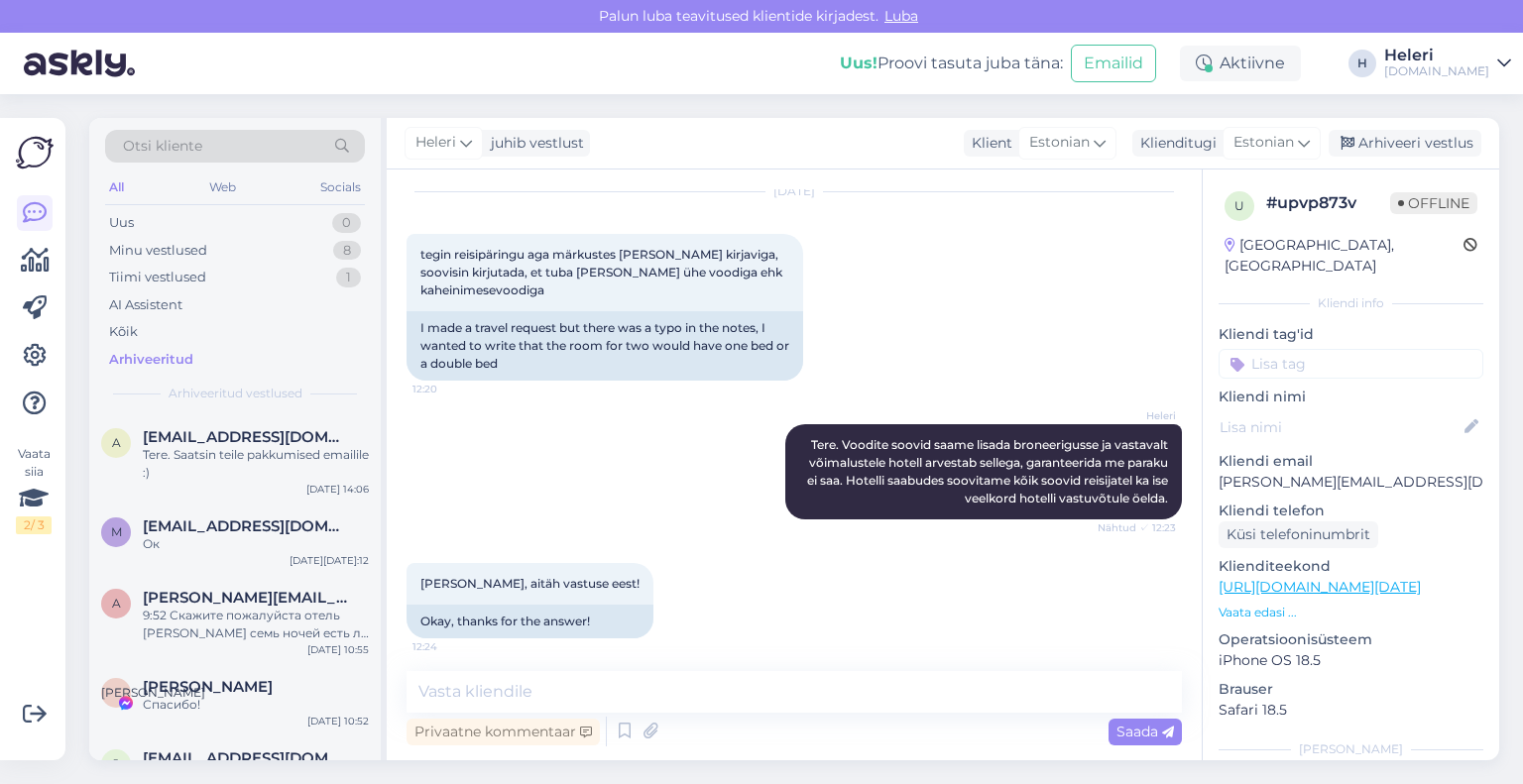 scroll, scrollTop: 67, scrollLeft: 0, axis: vertical 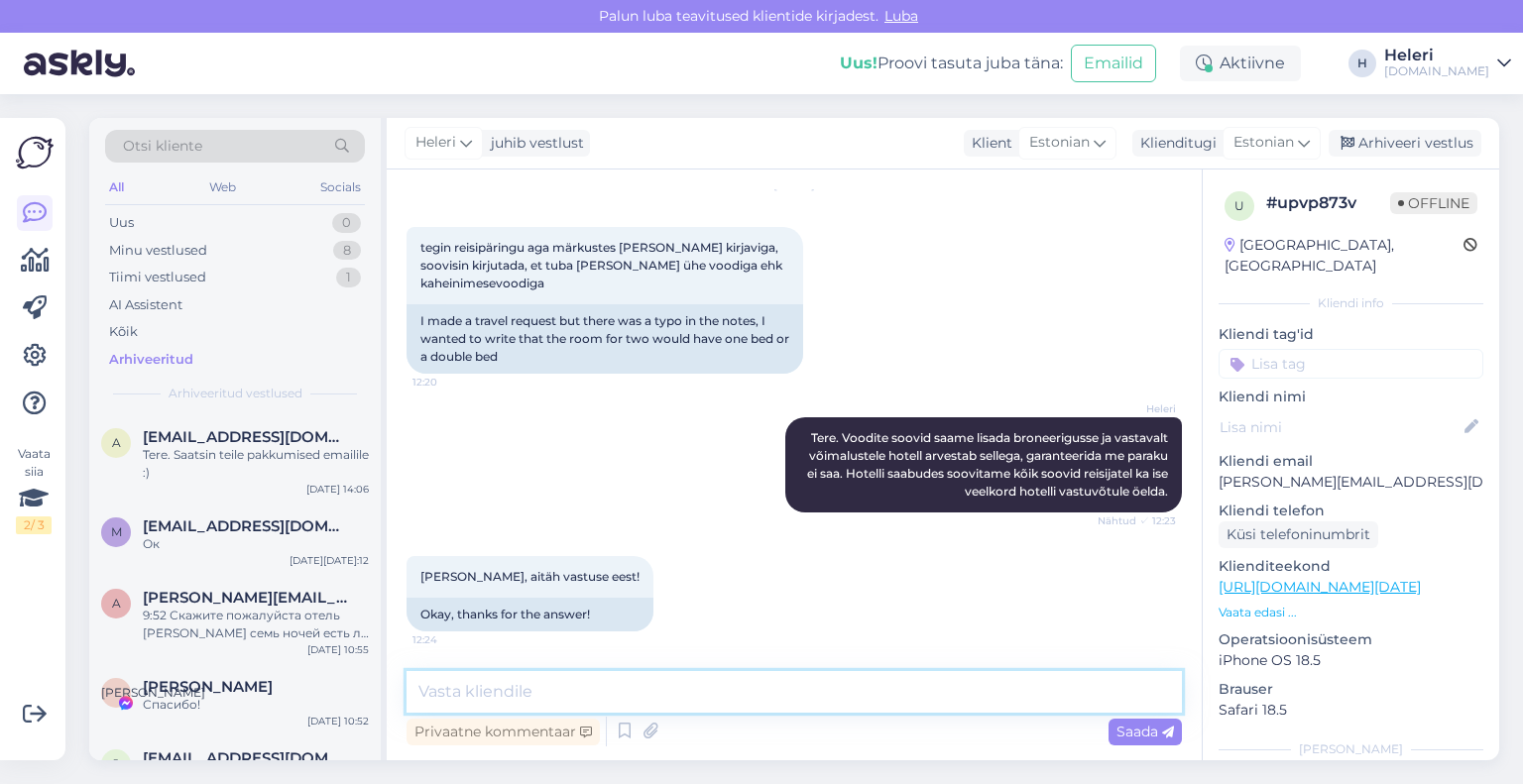 click at bounding box center (794, 692) 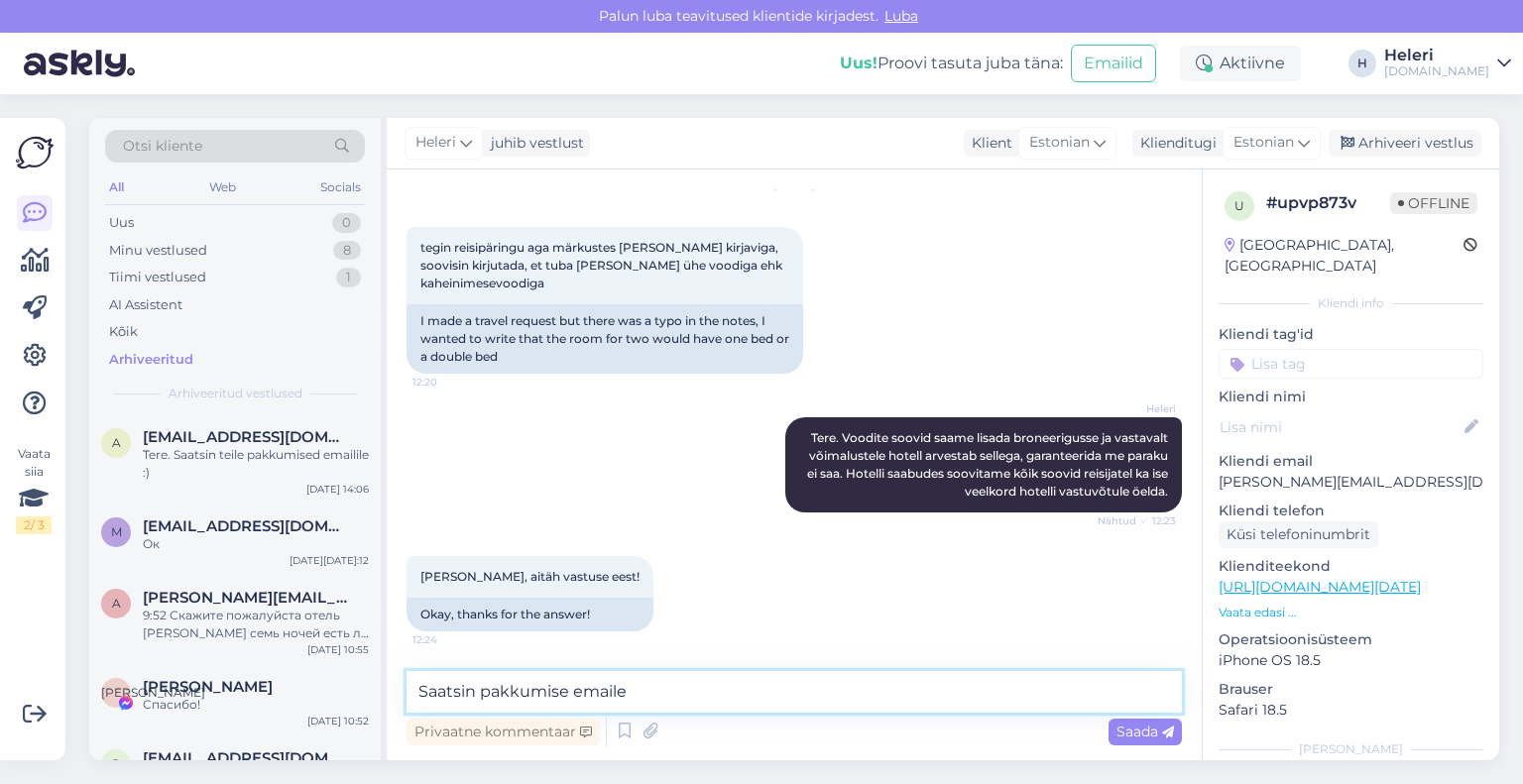 click on "Saatsin pakkumise emaile" at bounding box center (794, 692) 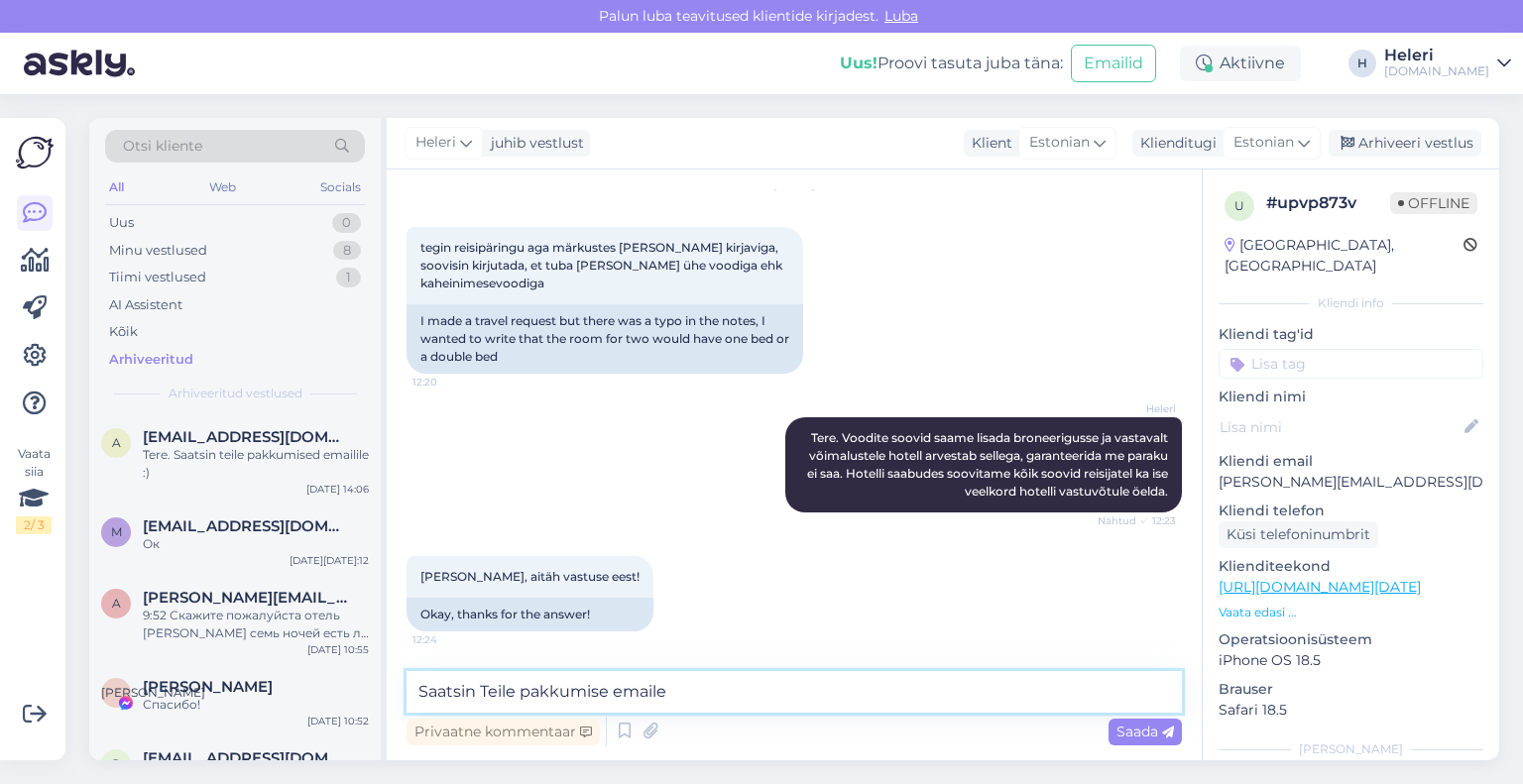 click on "Saatsin Teile pakkumise emaile" at bounding box center (794, 692) 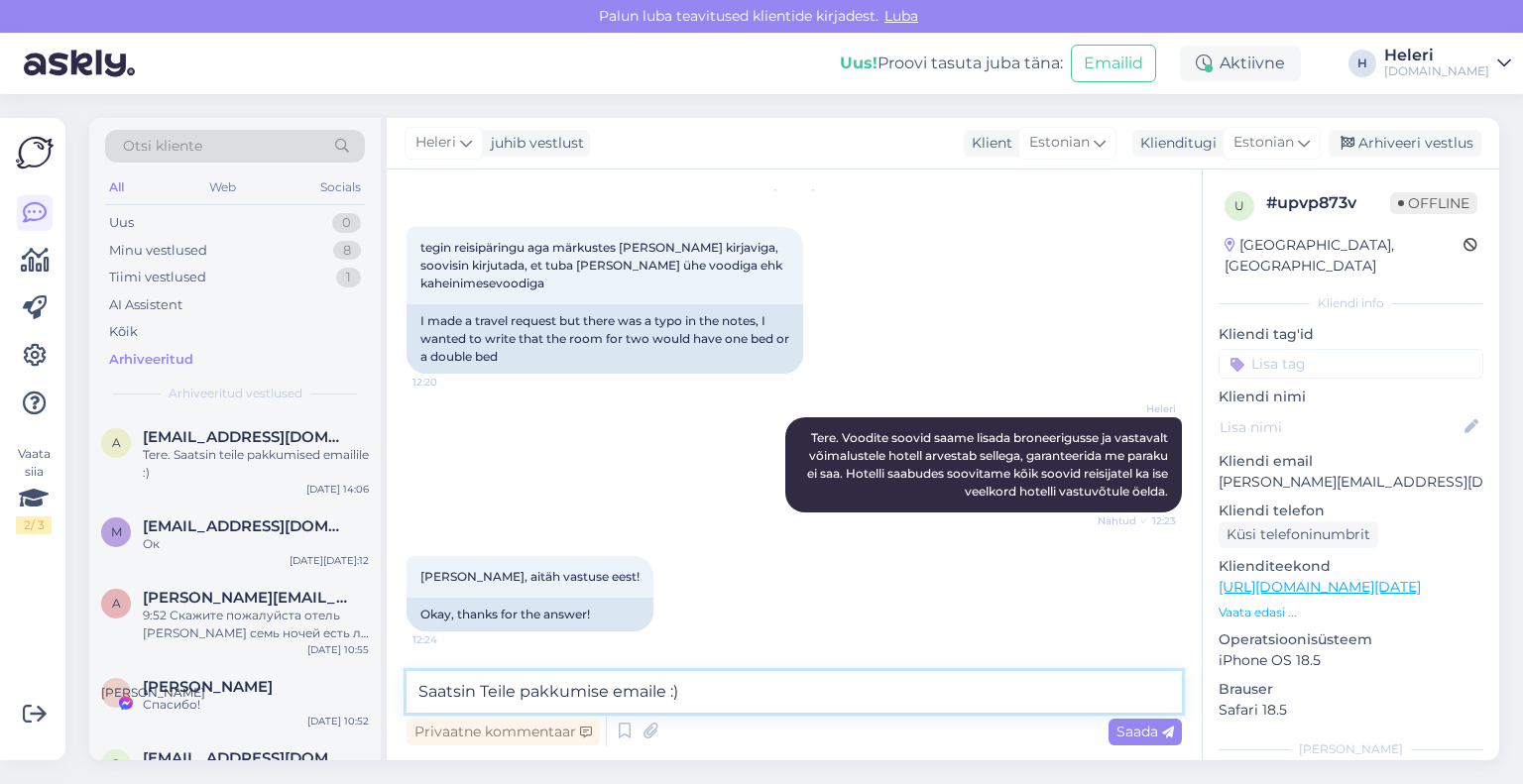 click on "Saatsin Teile pakkumise emaile :)" at bounding box center (794, 692) 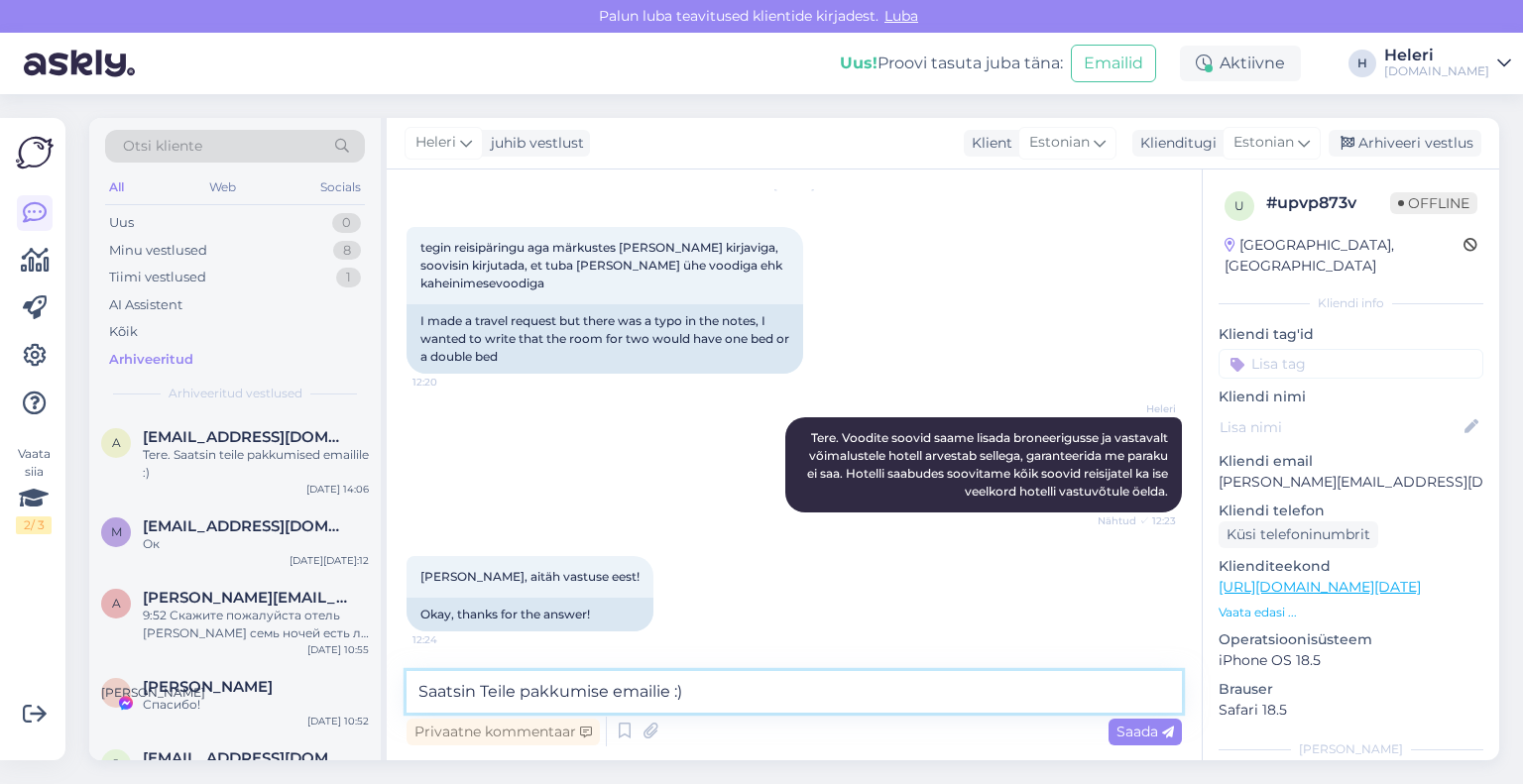 drag, startPoint x: 671, startPoint y: 691, endPoint x: 646, endPoint y: 693, distance: 25.079872 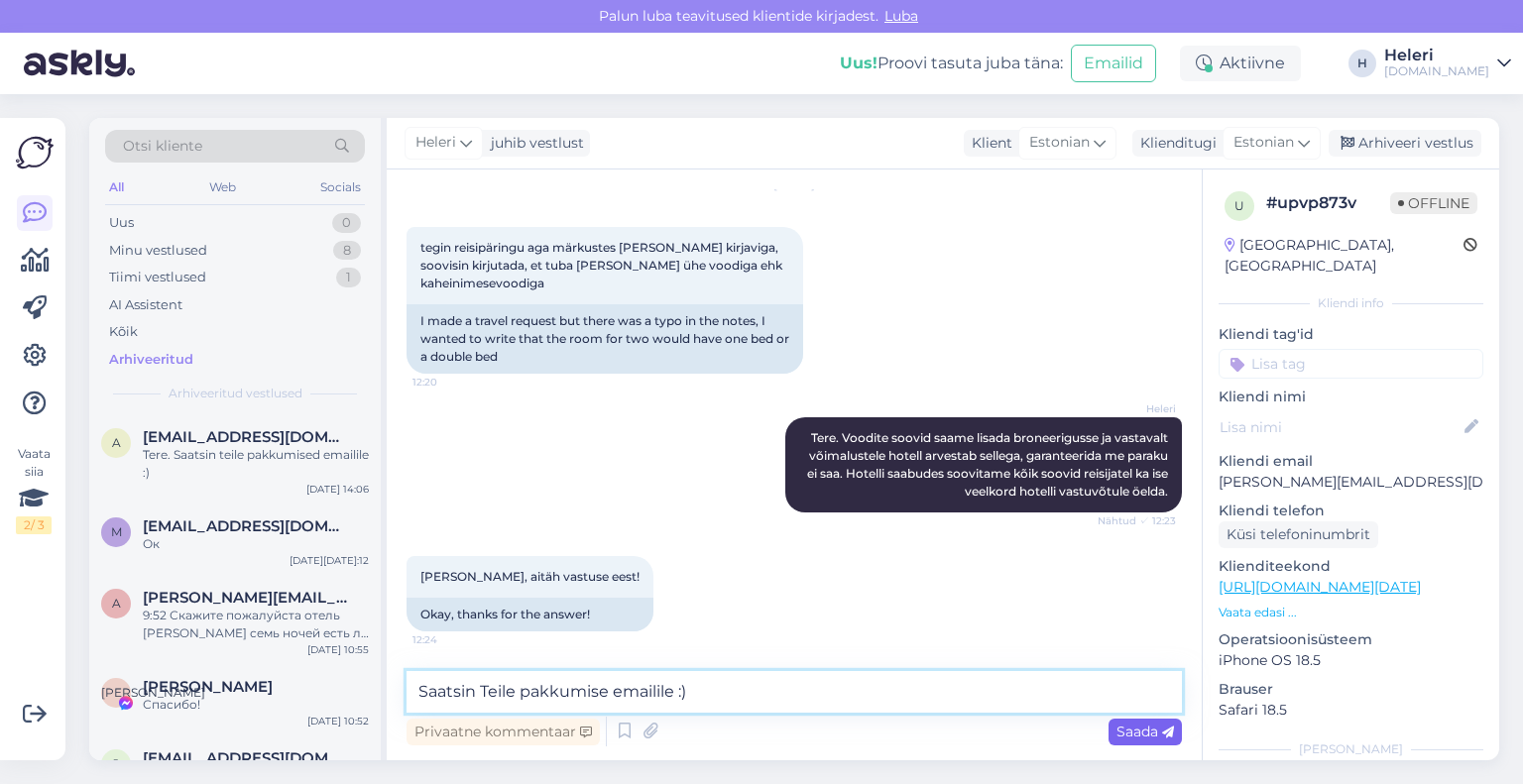 type on "Saatsin Teile pakkumise emailile :)" 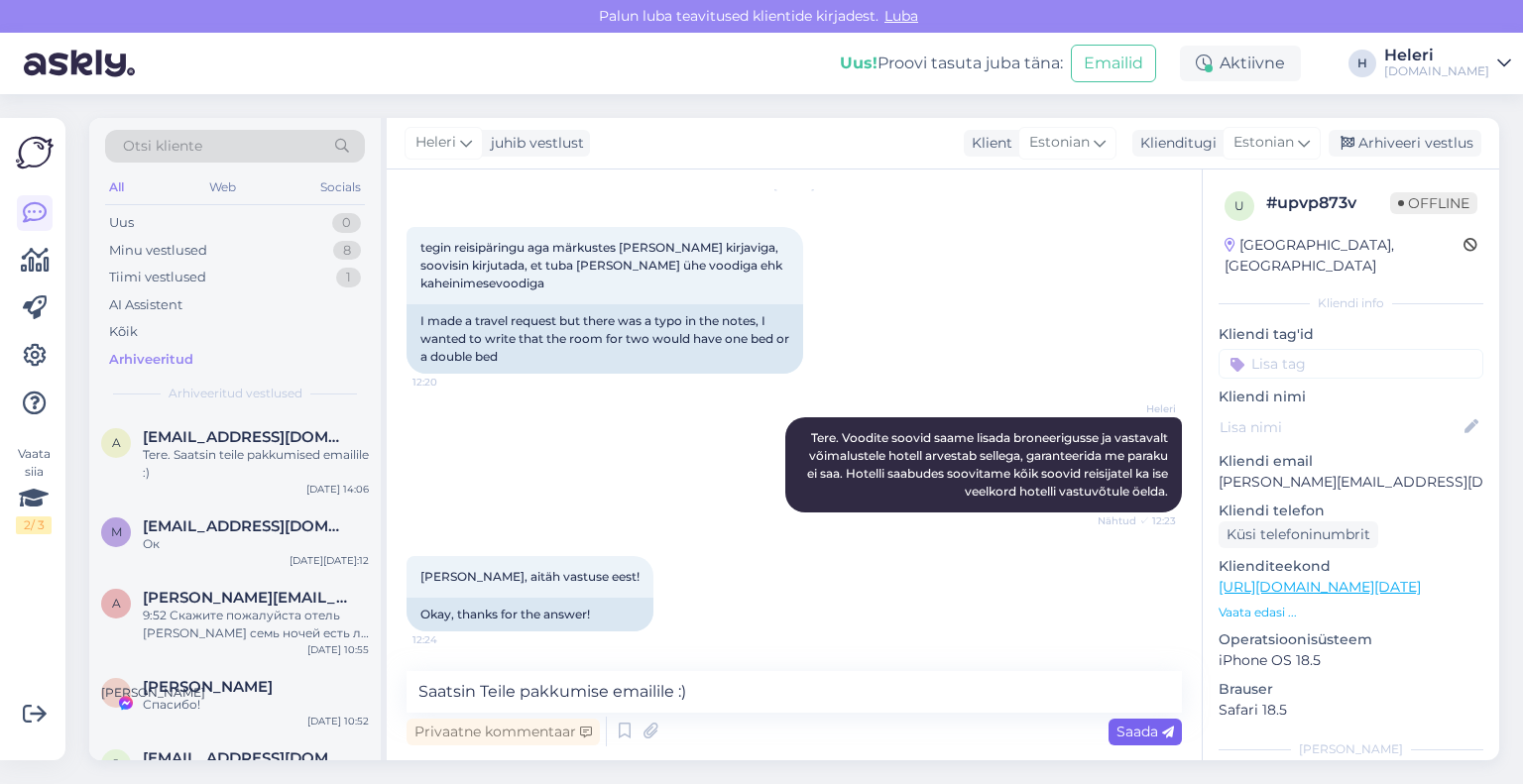 click on "Saada" at bounding box center [1145, 731] 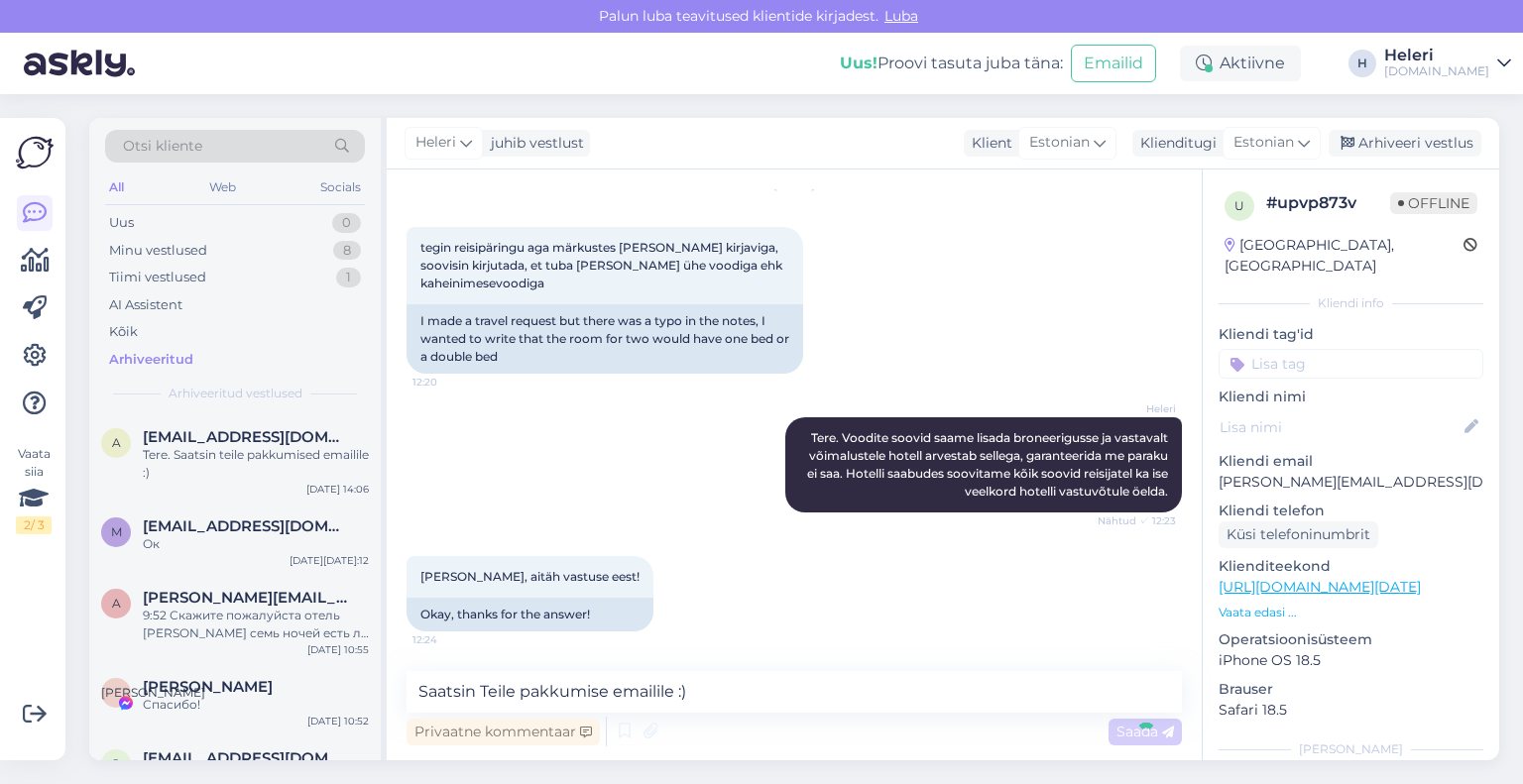 type 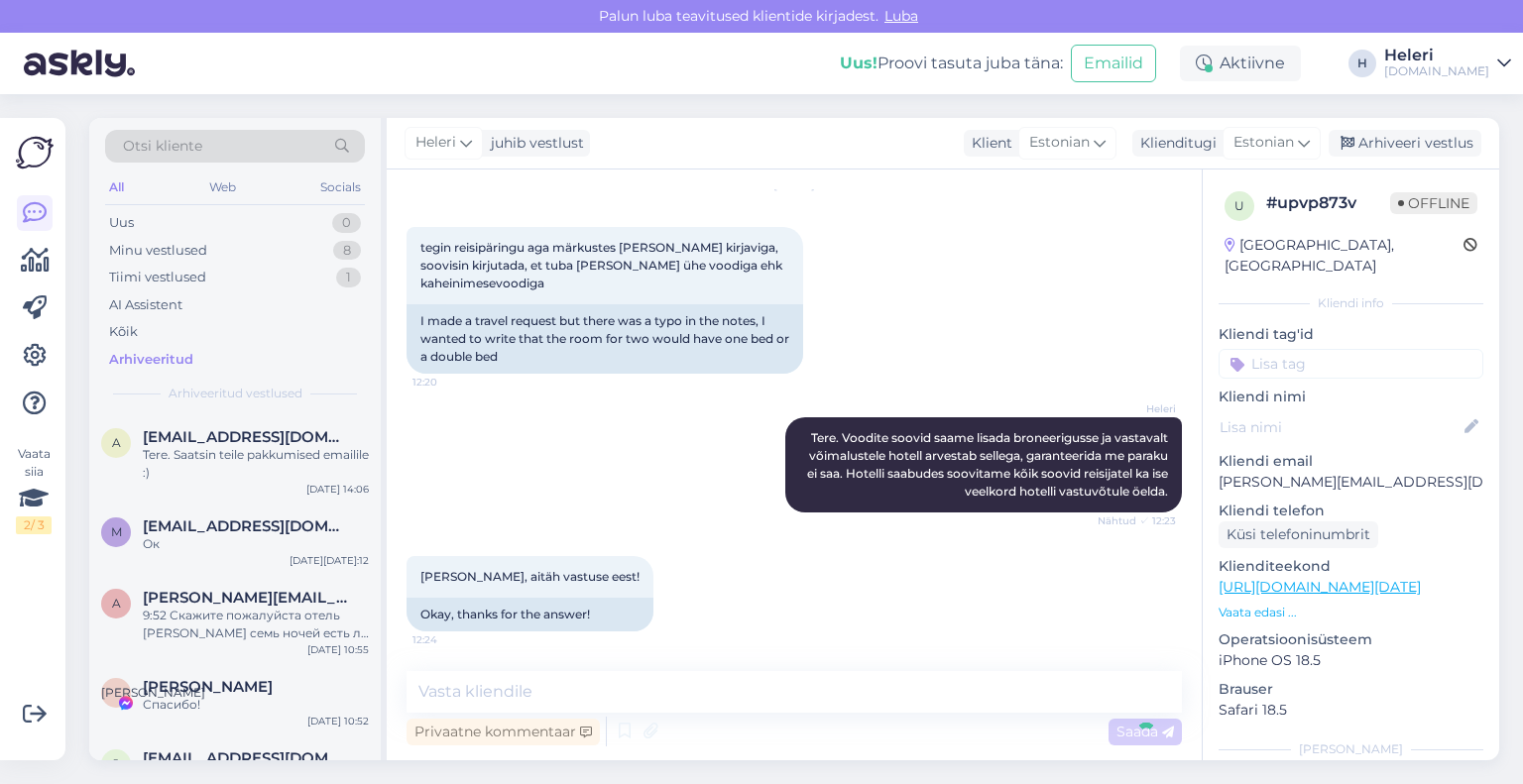 scroll, scrollTop: 153, scrollLeft: 0, axis: vertical 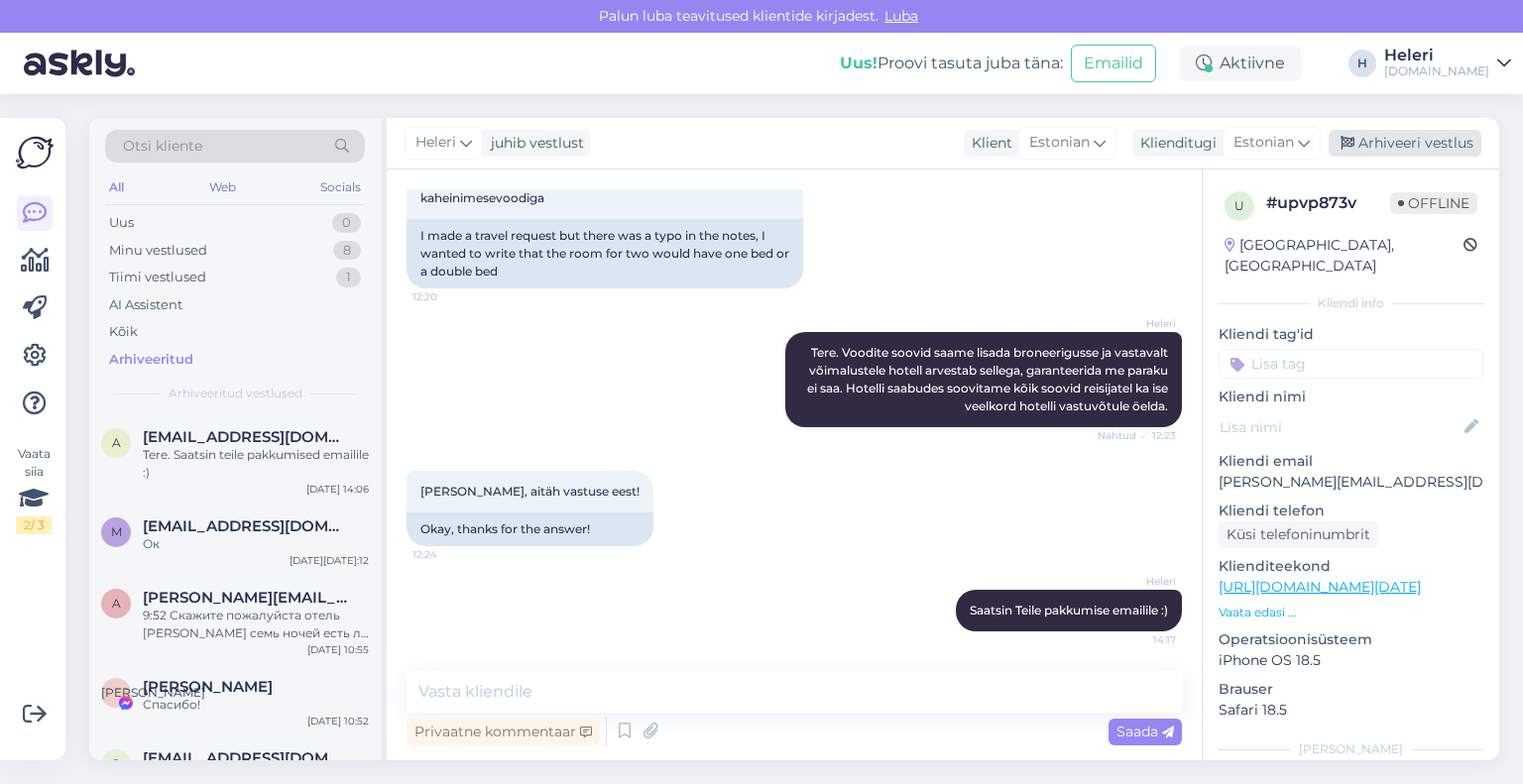 click on "Arhiveeri vestlus" at bounding box center [1405, 143] 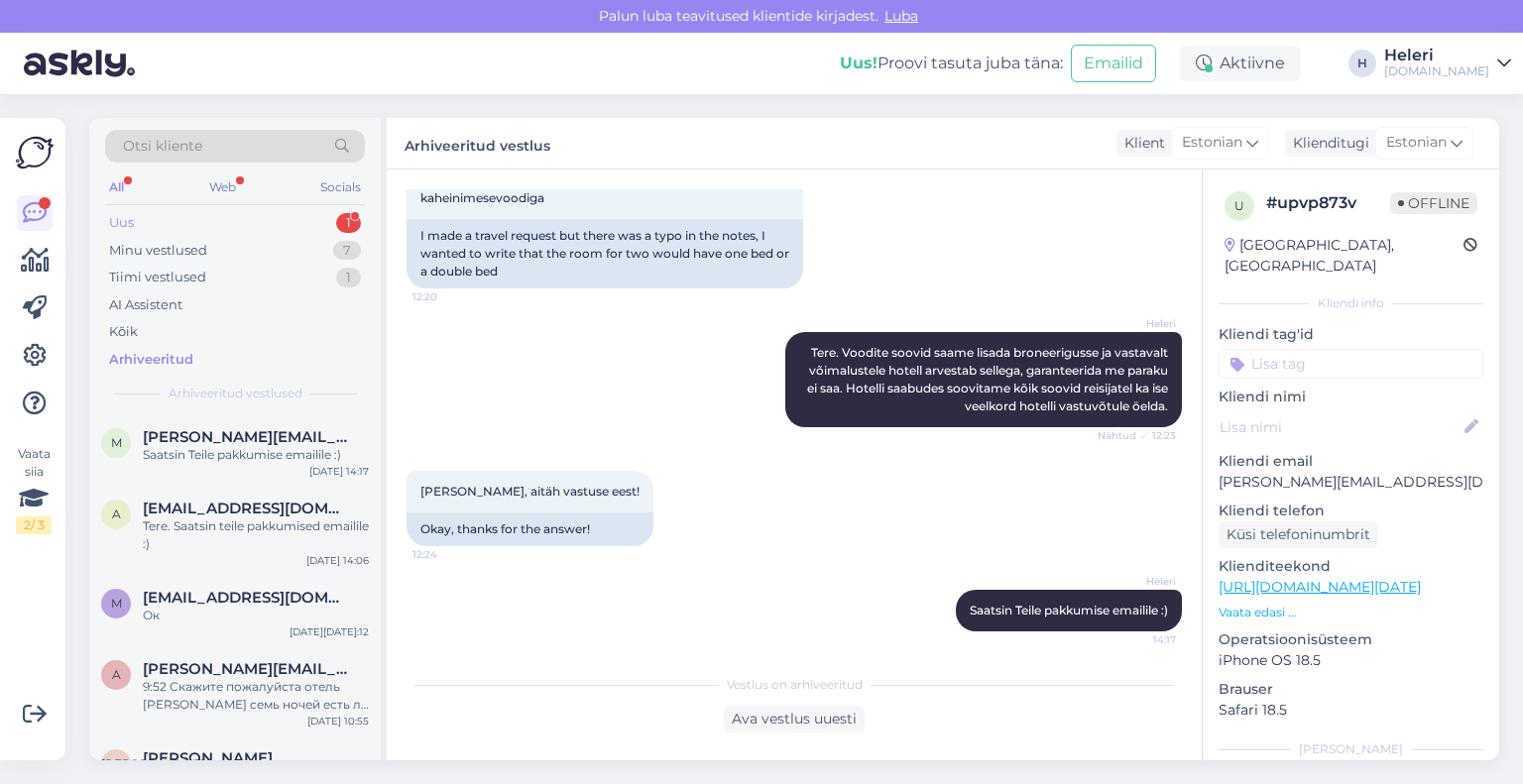 click on "Uus 1" at bounding box center [235, 223] 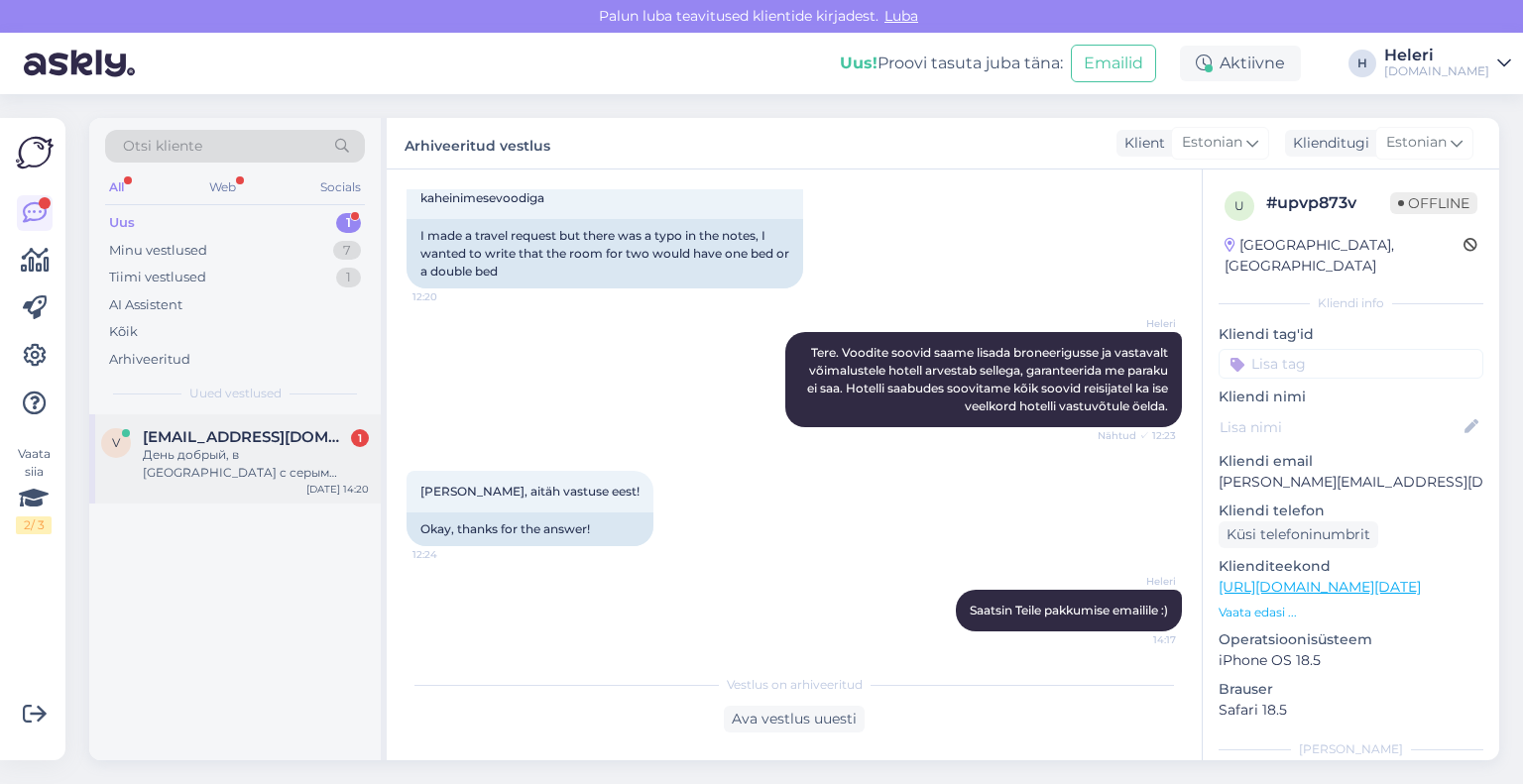 click on "[EMAIL_ADDRESS][DOMAIN_NAME]" at bounding box center (246, 437) 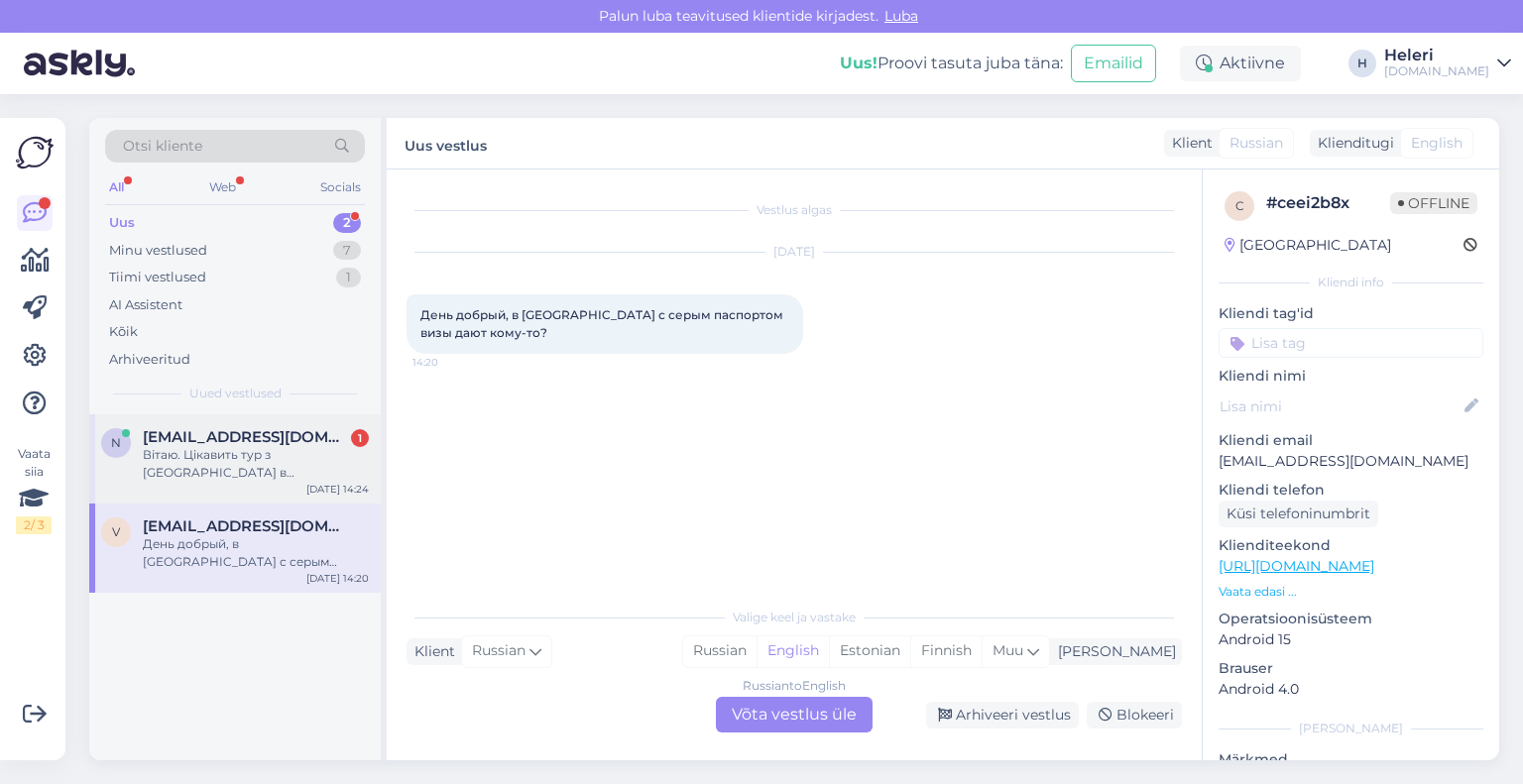 click on "Вітаю. Цікавить тур з [GEOGRAPHIC_DATA] в [GEOGRAPHIC_DATA] ([GEOGRAPHIC_DATA]), двоє дорослих і дитина 1 рік. На 10 днів, все включено, перша лінія, піщаний пляж, готель з басейном, дати мають включати в себе 12.09" at bounding box center [256, 464] 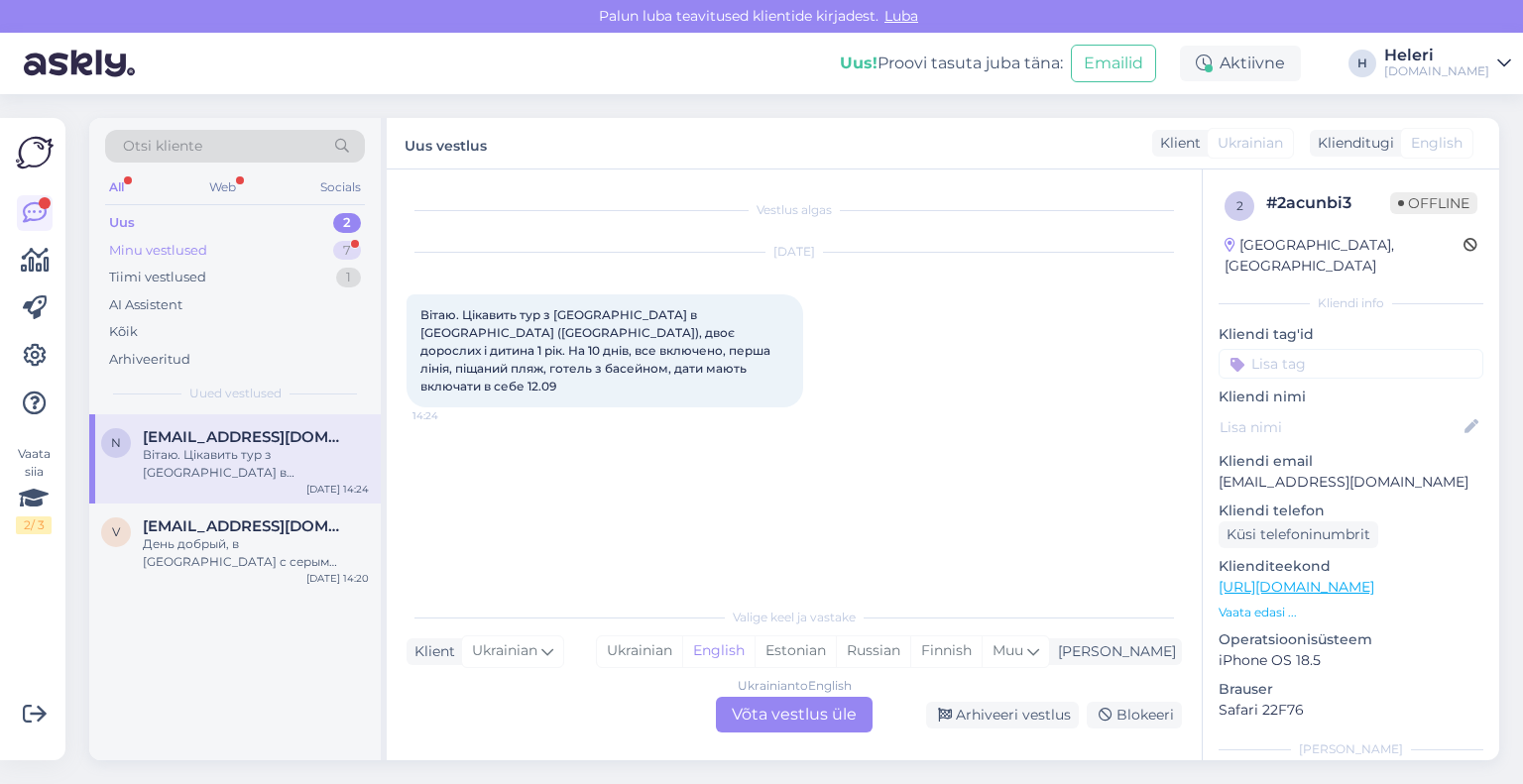 click on "Minu vestlused 7" at bounding box center [235, 251] 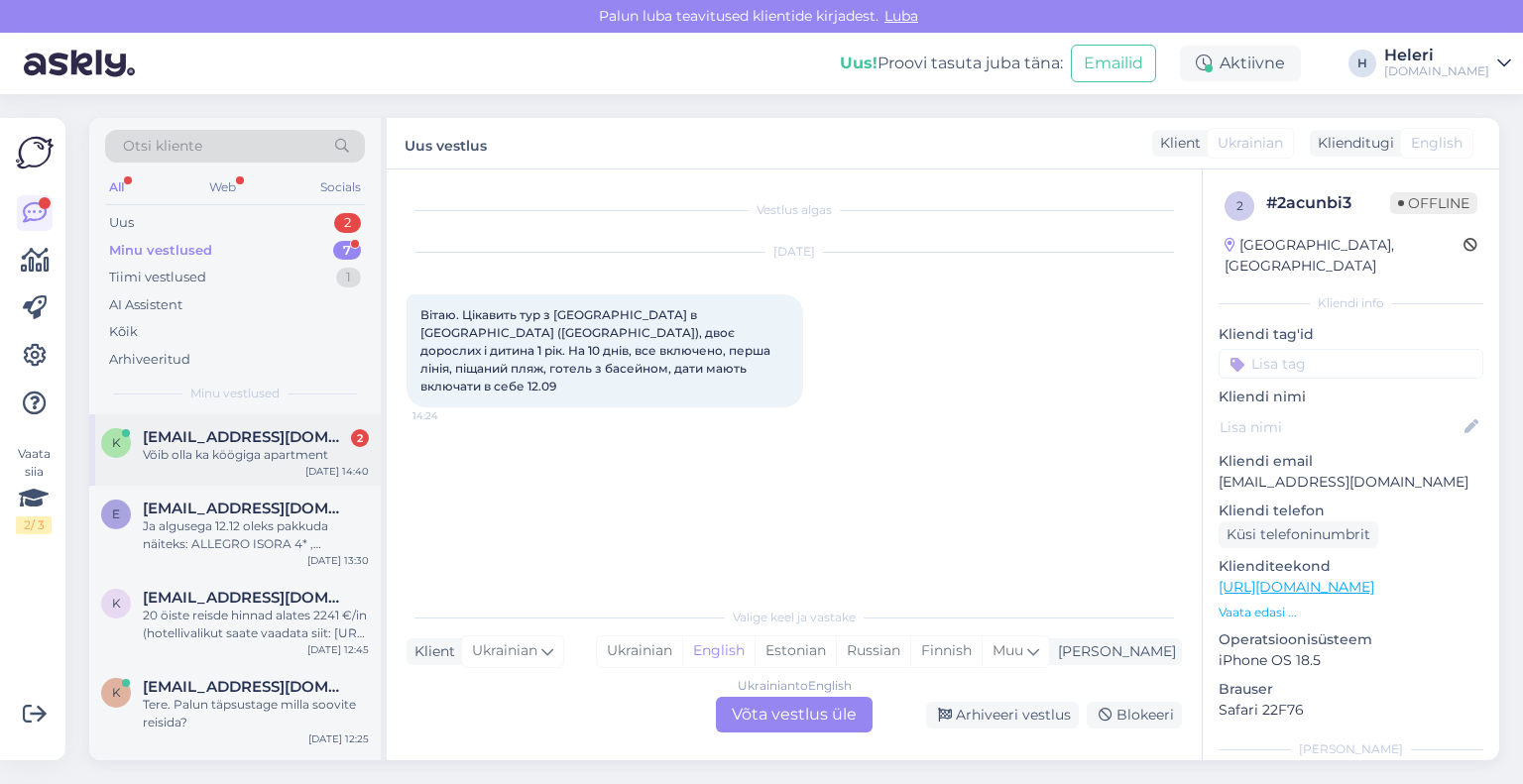 click on "Võib olla ka köögiga apartment" at bounding box center (256, 455) 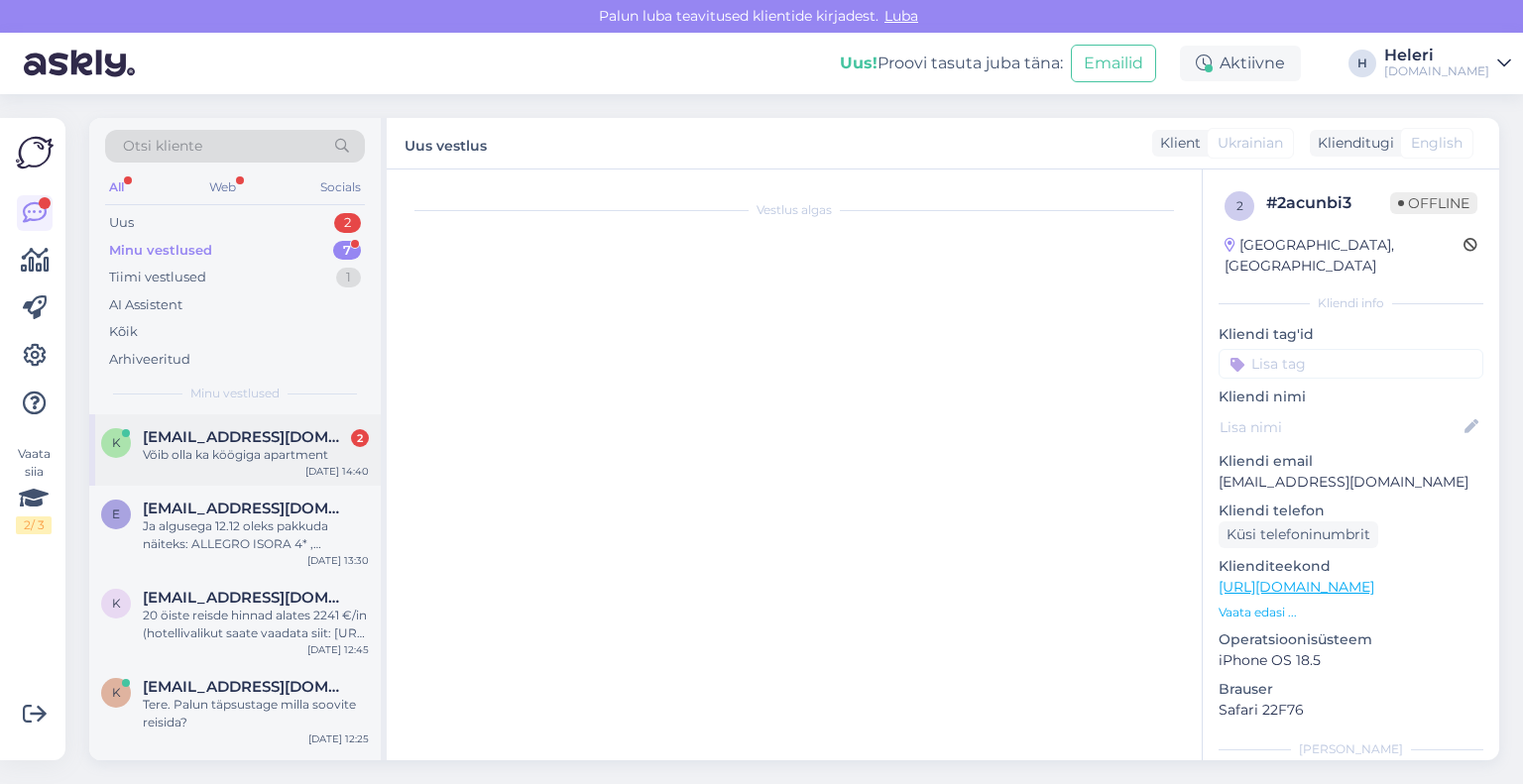 scroll, scrollTop: 837, scrollLeft: 0, axis: vertical 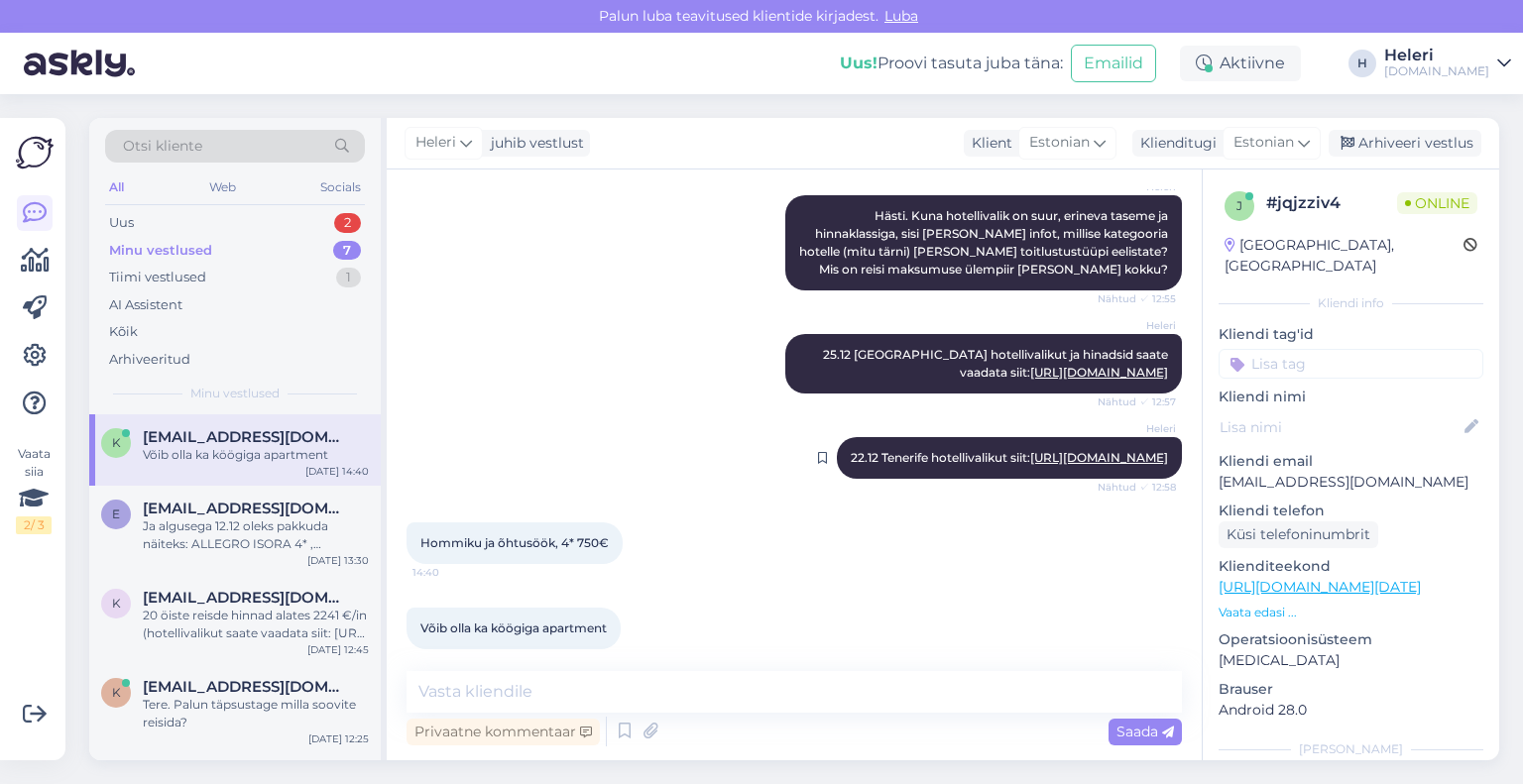 click on "[URL][DOMAIN_NAME]" at bounding box center (1099, 457) 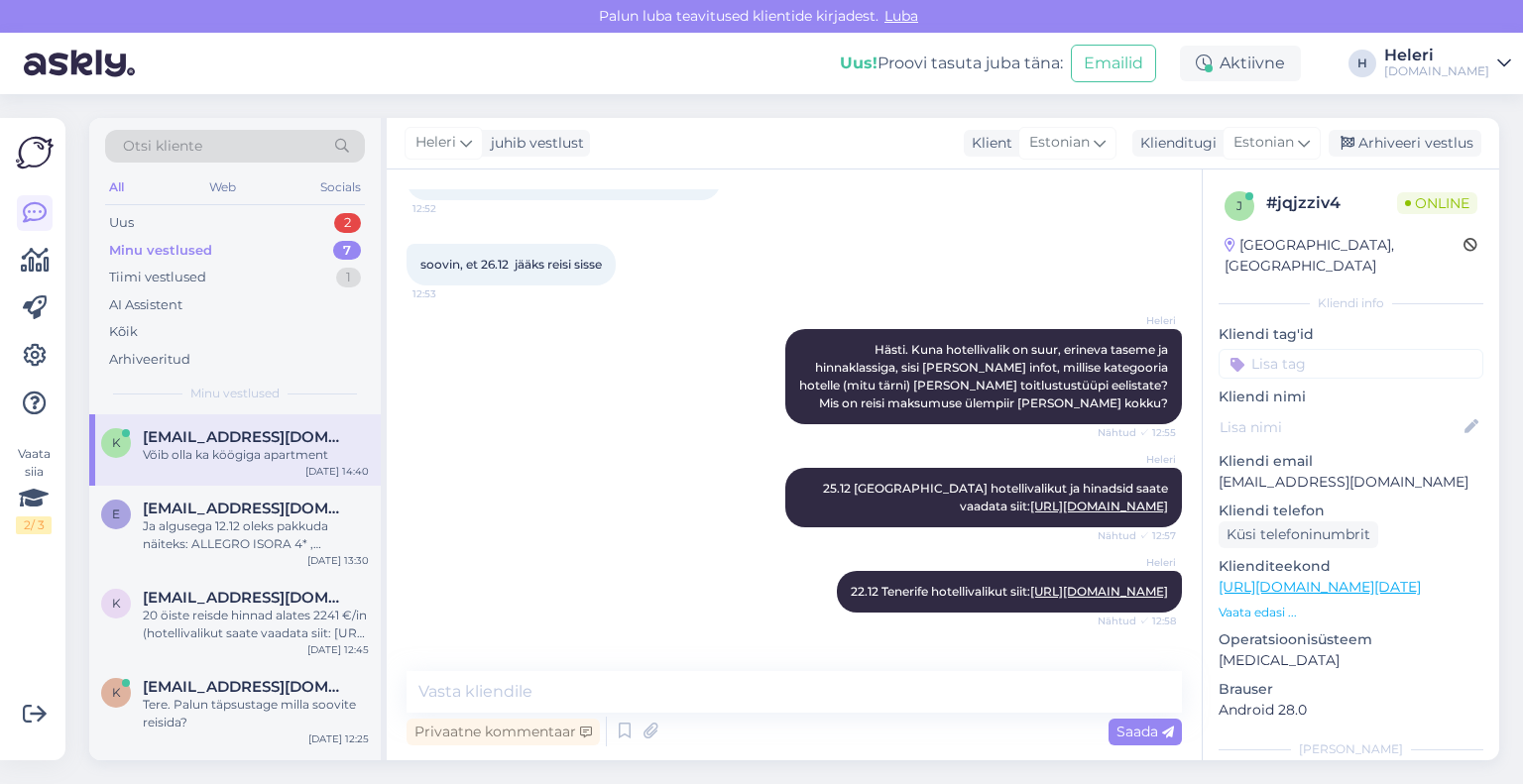 scroll, scrollTop: 737, scrollLeft: 0, axis: vertical 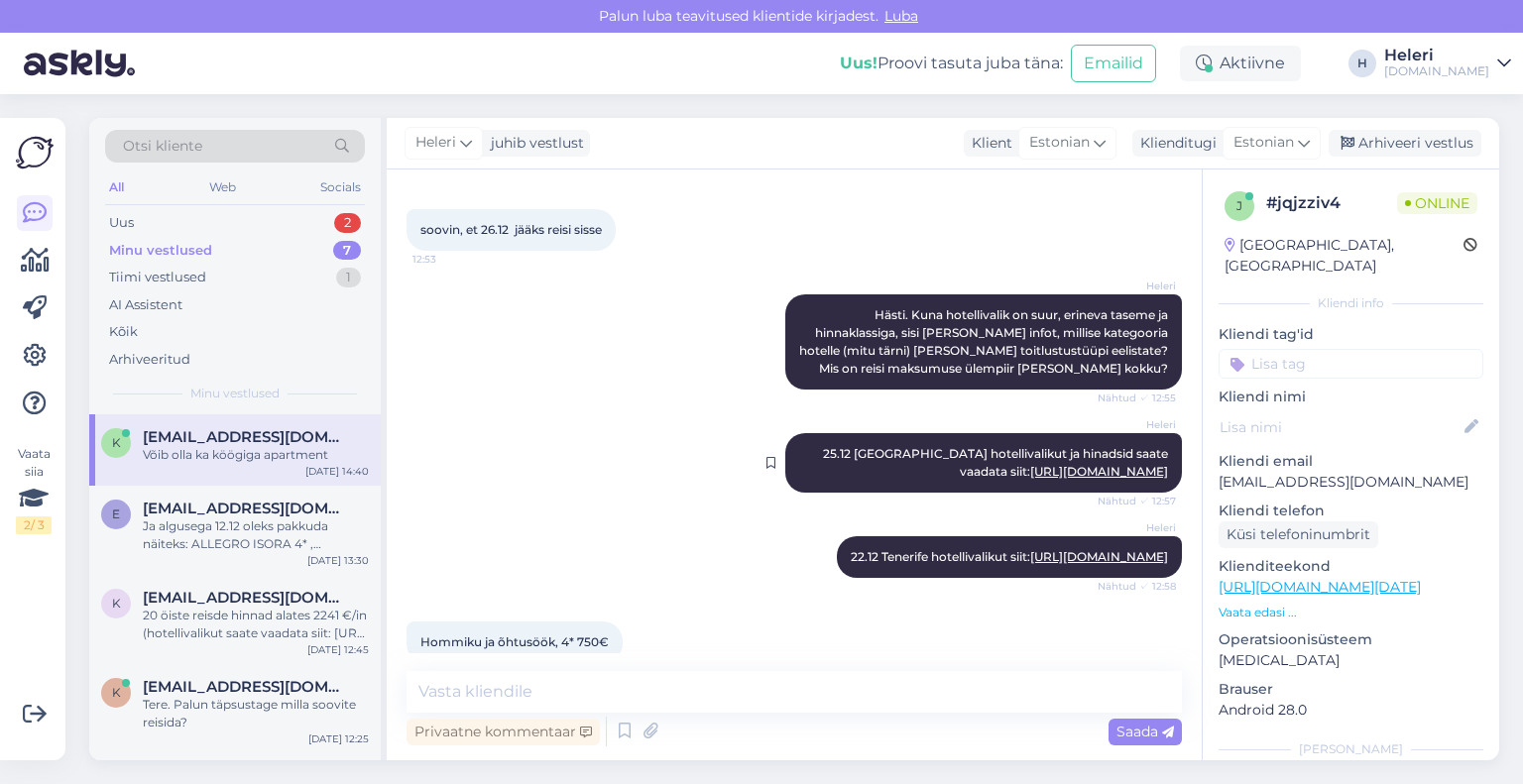 click on "[URL][DOMAIN_NAME]" at bounding box center (1099, 471) 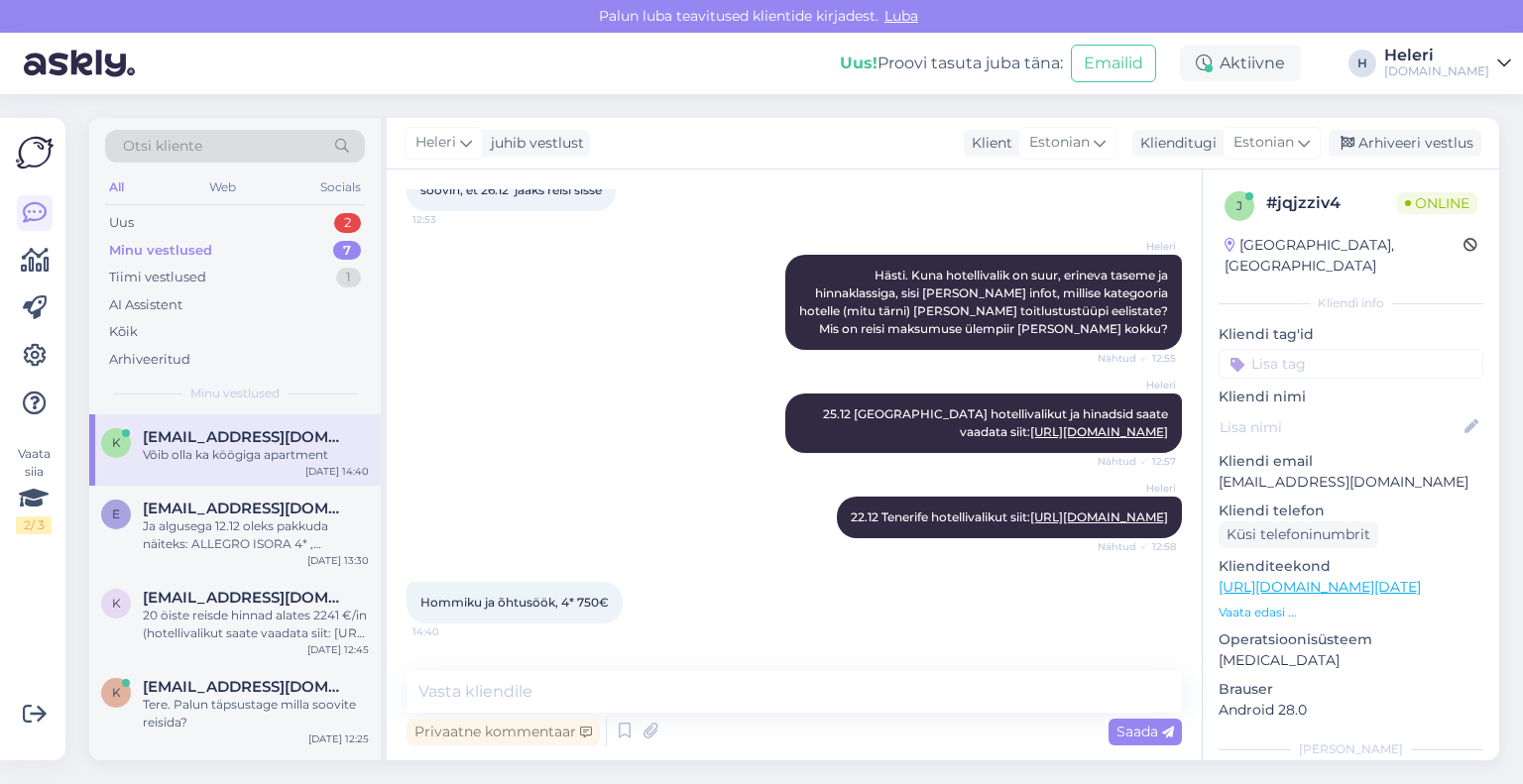 scroll, scrollTop: 837, scrollLeft: 0, axis: vertical 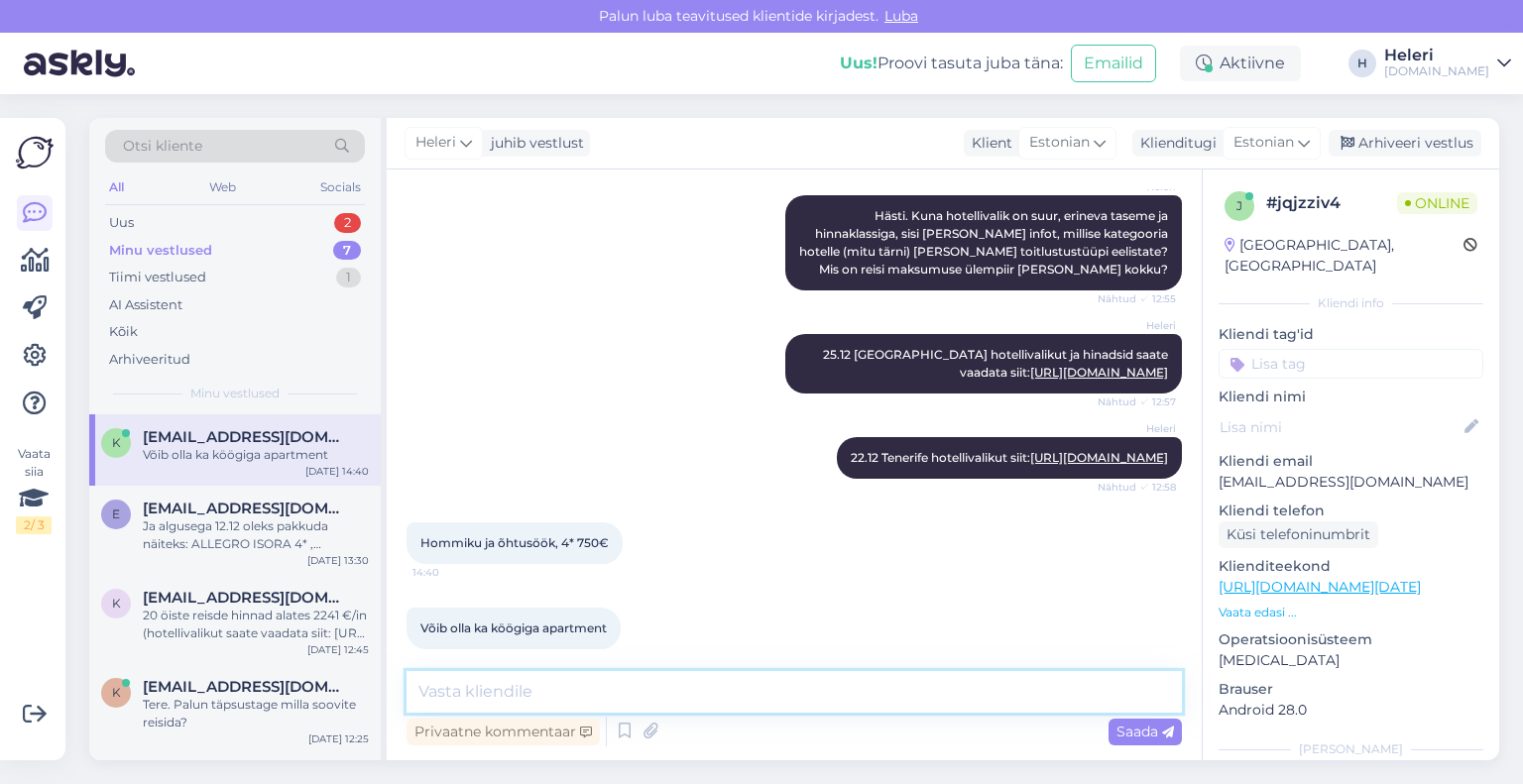click at bounding box center (794, 692) 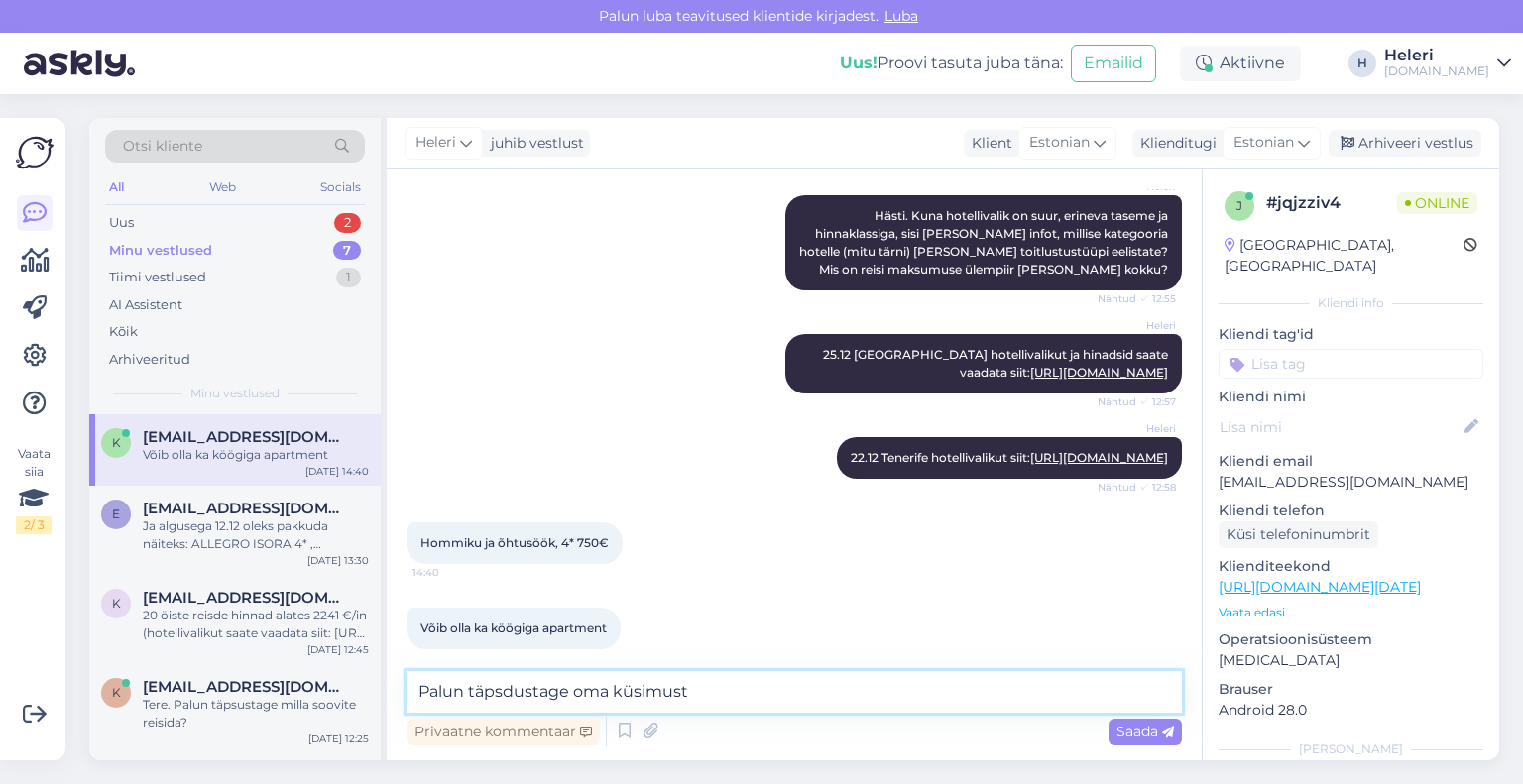 click on "Palun täpsdustage oma küsimust" at bounding box center (794, 692) 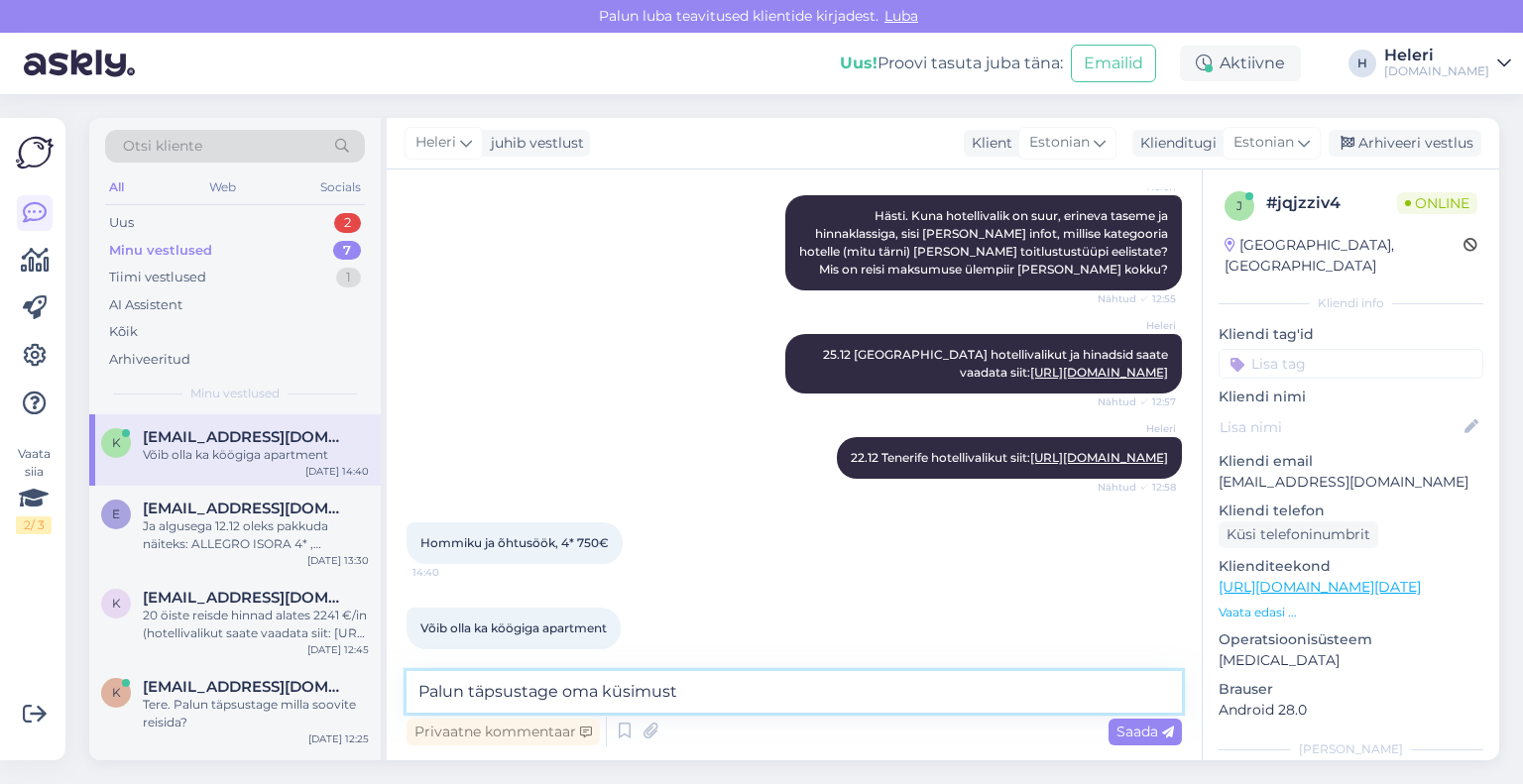 click on "Palun täpsustage oma küsimust" at bounding box center [794, 692] 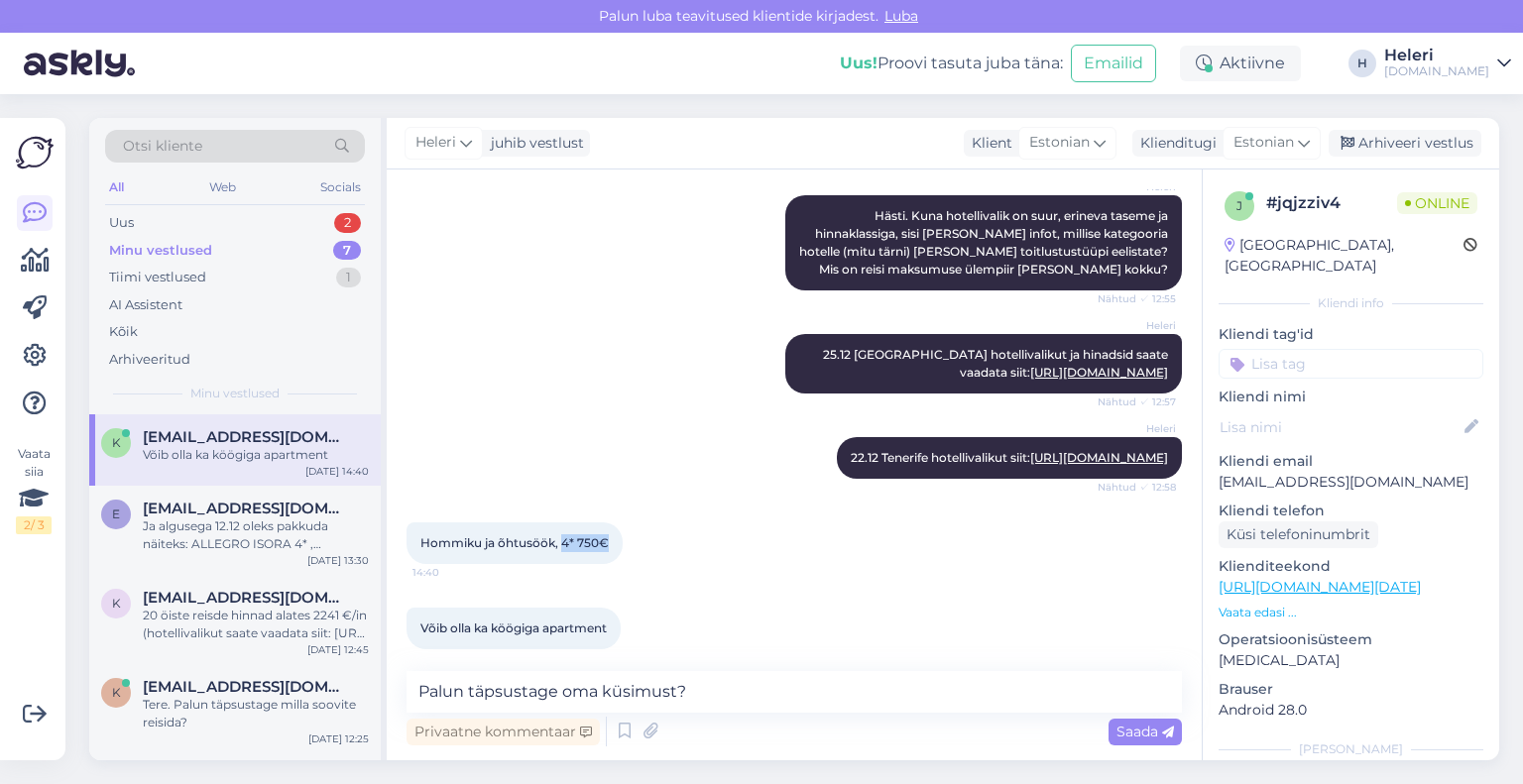 drag, startPoint x: 563, startPoint y: 522, endPoint x: 607, endPoint y: 524, distance: 44.04543 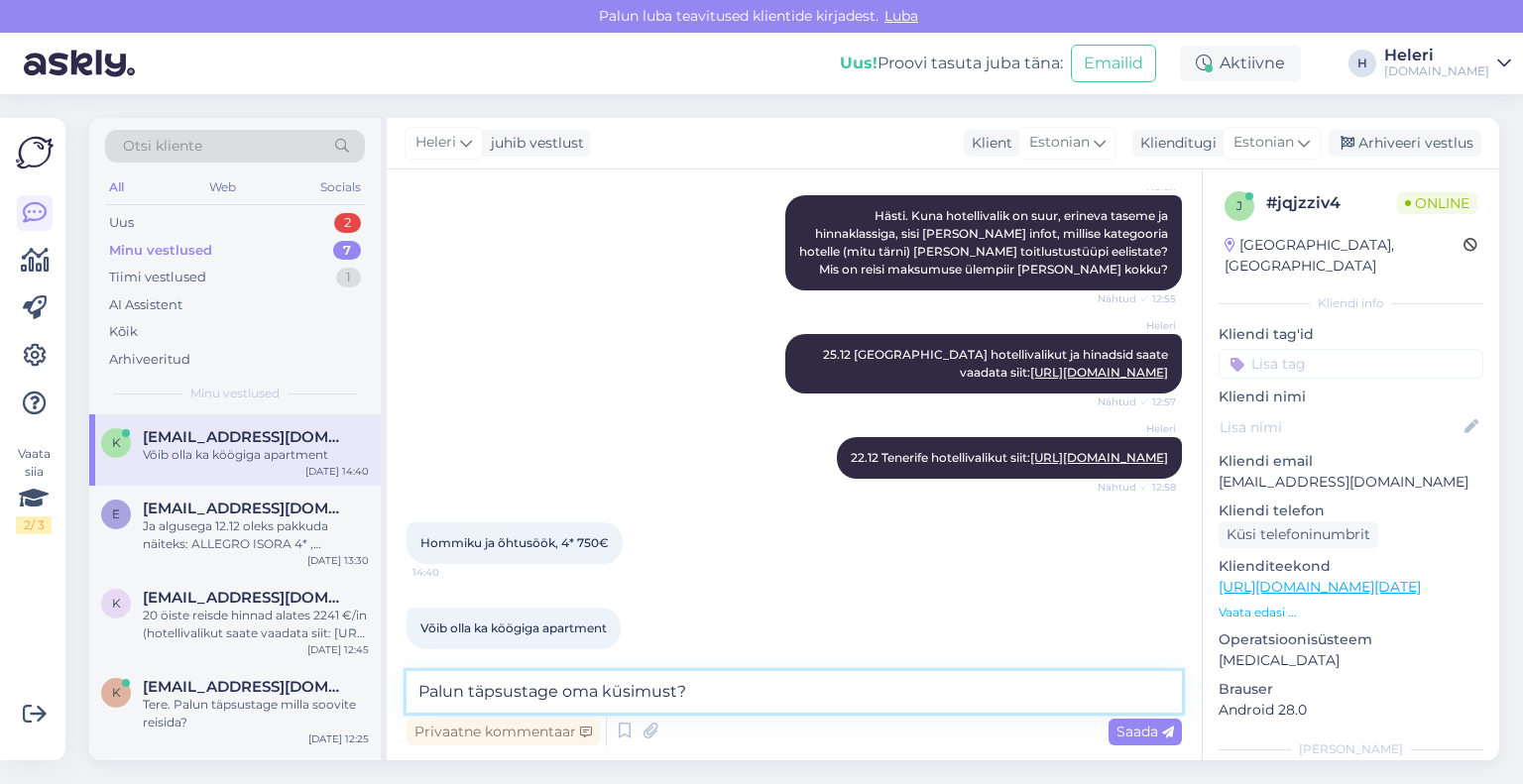 click on "Palun täpsustage oma küsimust?" at bounding box center [794, 692] 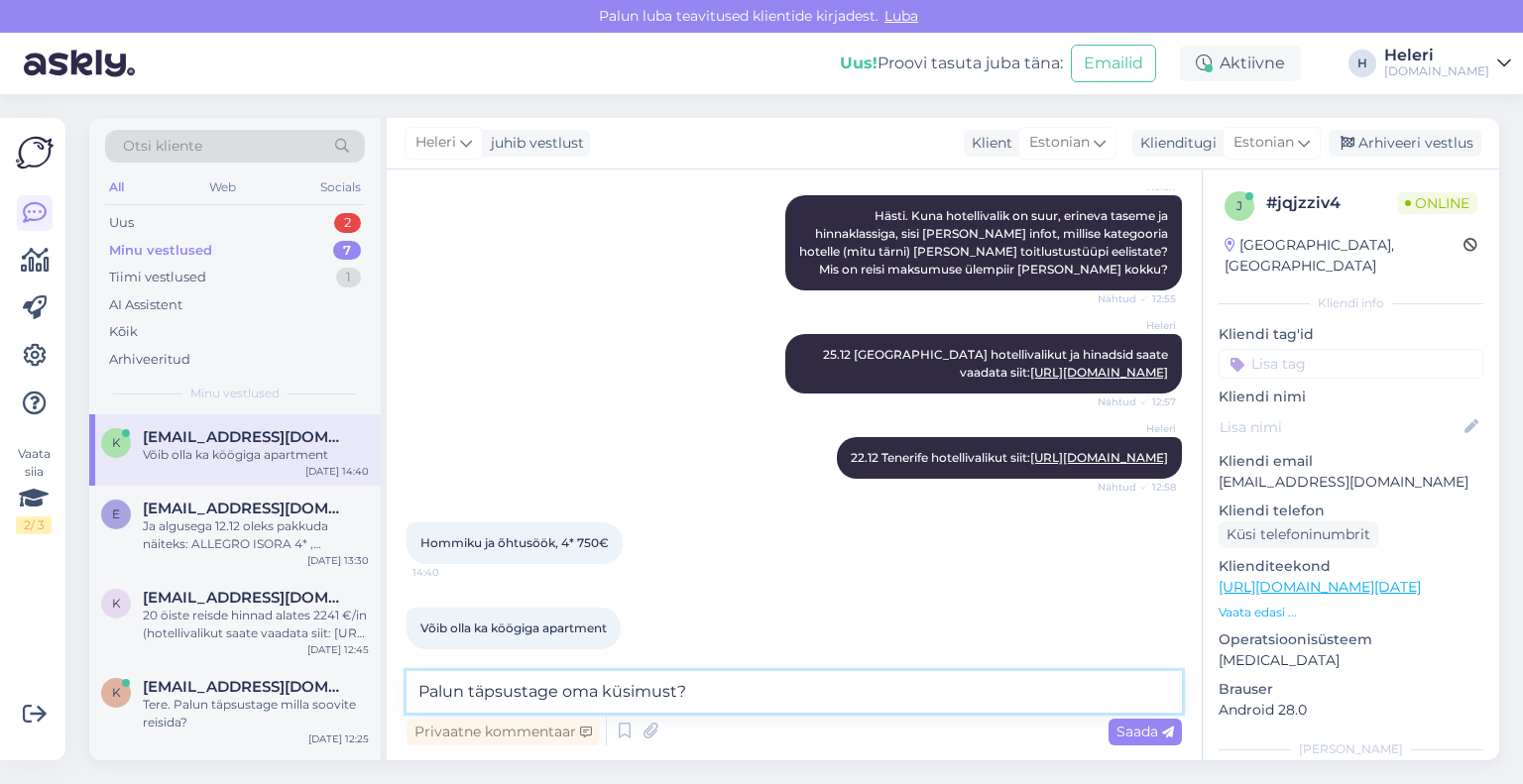 paste on "4* 750€" 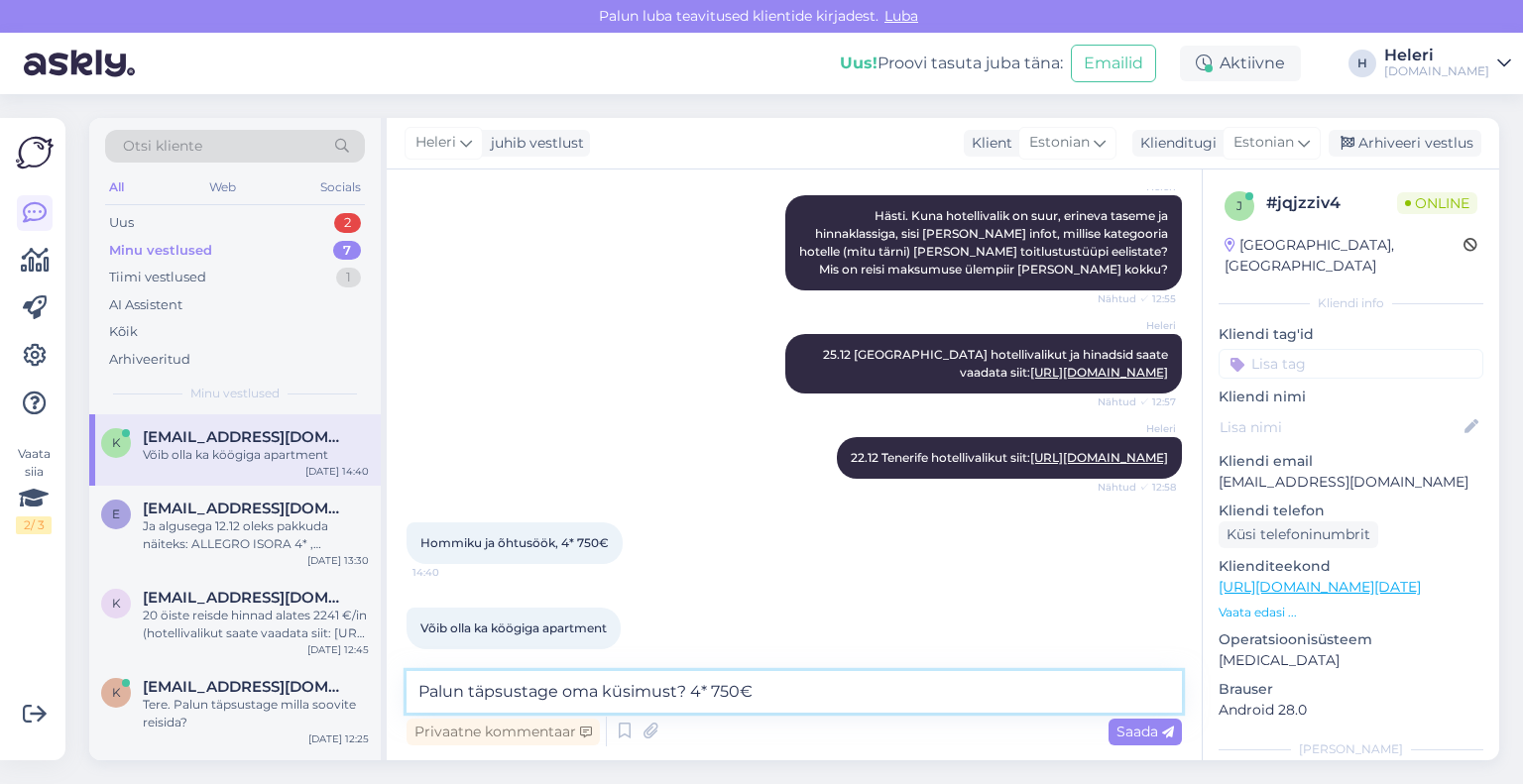 click on "Palun täpsustage oma küsimust? 4* 750€" at bounding box center (794, 692) 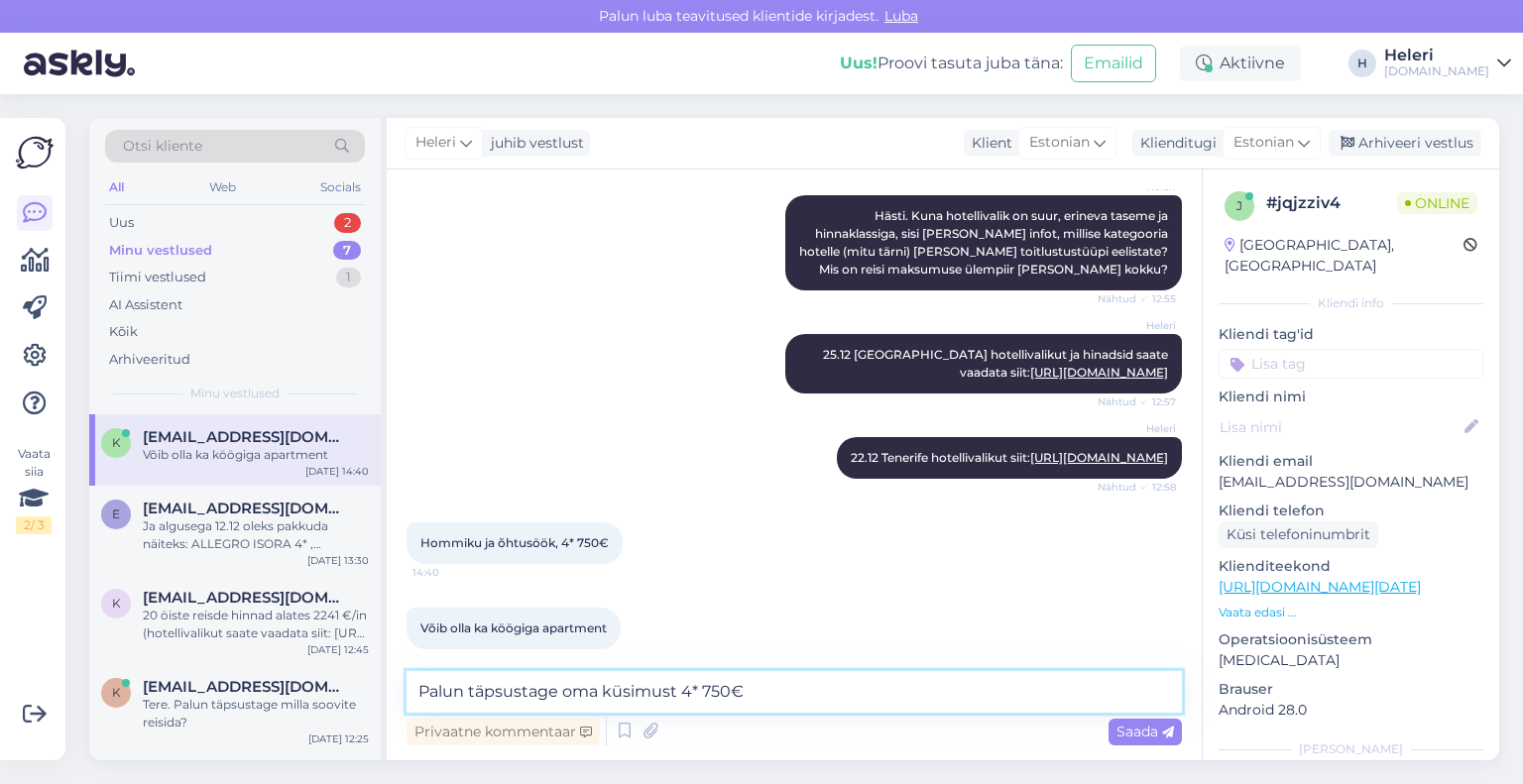 drag, startPoint x: 563, startPoint y: 693, endPoint x: 672, endPoint y: 692, distance: 109.00459 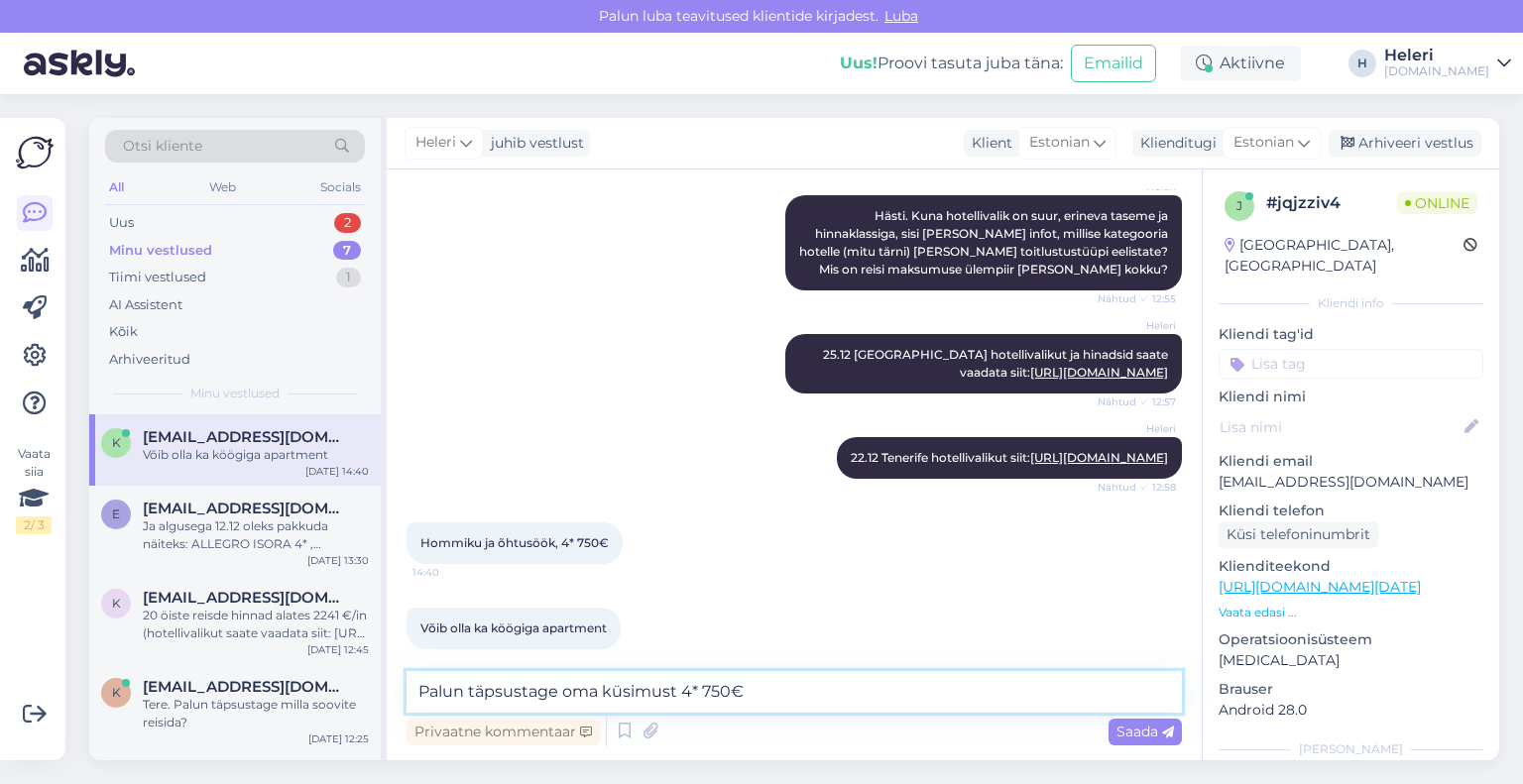 click on "Palun täpsustage oma küsimust 4* 750€" at bounding box center (794, 692) 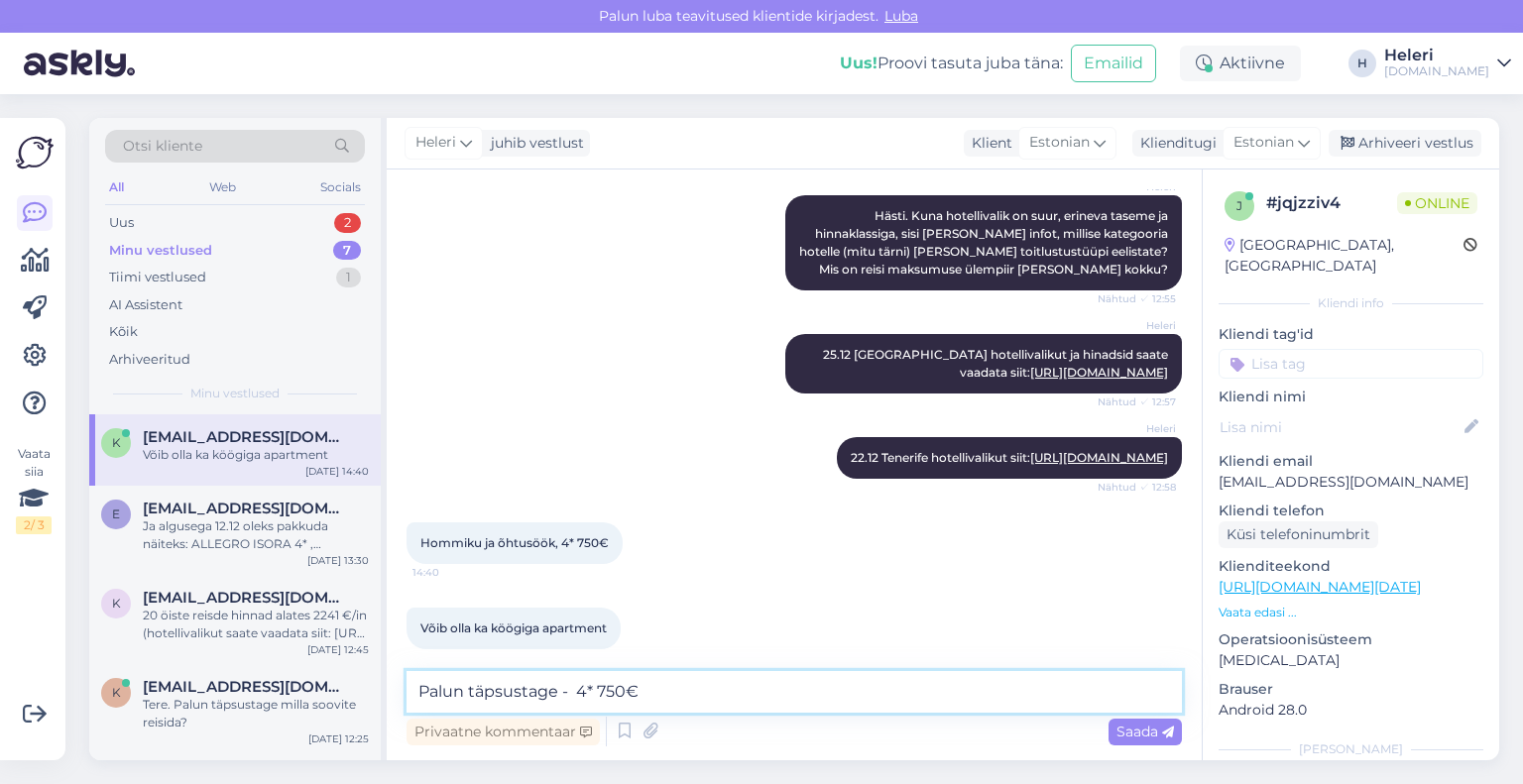click on "Palun täpsustage -  4* 750€" at bounding box center [794, 692] 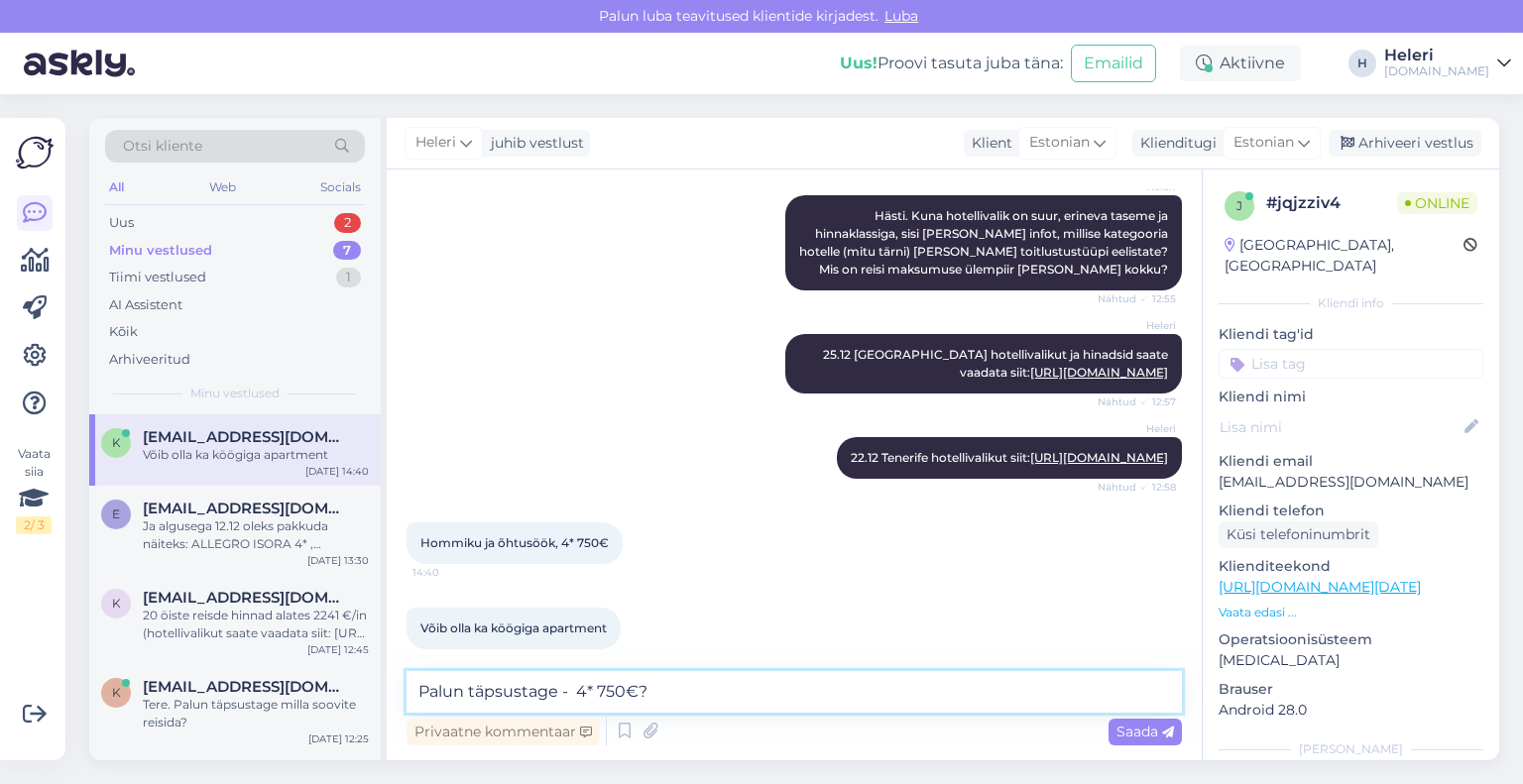 click on "Palun täpsustage -  4* 750€?" at bounding box center [794, 692] 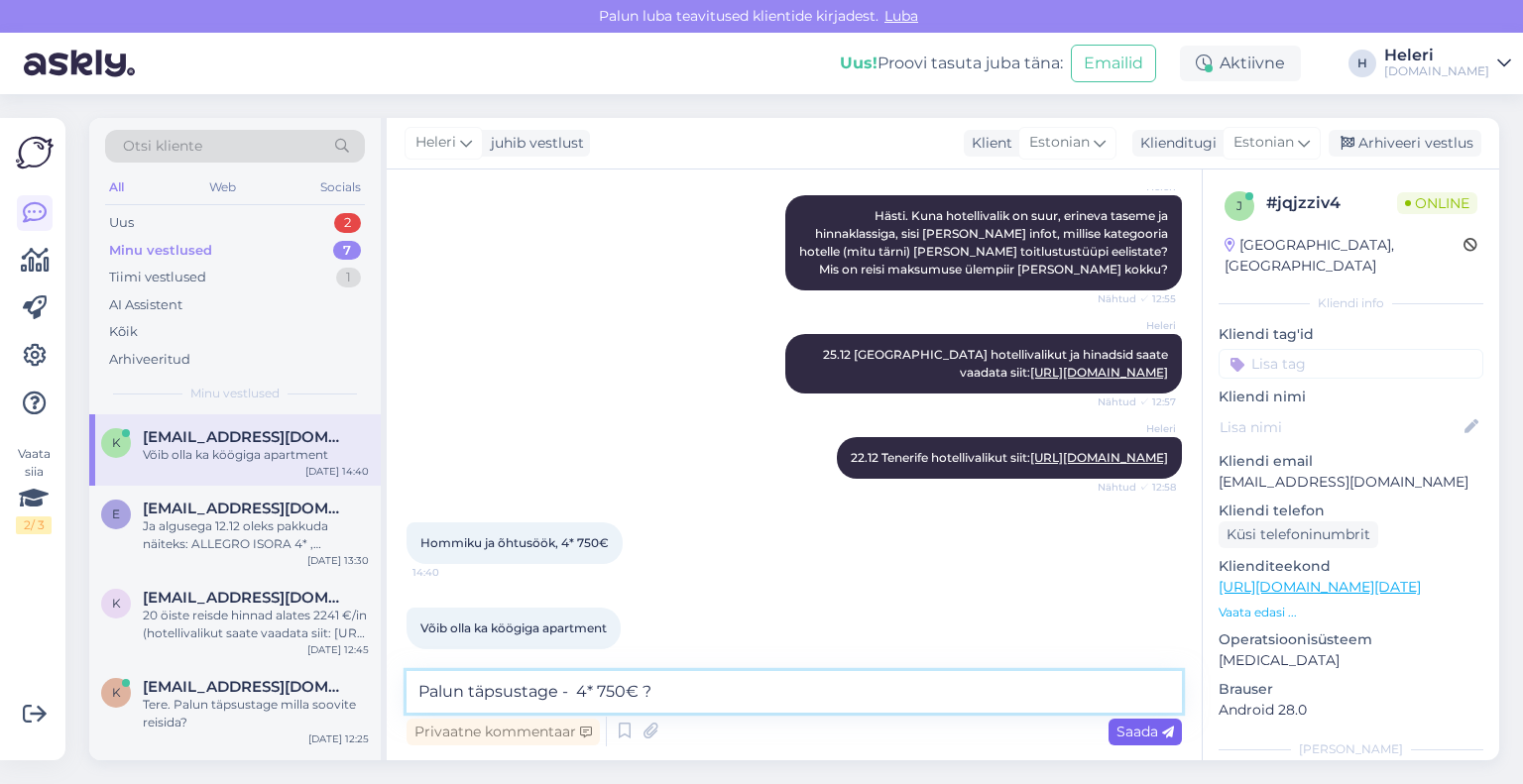 type on "Palun täpsustage -  4* 750€ ?" 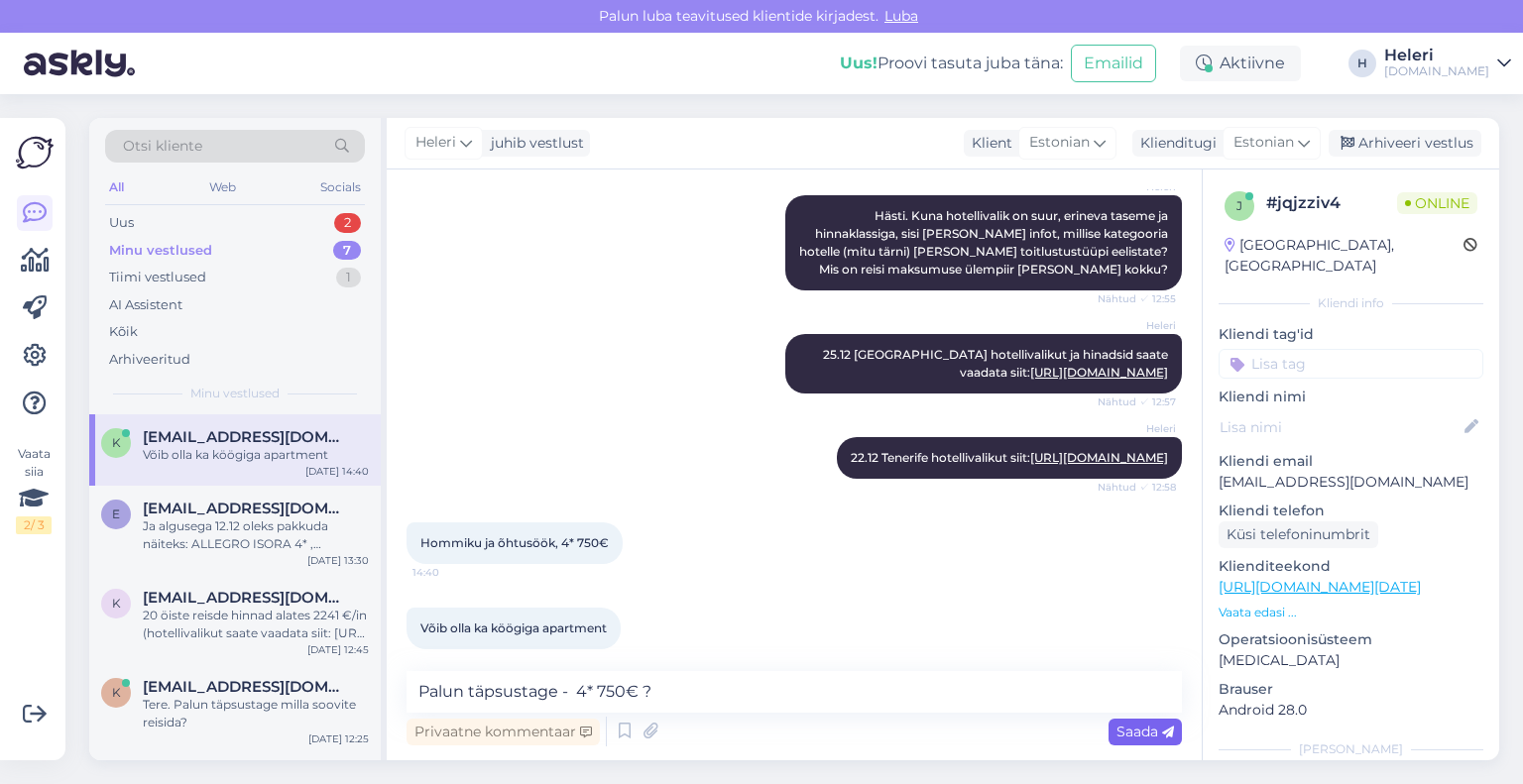 click on "Saada" at bounding box center (1145, 731) 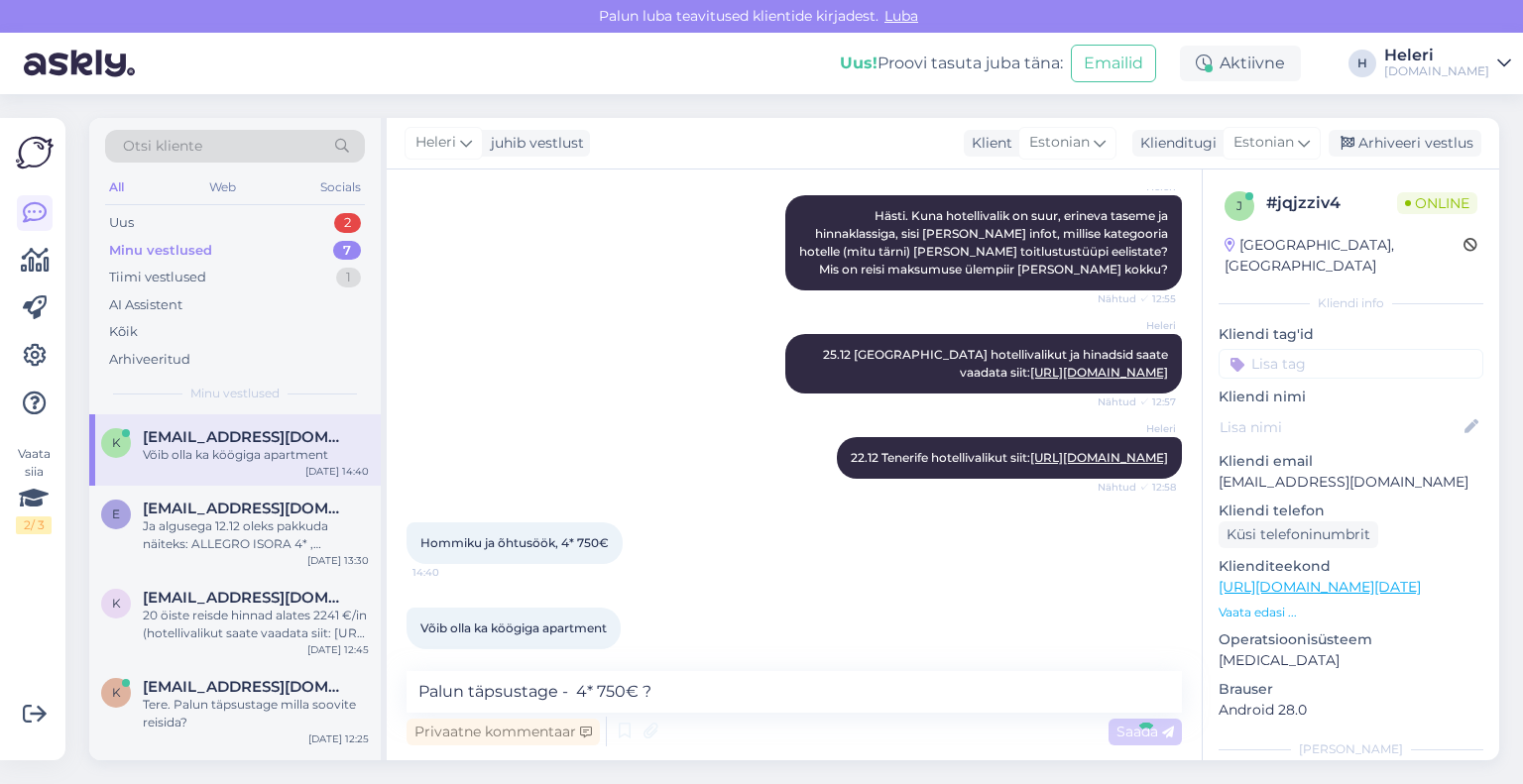 scroll, scrollTop: 922, scrollLeft: 0, axis: vertical 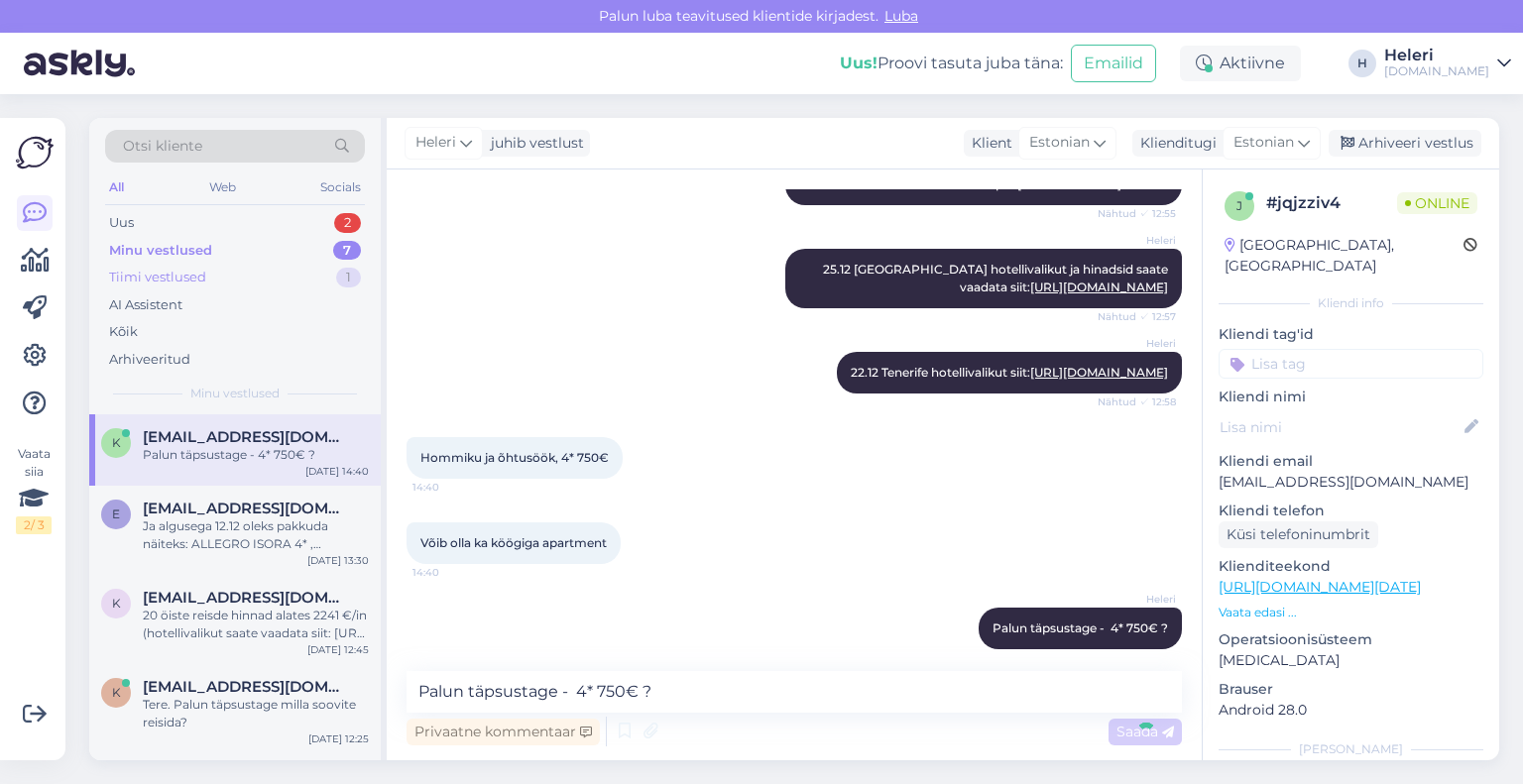 type 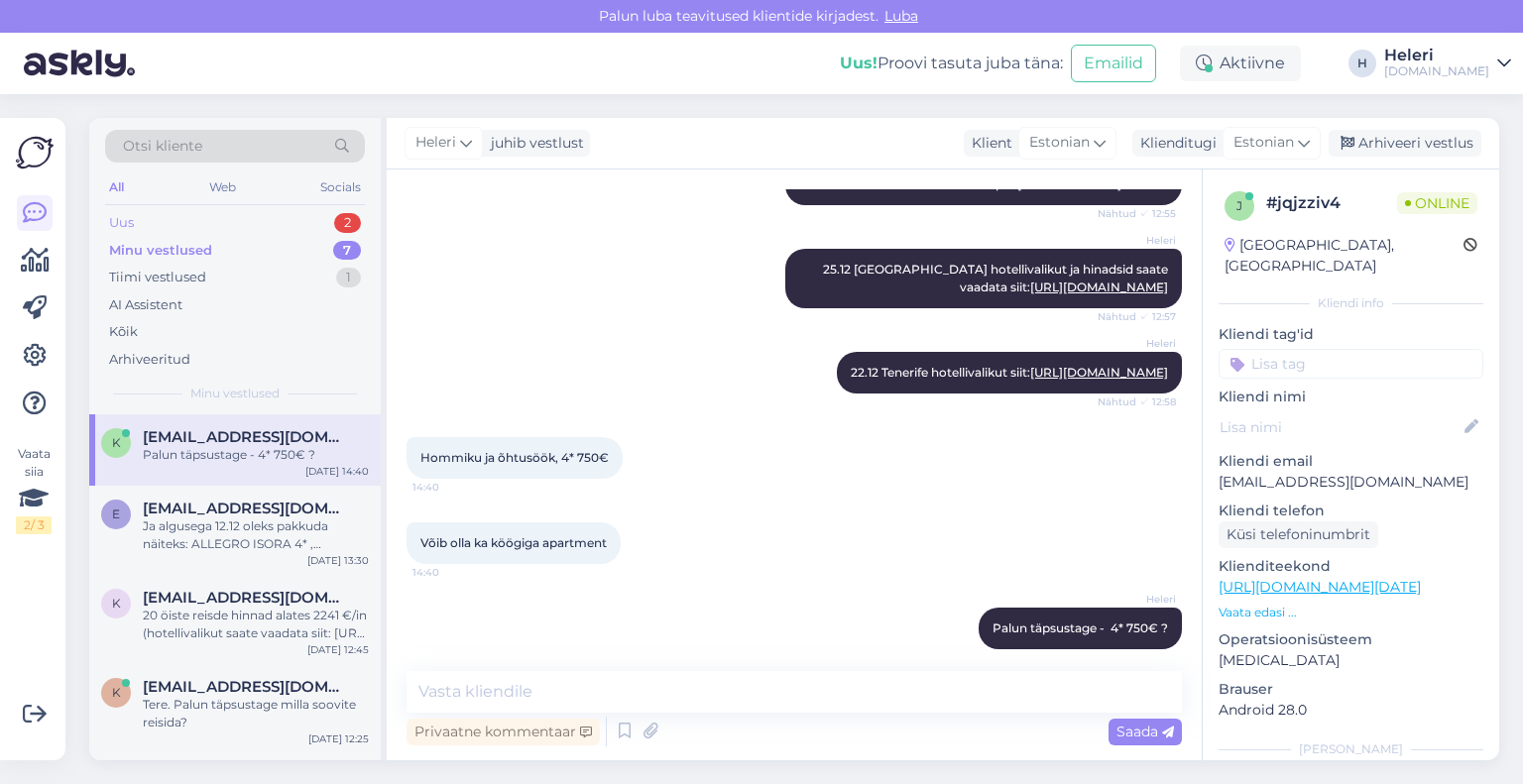 click on "Uus 2" at bounding box center (235, 223) 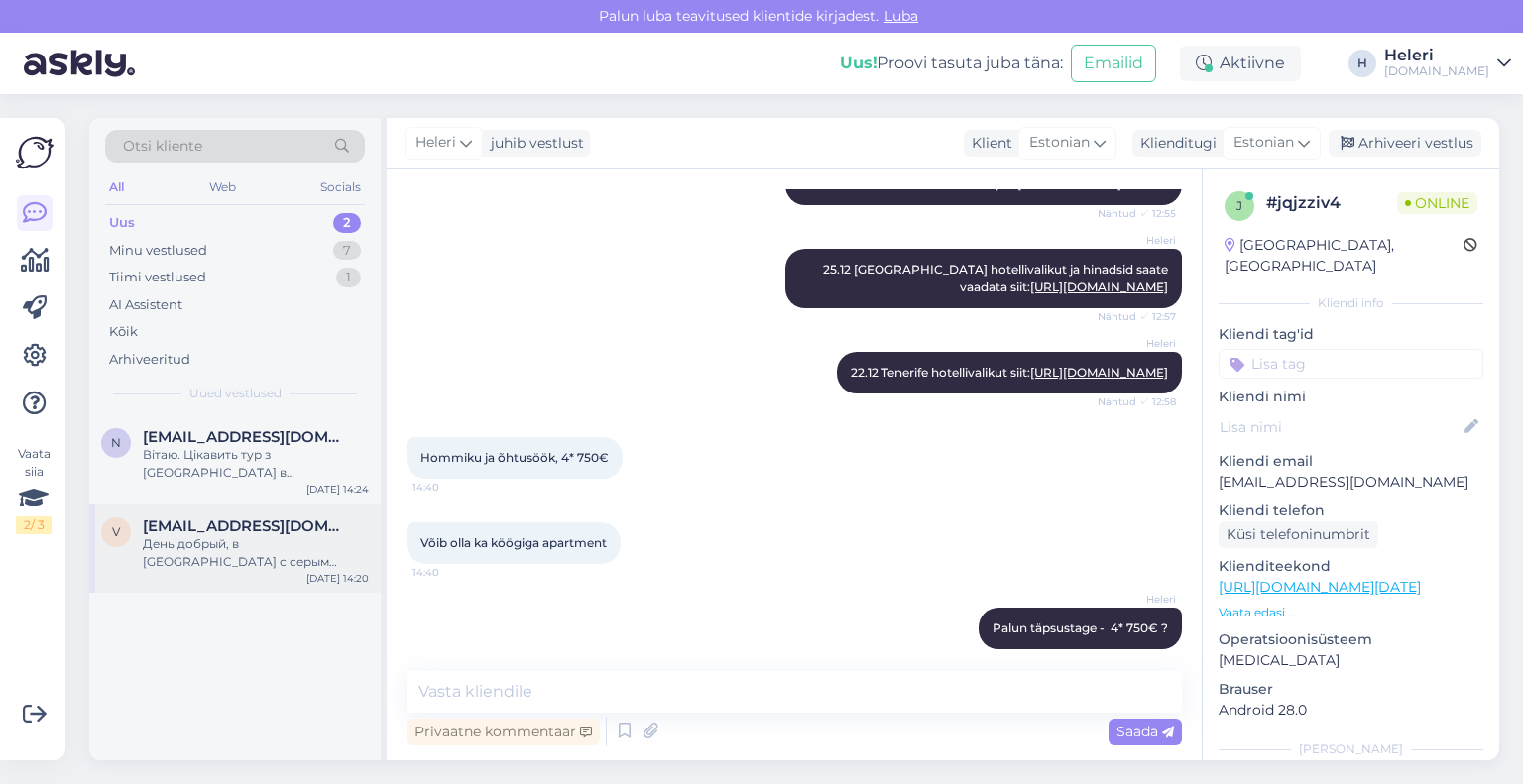 click on "День добрый, в [GEOGRAPHIC_DATA] с серым паспортом визы дают кому-то?" at bounding box center [256, 553] 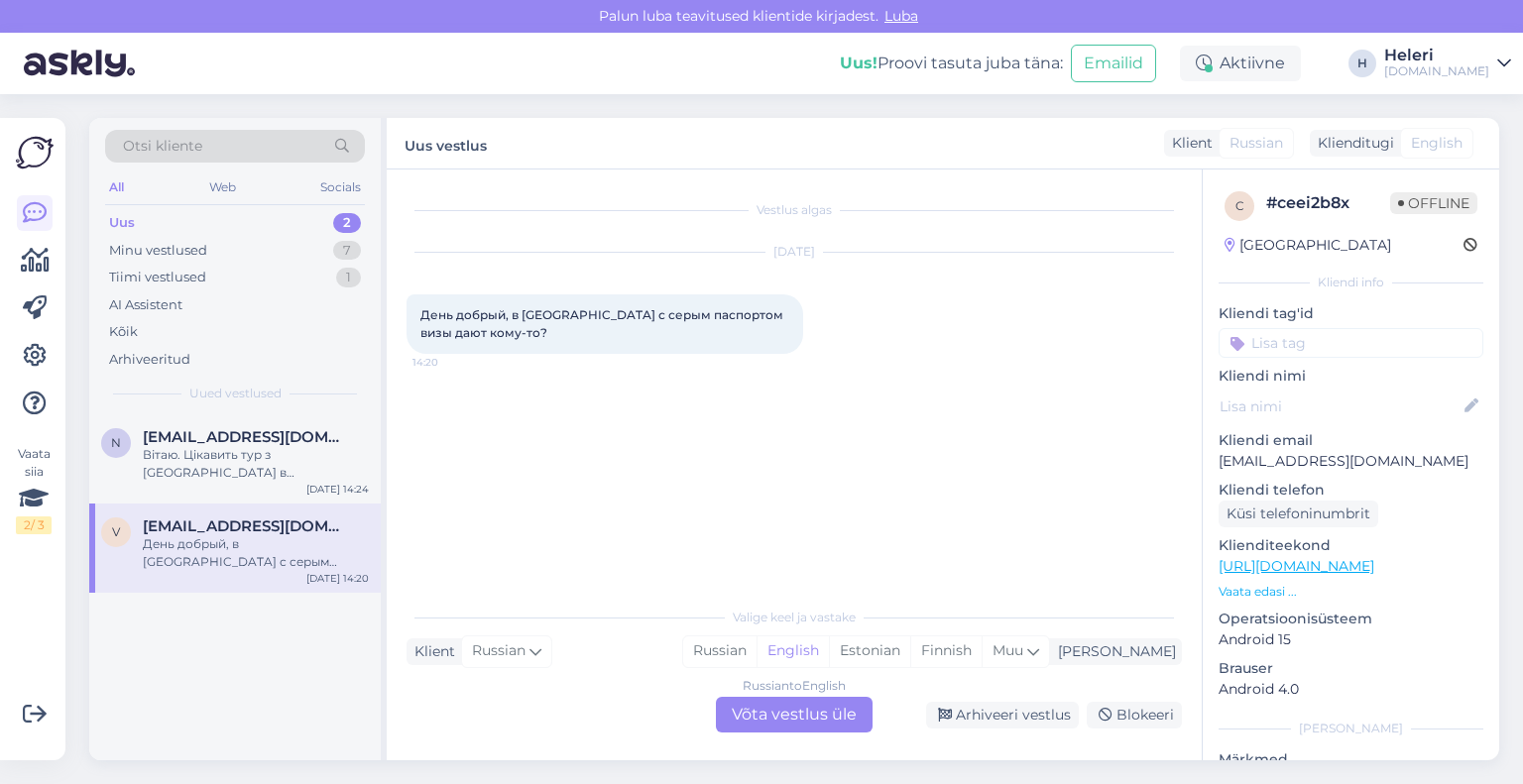 drag, startPoint x: 787, startPoint y: 713, endPoint x: 801, endPoint y: 699, distance: 19.79899 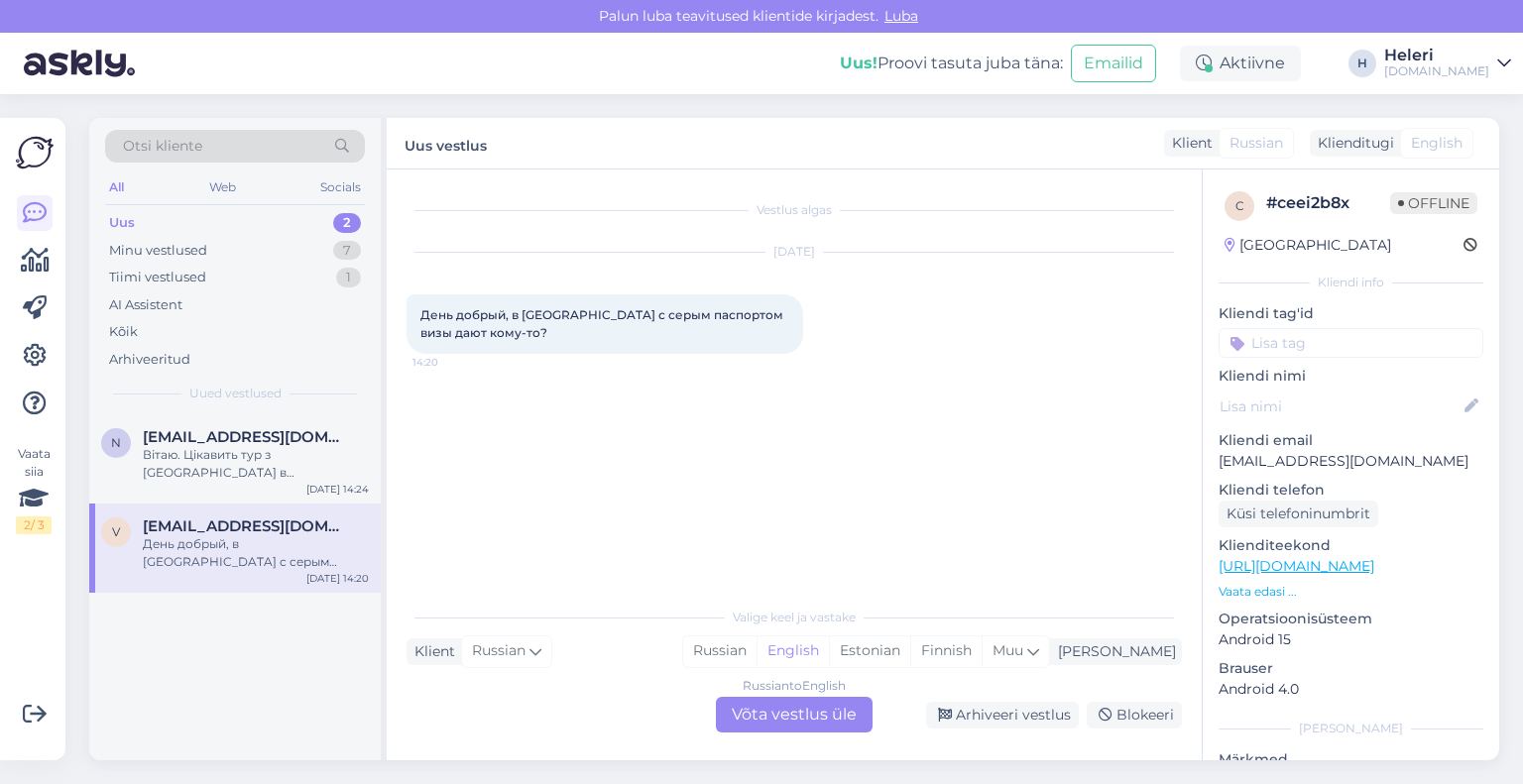 click on "Russian  to  English Võta vestlus üle" at bounding box center [794, 715] 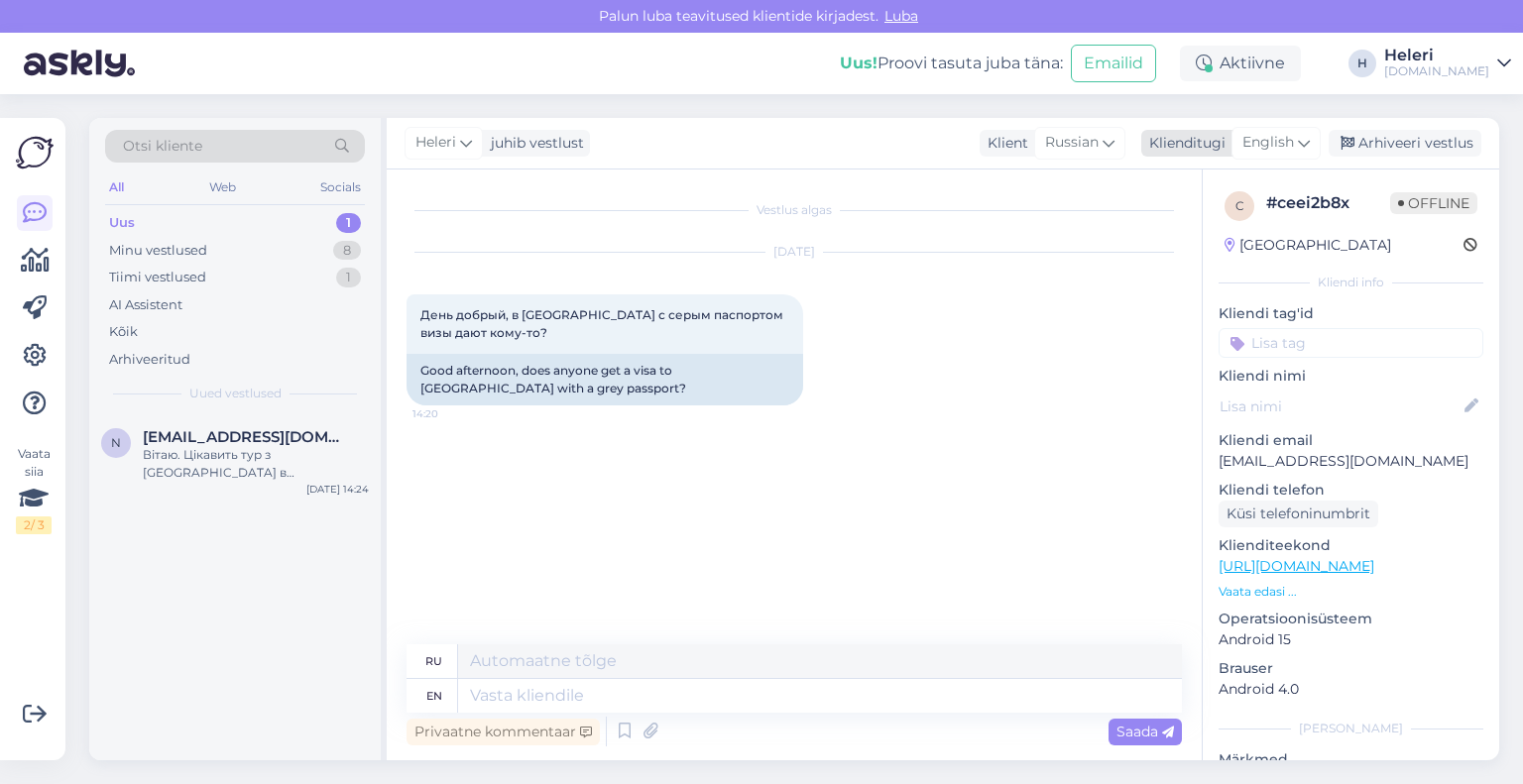 drag, startPoint x: 1257, startPoint y: 138, endPoint x: 1261, endPoint y: 148, distance: 10.77033 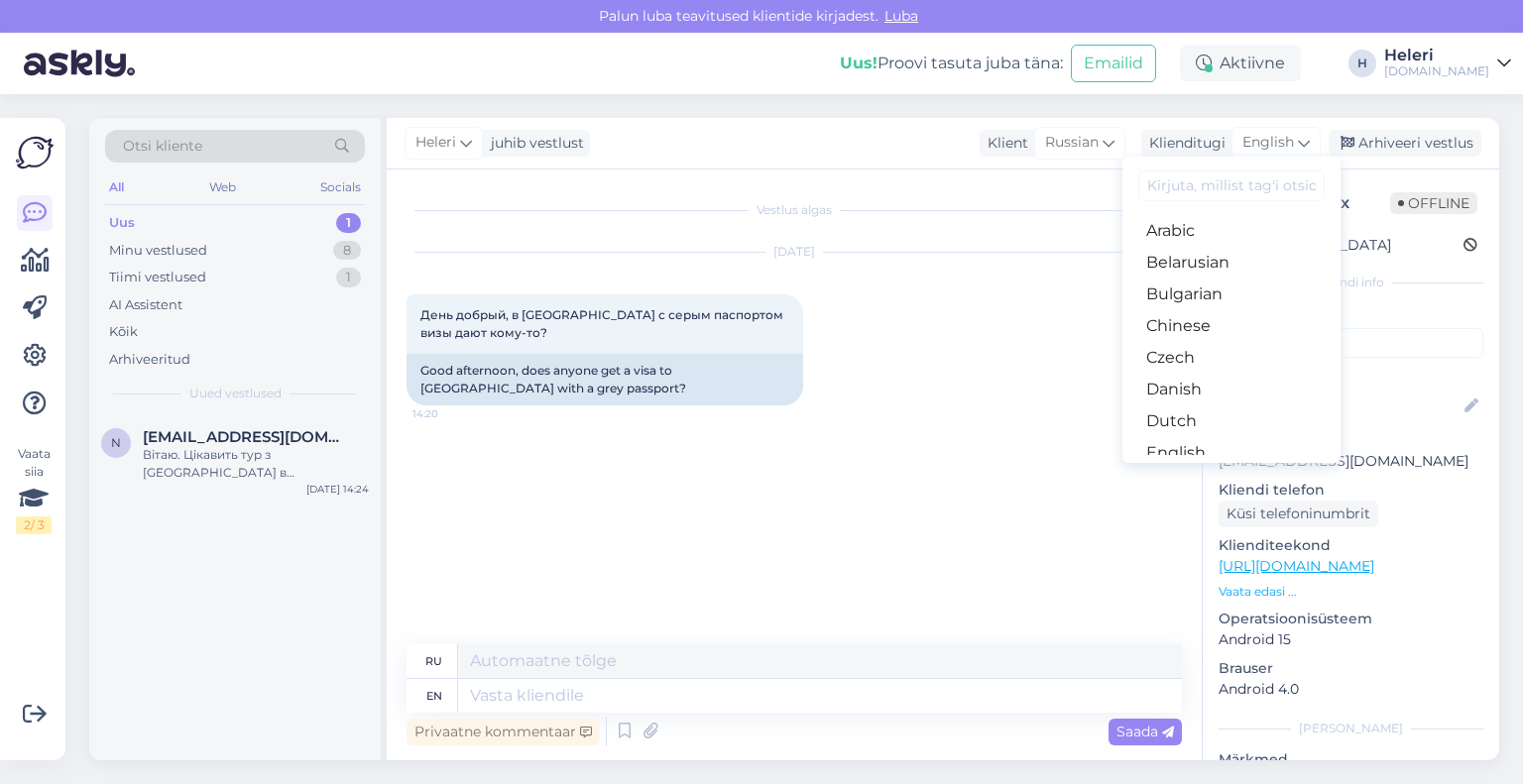 click on "Estonian" at bounding box center (1231, 485) 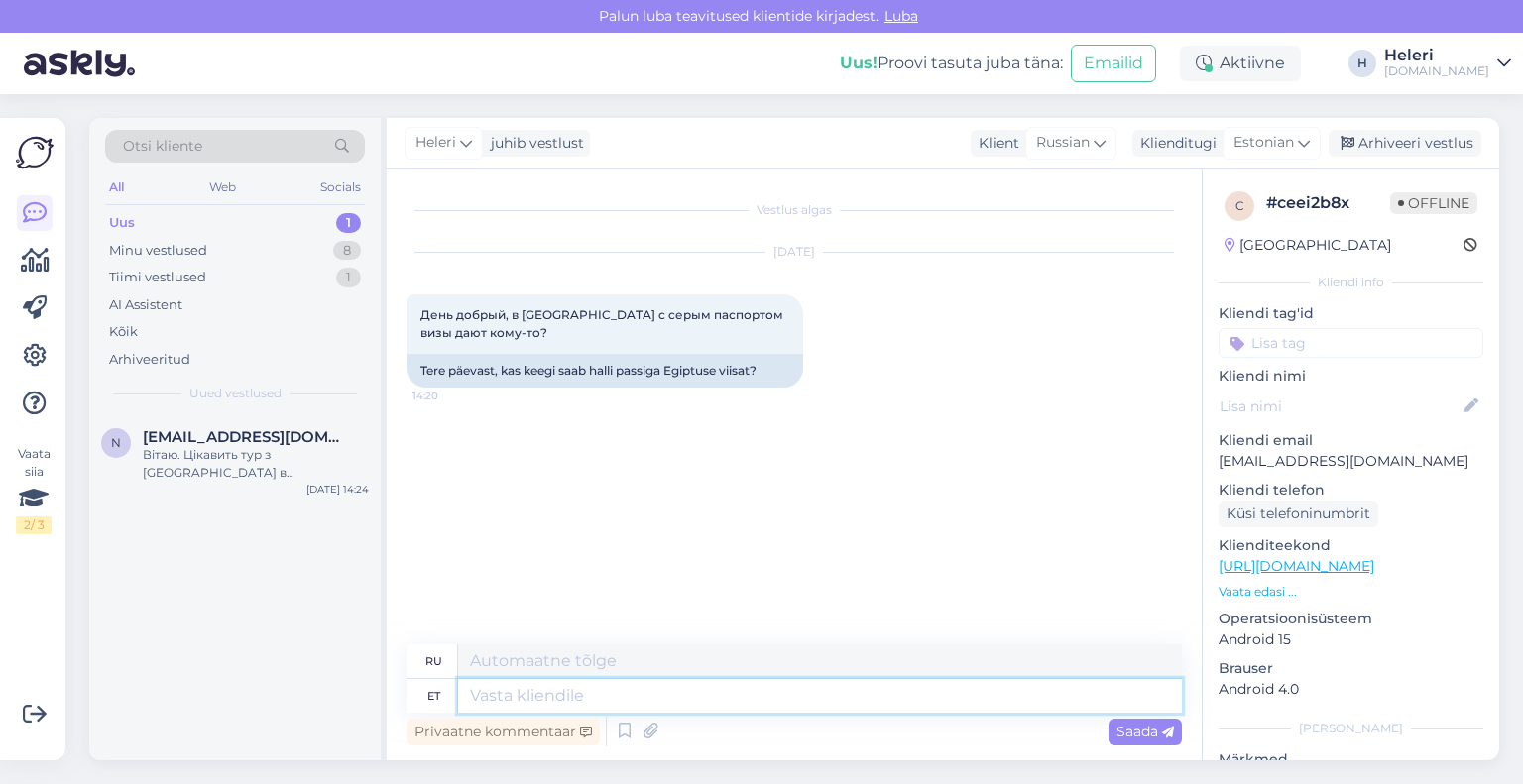 click at bounding box center (820, 696) 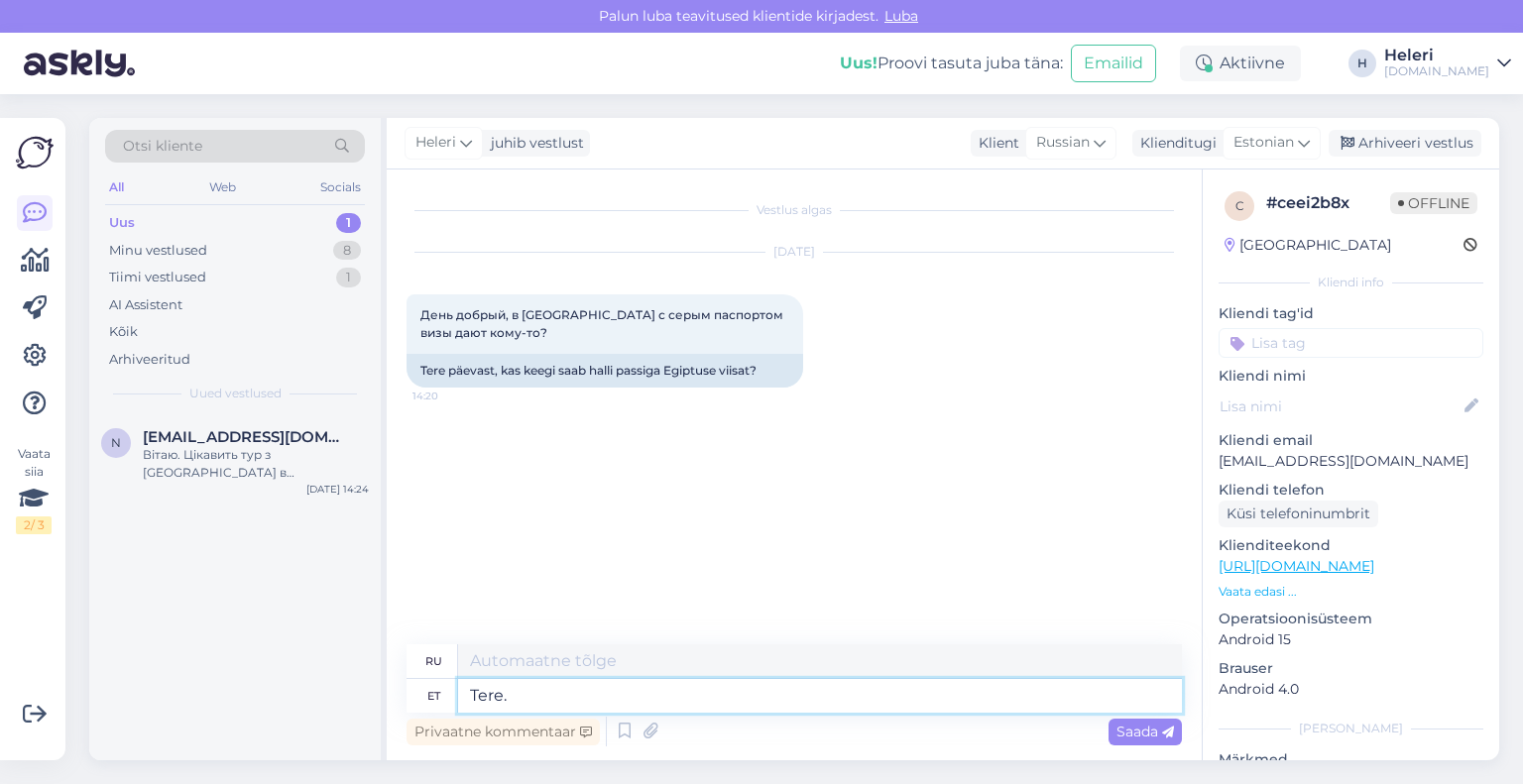 type on "Tere." 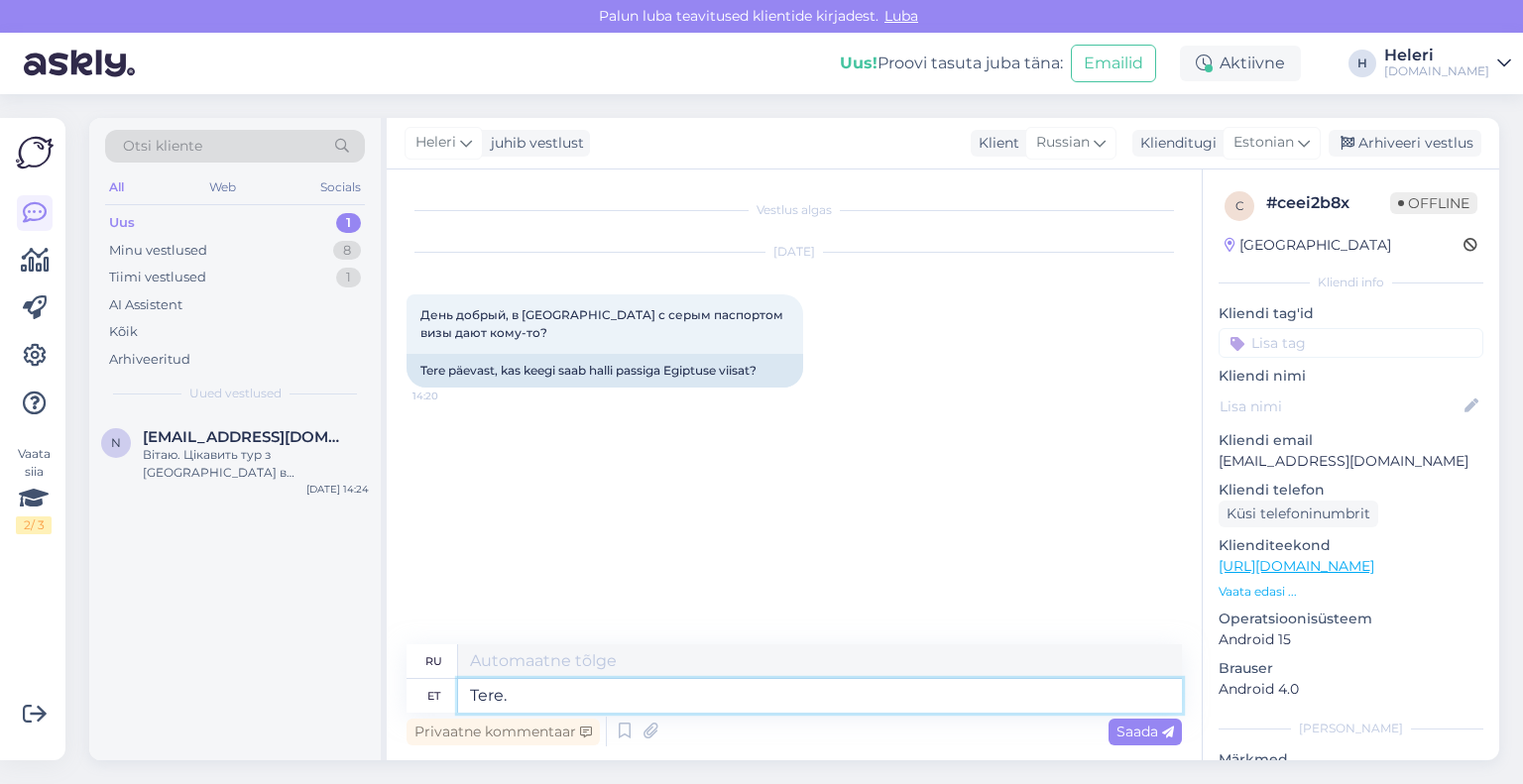 type on "Привет." 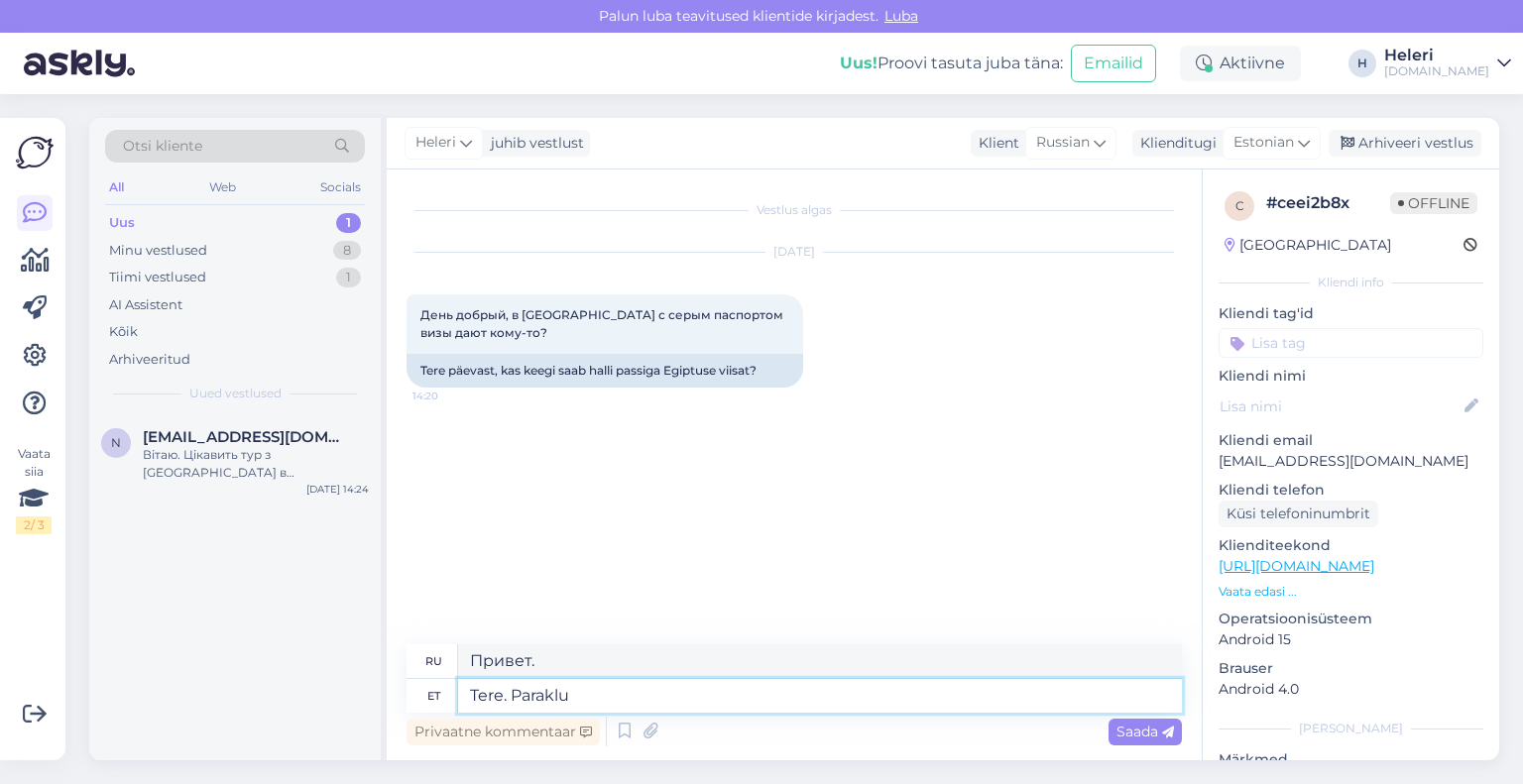 type on "Tere. Paraklu" 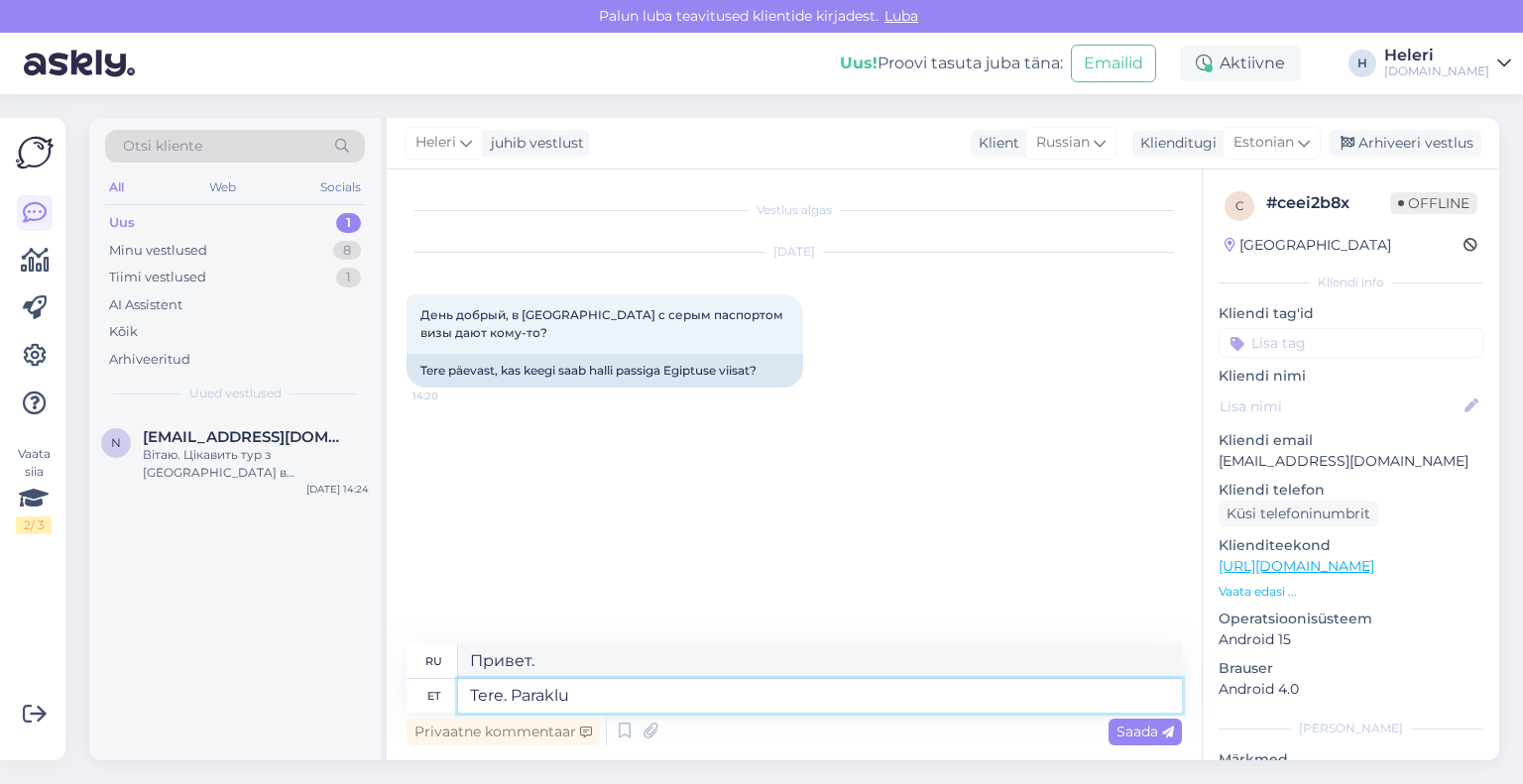 type on "Здравствуйте. К сожалению." 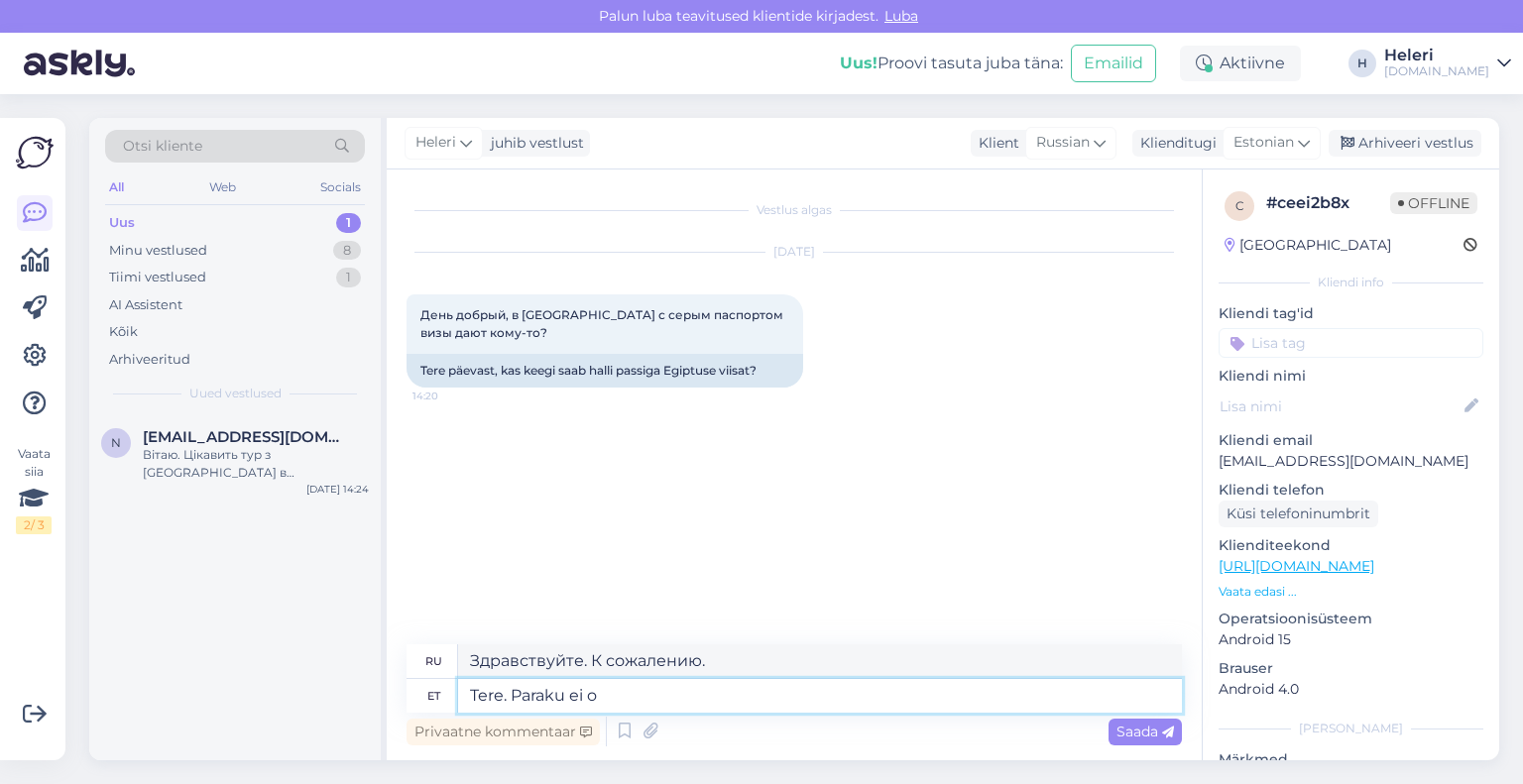 type on "Tere. Paraku ei os" 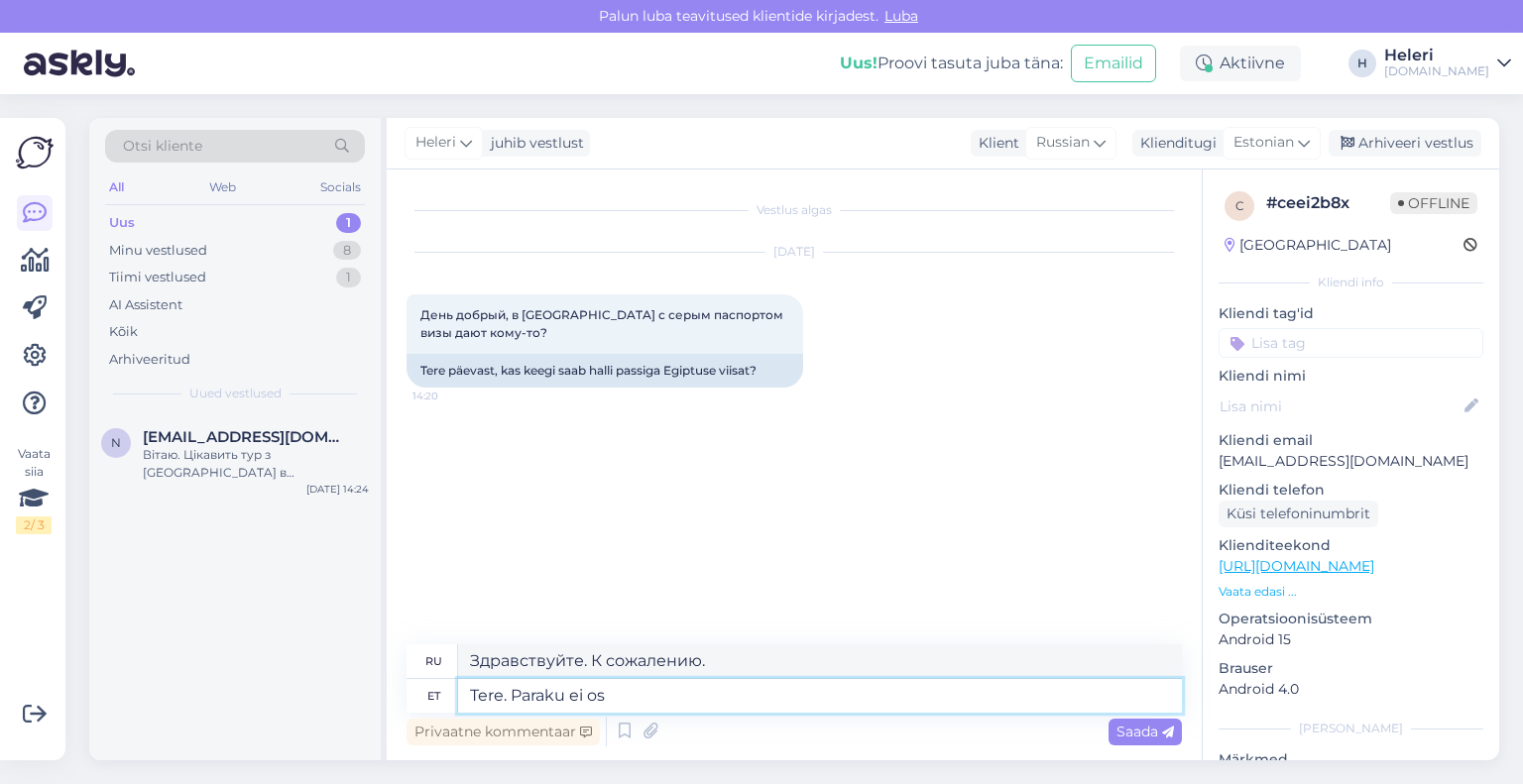 type on "Здравствуйте. К сожалению, нет." 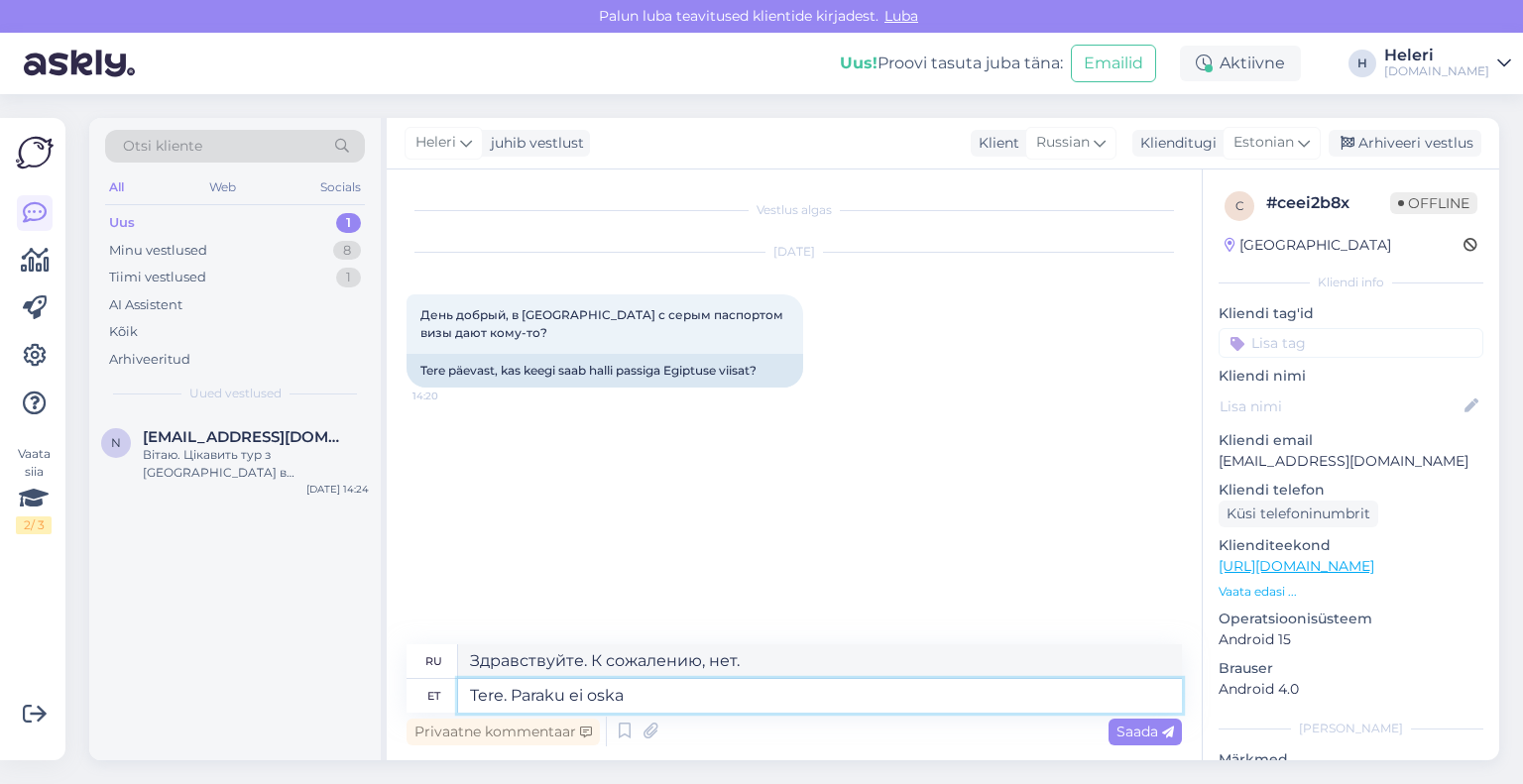 type on "Tere. Paraku ei oska" 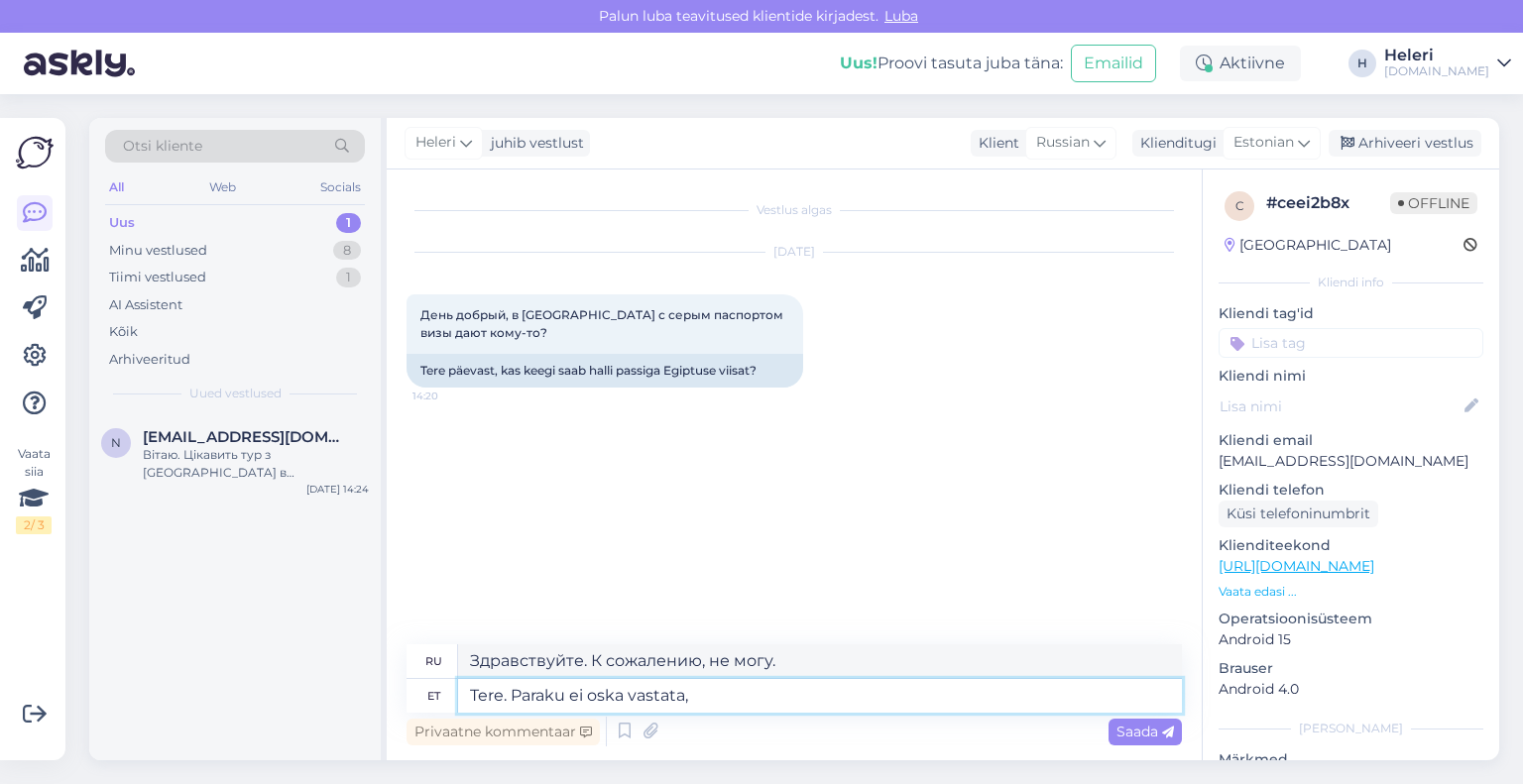 type on "Tere. Paraku ei oska vastata," 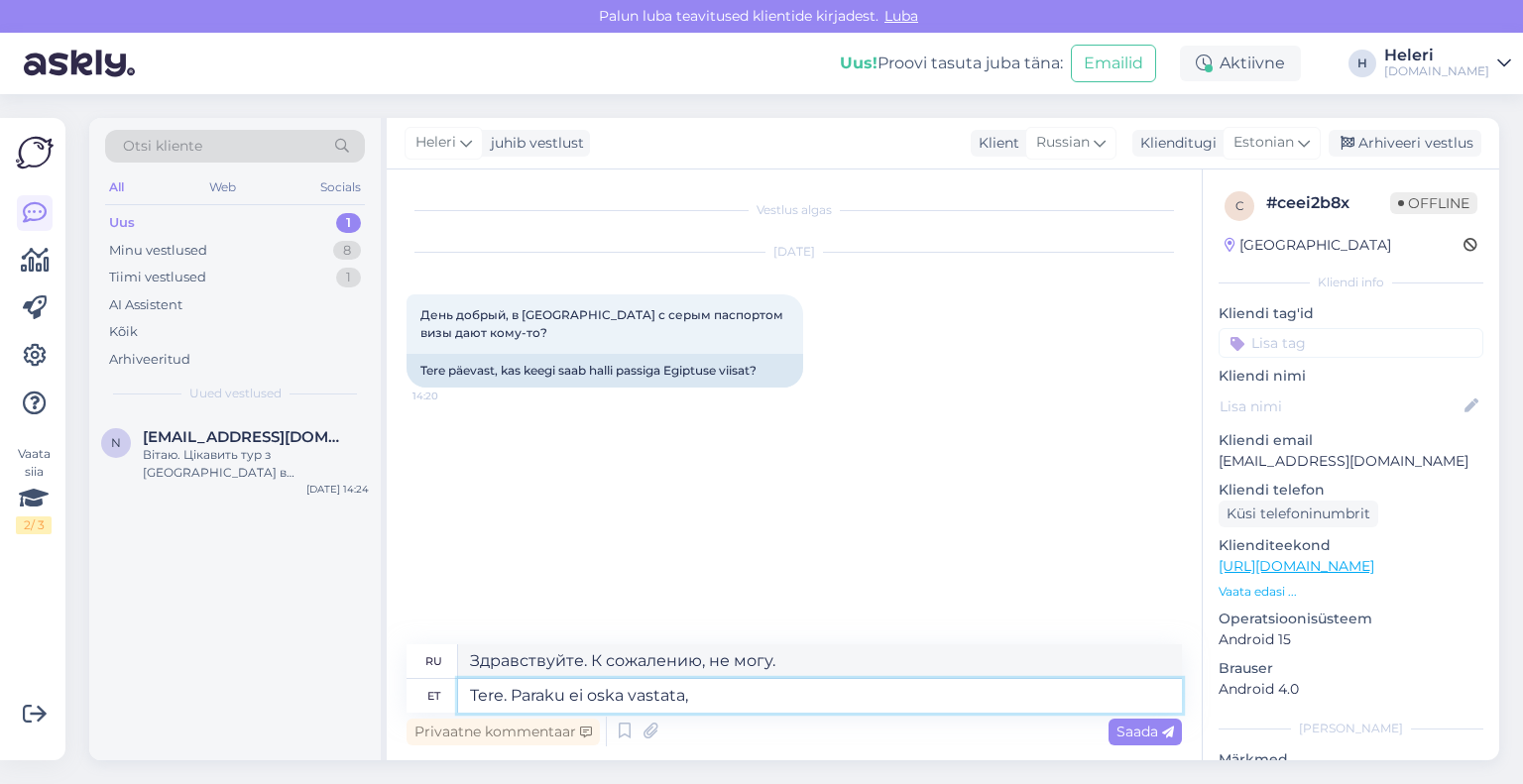 type on "Здравствуйте. К сожалению, я не могу ответить." 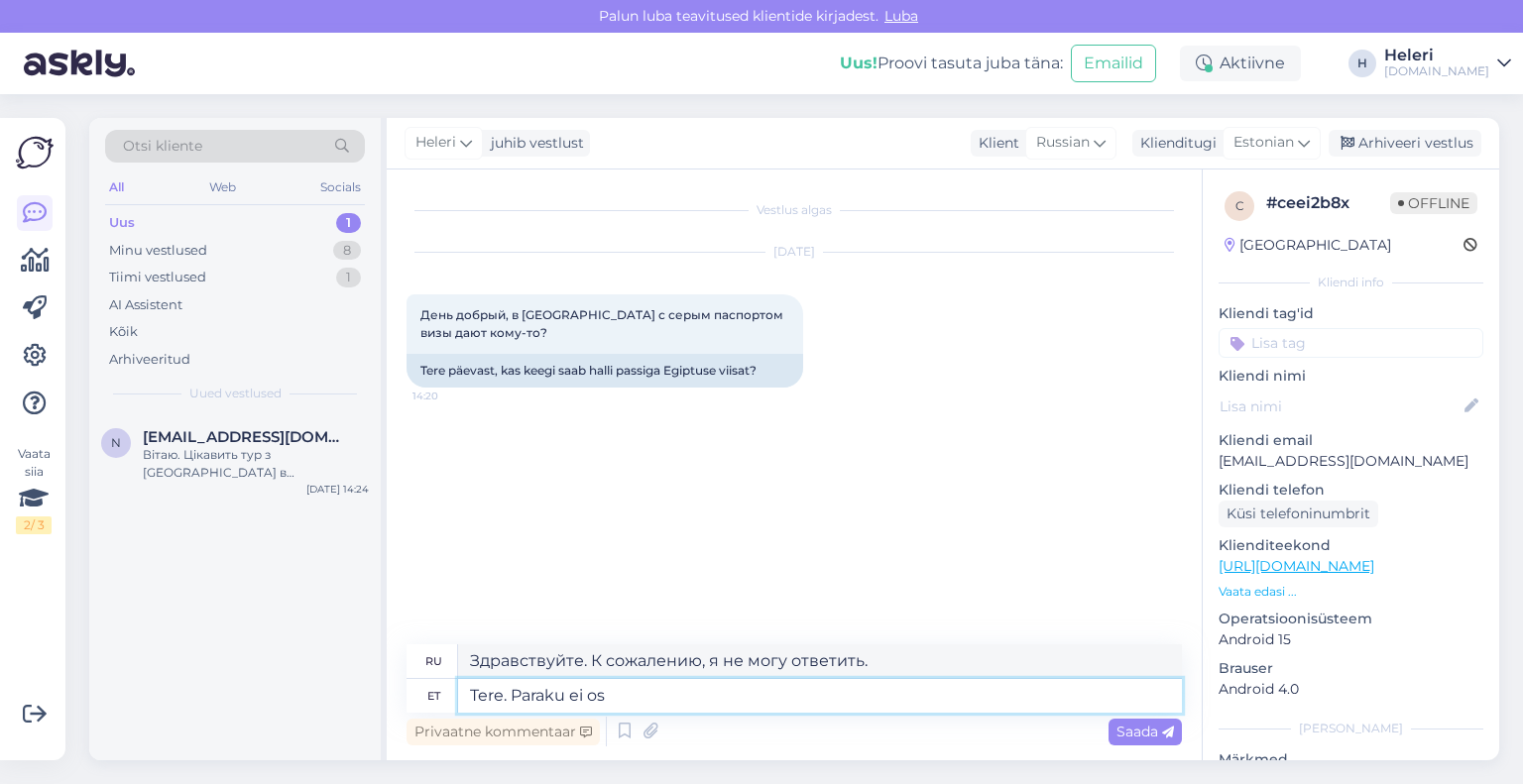 type on "Tere. Paraku ei o" 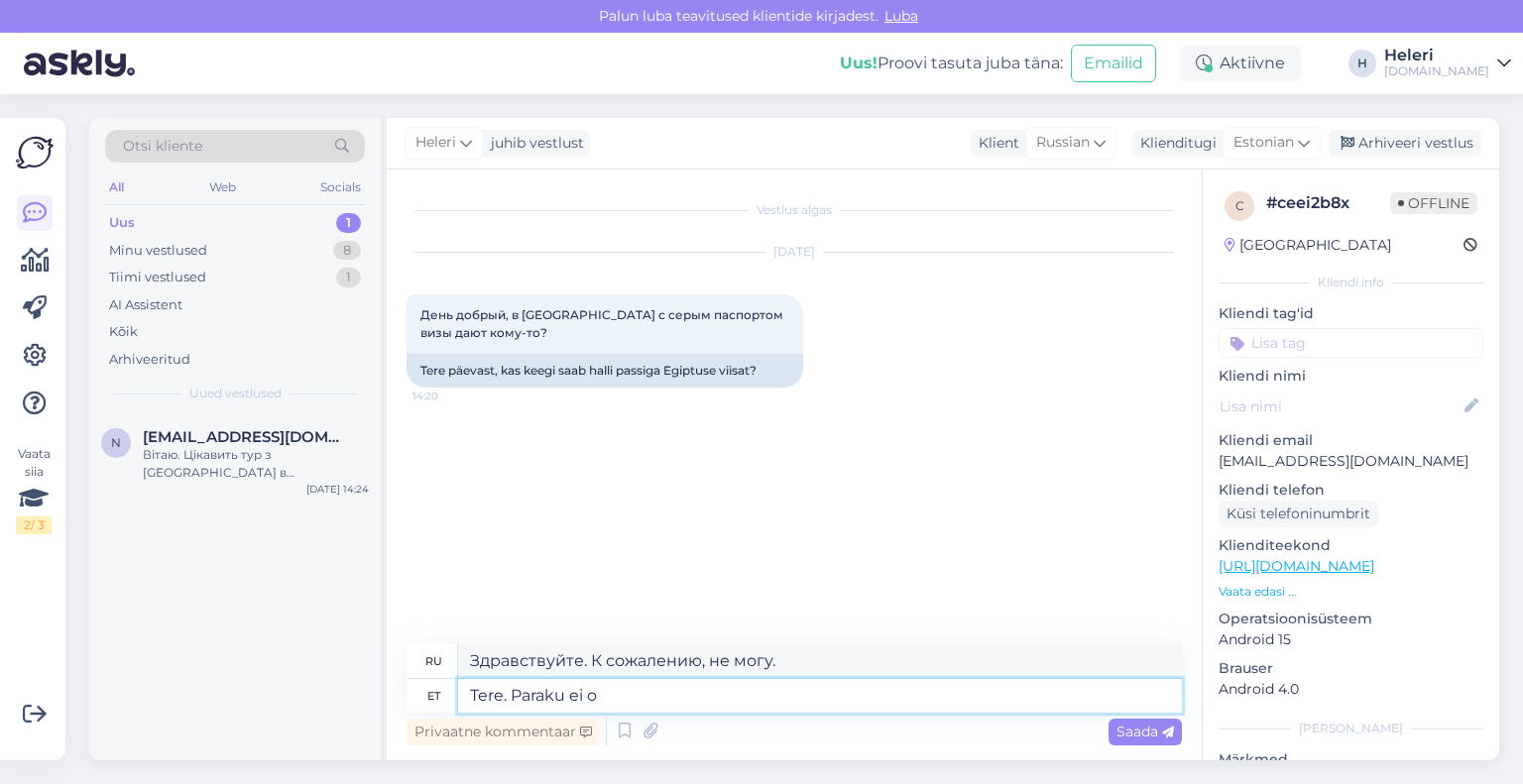 type on "Здравствуйте. К сожалению, нет." 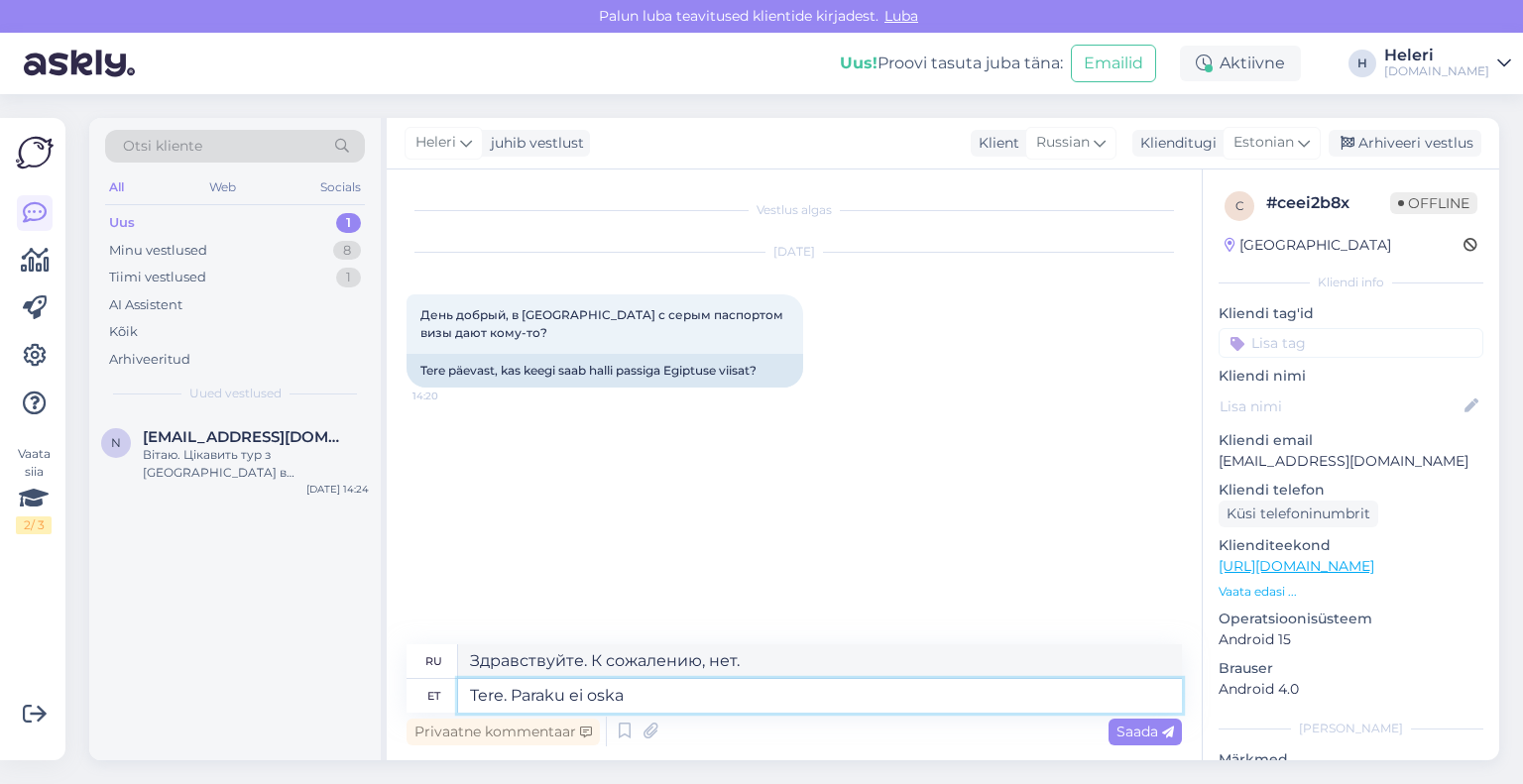 type on "Tere. Paraku ei oska" 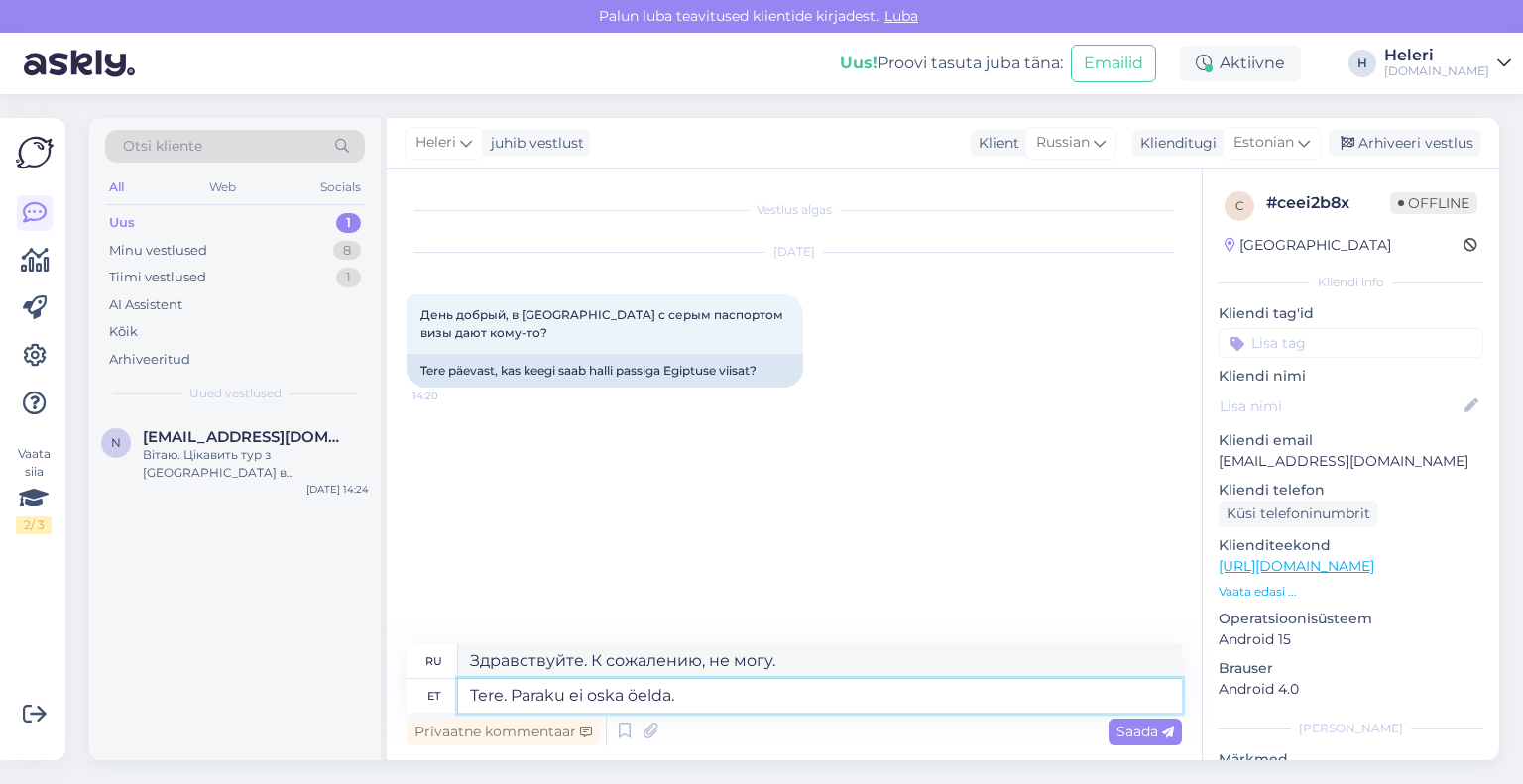 type on "Tere. Paraku ei oska öelda." 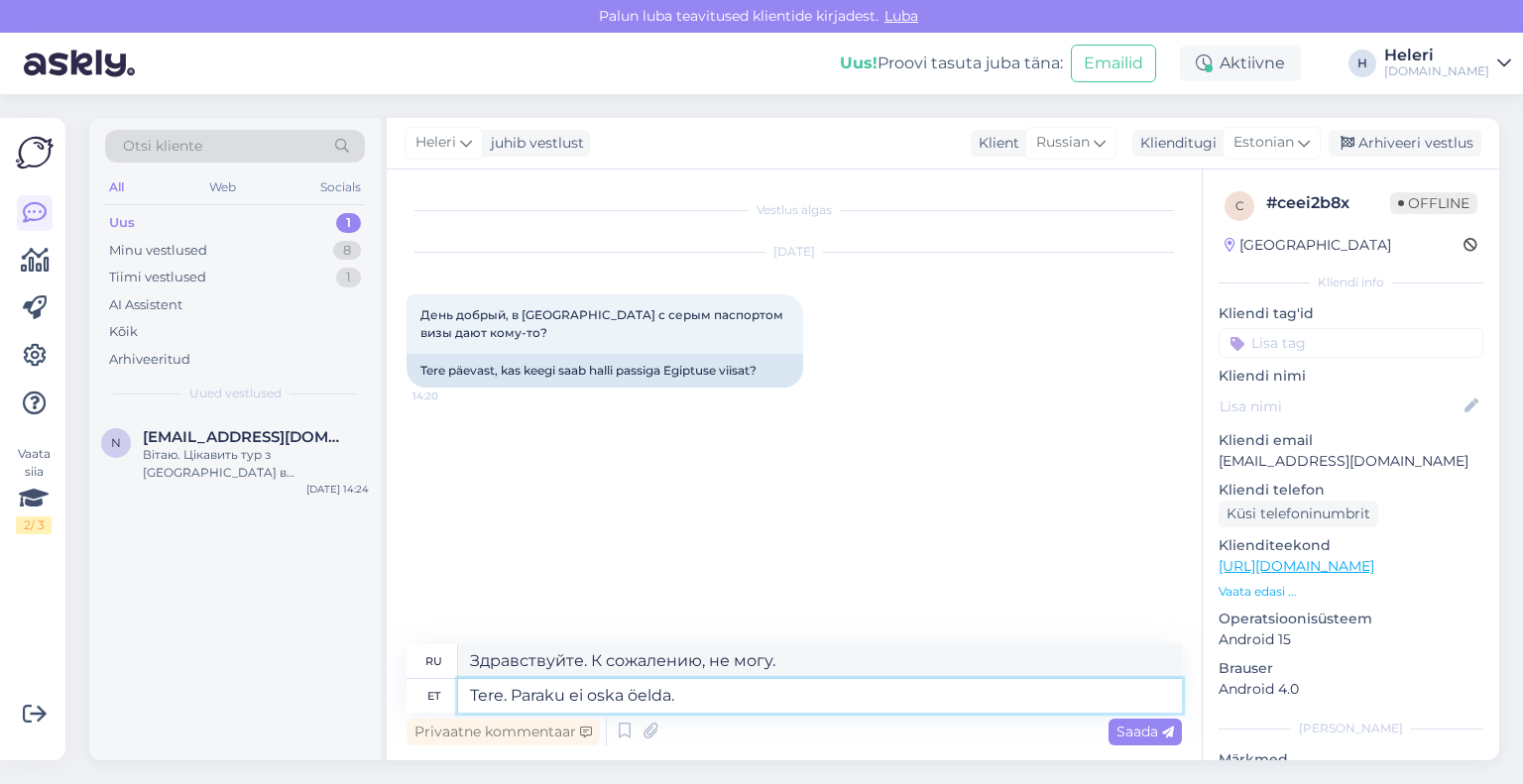 type on "Здравствуйте. К сожалению, не могу сказать." 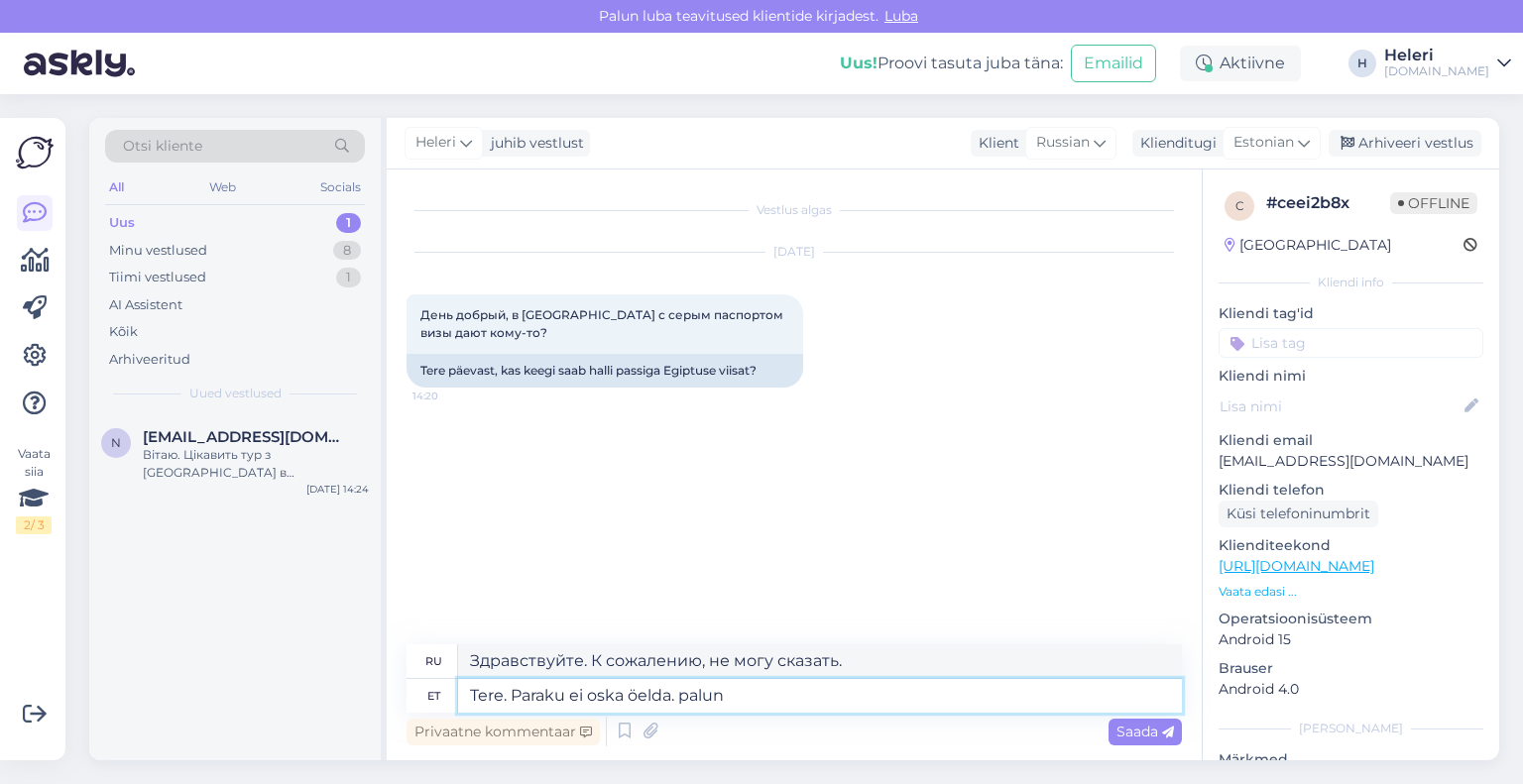 type on "Tere. Paraku ei oska öelda. palun" 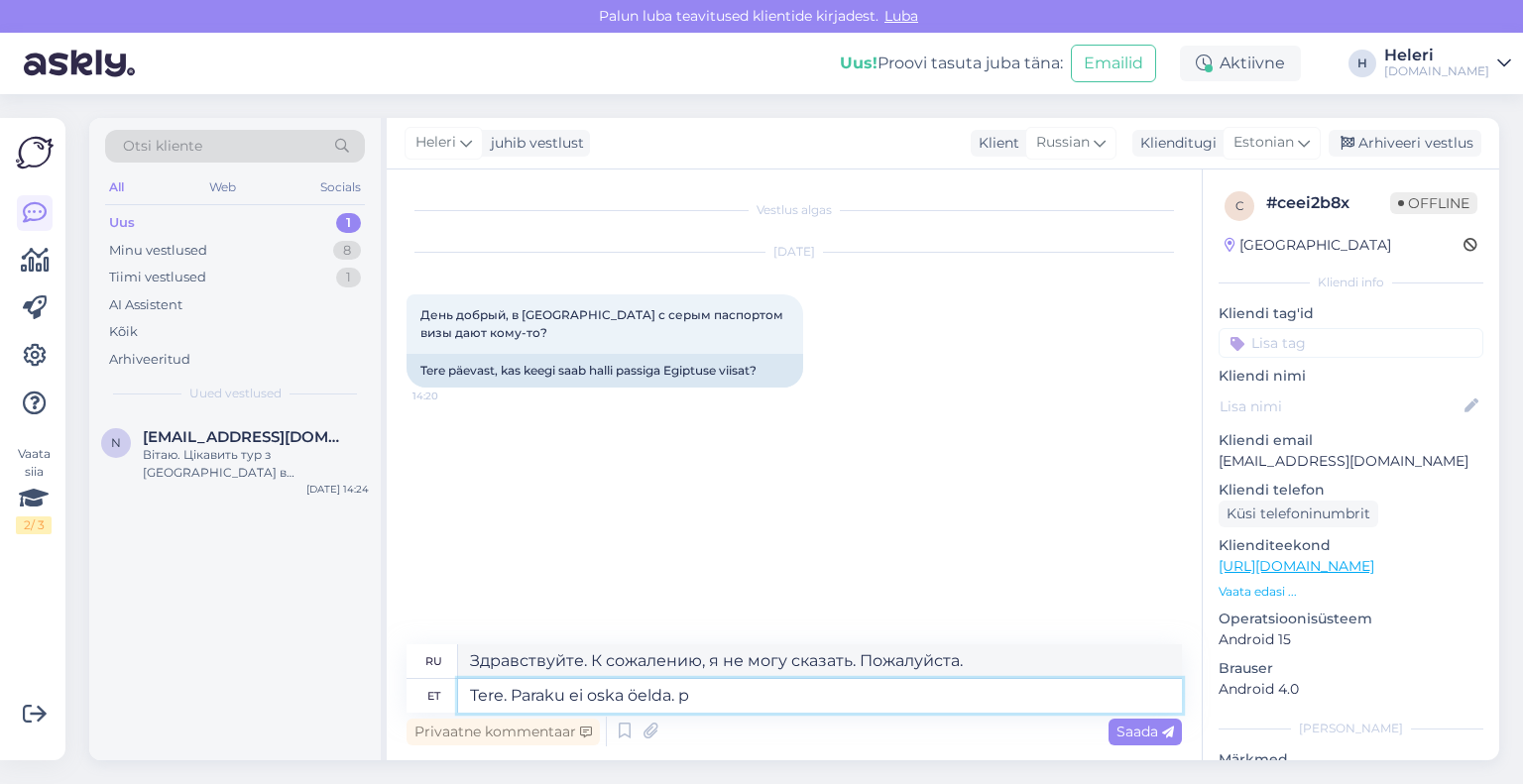 type on "Tere. Paraku ei oska öelda." 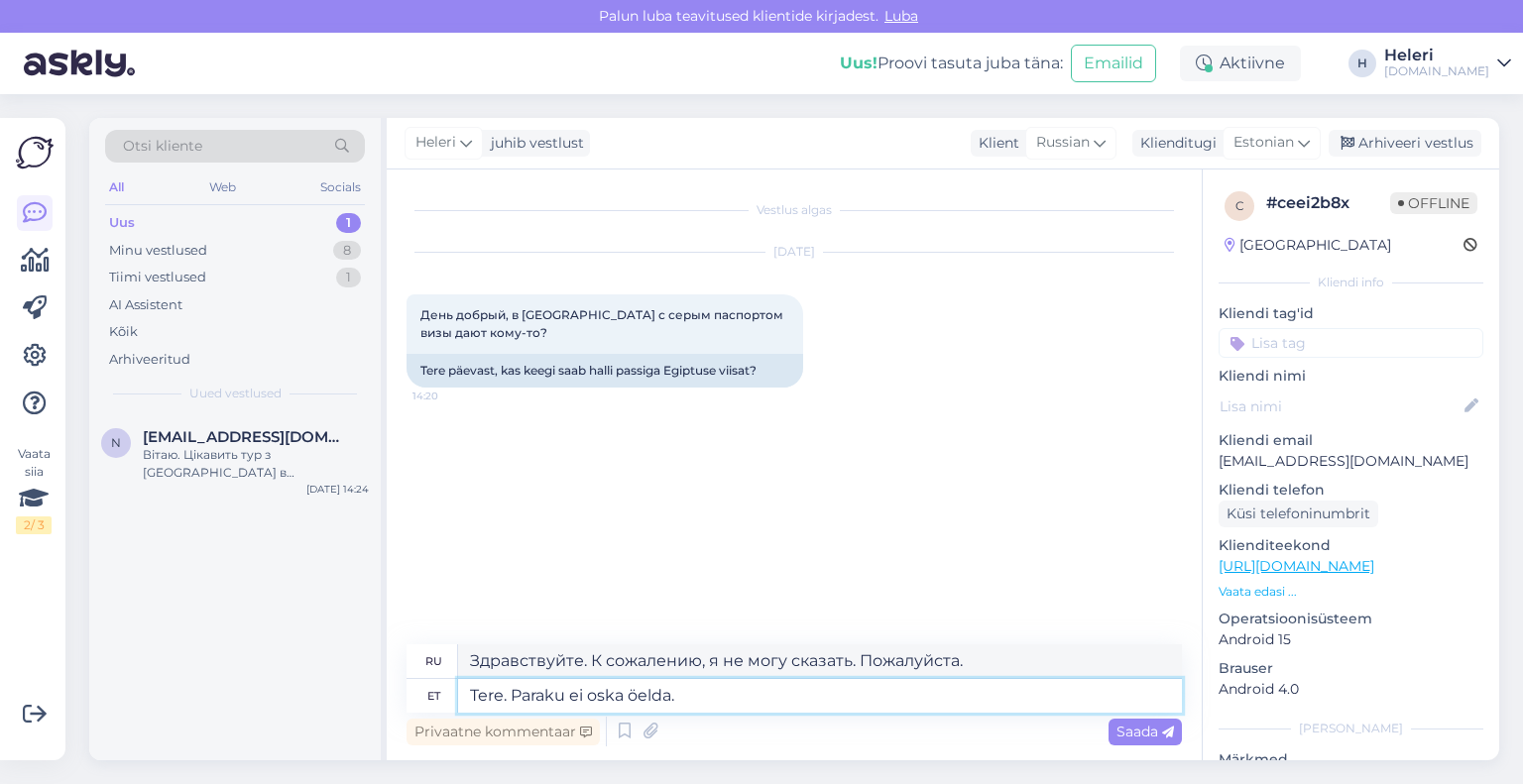 type on "Здравствуйте. К сожалению, не могу сказать." 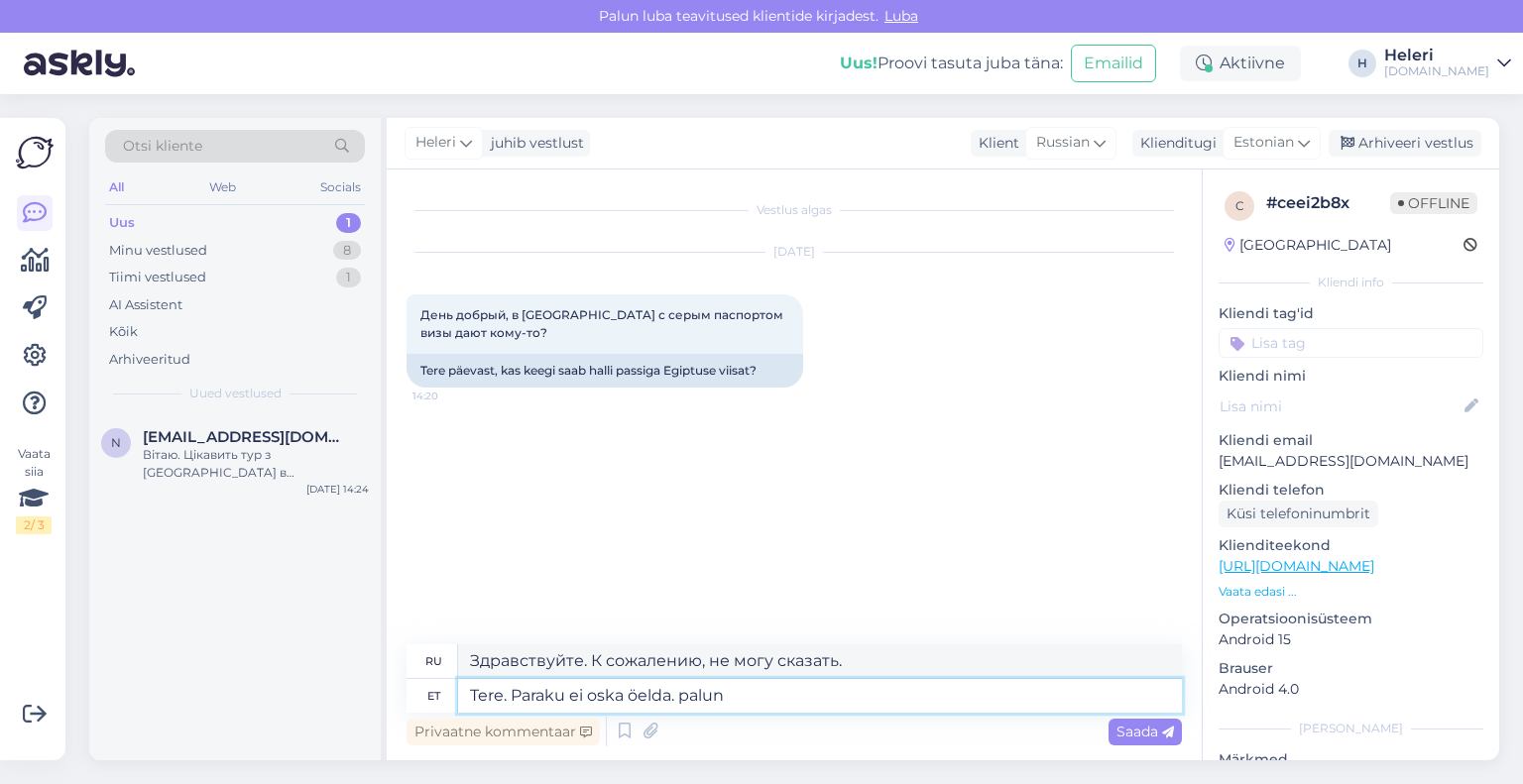 type on "Tere. Paraku ei oska öelda. palun u" 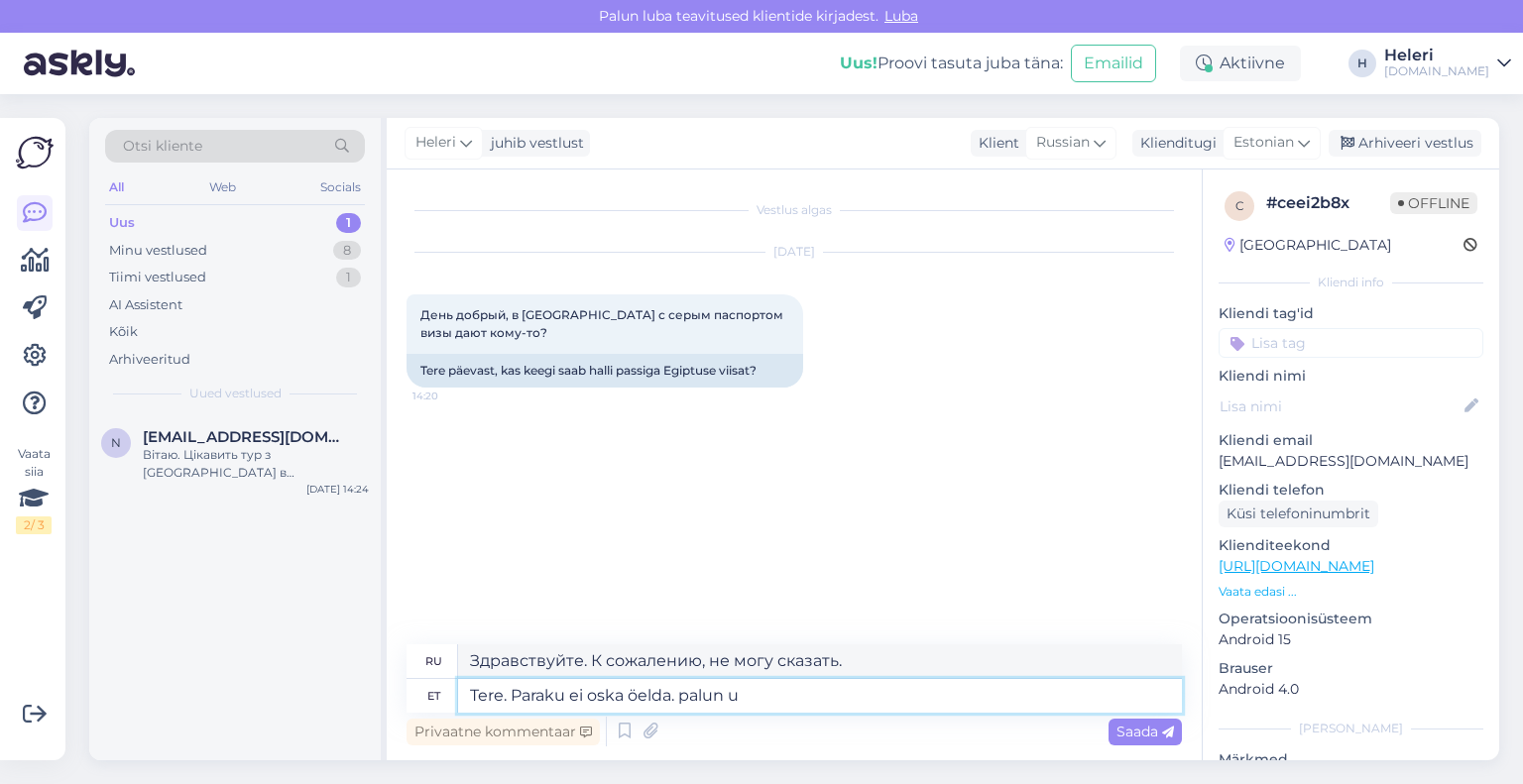 type on "Здравствуйте. К сожалению, я не могу сказать. Пожалуйста." 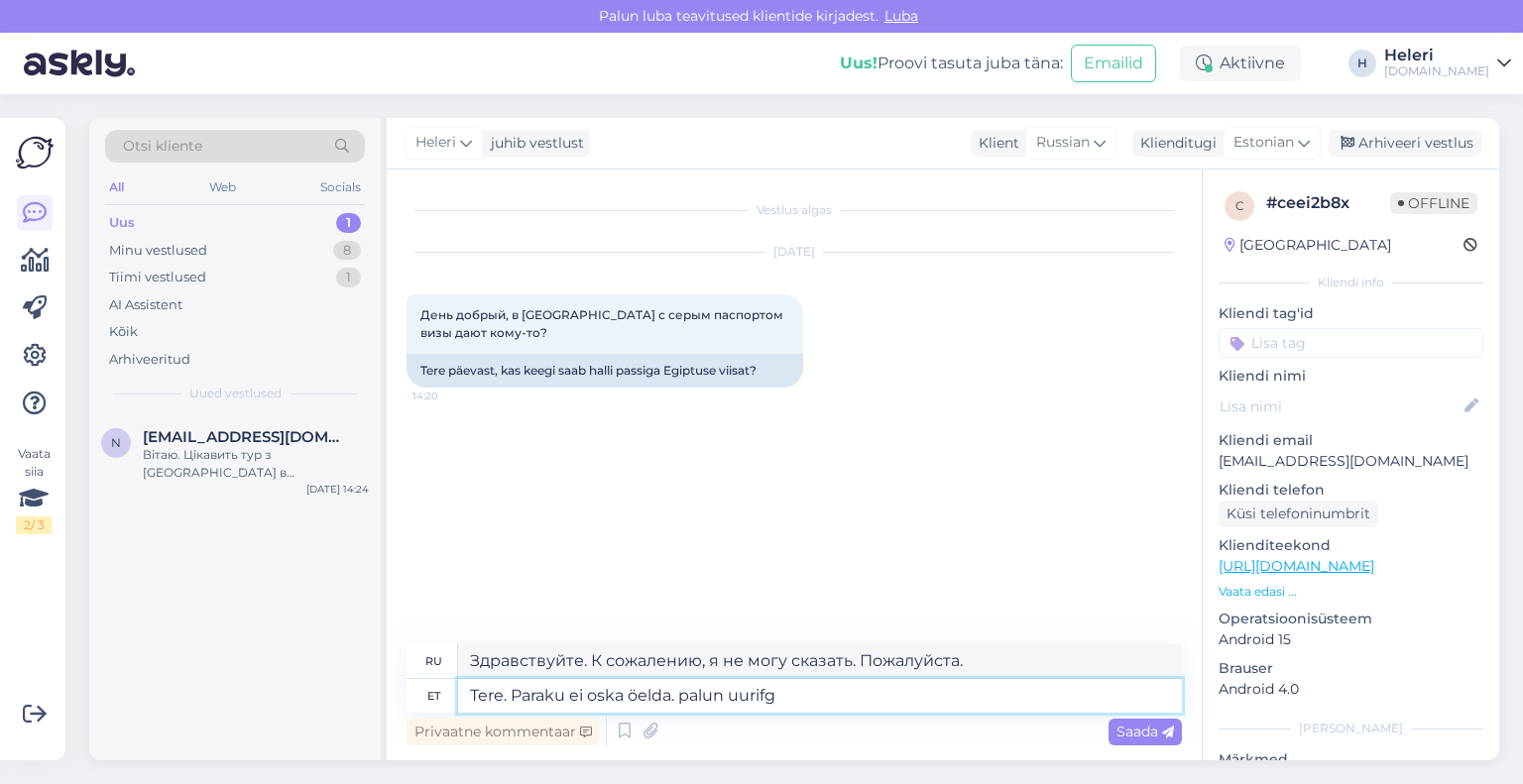 type on "Tere. Paraku ei oska öelda. palun uurifge" 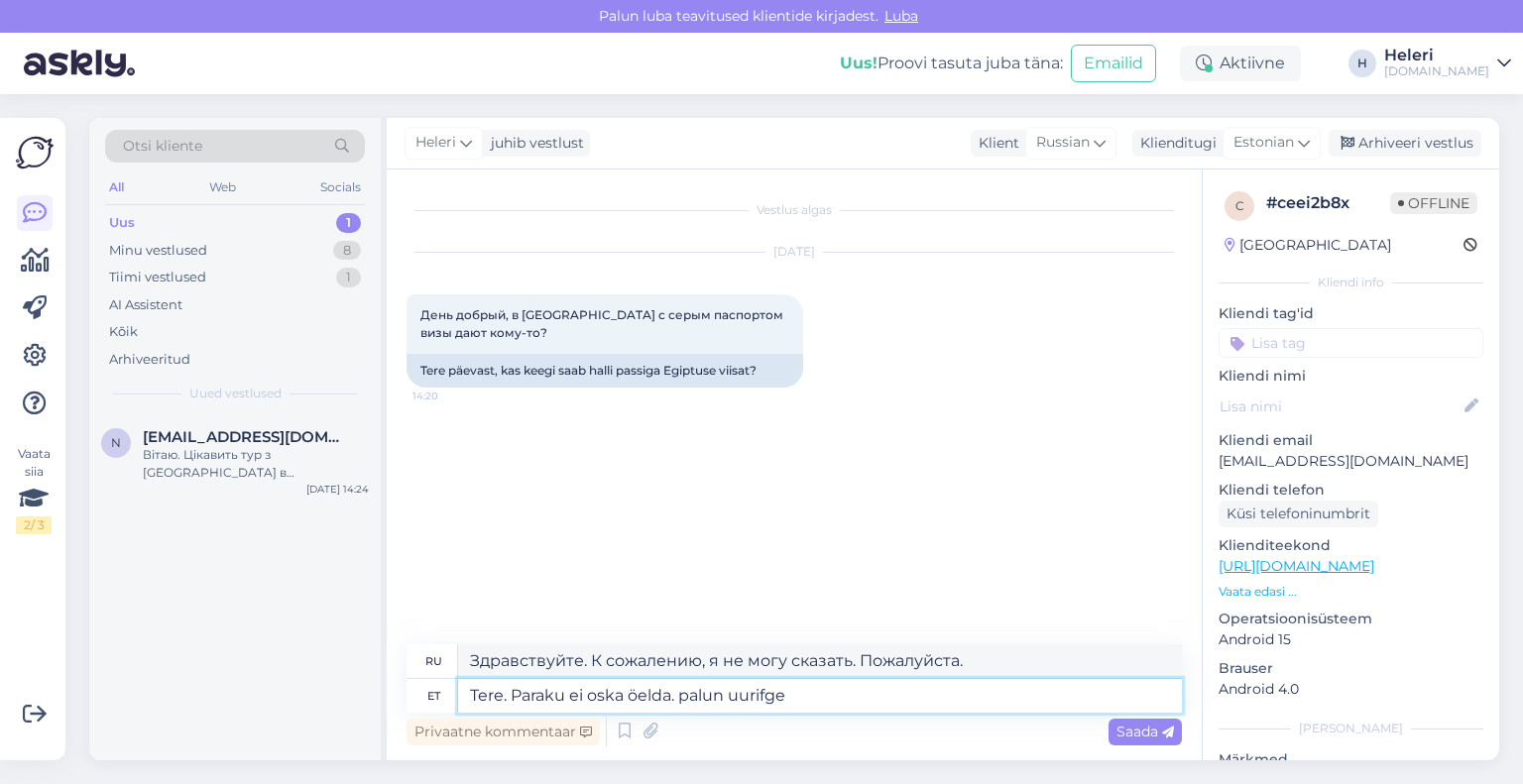 type on "Здравствуйте. К сожалению, не могу сказать. Проверьте, пожалуйста." 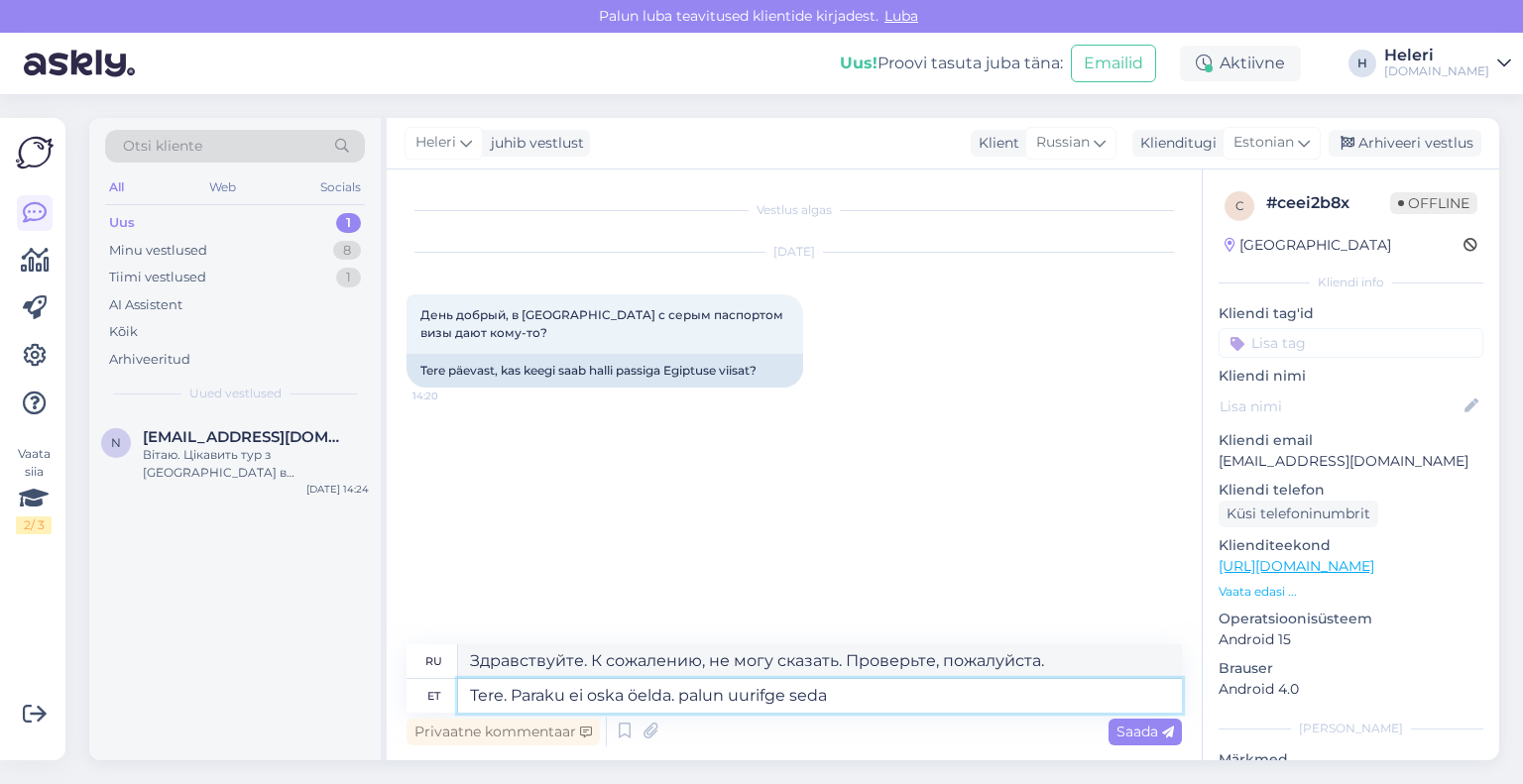 type on "Tere. Paraku ei oska öelda. palun uurifge seda" 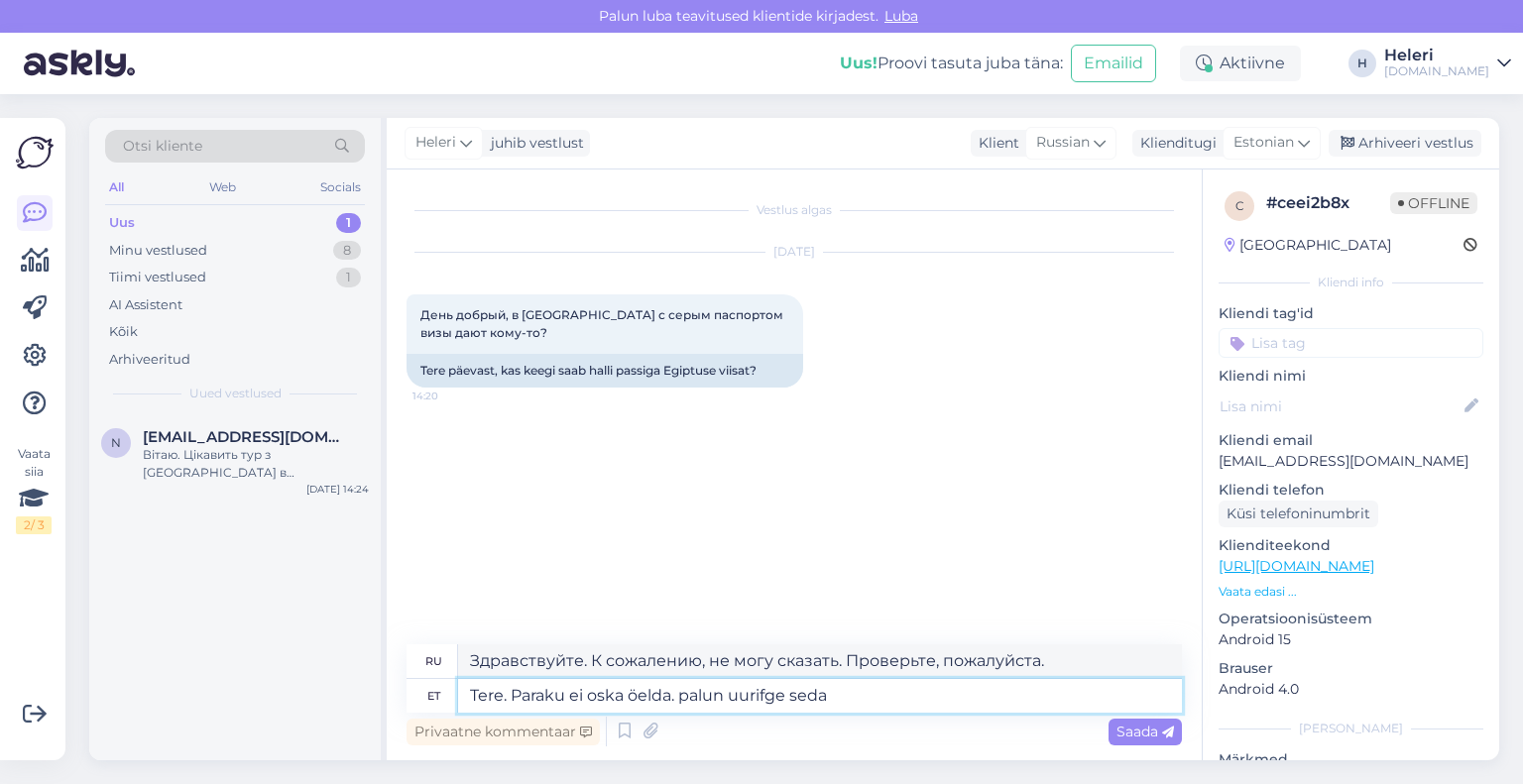 type on "Здравствуйте. К сожалению, не могу сказать. Пожалуйста, рассмотрите этот вопрос." 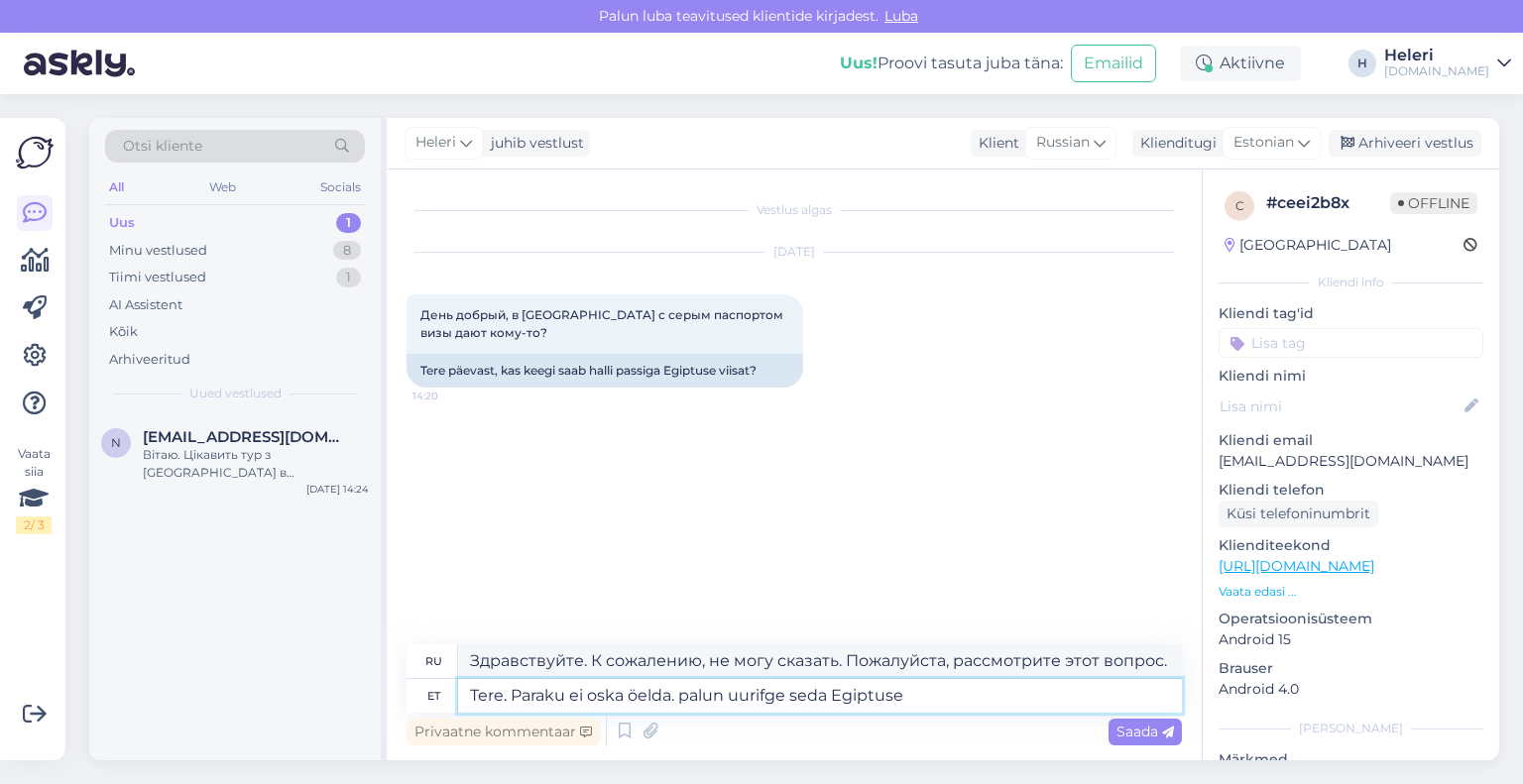type on "Tere. Paraku ei oska öelda. palun uurifge seda Egiptuse s" 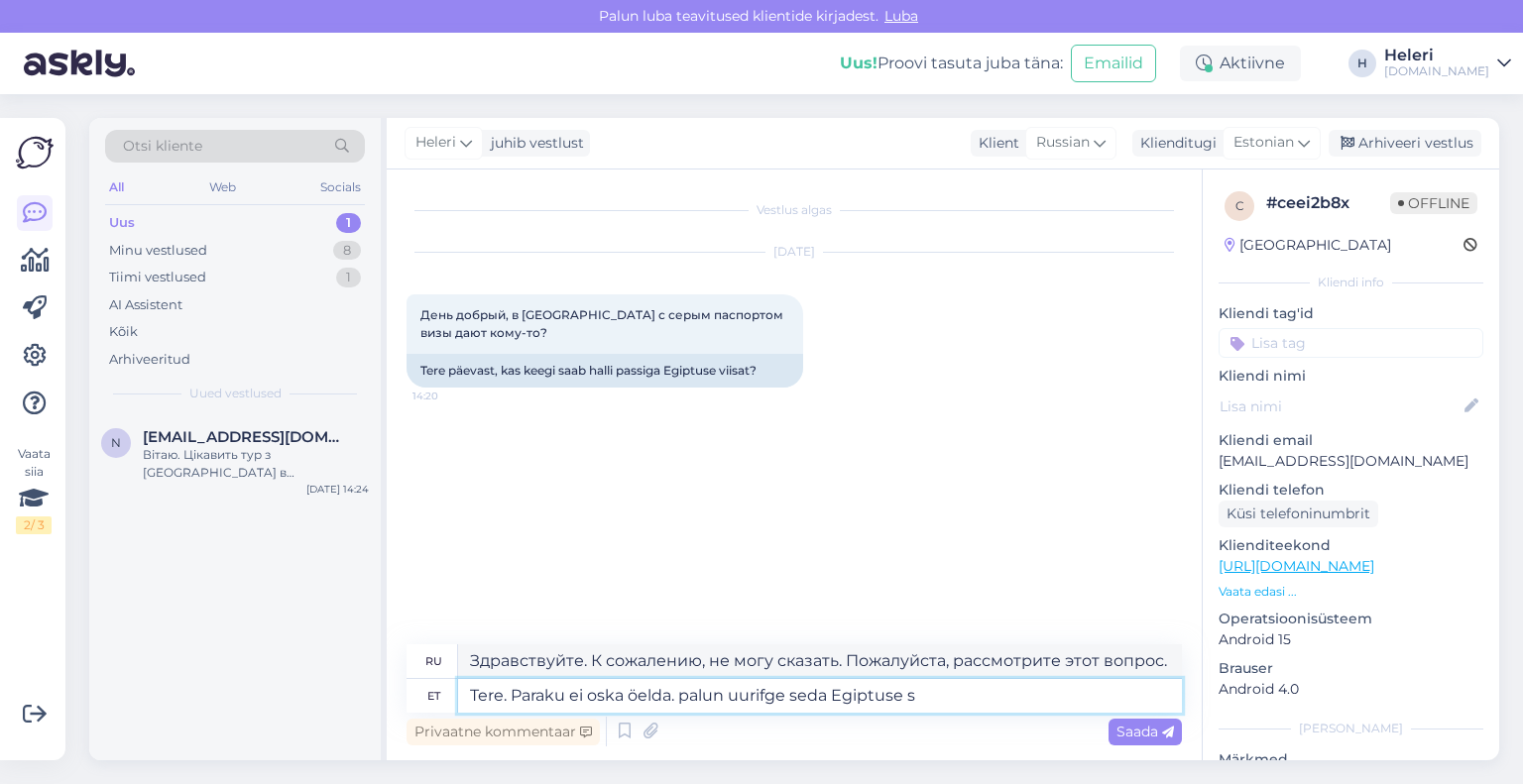 type on "Здравствуйте. К сожалению, не могу сказать. Пожалуйста, рассмотрите этот вопрос в [GEOGRAPHIC_DATA]." 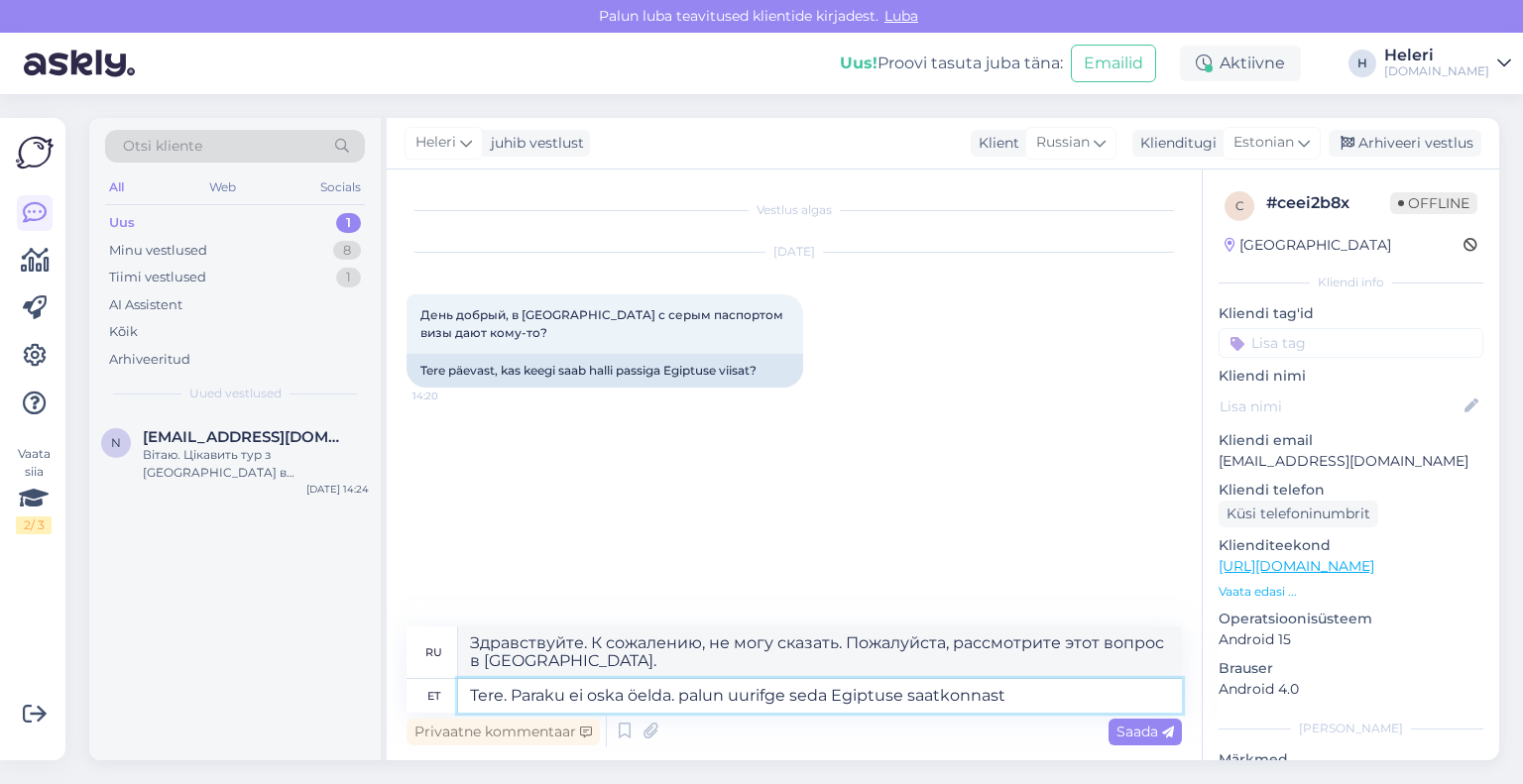 type on "Tere. Paraku ei oska öelda. palun uurifge seda Egiptuse saatkonnast" 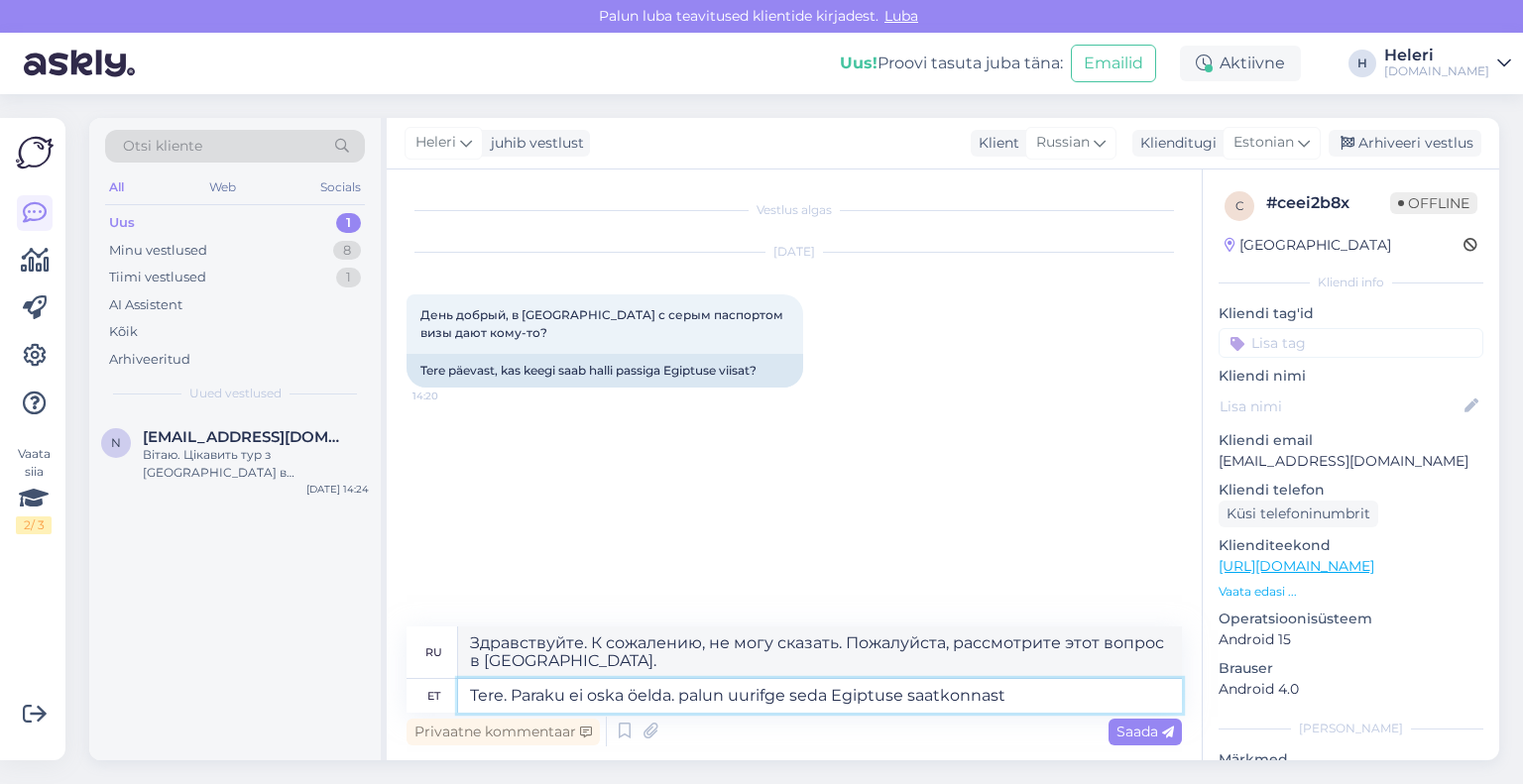 type on "Здравствуйте. К сожалению, не могу сказать. Уточните, пожалуйста, в посольстве [GEOGRAPHIC_DATA]." 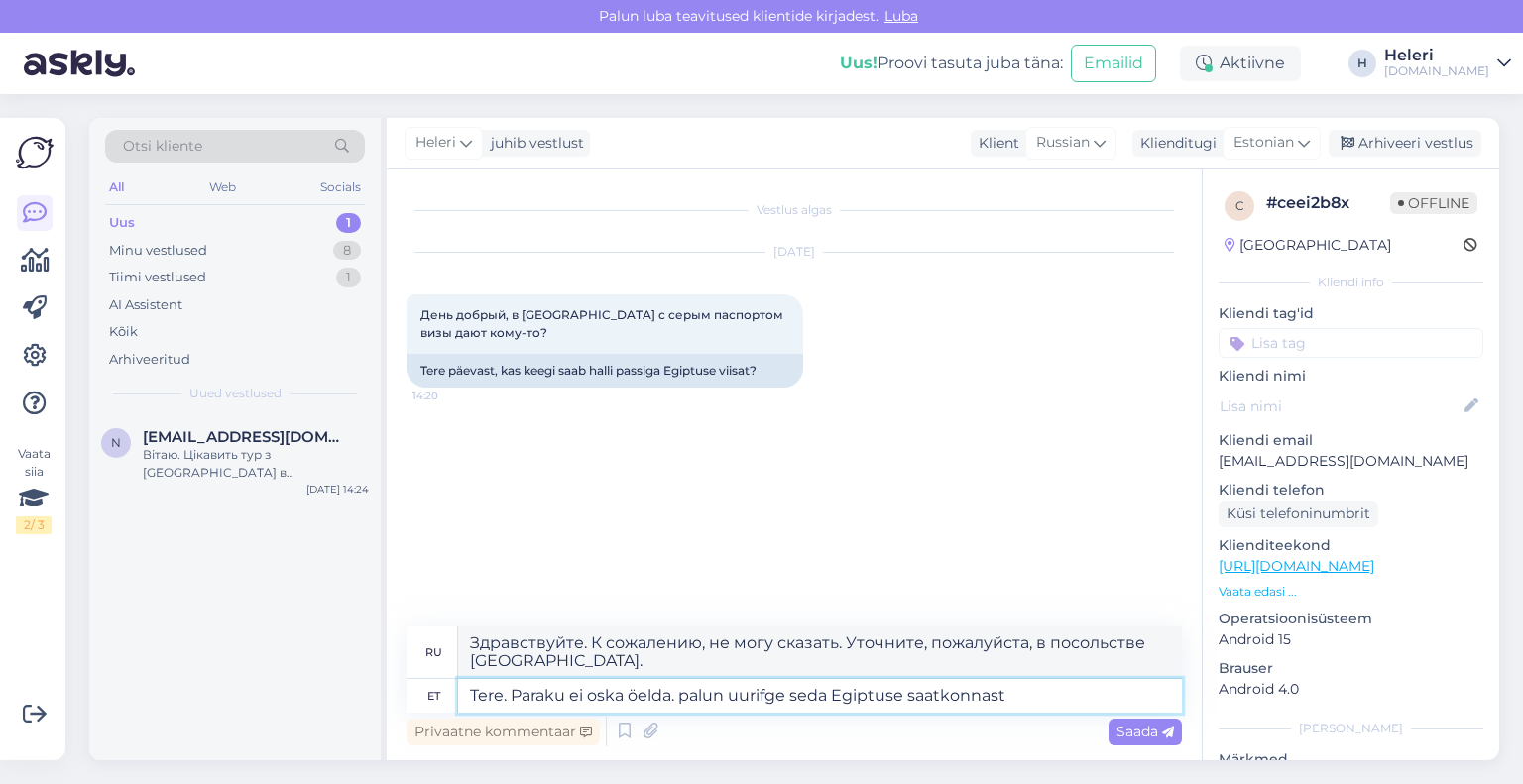 click on "Tere. Paraku ei oska öelda. palun uurifge seda Egiptuse saatkonnast" at bounding box center [820, 696] 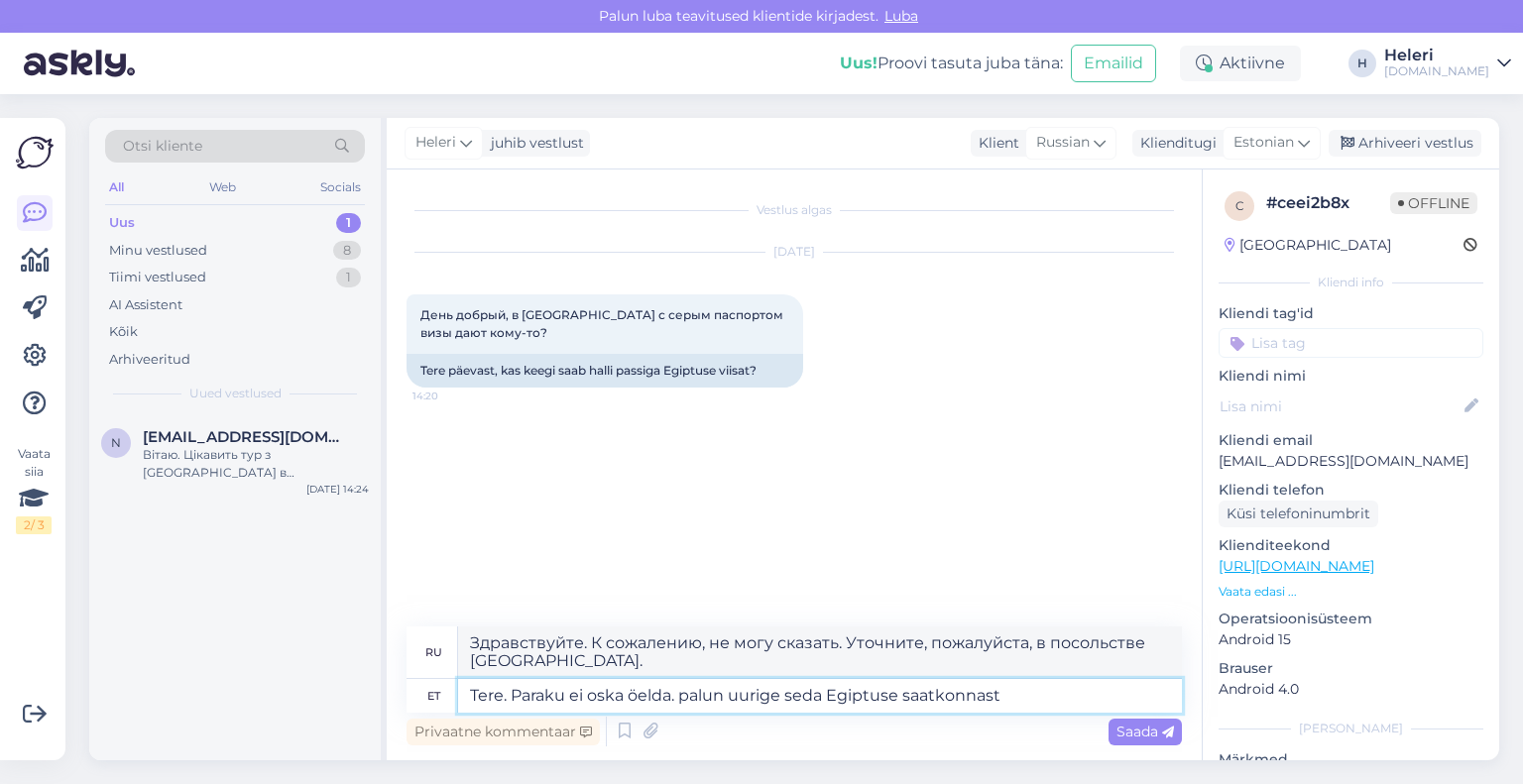 click on "Tere. Paraku ei oska öelda. palun uurige seda Egiptuse saatkonnast" at bounding box center [820, 696] 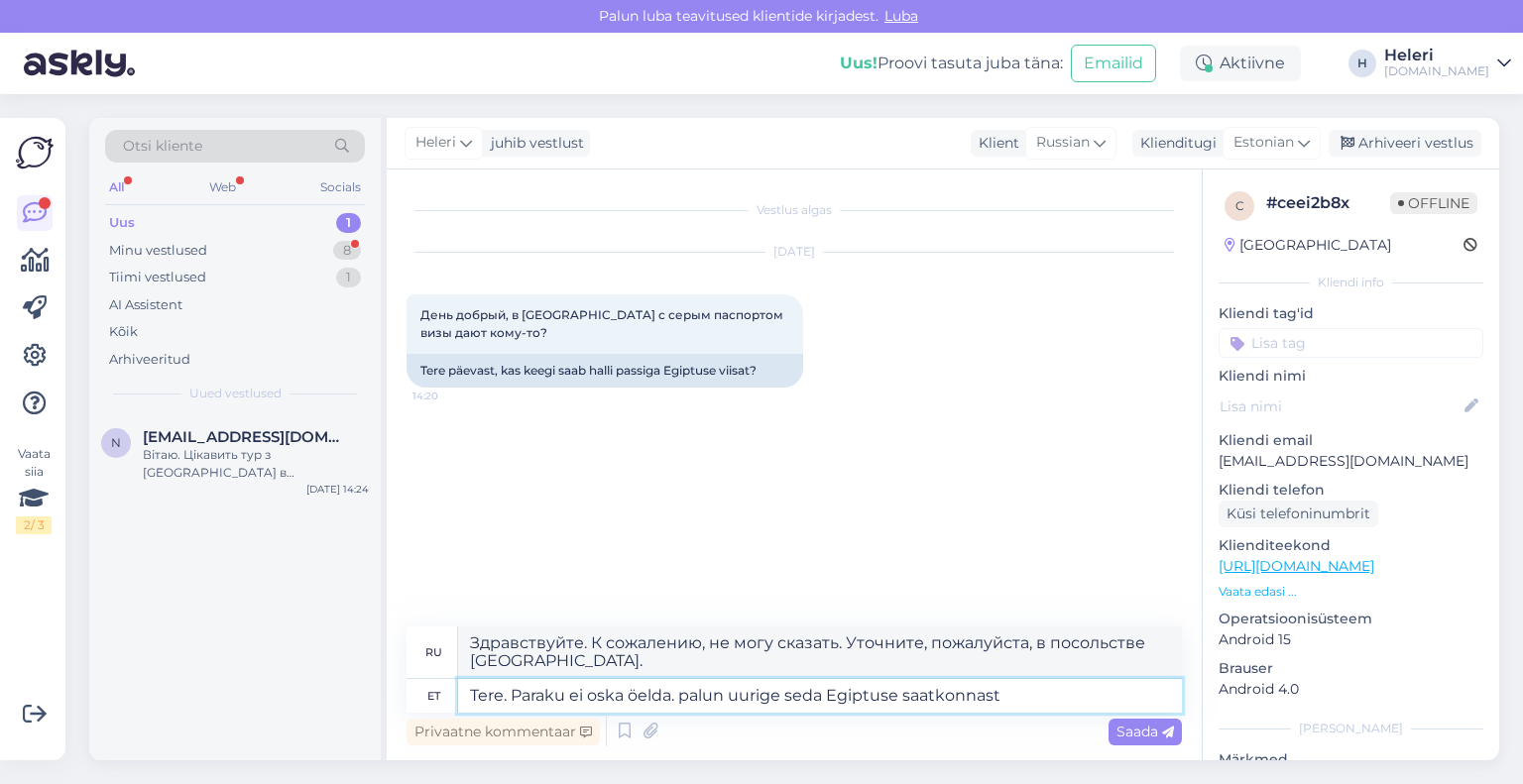 click on "Tere. Paraku ei oska öelda. palun uurige seda Egiptuse saatkonnast" at bounding box center (820, 696) 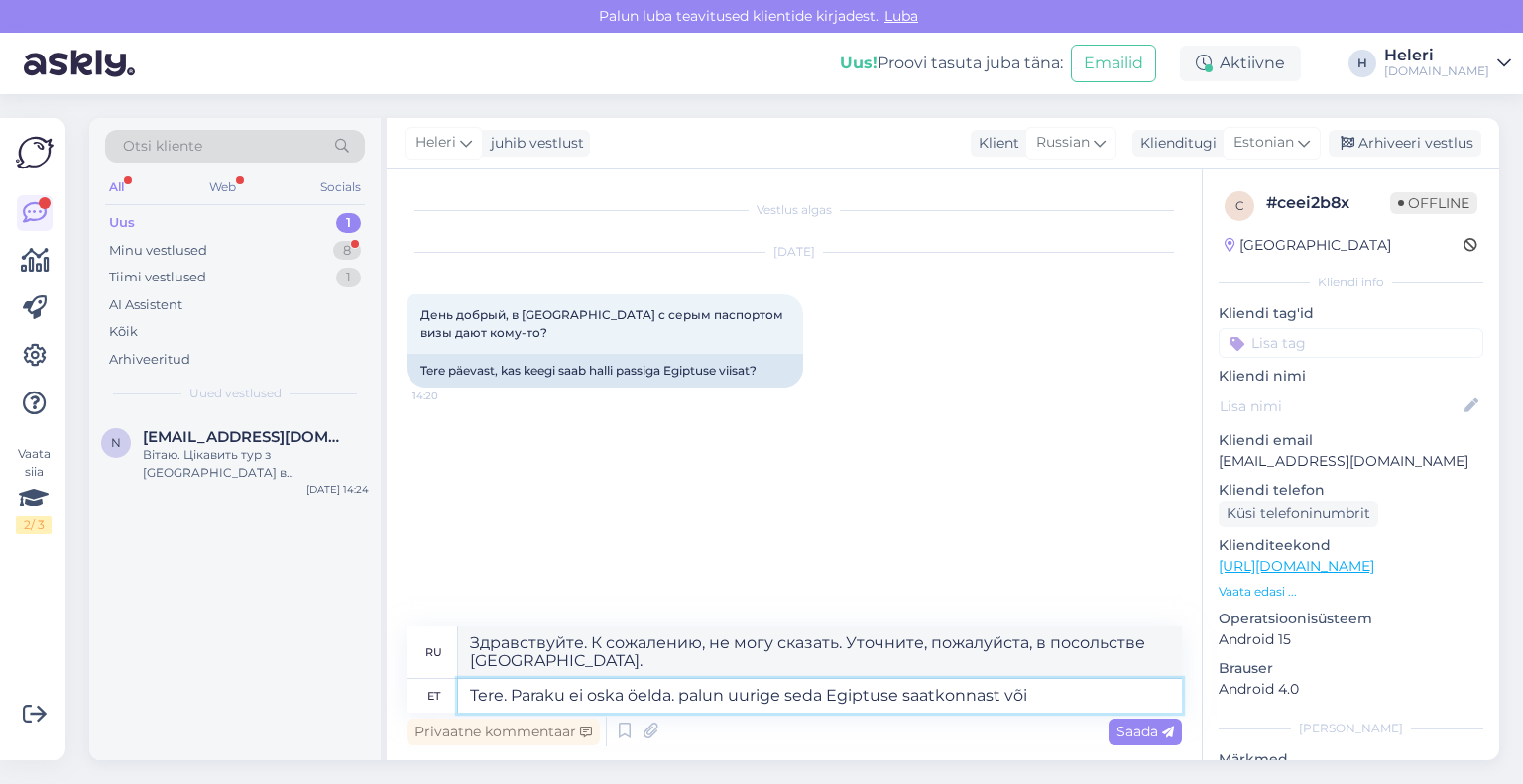 type on "Tere. Paraku ei oska öelda. palun uurige seda Egiptuse saatkonnast või" 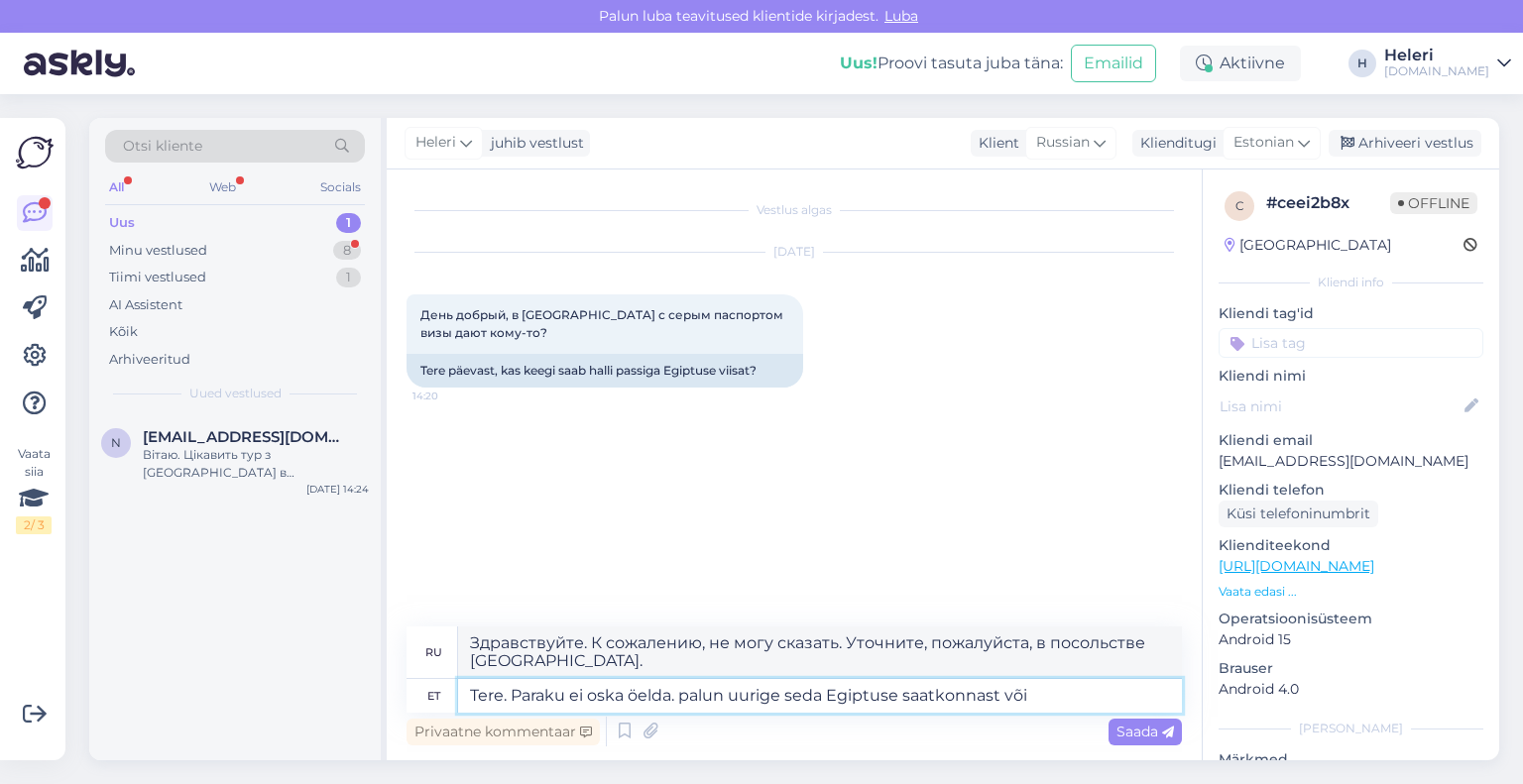 type on "Здравствуйте. К сожалению, не могу сказать. Пожалуйста, обратитесь в посольство Египта или" 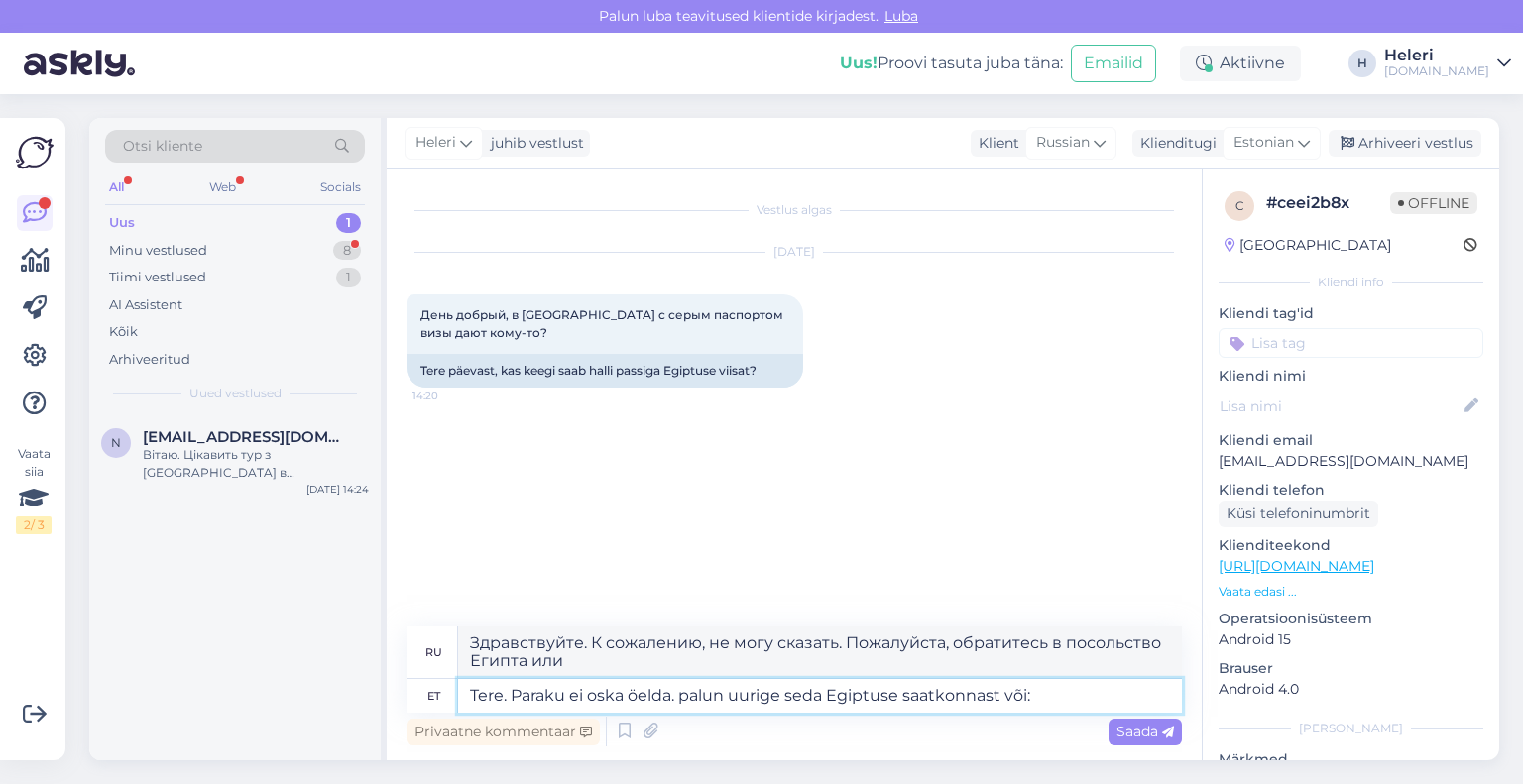 type on "Tere. Paraku ei oska öelda. palun uurige seda Egiptuse saatkonnast või:" 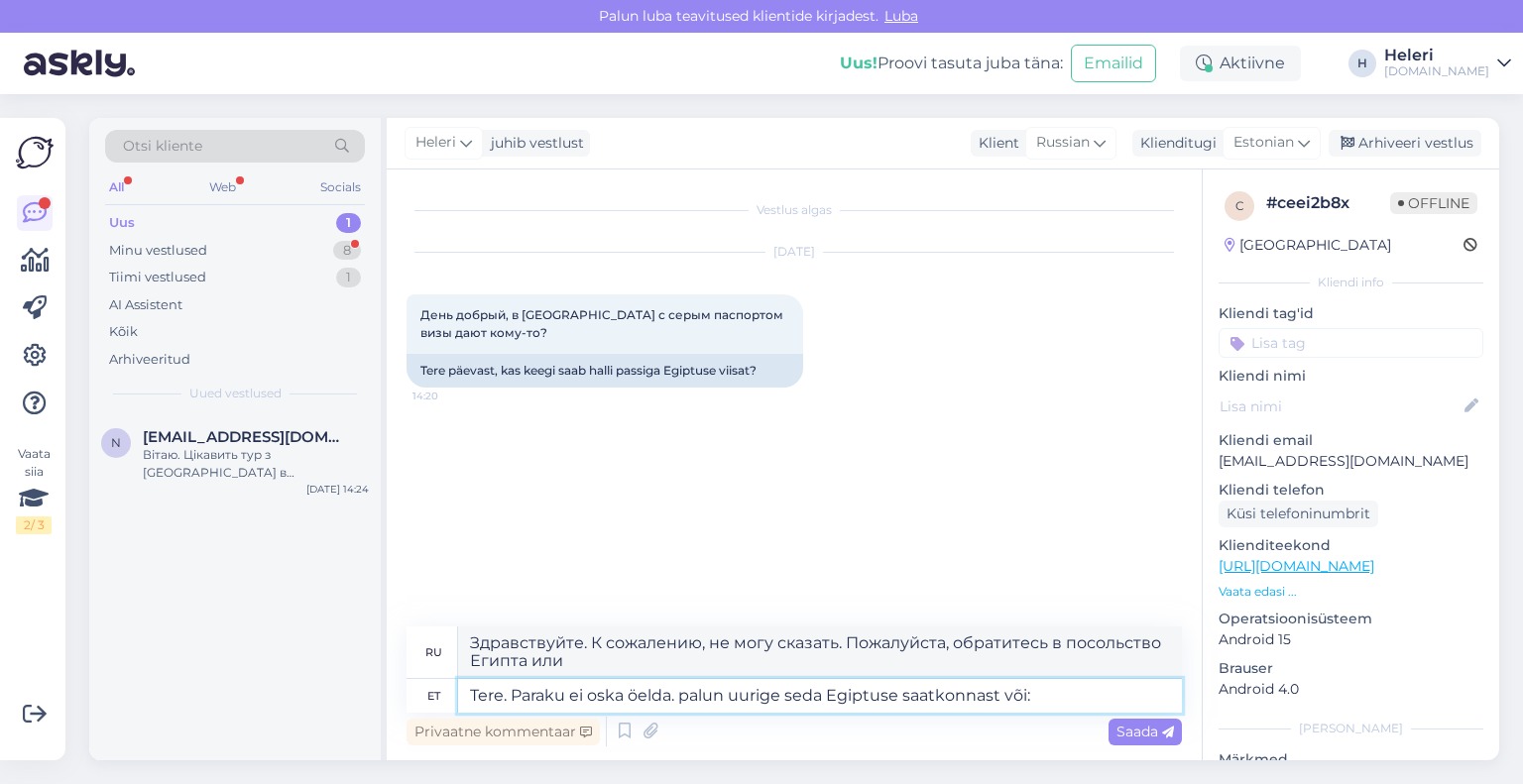 type on "Здравствуйте. К сожалению, не могу сказать. Пожалуйста, обратитесь в посольство Египта или:" 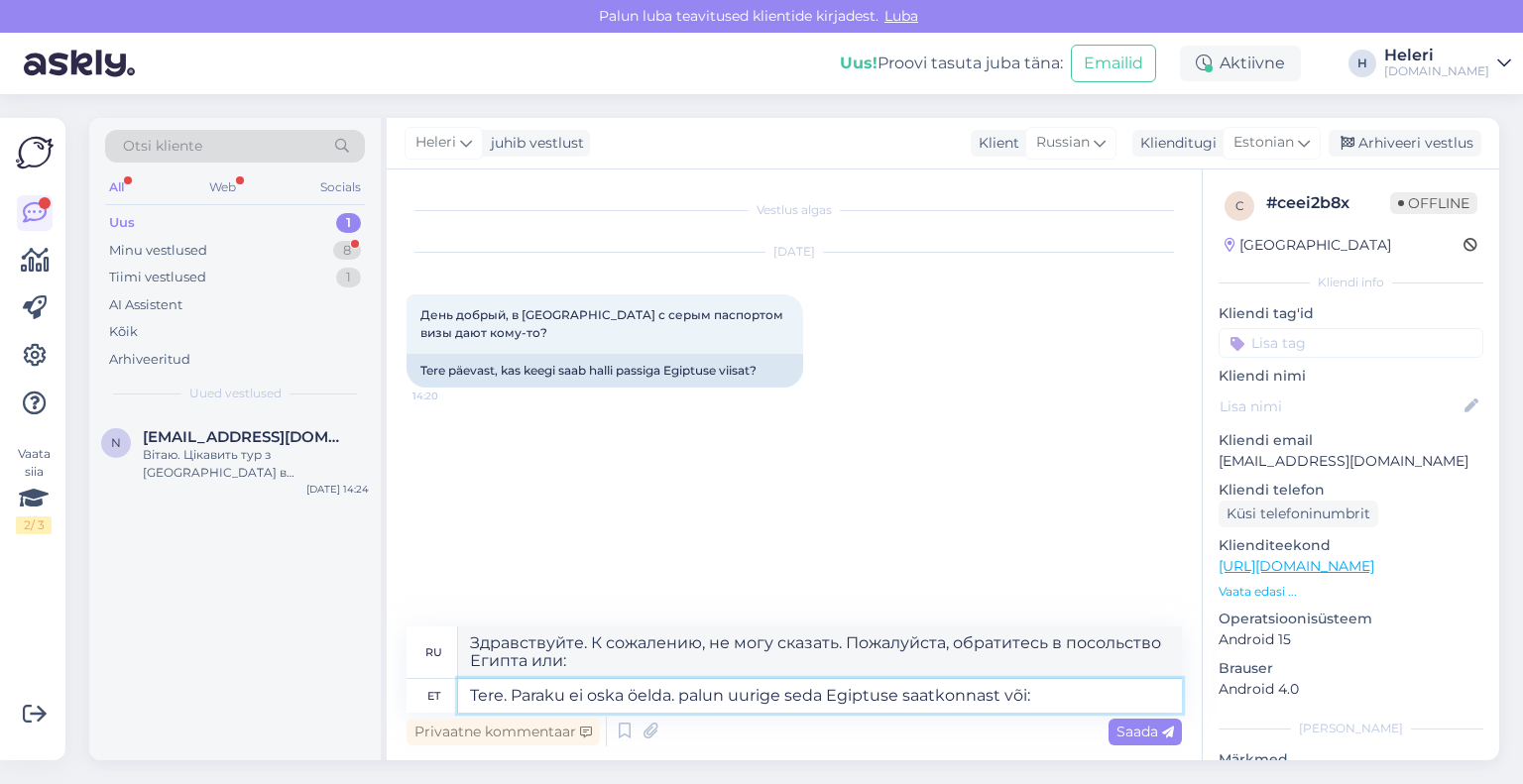 paste on "[URL][DOMAIN_NAME]" 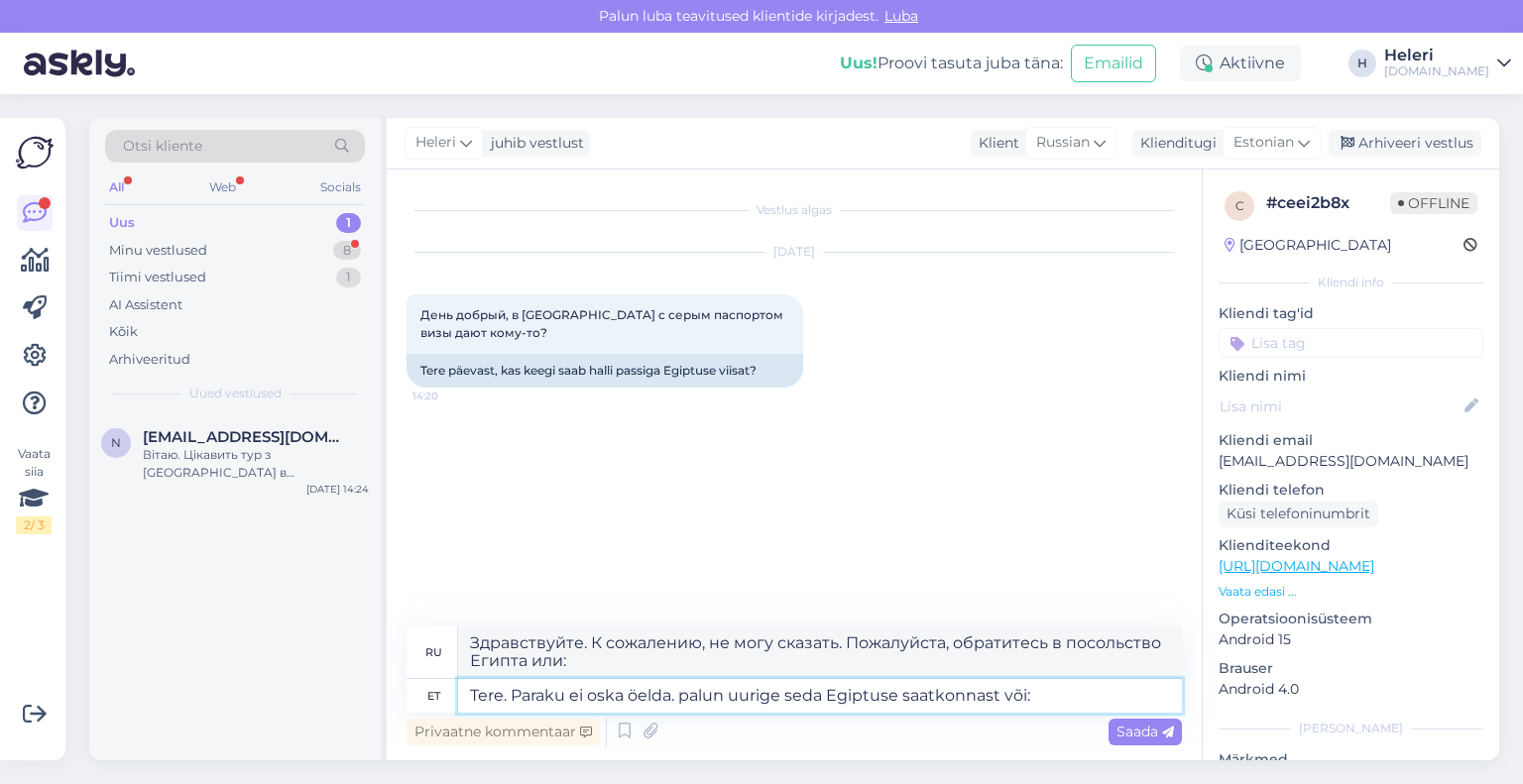 type on "Tere. Paraku ei oska öelda. palun uurige seda Egiptuse saatkonnast või: [URL][DOMAIN_NAME]" 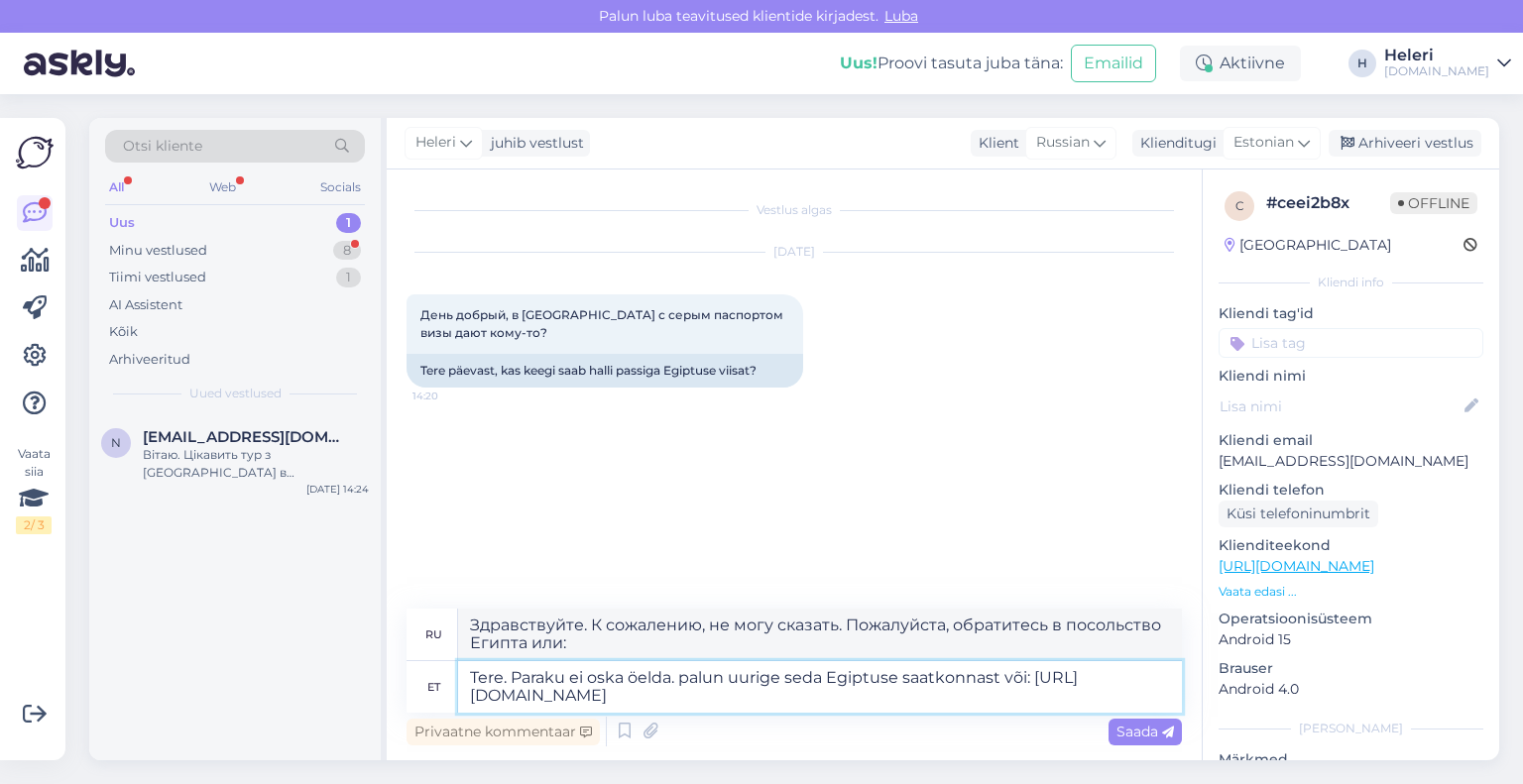 type on "Здравствуйте. К сожалению, не могу сказать. Уточните информацию в посольстве [GEOGRAPHIC_DATA] или по ссылке: [URL][DOMAIN_NAME]" 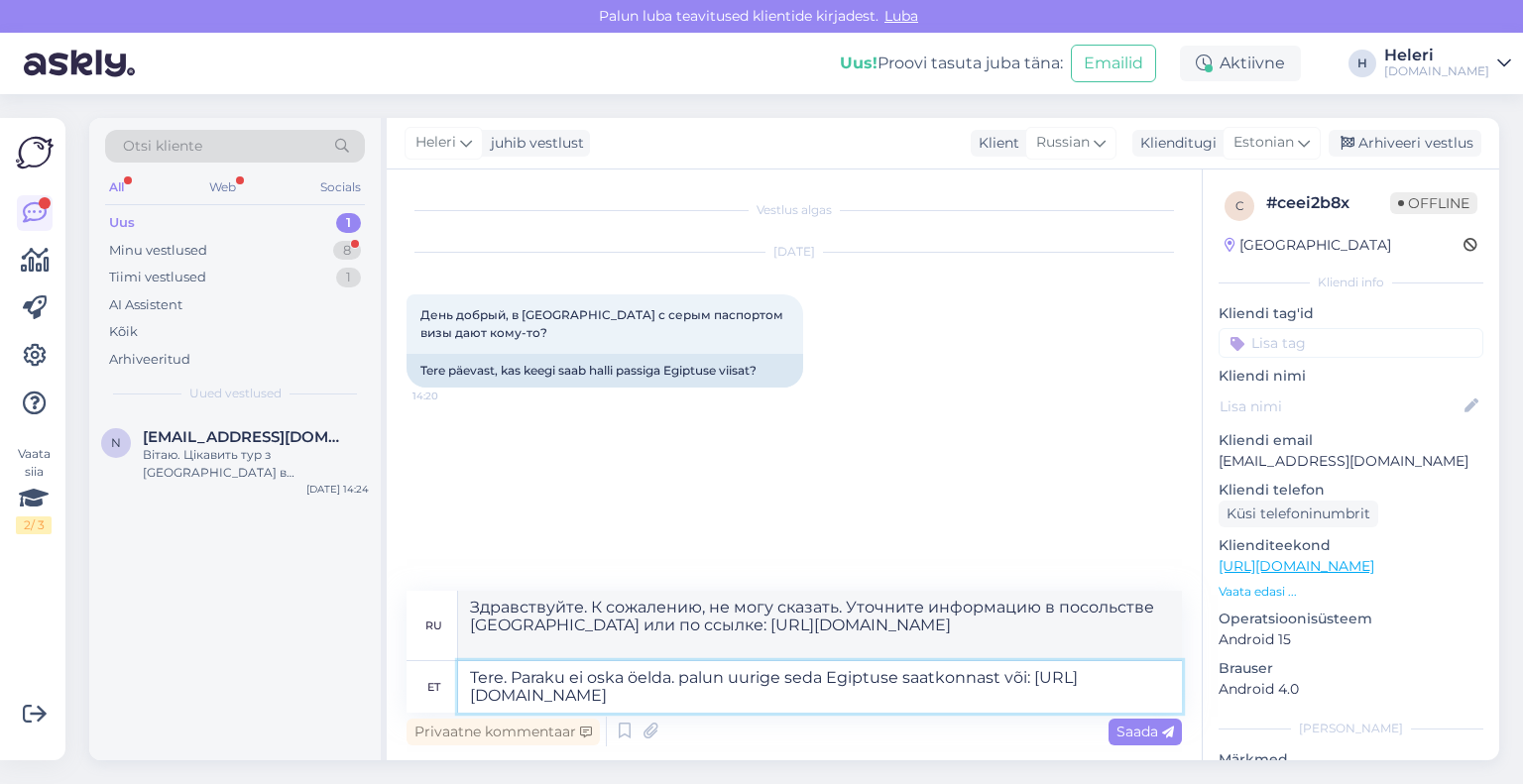 click on "Tere. Paraku ei oska öelda. palun uurige seda Egiptuse saatkonnast või: [URL][DOMAIN_NAME]" at bounding box center (820, 687) 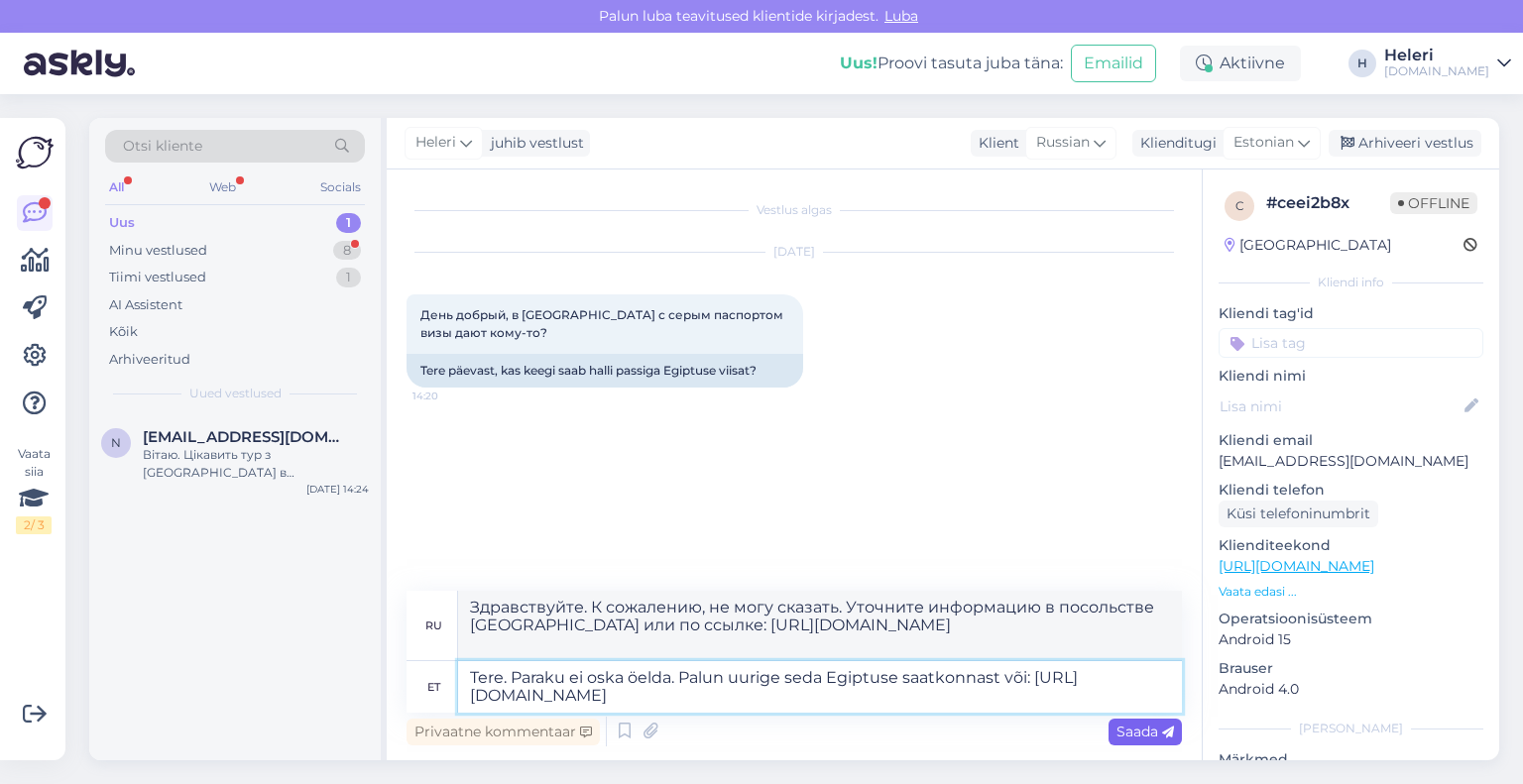 type on "Tere. Paraku ei oska öelda. Palun uurige seda Egiptuse saatkonnast või: [URL][DOMAIN_NAME]" 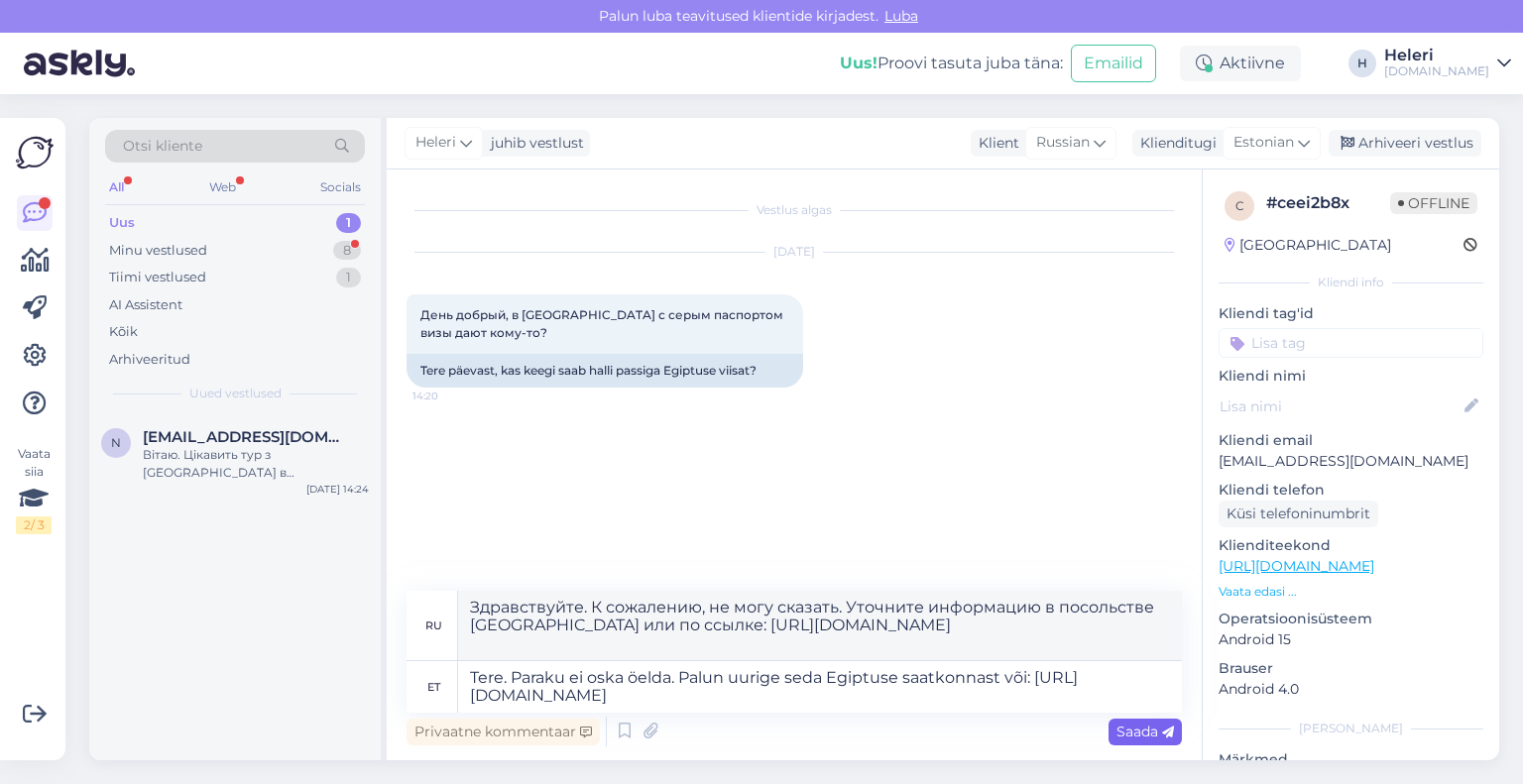 click on "Saada" at bounding box center (1145, 731) 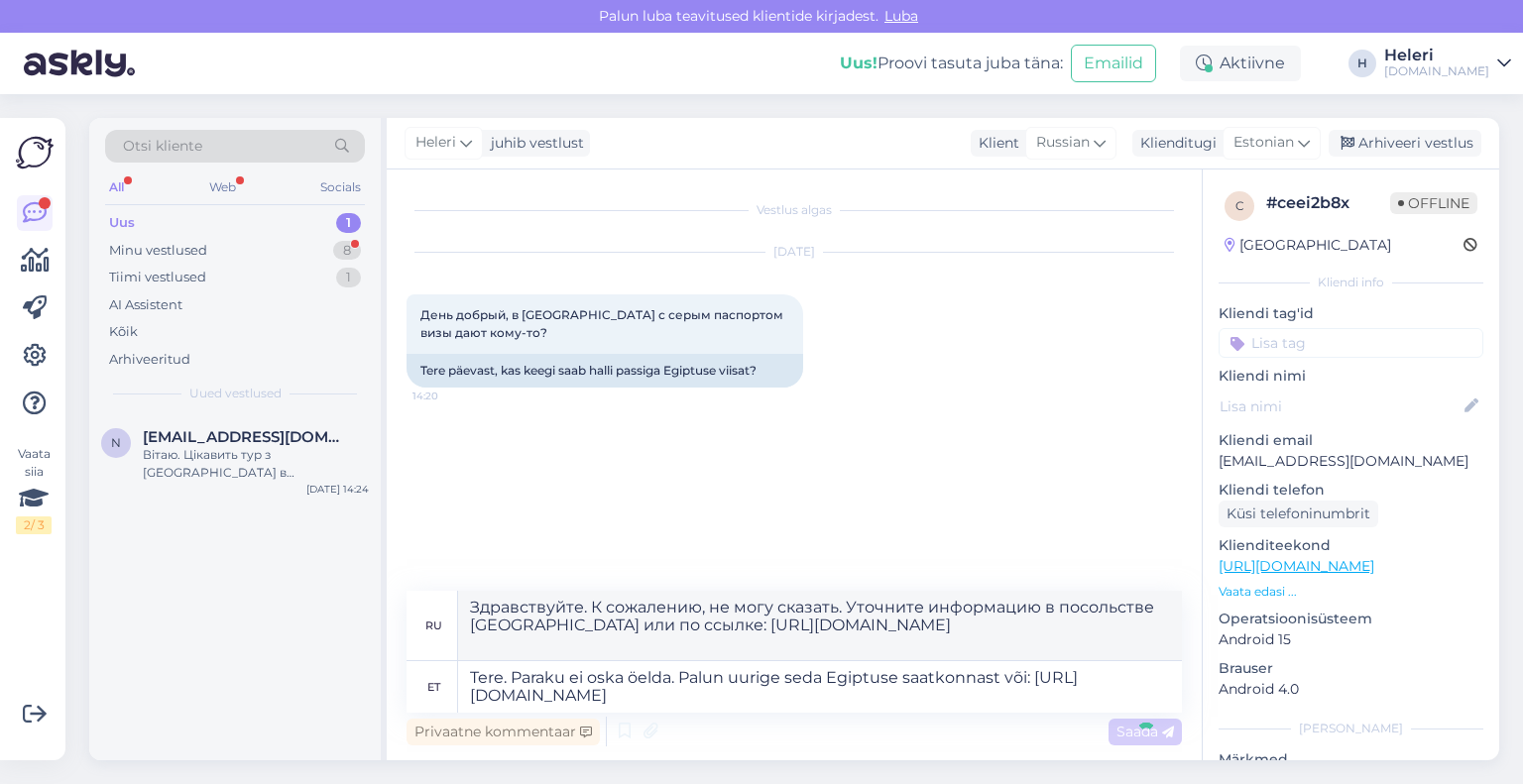 type 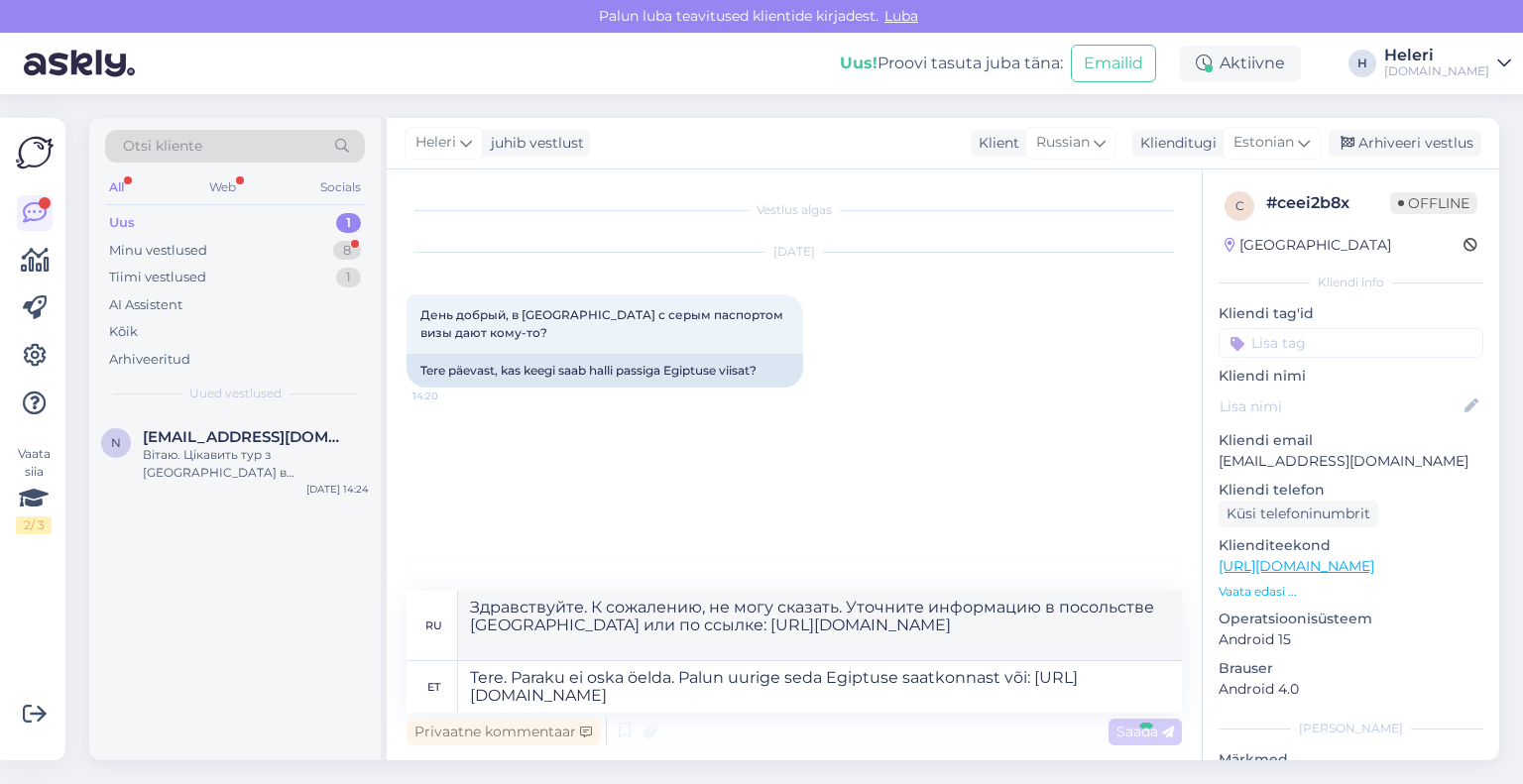 type 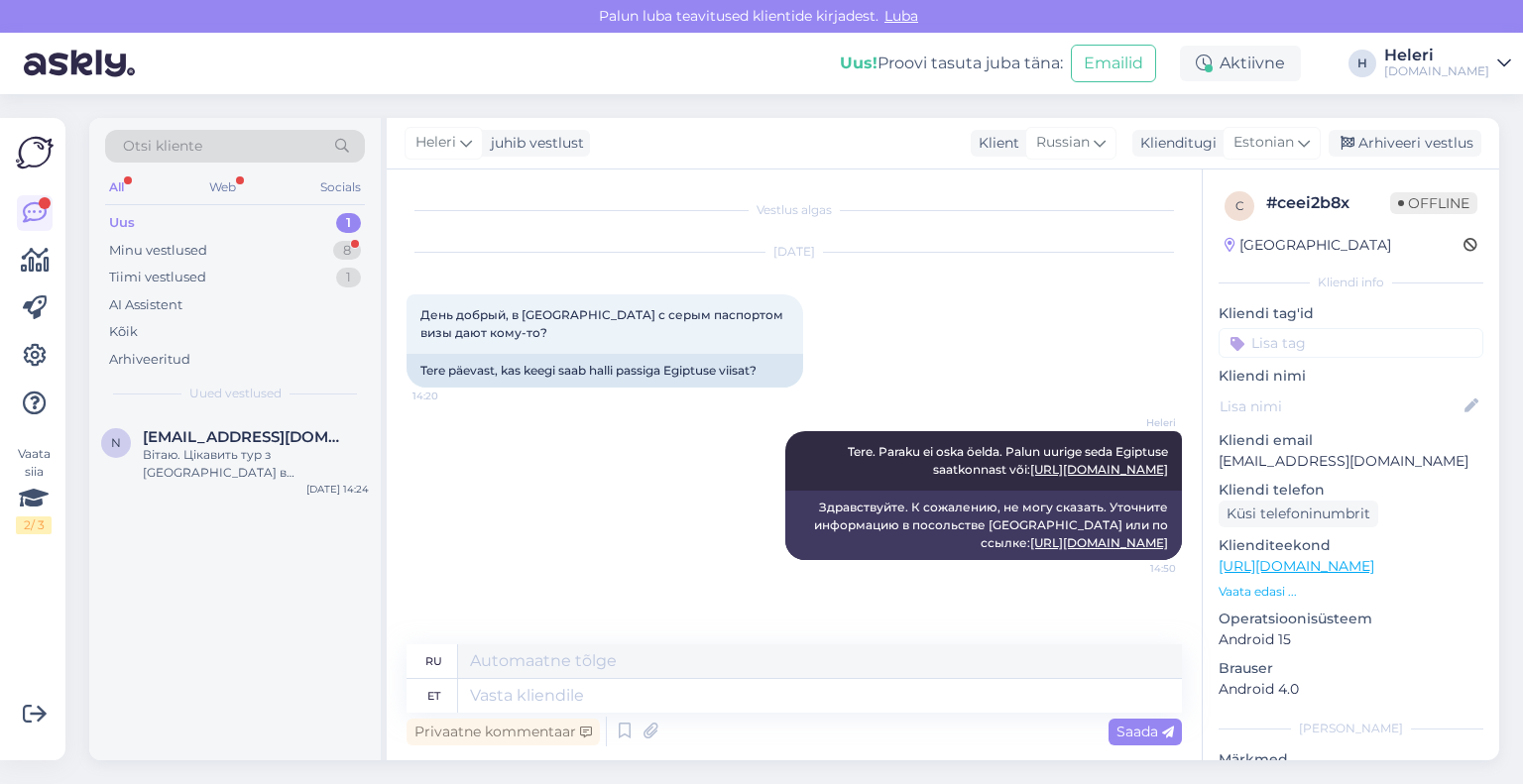 scroll, scrollTop: 0, scrollLeft: 0, axis: both 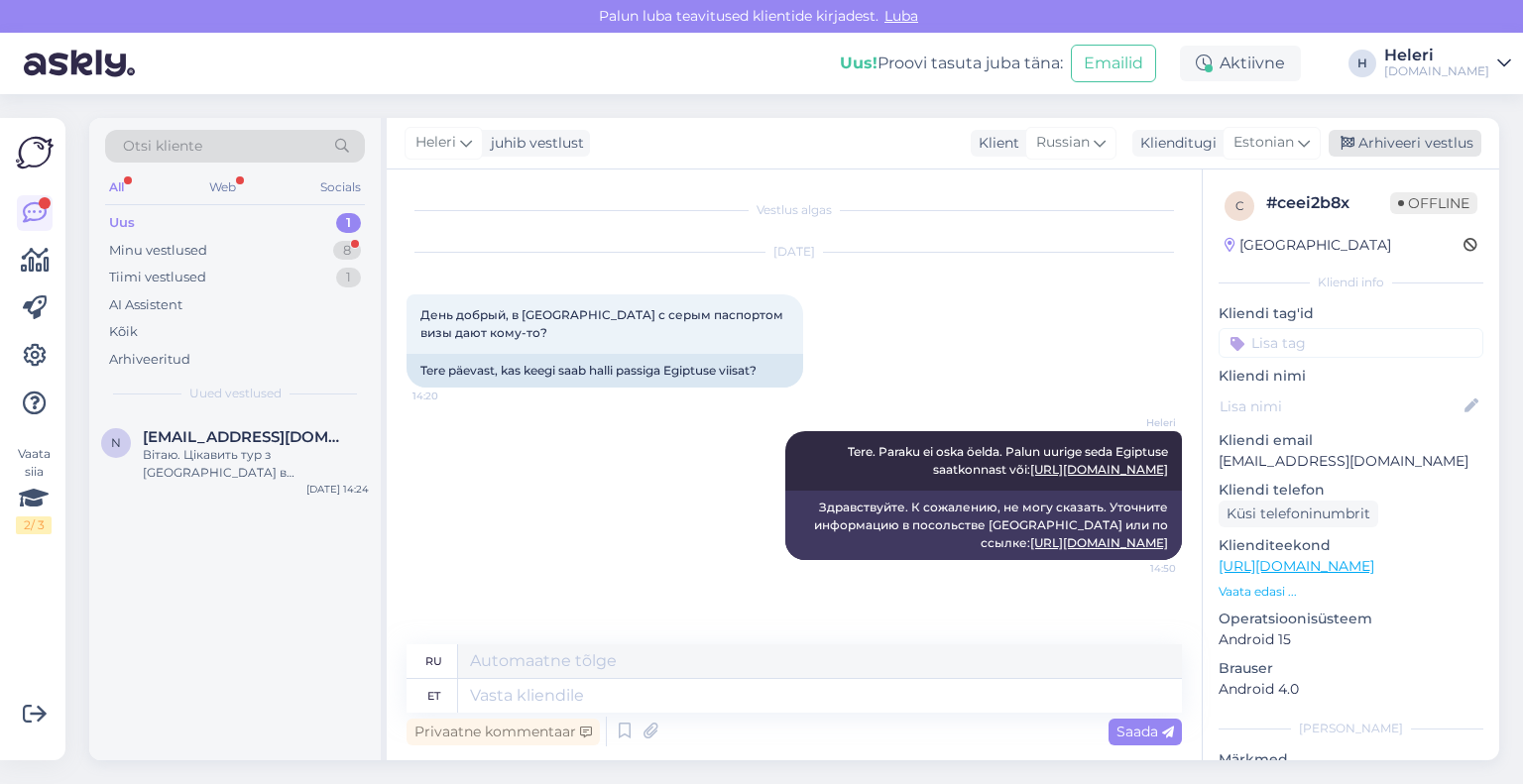 click on "Arhiveeri vestlus" at bounding box center [1405, 143] 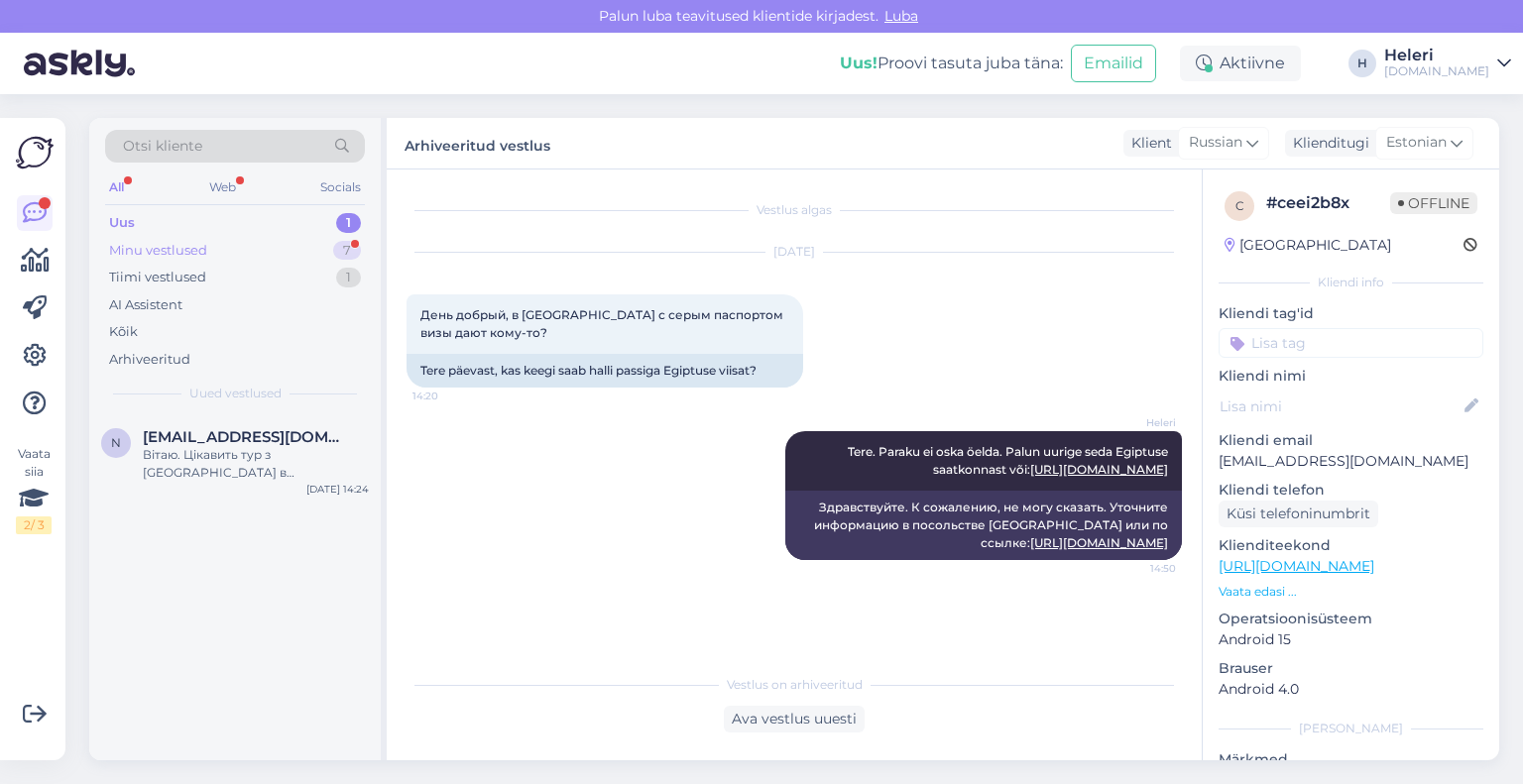 click on "Minu vestlused 7" at bounding box center (235, 251) 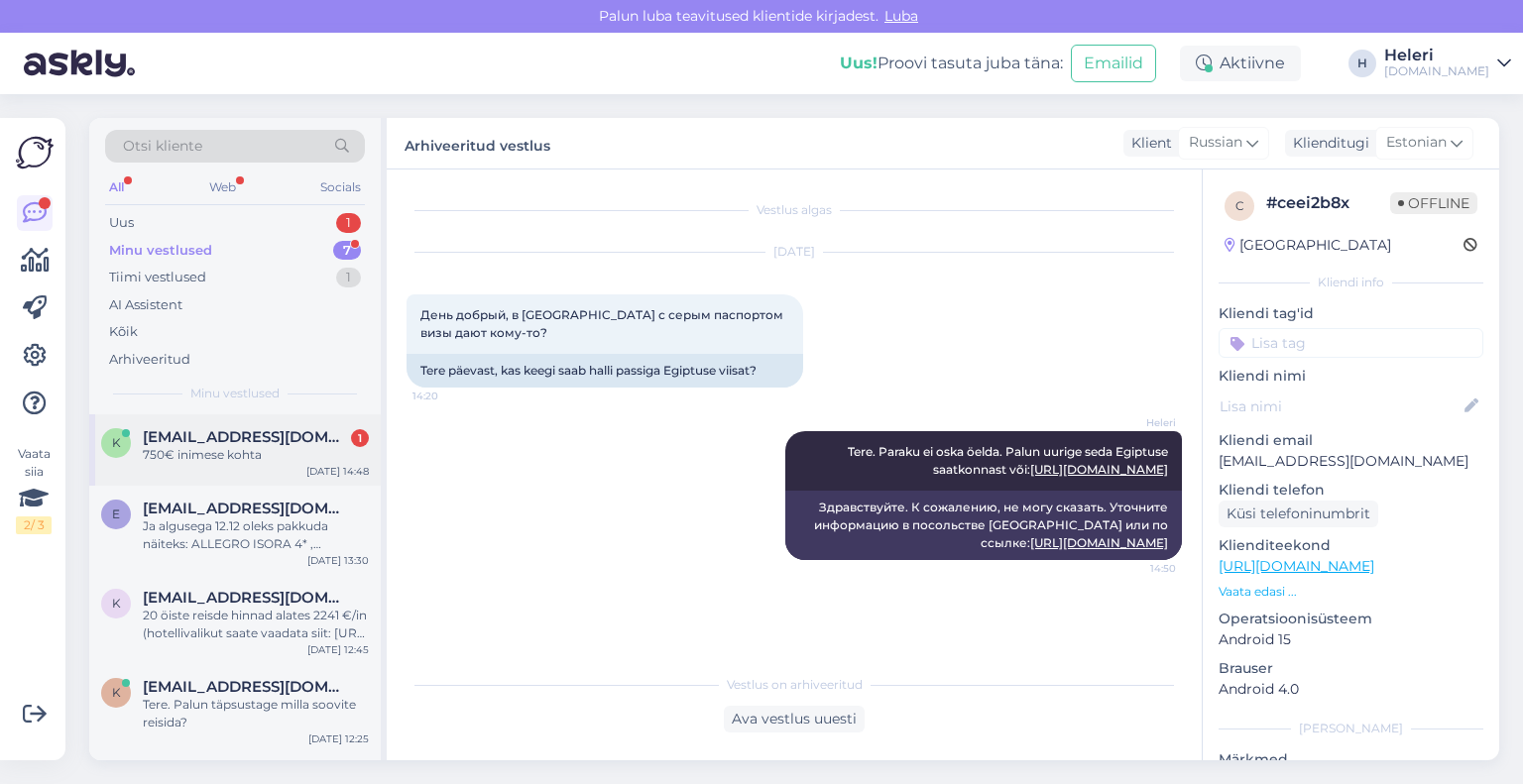 click on "750€ inimese kohta" at bounding box center [256, 455] 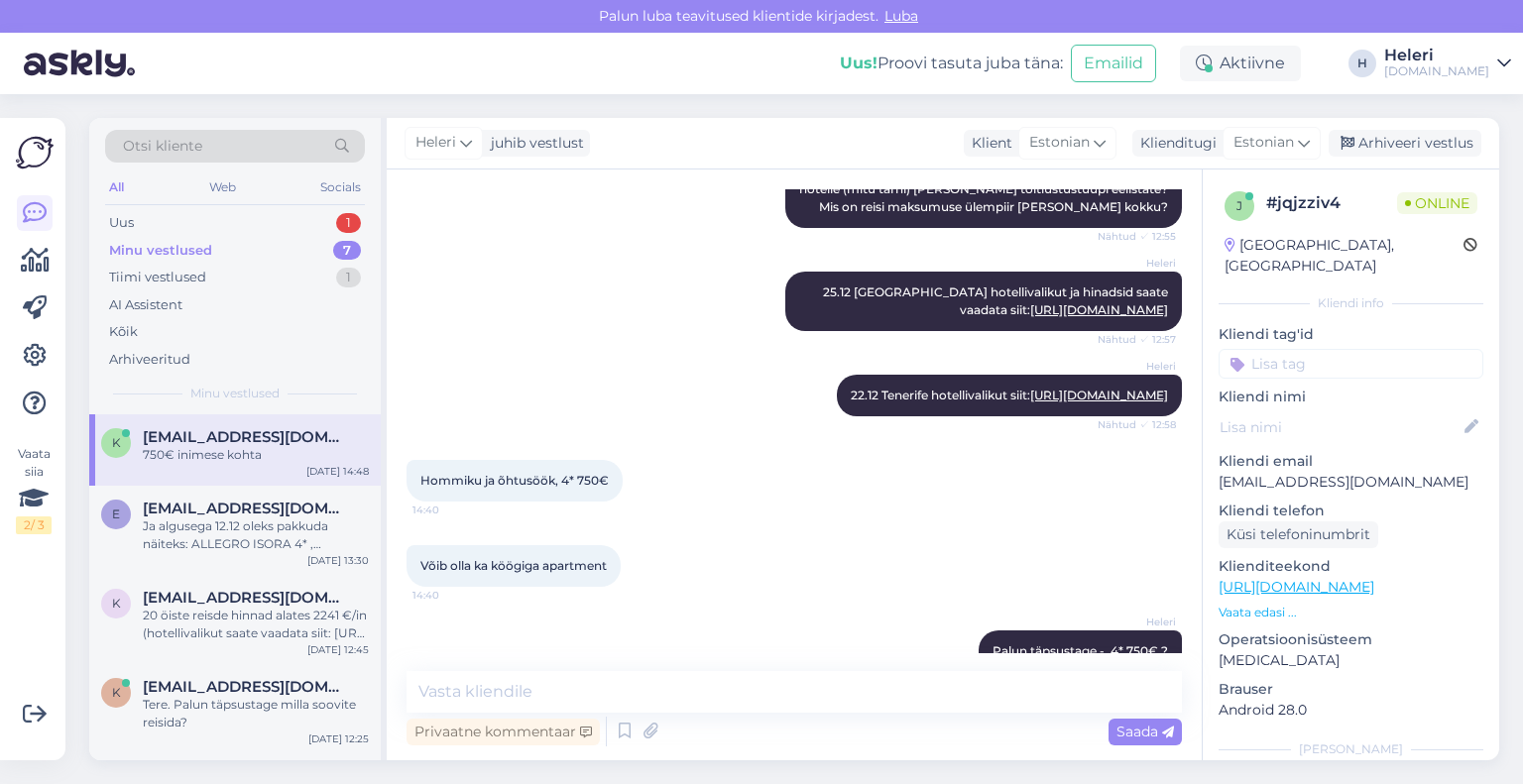 scroll, scrollTop: 1007, scrollLeft: 0, axis: vertical 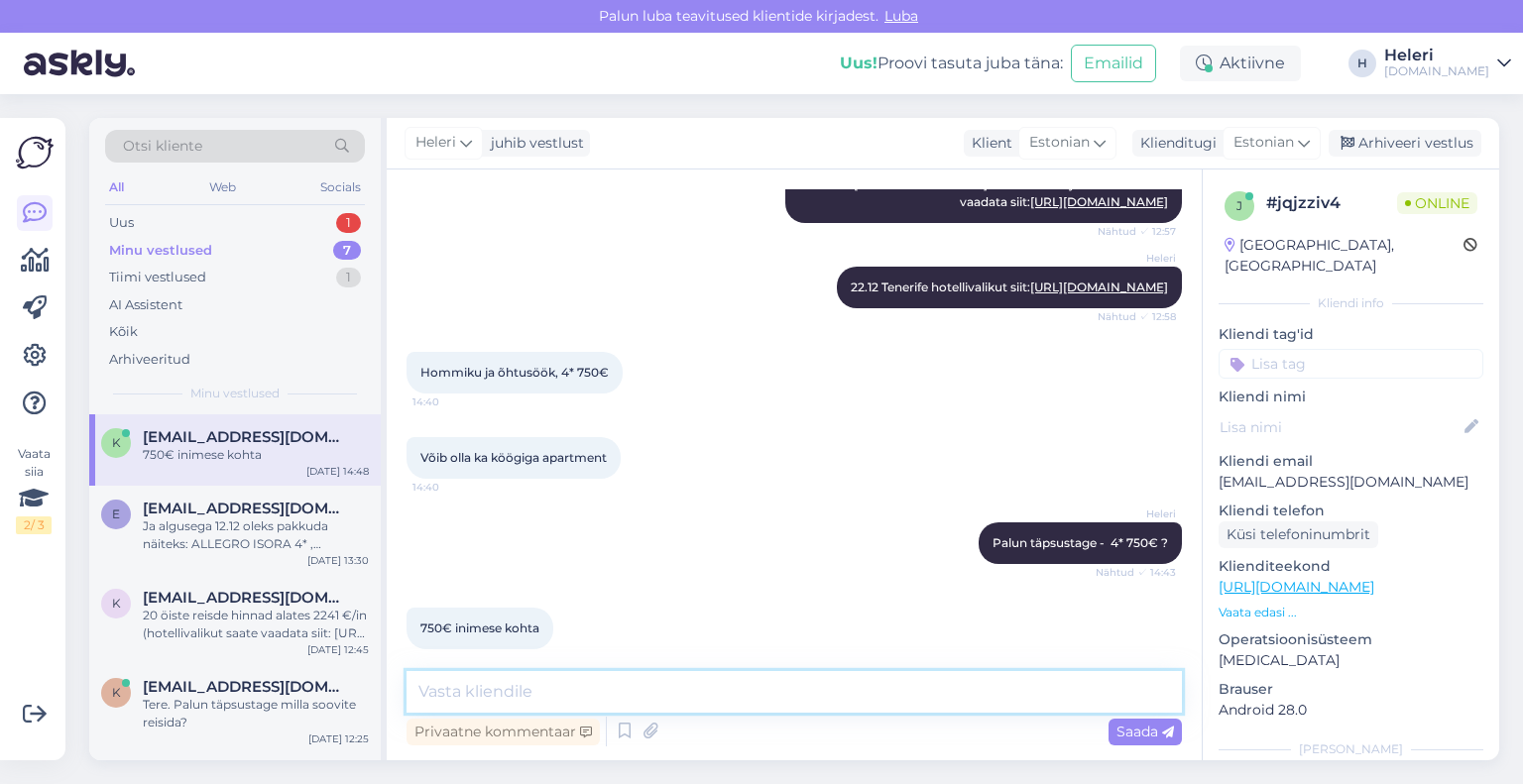 click at bounding box center [794, 692] 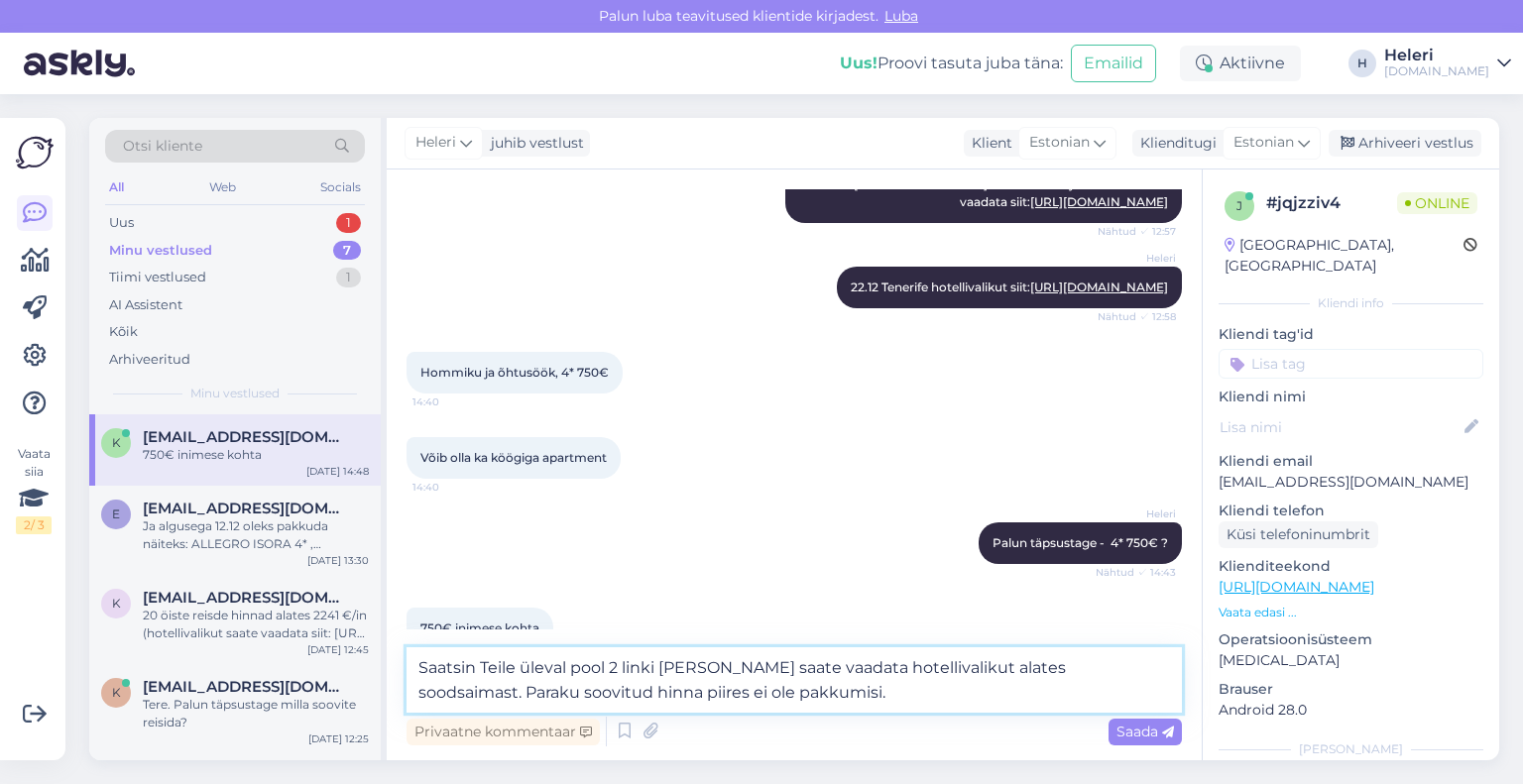 drag, startPoint x: 1077, startPoint y: 668, endPoint x: 446, endPoint y: 656, distance: 631.1141 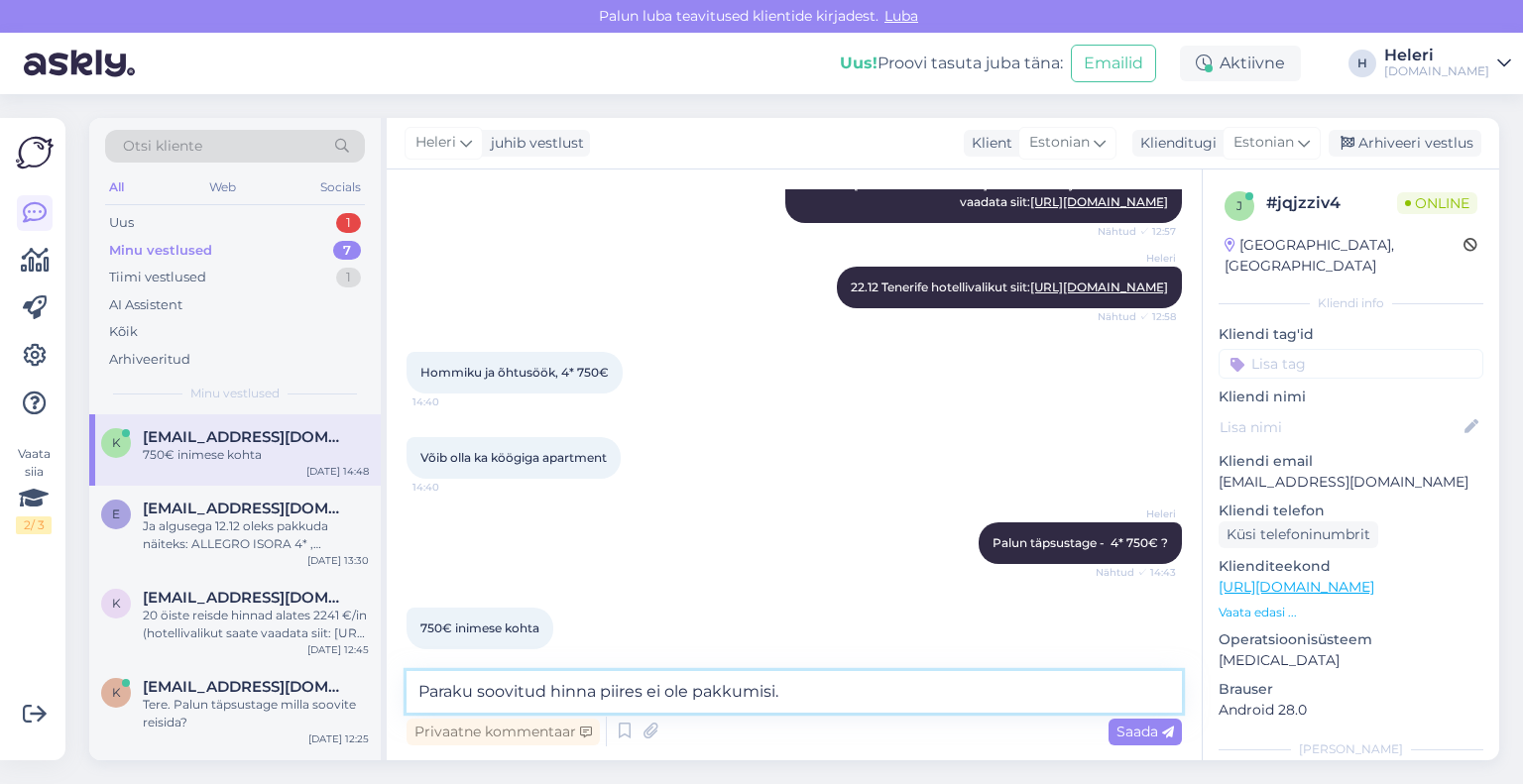 click on "Paraku soovitud hinna piires ei ole pakkumisi." at bounding box center (794, 692) 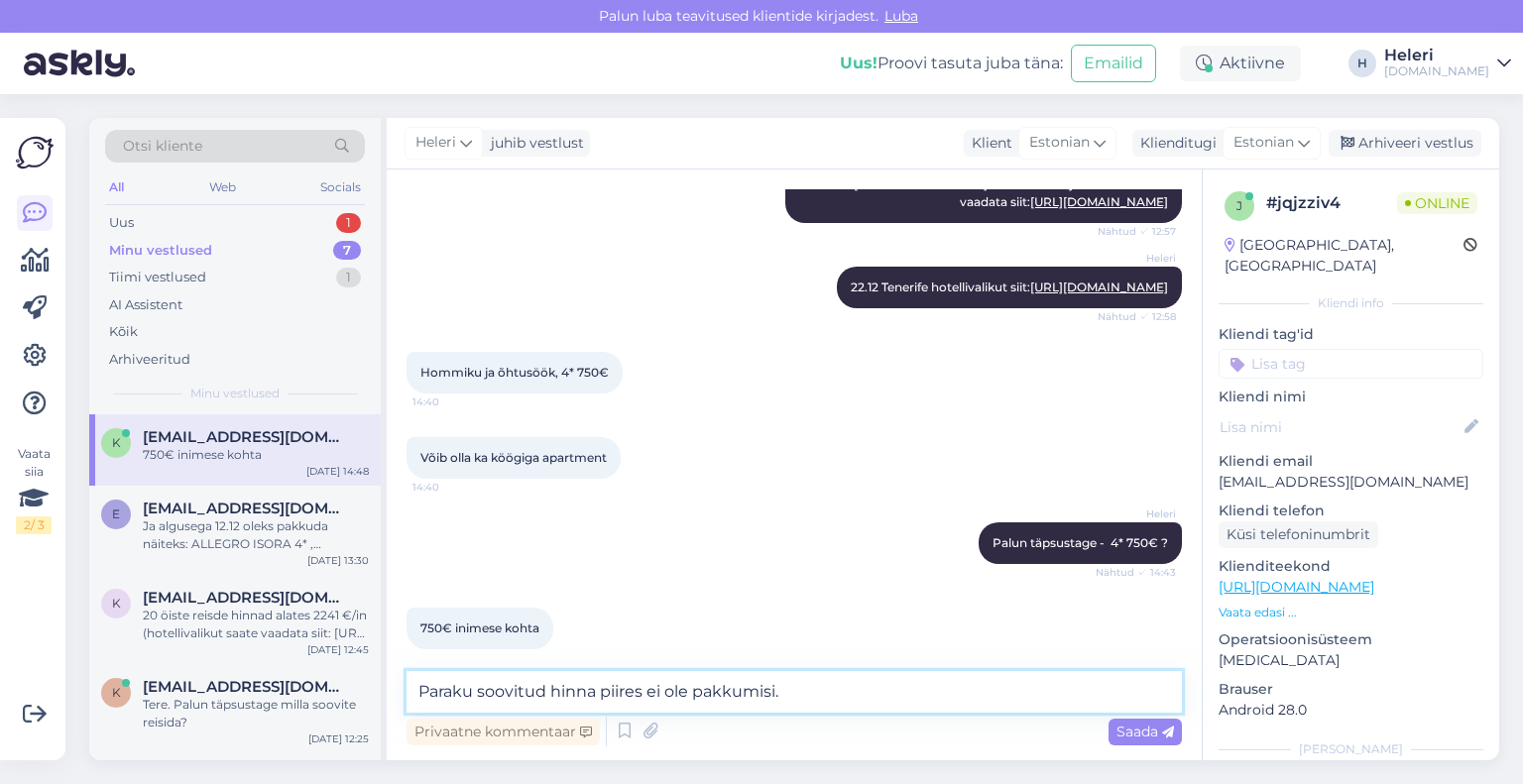 paste on "Saatsin Teile üleval pool 2 linki [PERSON_NAME] saate vaadata hotellivalikut alates soodsaimast." 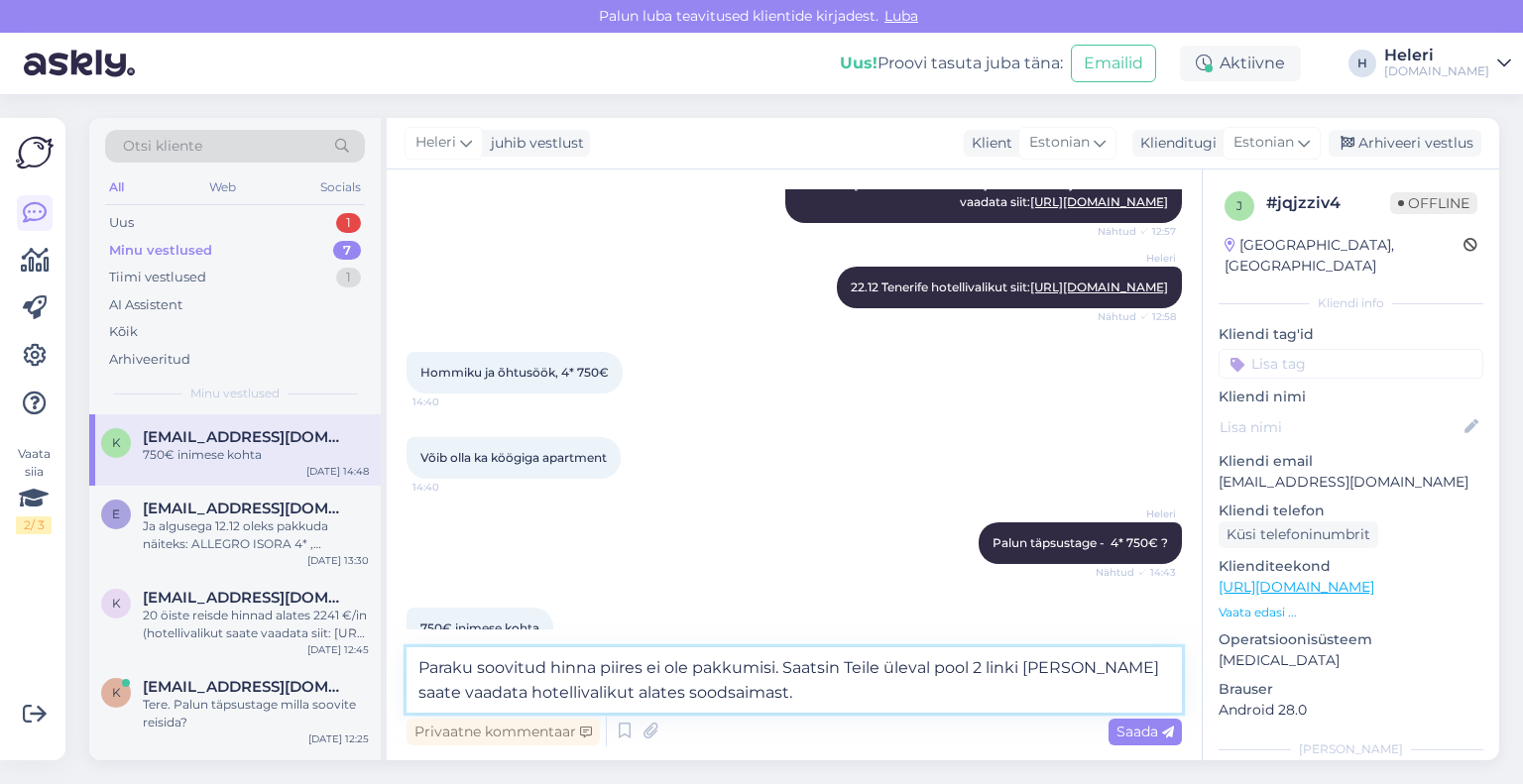click on "Paraku soovitud hinna piires ei ole pakkumisi. Saatsin Teile üleval pool 2 linki [PERSON_NAME] saate vaadata hotellivalikut alates soodsaimast." at bounding box center [794, 680] 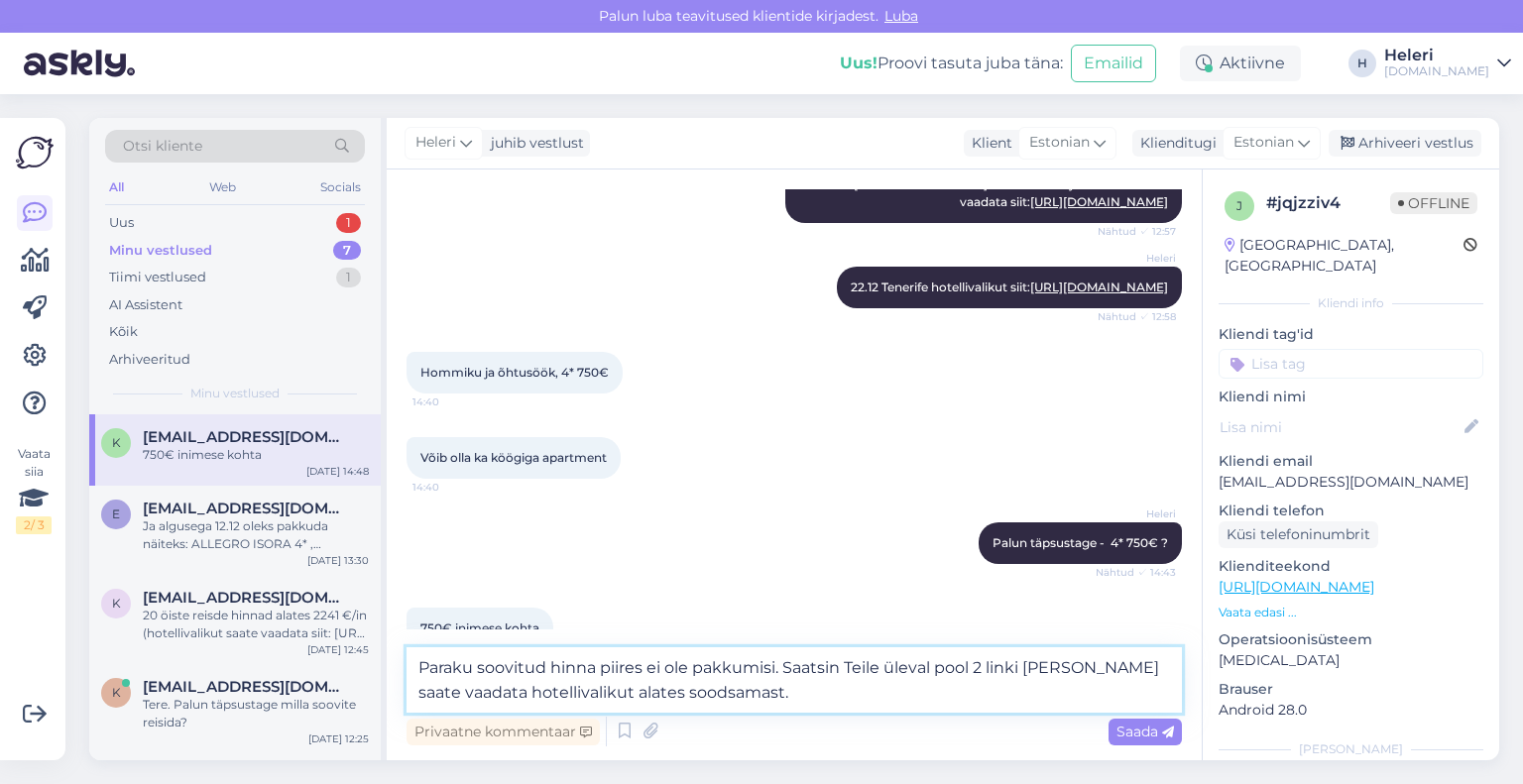 click on "Paraku soovitud hinna piires ei ole pakkumisi. Saatsin Teile üleval pool 2 linki [PERSON_NAME] saate vaadata hotellivalikut alates soodsamast." at bounding box center (794, 680) 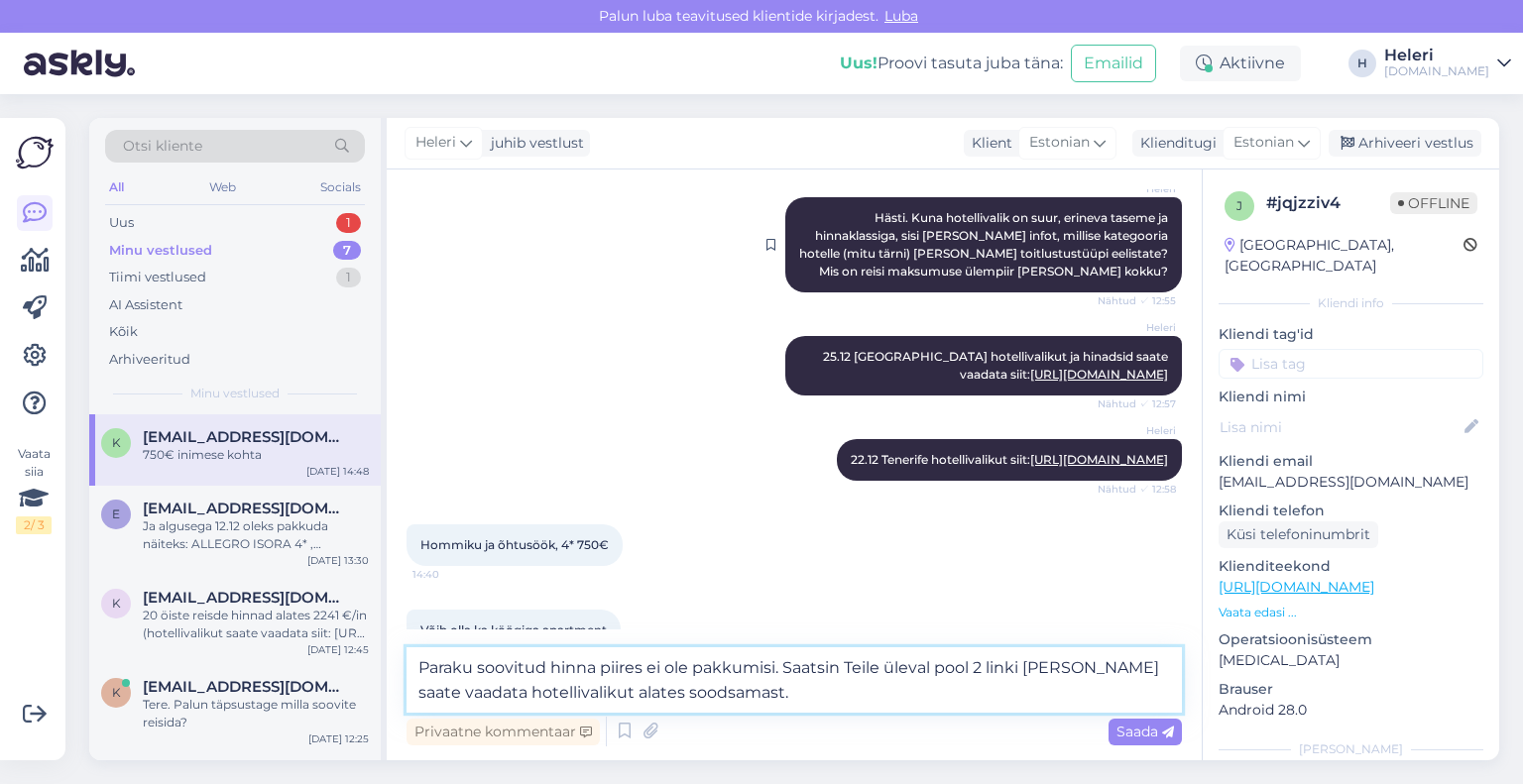 scroll, scrollTop: 710, scrollLeft: 0, axis: vertical 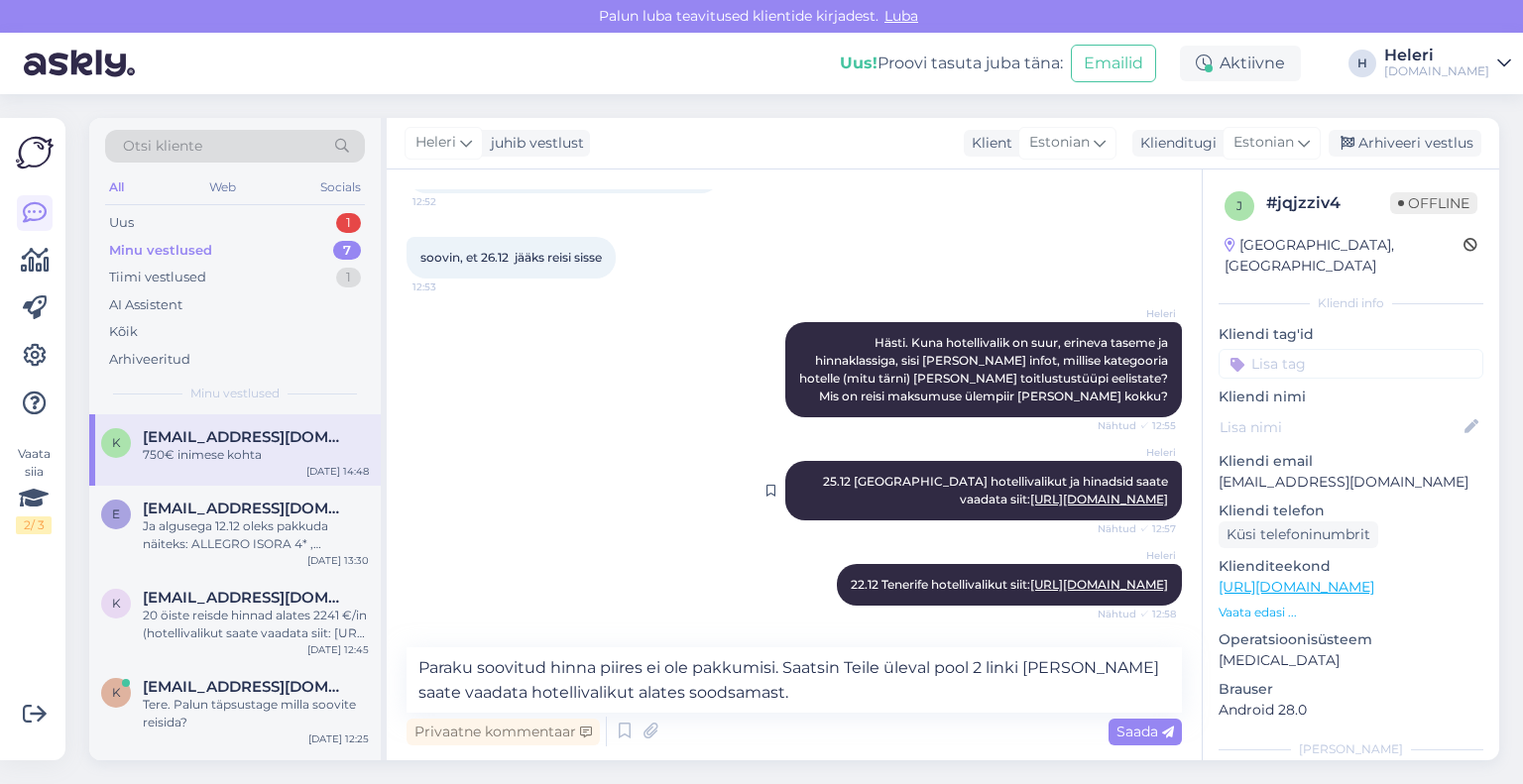 click on "[URL][DOMAIN_NAME]" at bounding box center (1099, 499) 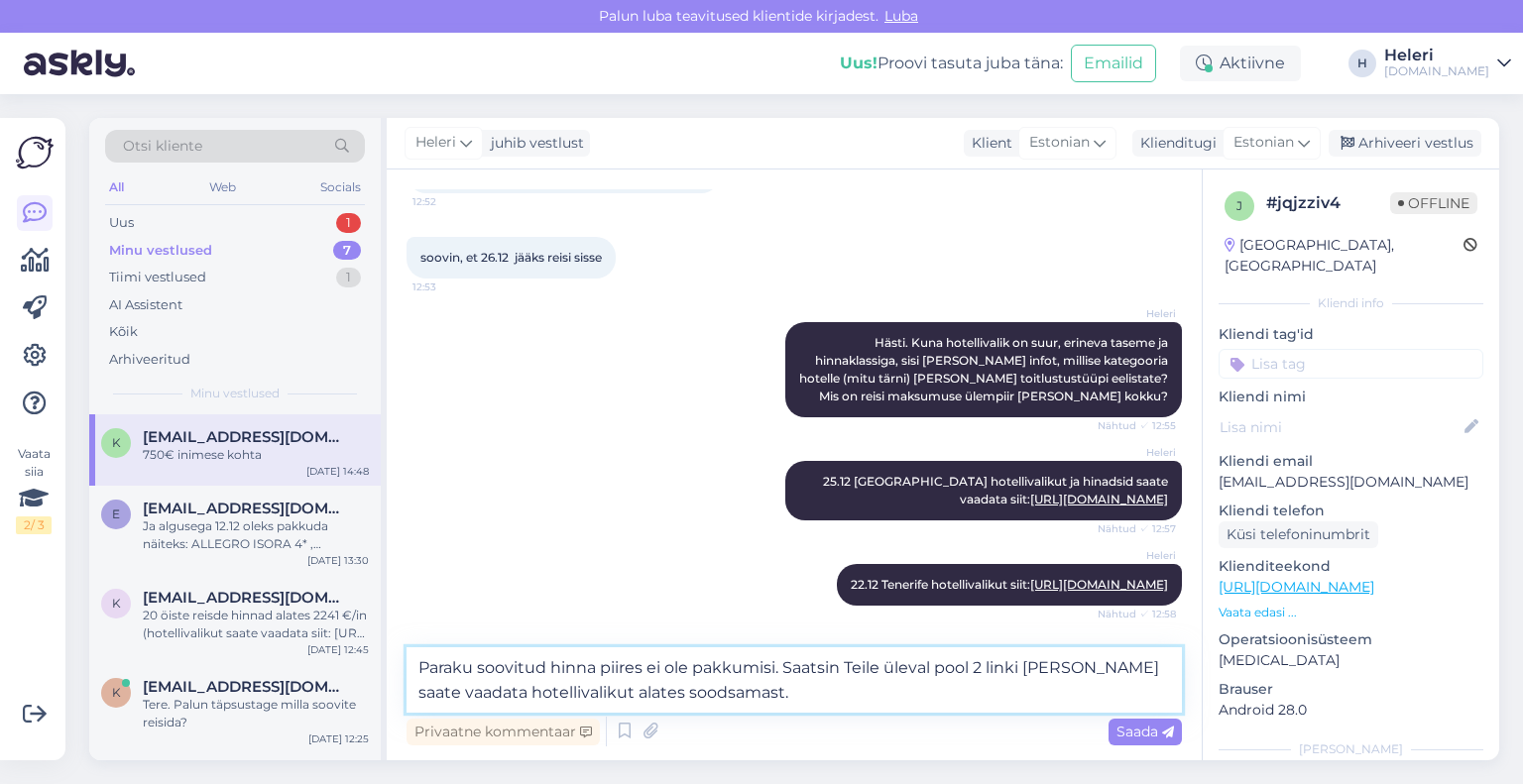 click on "Paraku soovitud hinna piires ei ole pakkumisi. Saatsin Teile üleval pool 2 linki [PERSON_NAME] saate vaadata hotellivalikut alates soodsamast." at bounding box center [794, 680] 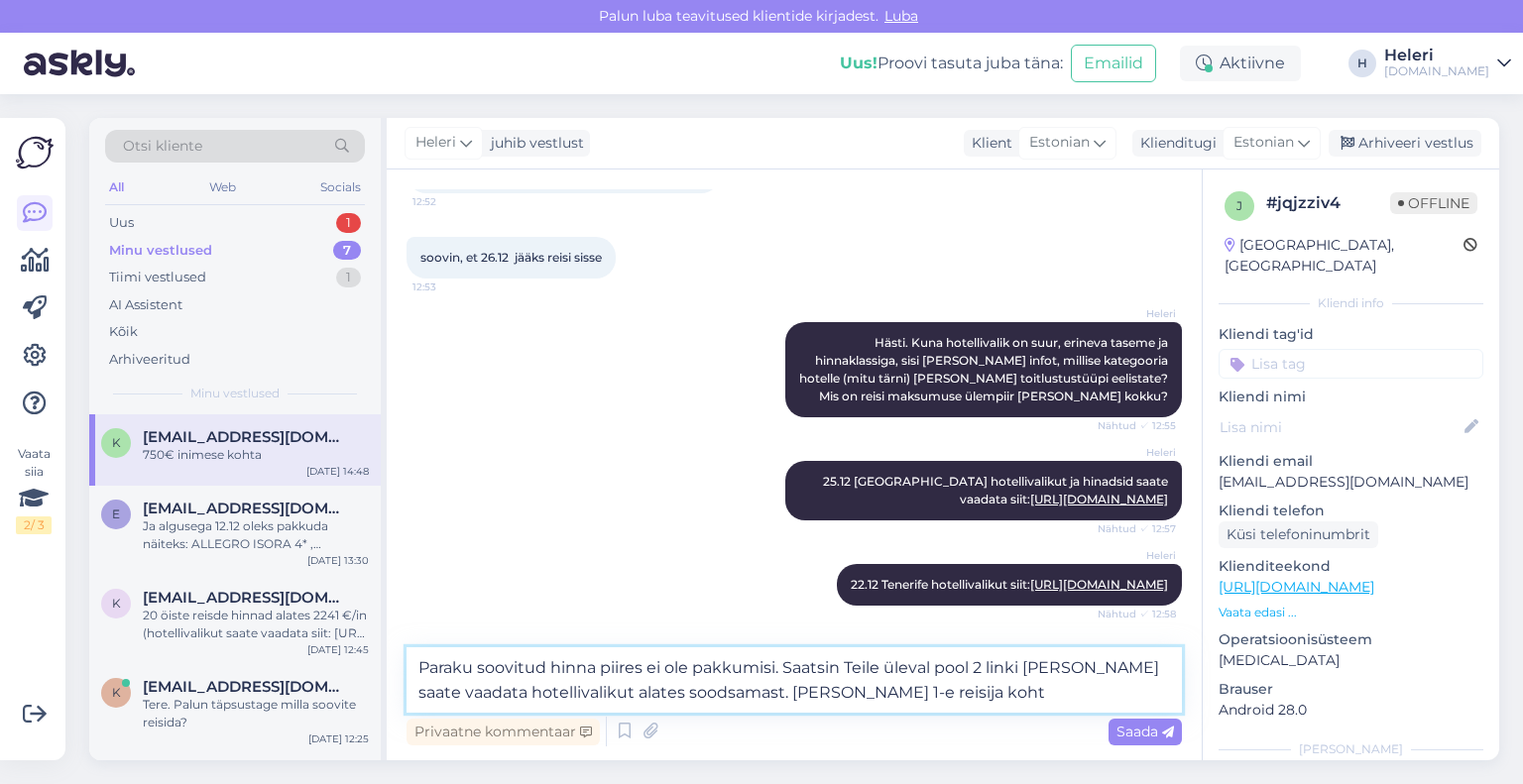 type on "Paraku soovitud hinna piires ei ole pakkumisi. Saatsin Teile üleval pool 2 linki [PERSON_NAME] saate vaadata hotellivalikut alates soodsamast. [PERSON_NAME] 1-e reisija kohta" 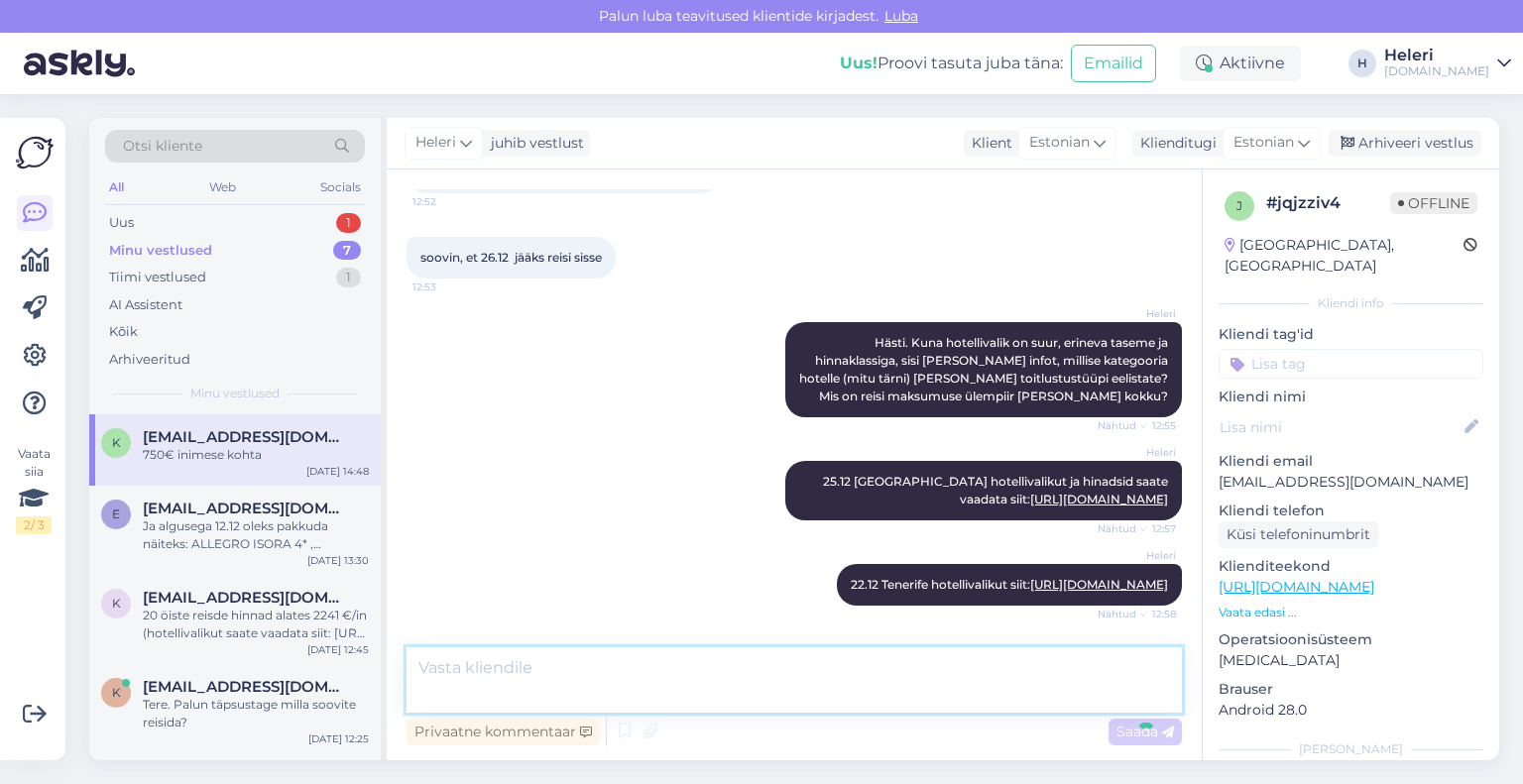 scroll, scrollTop: 1128, scrollLeft: 0, axis: vertical 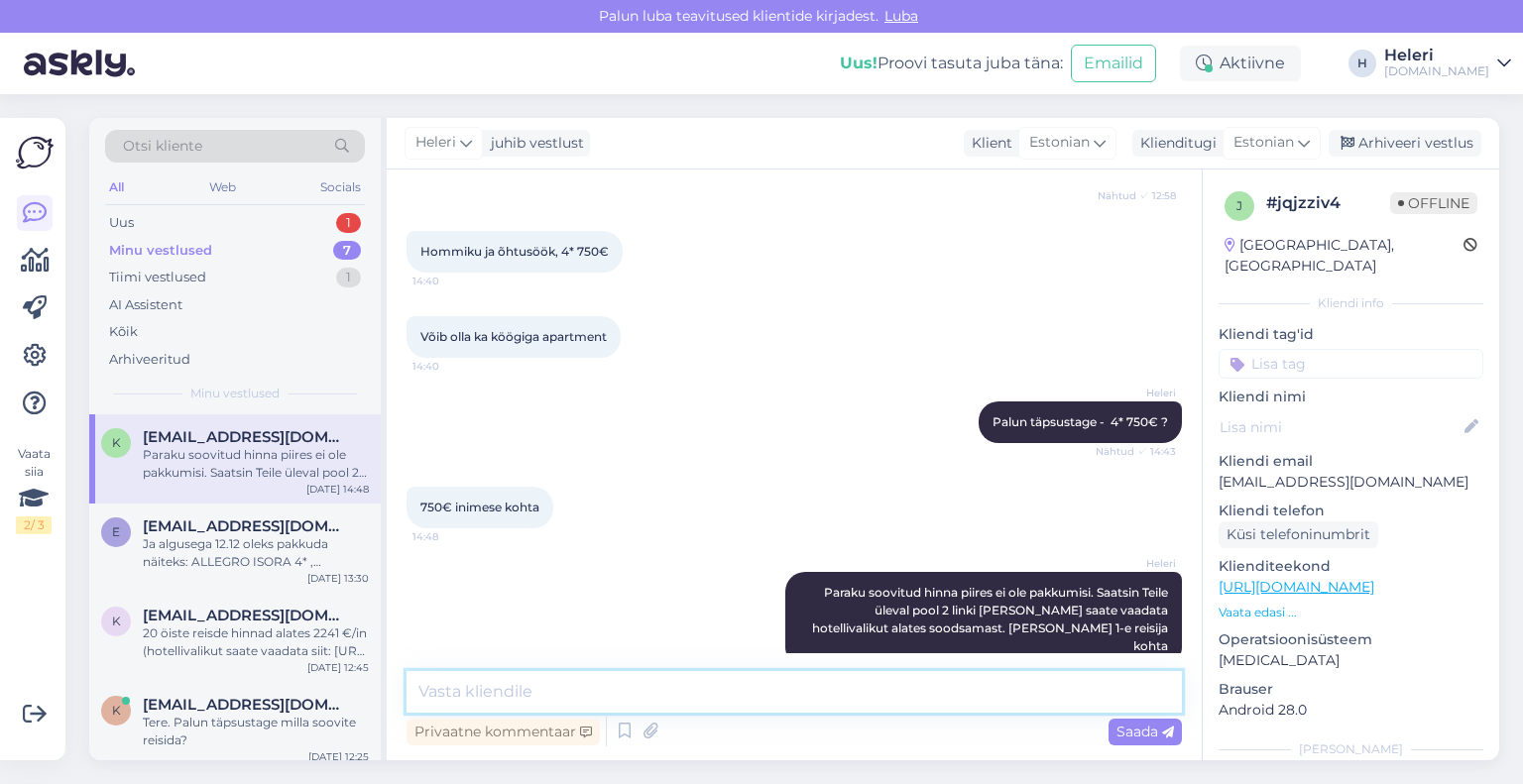 paste on "1365 € /" 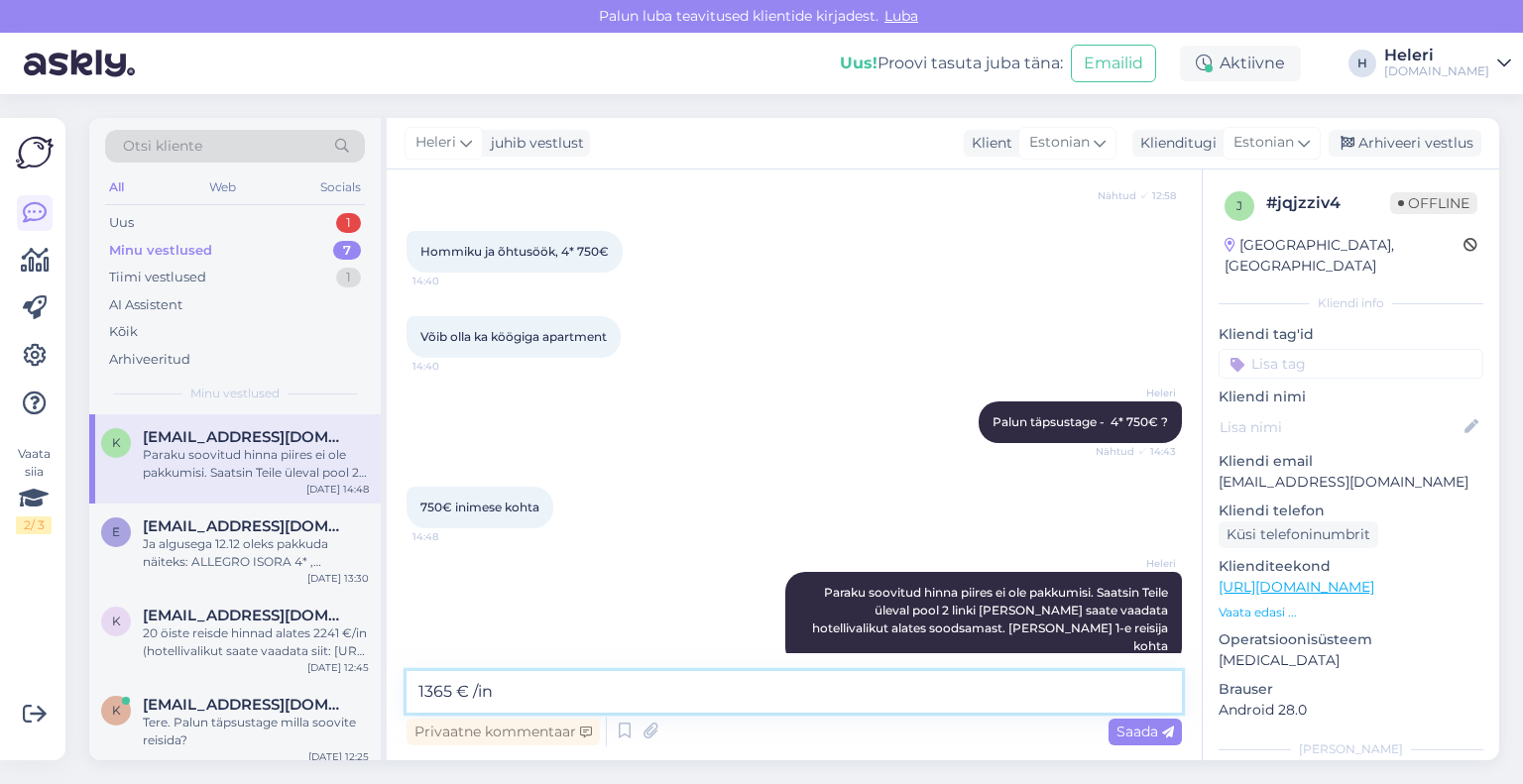 click on "1365 € /in" at bounding box center (794, 692) 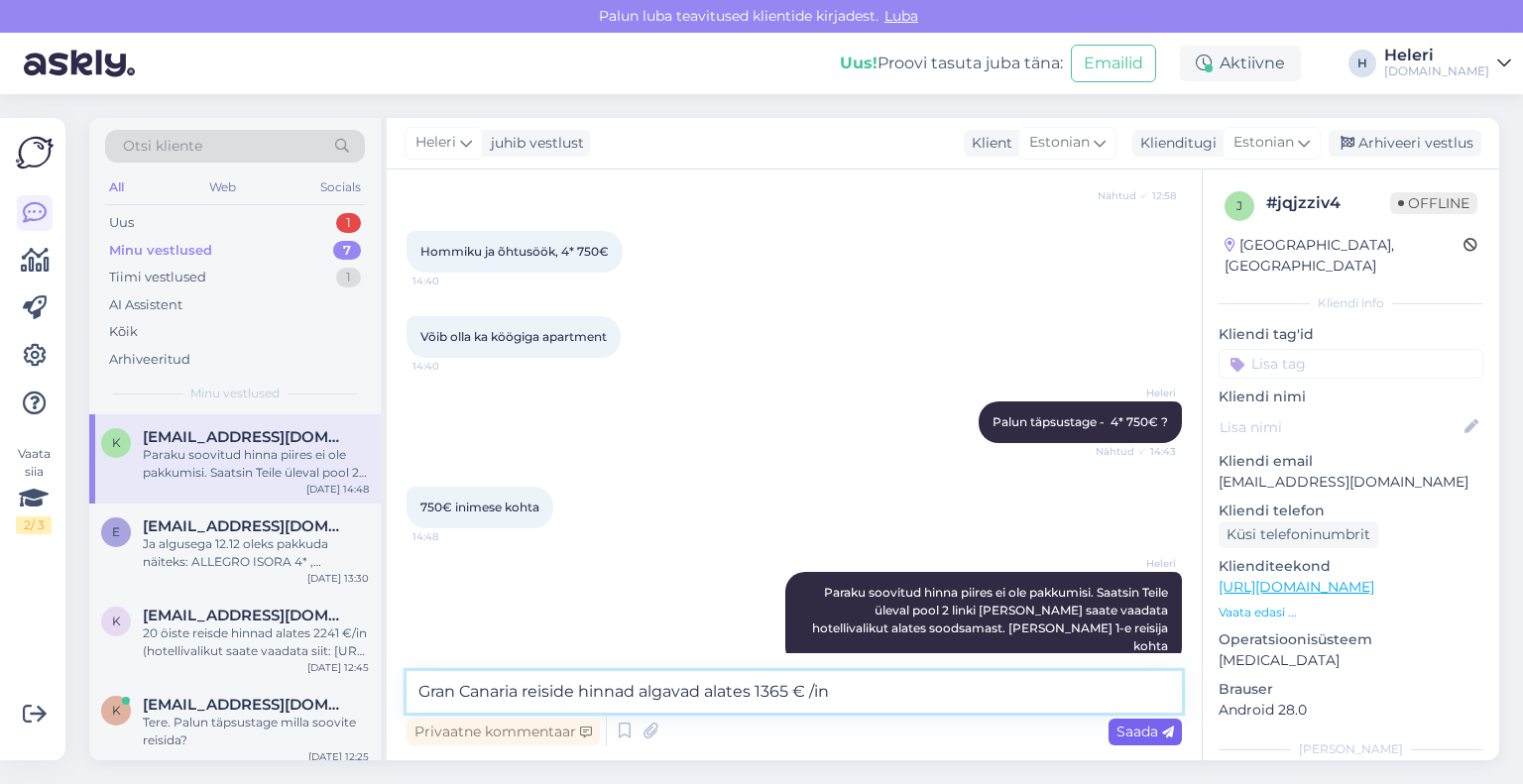 type on "Gran Canaria reiside hinnad algavad alates 1365 € /in" 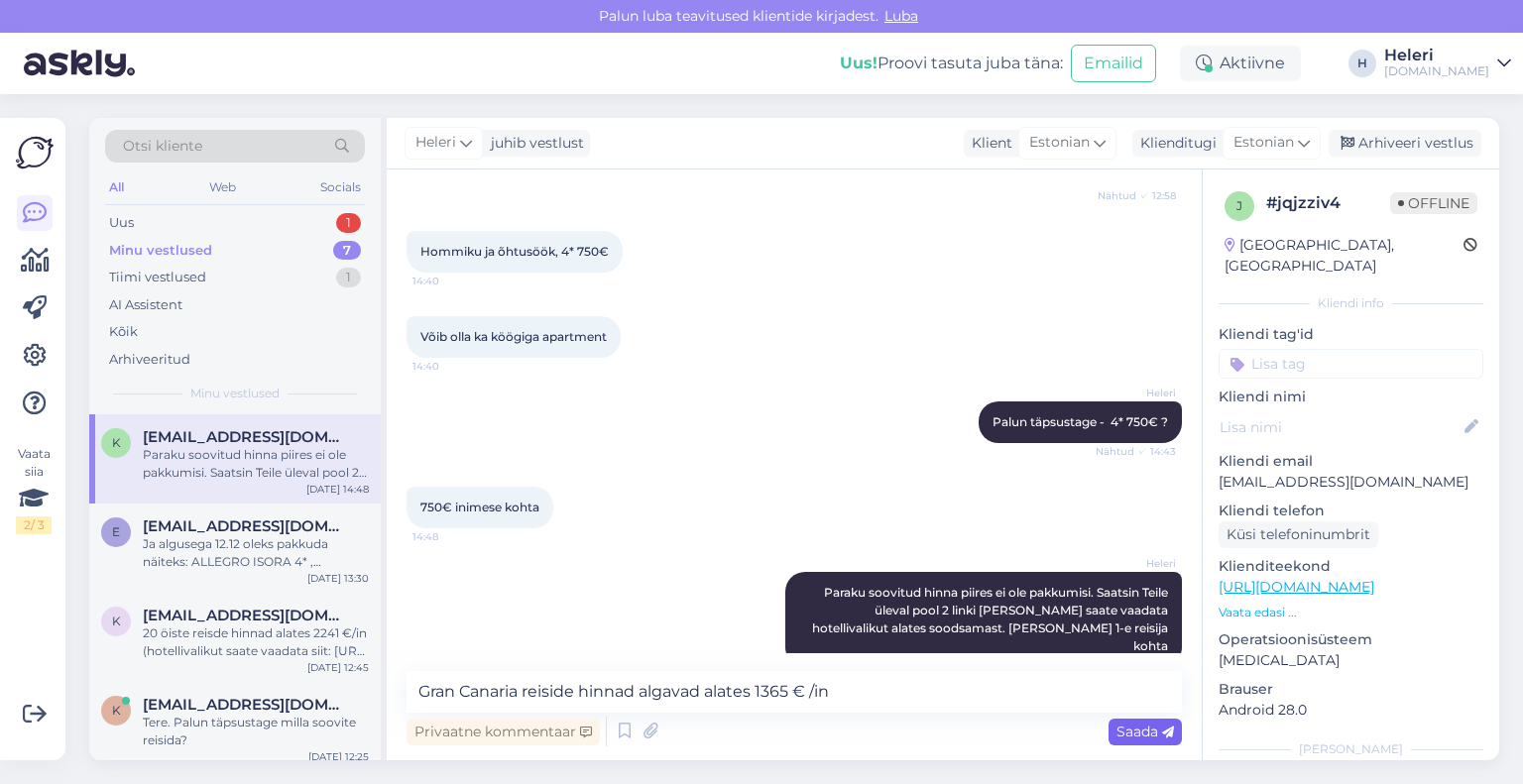 click on "Saada" at bounding box center [1145, 731] 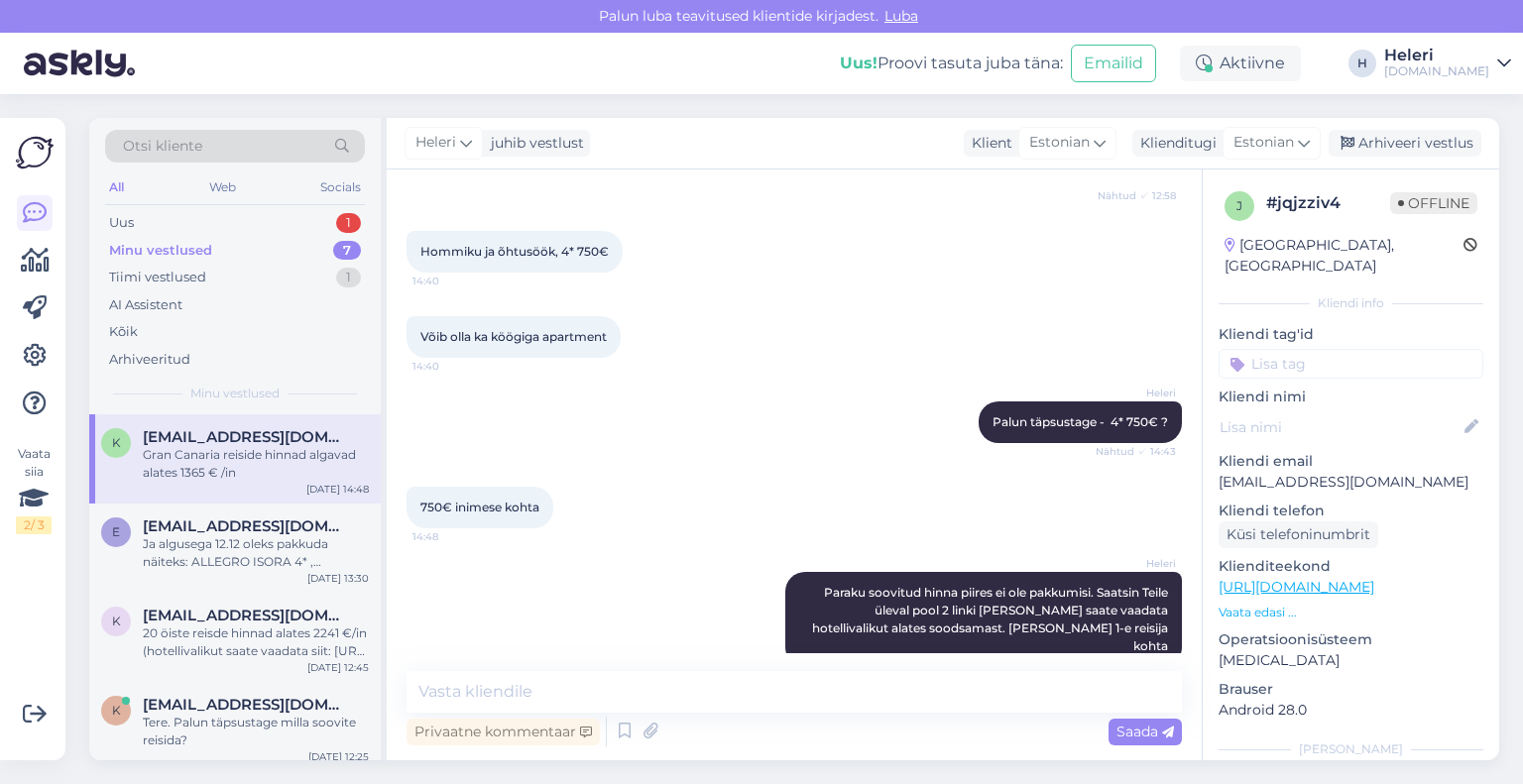 scroll, scrollTop: 1213, scrollLeft: 0, axis: vertical 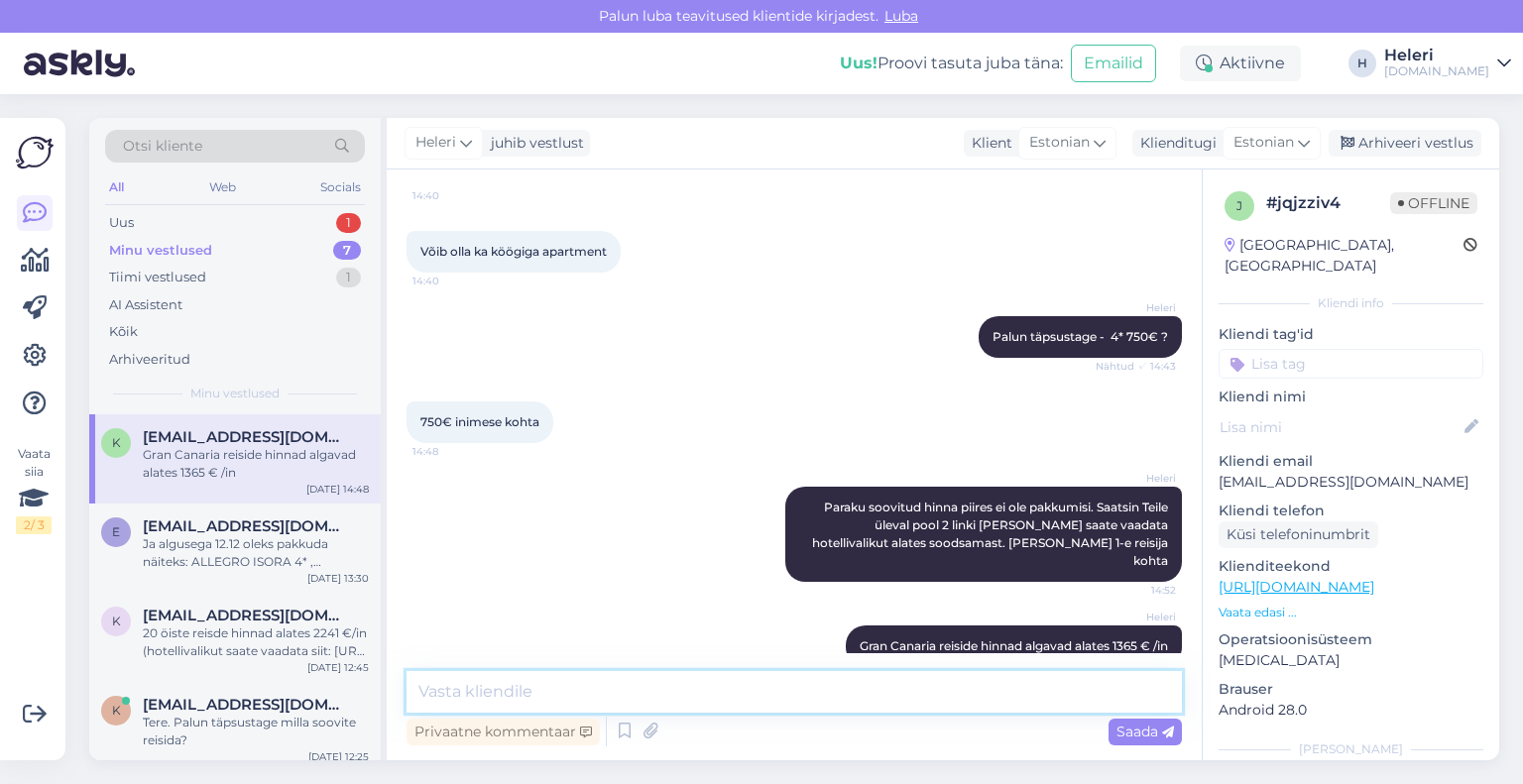 click at bounding box center [794, 692] 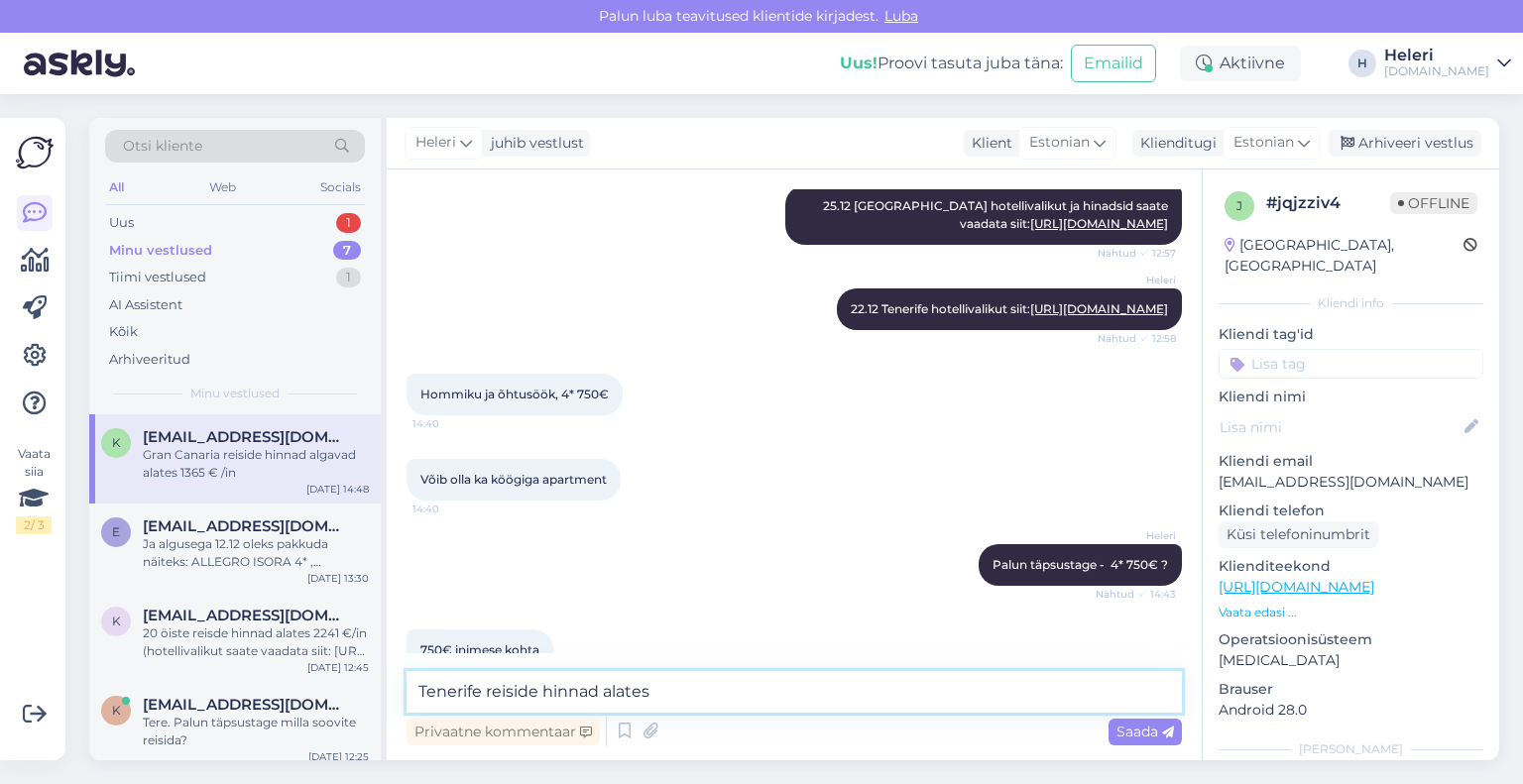 scroll, scrollTop: 817, scrollLeft: 0, axis: vertical 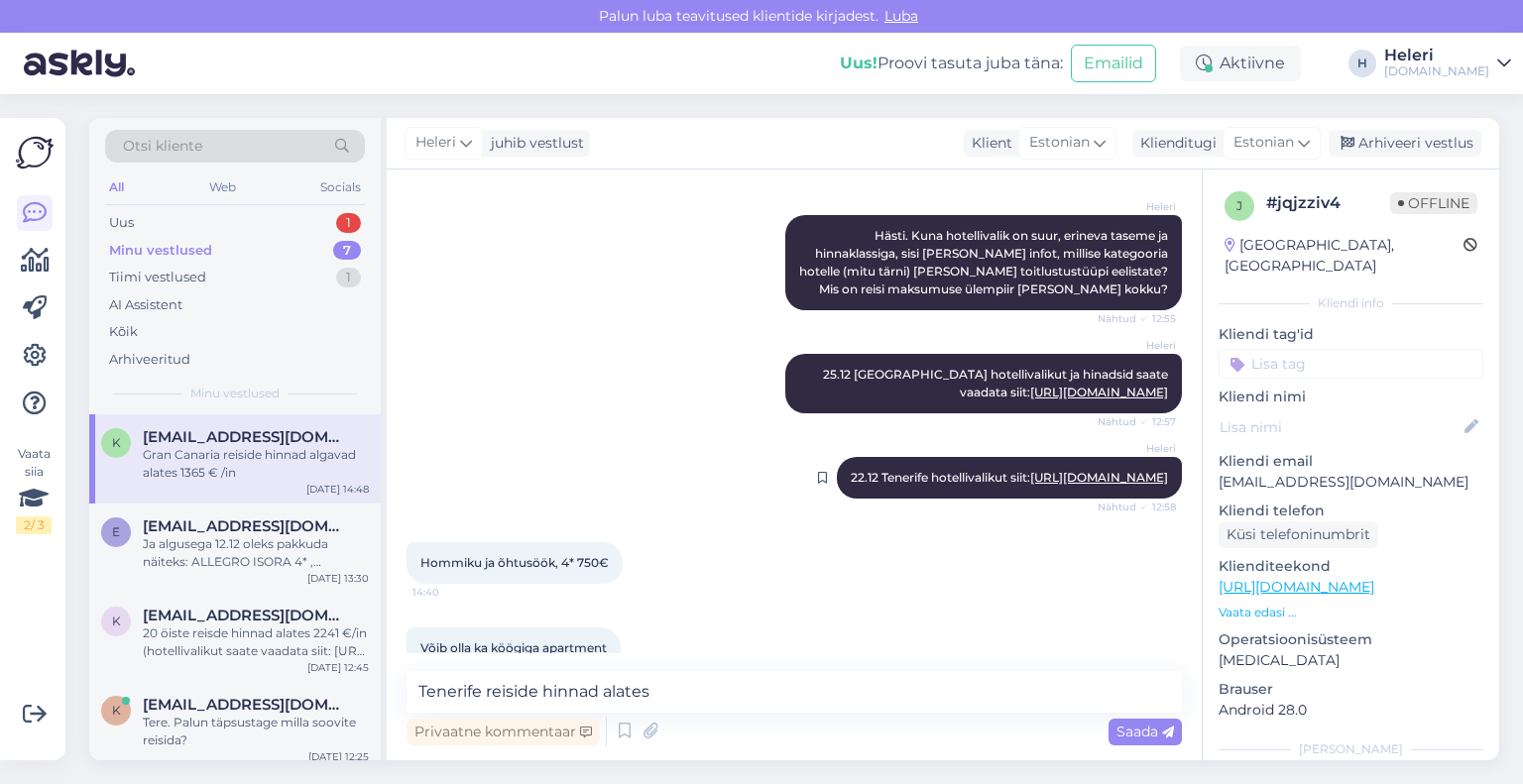 click on "[URL][DOMAIN_NAME]" at bounding box center (1099, 477) 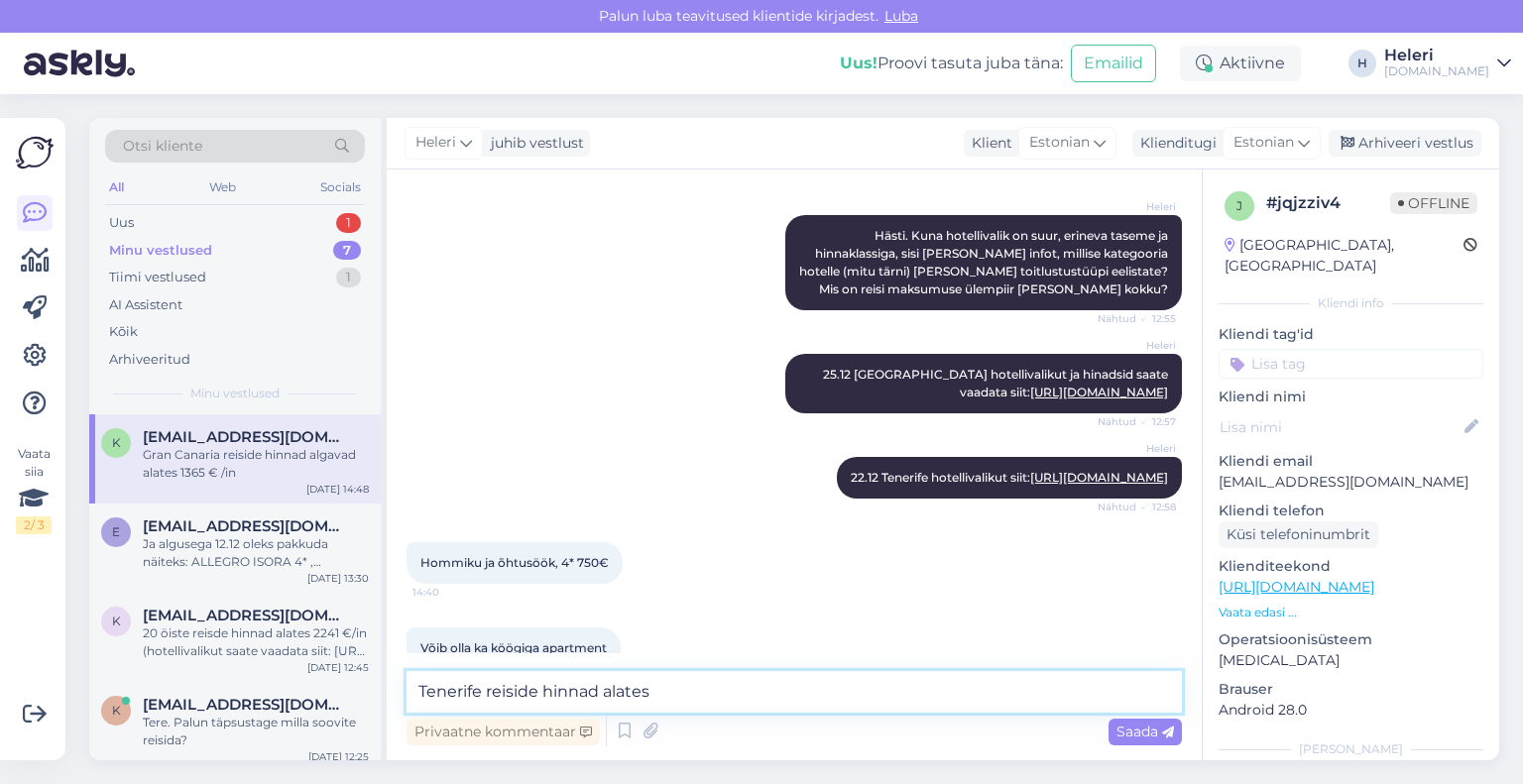 click on "Tenerife reiside hinnad alates" at bounding box center [794, 692] 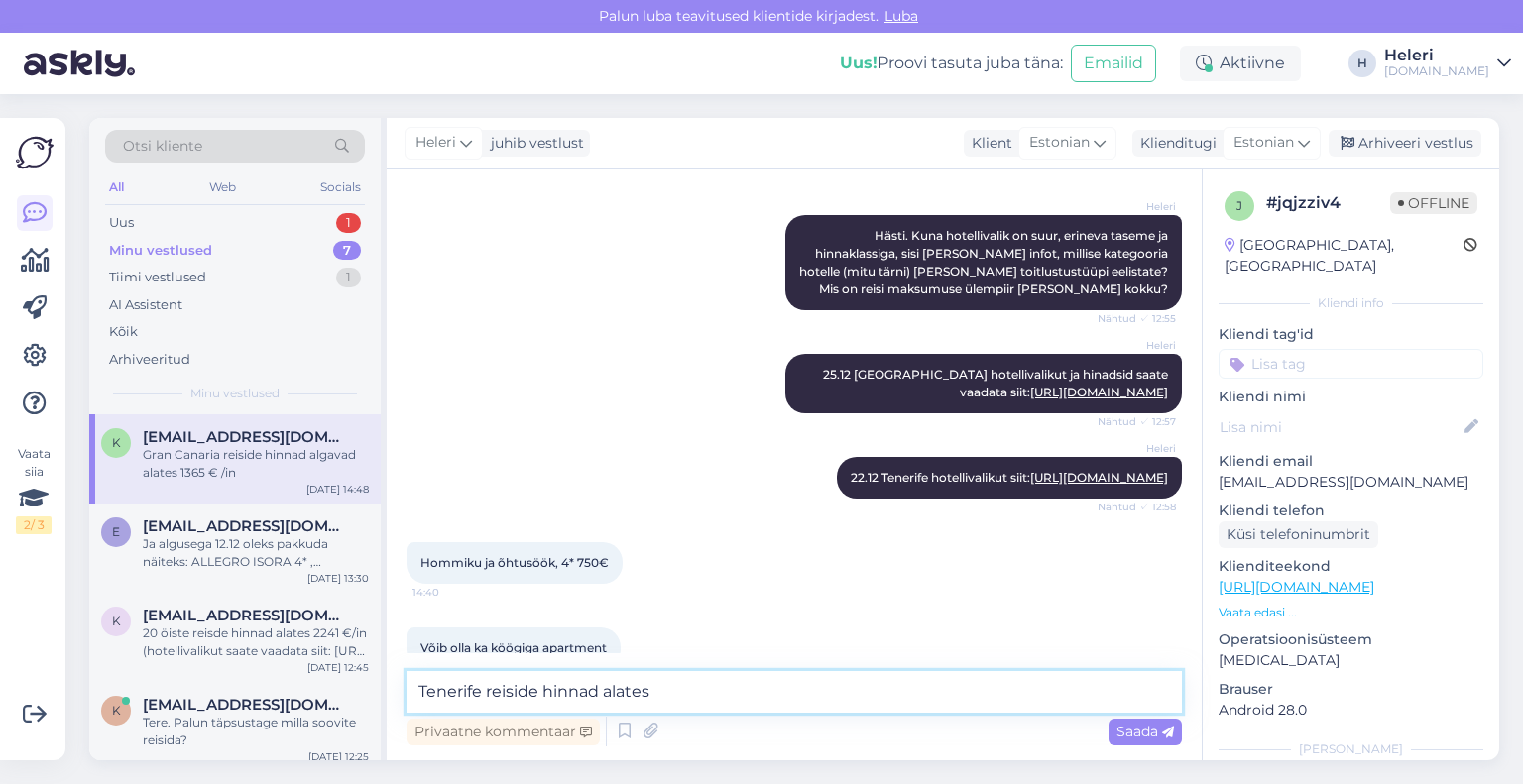 click on "Tenerife reiside hinnad alates" at bounding box center (794, 692) 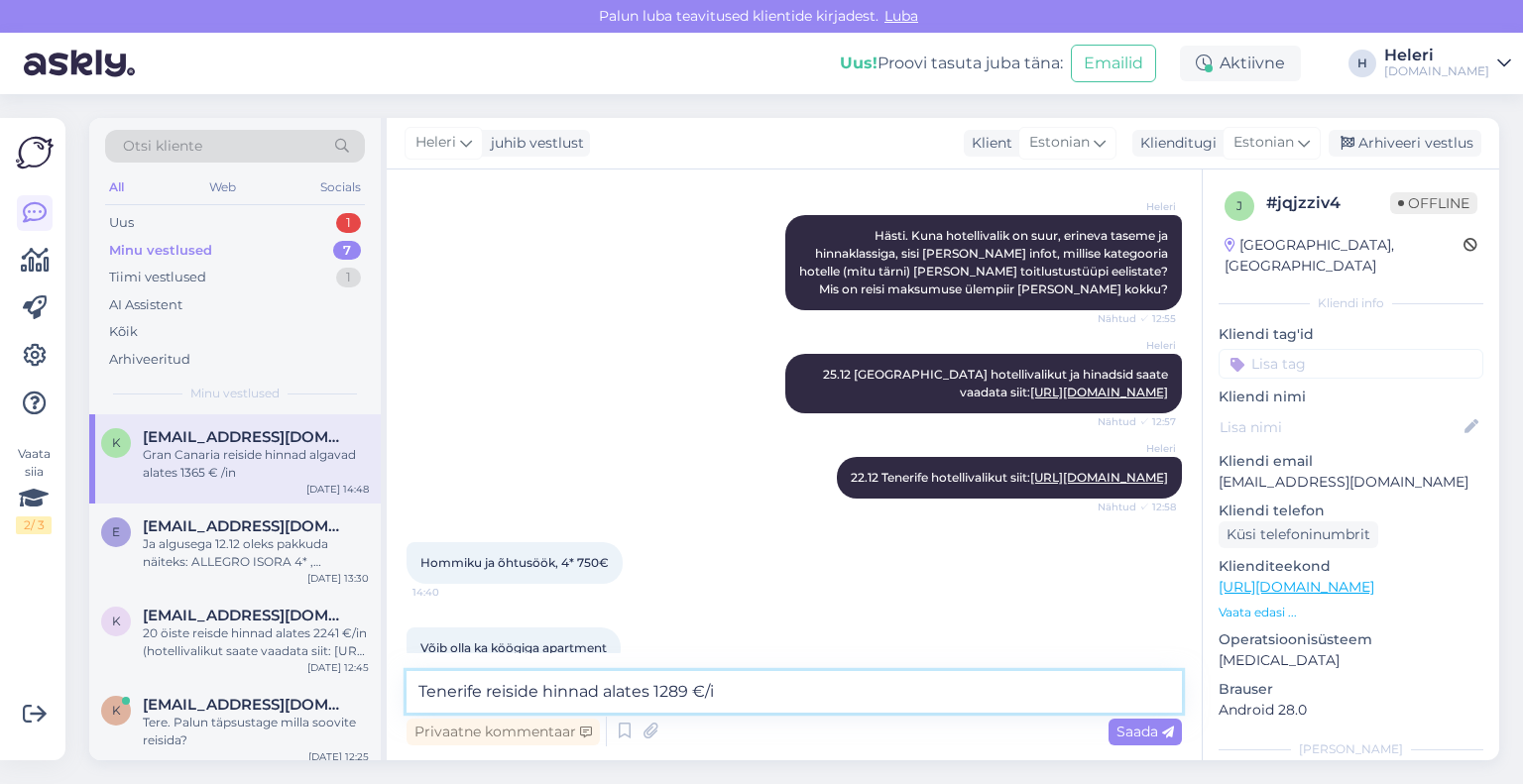 type on "Tenerife reiside hinnad alates 1289 €/in" 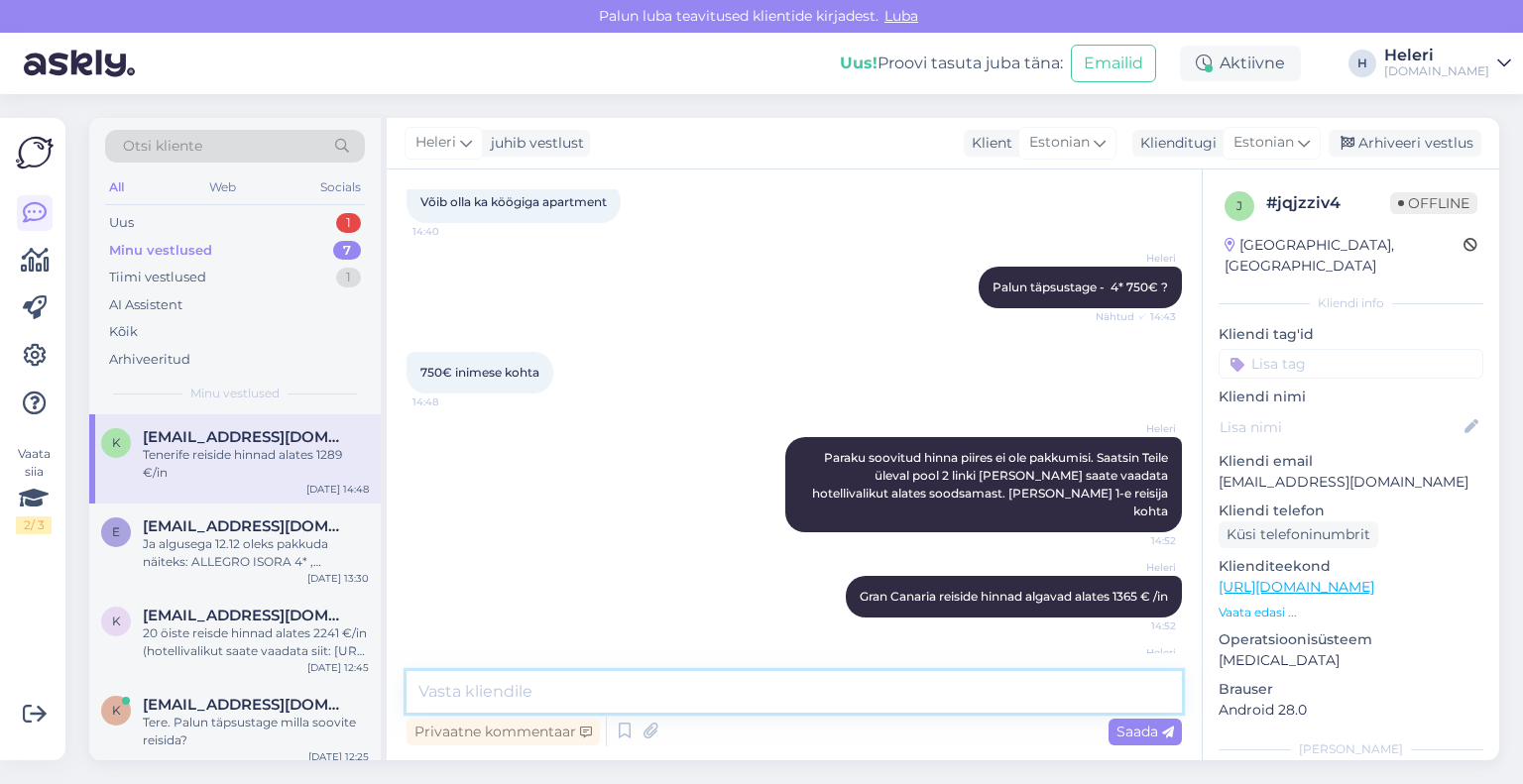 scroll, scrollTop: 1297, scrollLeft: 0, axis: vertical 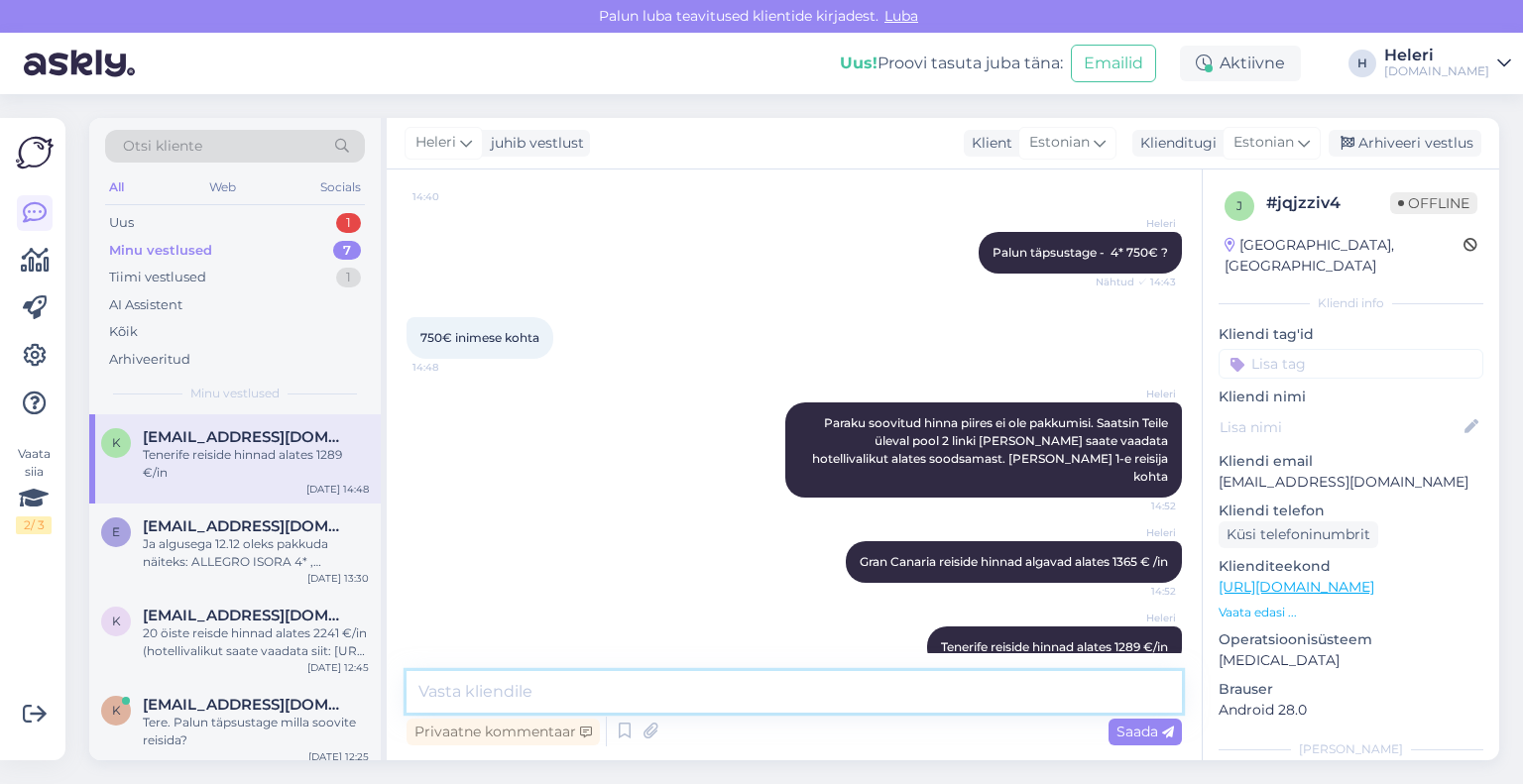 click at bounding box center [794, 692] 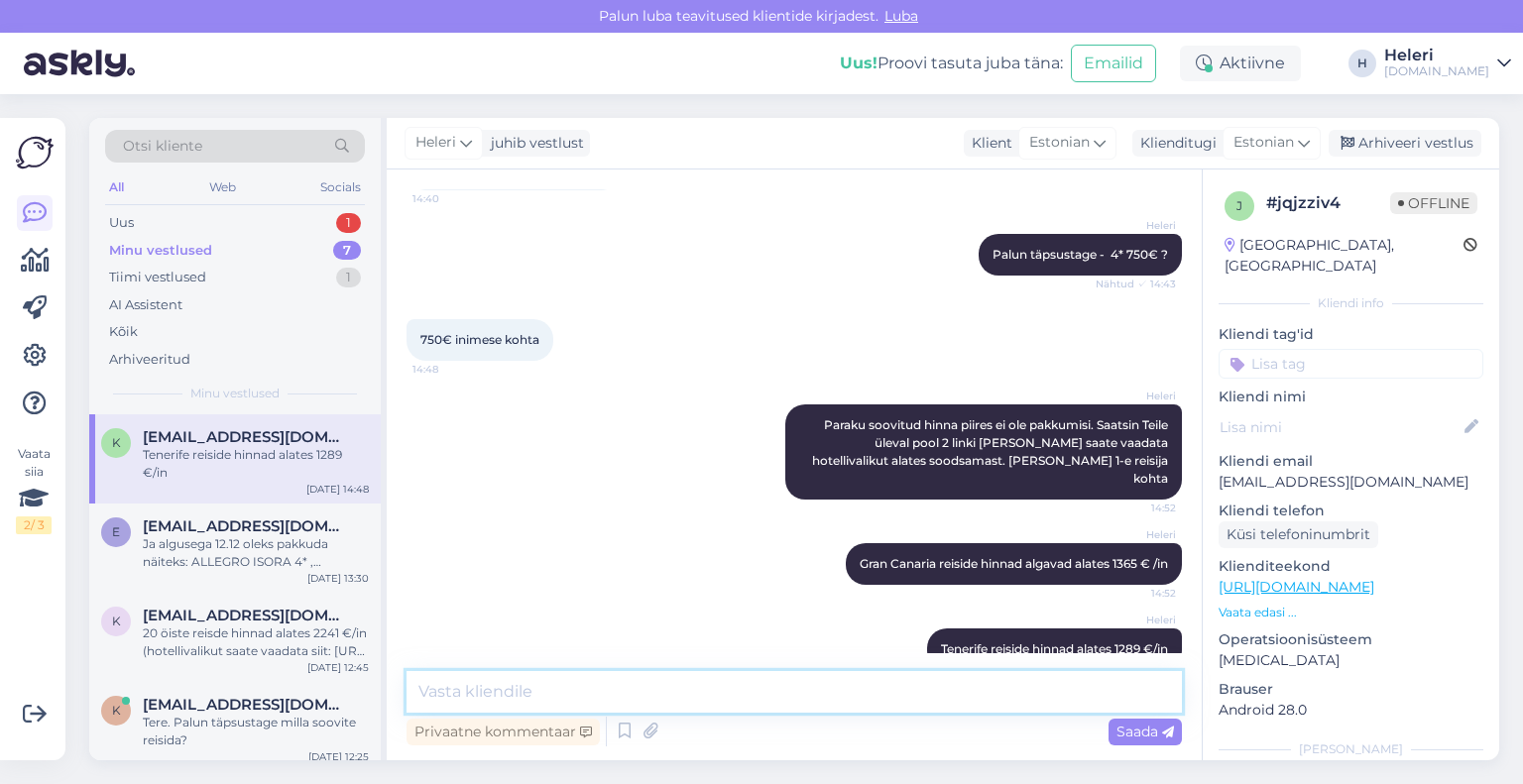 scroll, scrollTop: 1297, scrollLeft: 0, axis: vertical 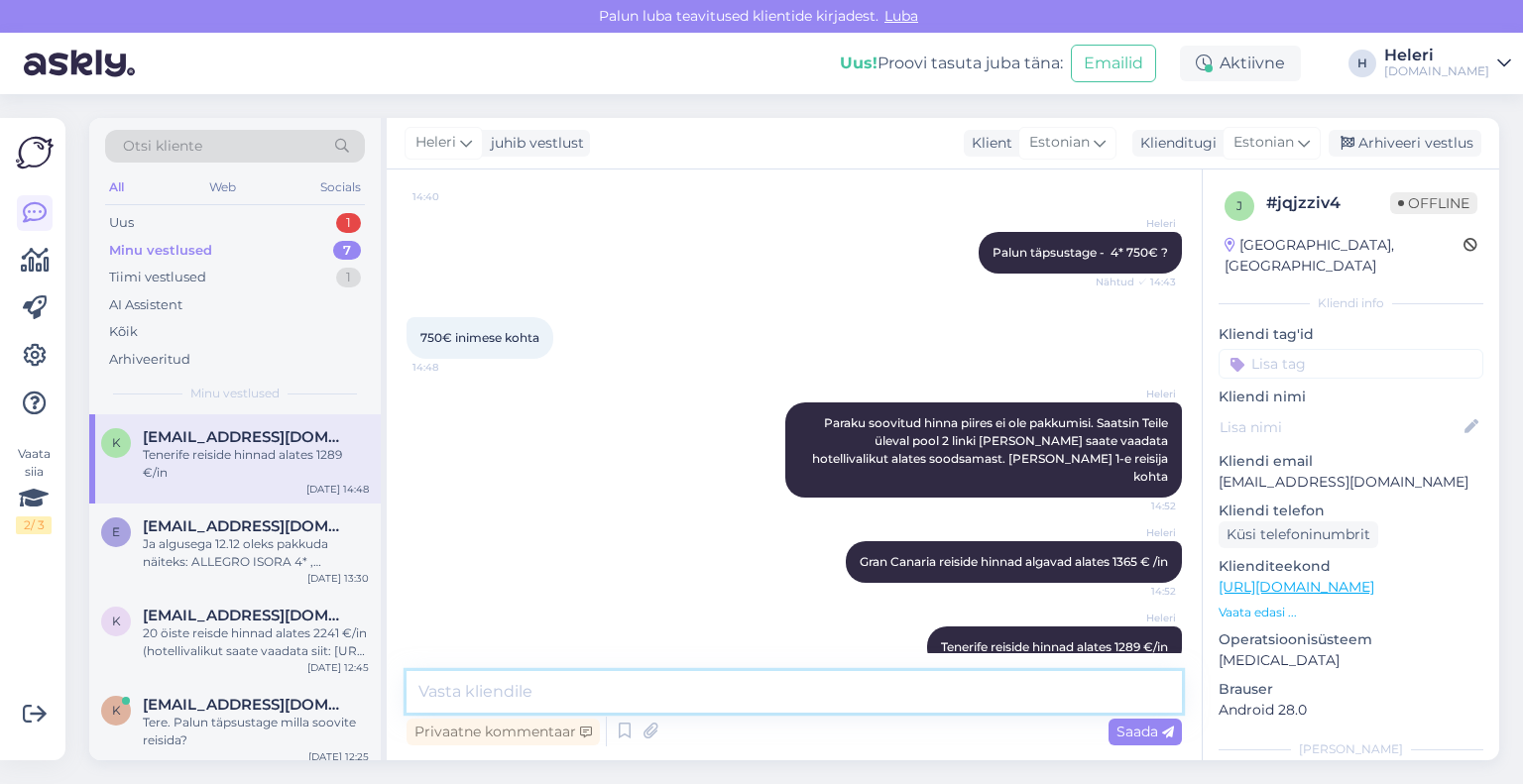 click at bounding box center (794, 692) 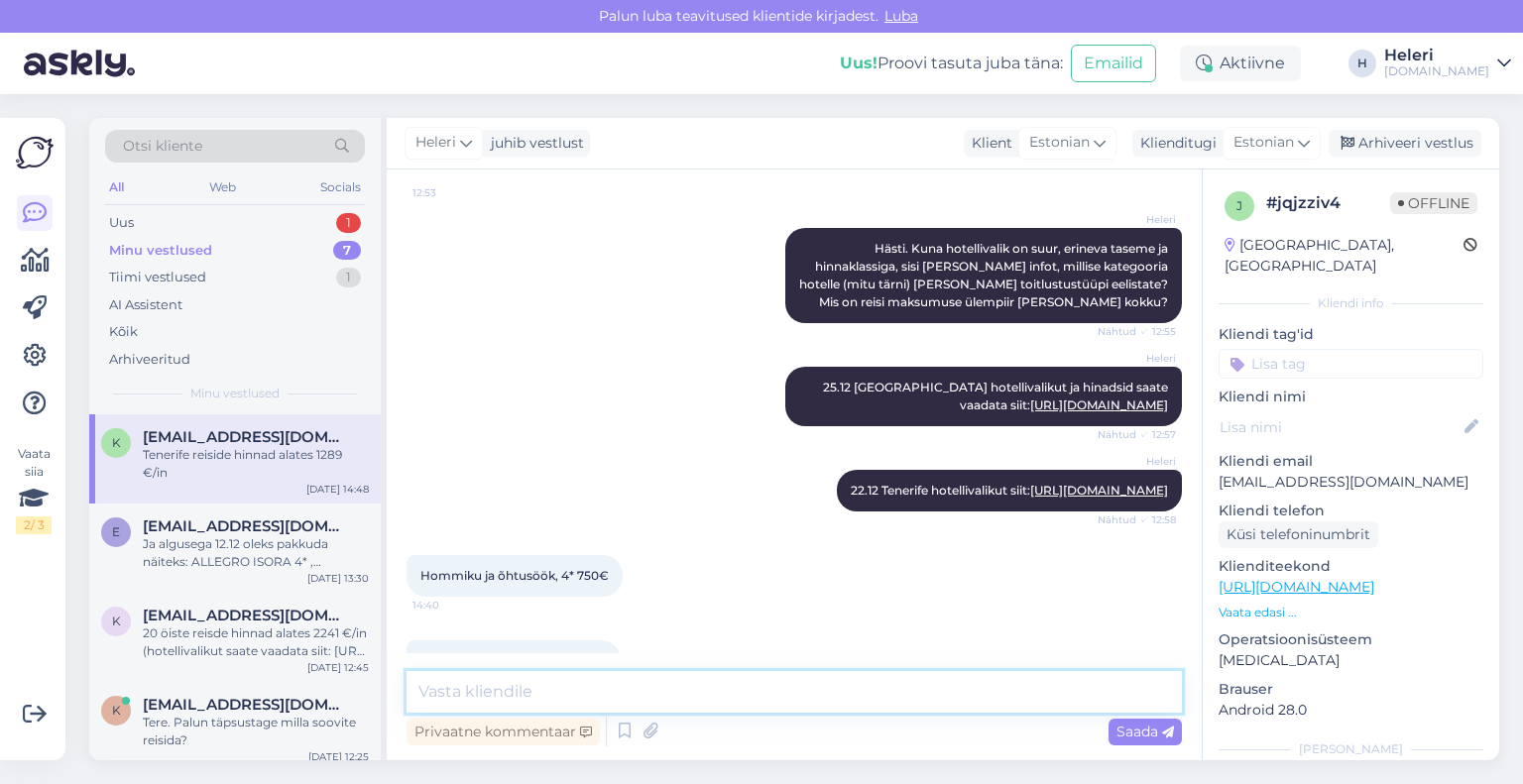 scroll, scrollTop: 1297, scrollLeft: 0, axis: vertical 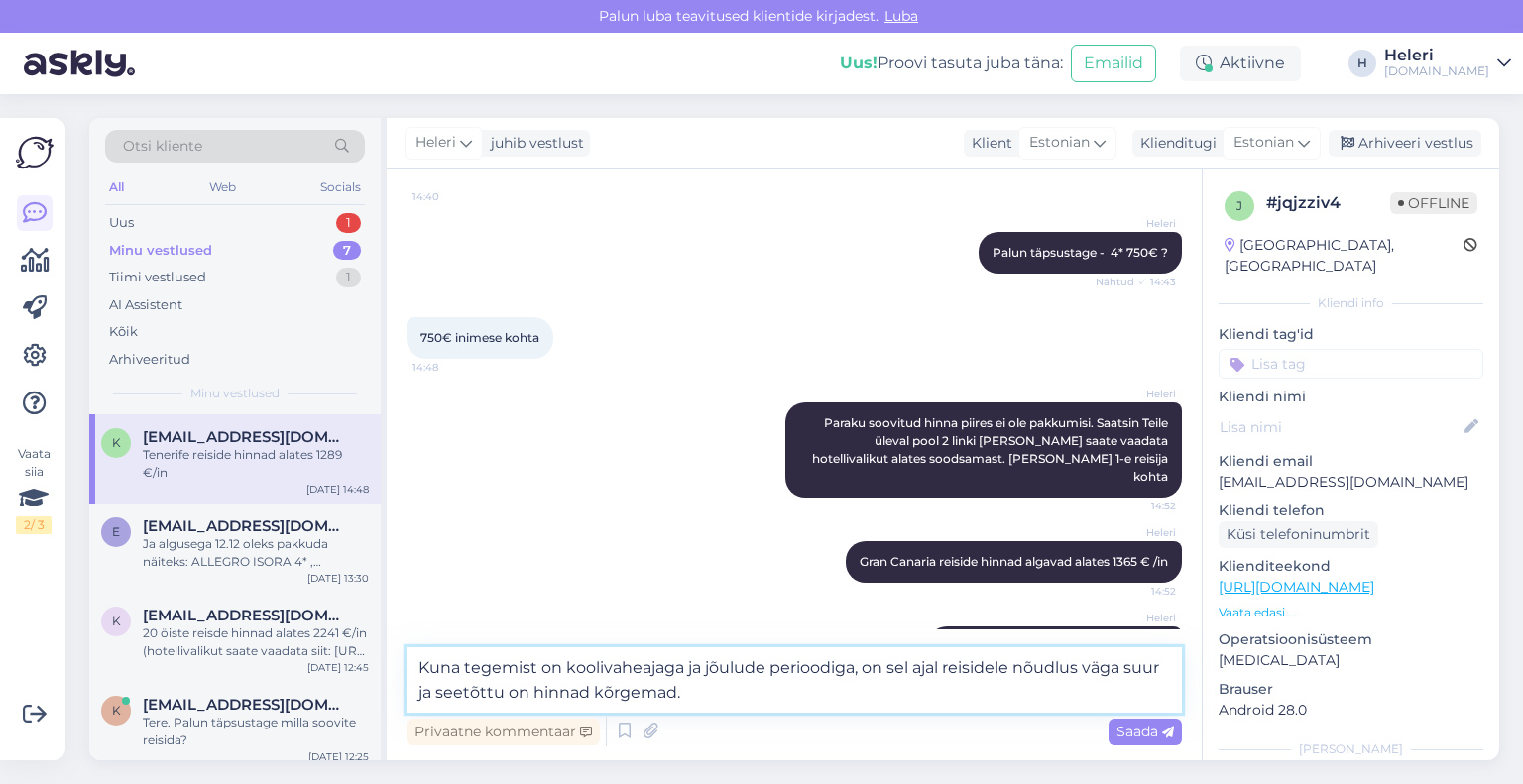drag, startPoint x: 945, startPoint y: 672, endPoint x: 857, endPoint y: 677, distance: 88.141931 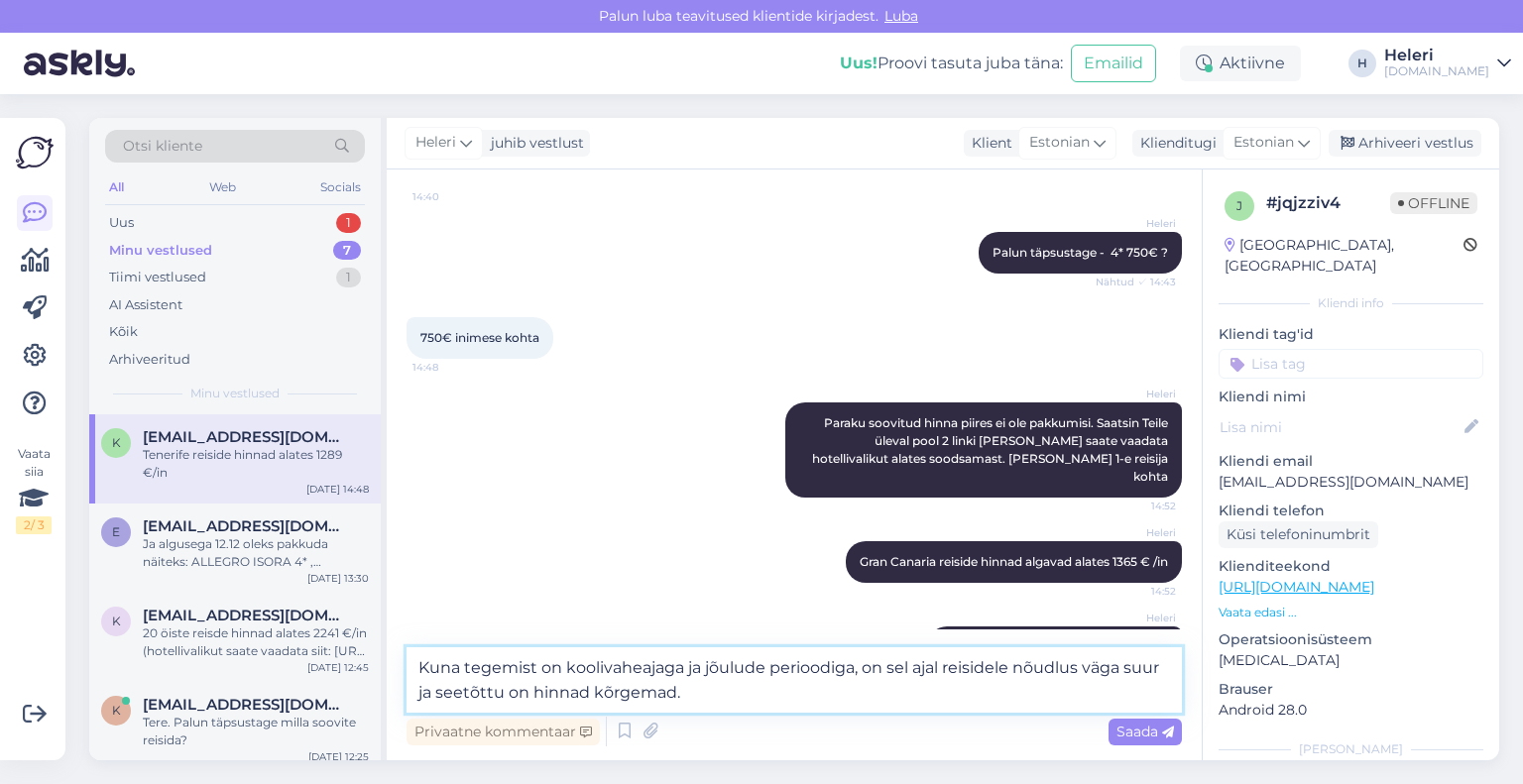 click on "Kuna tegemist on koolivaheajaga ja jõulude perioodiga, on sel ajal reisidele nõudlus väga suur ja seetõttu on hinnad kõrgemad." at bounding box center [794, 680] 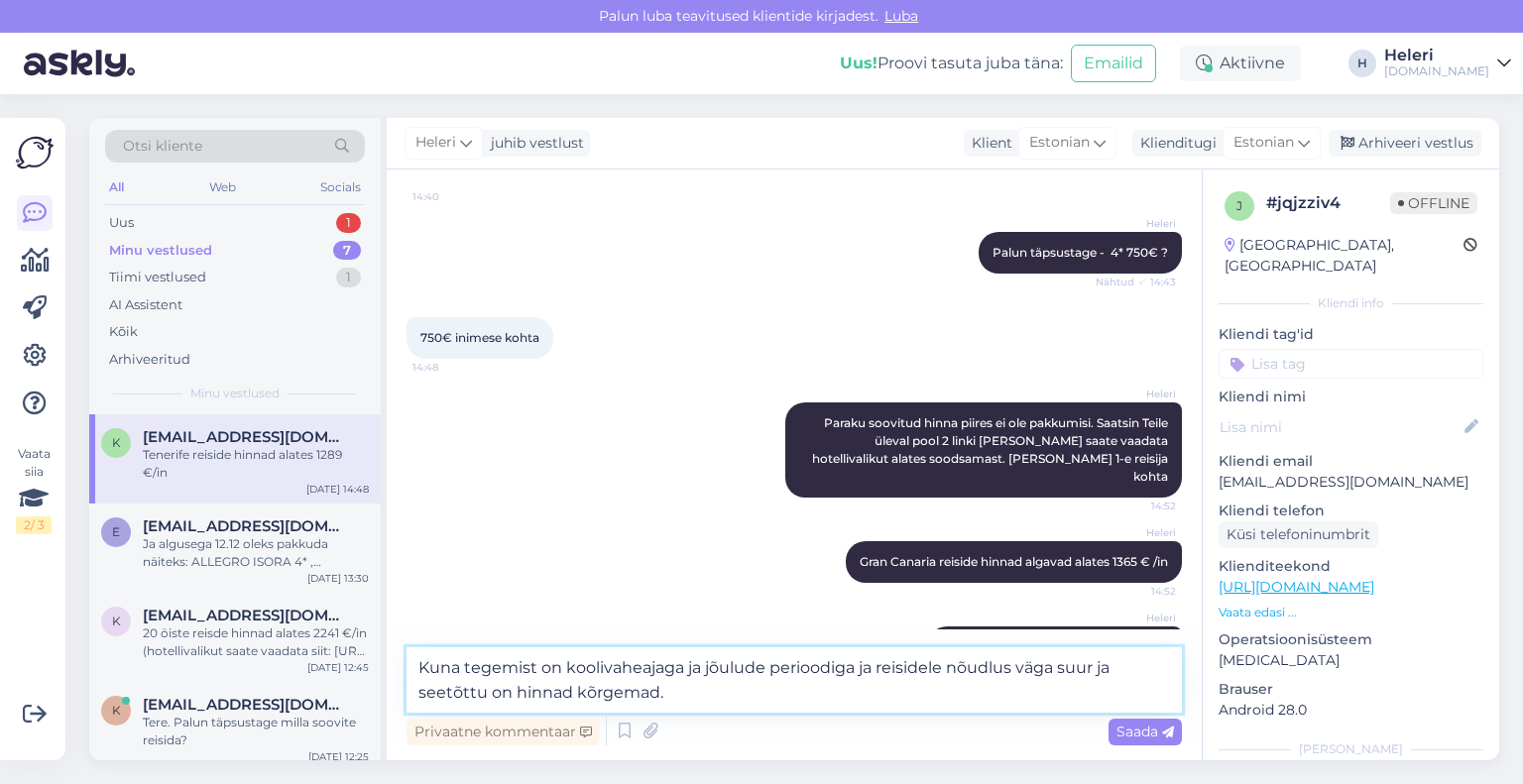 drag, startPoint x: 1095, startPoint y: 674, endPoint x: 1116, endPoint y: 674, distance: 21 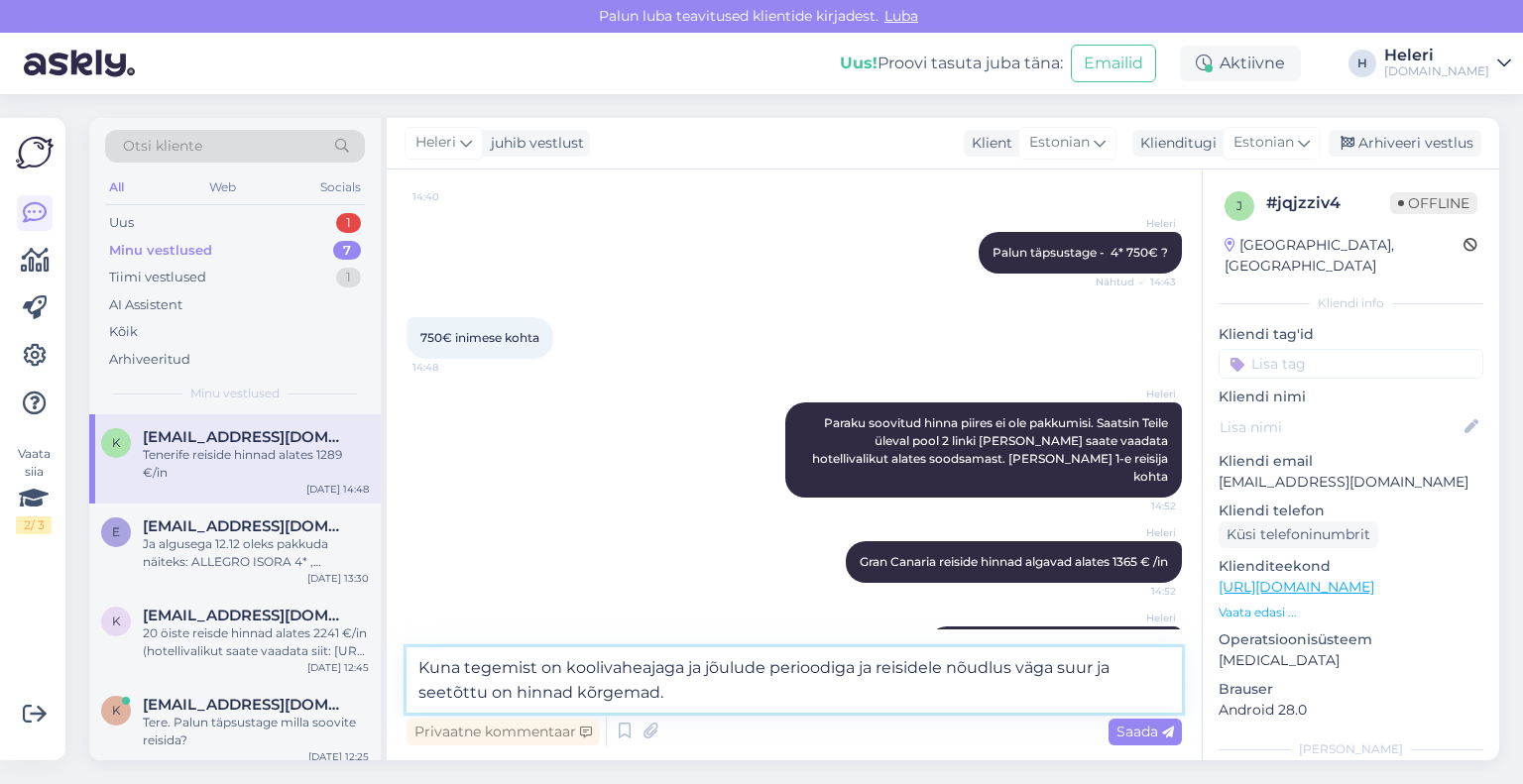 click on "Kuna tegemist on koolivaheajaga ja jõulude perioodiga ja reisidele nõudlus väga suur ja seetõttu on hinnad kõrgemad." at bounding box center [794, 680] 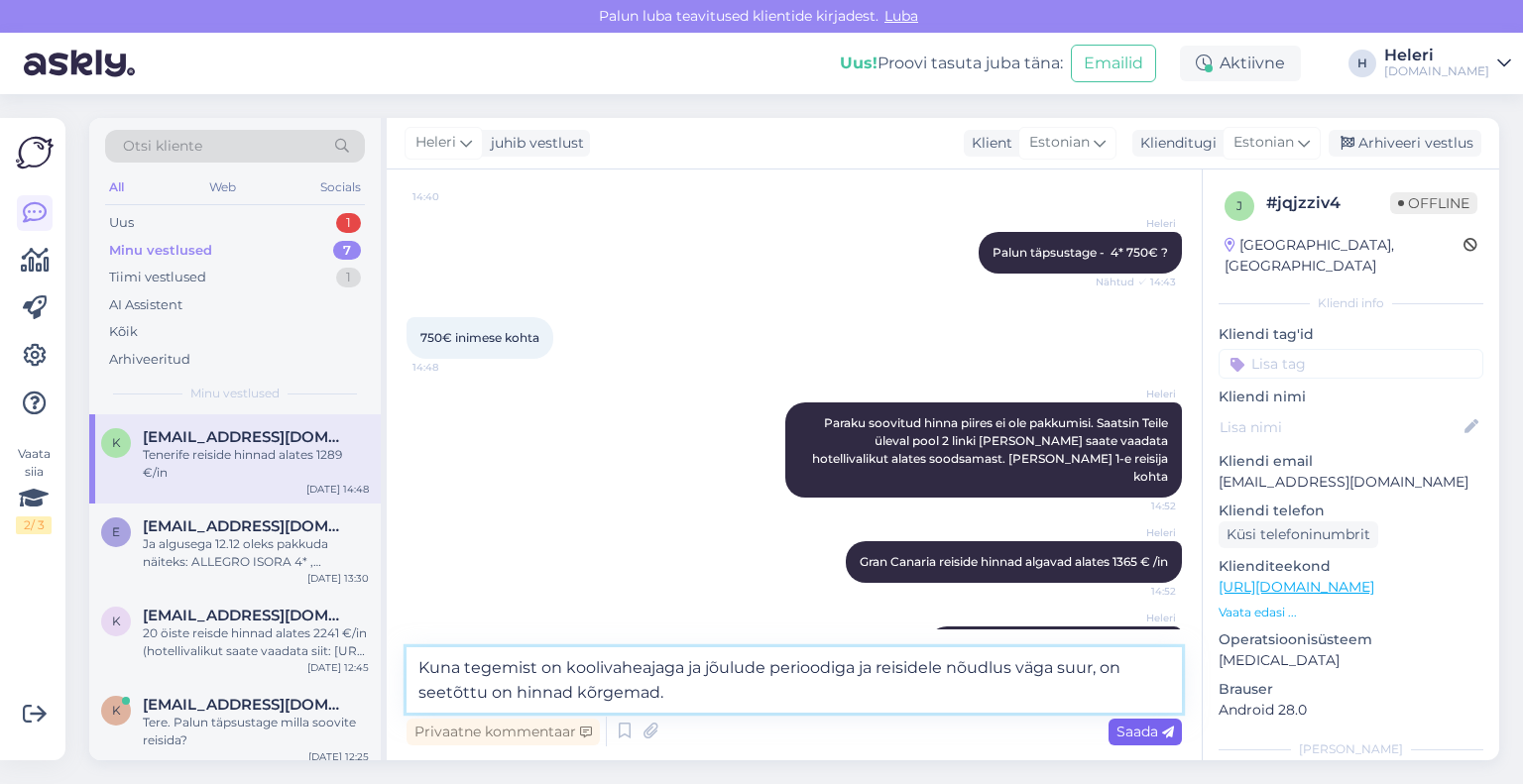 type on "Kuna tegemist on koolivaheajaga ja jõulude perioodiga ja reisidele nõudlus väga suur, on seetõttu on hinnad kõrgemad." 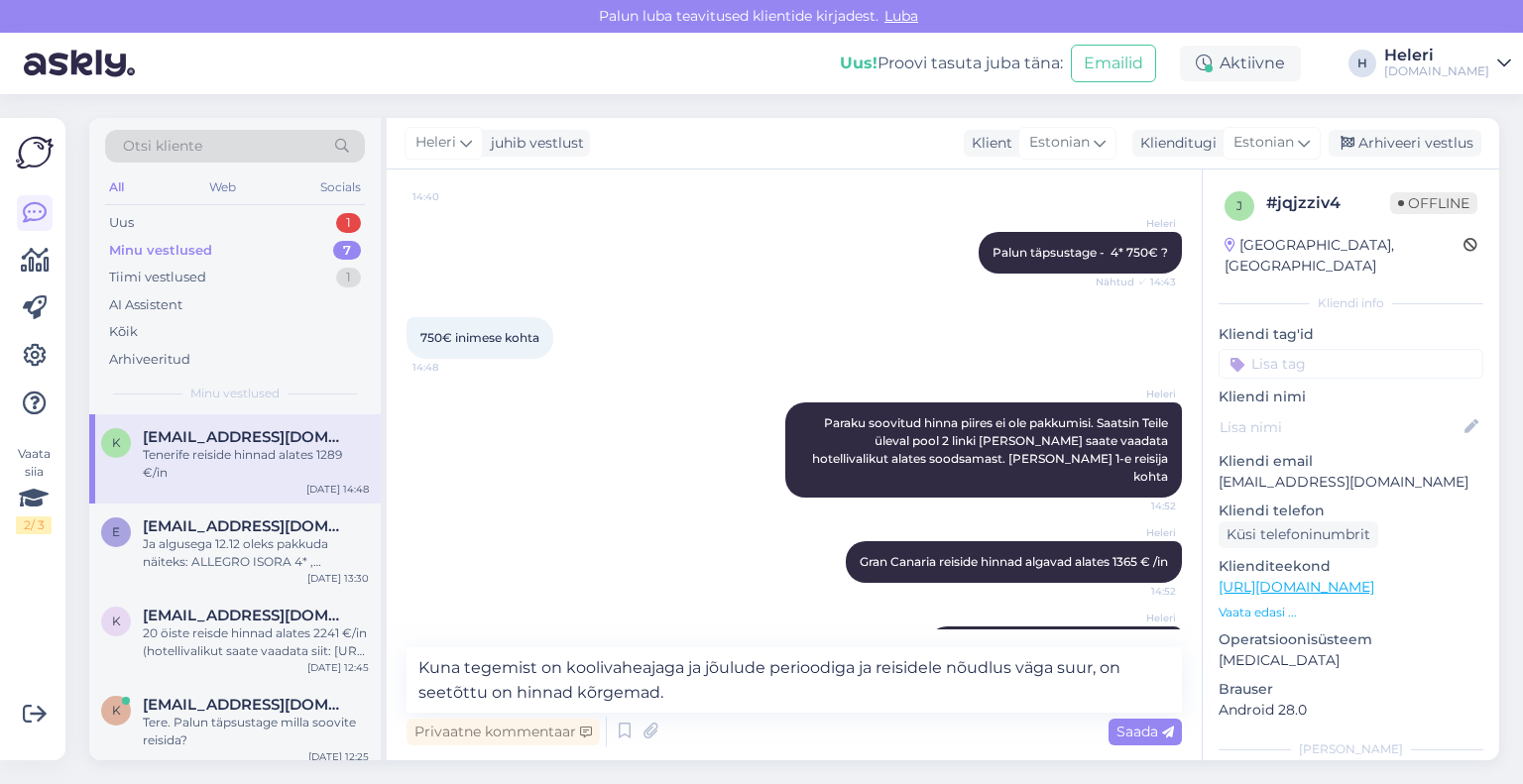 click on "Saada" at bounding box center [1145, 731] 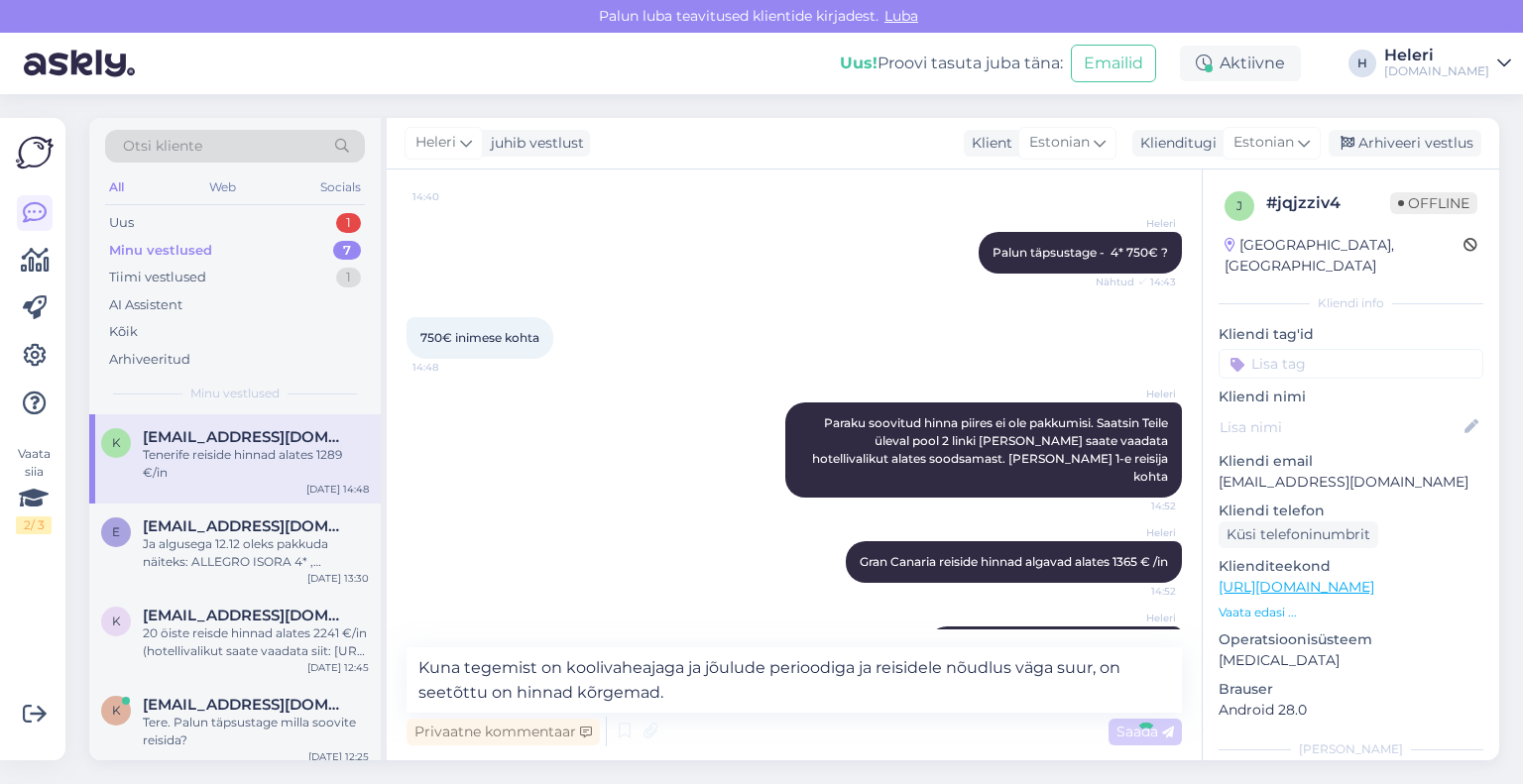 type 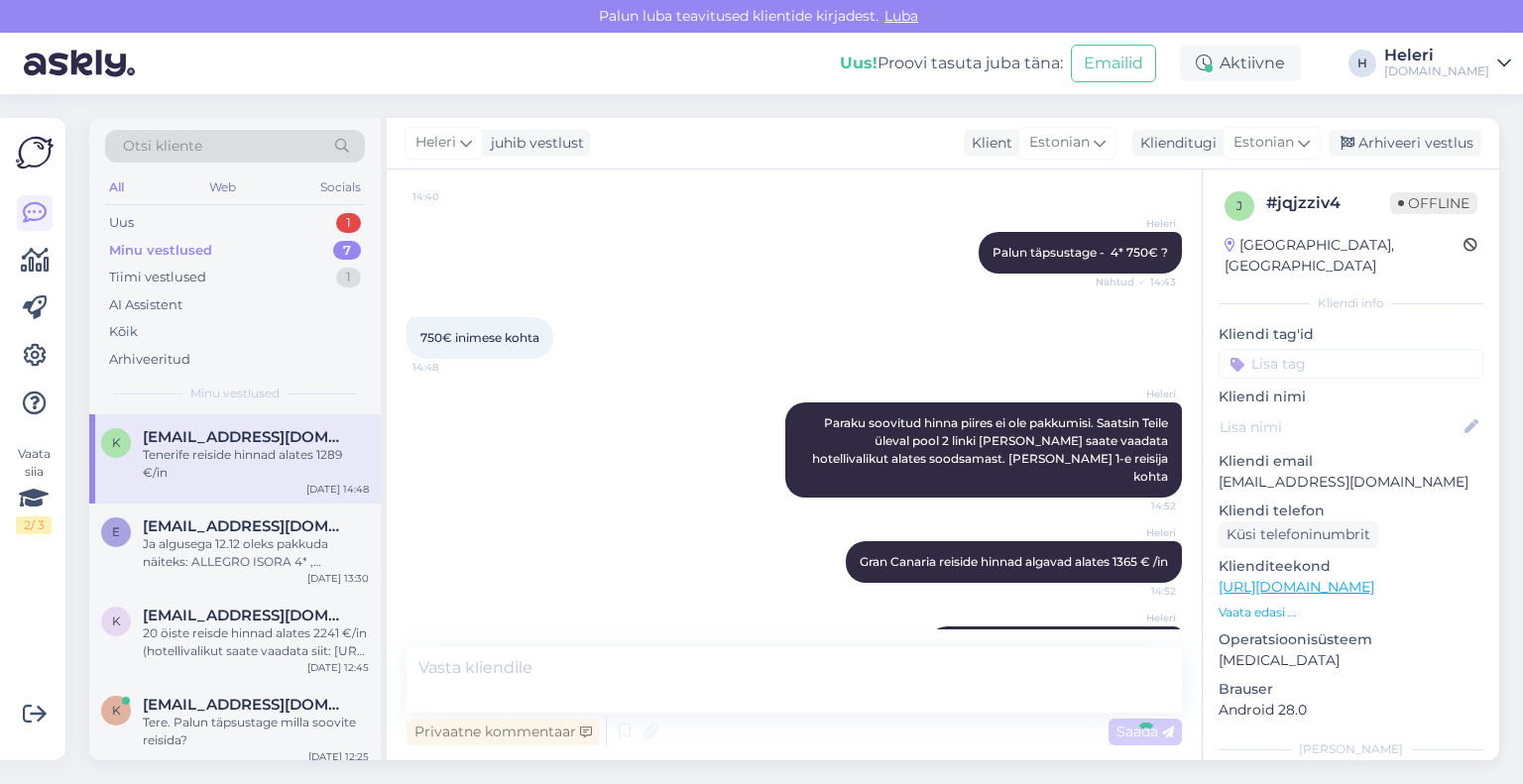 scroll, scrollTop: 1419, scrollLeft: 0, axis: vertical 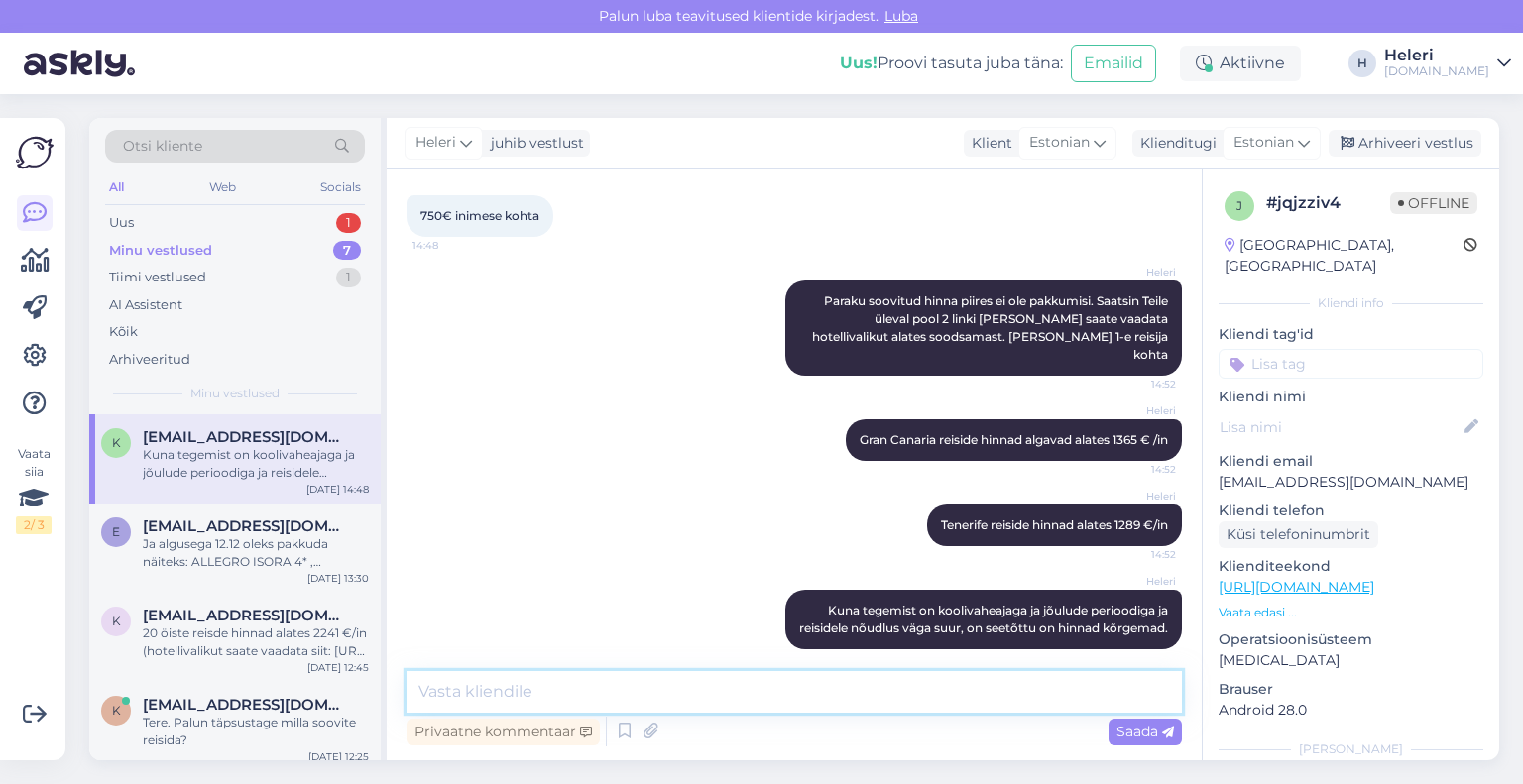 click at bounding box center (794, 692) 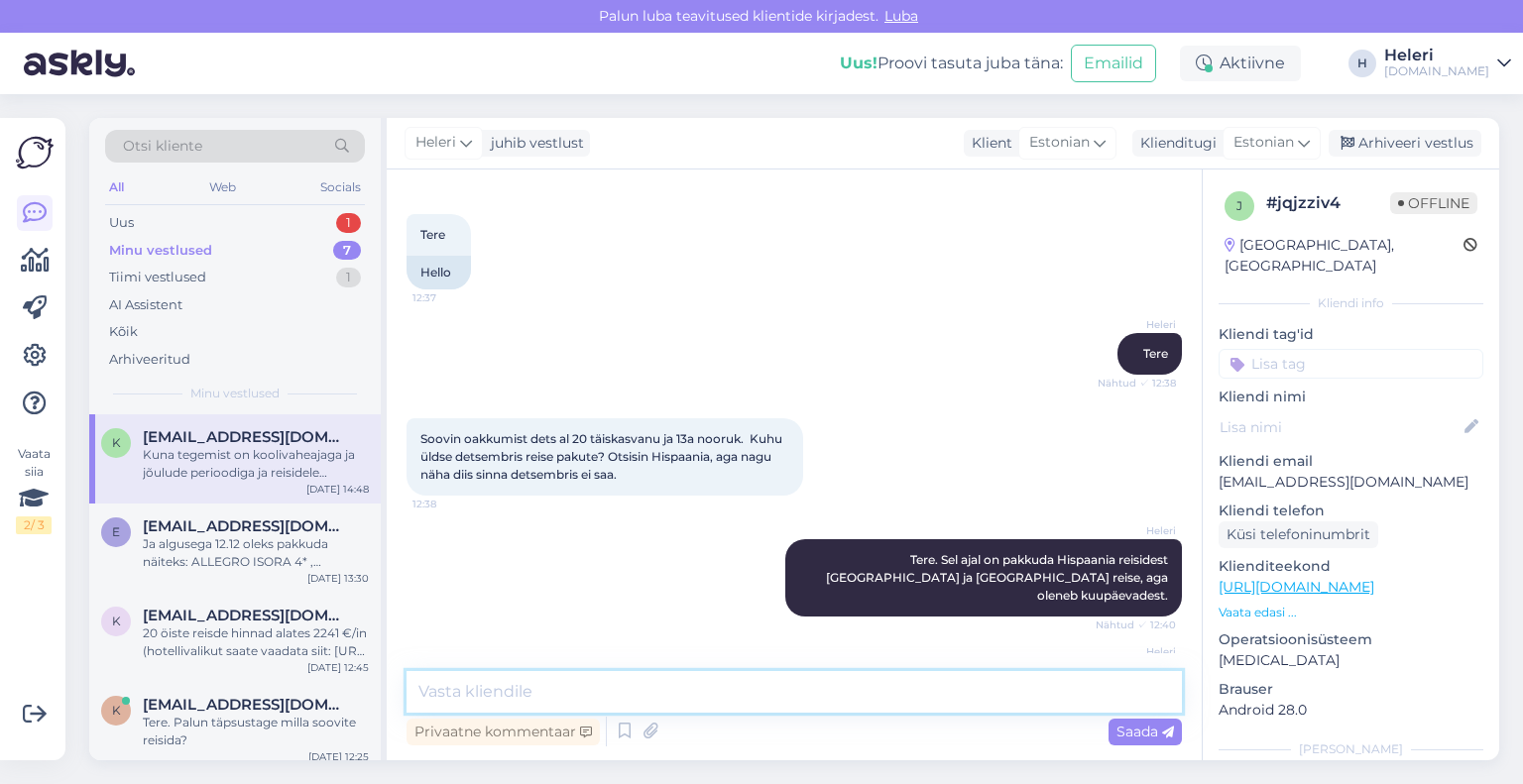scroll, scrollTop: 0, scrollLeft: 0, axis: both 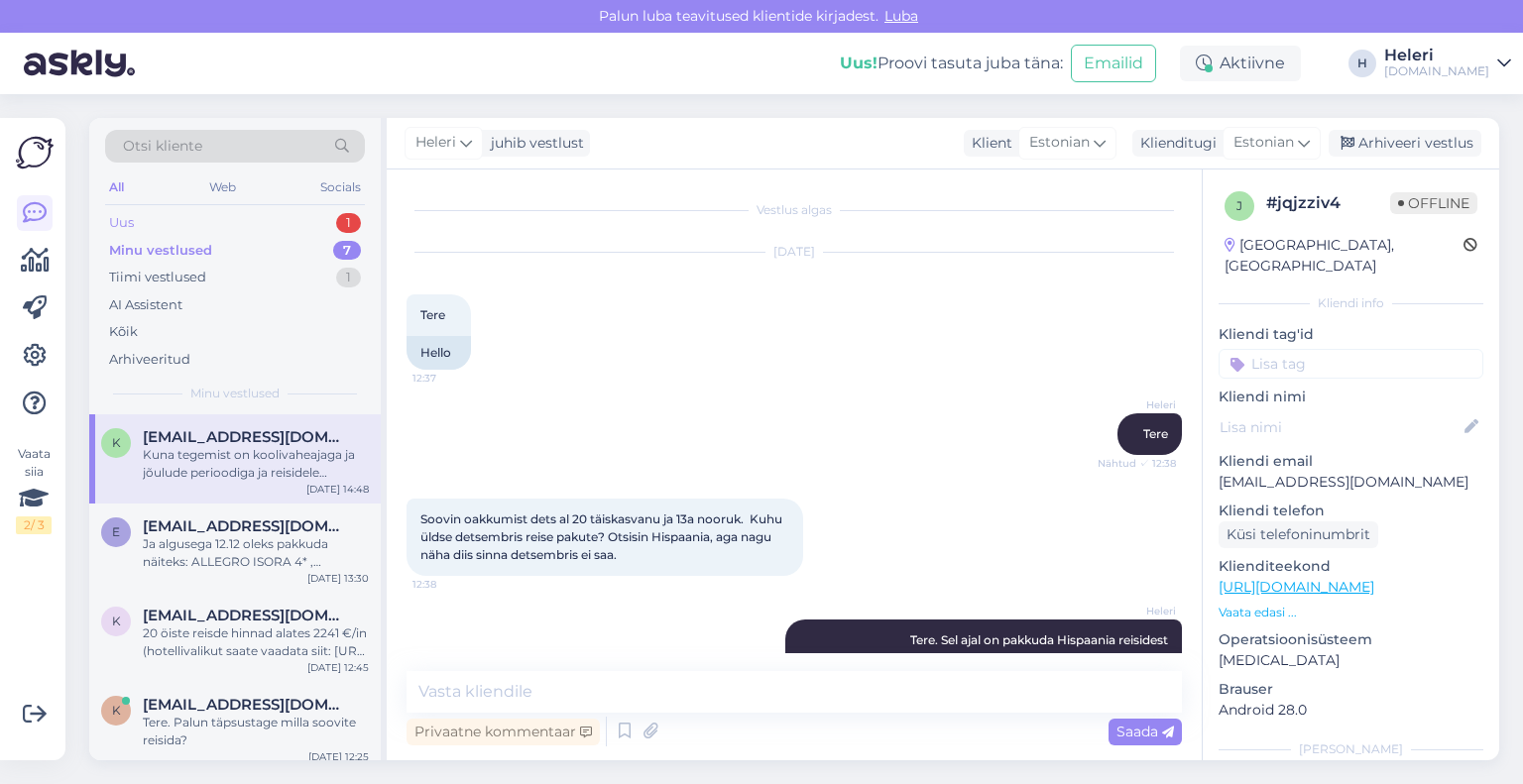 click on "Uus 1" at bounding box center [235, 223] 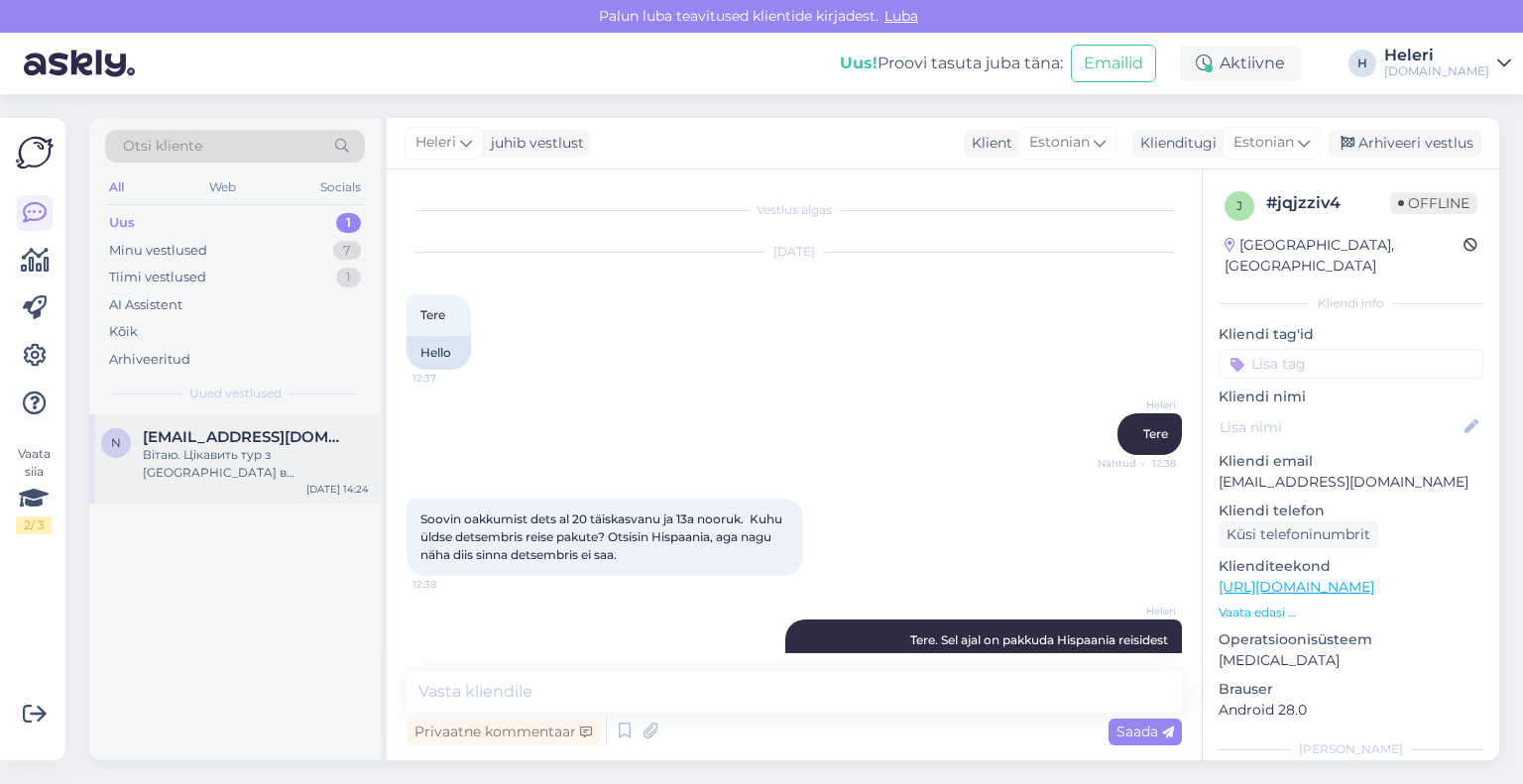 click on "Вітаю. Цікавить тур з [GEOGRAPHIC_DATA] в [GEOGRAPHIC_DATA] ([GEOGRAPHIC_DATA]), двоє дорослих і дитина 1 рік. На 10 днів, все включено, перша лінія, піщаний пляж, готель з басейном, дати мають включати в себе 12.09" at bounding box center [256, 464] 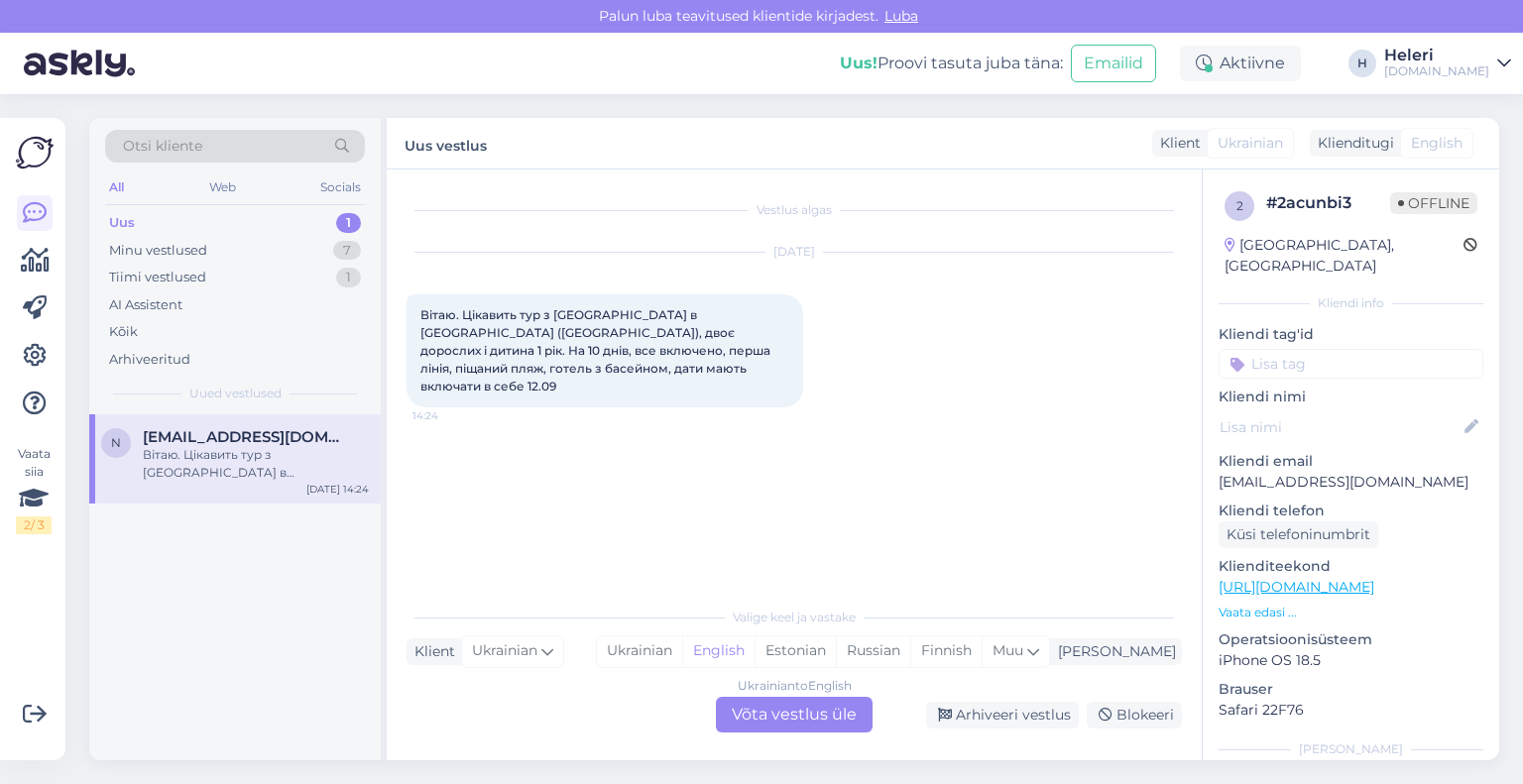 drag, startPoint x: 785, startPoint y: 705, endPoint x: 869, endPoint y: 621, distance: 118.79394 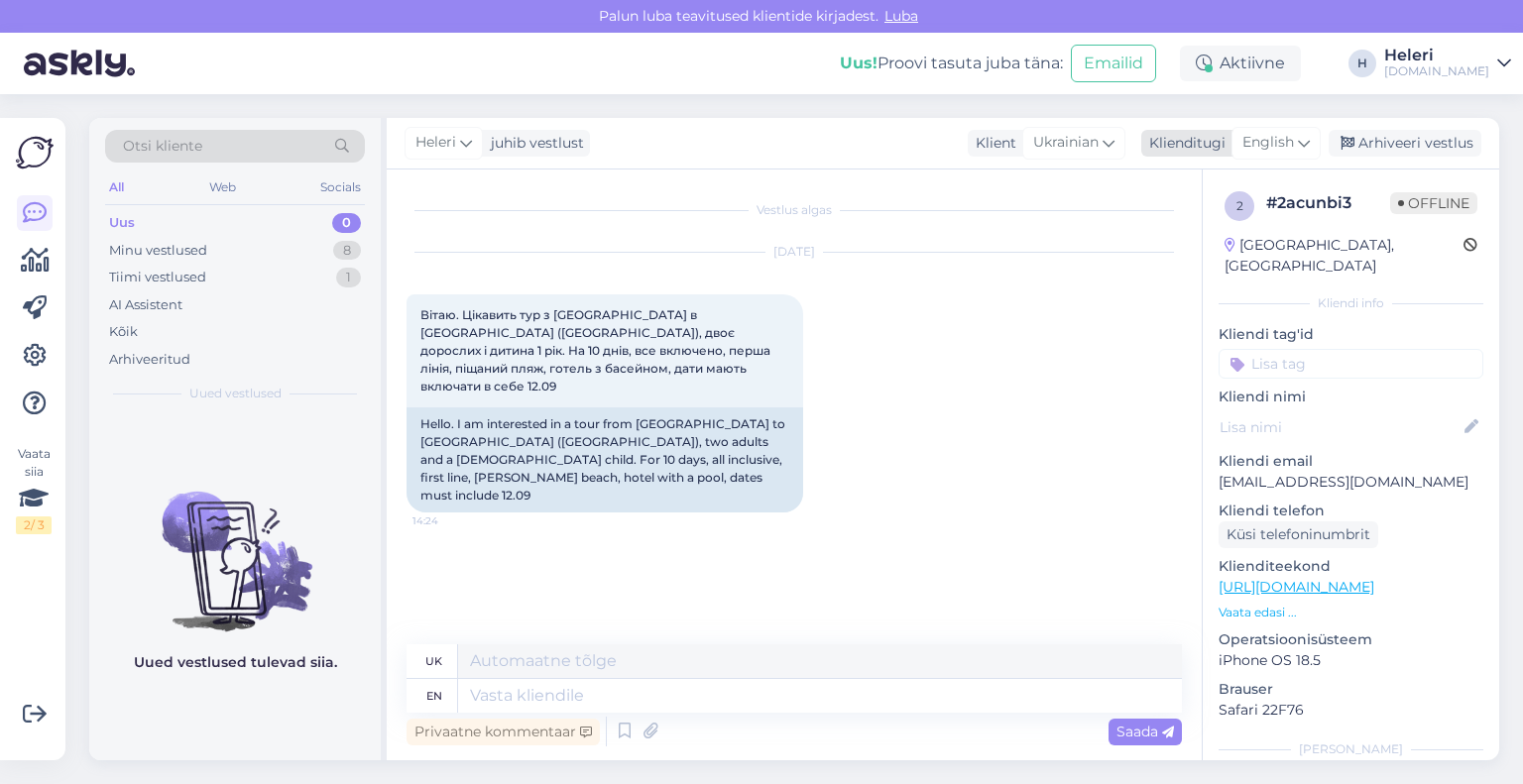 click on "English" at bounding box center (1268, 143) 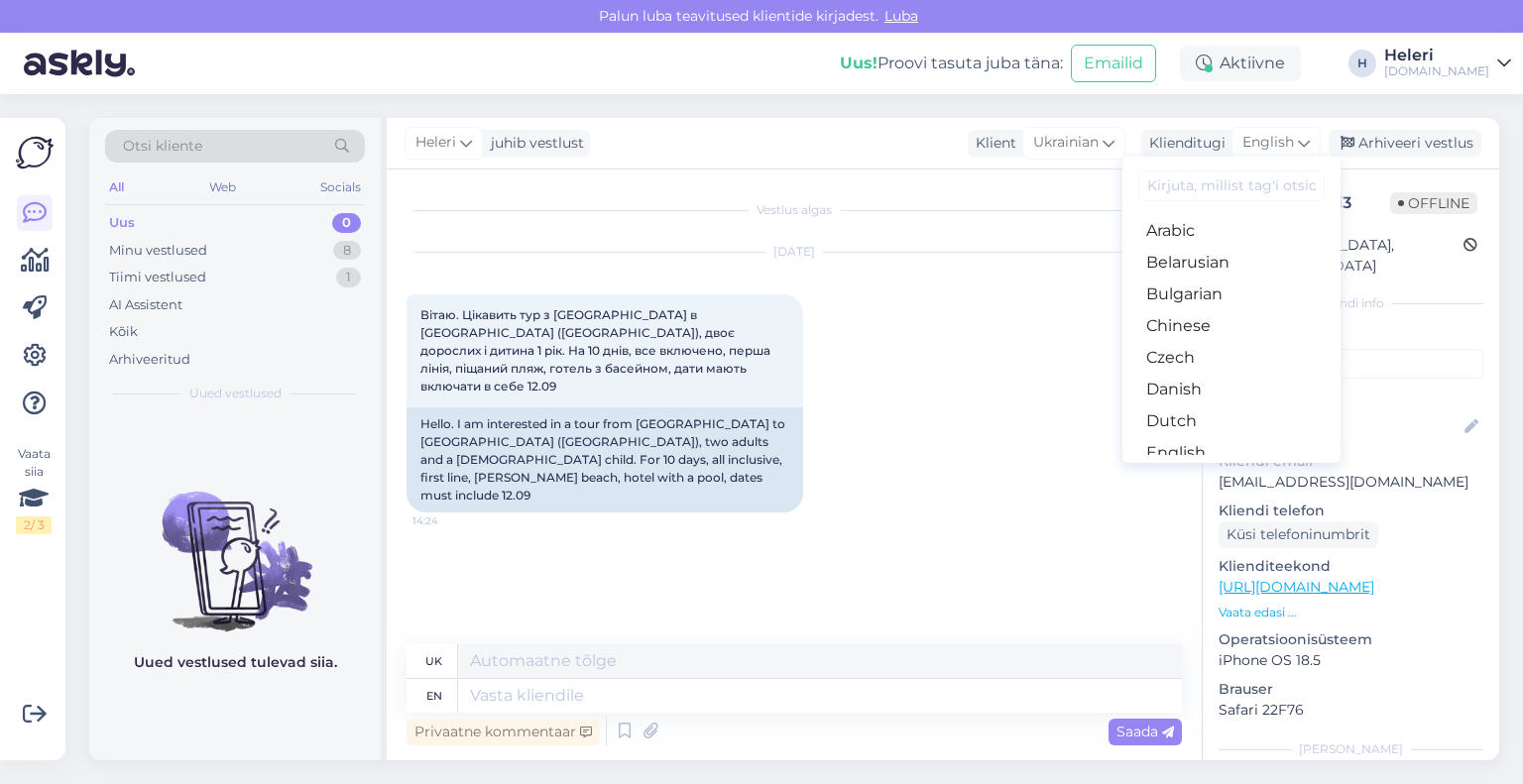 click on "Estonian" at bounding box center (1231, 485) 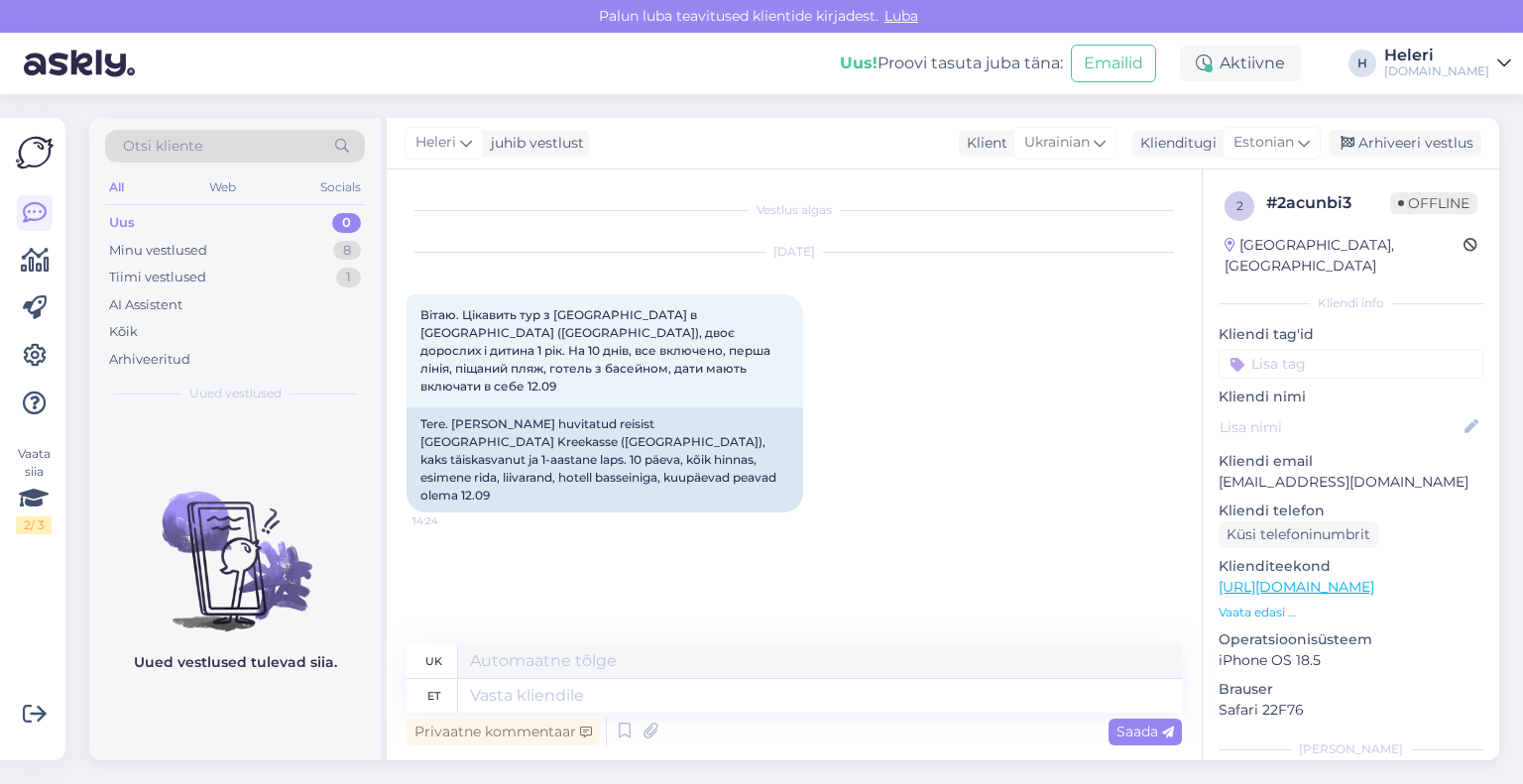 click on "[URL][DOMAIN_NAME]" at bounding box center [1296, 587] 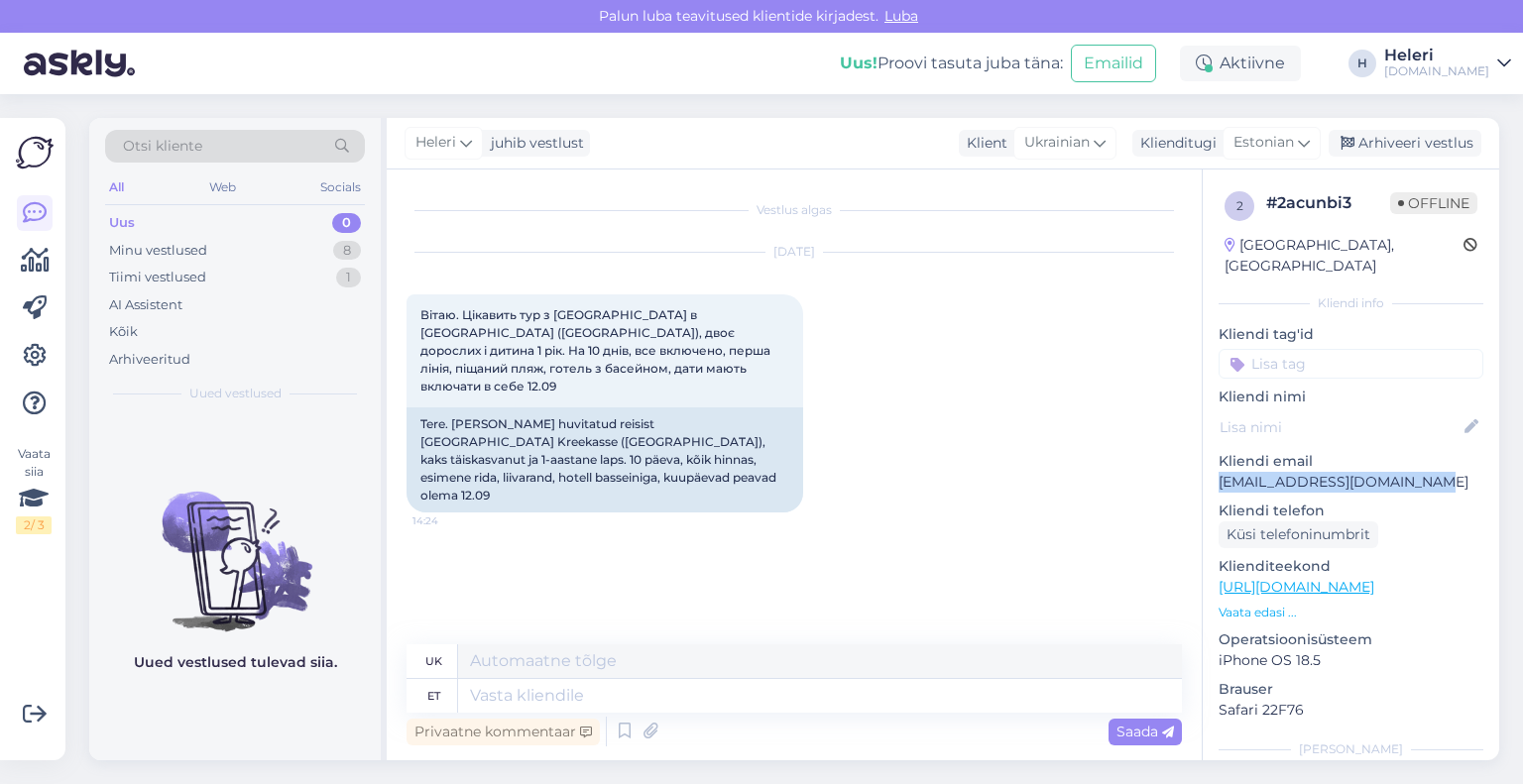 drag, startPoint x: 1218, startPoint y: 455, endPoint x: 1488, endPoint y: 457, distance: 270.00741 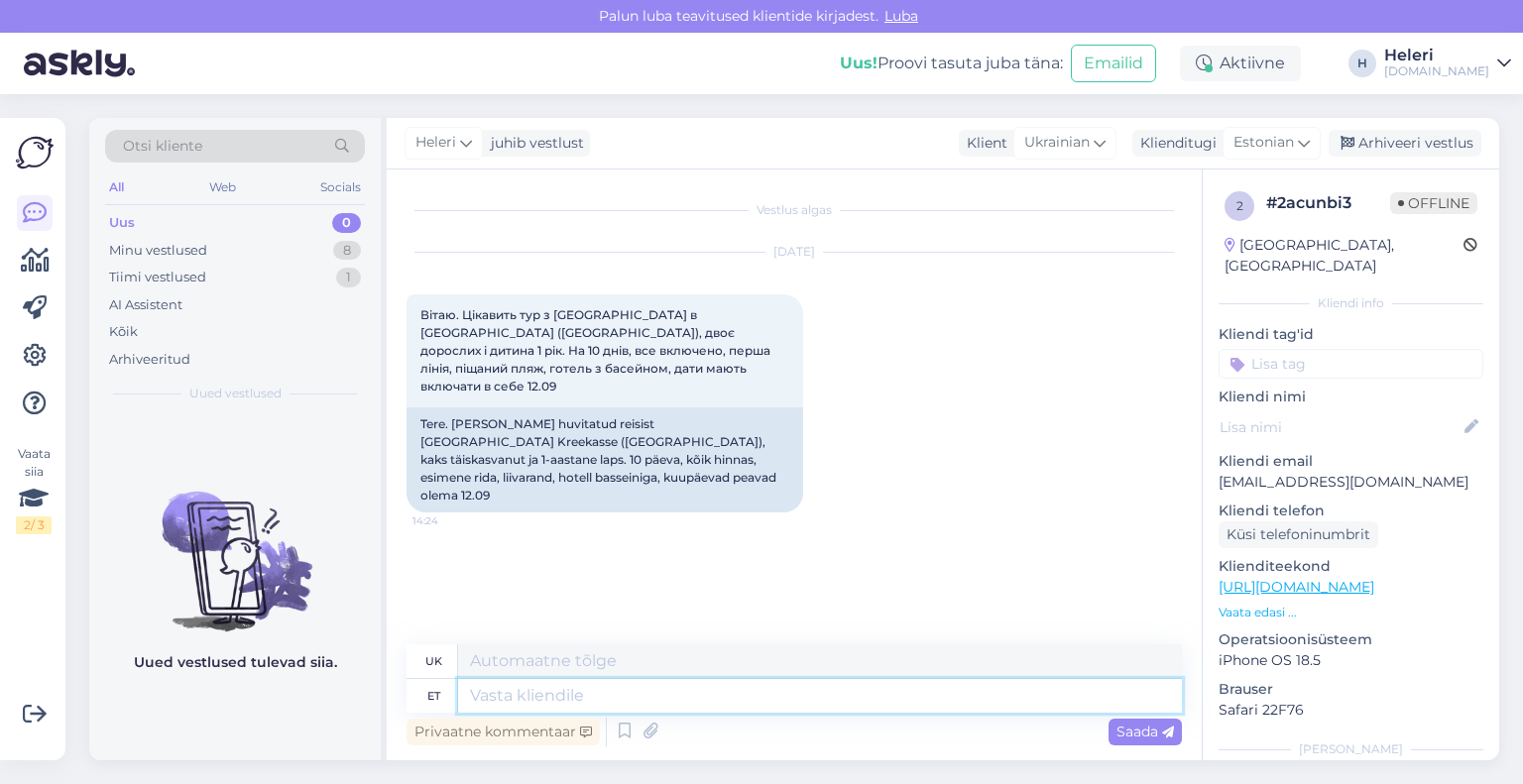 click at bounding box center (820, 696) 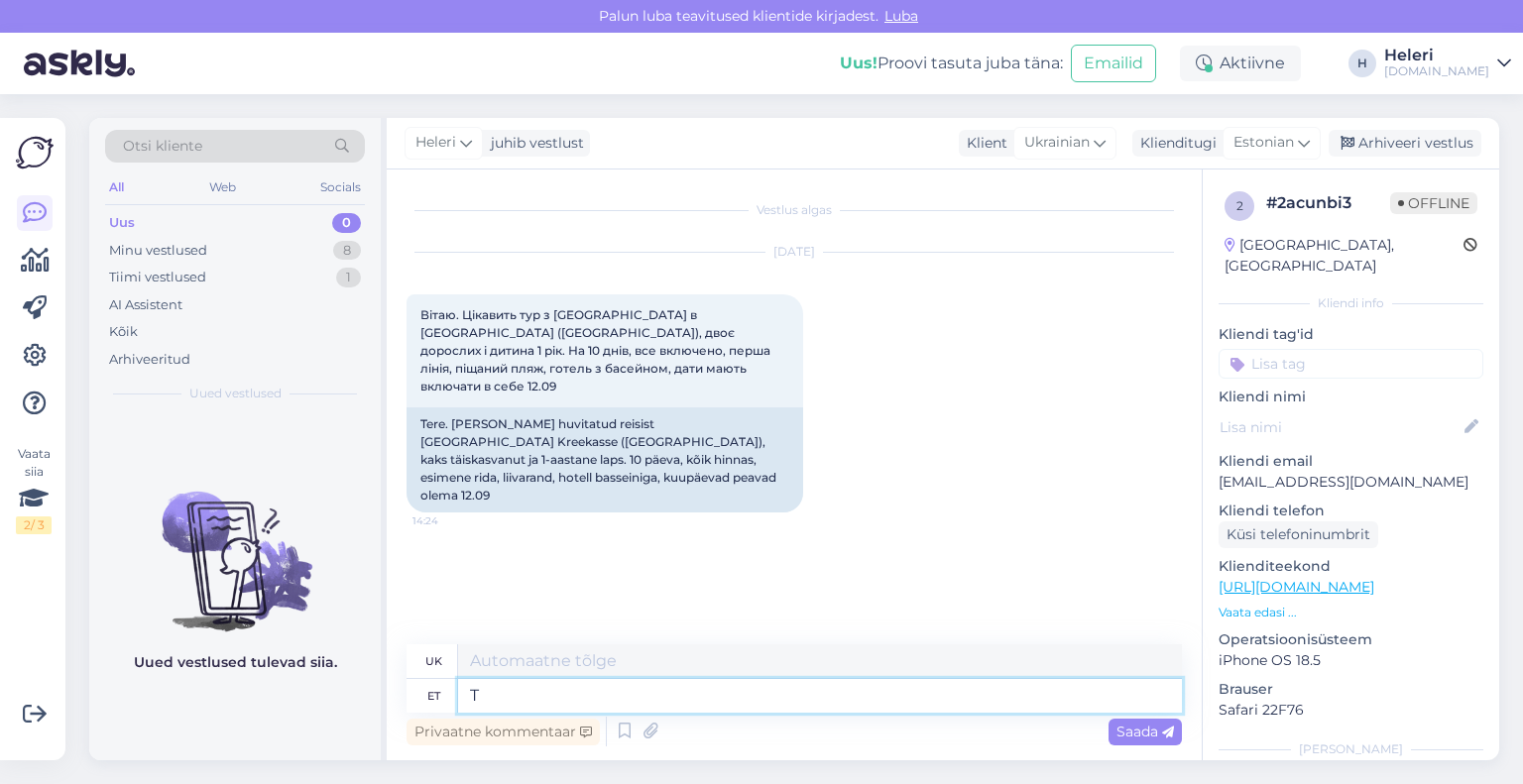 type on "TE" 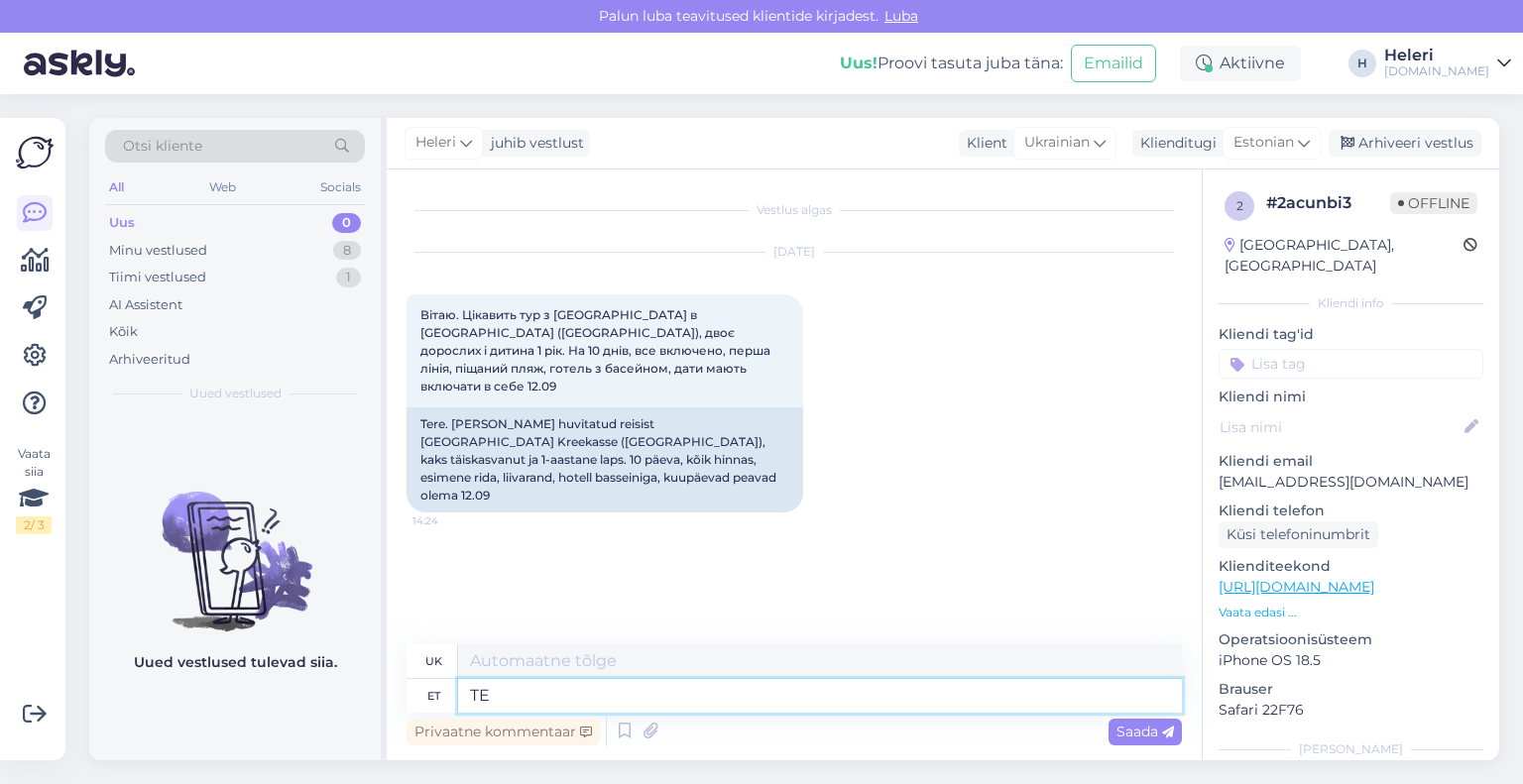 type on "Т" 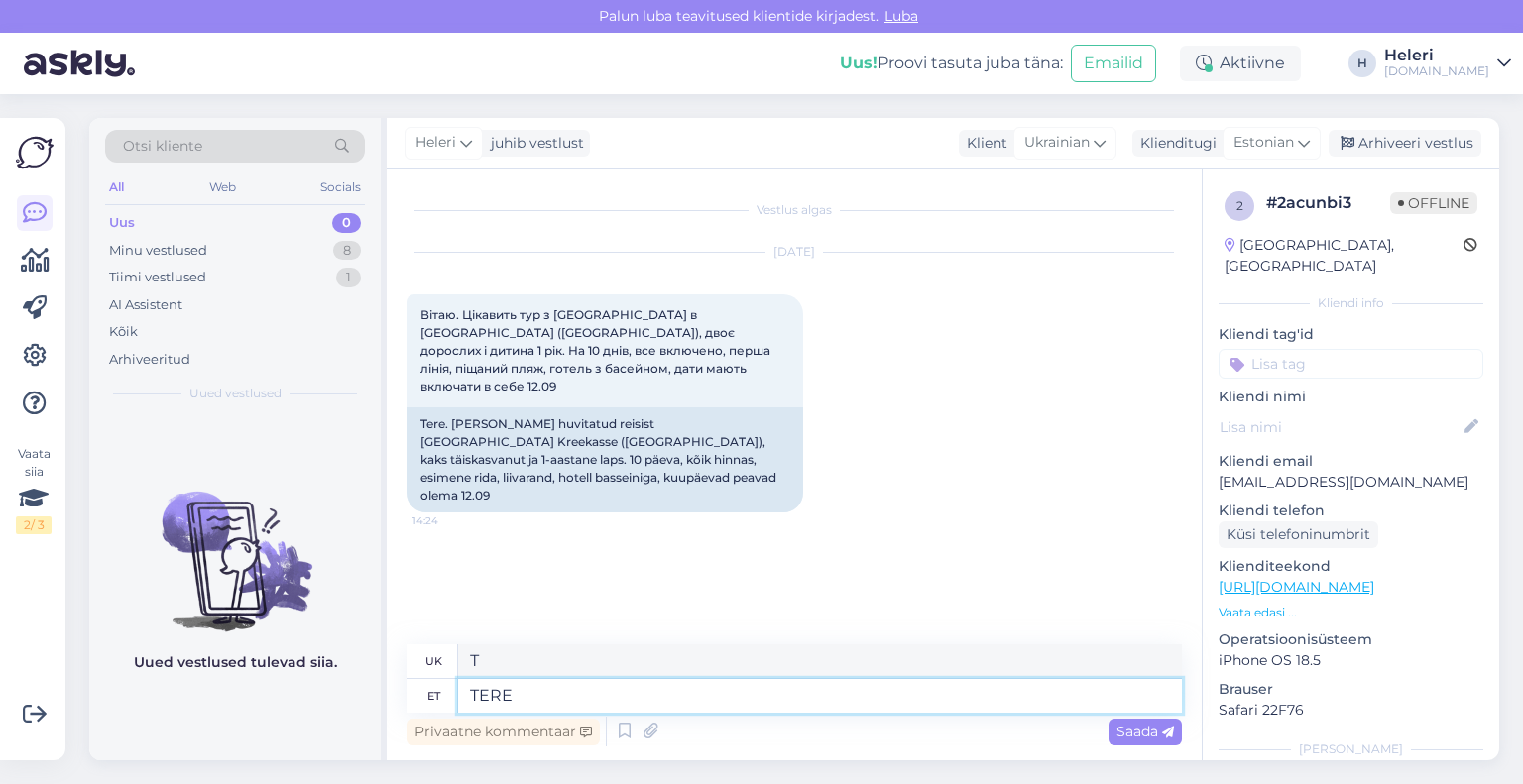 type on "TER" 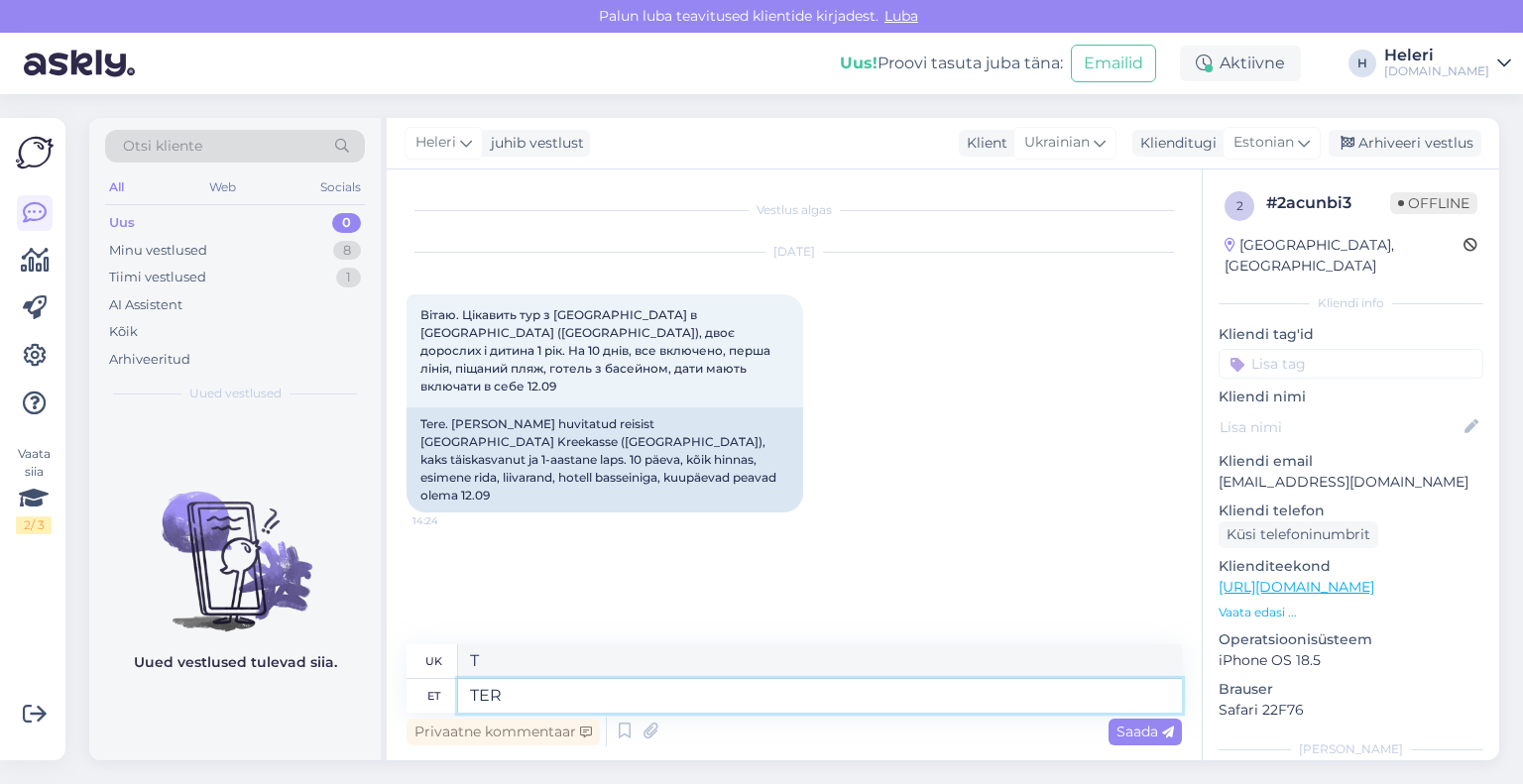 type on "ПРИВІТ" 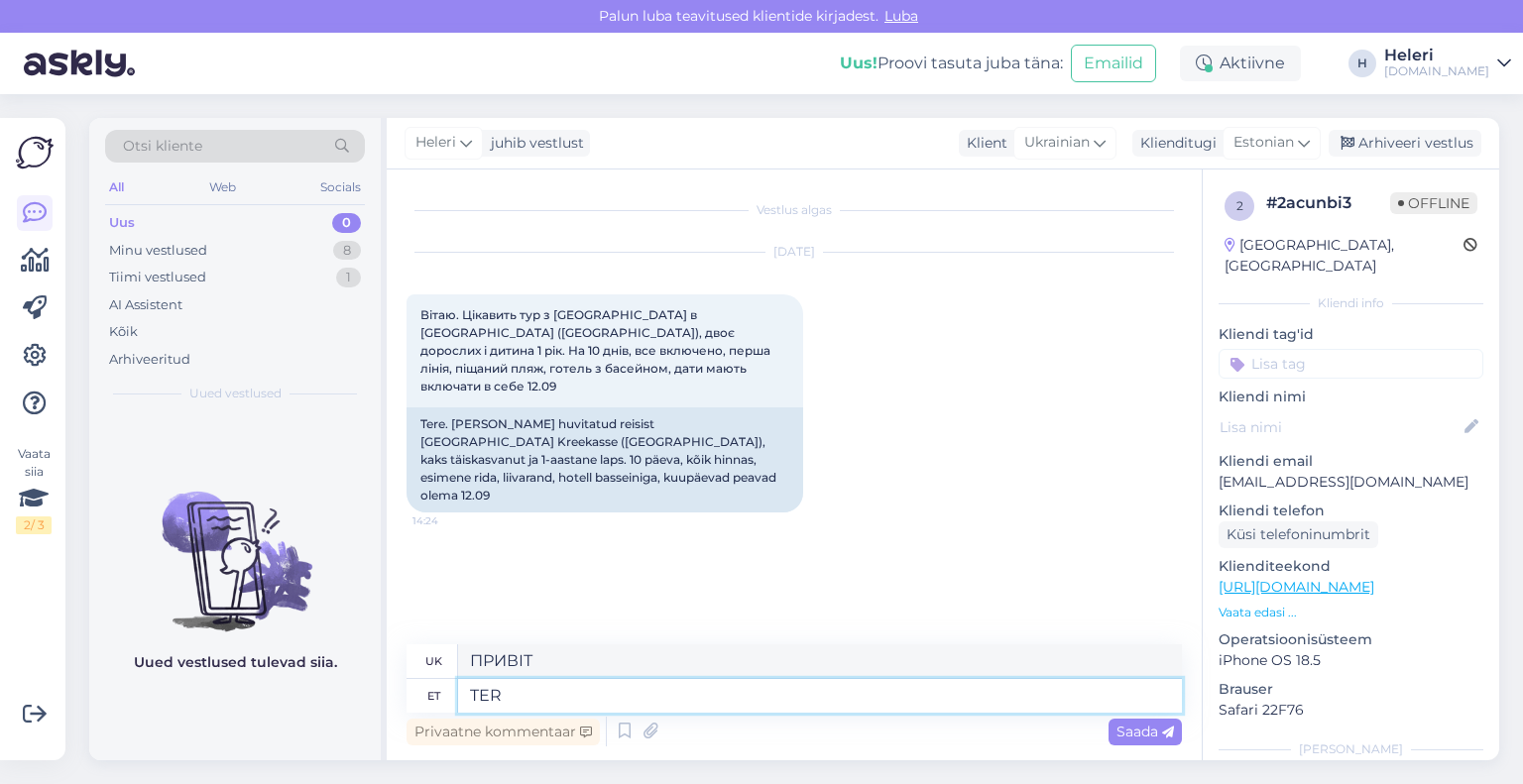 type on "TE" 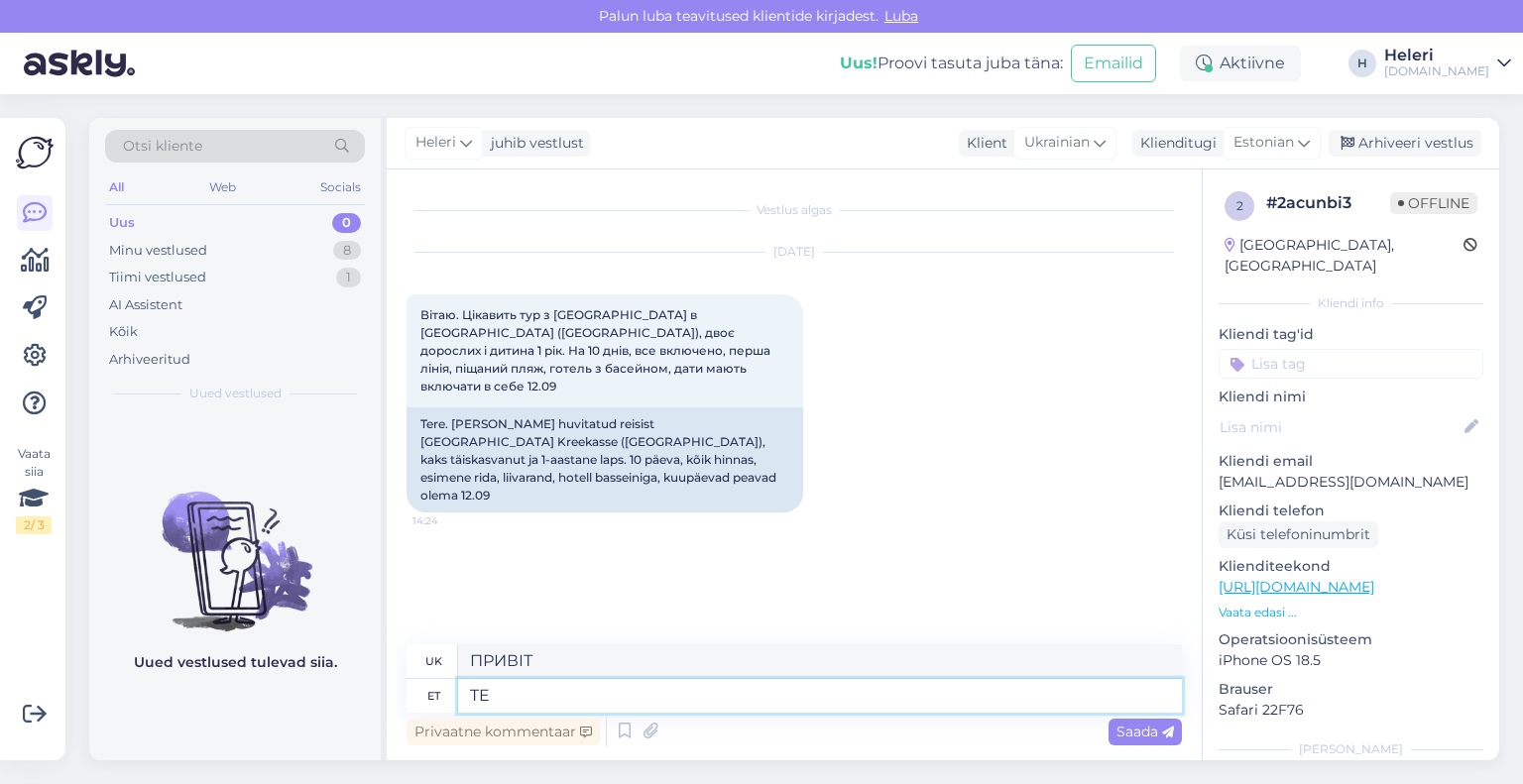 type on "ТИ" 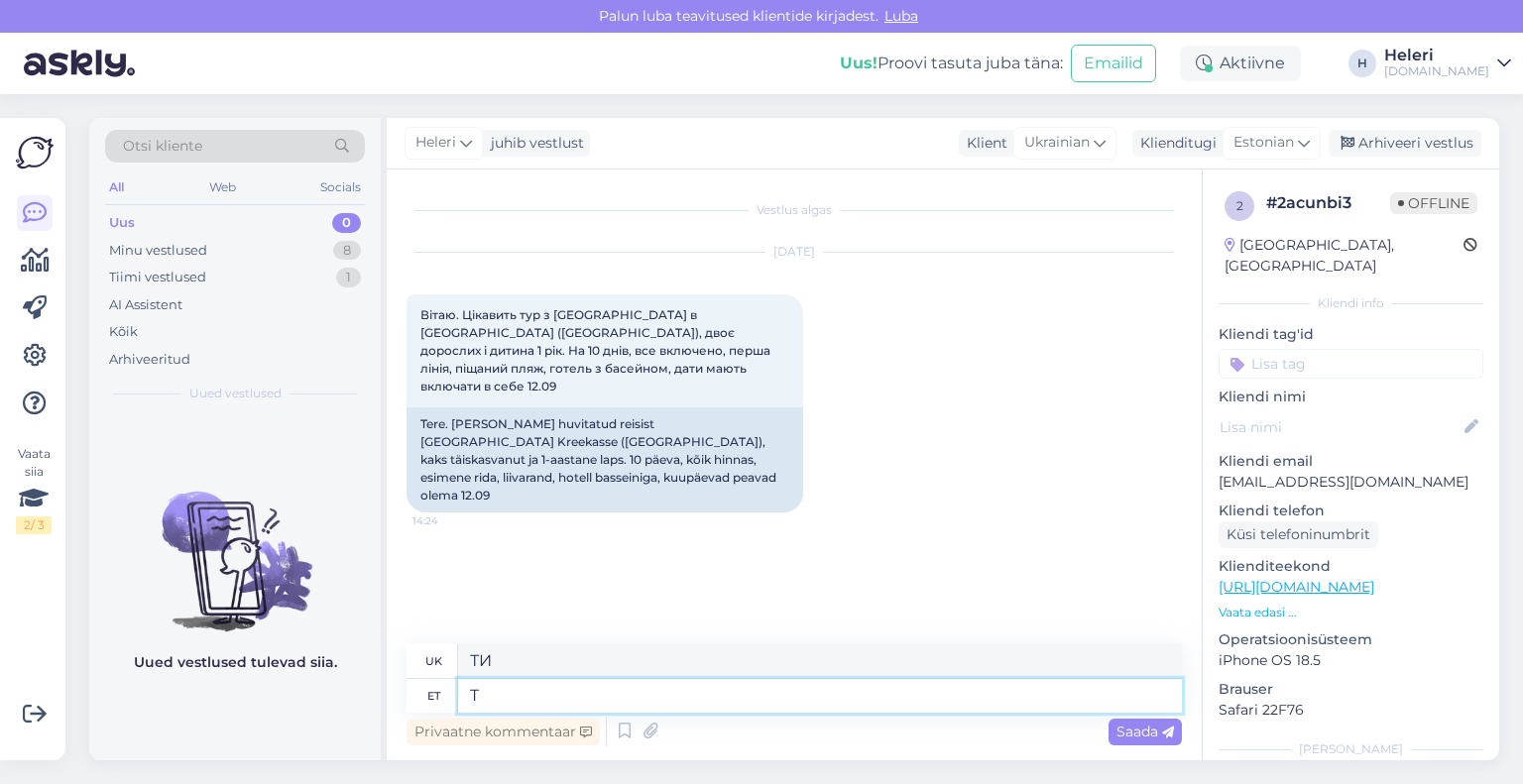 type on "Te" 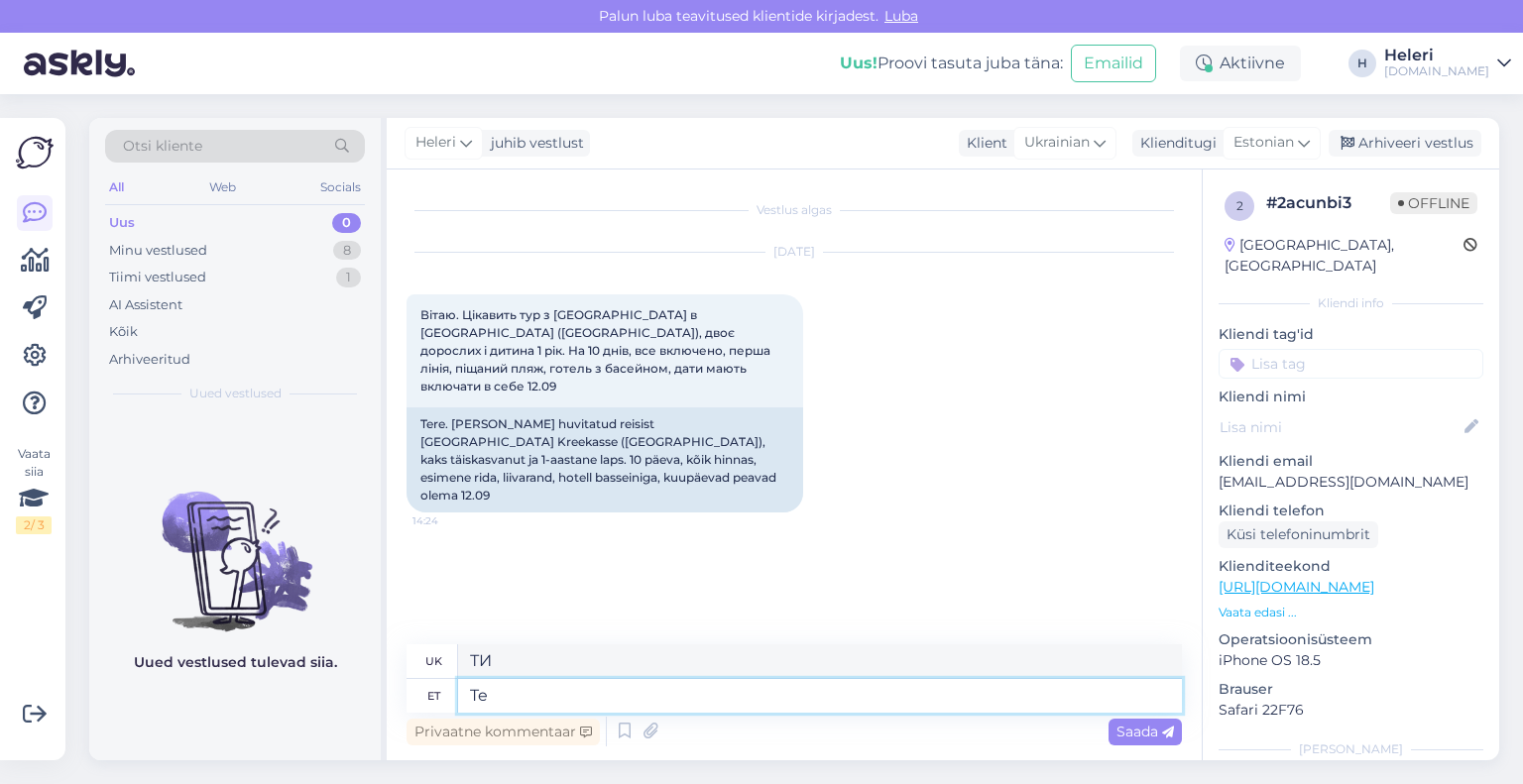 type on "Т" 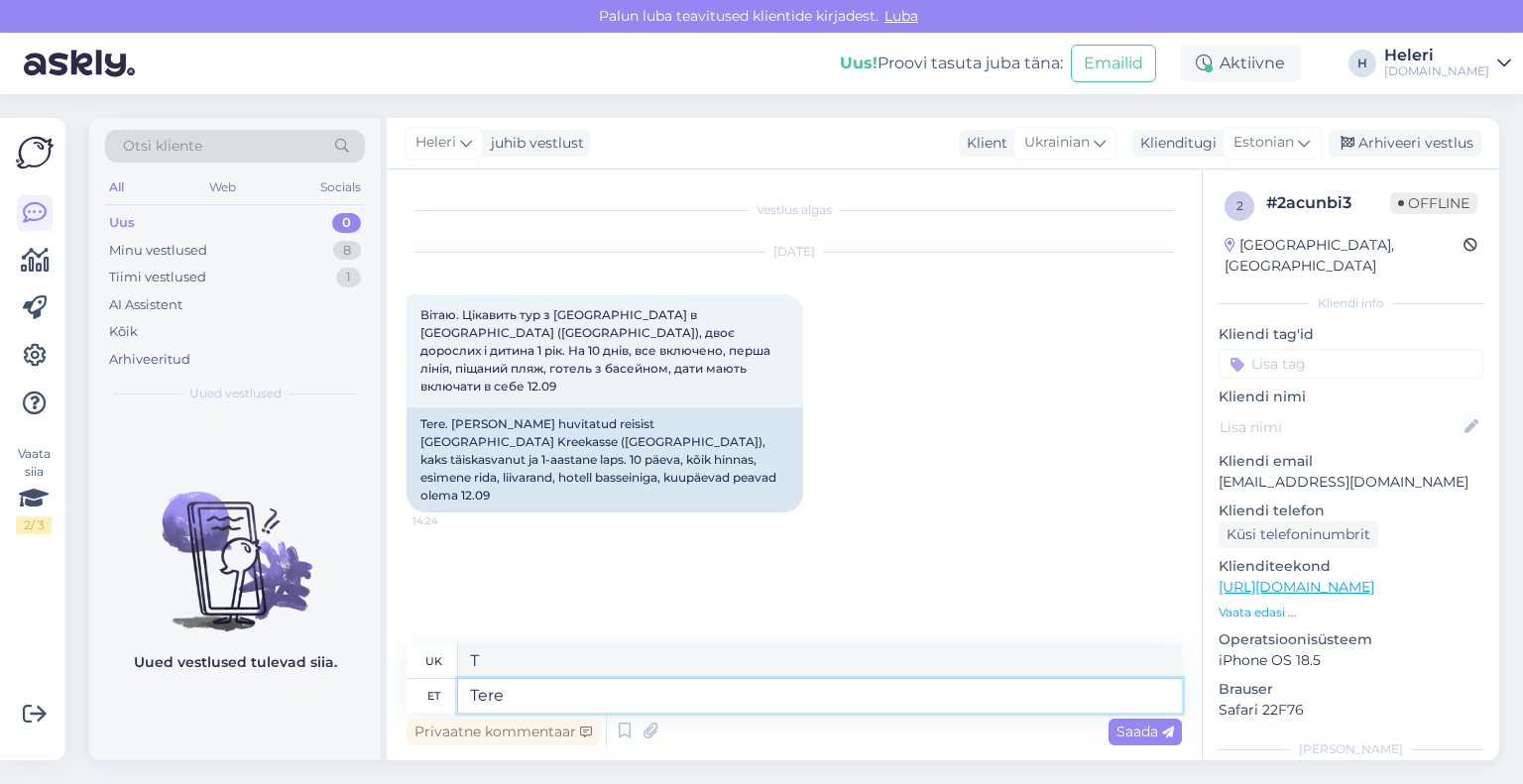 type on "Tere." 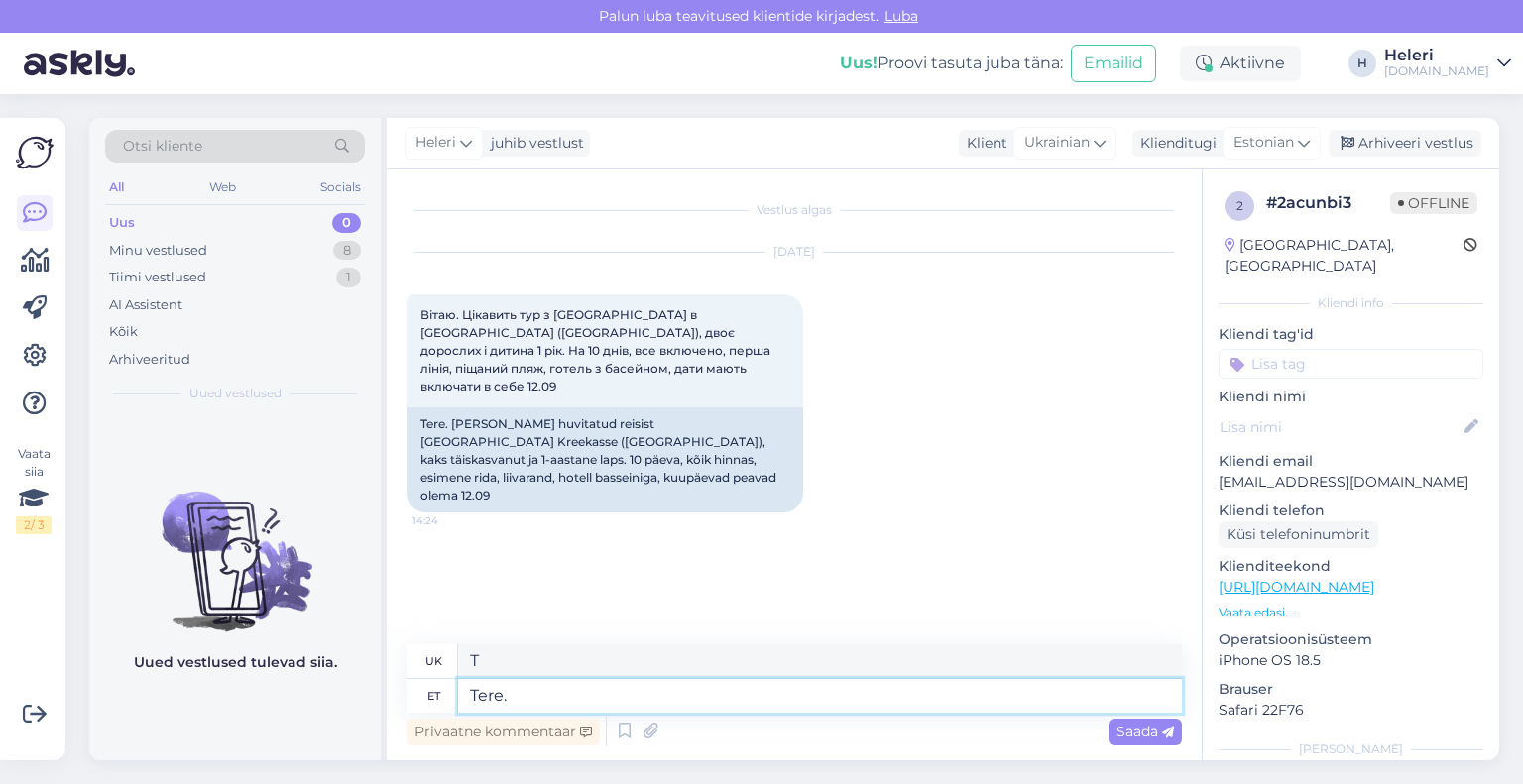 type on "Привіт" 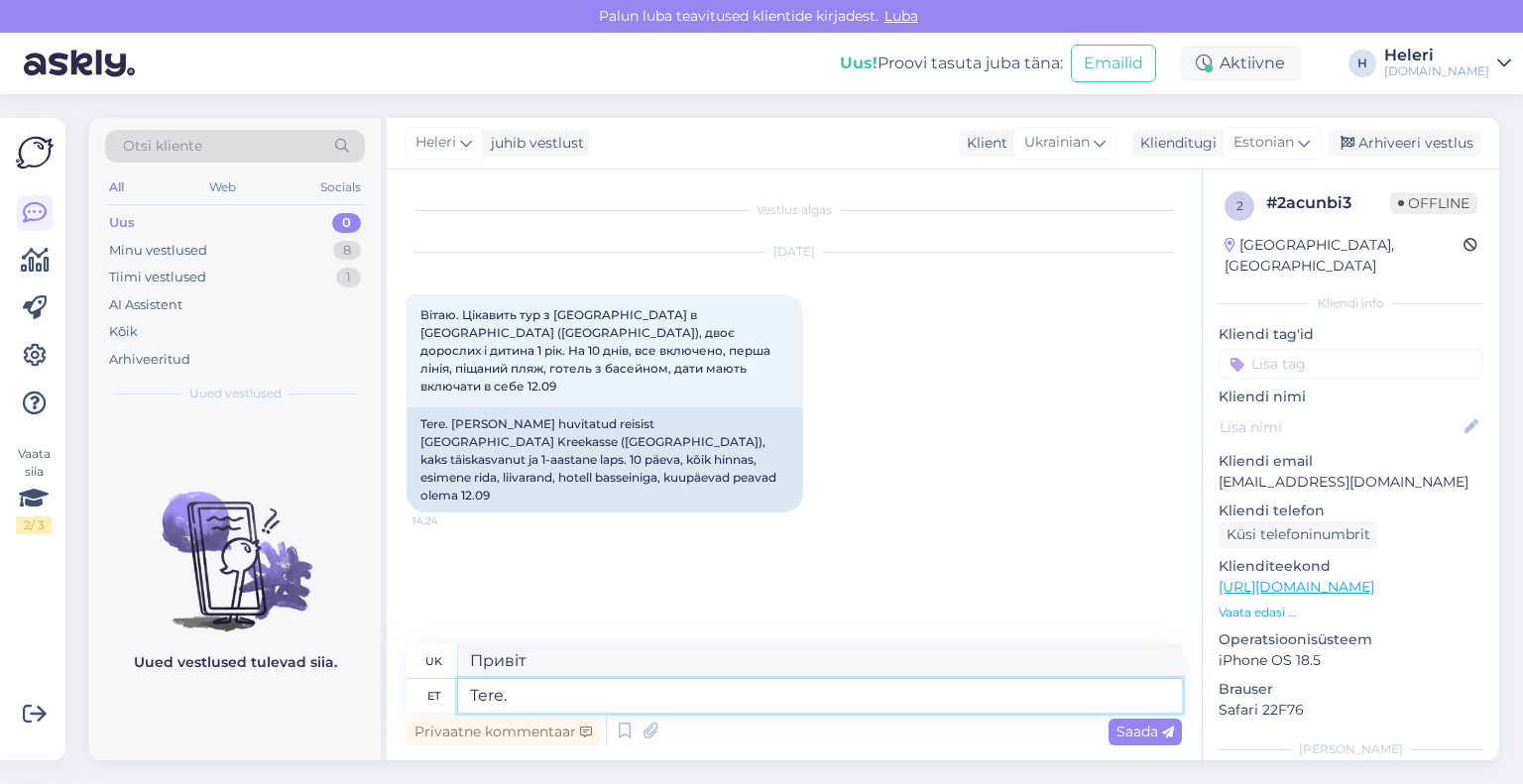 type on "Tere." 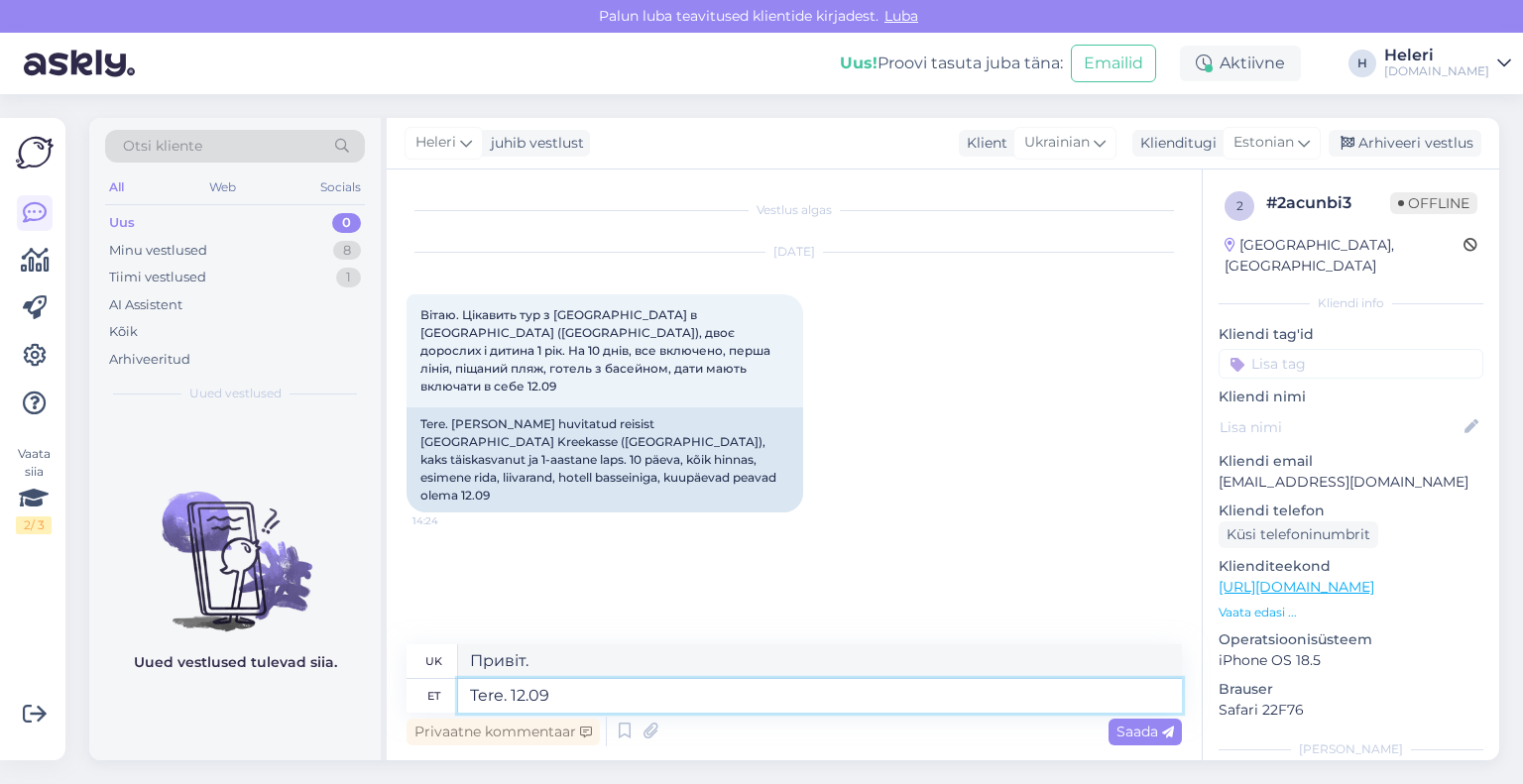 type on "Tere. 12.09" 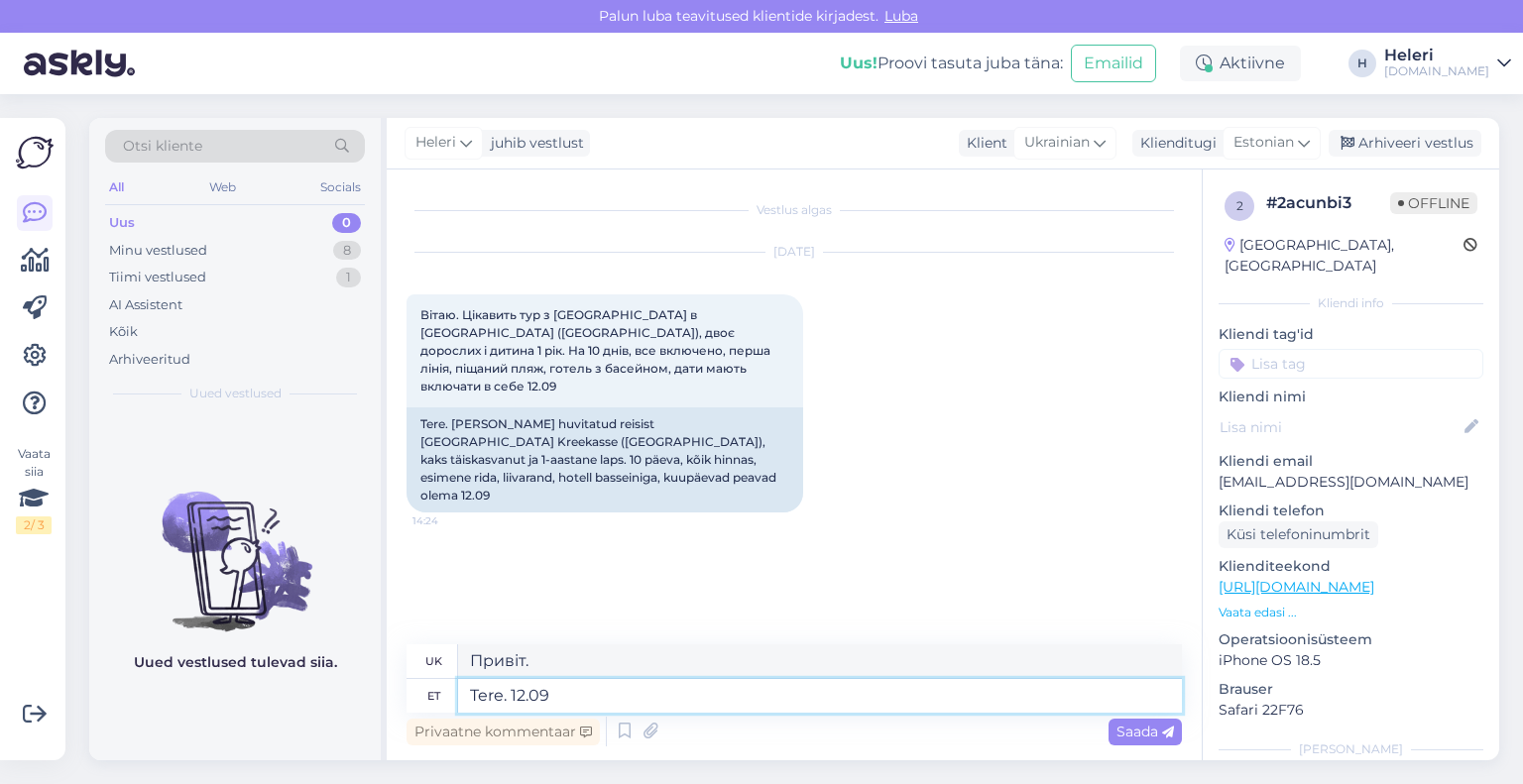 type on "Привіт. 12.09" 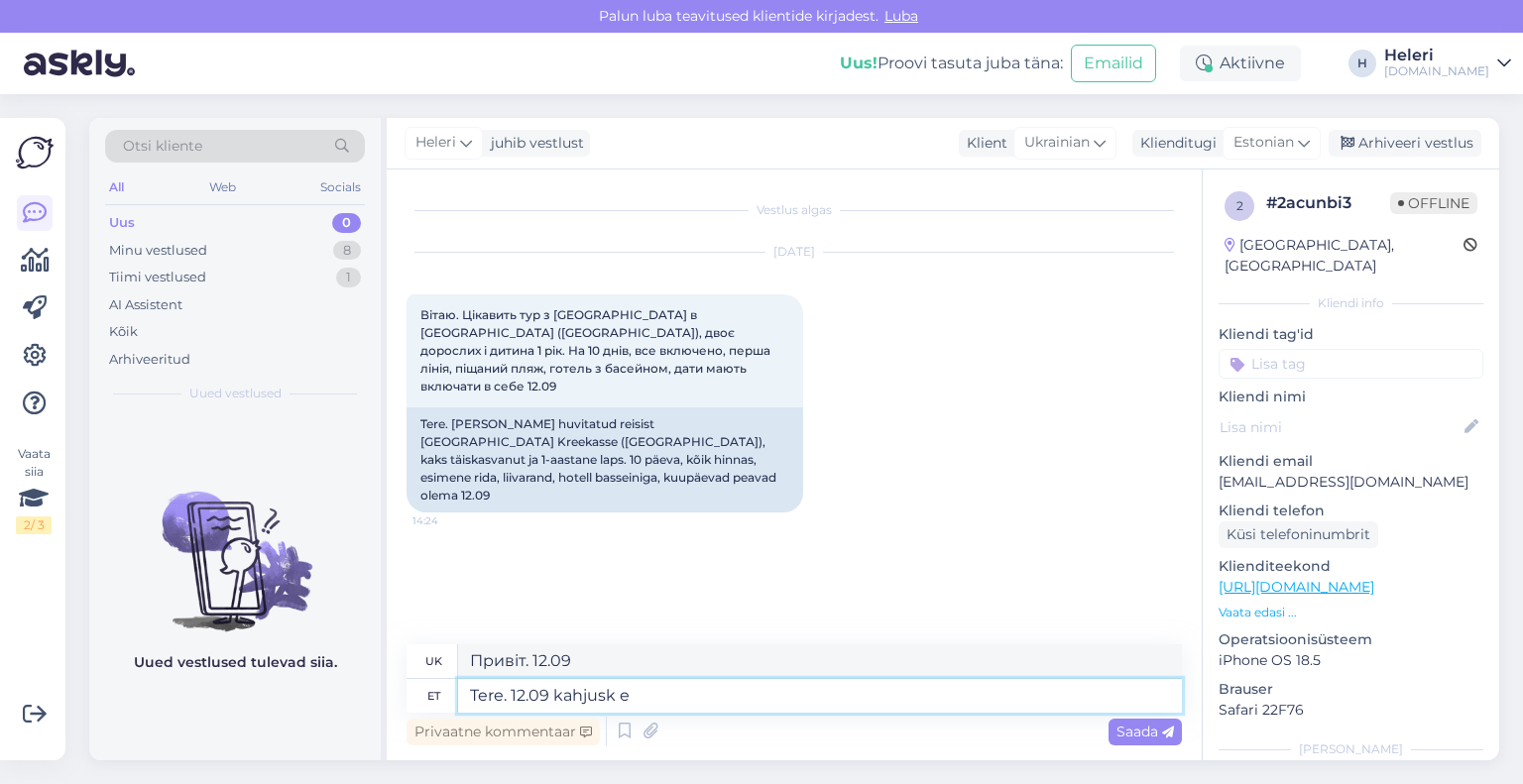 type on "Tere. 12.09 kahjusk ei" 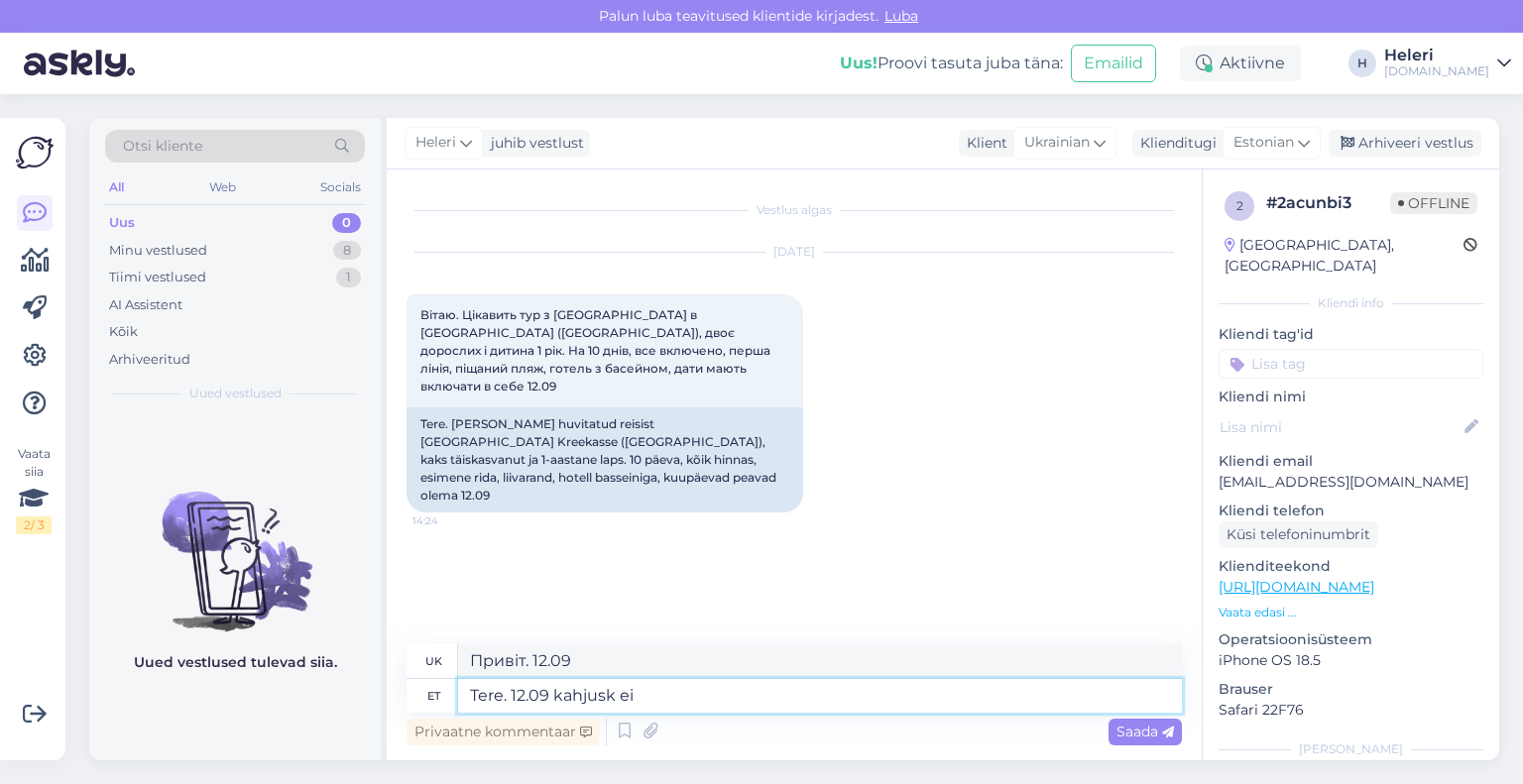 type on "Привіт. 12.09 вибачте" 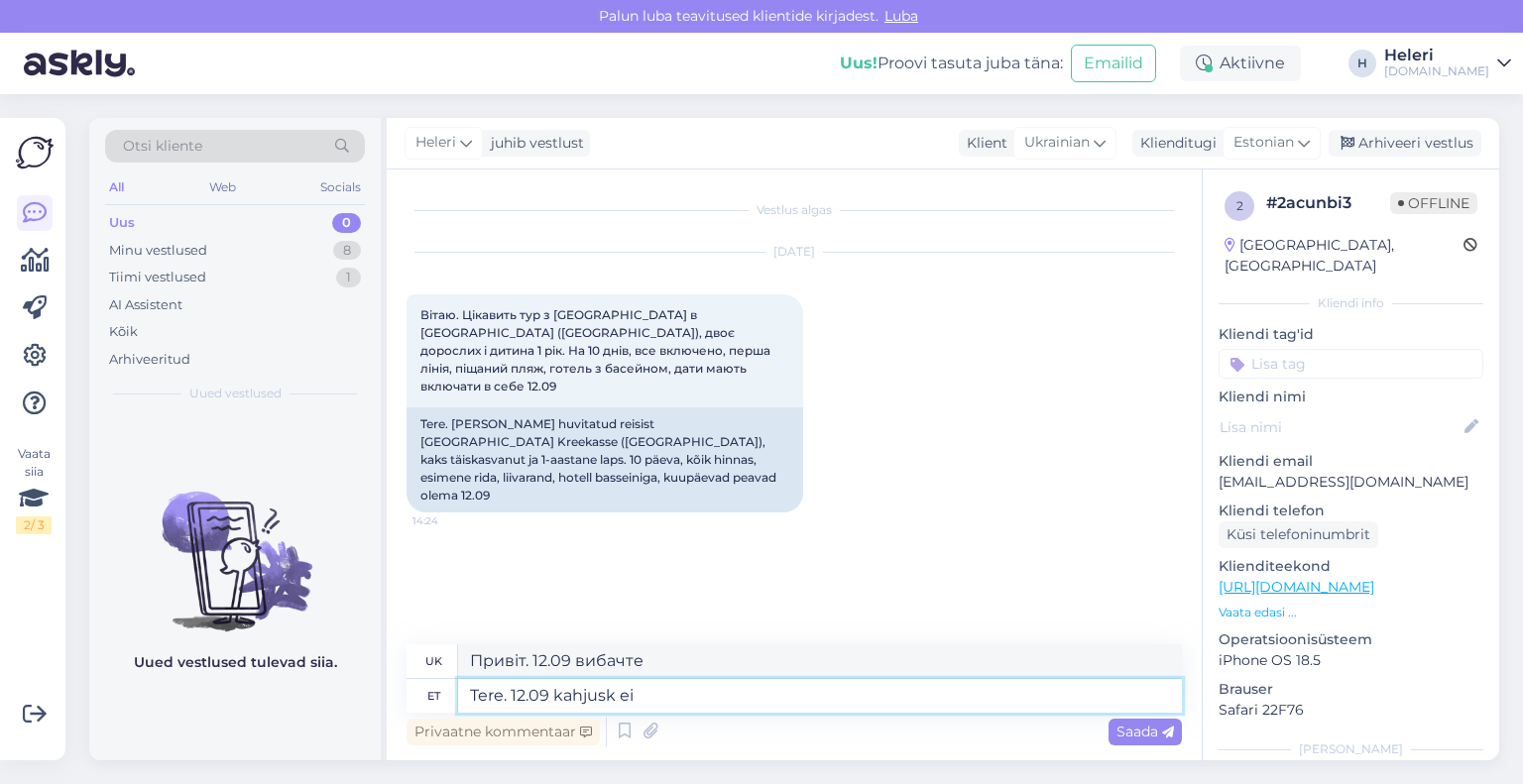 type on "Tere. 12.09 kahjusk ei o" 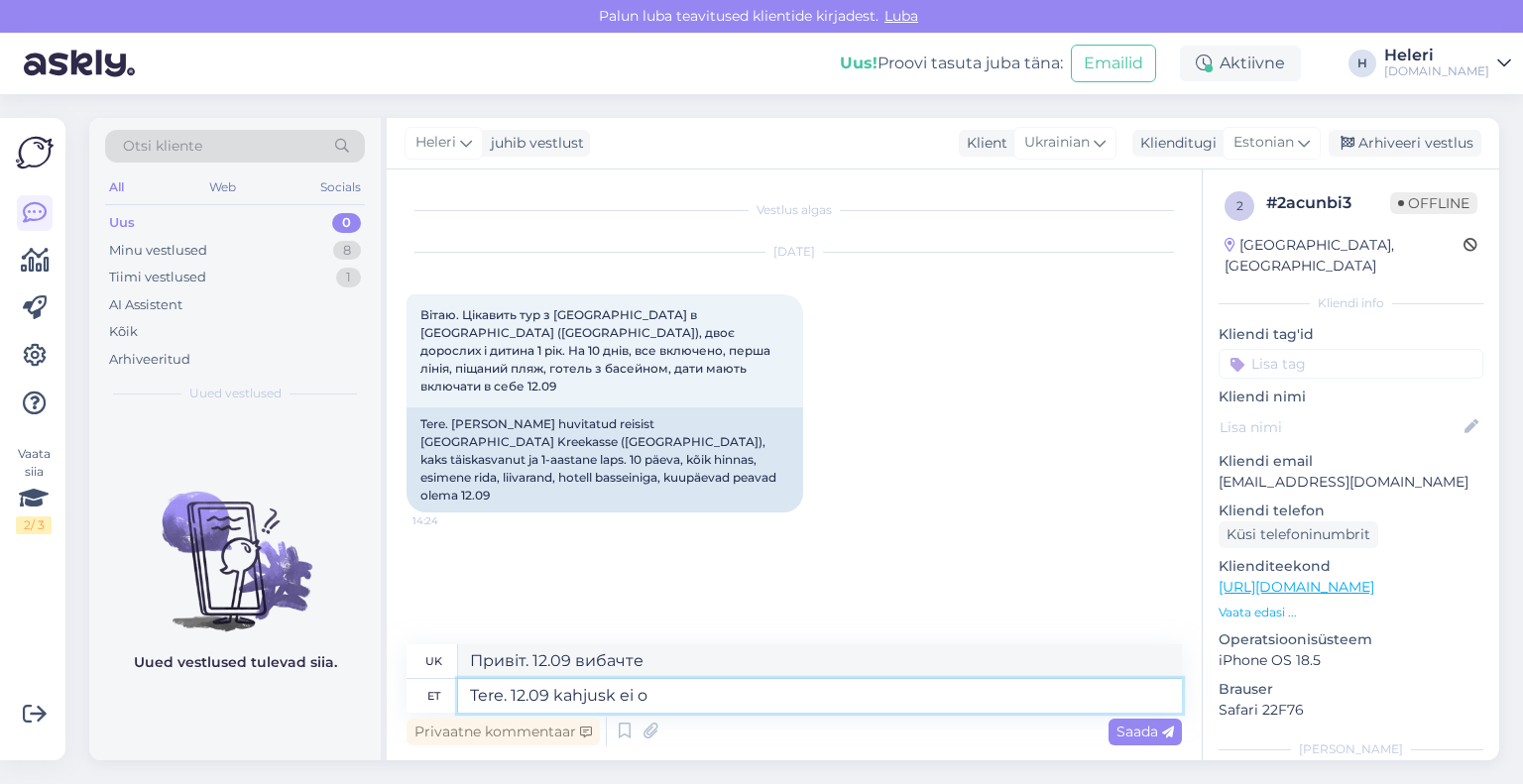 type on "Привіт. 12.09 , на жаль, ні" 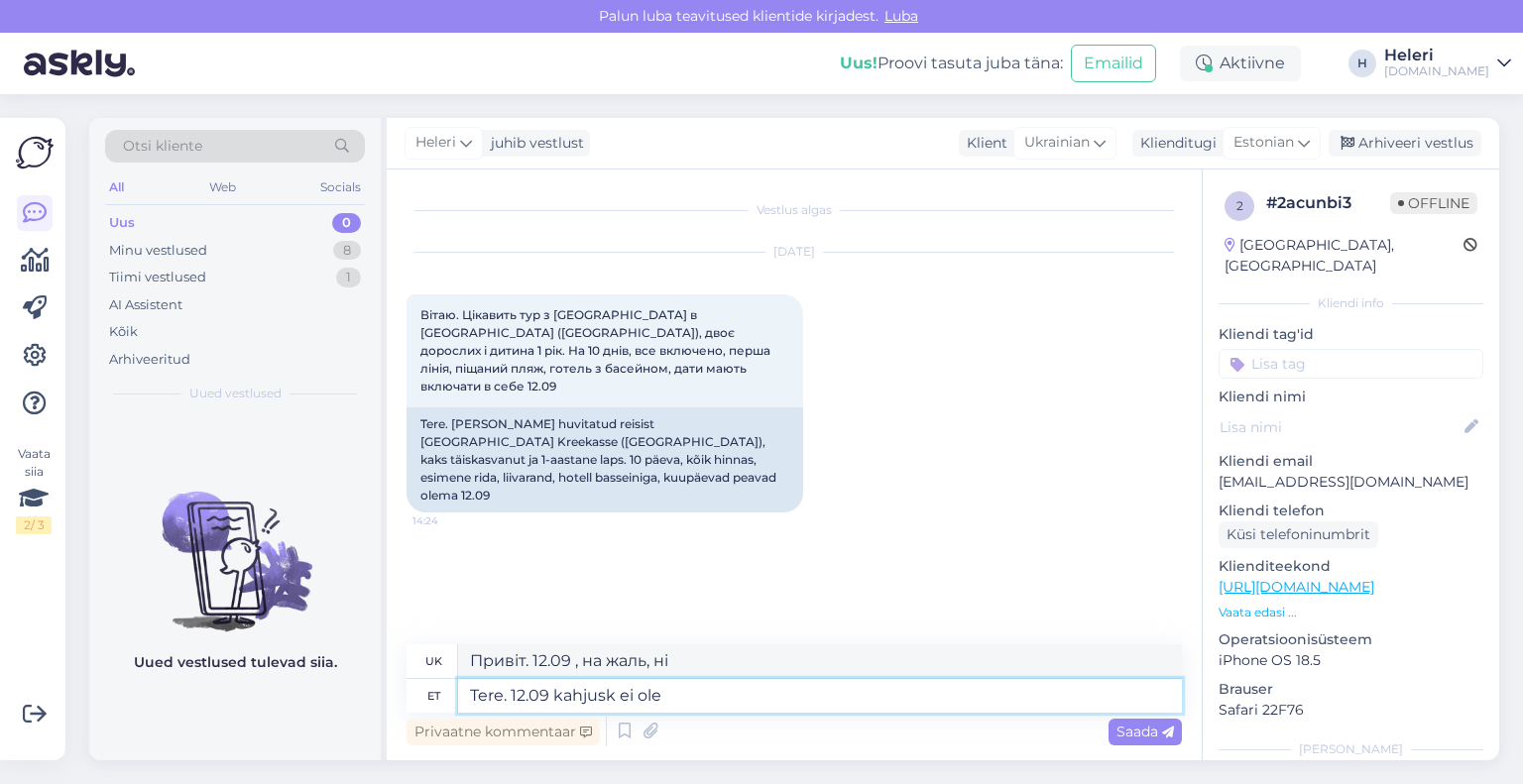 type on "Tere. 12.09 kahjusk ei ole K" 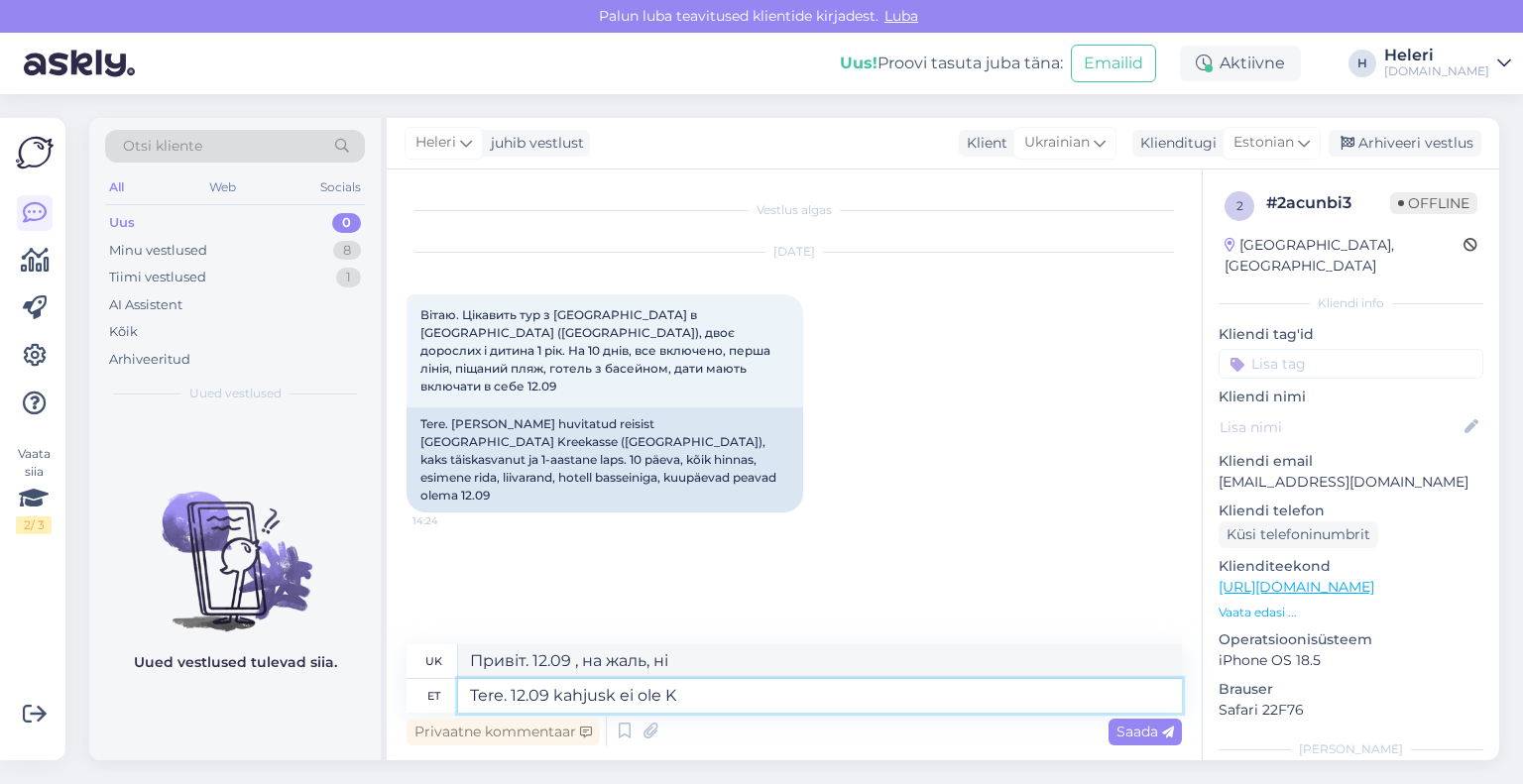 type on "Доброго дня. На жаль, 12.09" 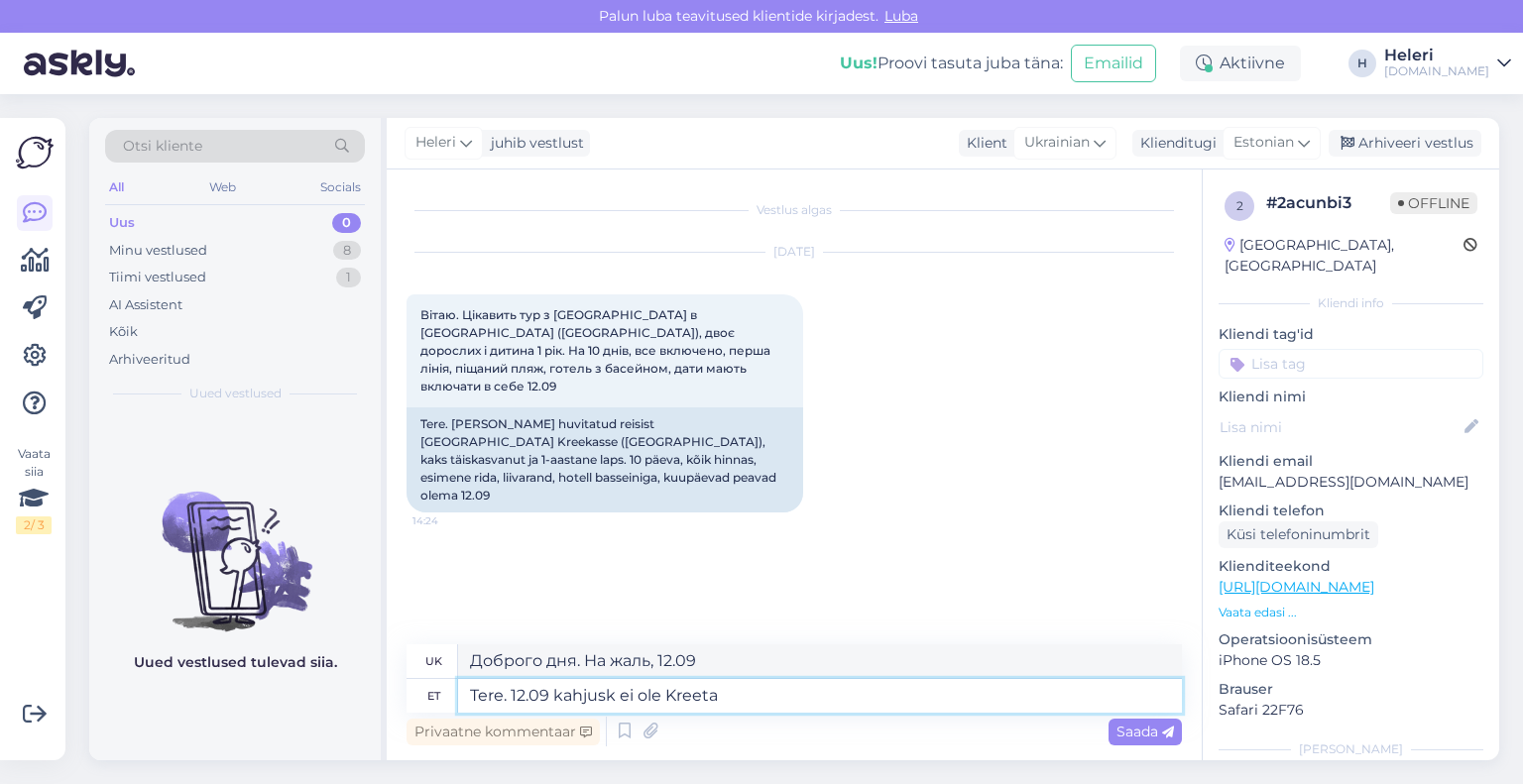 type on "Tere. 12.09 kahjusk ei ole Kreeta l" 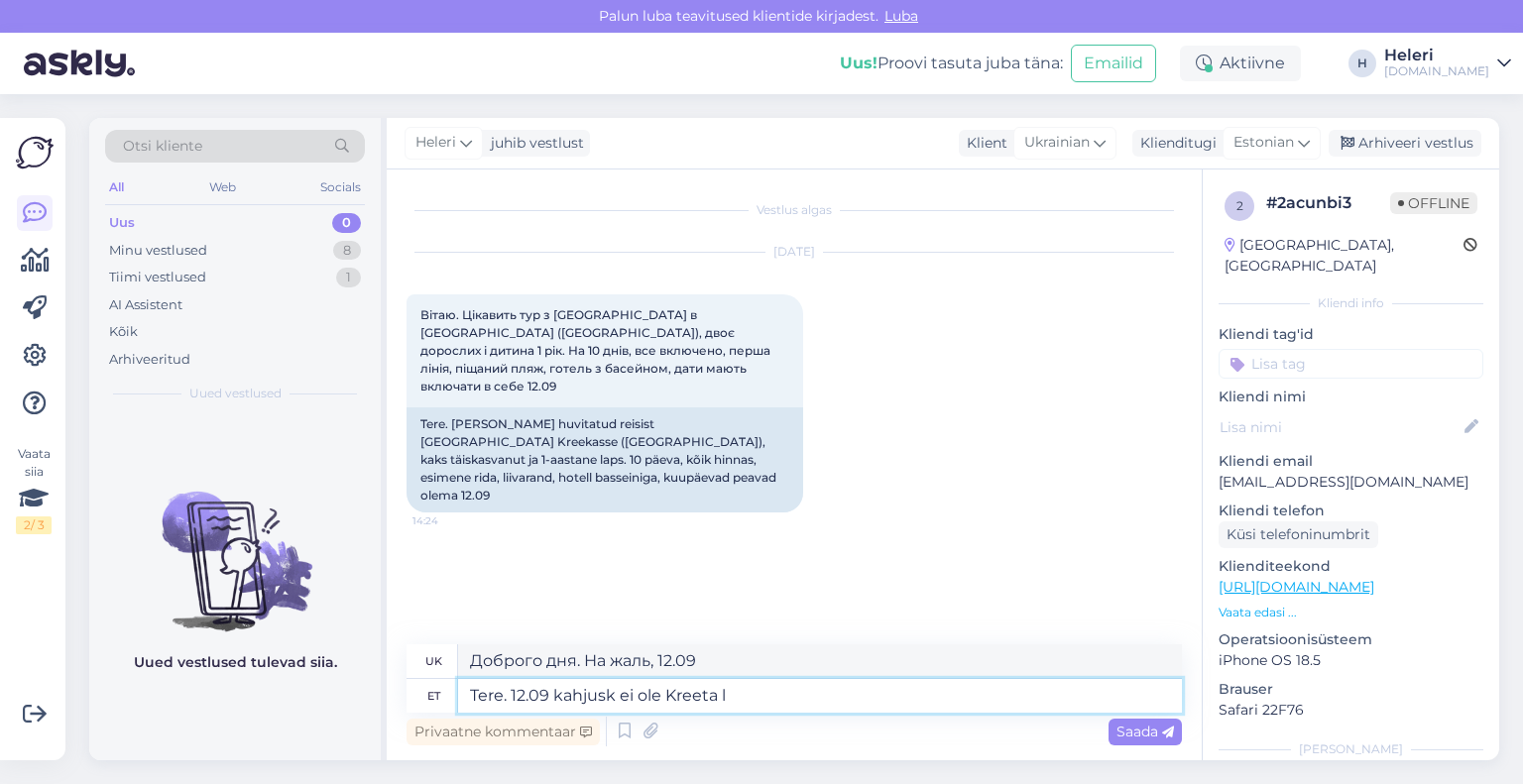type on "Привіт. 12.09 , на жаль, це не Крит." 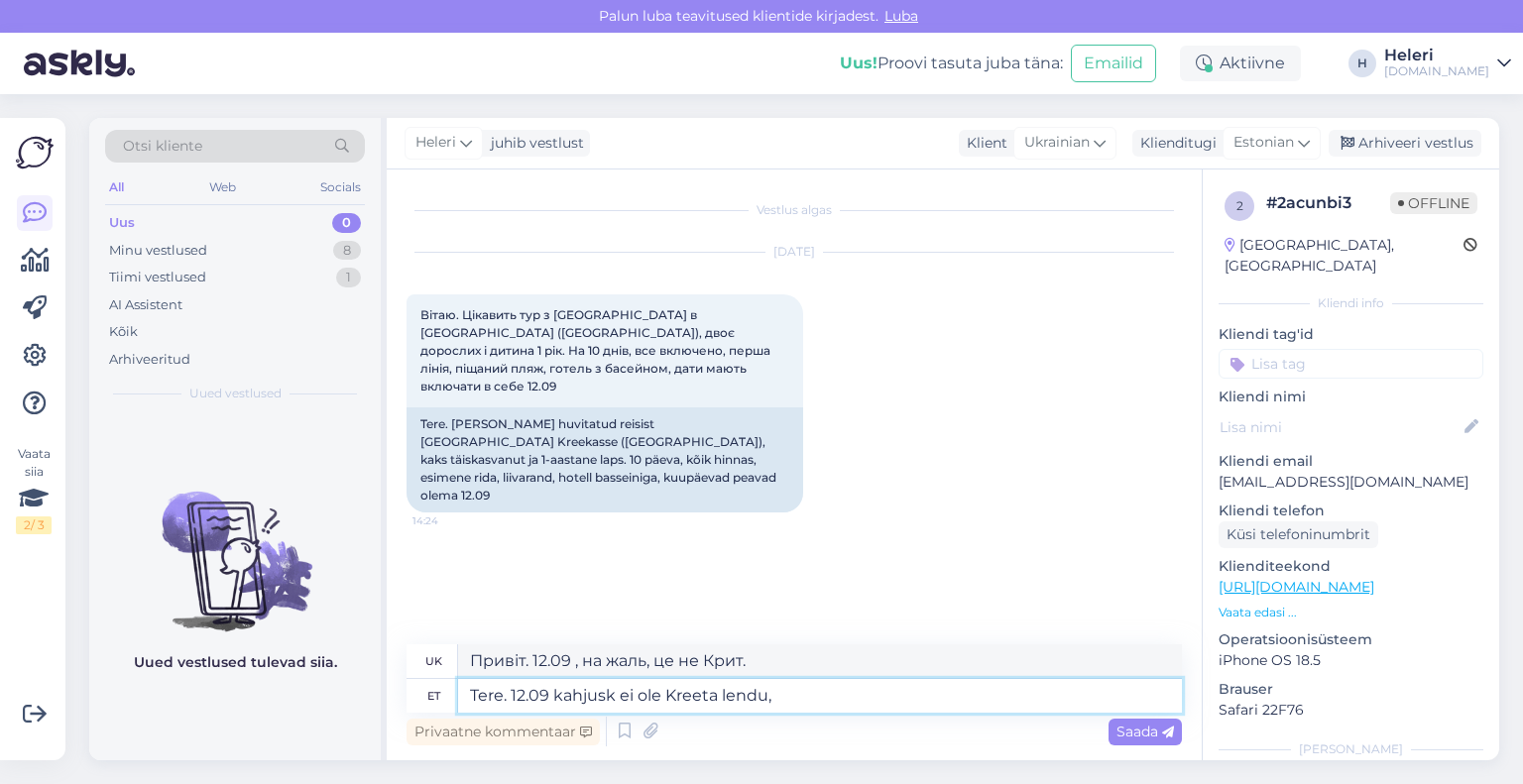 type on "Tere. 12.09 kahjusk ei ole Kreeta lendu, s" 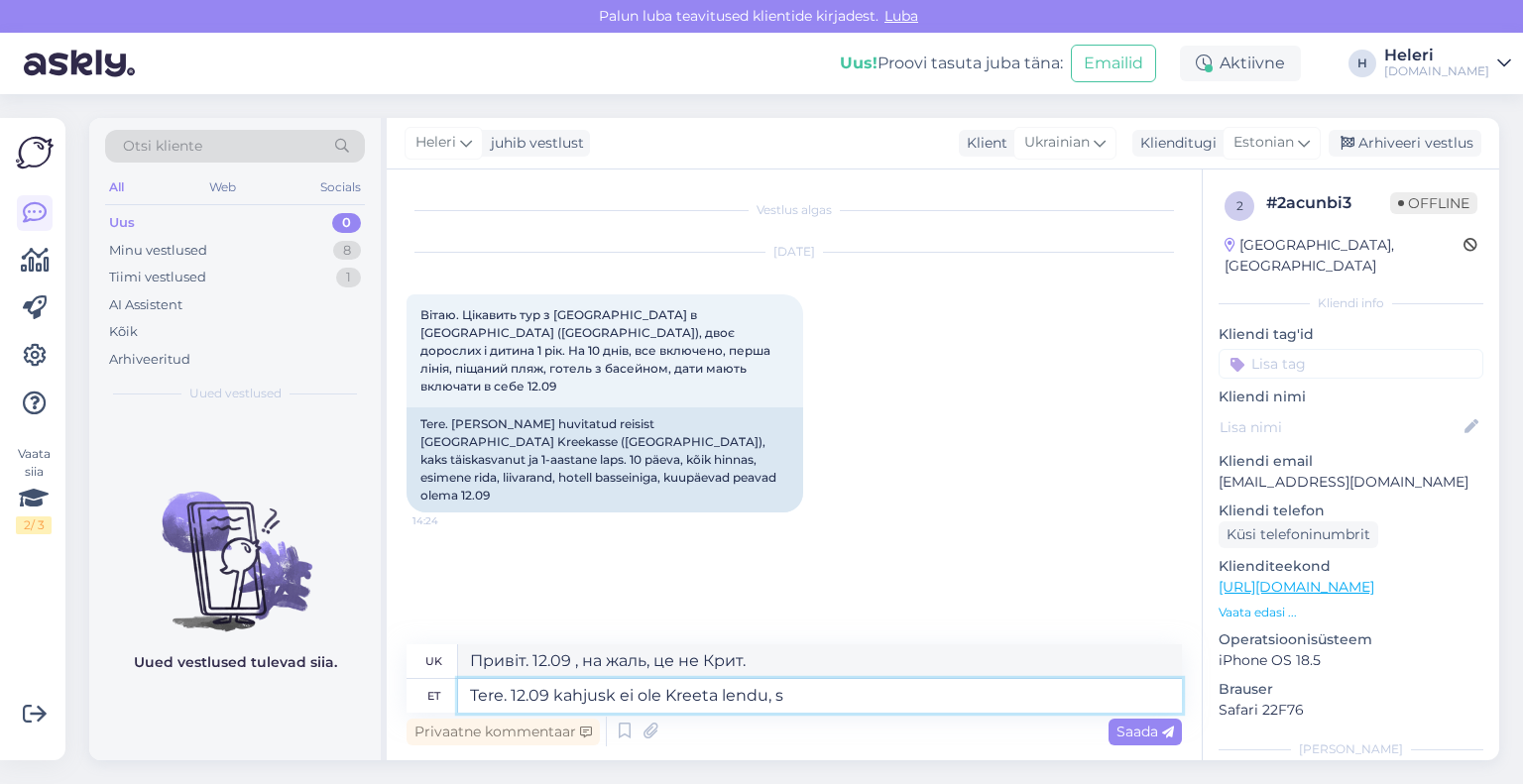 type on "Привіт. На жаль, рейсів на [GEOGRAPHIC_DATA] 12.09 немає." 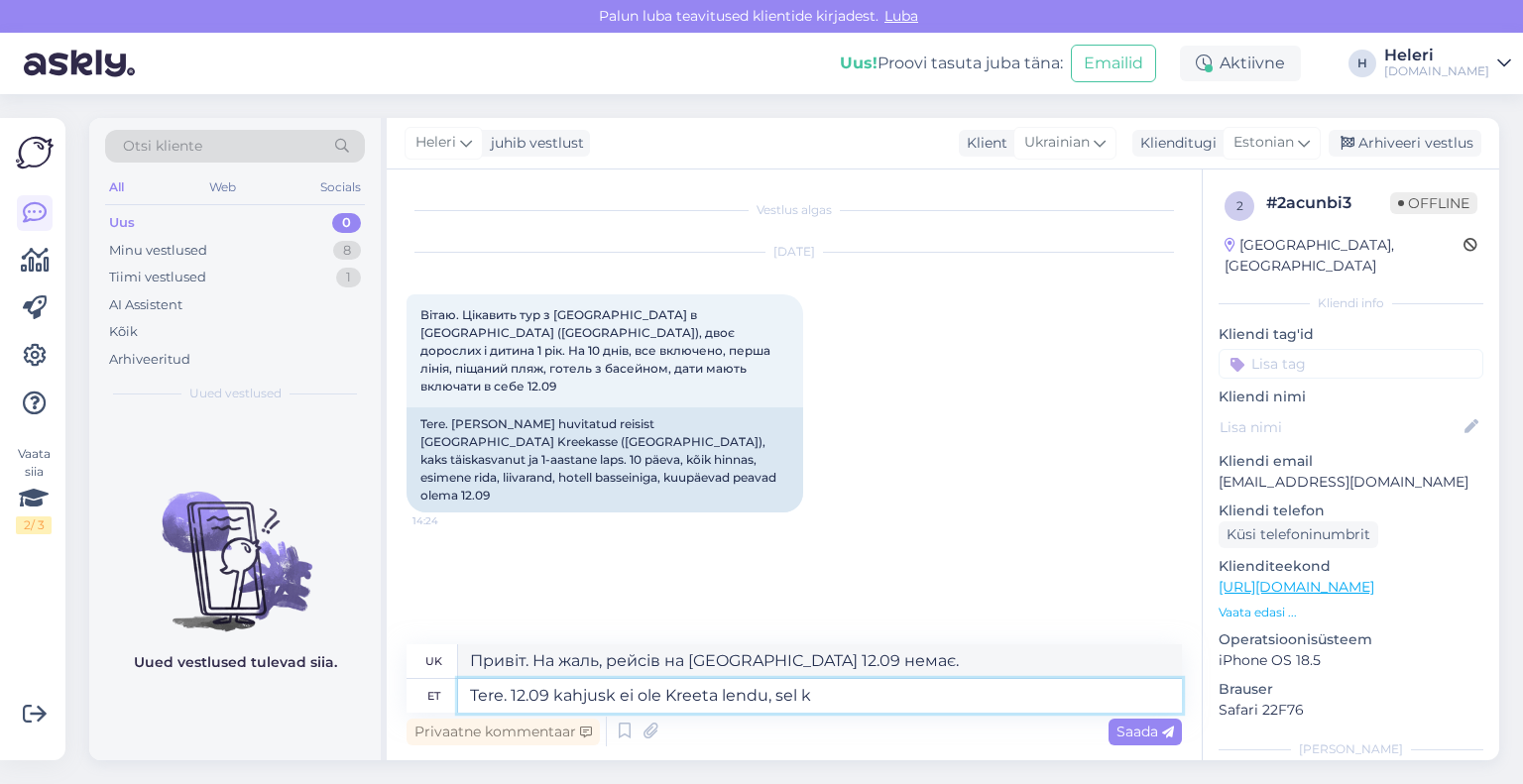type on "Tere. 12.09 kahjusk ei ole Kreeta lendu, sel ku" 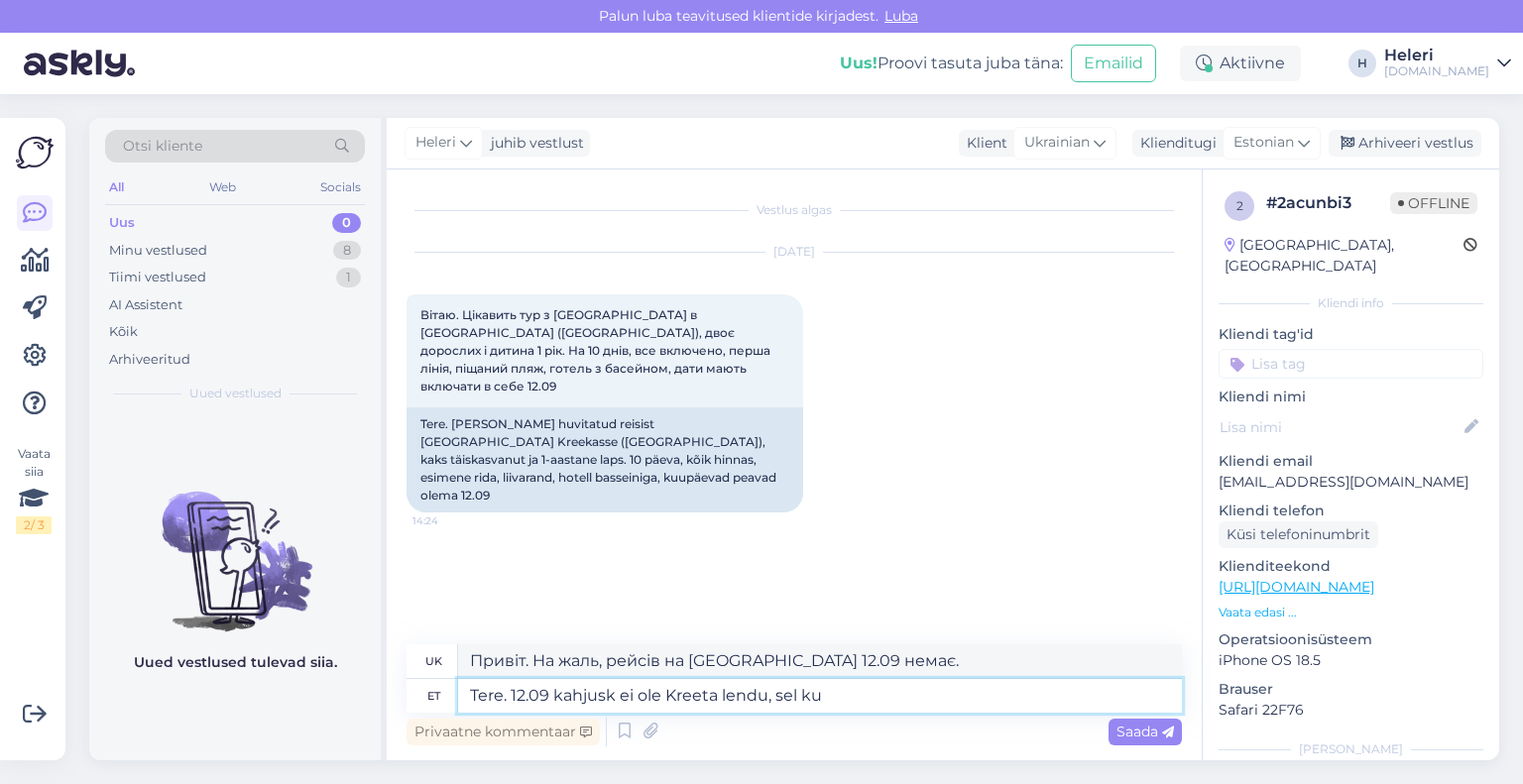 type on "Привіт. На жаль, рейсу на [GEOGRAPHIC_DATA] 12.09 немає." 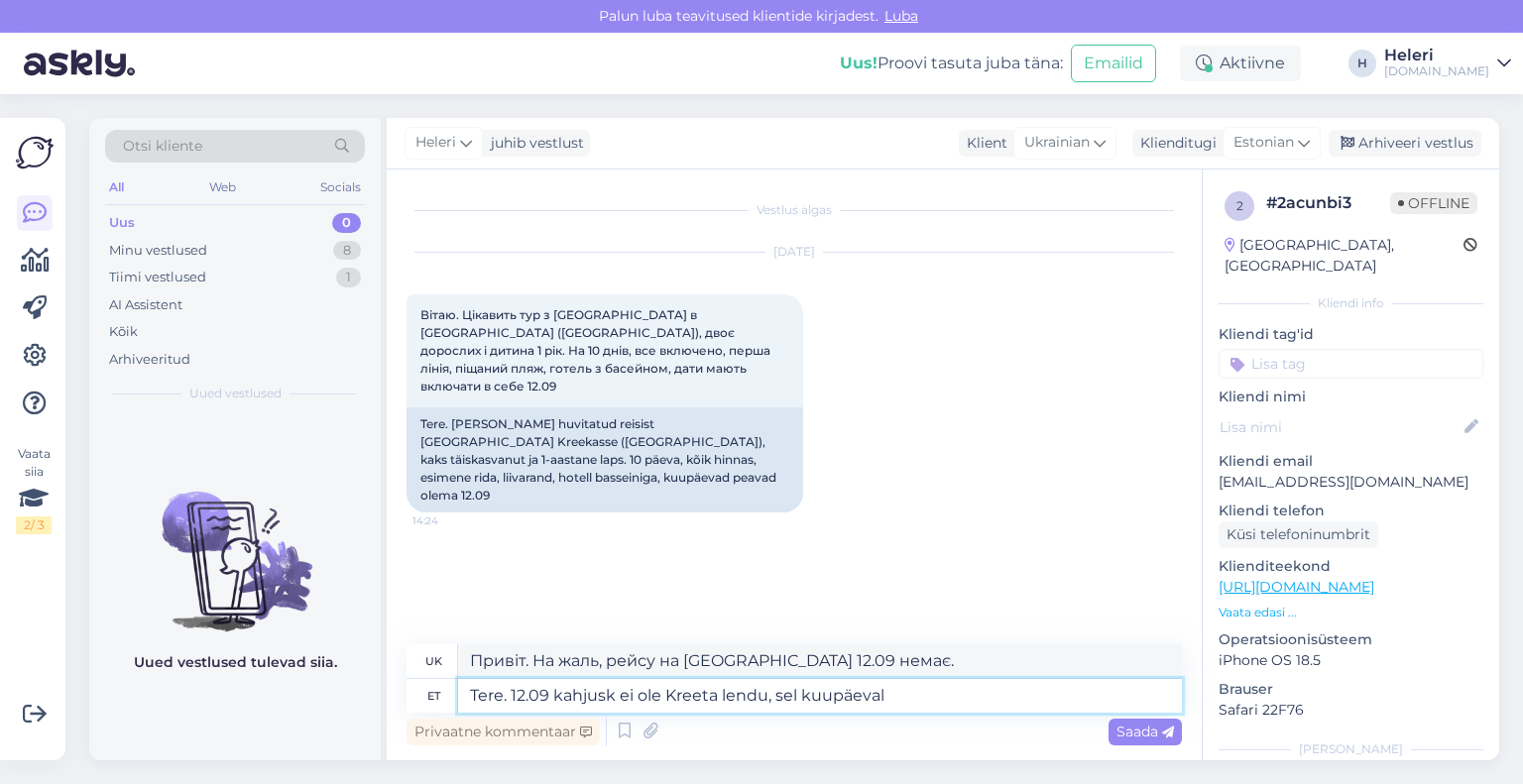 type on "Tere. 12.09 kahjusk ei ole Kreeta lendu, sel kuupäeval o" 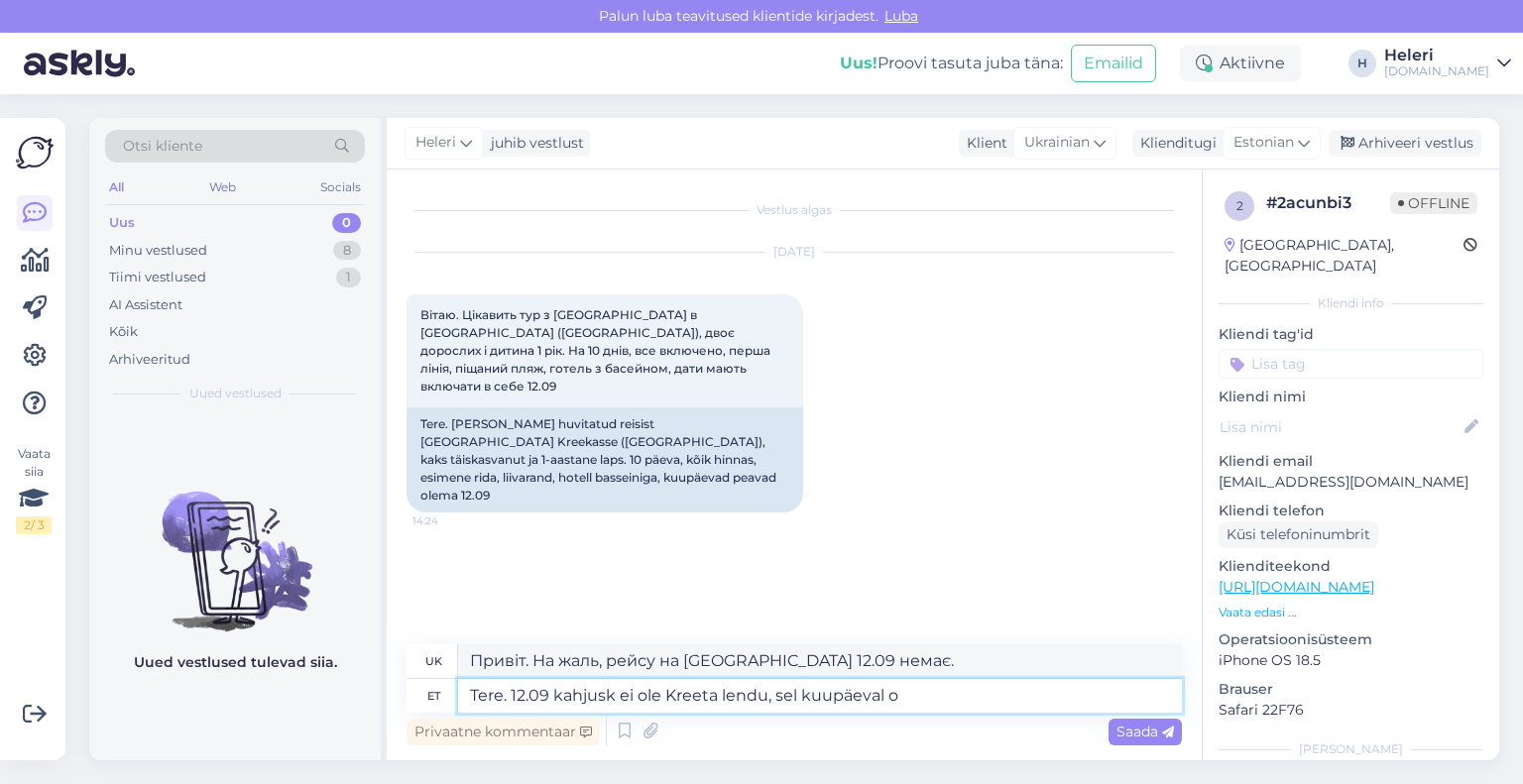 type on "Привіт. На жаль, рейсу на [GEOGRAPHIC_DATA] 12.09 у цю дату немає." 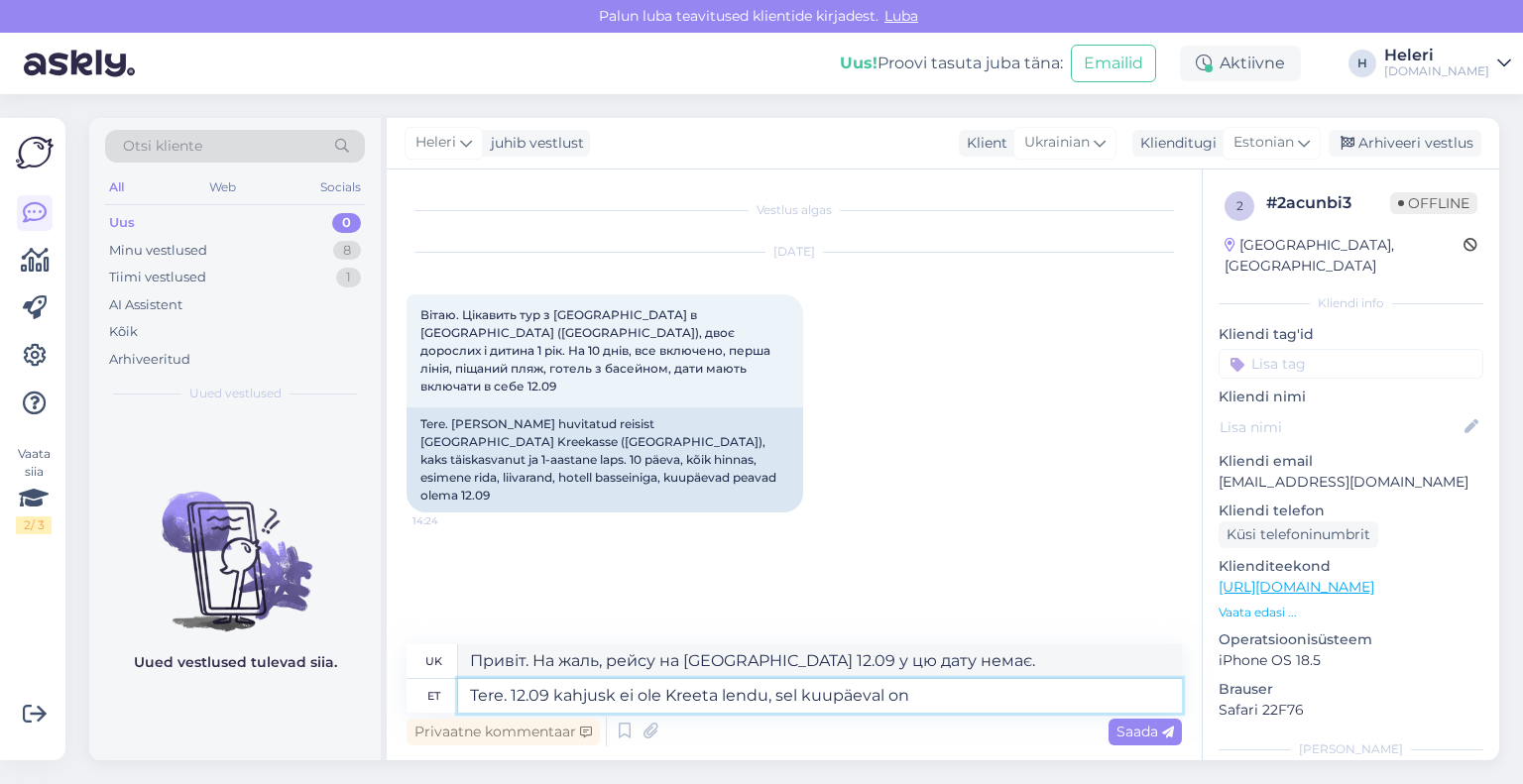 type on "Tere. 12.09 kahjusk ei ole Kreeta lendu, sel kuupäeval on R" 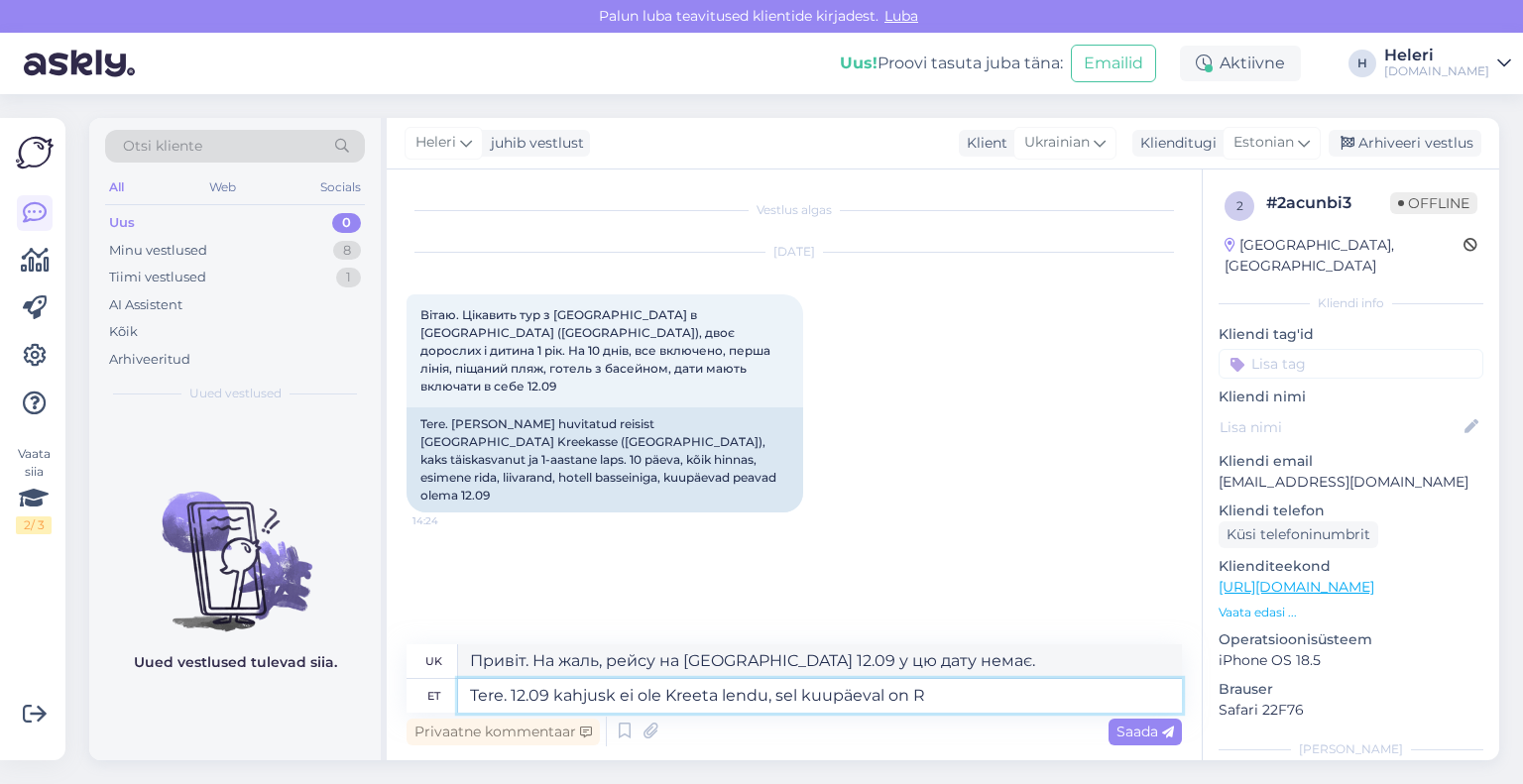 type on "Привіт. На жаль, рейсу на [GEOGRAPHIC_DATA] 12.09 немає, на цю дату є" 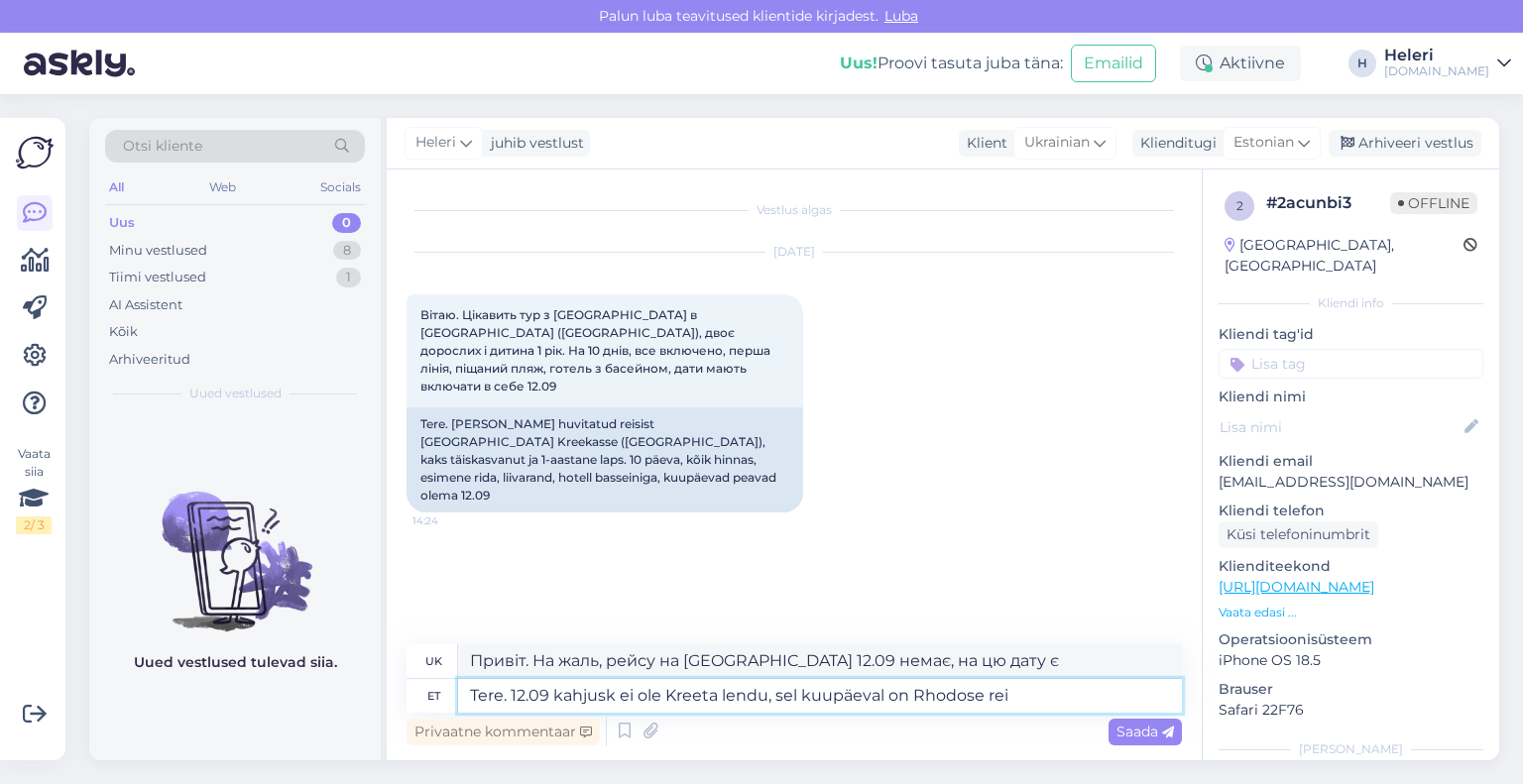 type on "Tere. 12.09 kahjusk ei ole Kreeta lendu, sel kuupäeval on Rhodose [PERSON_NAME]" 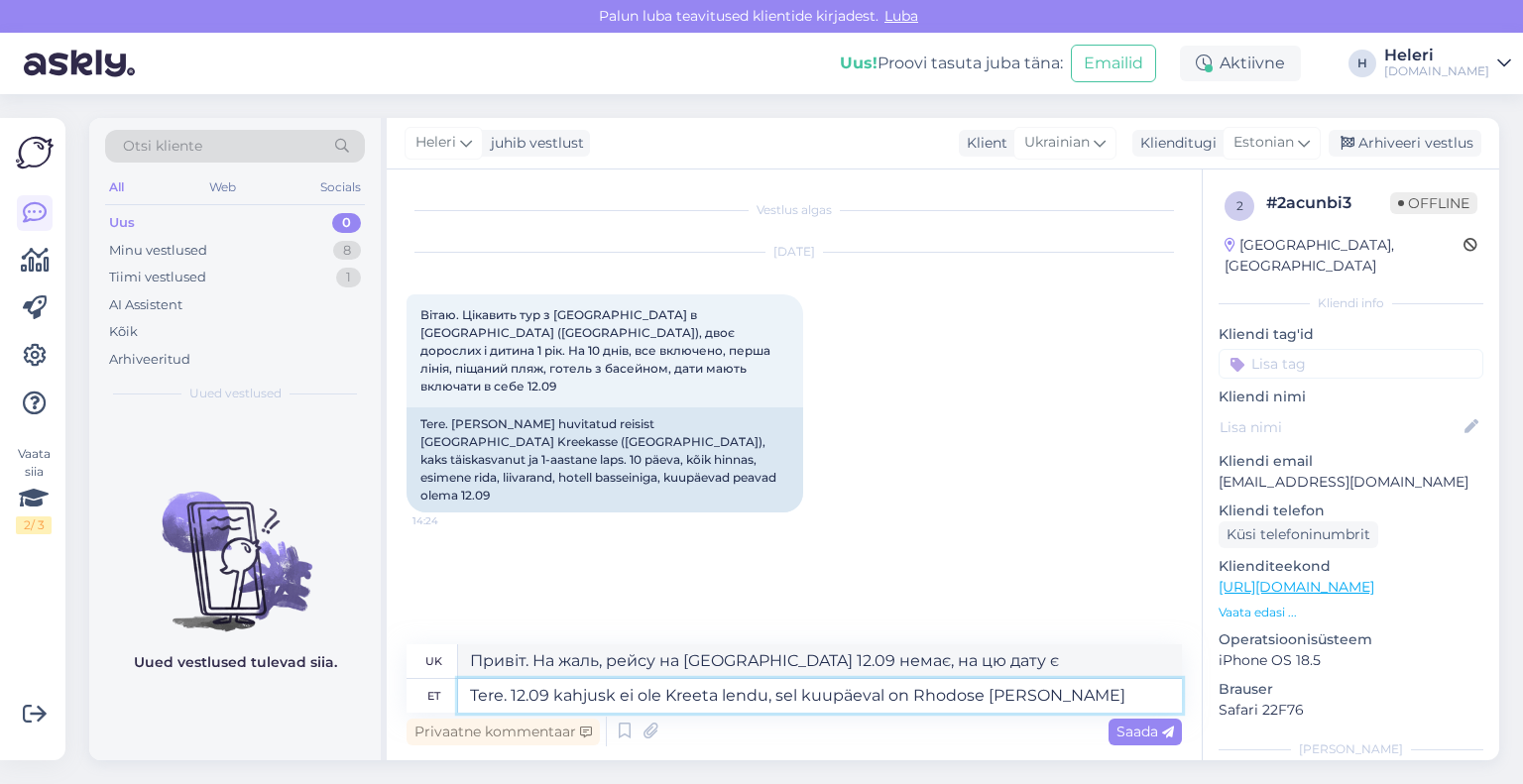 type on "Привіт. На жаль, 12.09 немає рейсу на [GEOGRAPHIC_DATA], але є рейс на [GEOGRAPHIC_DATA] у цей день." 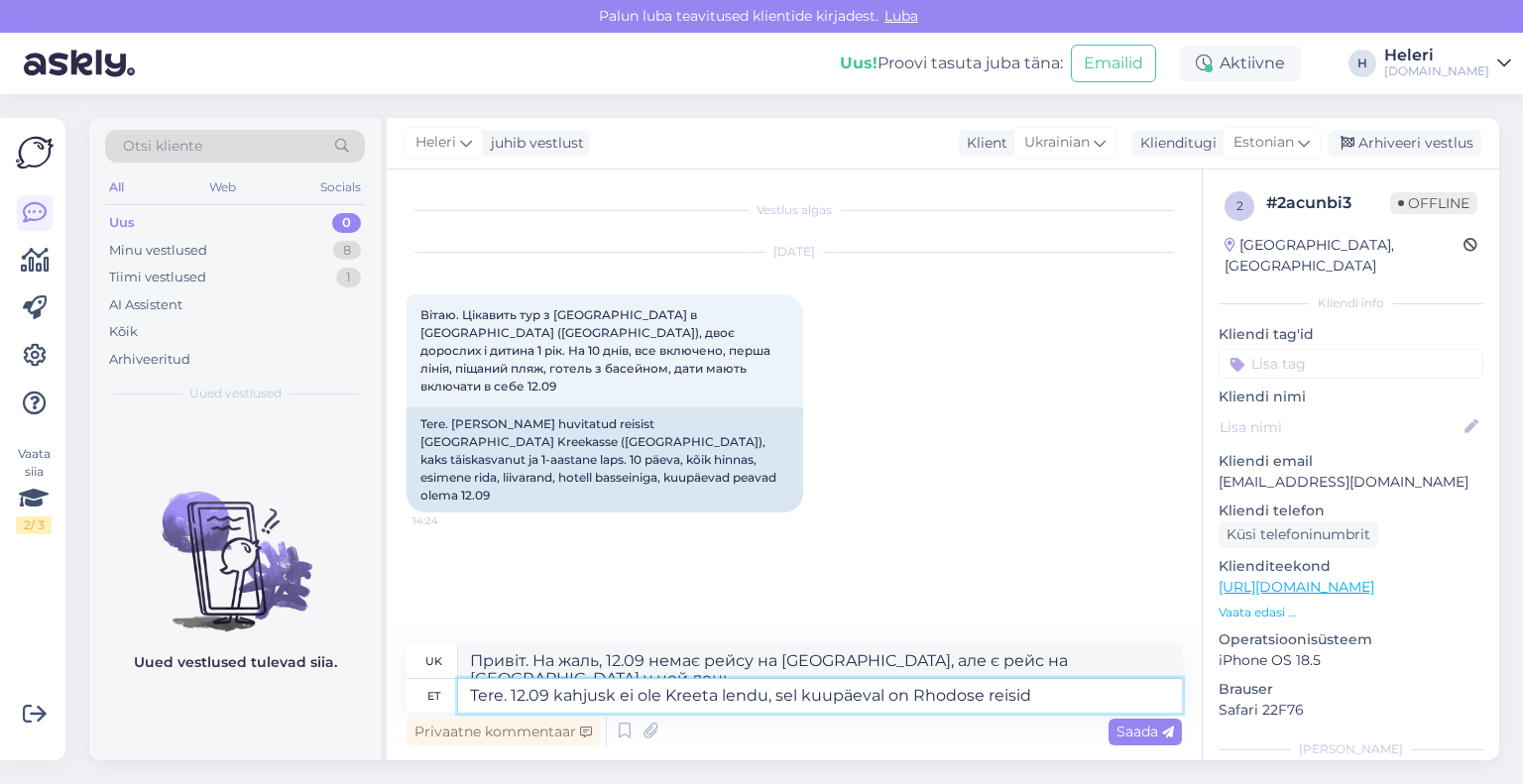 type on "Tere. 12.09 kahjusk ei ole Kreeta lendu, sel kuupäeval on Rhodose reisid" 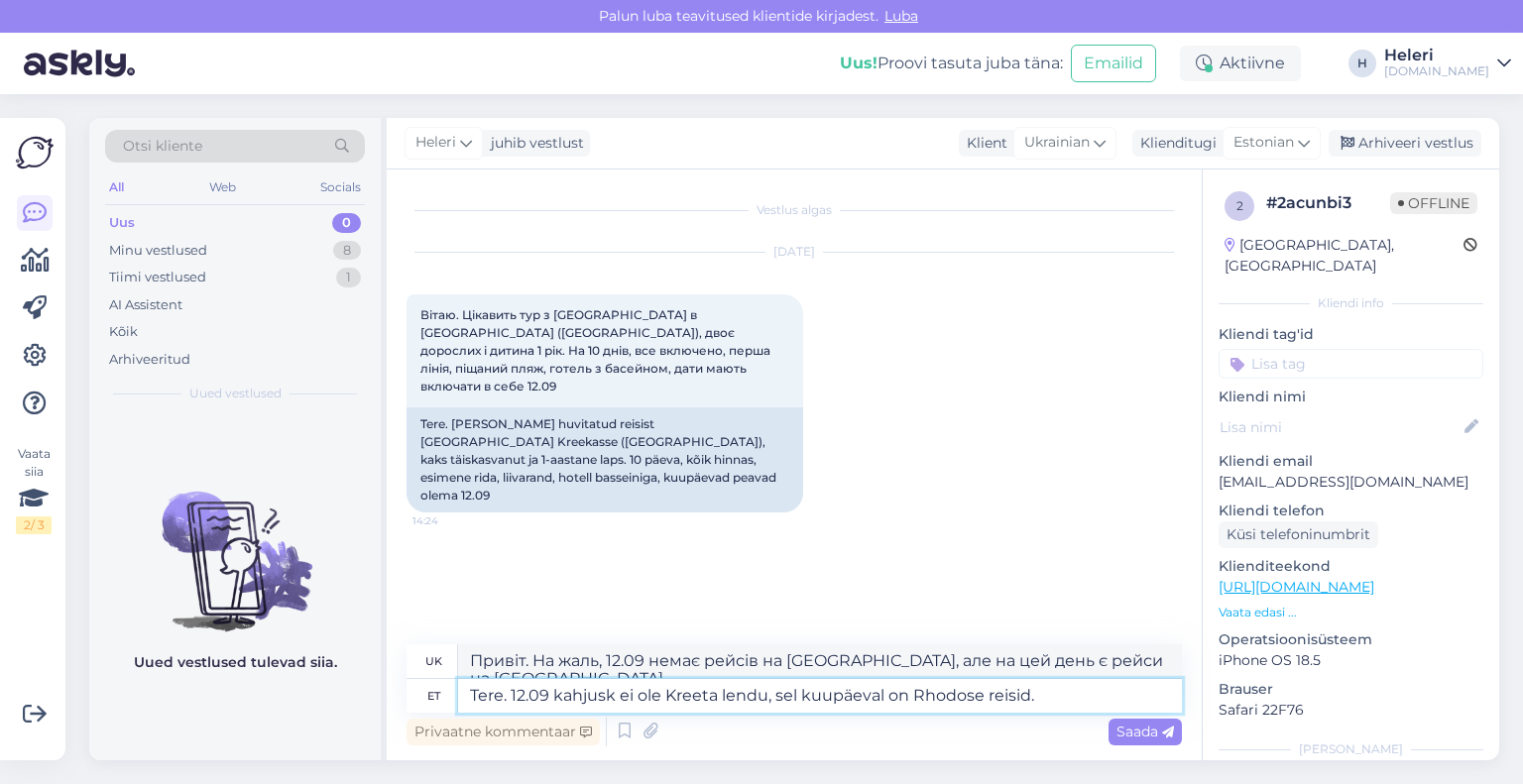 type on "Tere. 12.09 kahjusk ei ole Kreeta lendu, sel kuupäeval on Rhodose reisid. K" 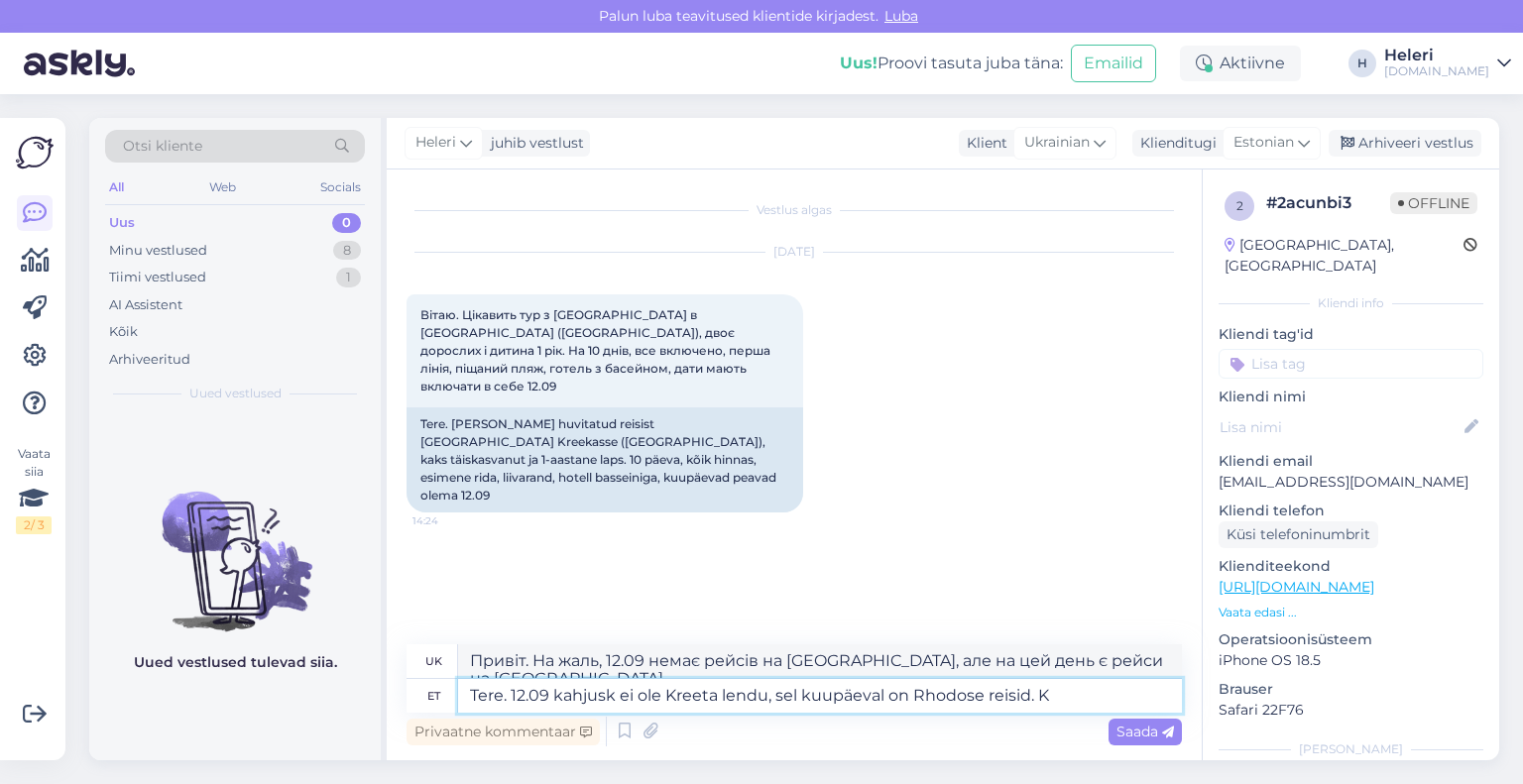 type on "Привіт. На жаль, рейсів на [GEOGRAPHIC_DATA] 12.09 немає, але є рейси на [GEOGRAPHIC_DATA] у цей день." 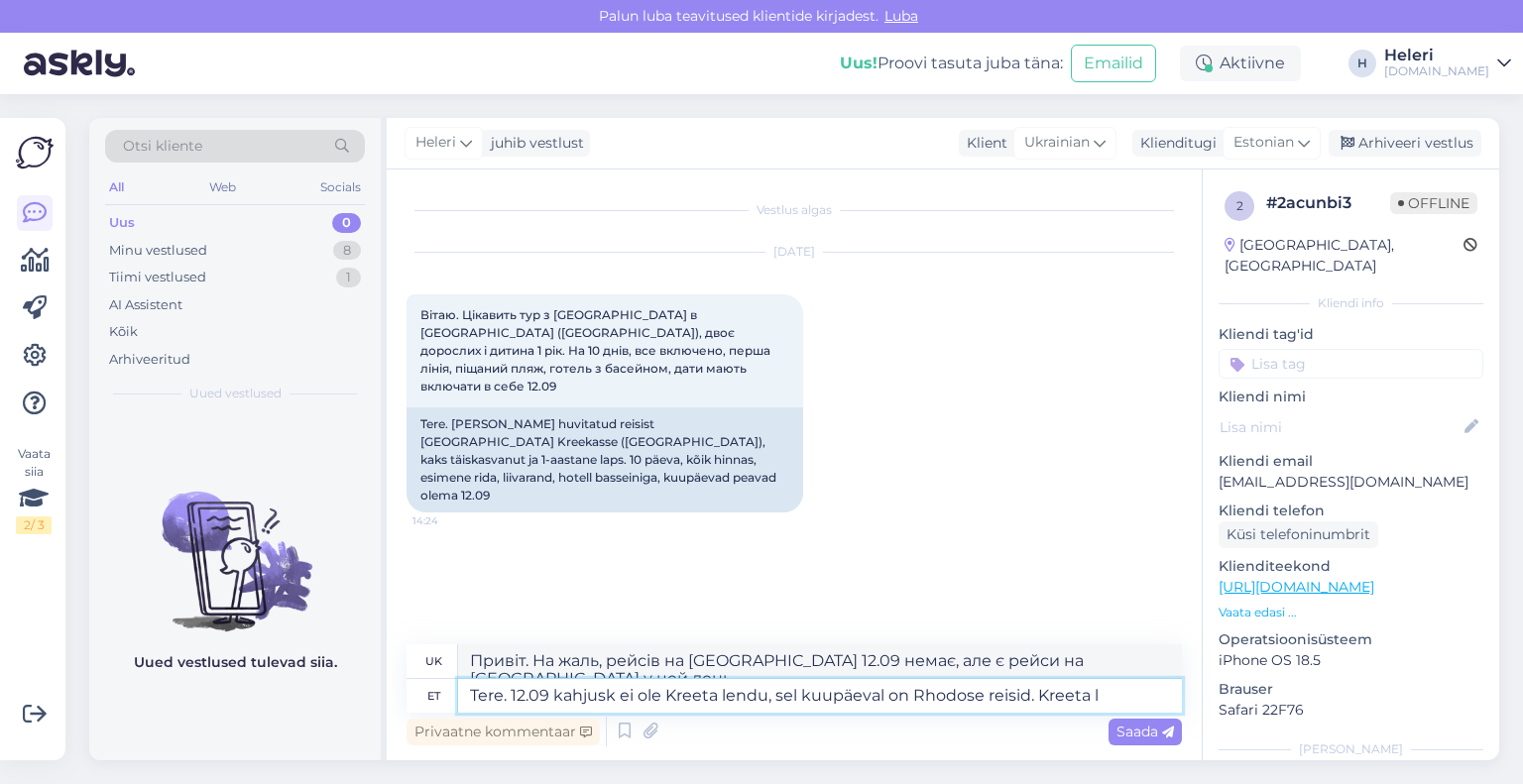 type on "Tere. 12.09 kahjusk ei ole Kreeta lendu, sel kuupäeval on Rhodose reisid. Kreeta le" 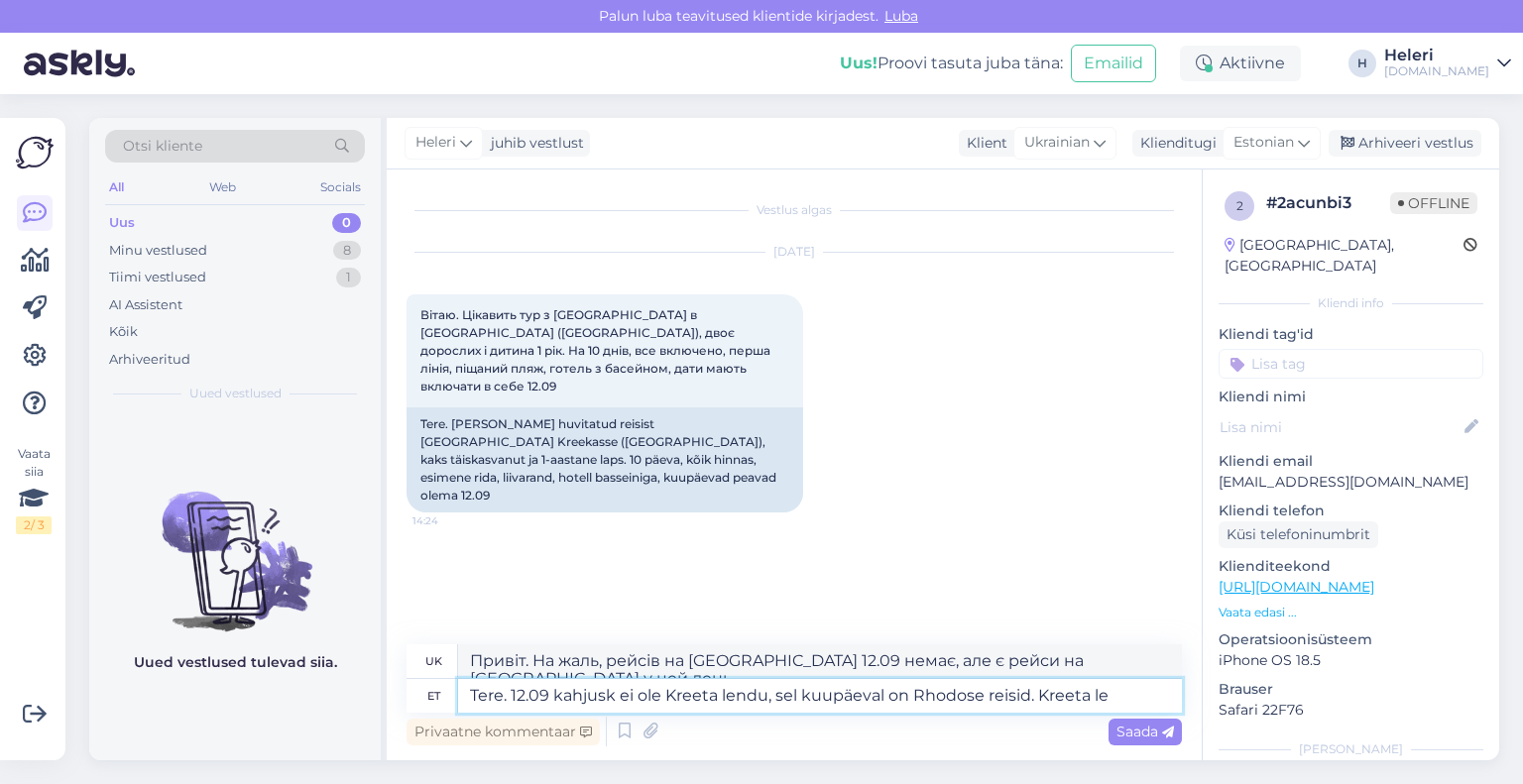 type on "Привіт. На жаль, 12.09 рейсів на [GEOGRAPHIC_DATA] немає, але на цей день є рейси на [GEOGRAPHIC_DATA]. [GEOGRAPHIC_DATA]" 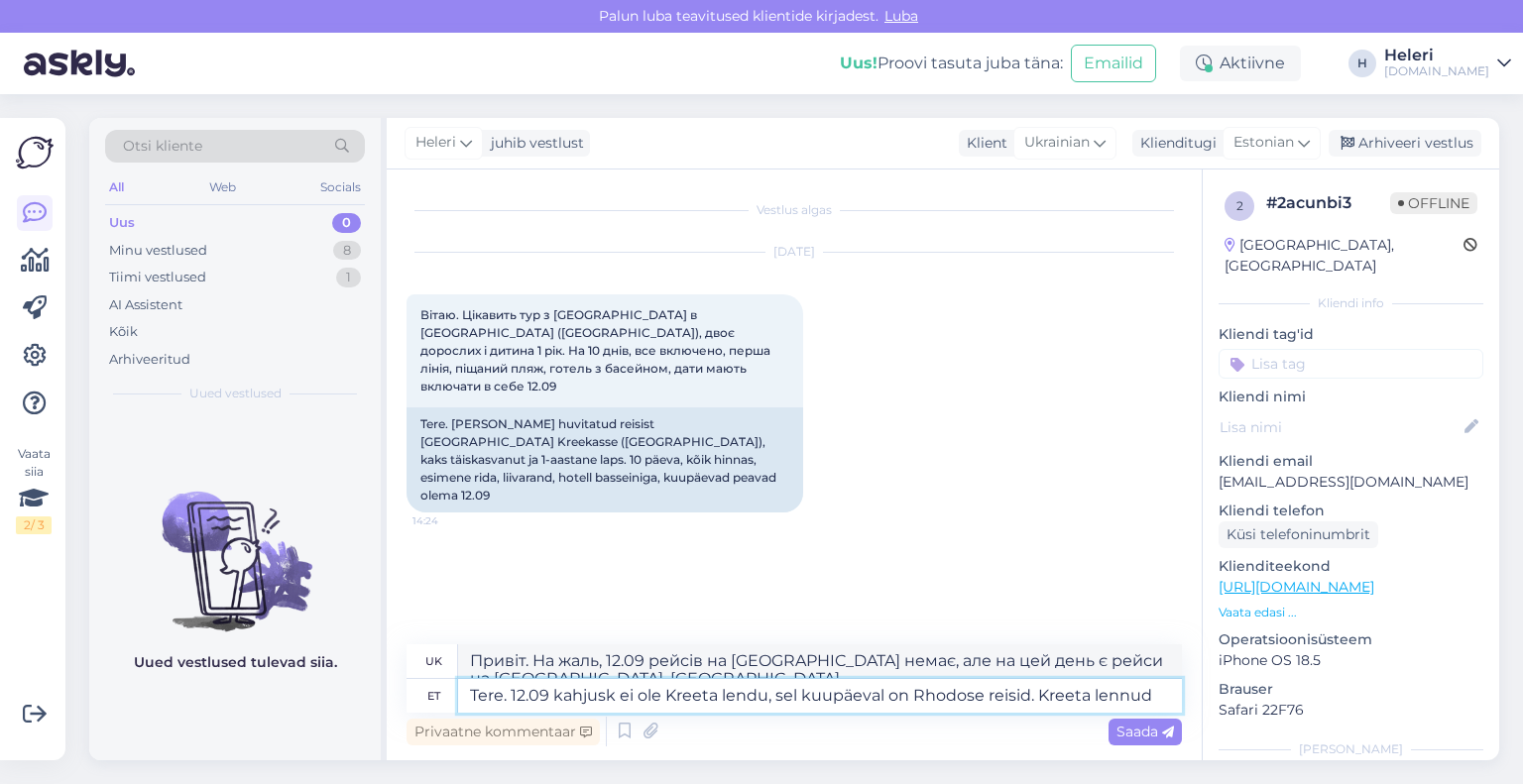 type on "Tere. 12.09 kahjusk ei ole Kreeta lendu, sel kuupäeval on Rhodose reisid. Kreeta lennud o" 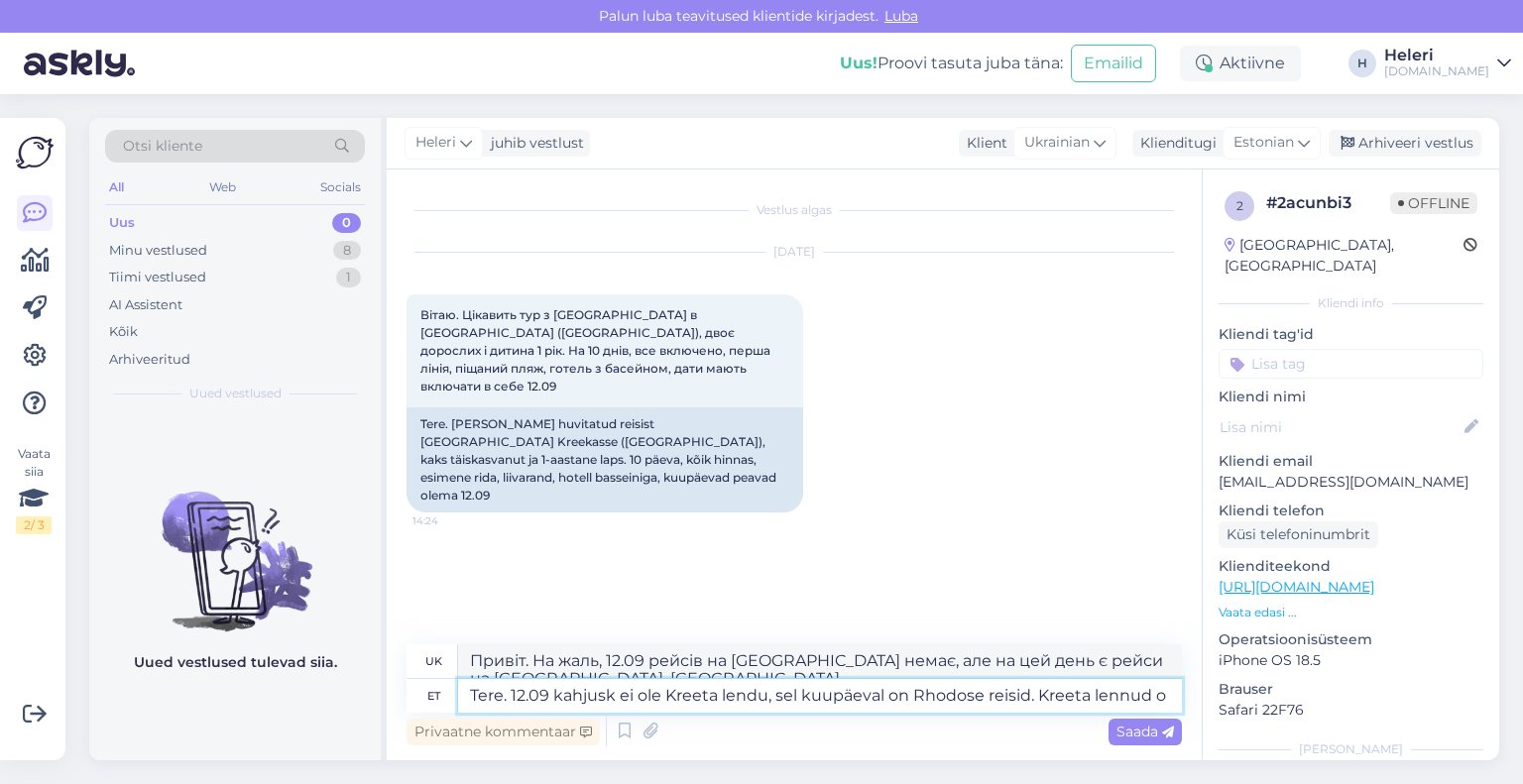 type on "Привіт. На жаль, 12.09 немає рейсів на [GEOGRAPHIC_DATA], але на цю дату є рейси на [GEOGRAPHIC_DATA]. Рейси на [GEOGRAPHIC_DATA]" 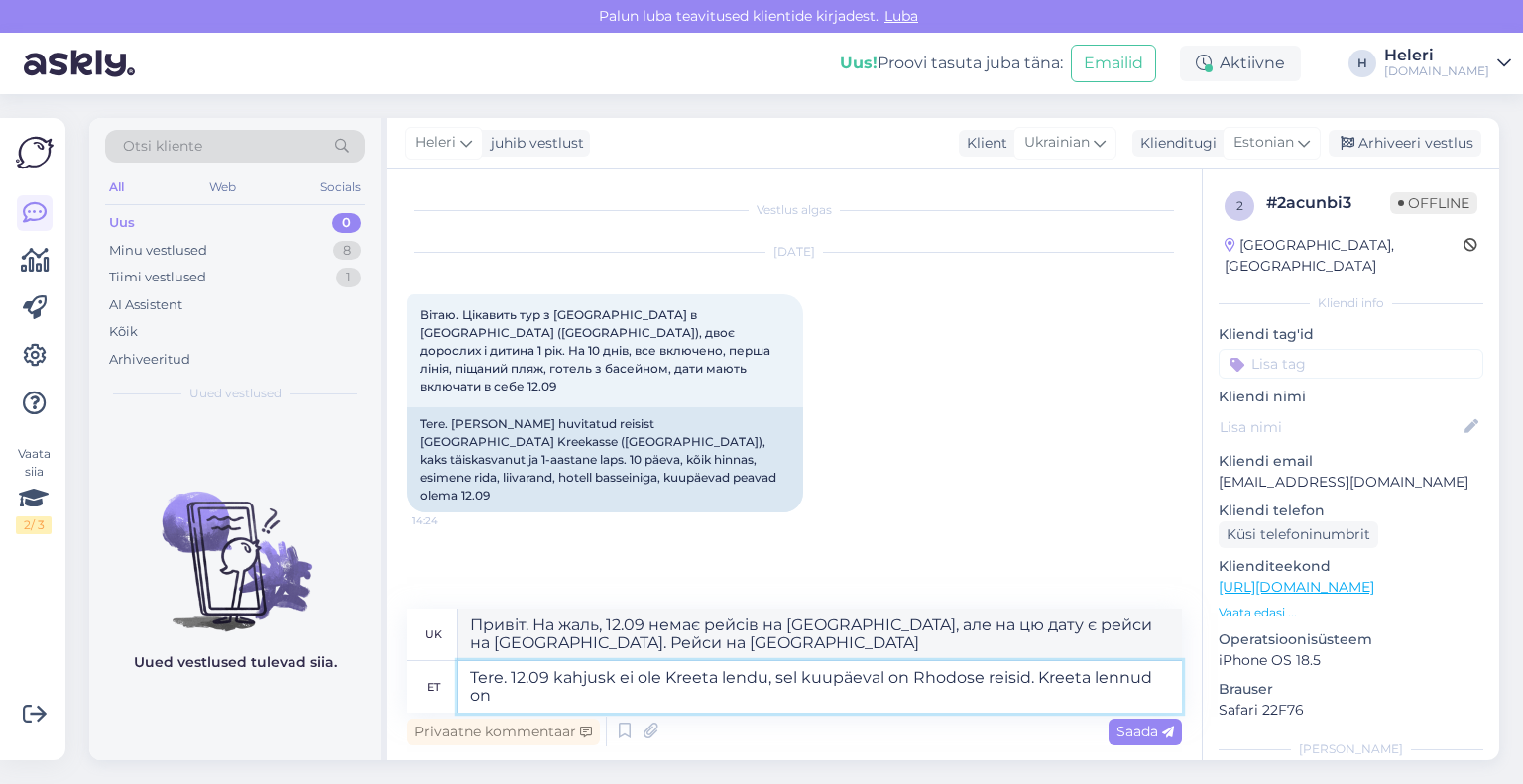 type on "Tere. 12.09 kahjusk ei ole Kreeta lendu, sel kuupäeval on Rhodose reisid. Kreeta lennud on" 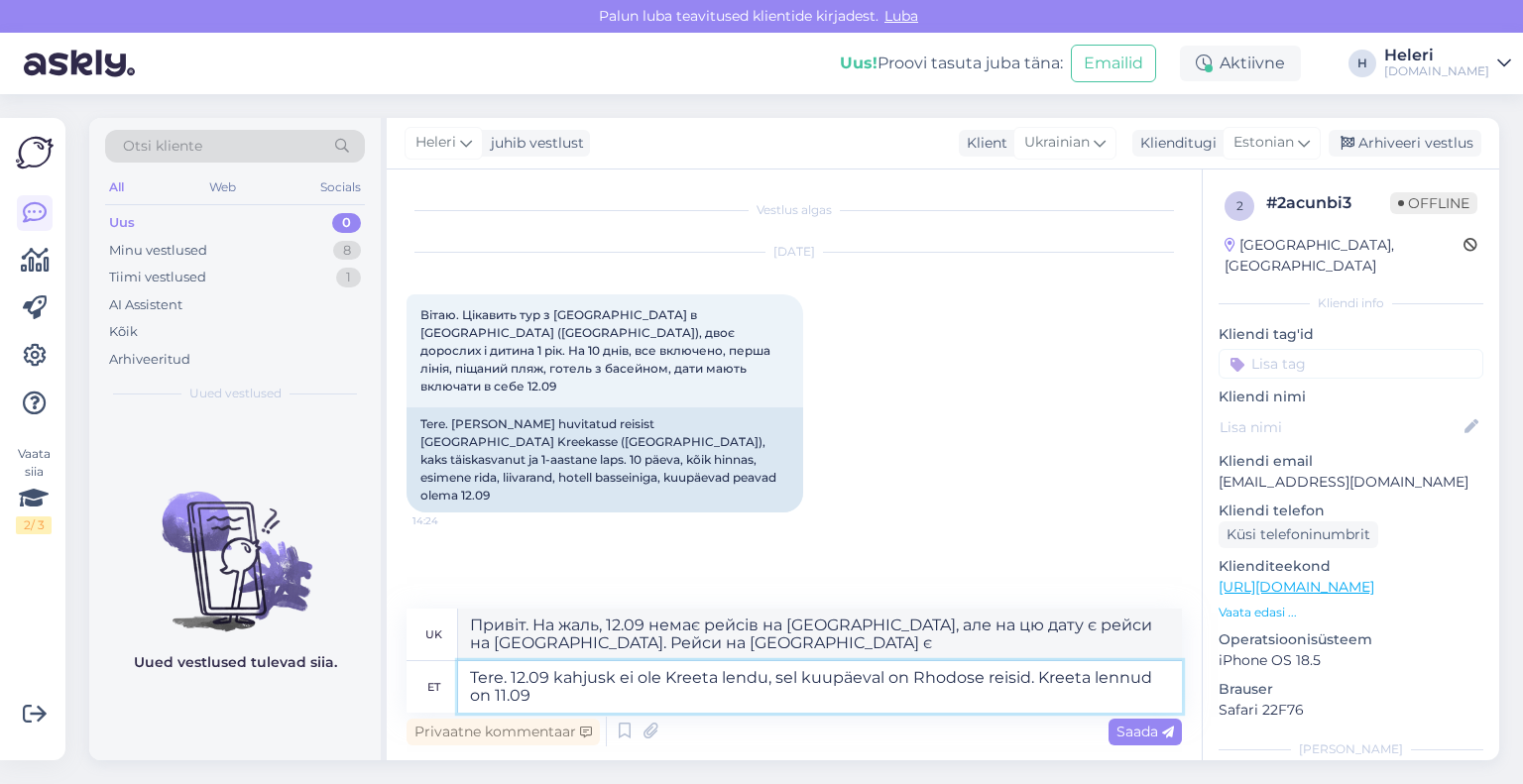 type on "Tere. 12.09 kahjusk ei ole Kreeta lendu, sel kuupäeval on Rhodose reisid. Kreeta lennud on 11.09 j" 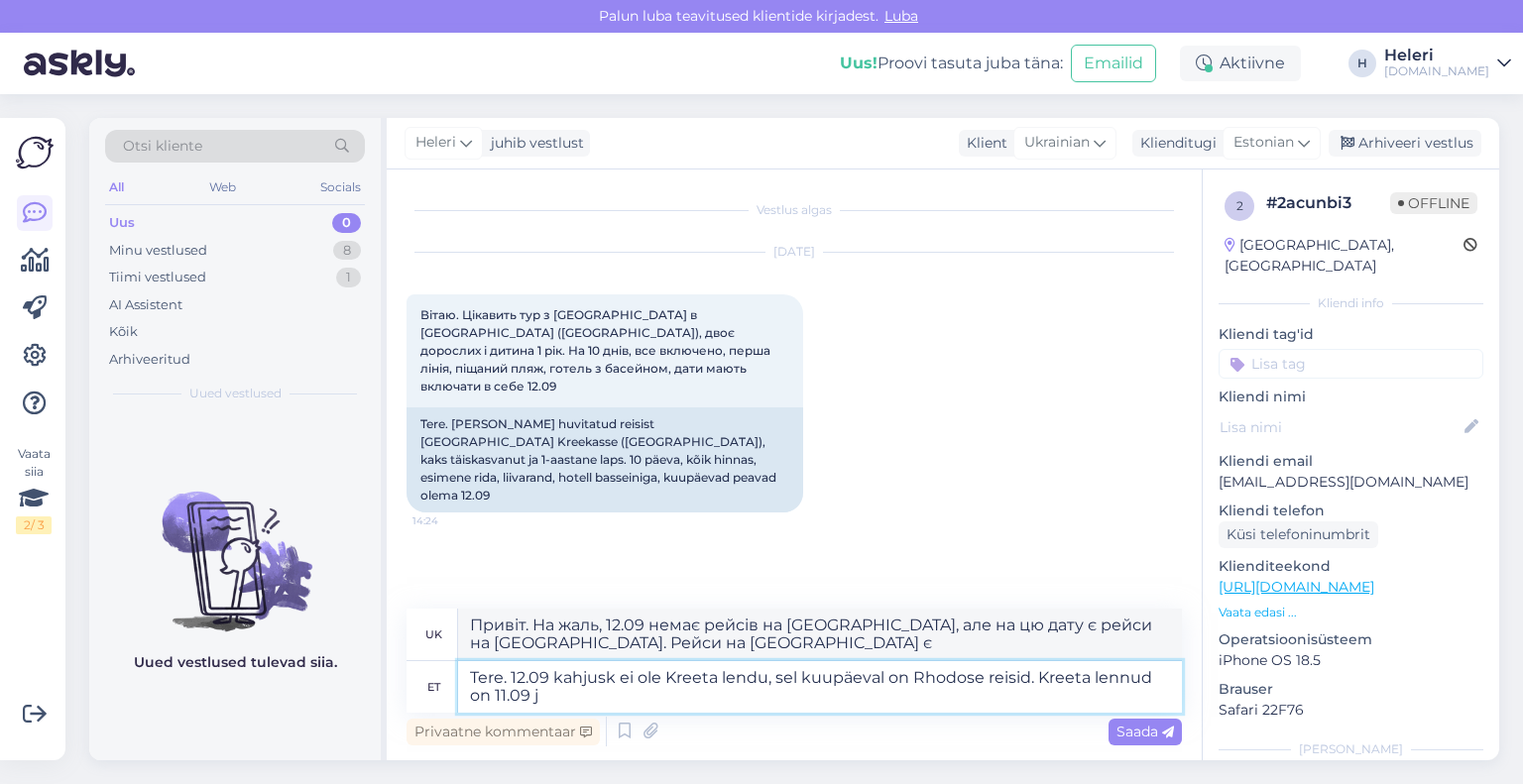 type on "Привіт. На жаль, рейсів на [GEOGRAPHIC_DATA] 12.09 немає, але є рейси на [GEOGRAPHIC_DATA] у цей день. [PERSON_NAME] на [GEOGRAPHIC_DATA] відбудуться 11.09" 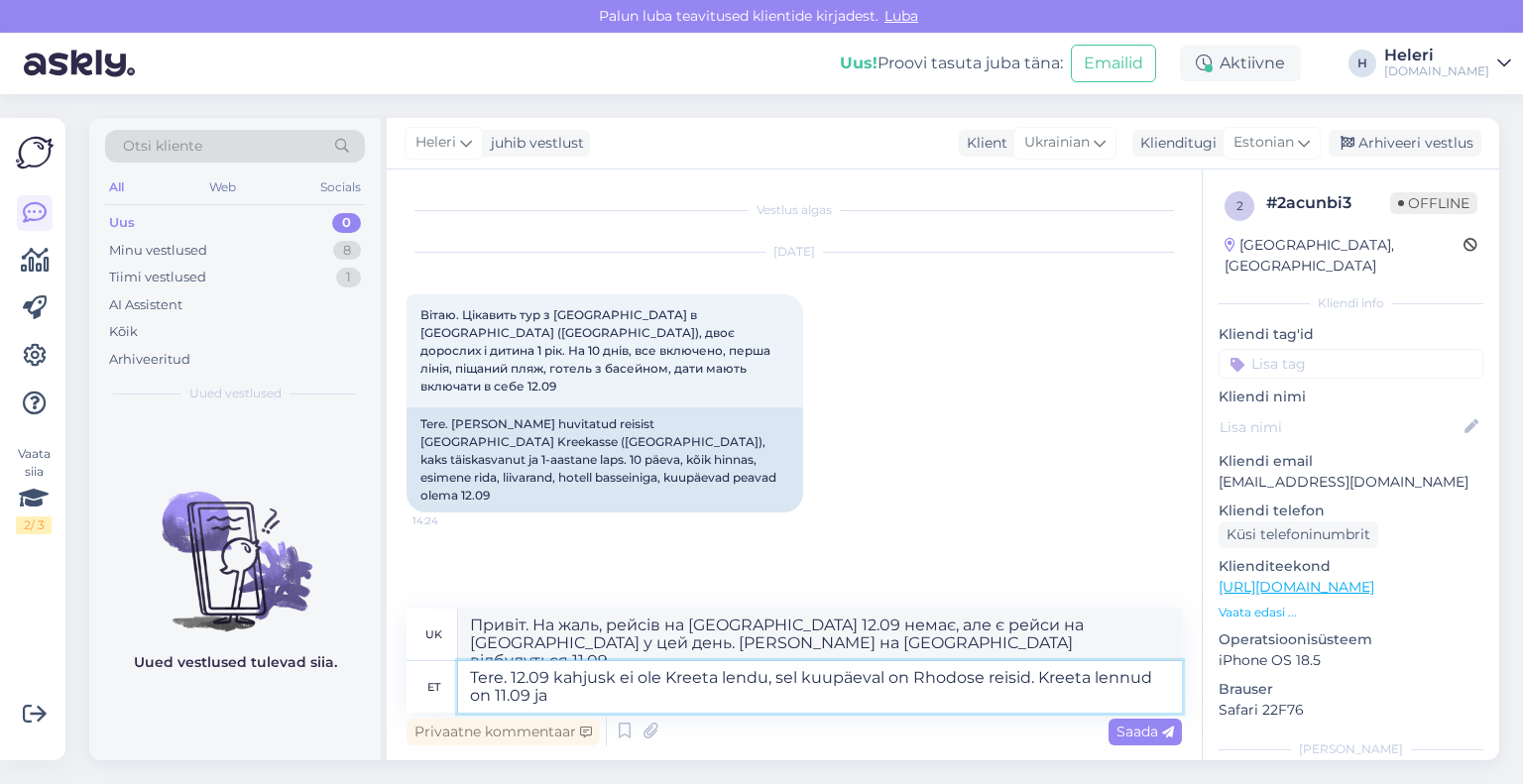 type on "Tere. 12.09 kahjusk ei ole Kreeta lendu, sel kuupäeval on Rhodose reisid. Kreeta lennud on 11.09 ja" 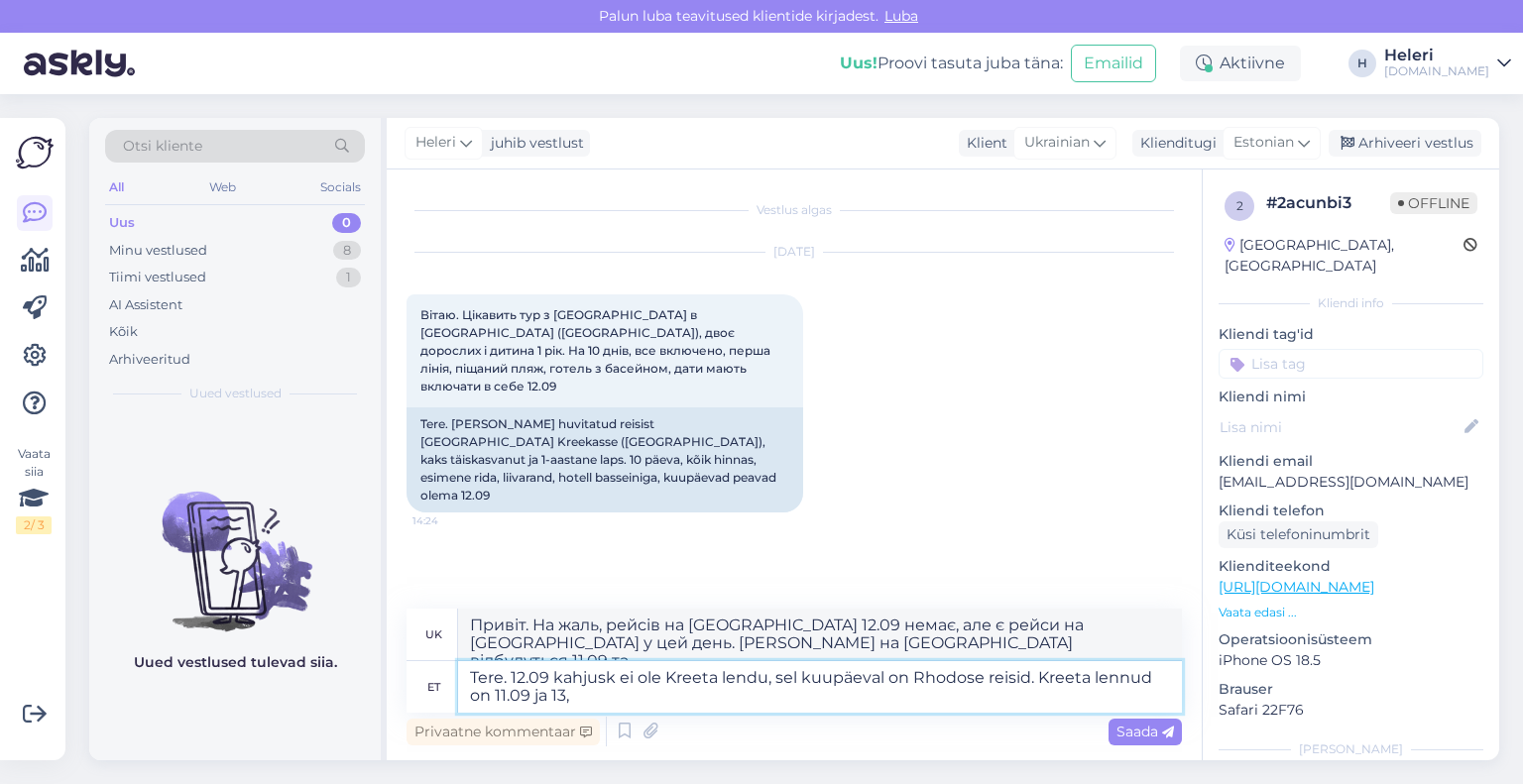type on "Tere. 12.09 kahjusk ei ole Kreeta lendu, sel kuupäeval on Rhodose reisid. Kreeta lennud on 11.09 ja 13" 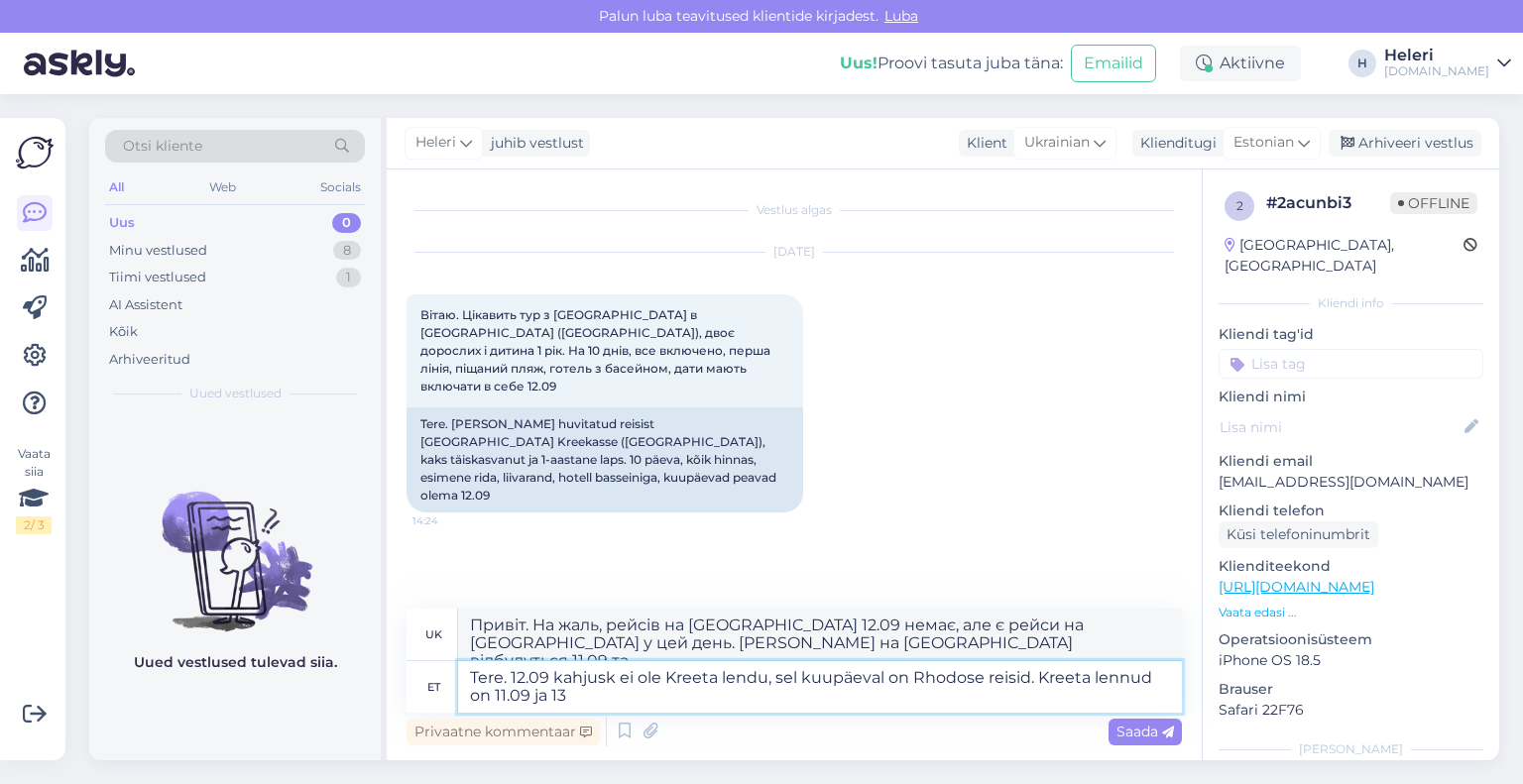 type on "Привіт. На жаль, рейсів на [GEOGRAPHIC_DATA] 12.09 немає, але на цей день є рейси на [GEOGRAPHIC_DATA]. Рейси на Крит будуть 11.09 та 13.09." 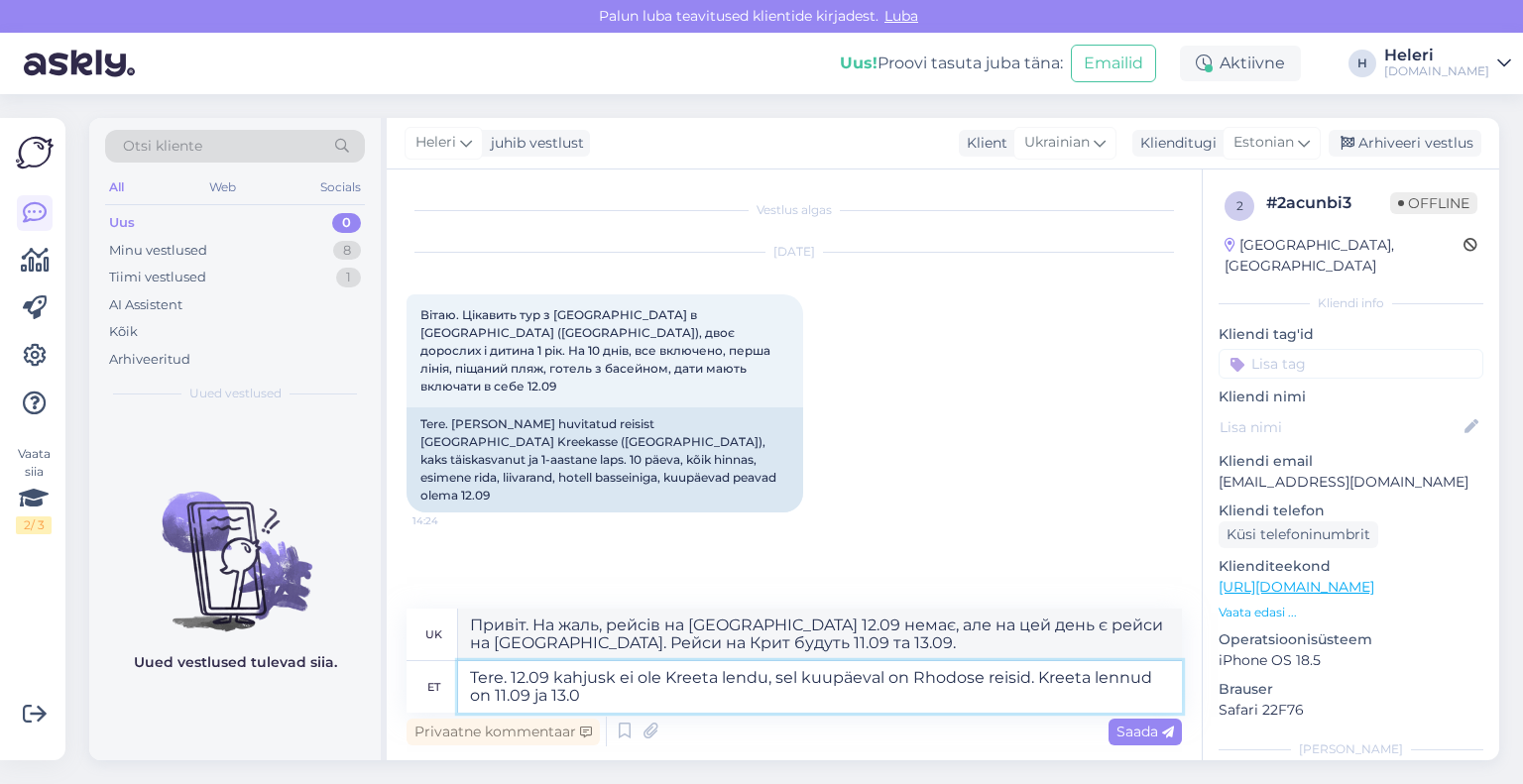 type on "Tere. 12.09 kahjusk ei ole Kreeta lendu, sel kuupäeval on Rhodose reisid. Kreeta lennud on 11.09 ja 13.09" 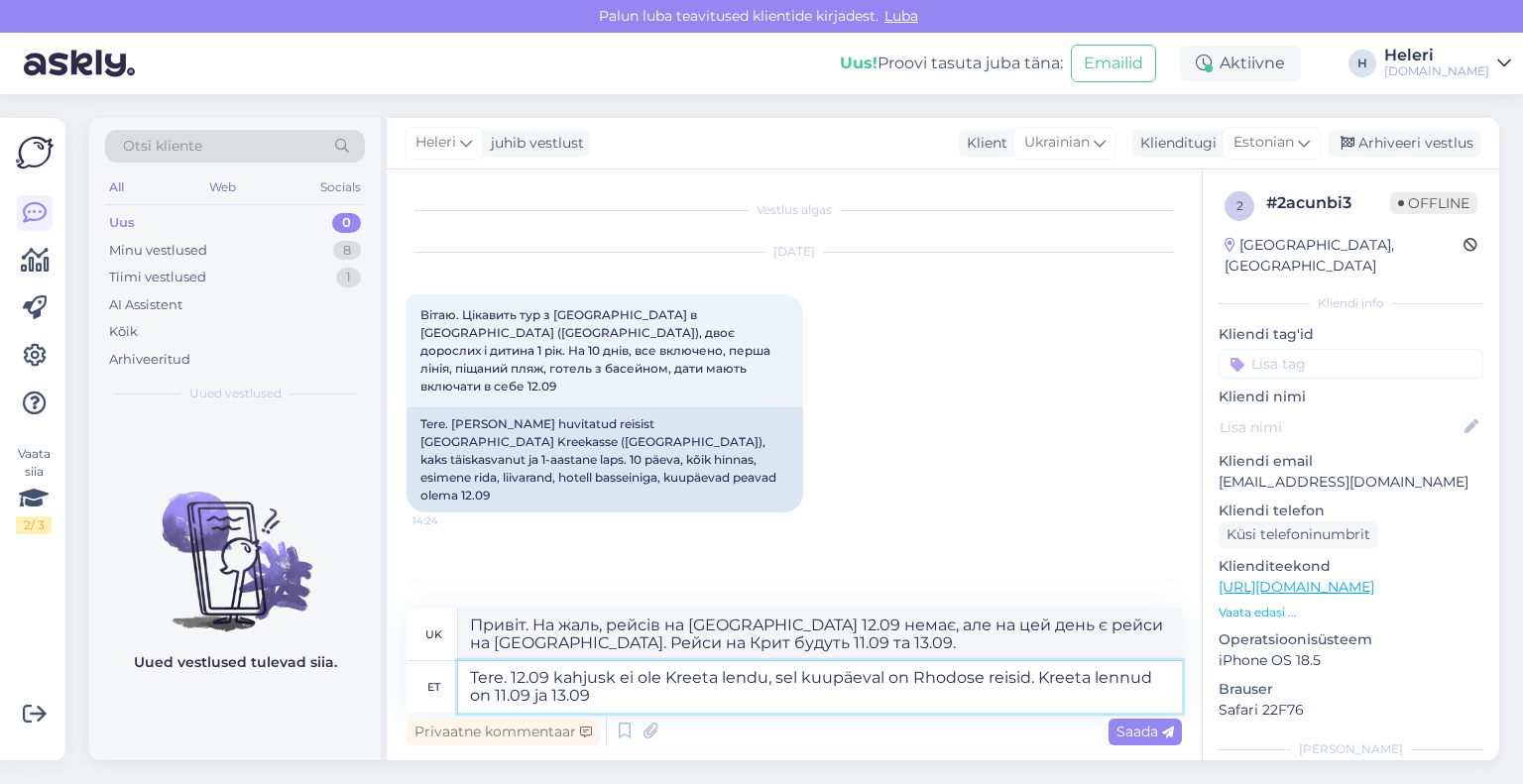type on "Привіт. На жаль, рейсів на [GEOGRAPHIC_DATA] 12.09 немає, але є рейси на [GEOGRAPHIC_DATA] у цей день. Рейси на Крит будуть 11.09 та 13.09" 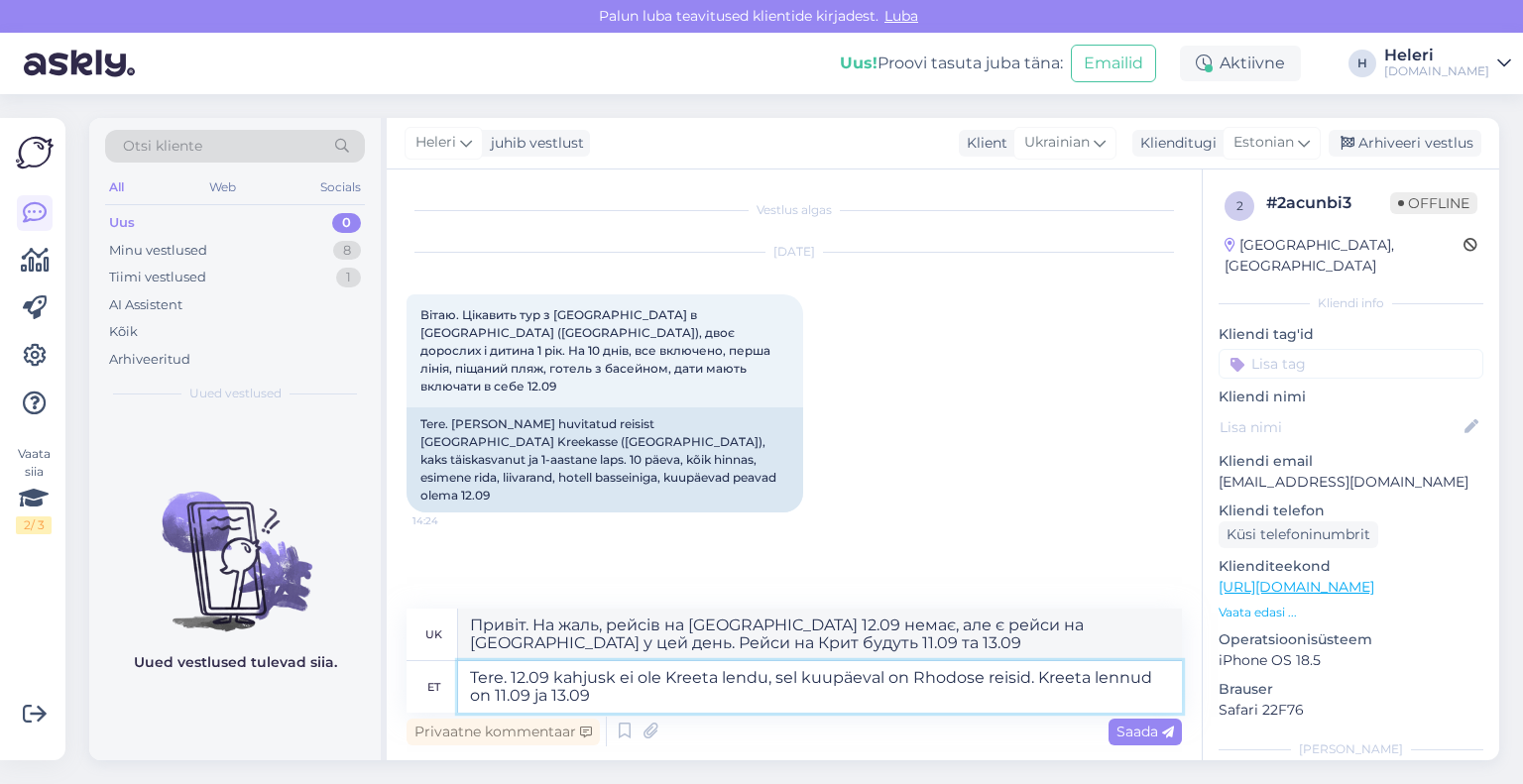 drag, startPoint x: 599, startPoint y: 681, endPoint x: 613, endPoint y: 685, distance: 14.56022 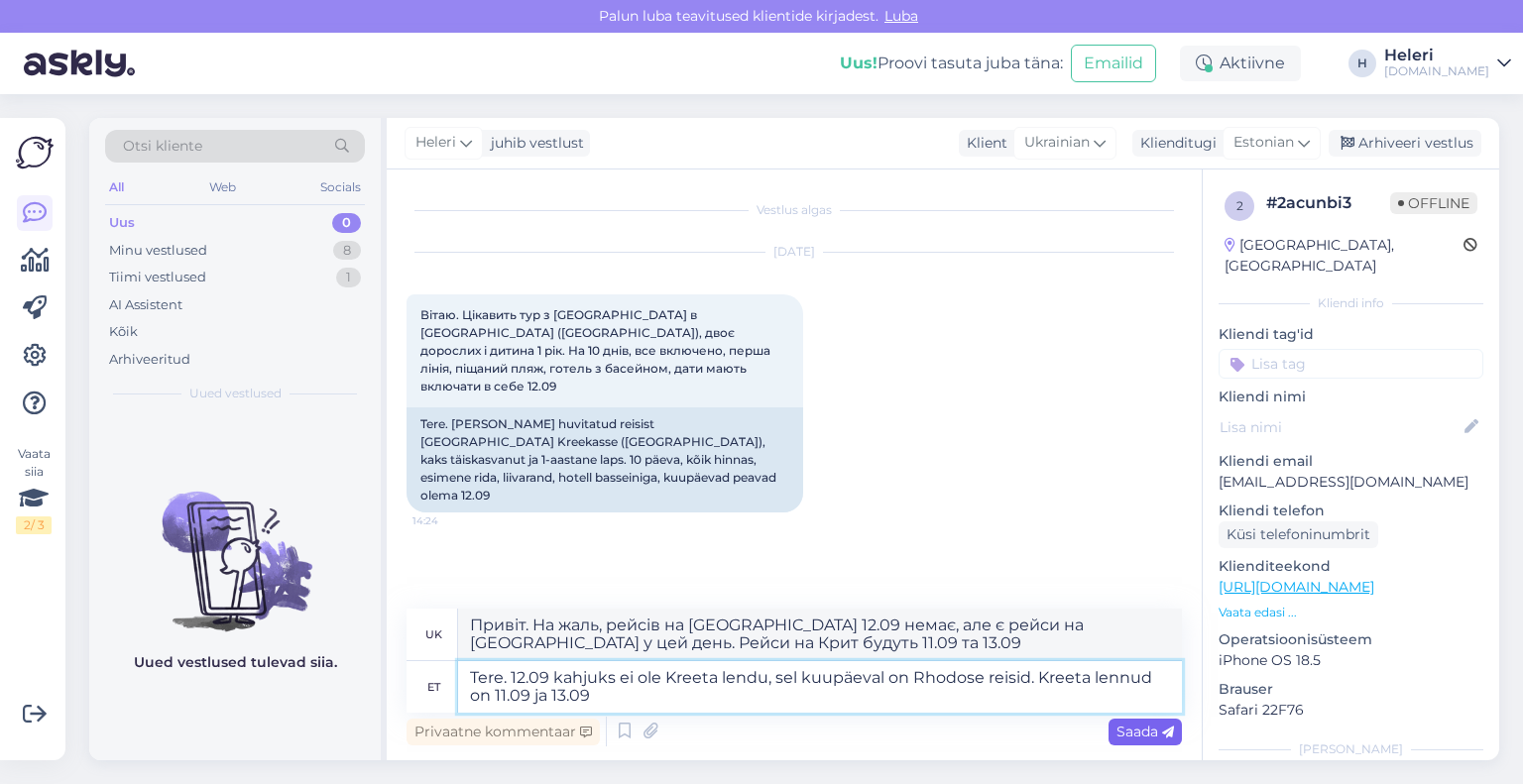 type on "Tere. 12.09 kahjuks ei ole Kreeta lendu, sel kuupäeval on Rhodose reisid. Kreeta lennud on 11.09 ja 13.09" 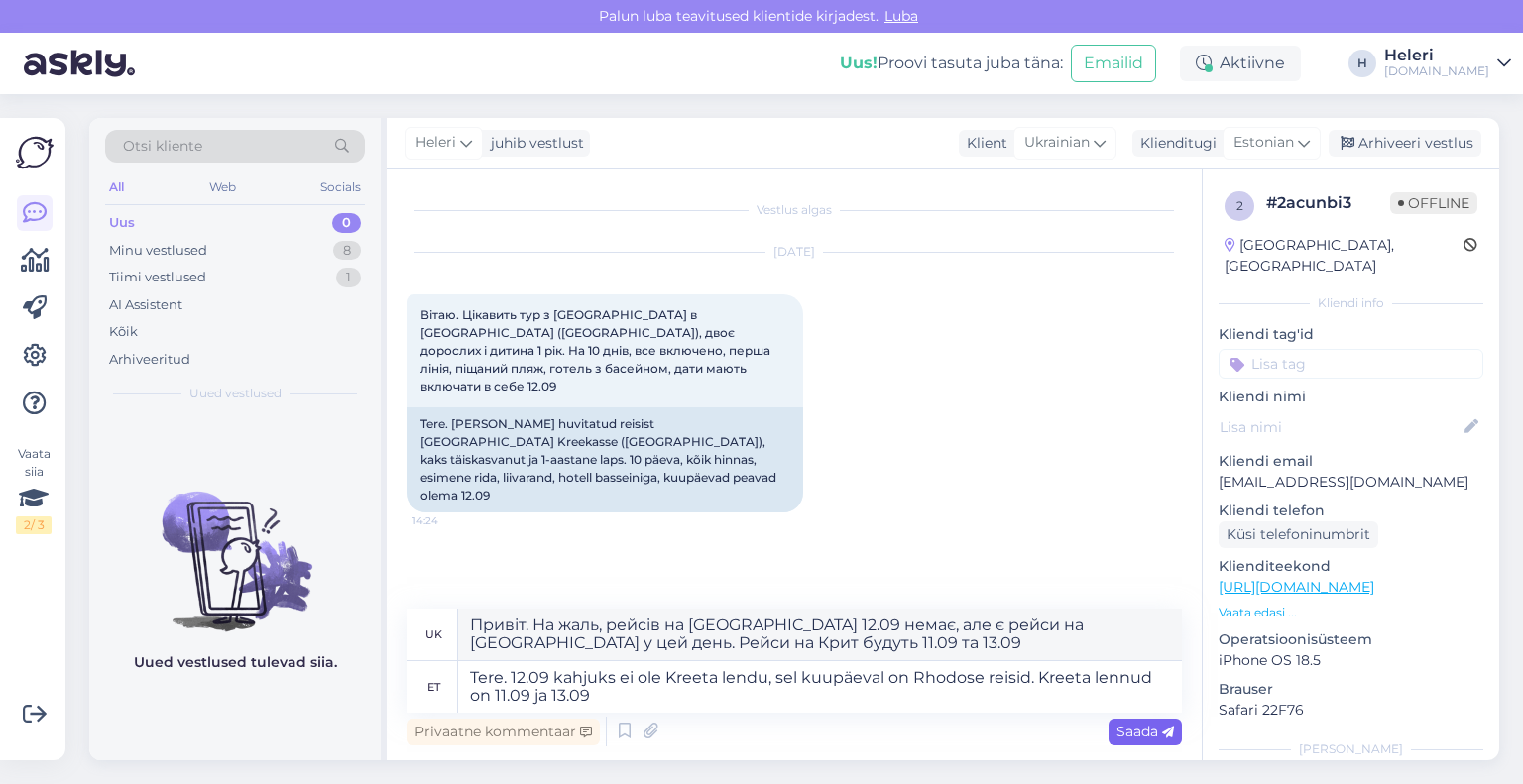 click on "Saada" at bounding box center (1145, 731) 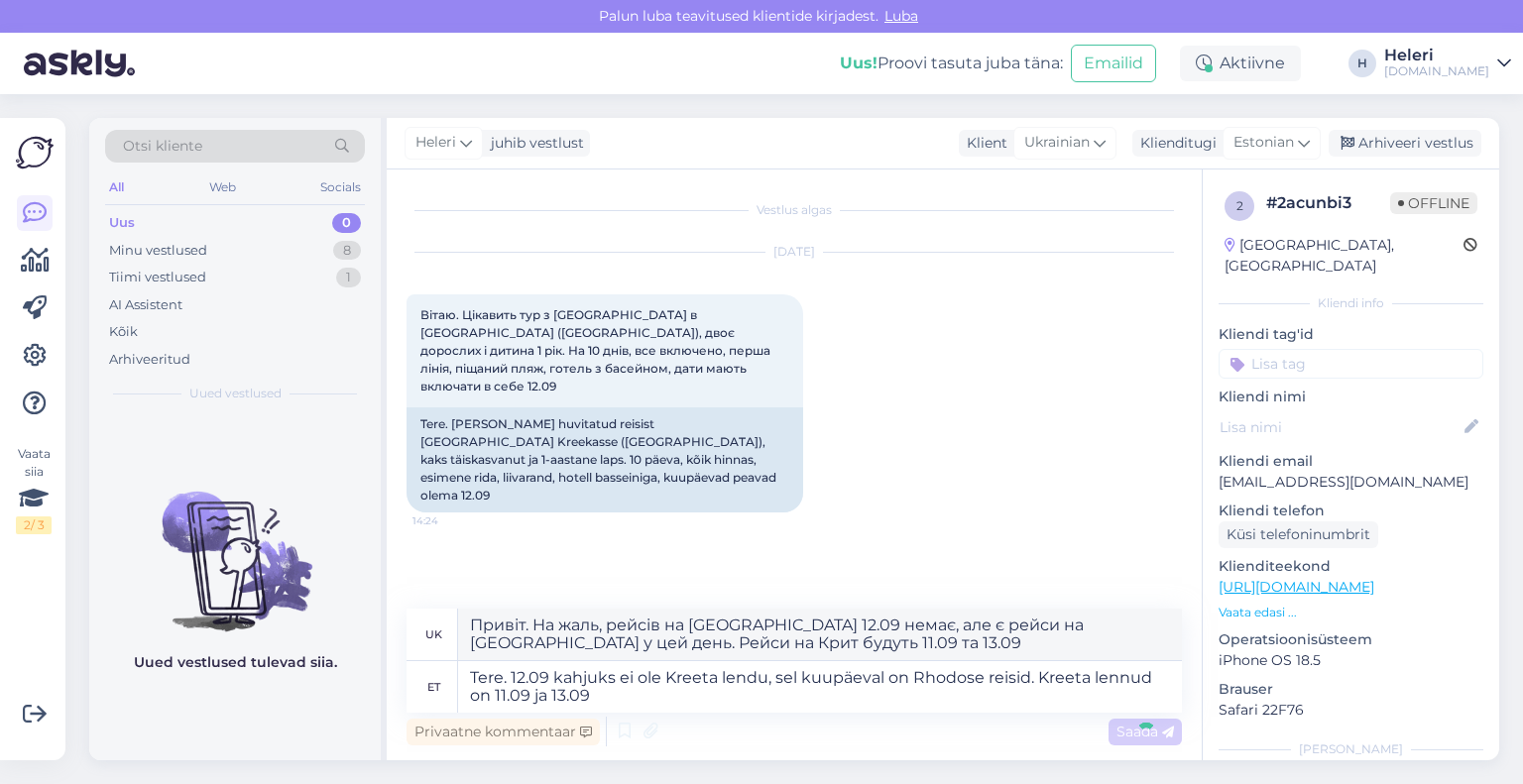 type 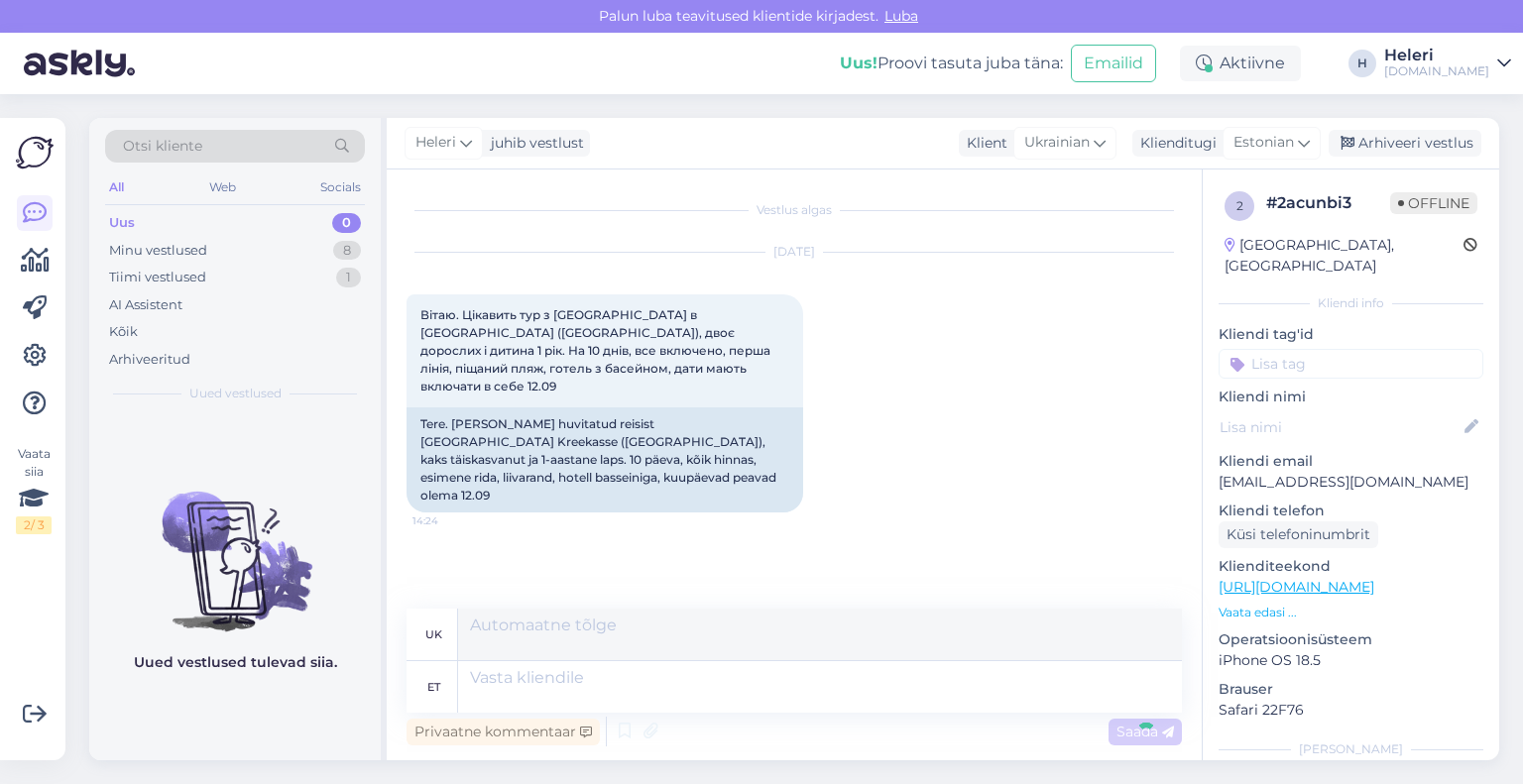 scroll, scrollTop: 26, scrollLeft: 0, axis: vertical 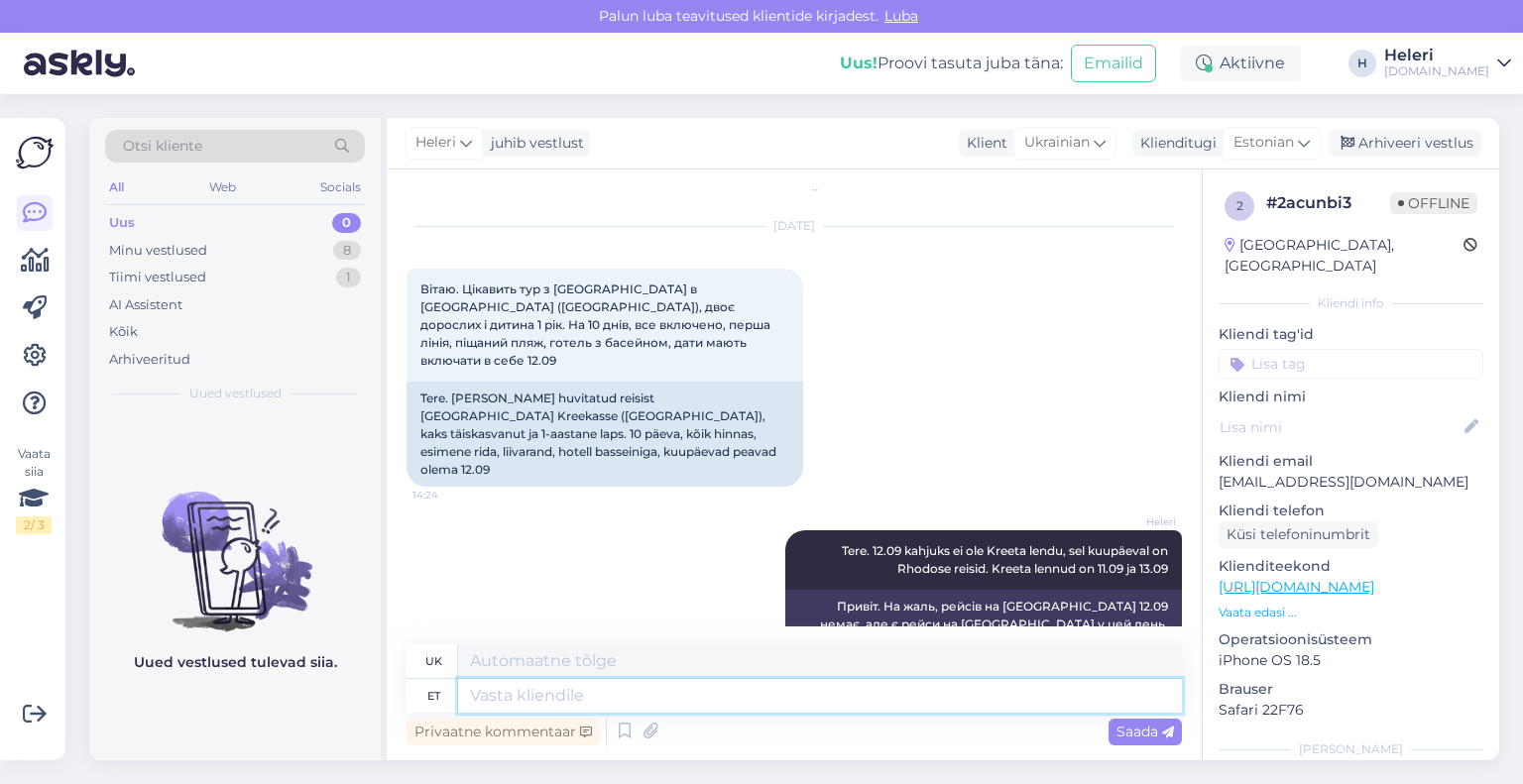 click at bounding box center (820, 696) 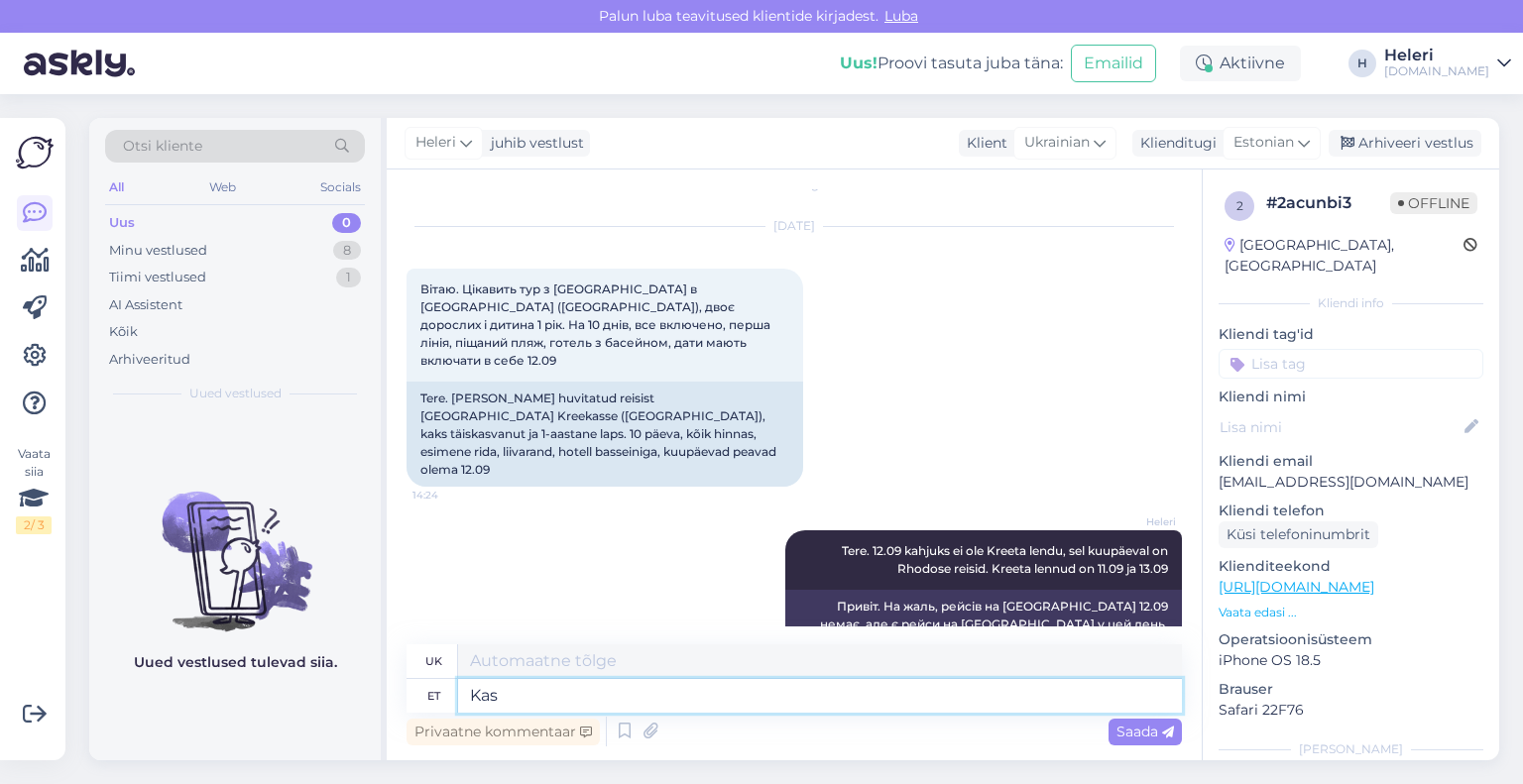 type on "Kas" 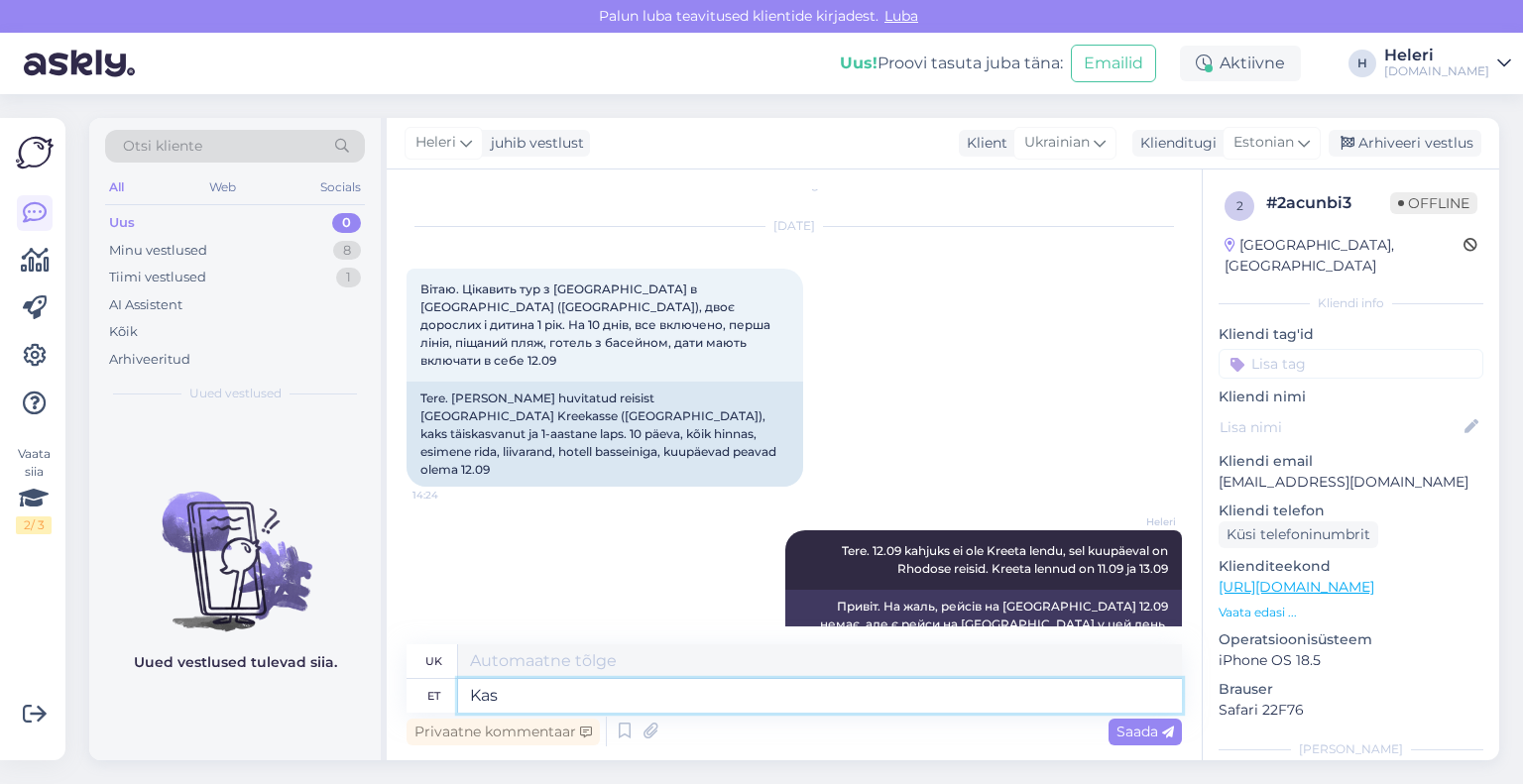 type on "Є" 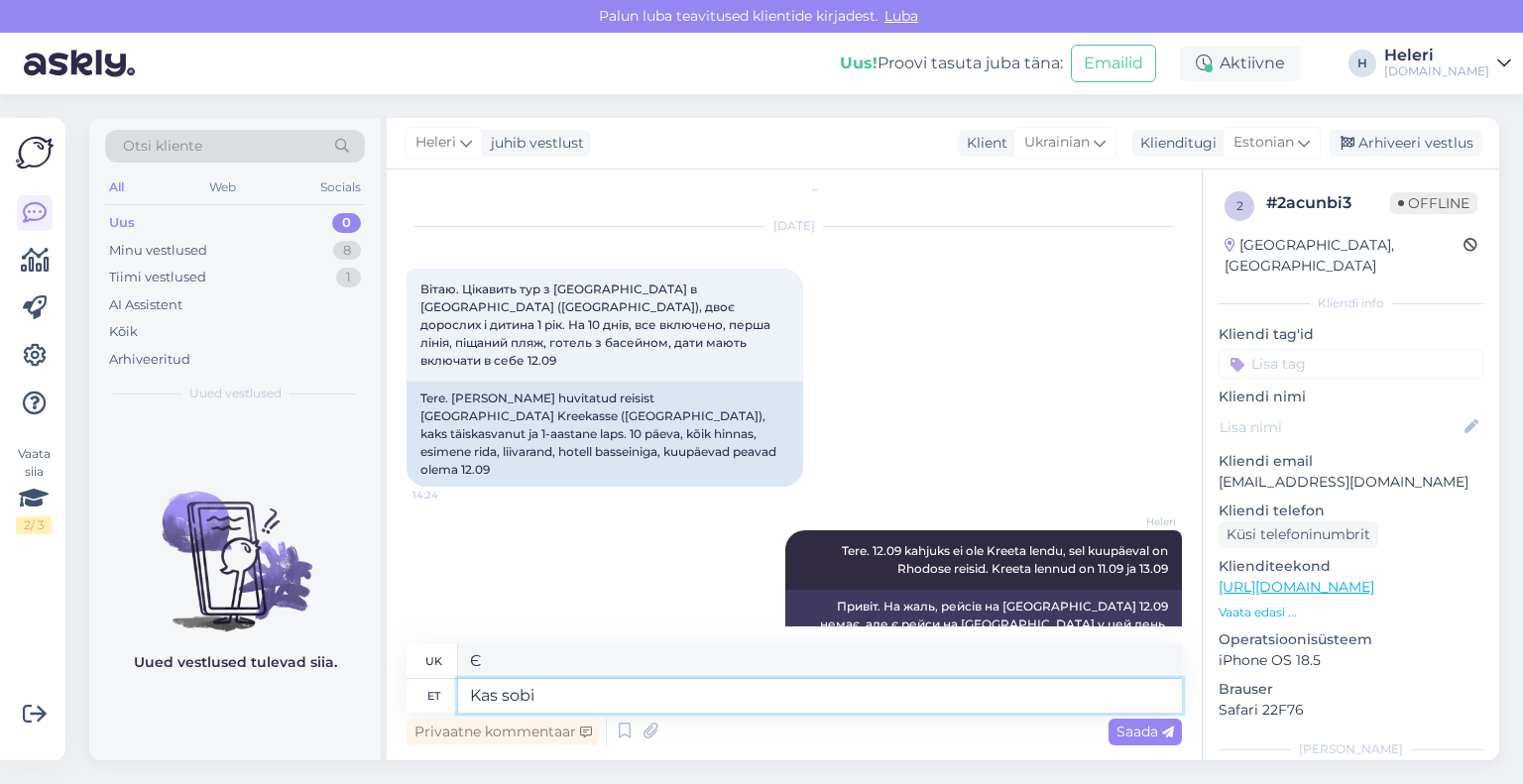 type on "Kas sobi k" 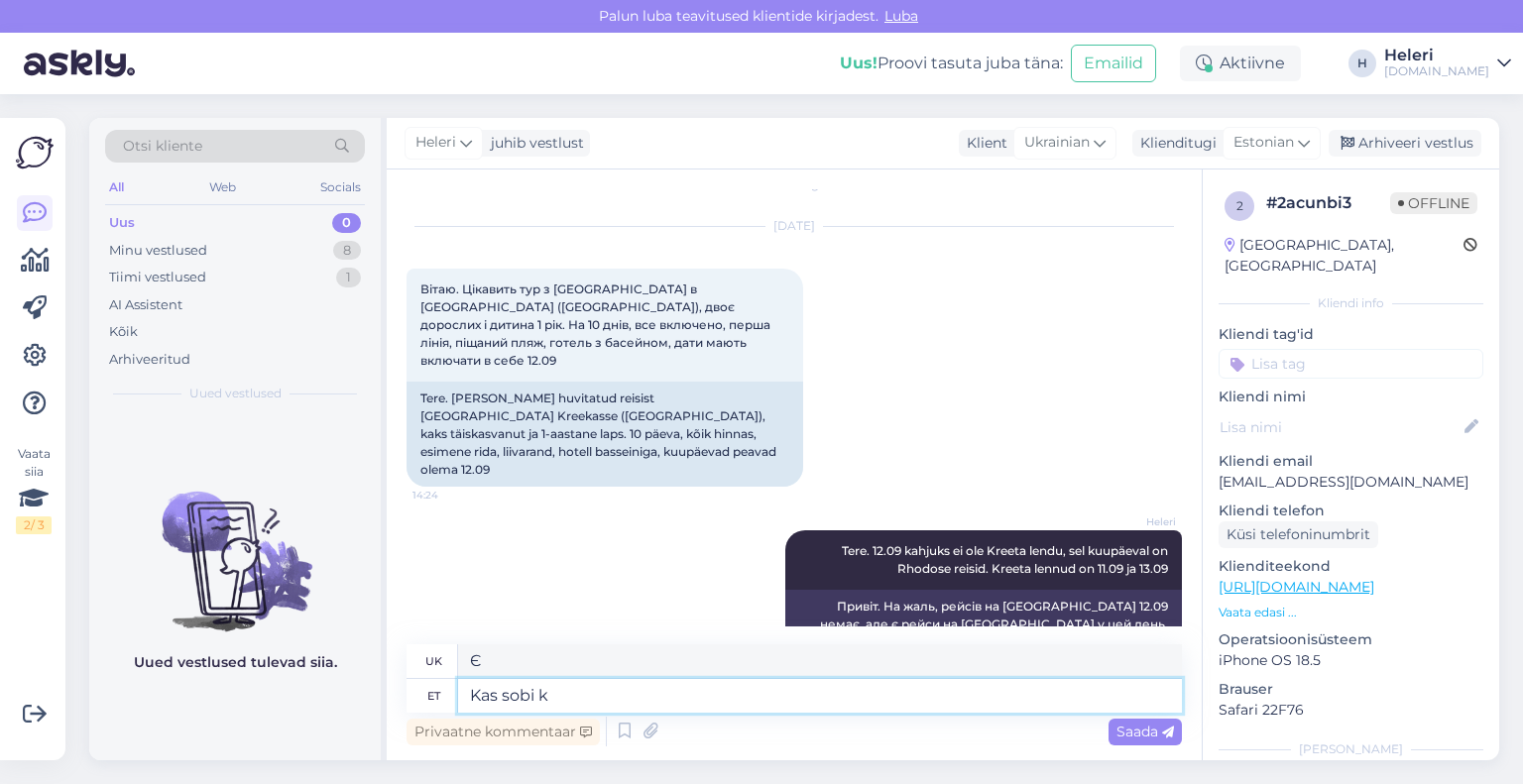 type on "Чи підходить воно?" 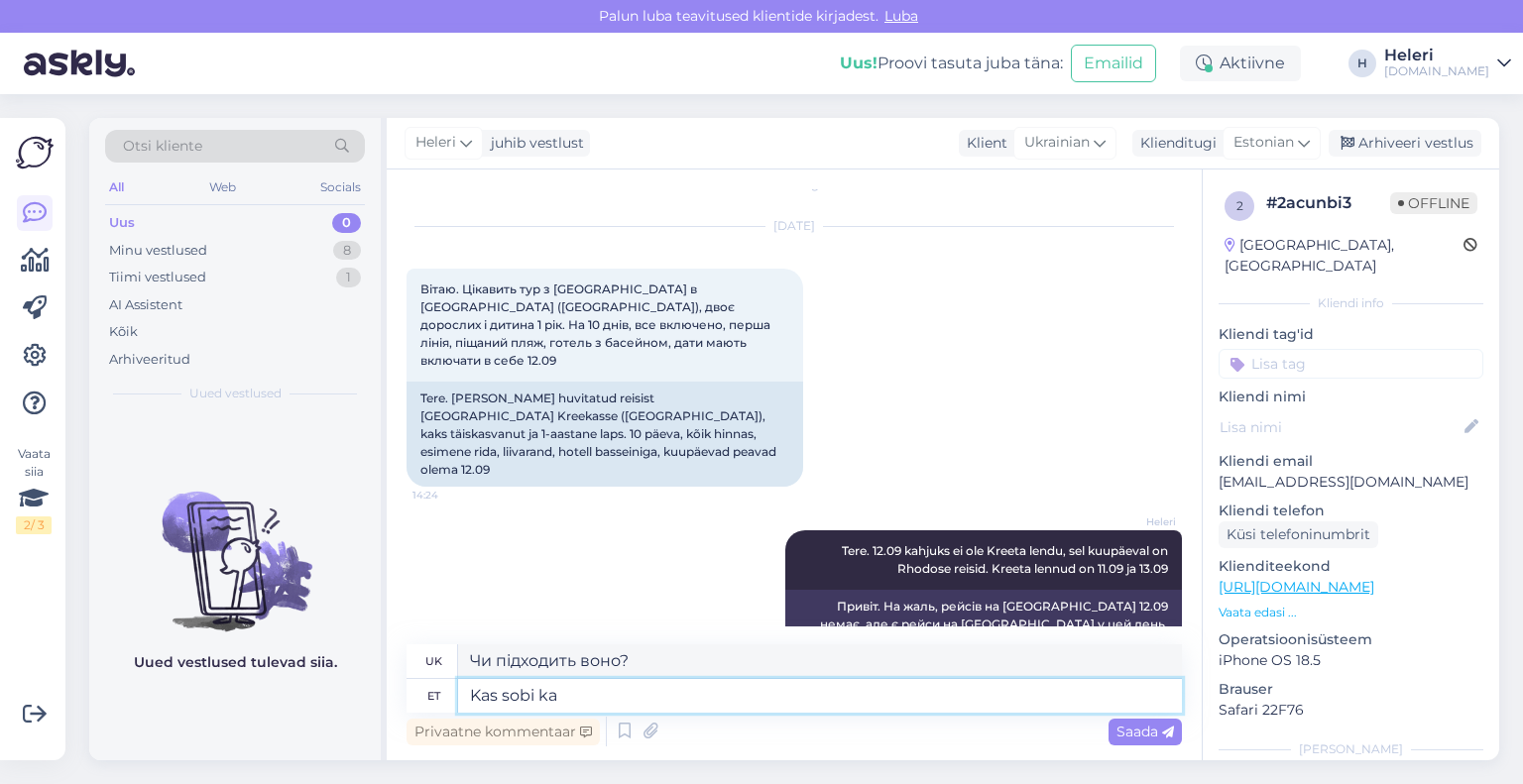 type on "Kas sobi ka" 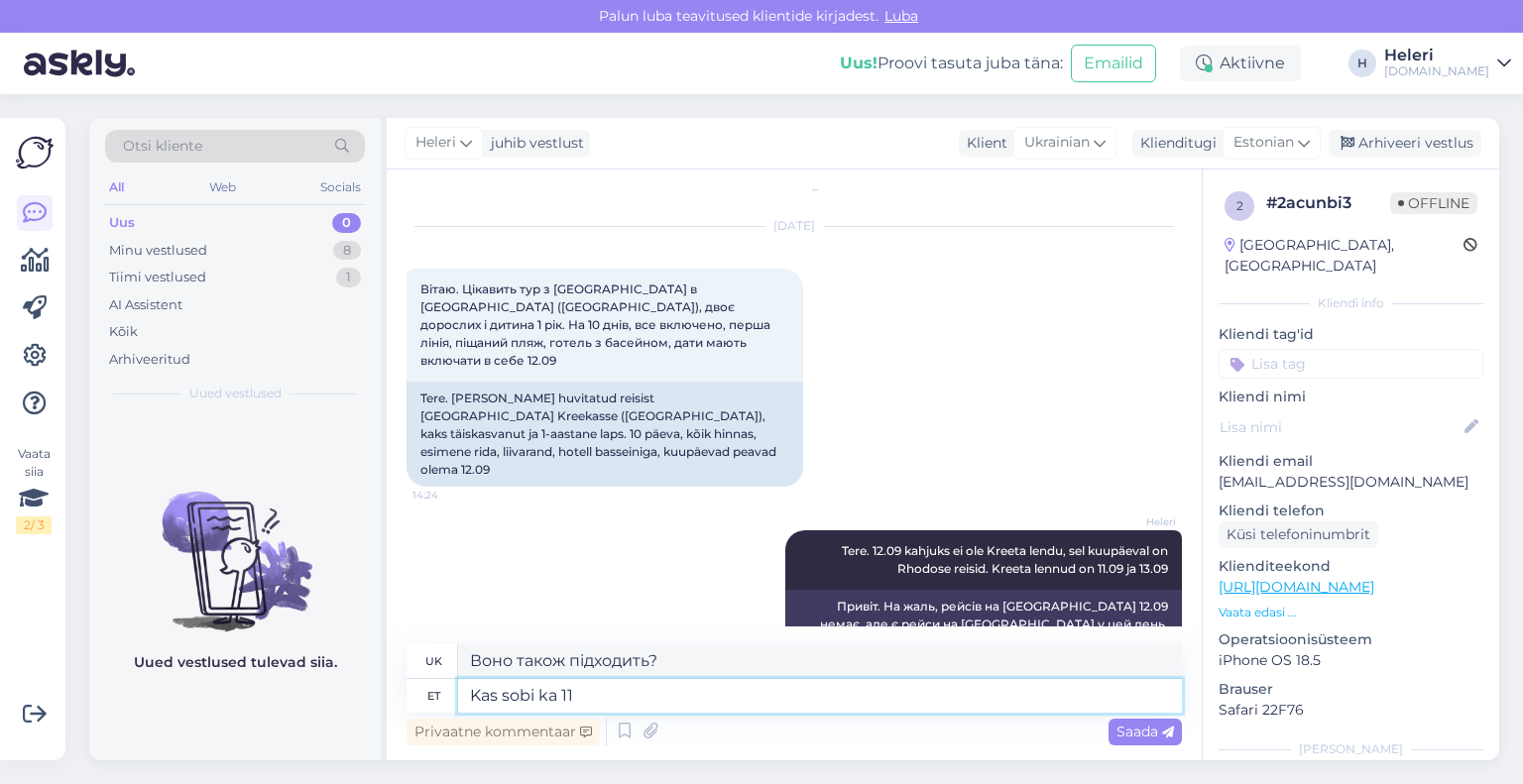type on "Kas sobi ka 11." 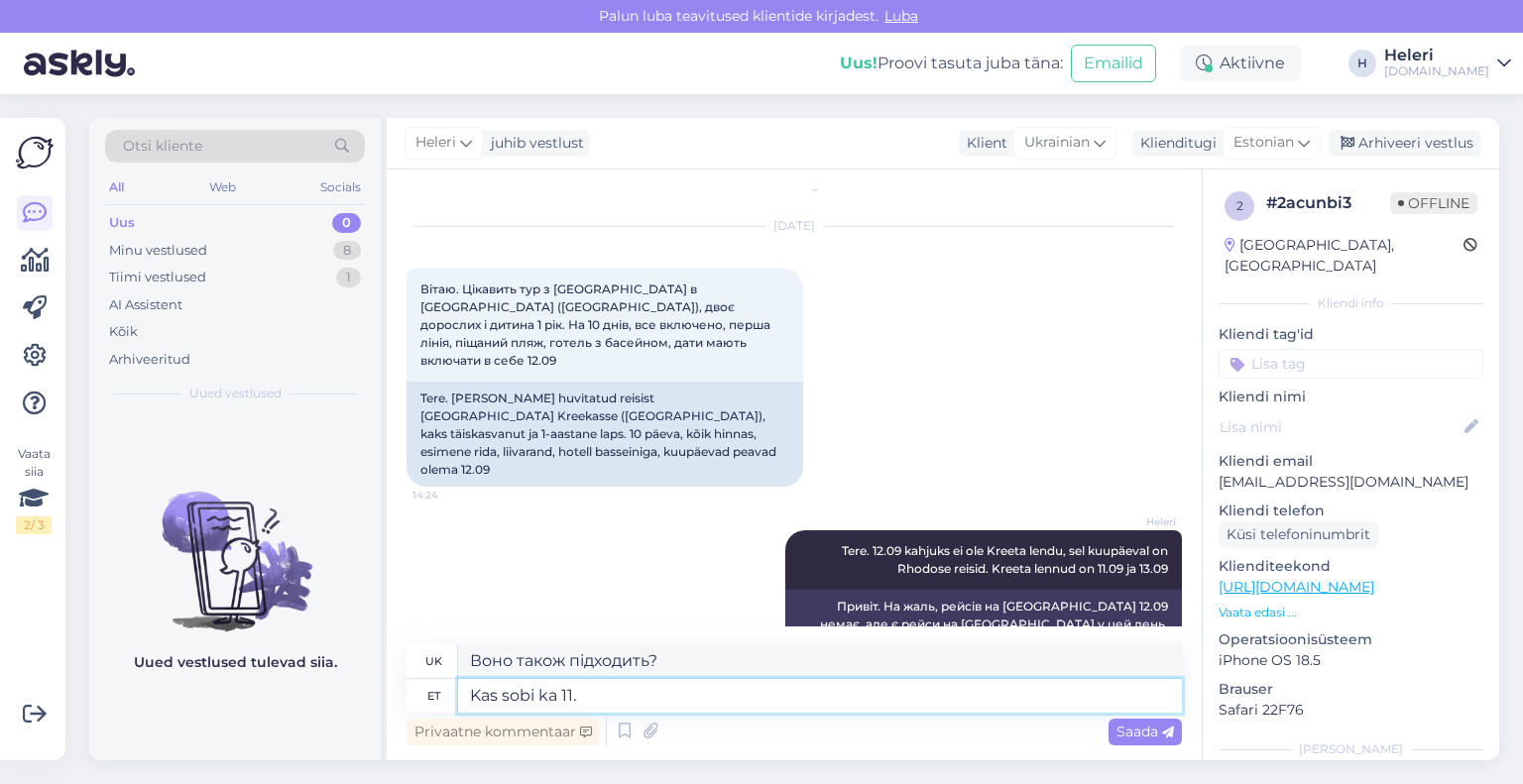 type on "11 також підходить?" 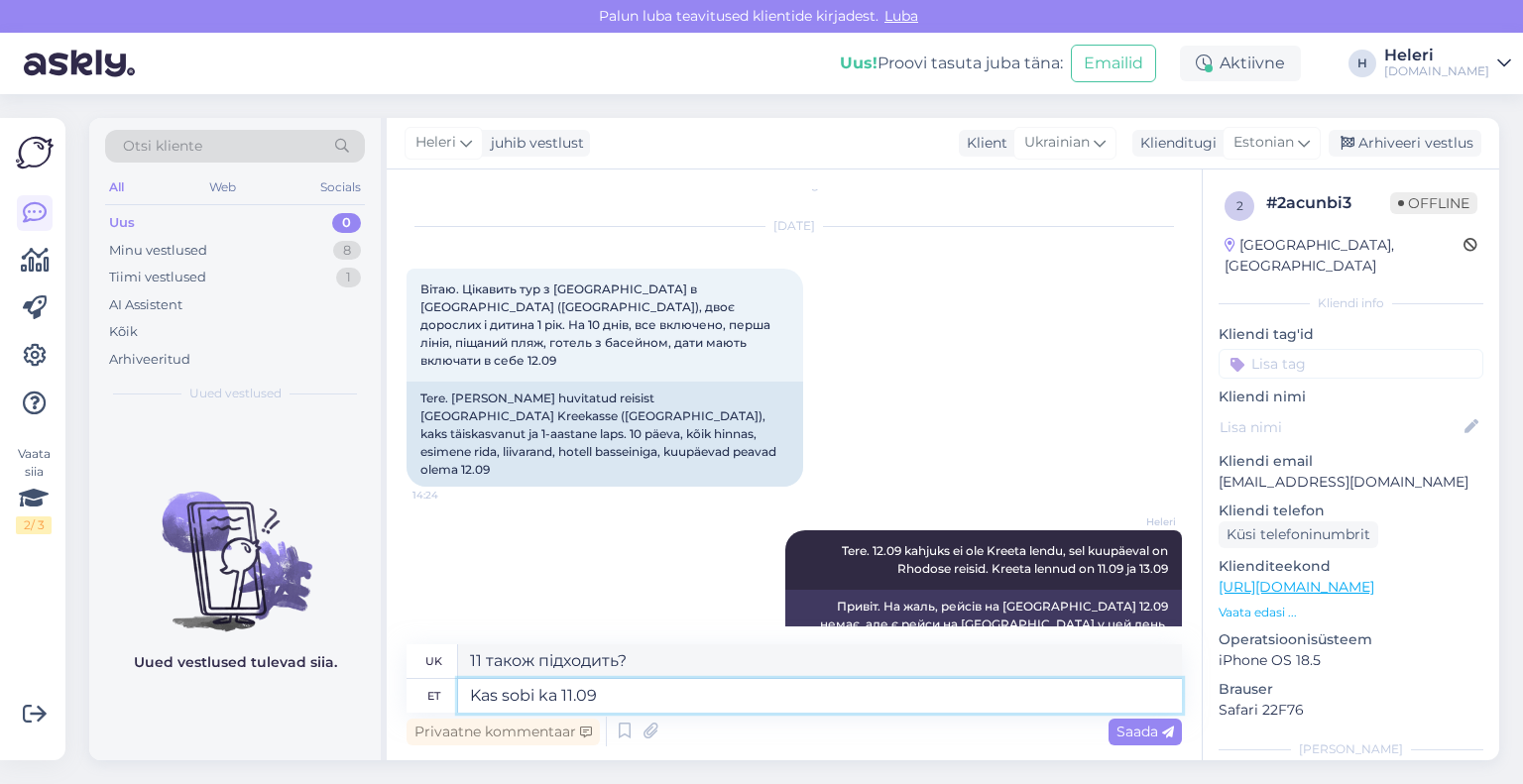 type on "Kas sobi ka 11.09 j" 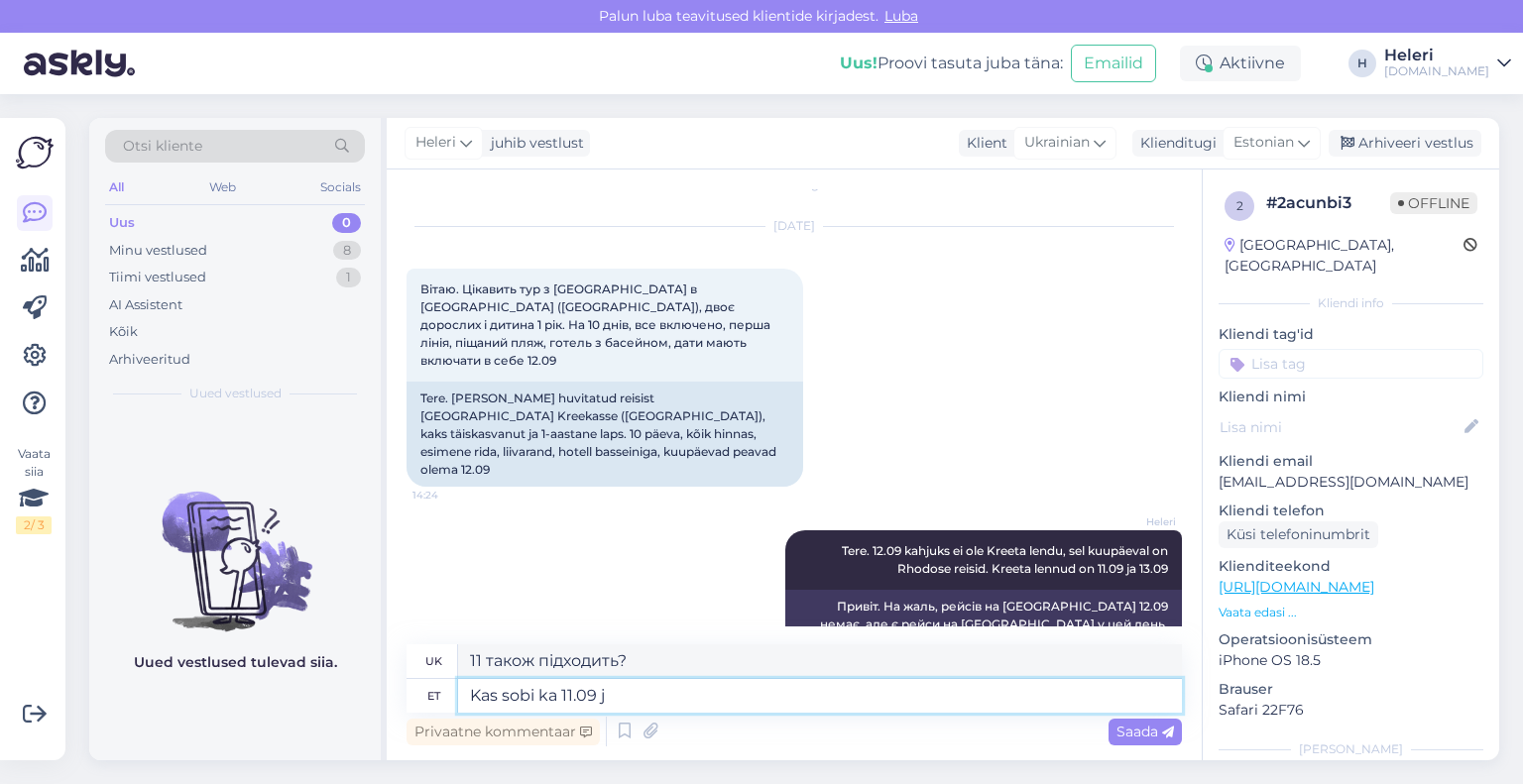type on "11.09 також підходить?" 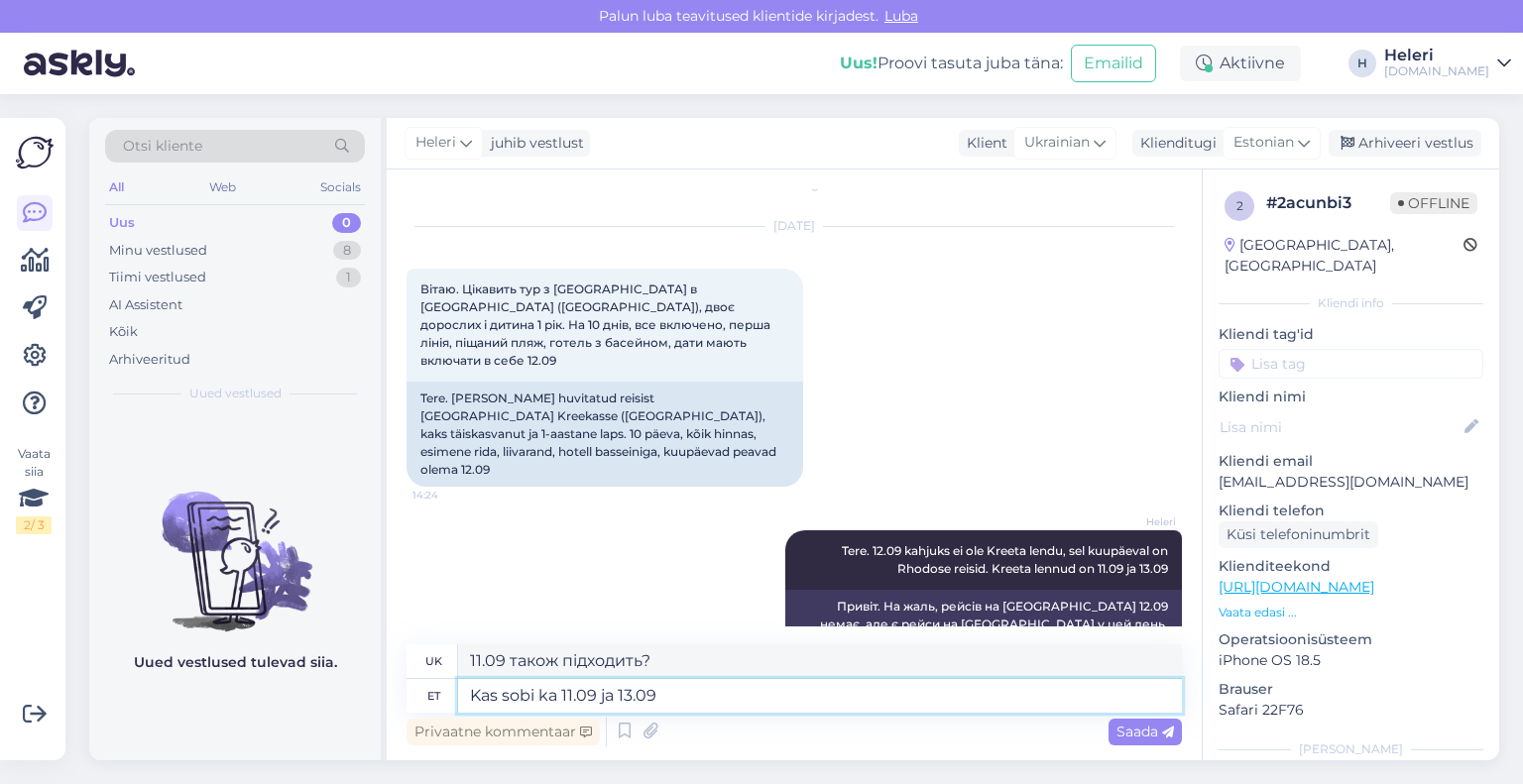 type 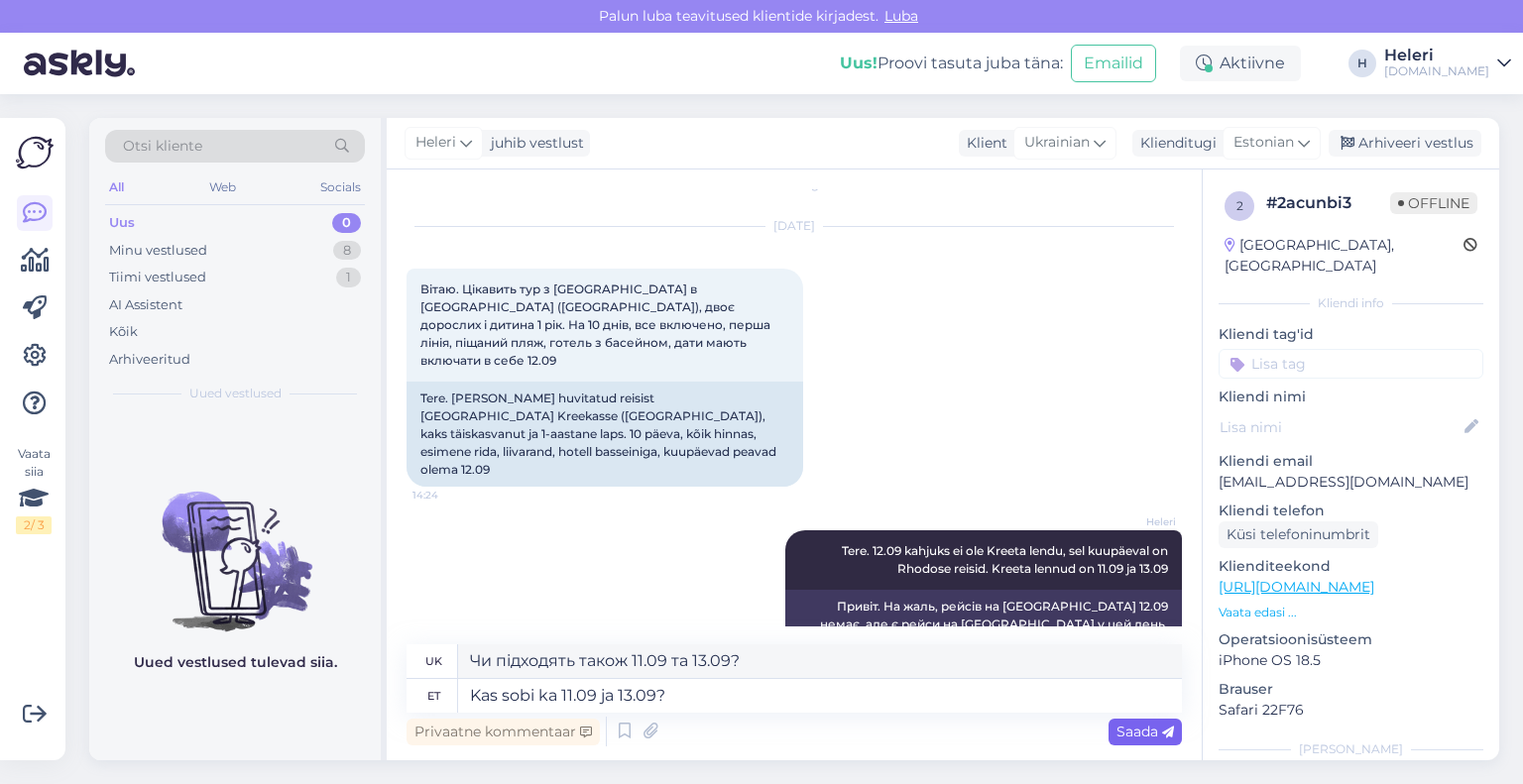 click on "Saada" at bounding box center (1145, 731) 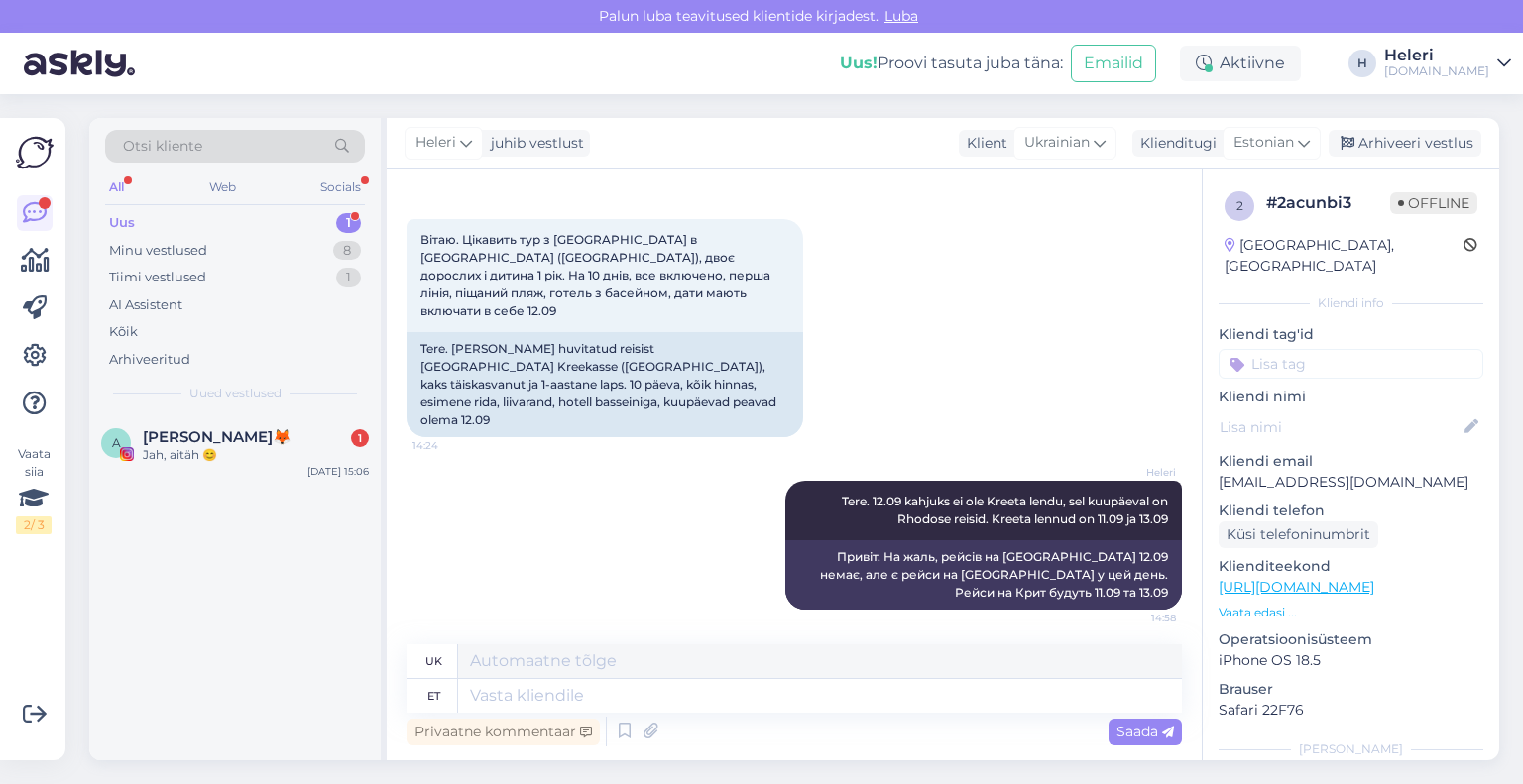 scroll, scrollTop: 145, scrollLeft: 0, axis: vertical 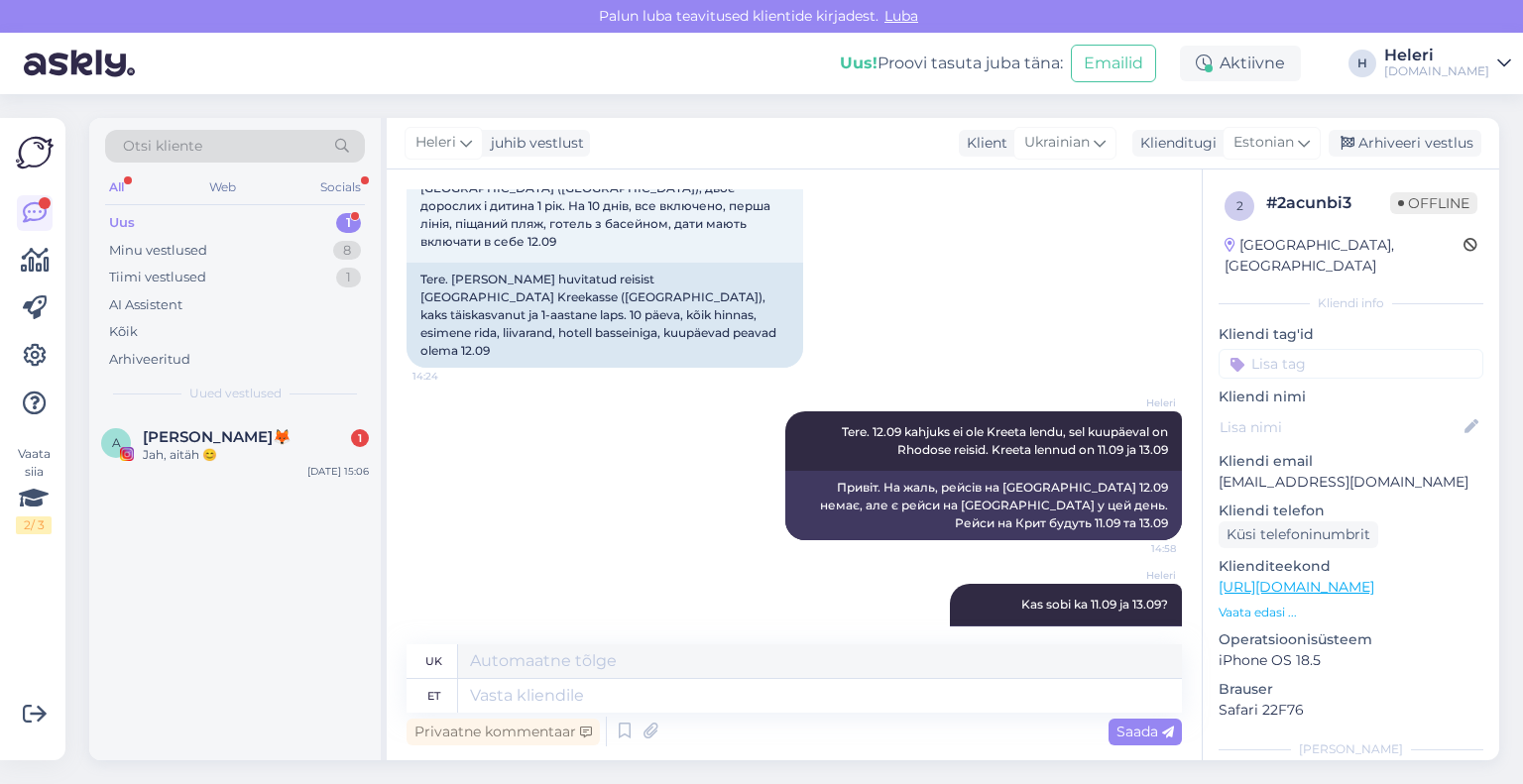click on "Uus 1" at bounding box center [235, 223] 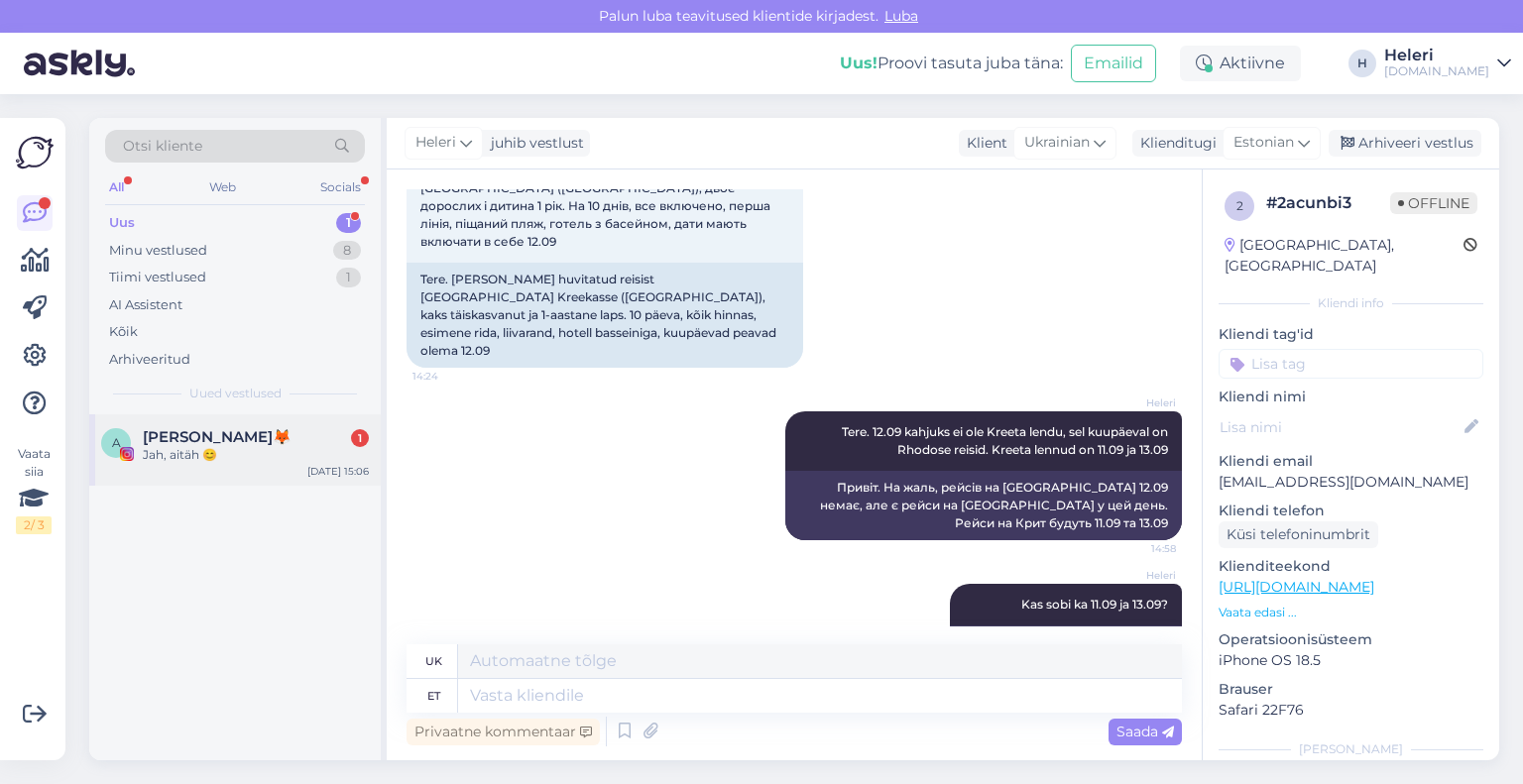 click on "[PERSON_NAME]🦊" at bounding box center (217, 437) 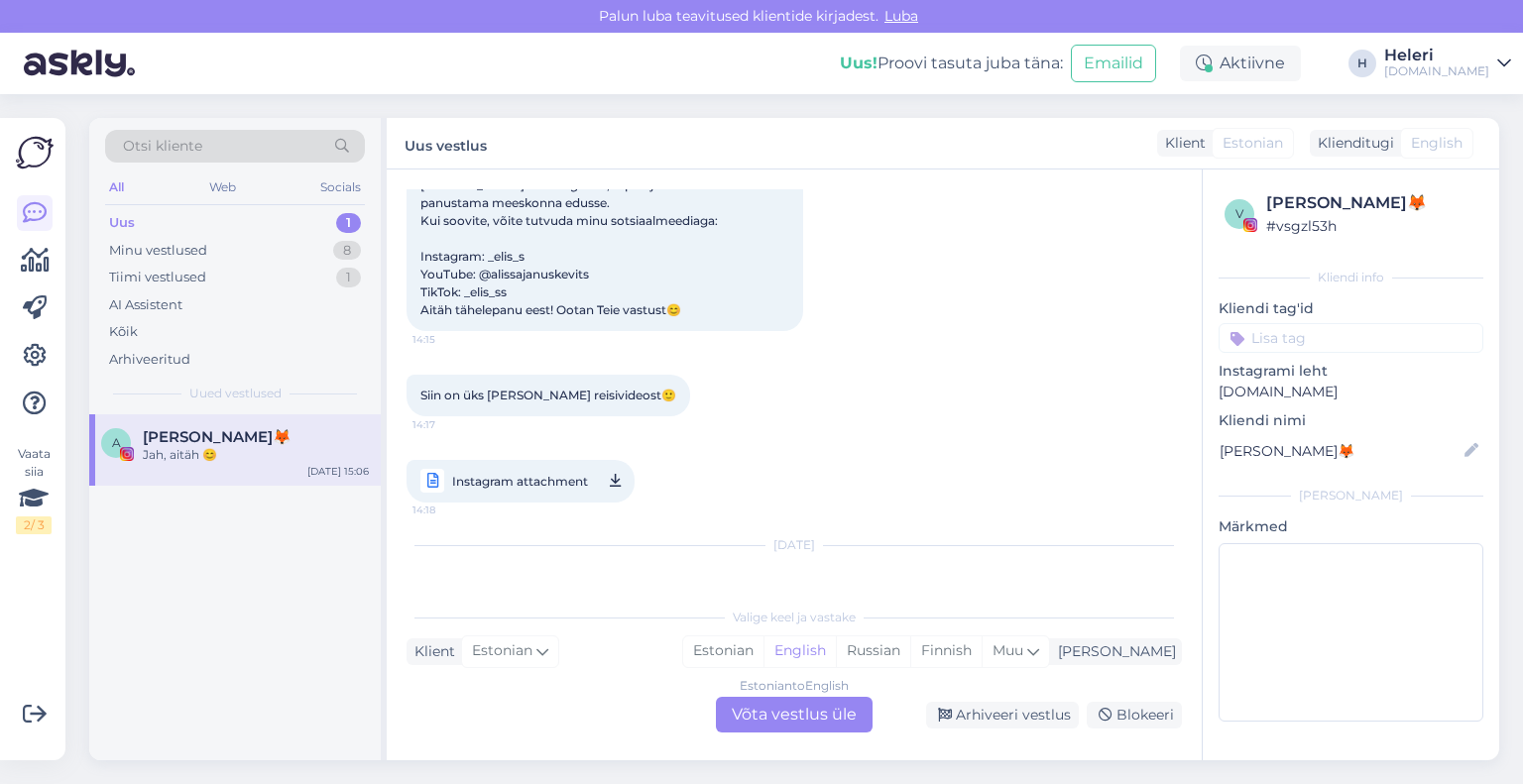 click on "Estonian  to  English Võta vestlus üle" at bounding box center (794, 715) 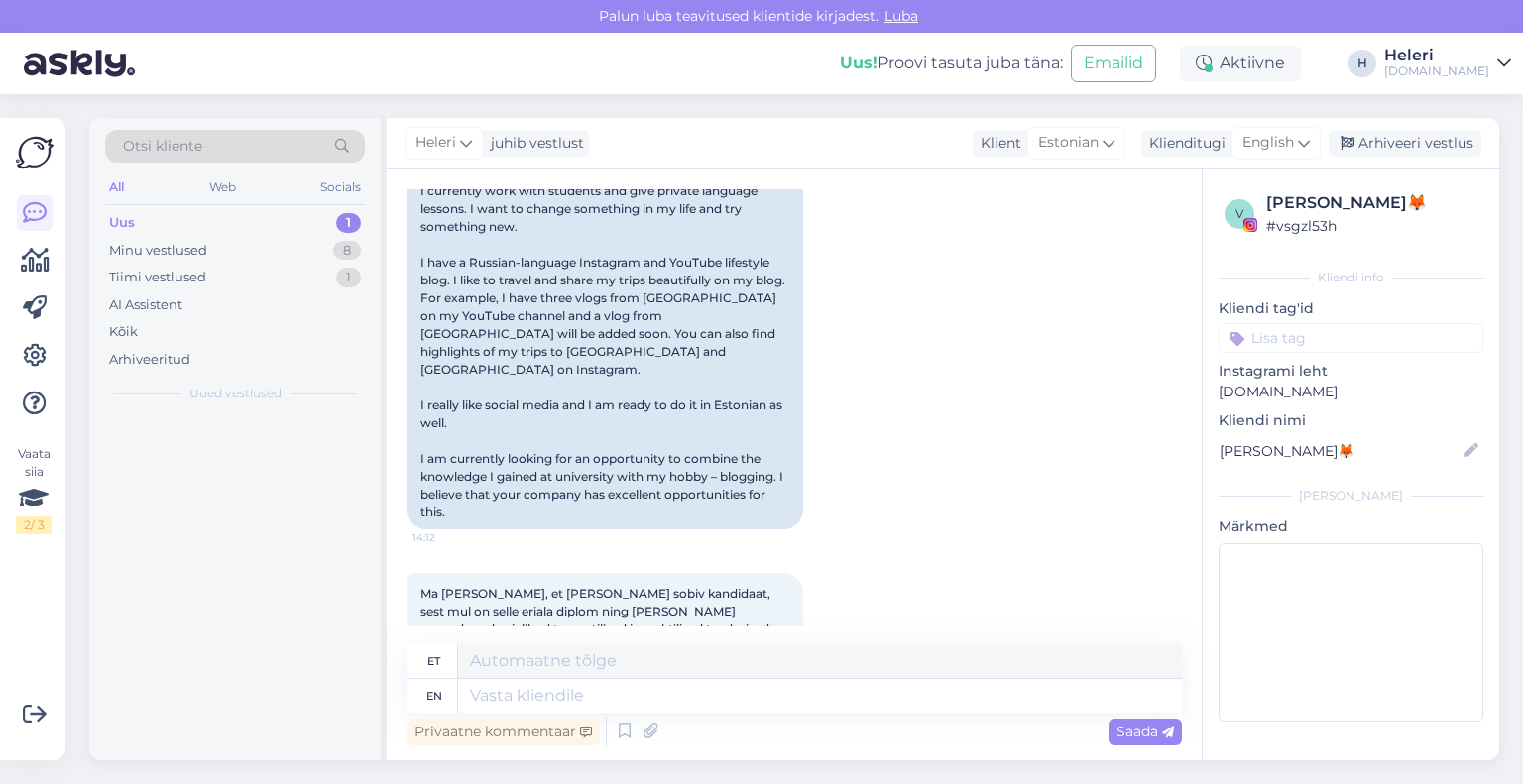 scroll, scrollTop: 1319, scrollLeft: 0, axis: vertical 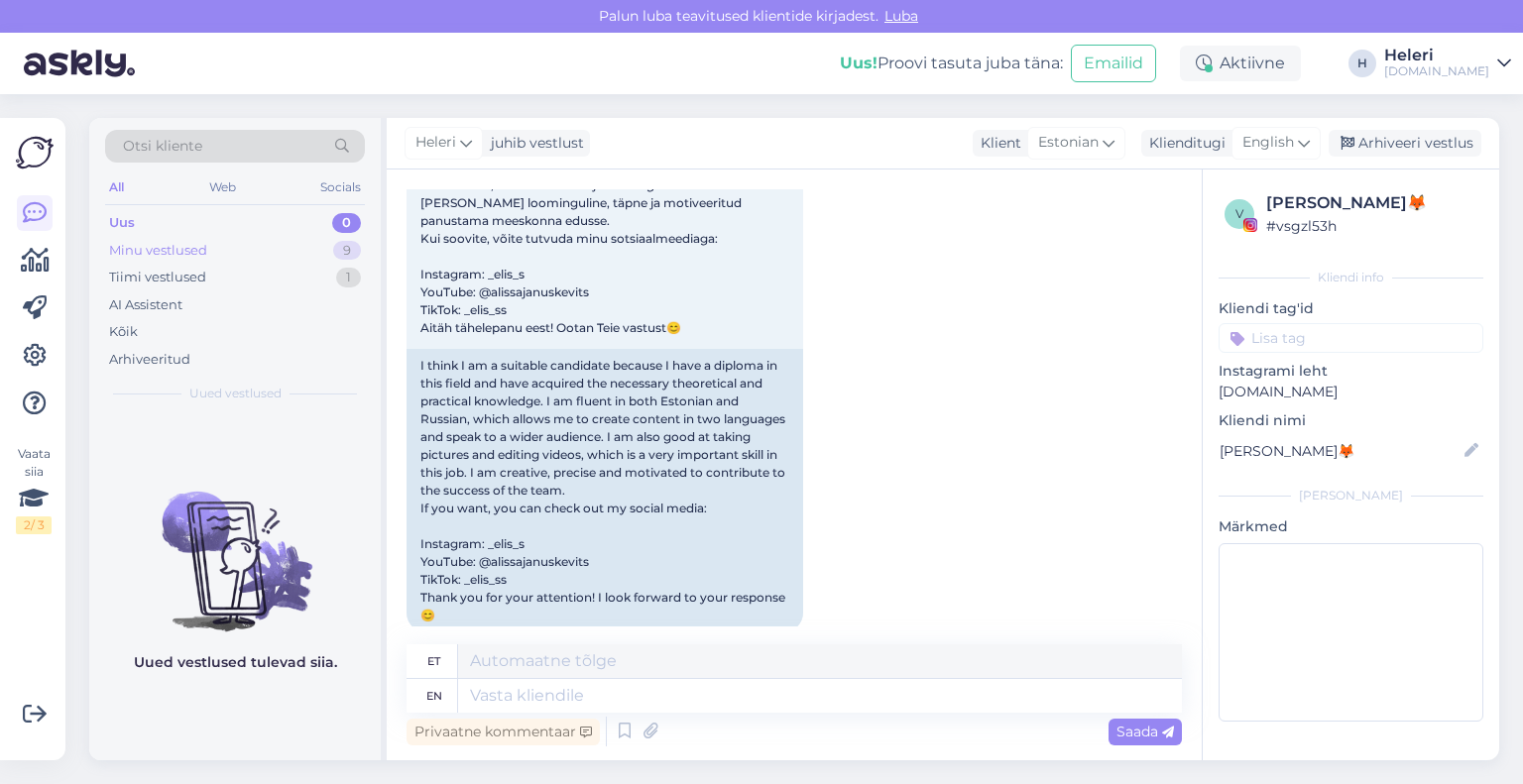 click on "Minu vestlused 9" at bounding box center [235, 251] 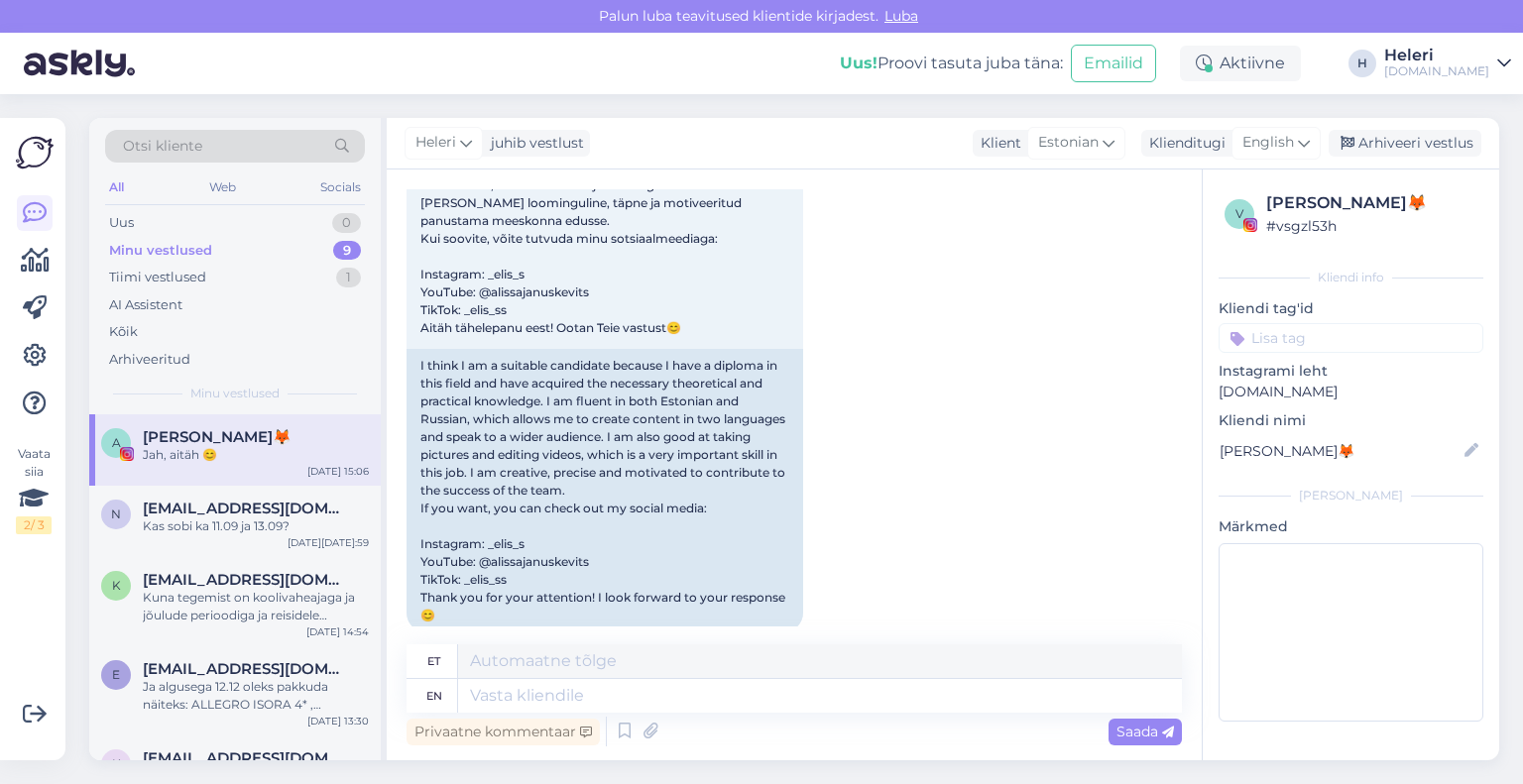 click on "Minu vestlused" at bounding box center (161, 251) 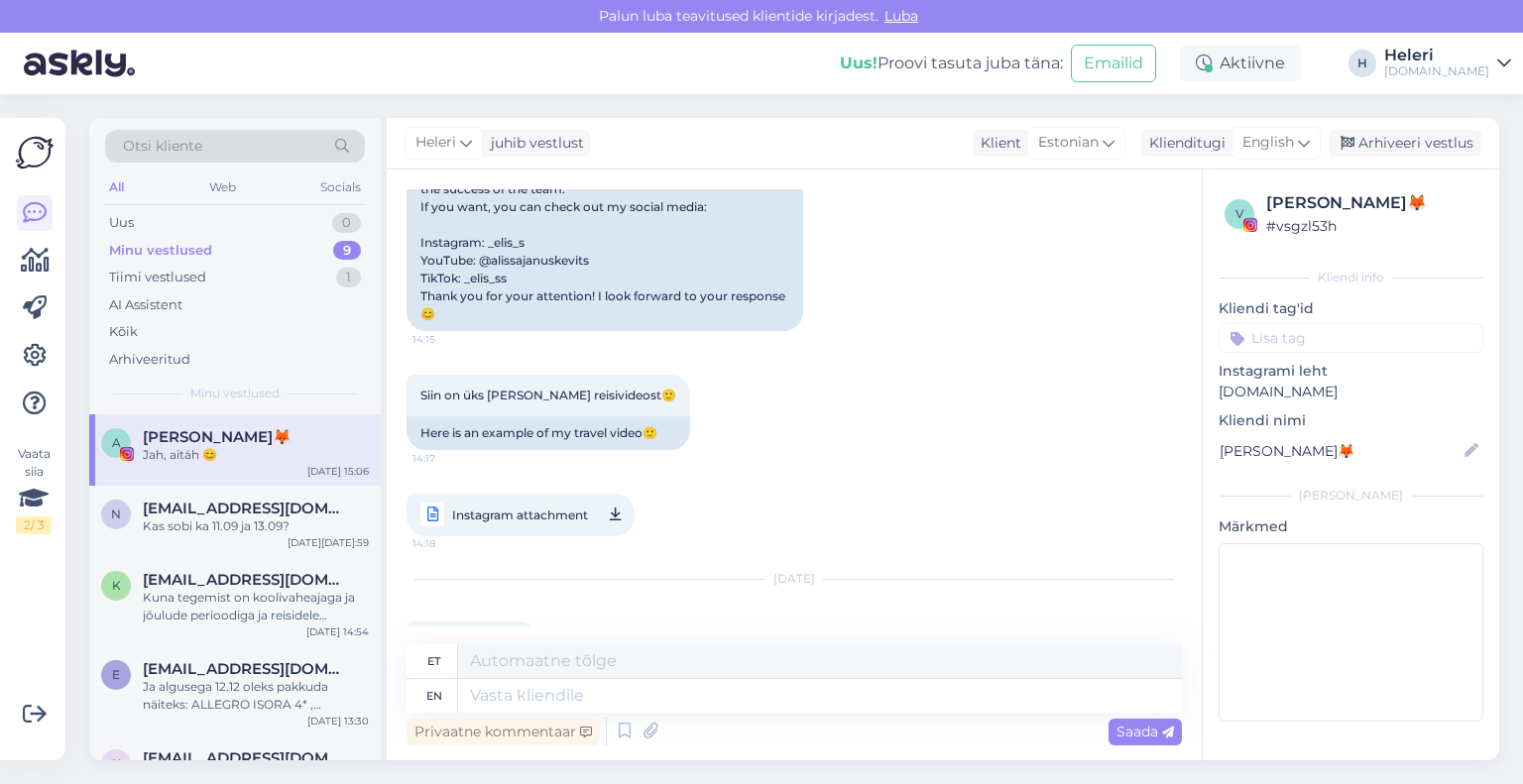 scroll, scrollTop: 1623, scrollLeft: 0, axis: vertical 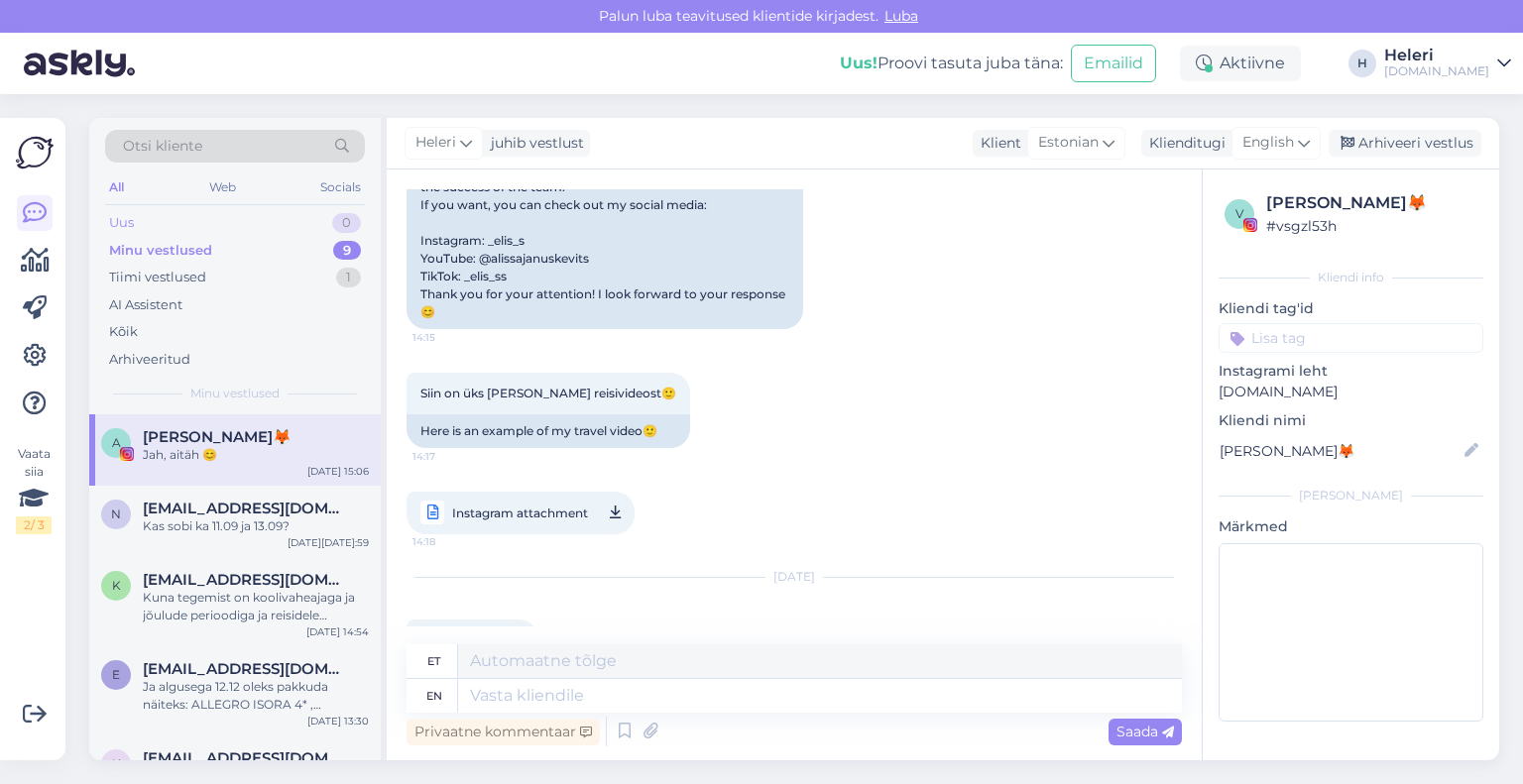 click on "Uus 0" at bounding box center (235, 223) 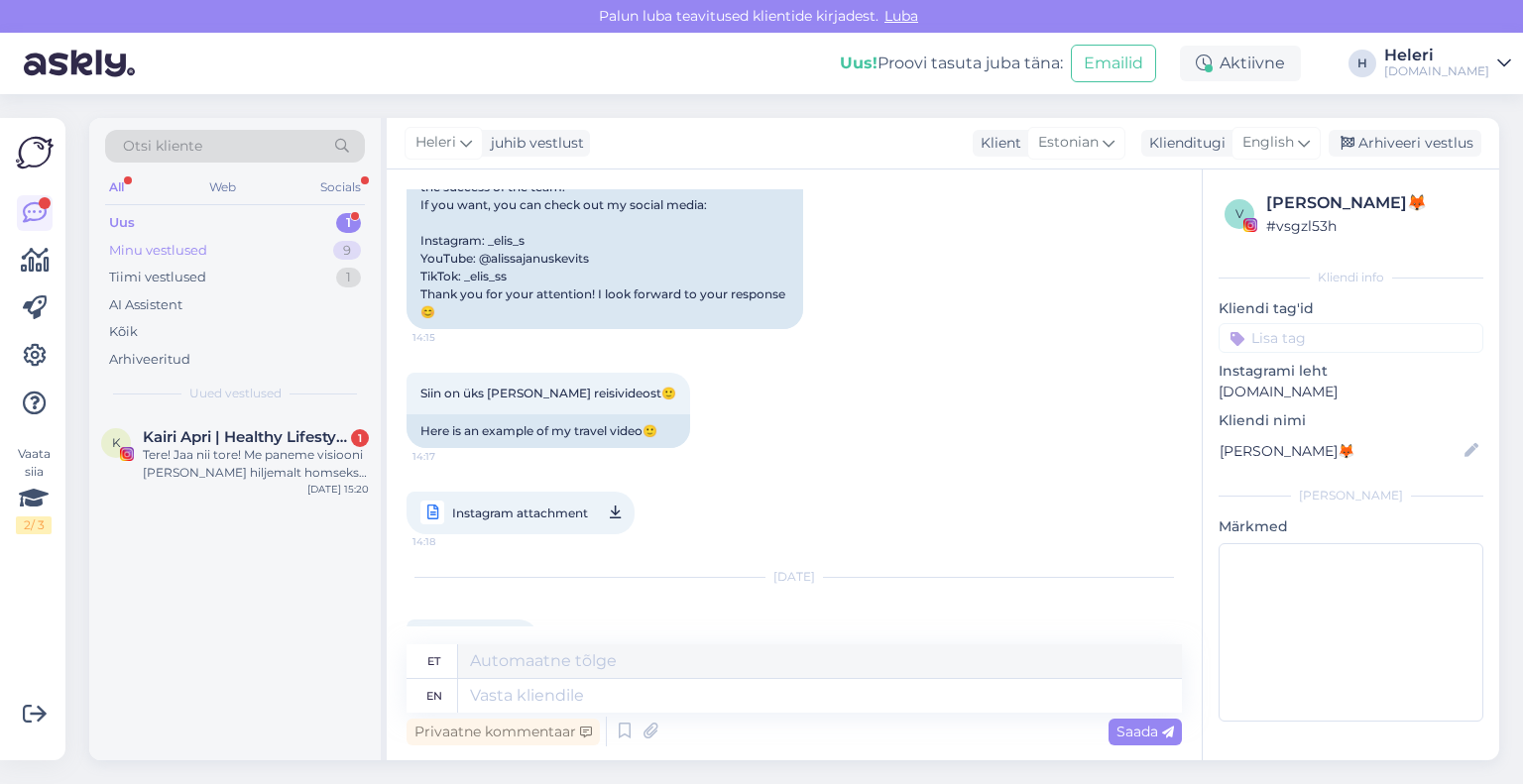 click on "Minu vestlused" at bounding box center [158, 251] 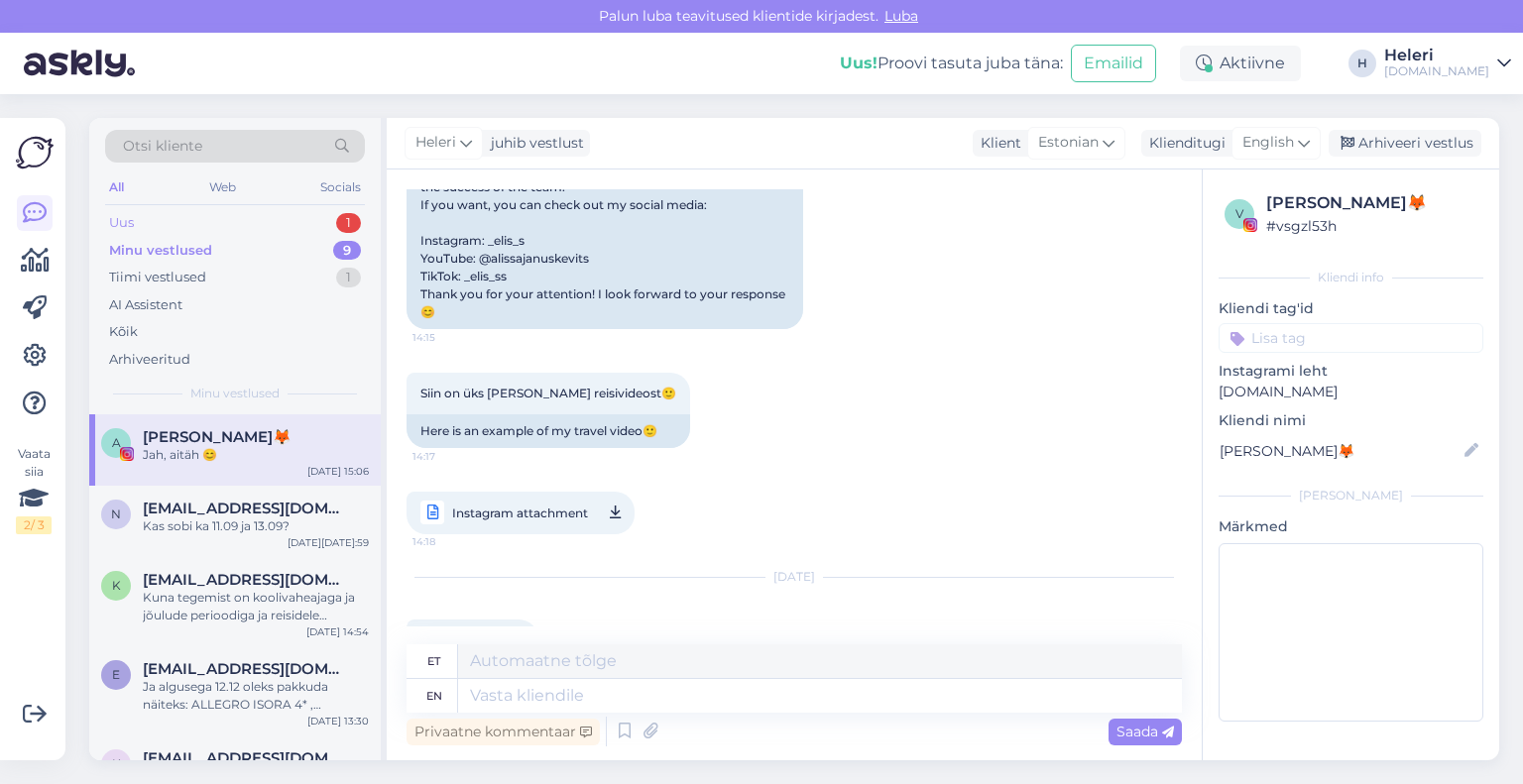click on "Uus 1" at bounding box center [235, 223] 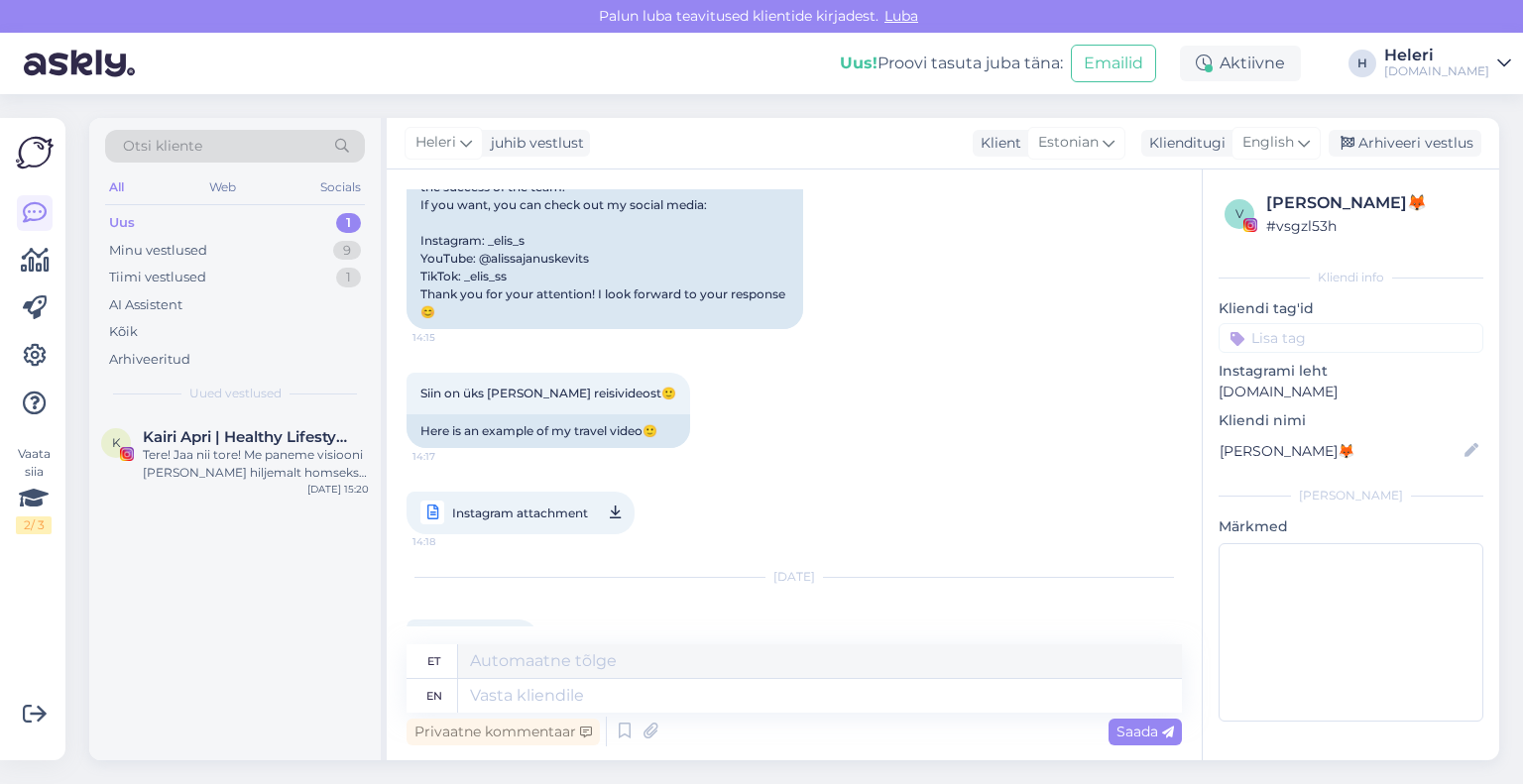 click on "Uus 1" at bounding box center (235, 223) 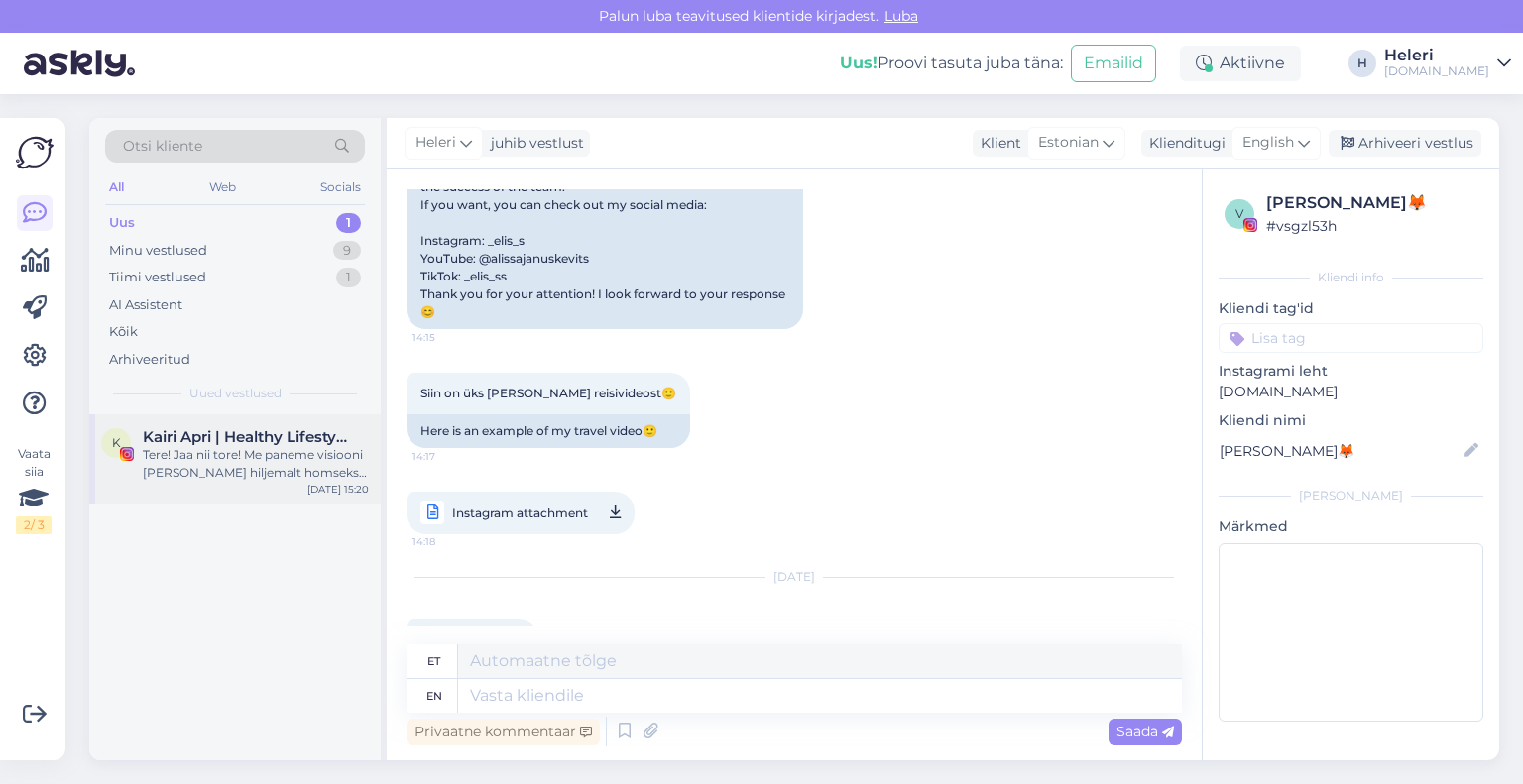 click on "Kairi Apri | Healthy Lifestyle | Travel UGC" at bounding box center [246, 437] 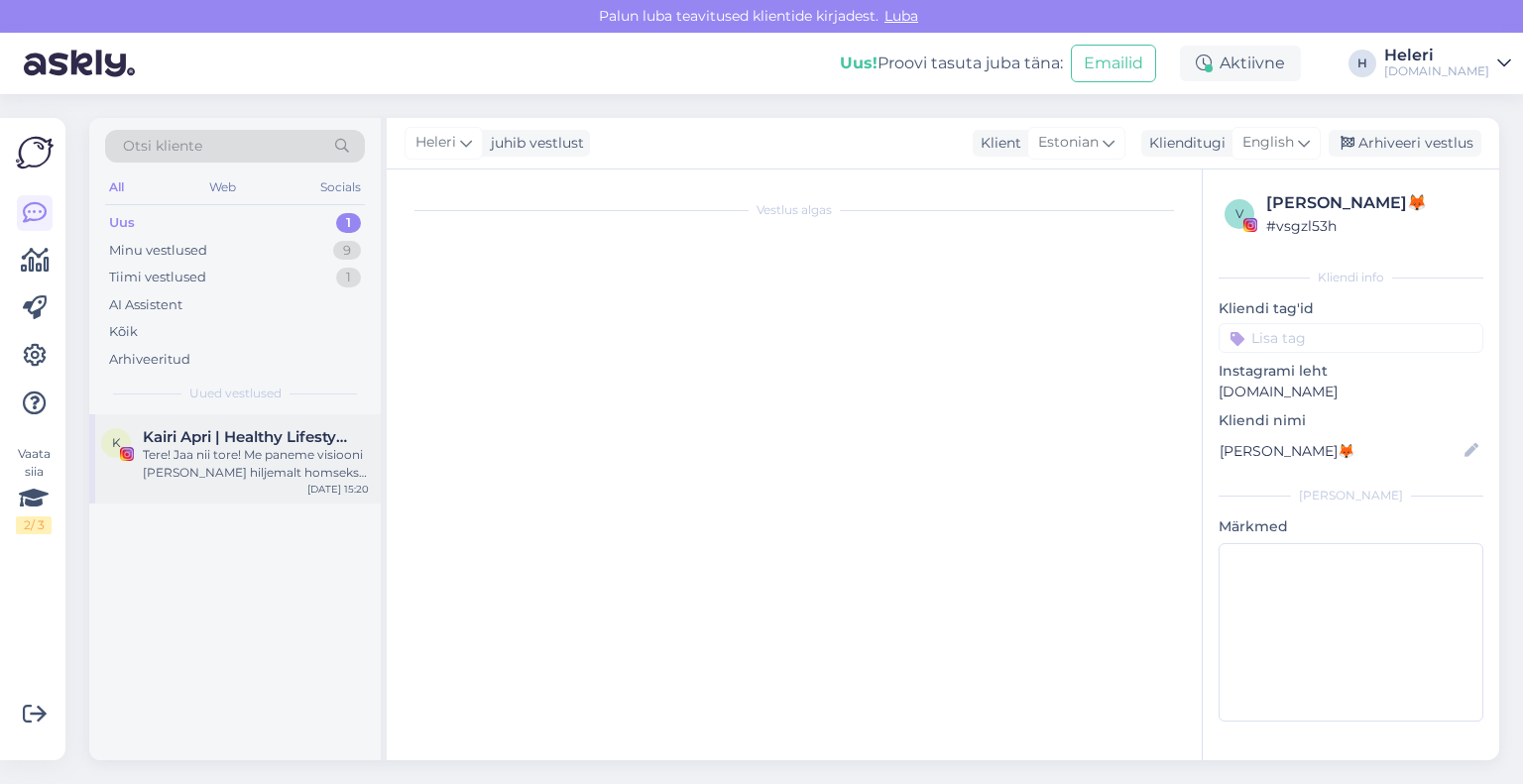 scroll, scrollTop: 772, scrollLeft: 0, axis: vertical 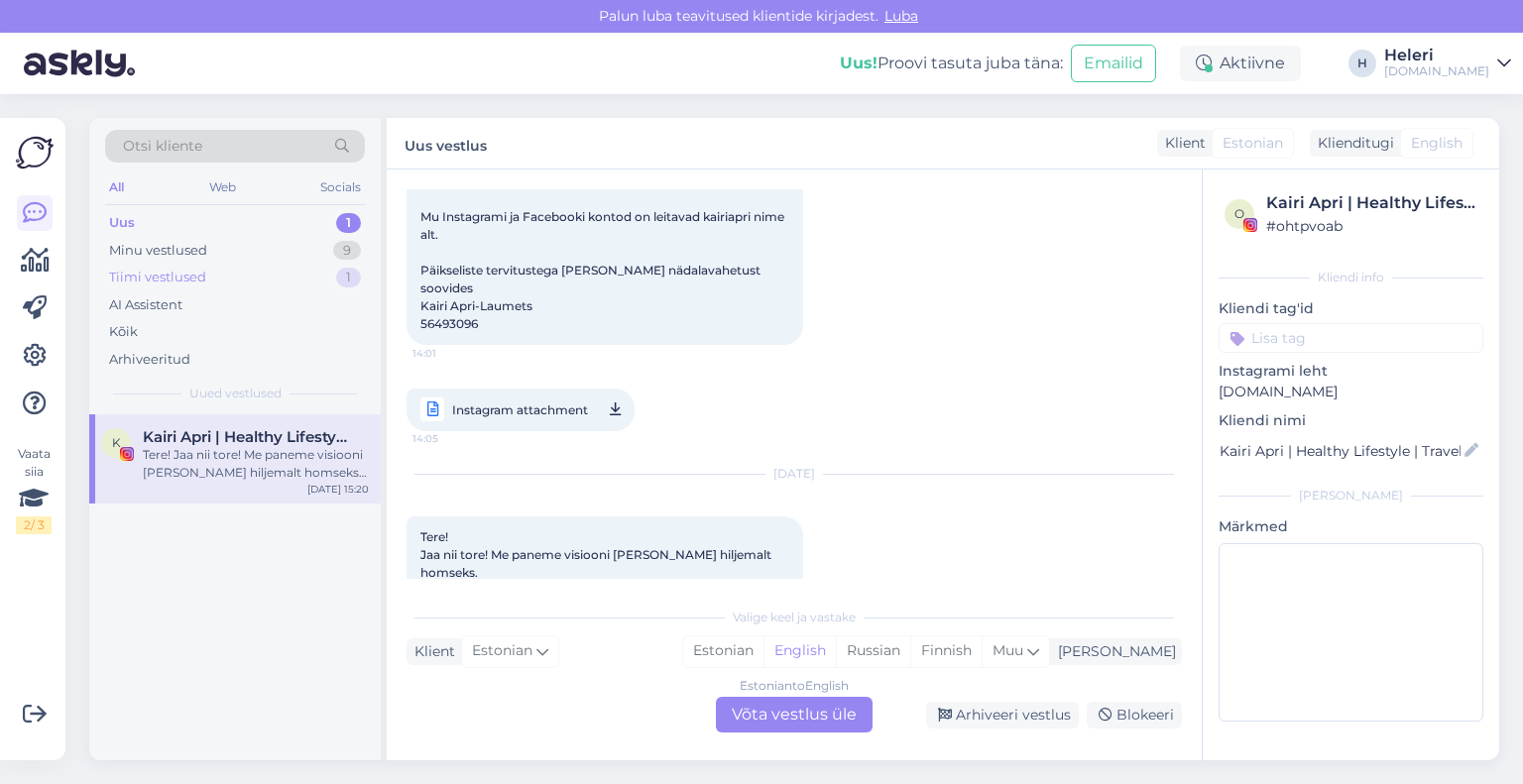 click on "Tiimi vestlused 1" at bounding box center [235, 278] 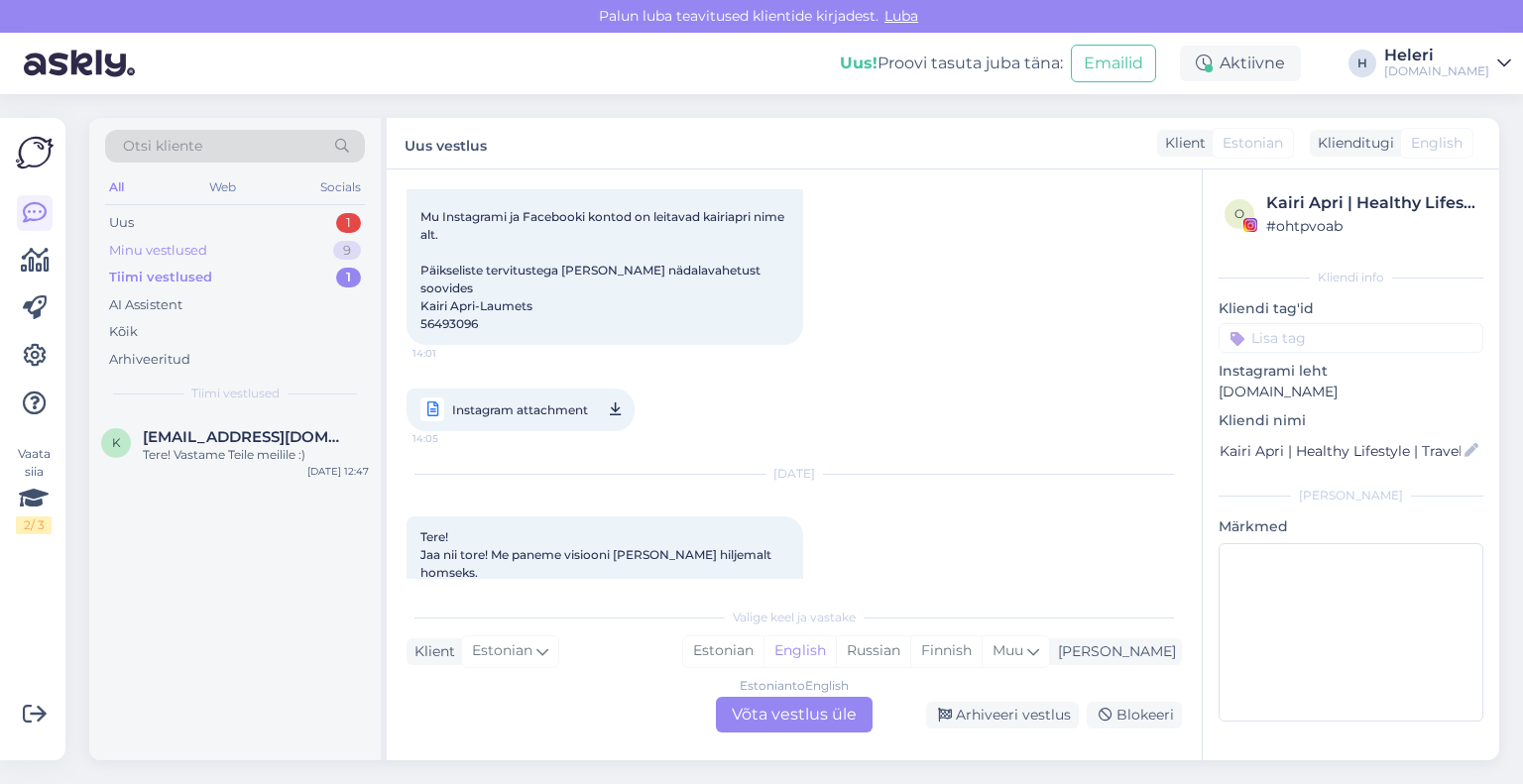 click on "Minu vestlused 9" at bounding box center [235, 251] 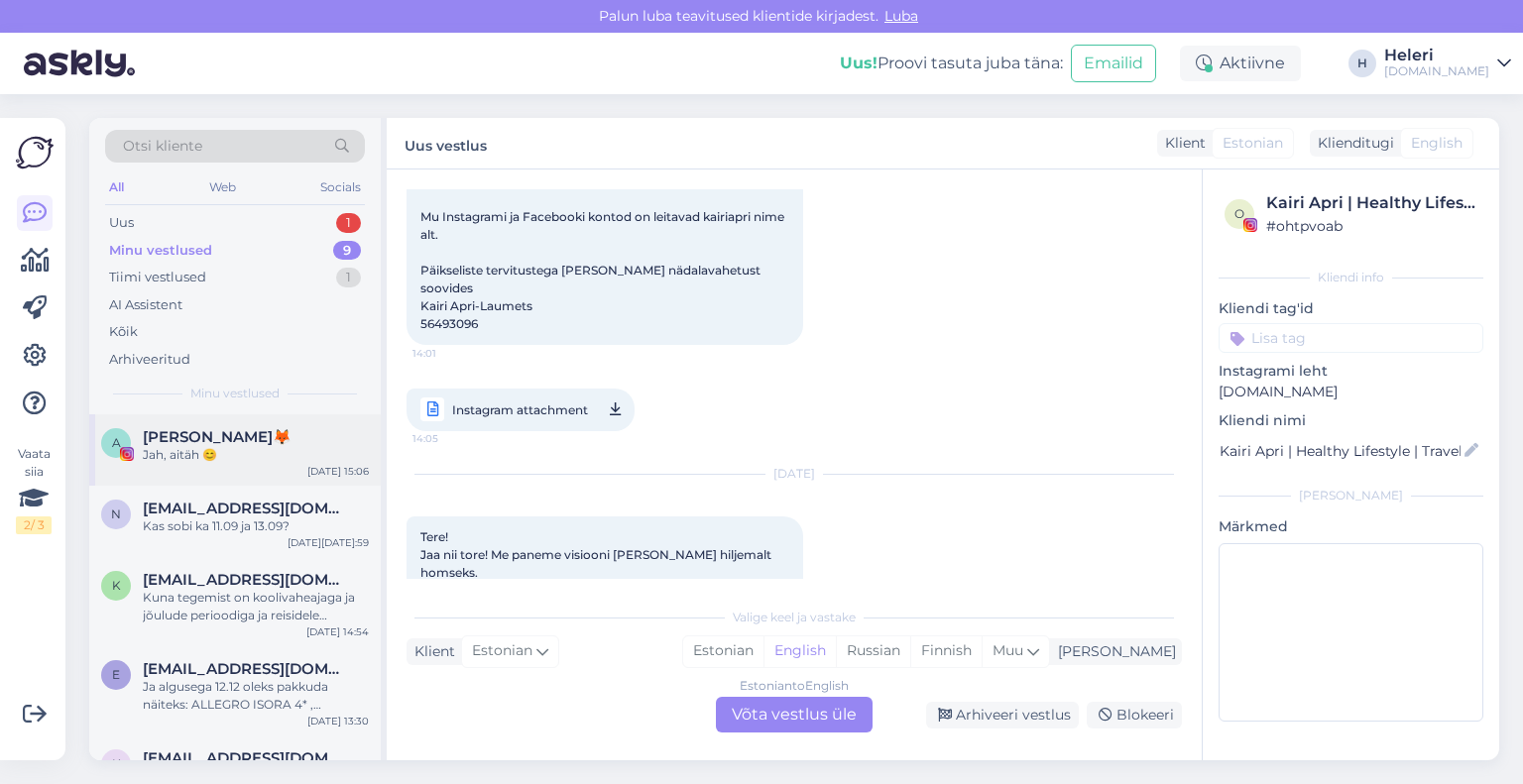 click on "[PERSON_NAME]🦊" at bounding box center (217, 437) 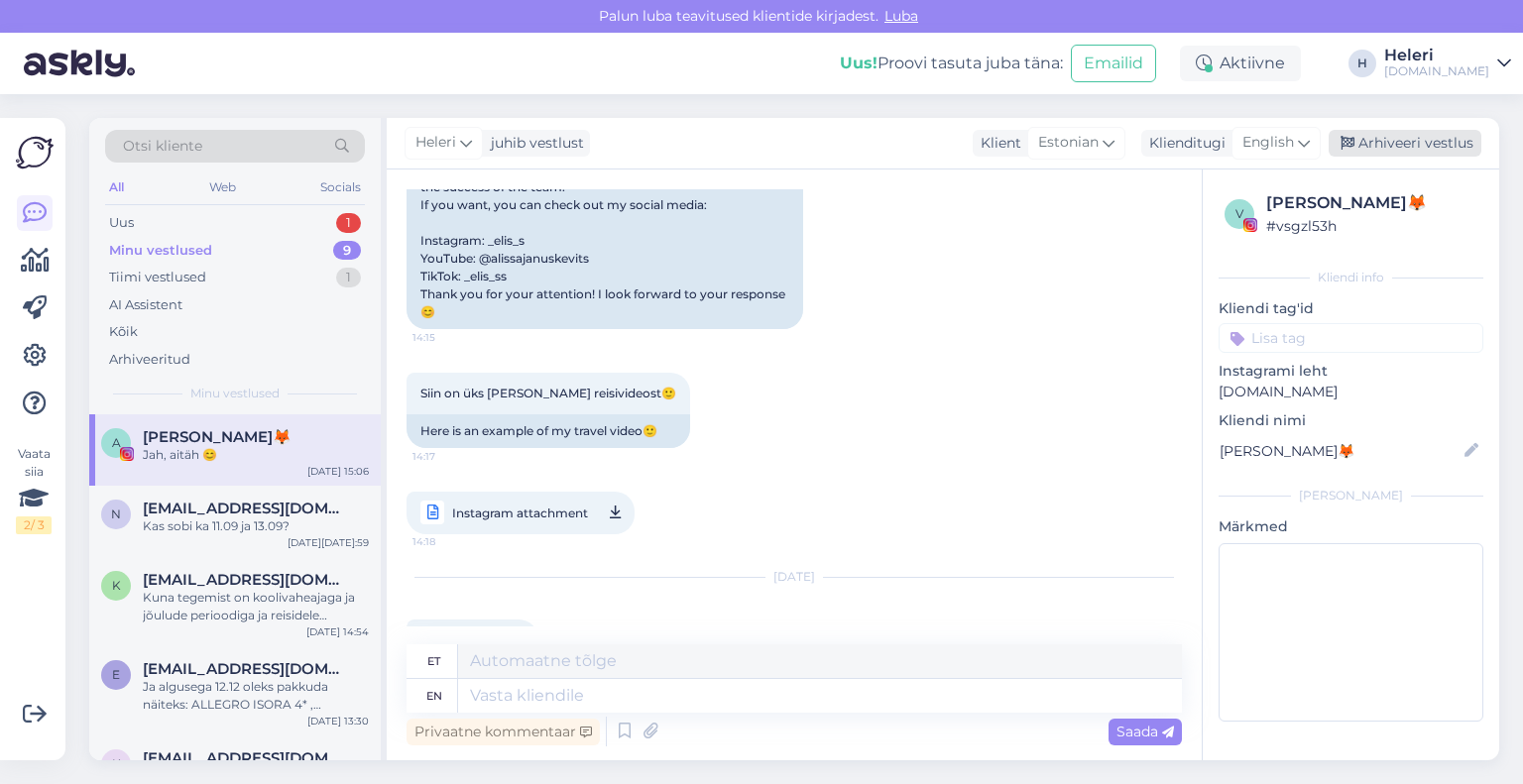 drag, startPoint x: 1410, startPoint y: 148, endPoint x: 1321, endPoint y: 149, distance: 89.005618 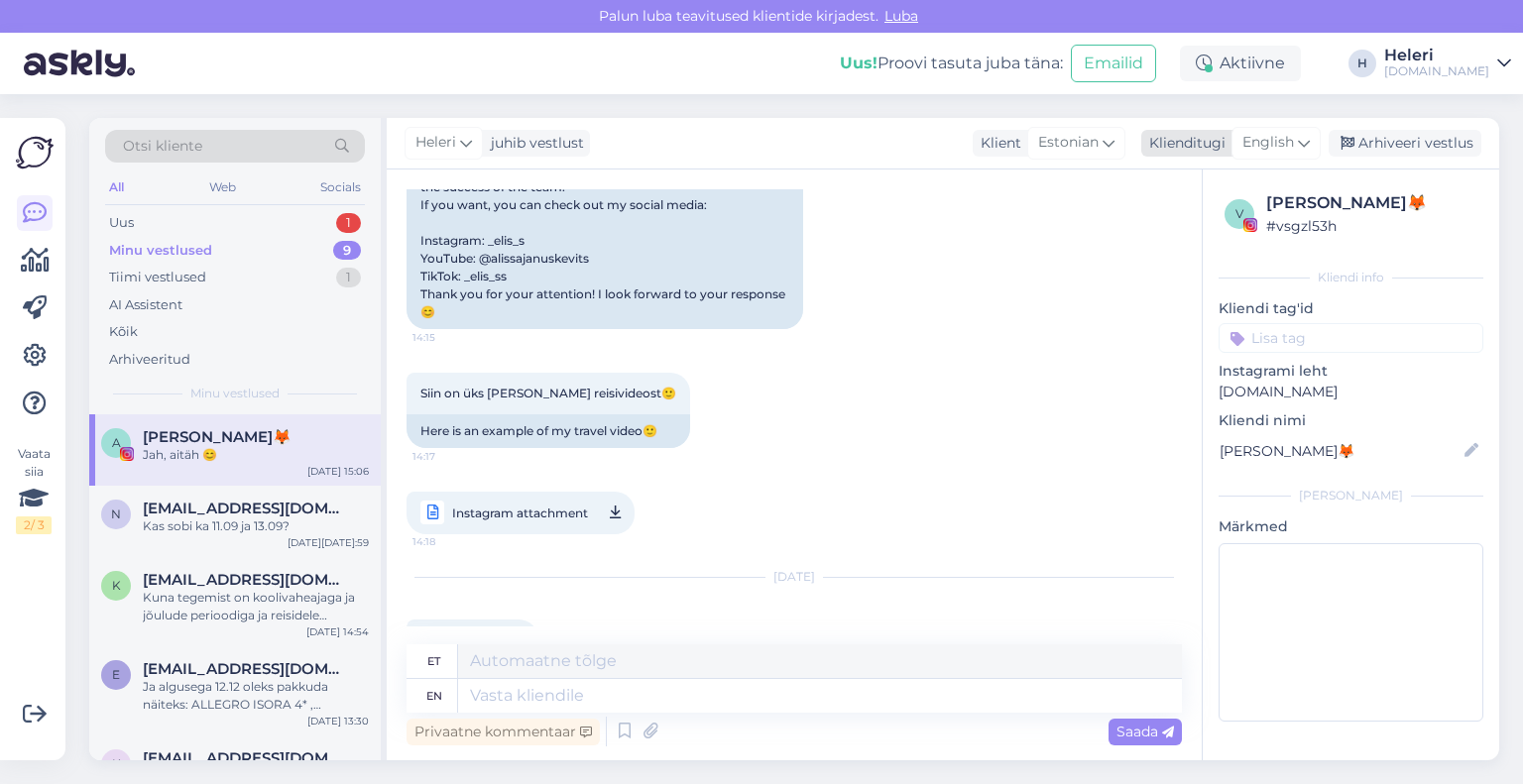 click on "Arhiveeri vestlus" at bounding box center (1405, 143) 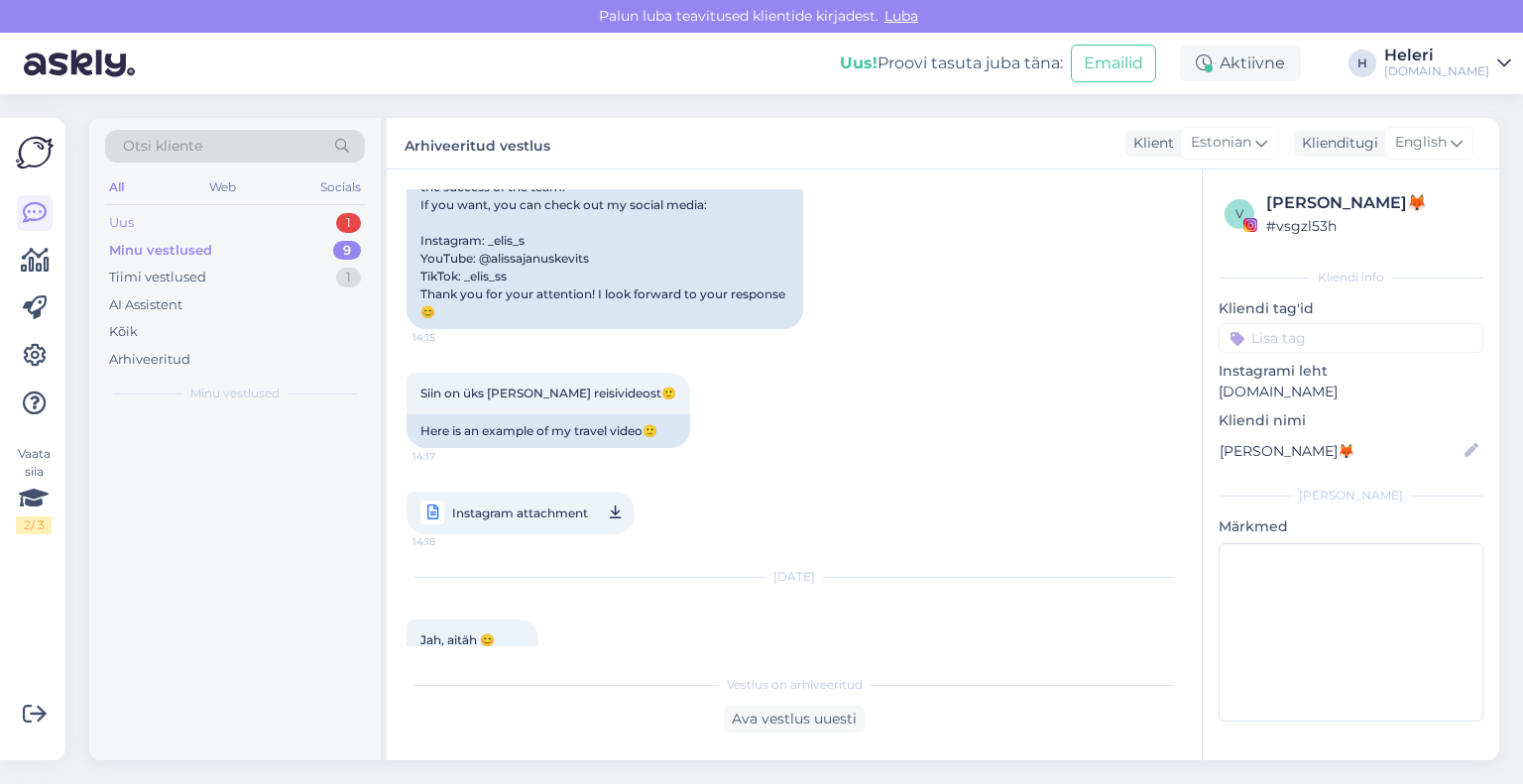 scroll, scrollTop: 1603, scrollLeft: 0, axis: vertical 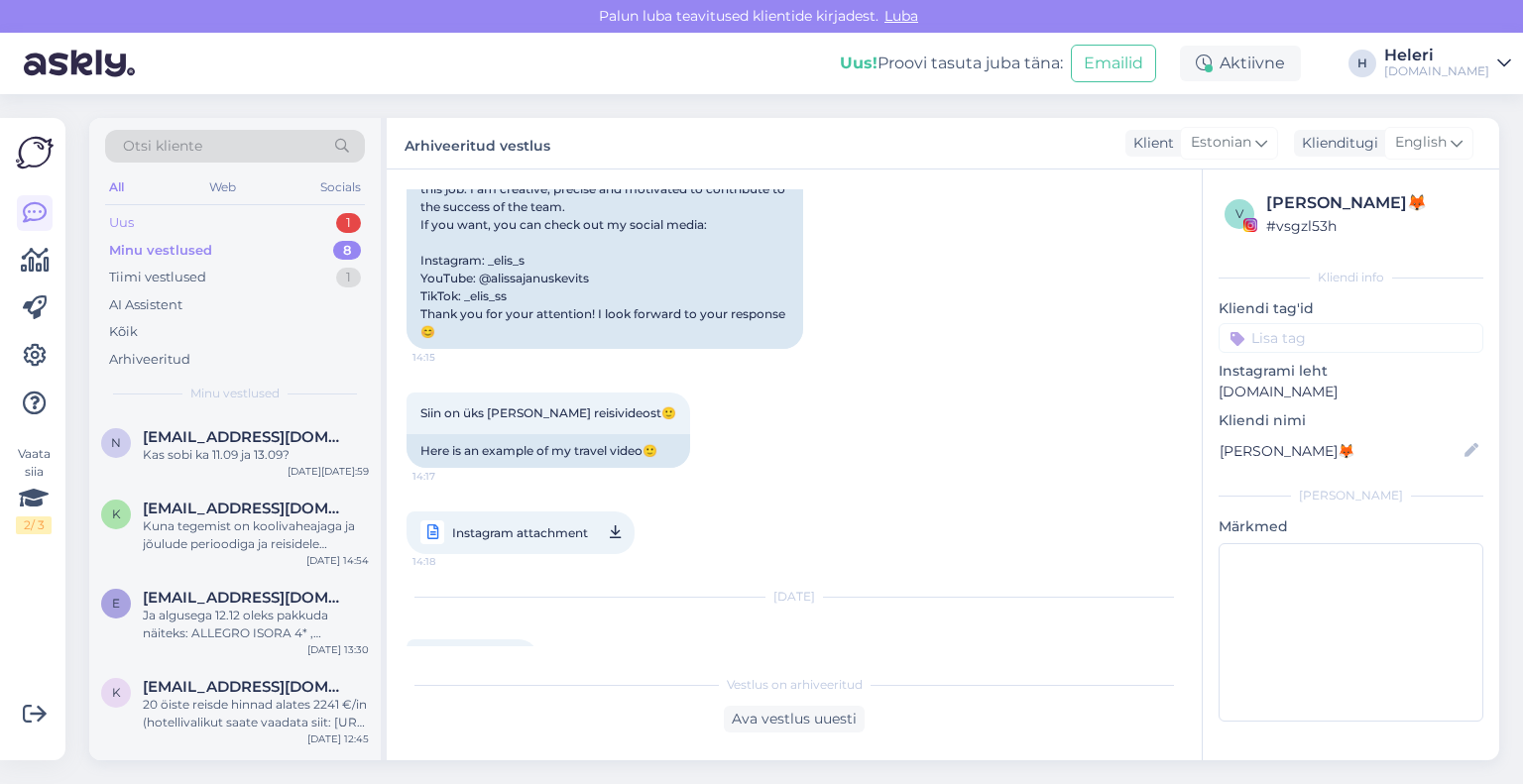 click on "Uus 1" at bounding box center [235, 223] 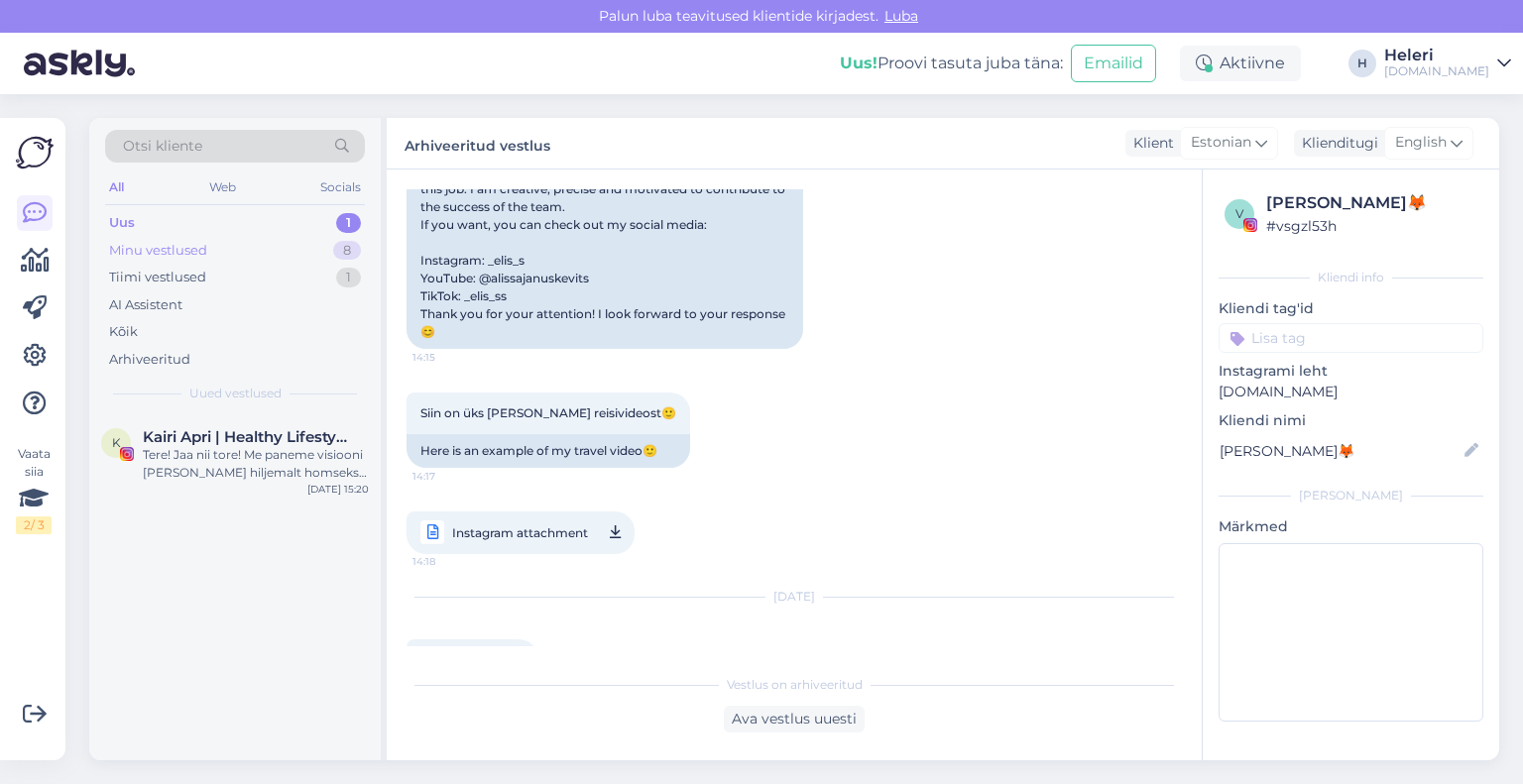 click on "Minu vestlused 8" at bounding box center [235, 251] 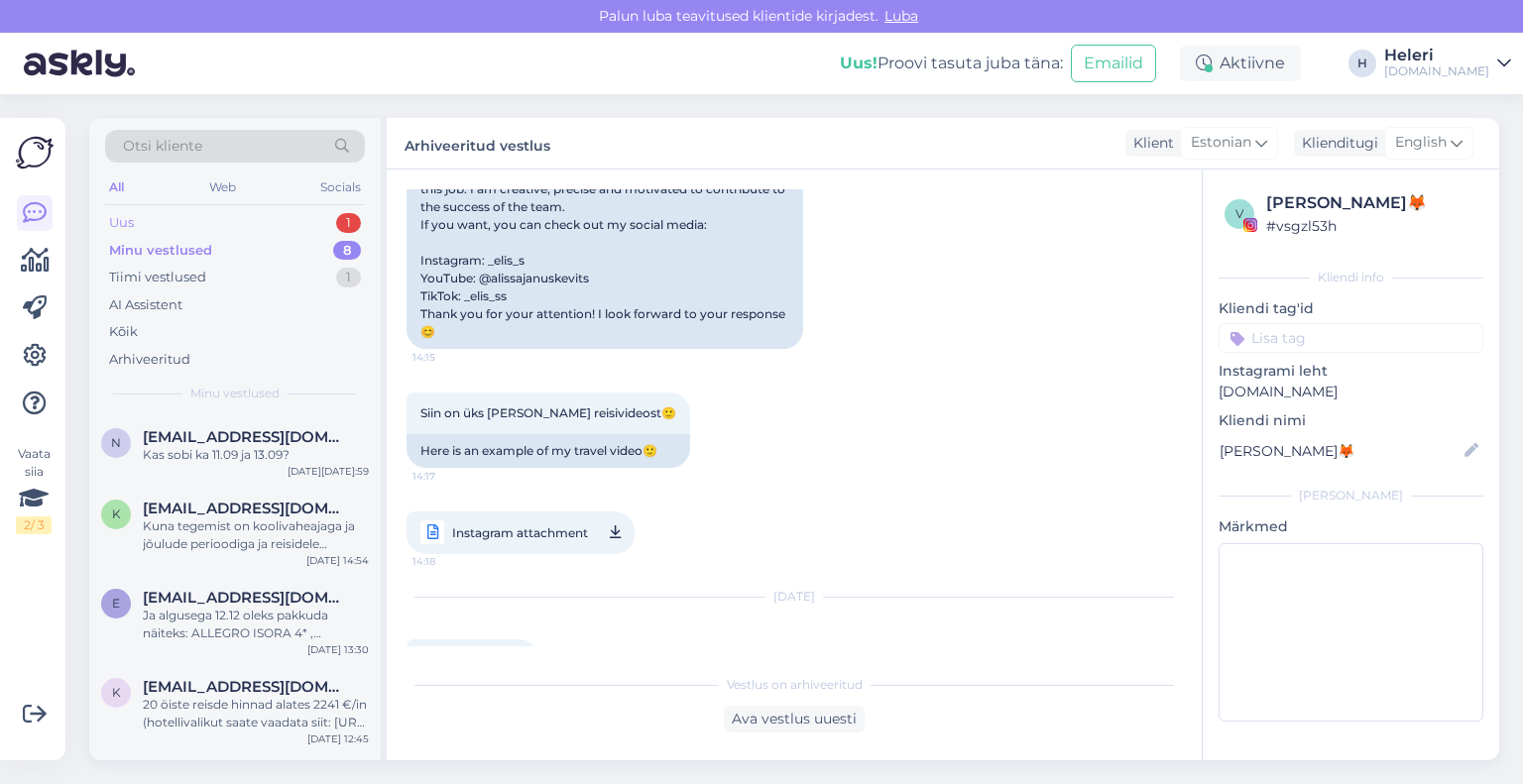 click on "Uus 1" at bounding box center (235, 223) 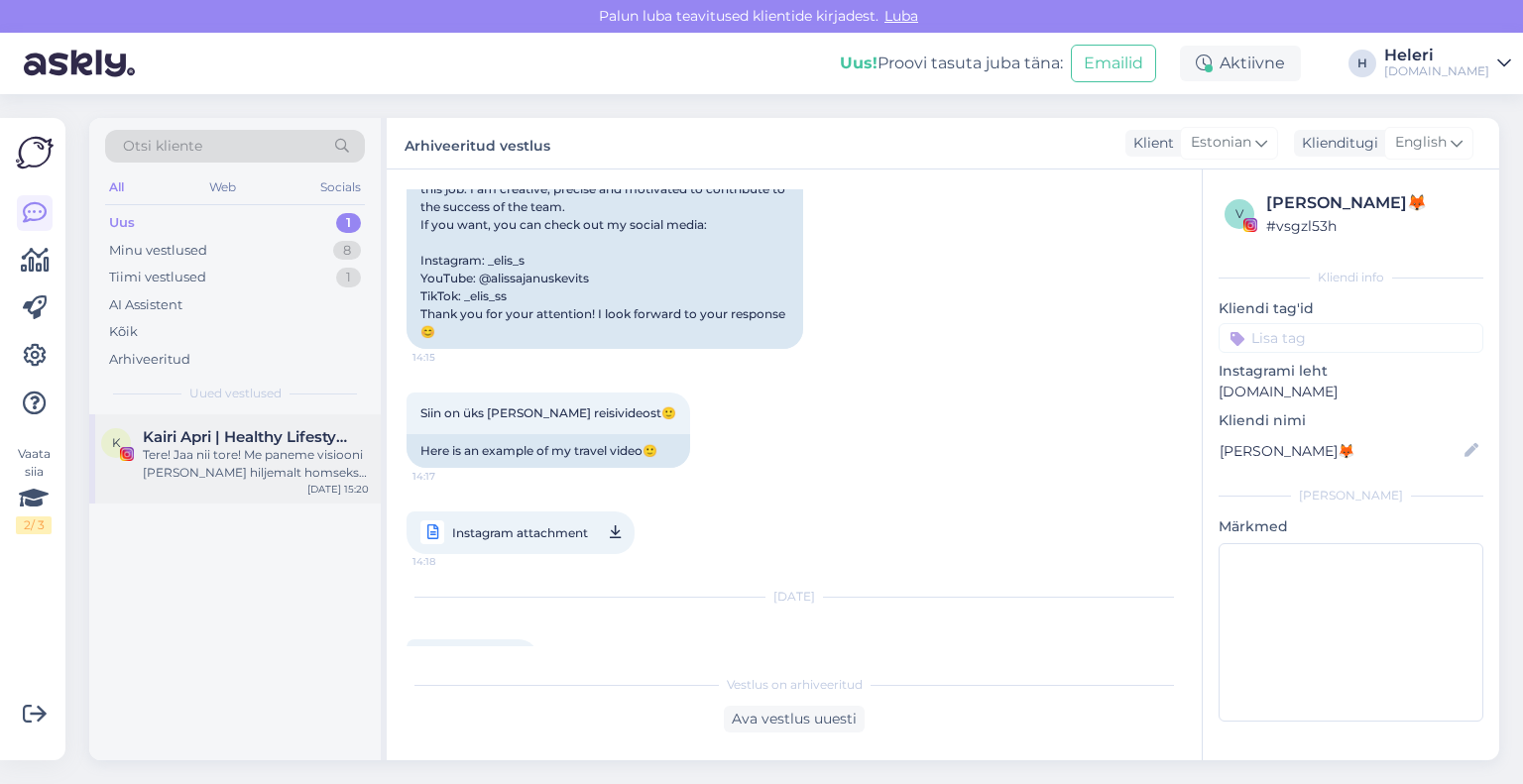 click on "Kairi Apri | Healthy Lifestyle | Travel UGC" at bounding box center (246, 437) 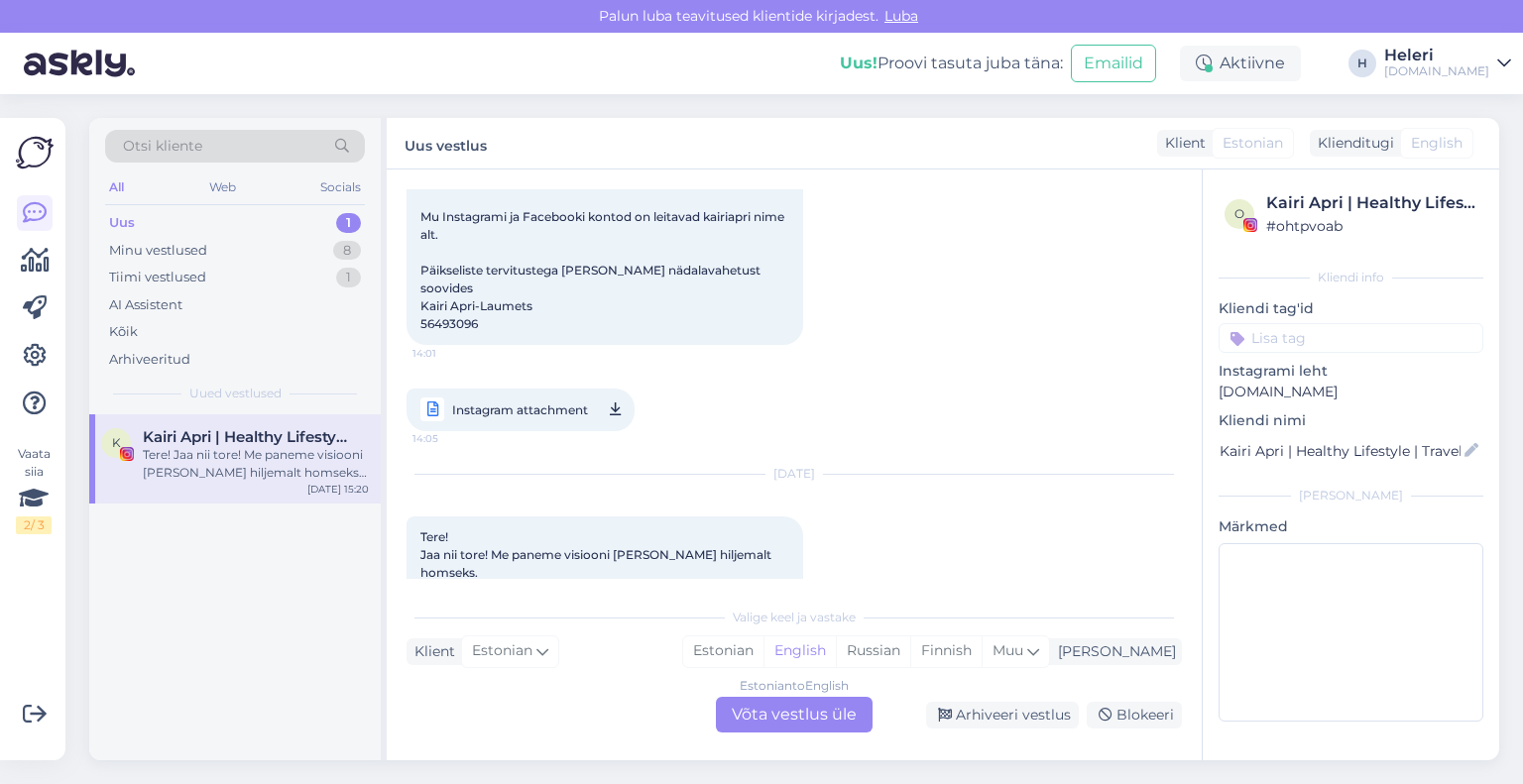 click on "Estonian  to  English Võta vestlus üle" at bounding box center [794, 715] 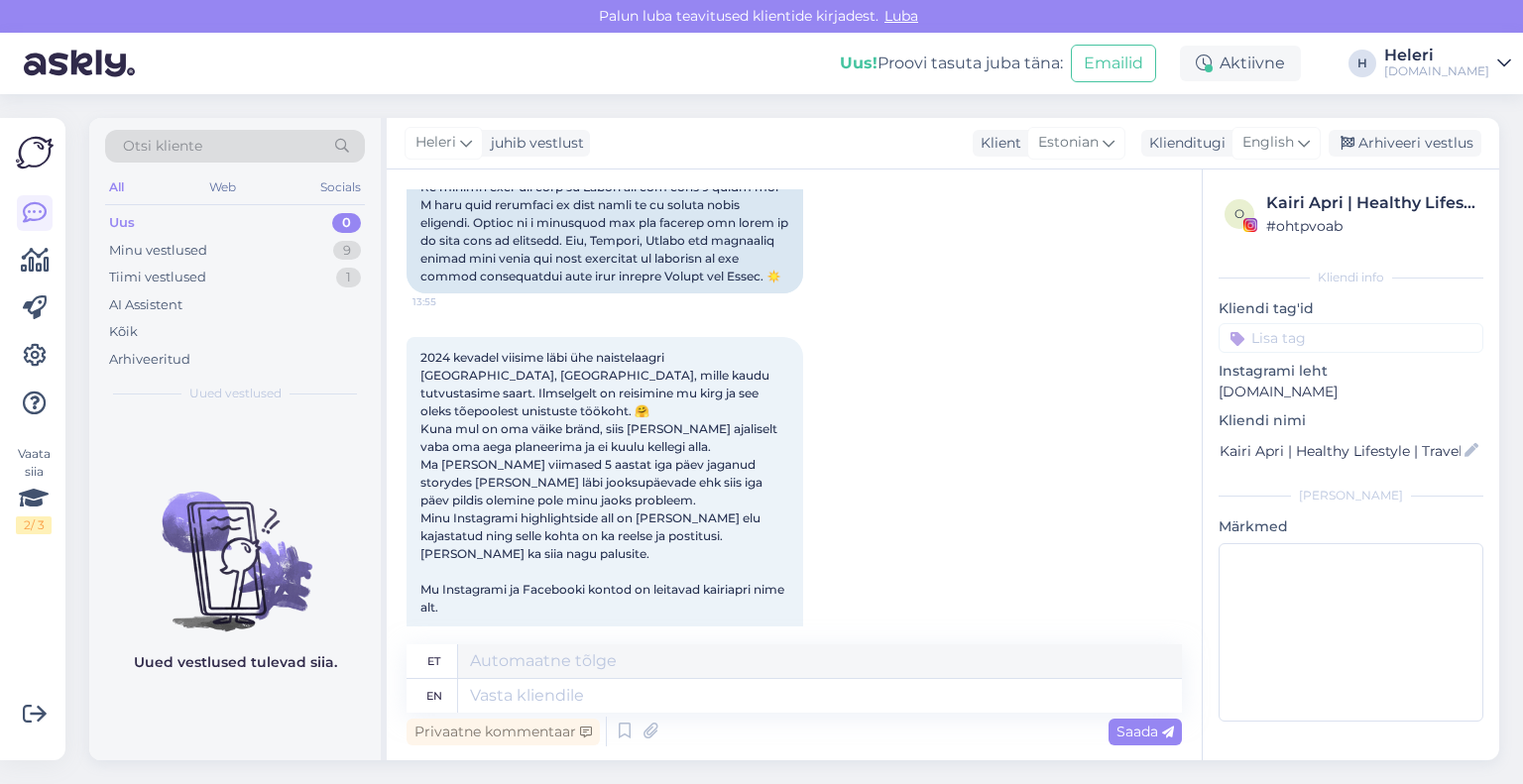 scroll, scrollTop: 1145, scrollLeft: 0, axis: vertical 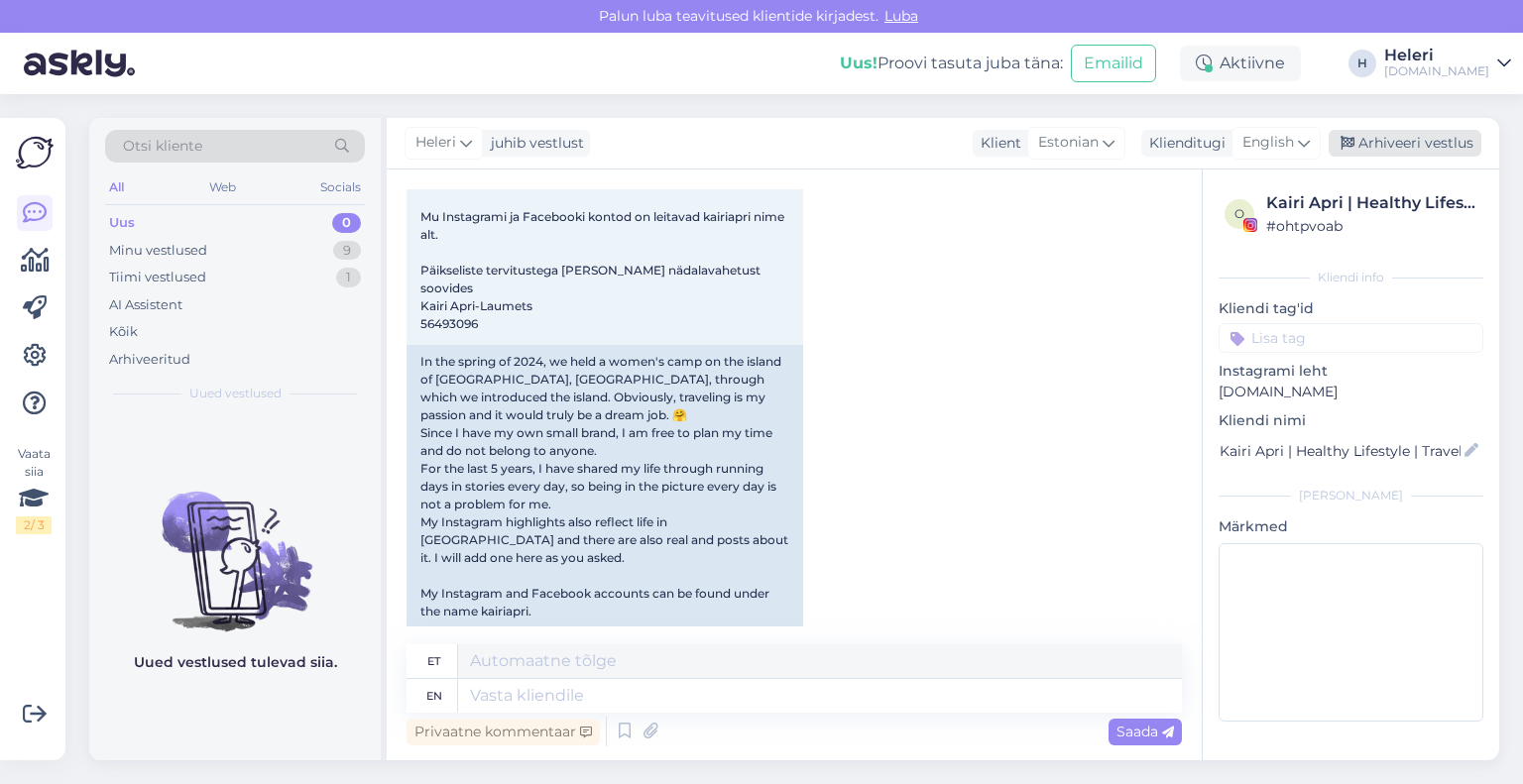 click on "Arhiveeri vestlus" at bounding box center (1405, 143) 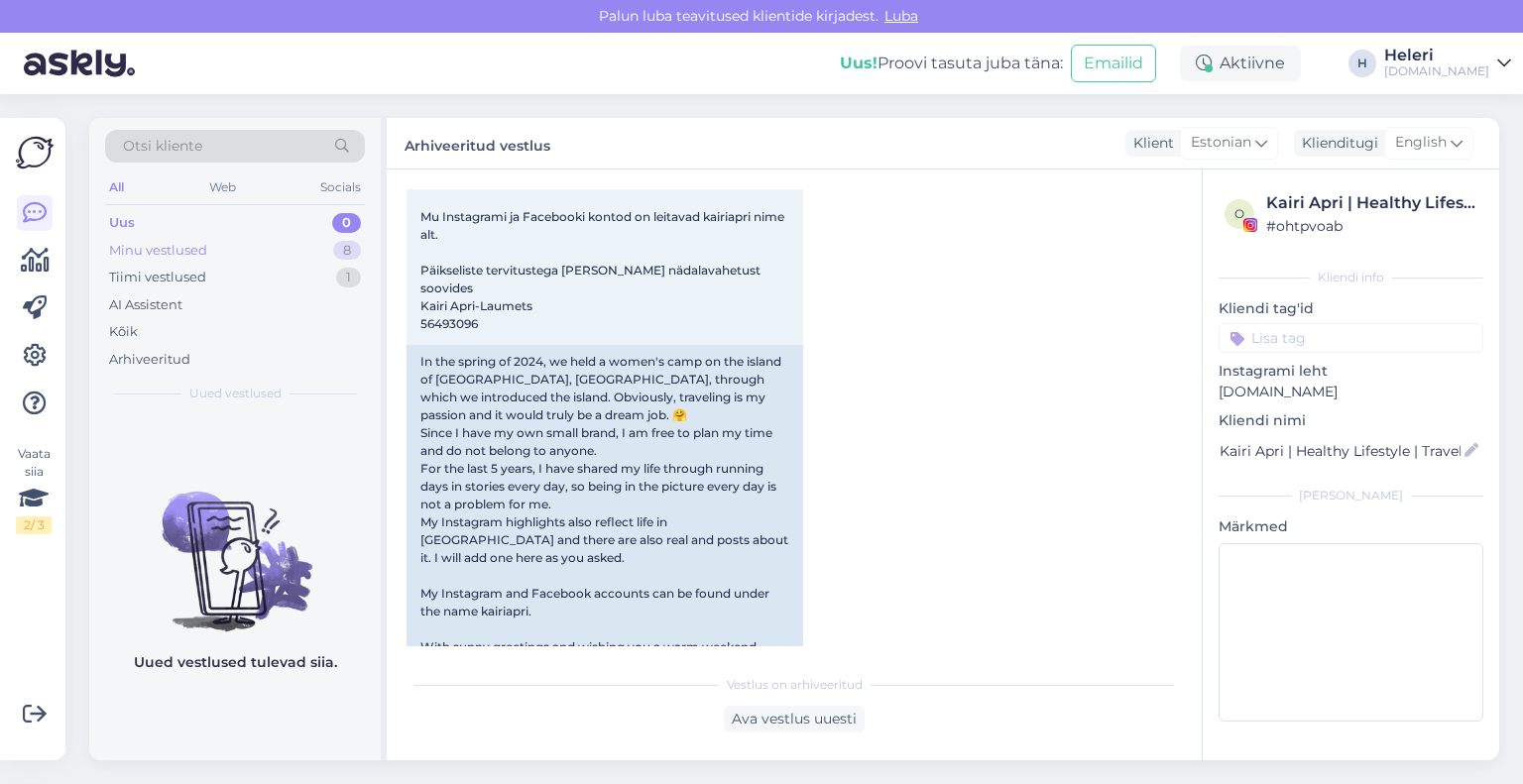 click on "Minu vestlused" at bounding box center (158, 251) 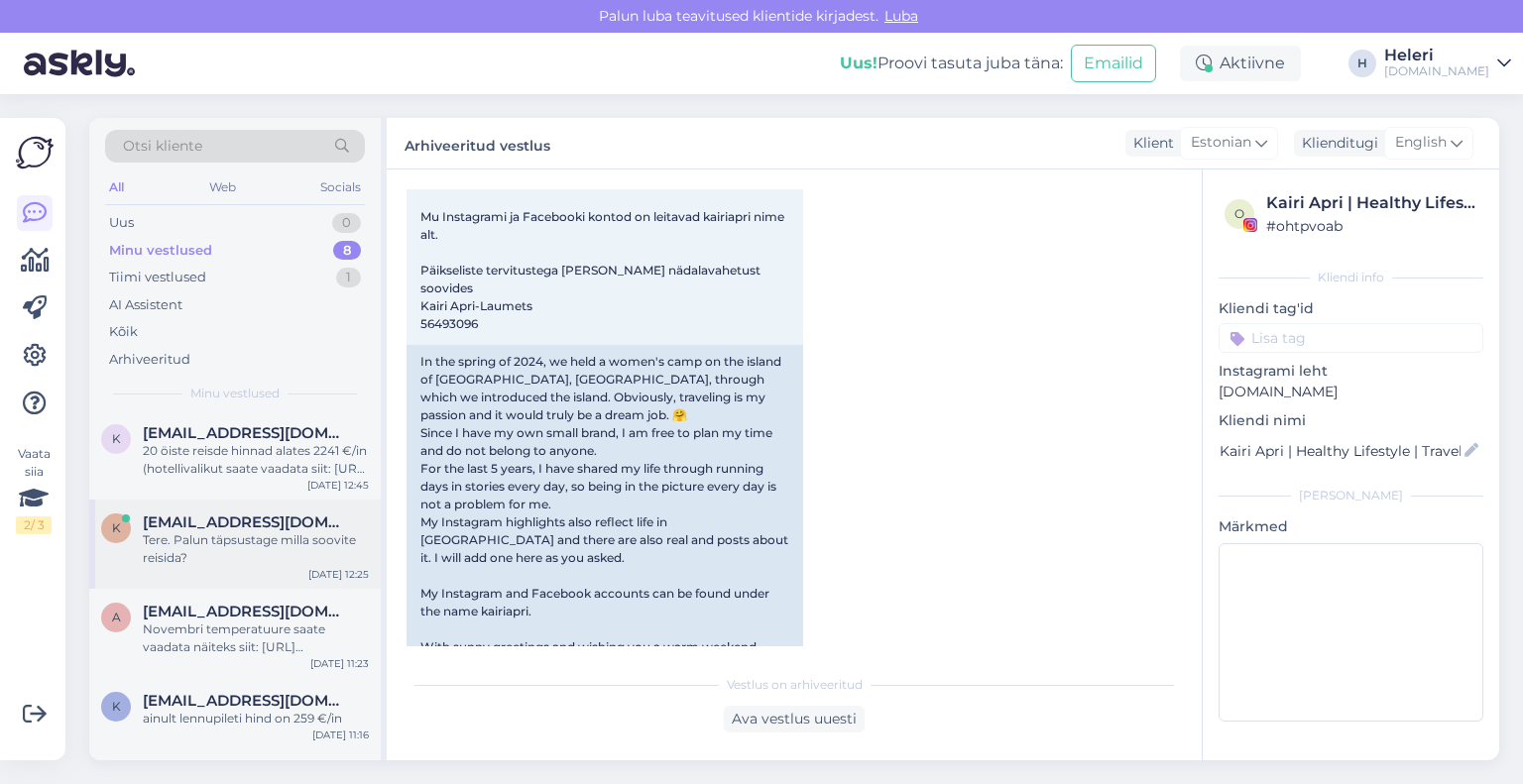 scroll, scrollTop: 313, scrollLeft: 0, axis: vertical 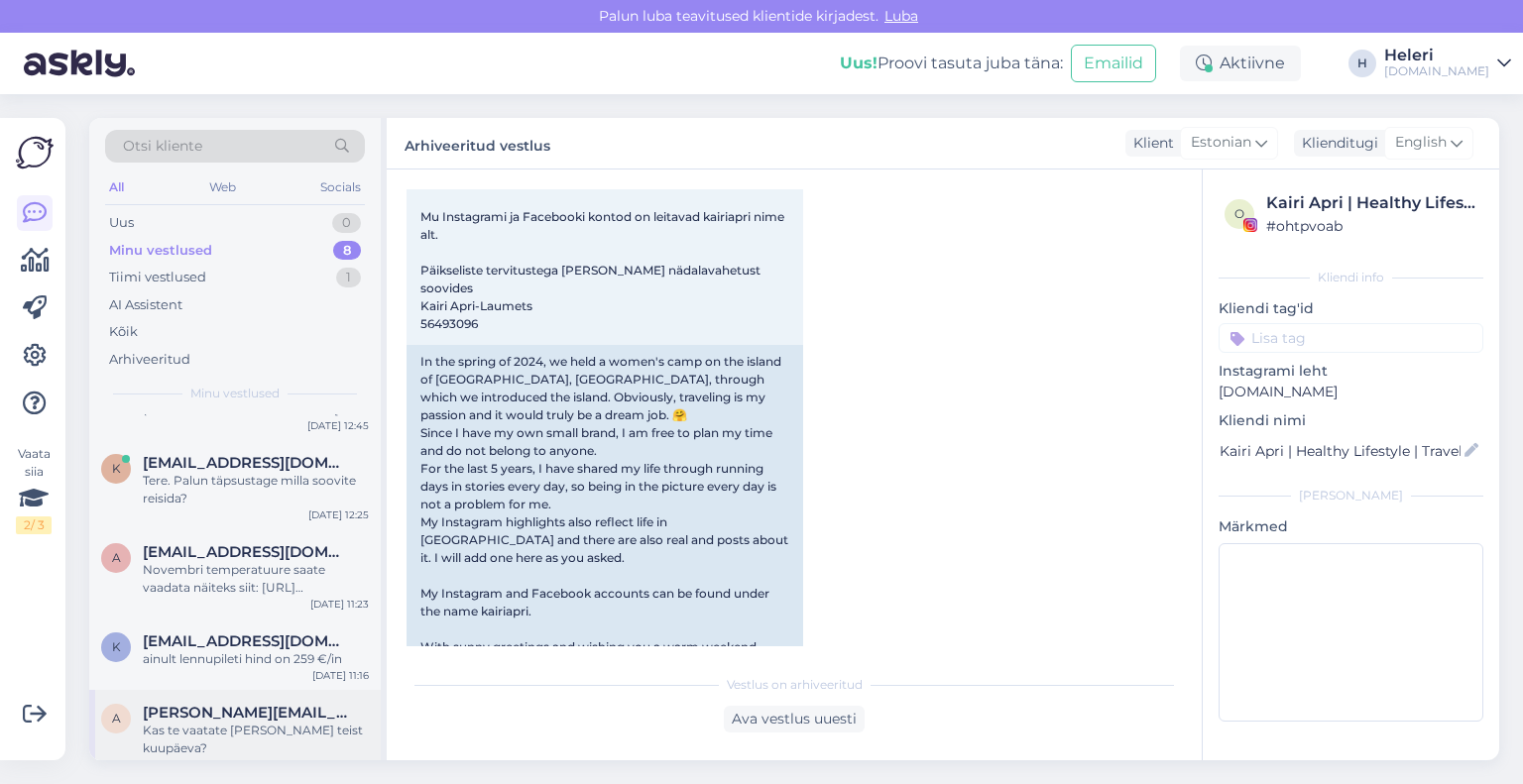 click on "Kas te vaatate [PERSON_NAME] teist kuupäeva?" at bounding box center (256, 739) 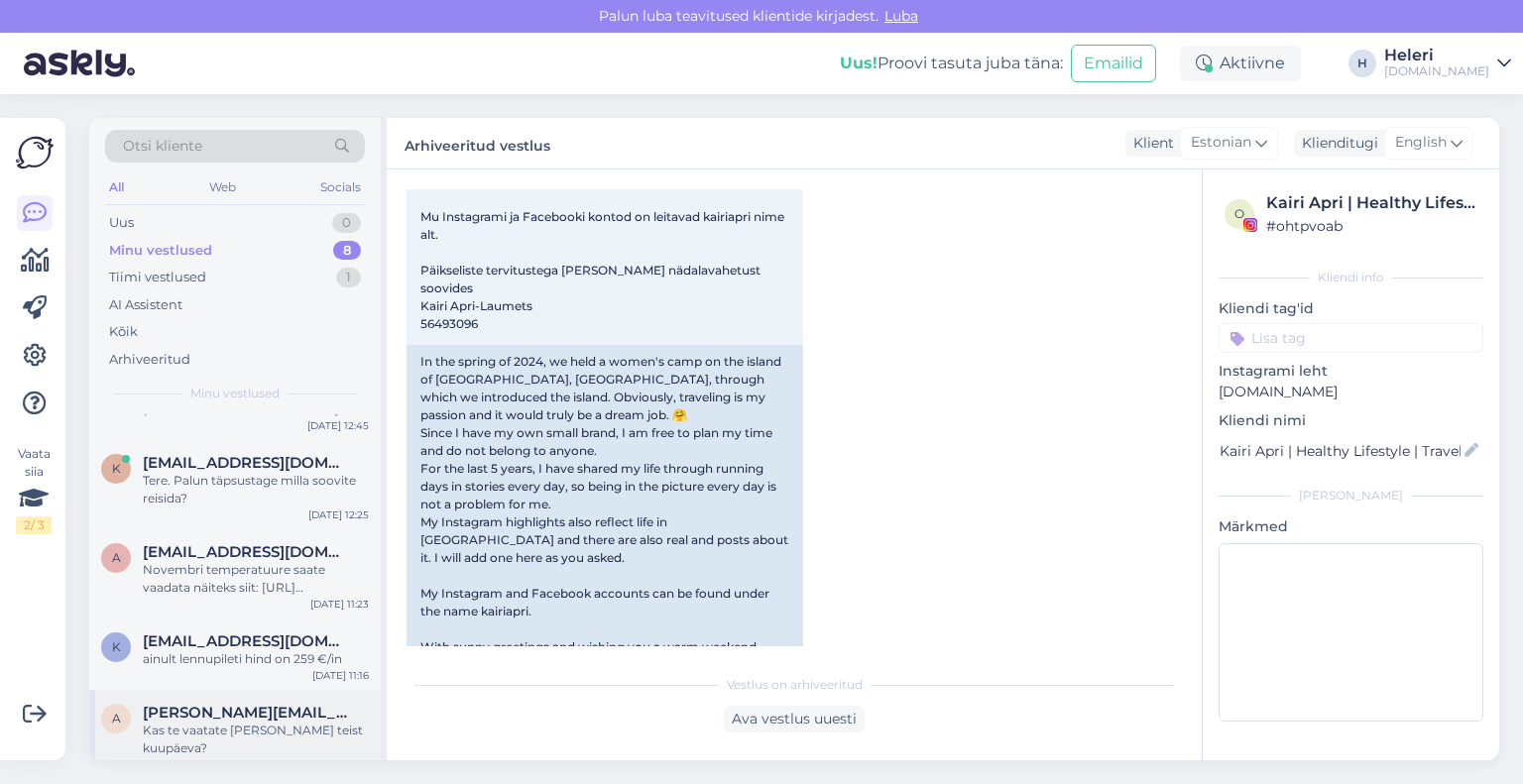 scroll, scrollTop: 2268, scrollLeft: 0, axis: vertical 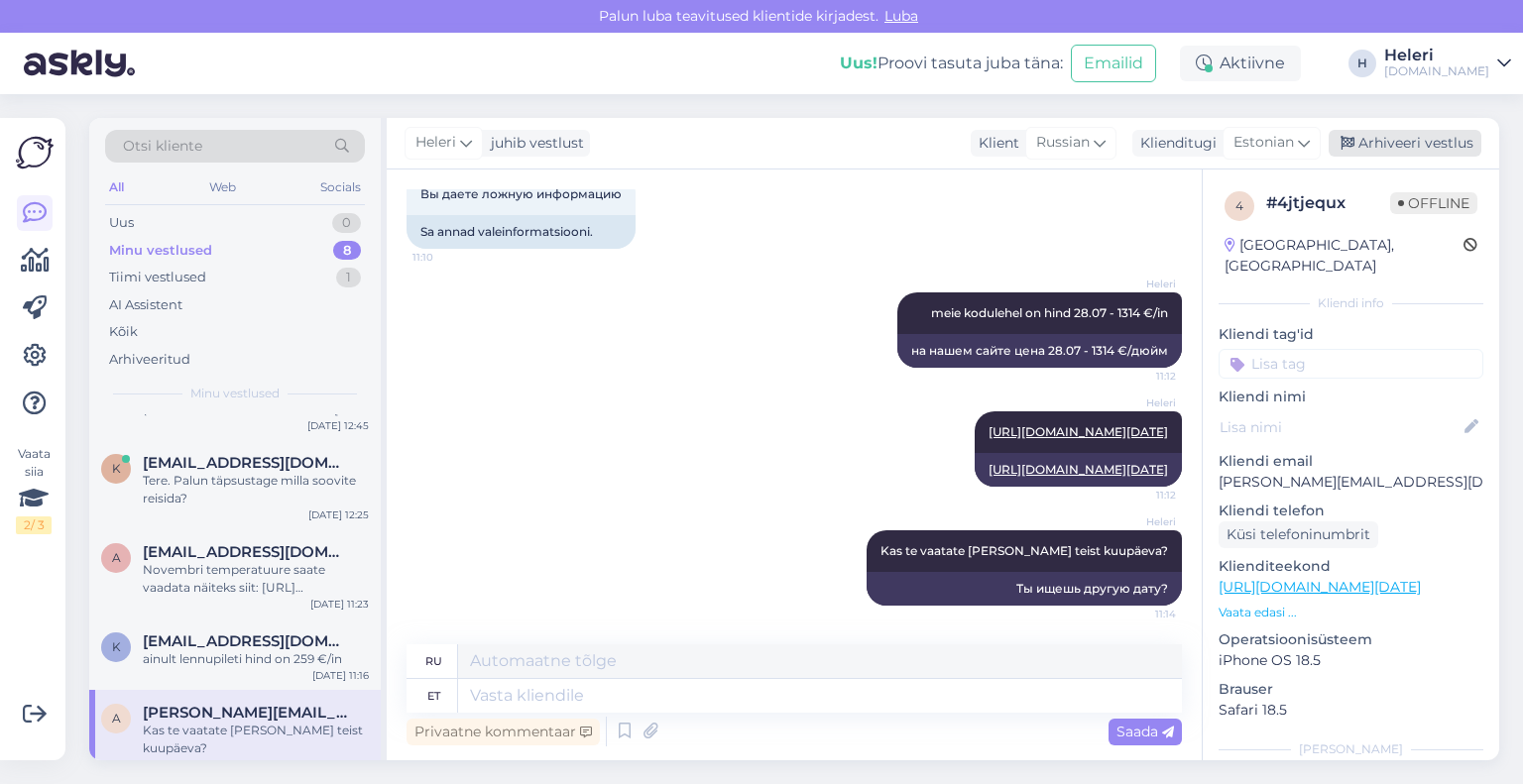 click on "Arhiveeri vestlus" at bounding box center [1405, 143] 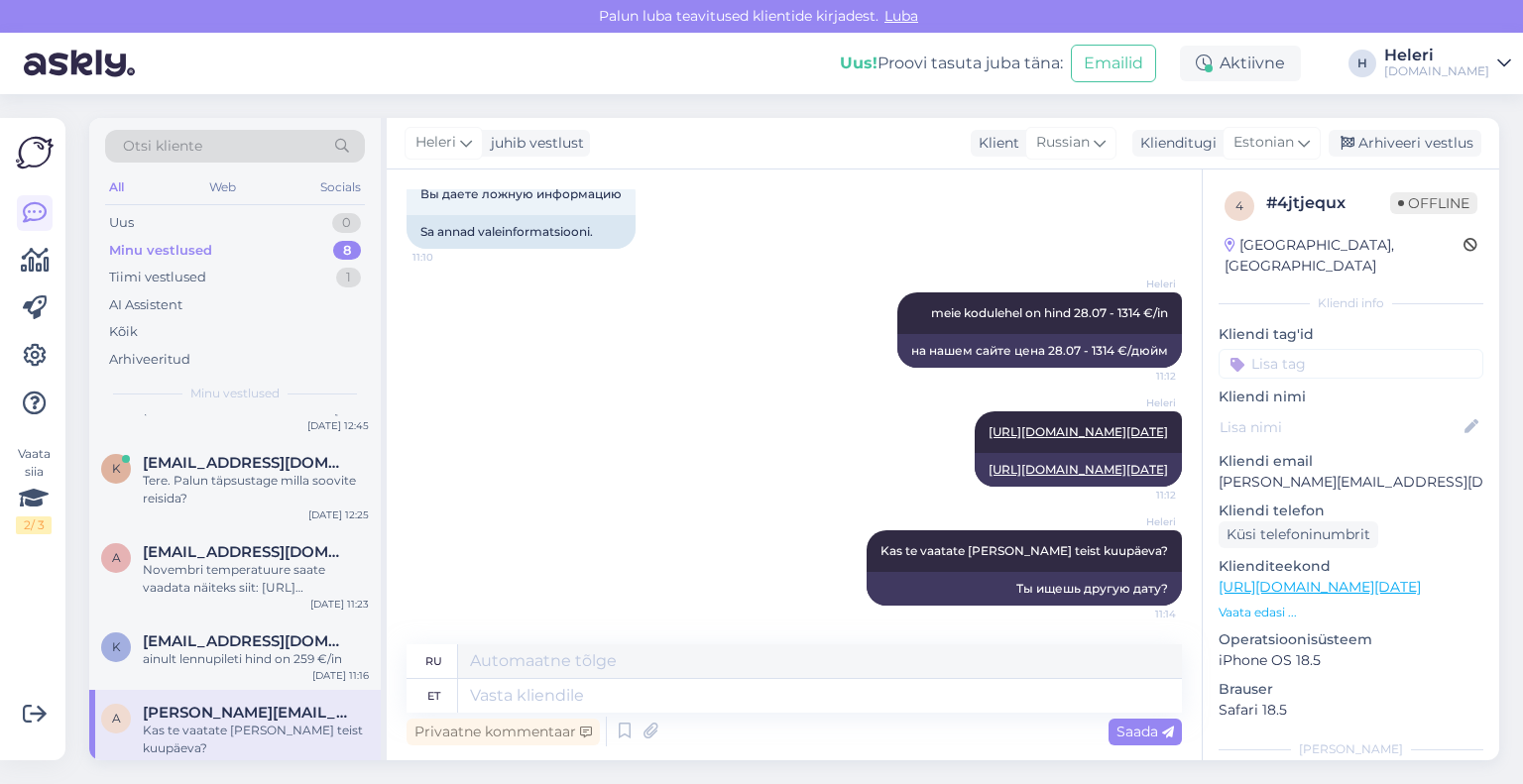 scroll, scrollTop: 0, scrollLeft: 0, axis: both 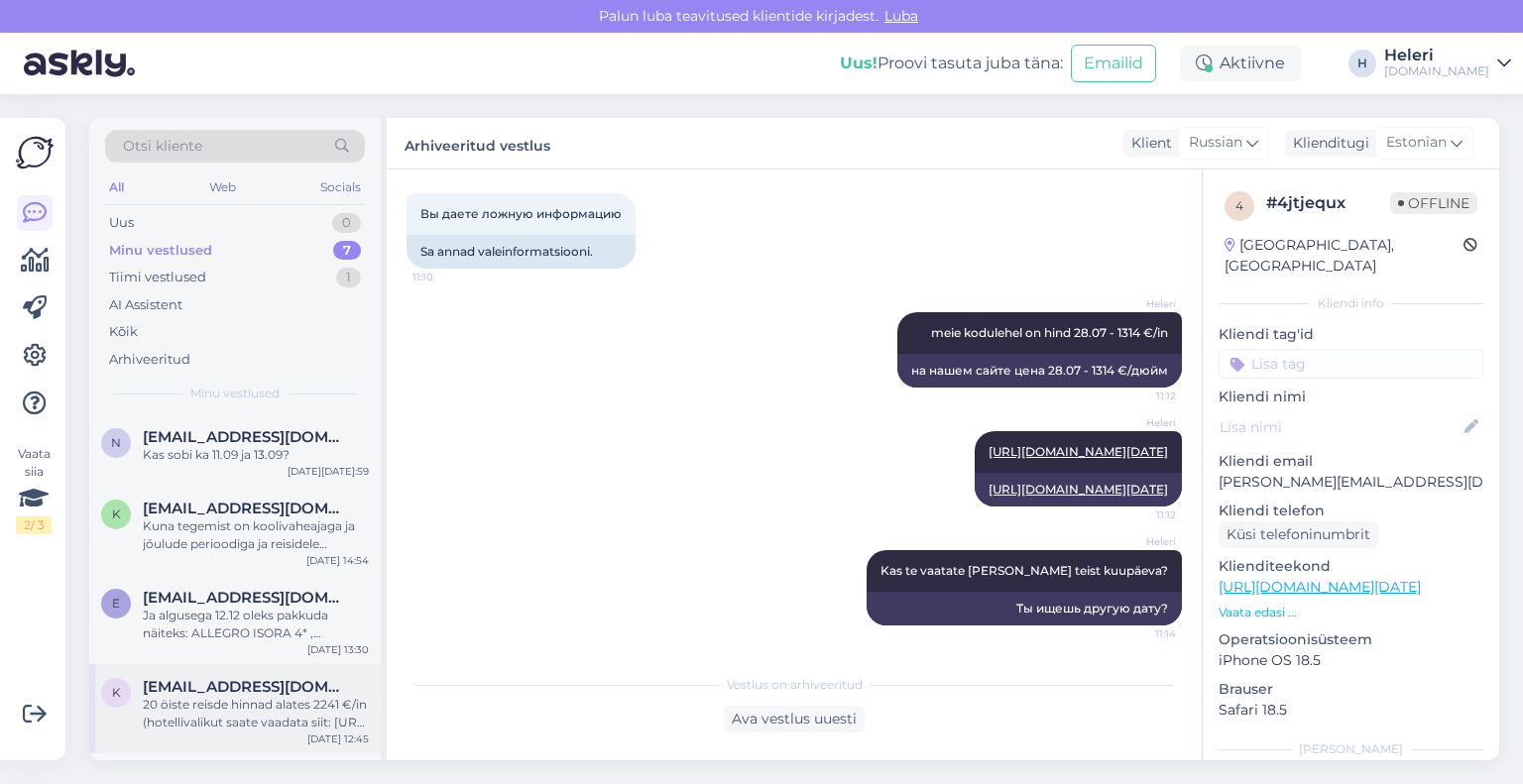 click on "[EMAIL_ADDRESS][DOMAIN_NAME]" at bounding box center [246, 687] 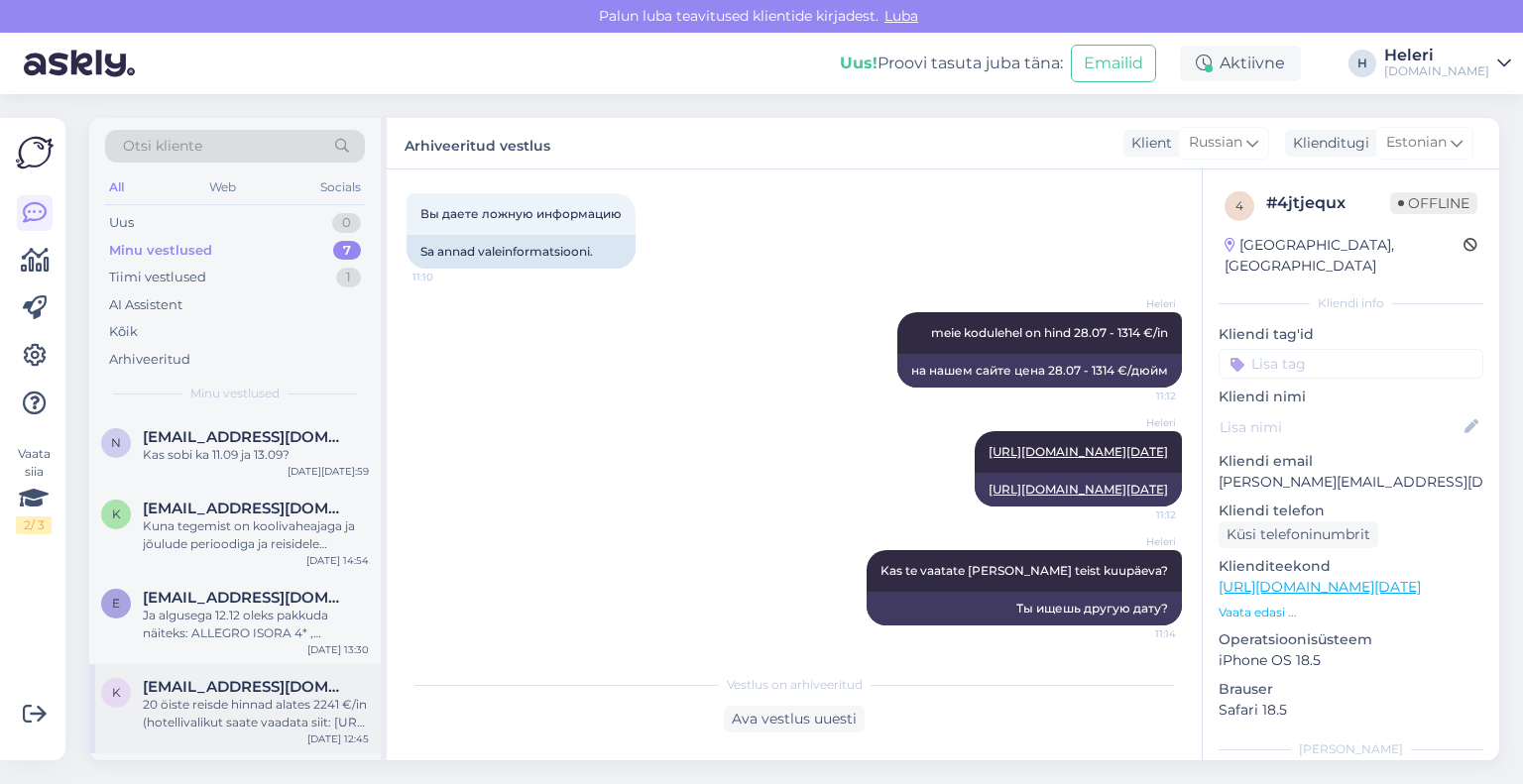 scroll, scrollTop: 0, scrollLeft: 0, axis: both 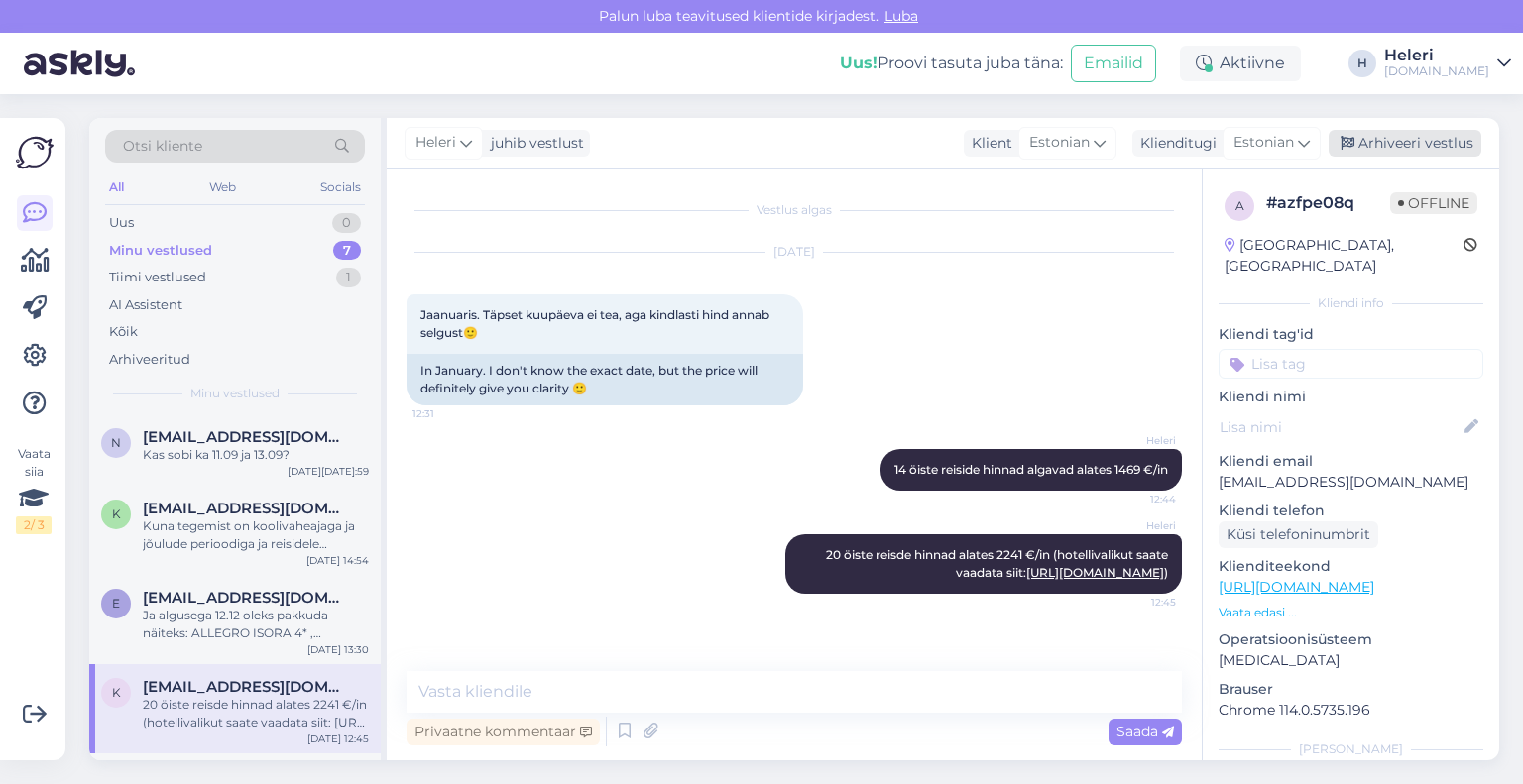 click on "Arhiveeri vestlus" at bounding box center (1405, 143) 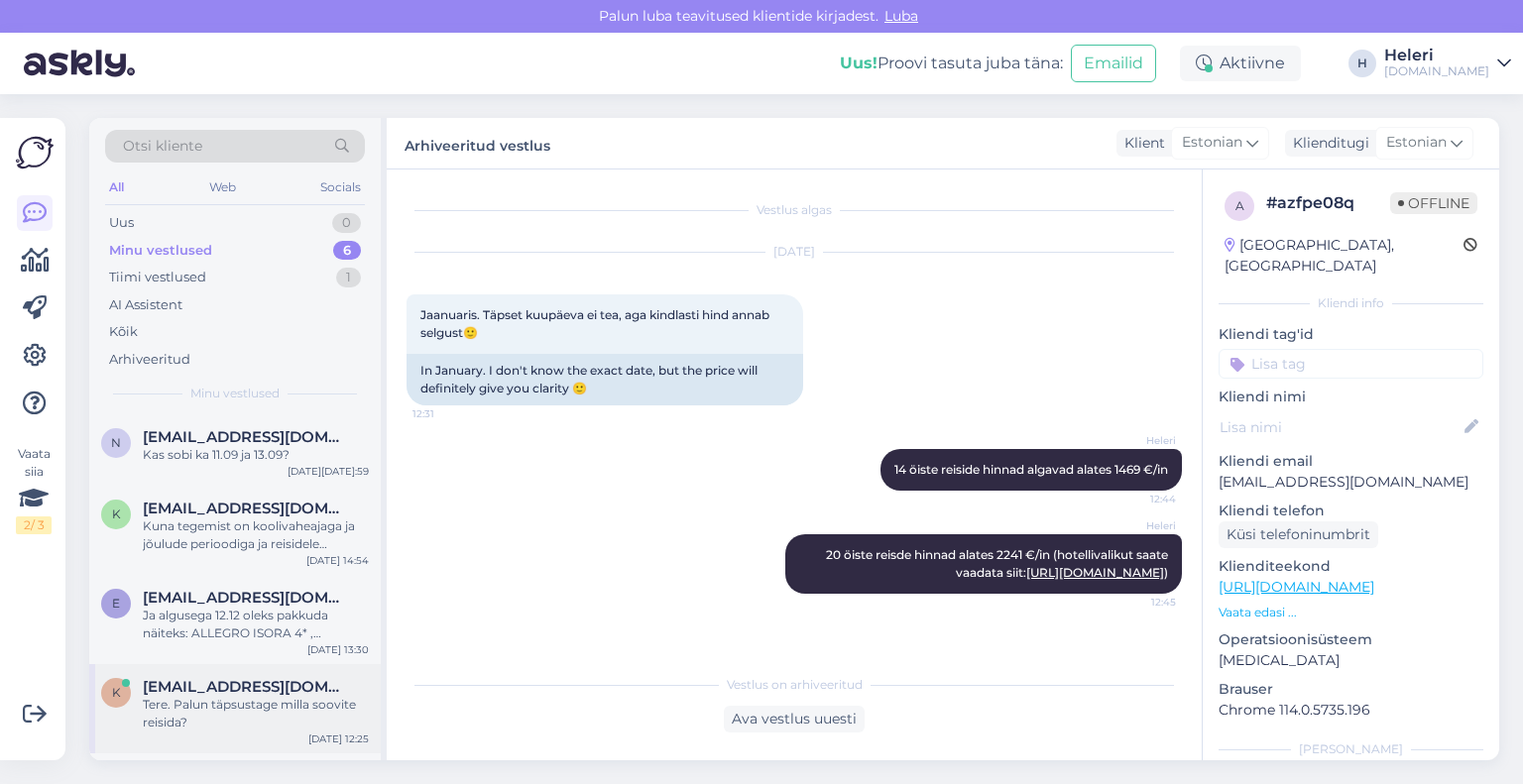 click on "Tere. Palun täpsustage milla soovite reisida?" at bounding box center (256, 714) 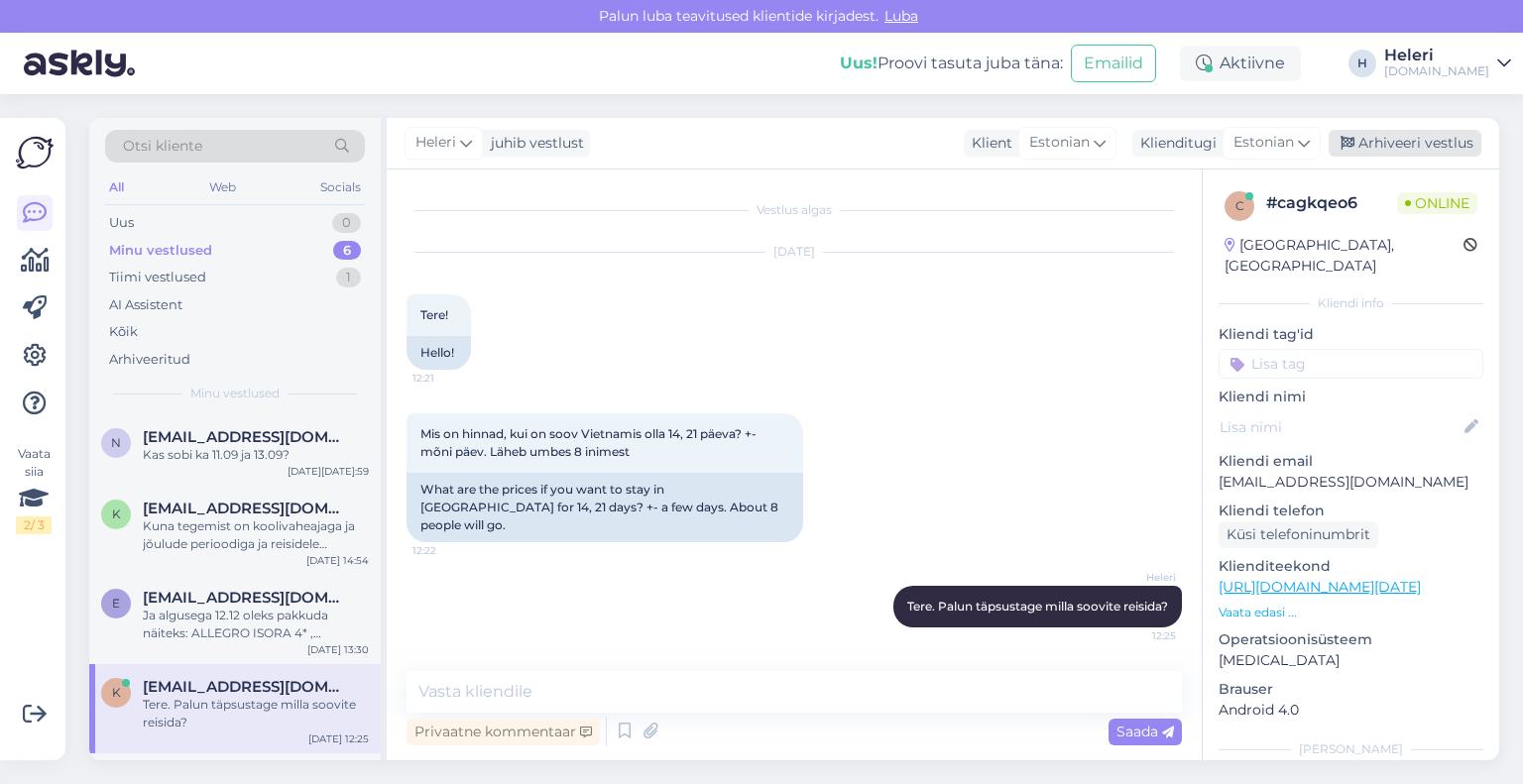 click on "Arhiveeri vestlus" at bounding box center (1405, 143) 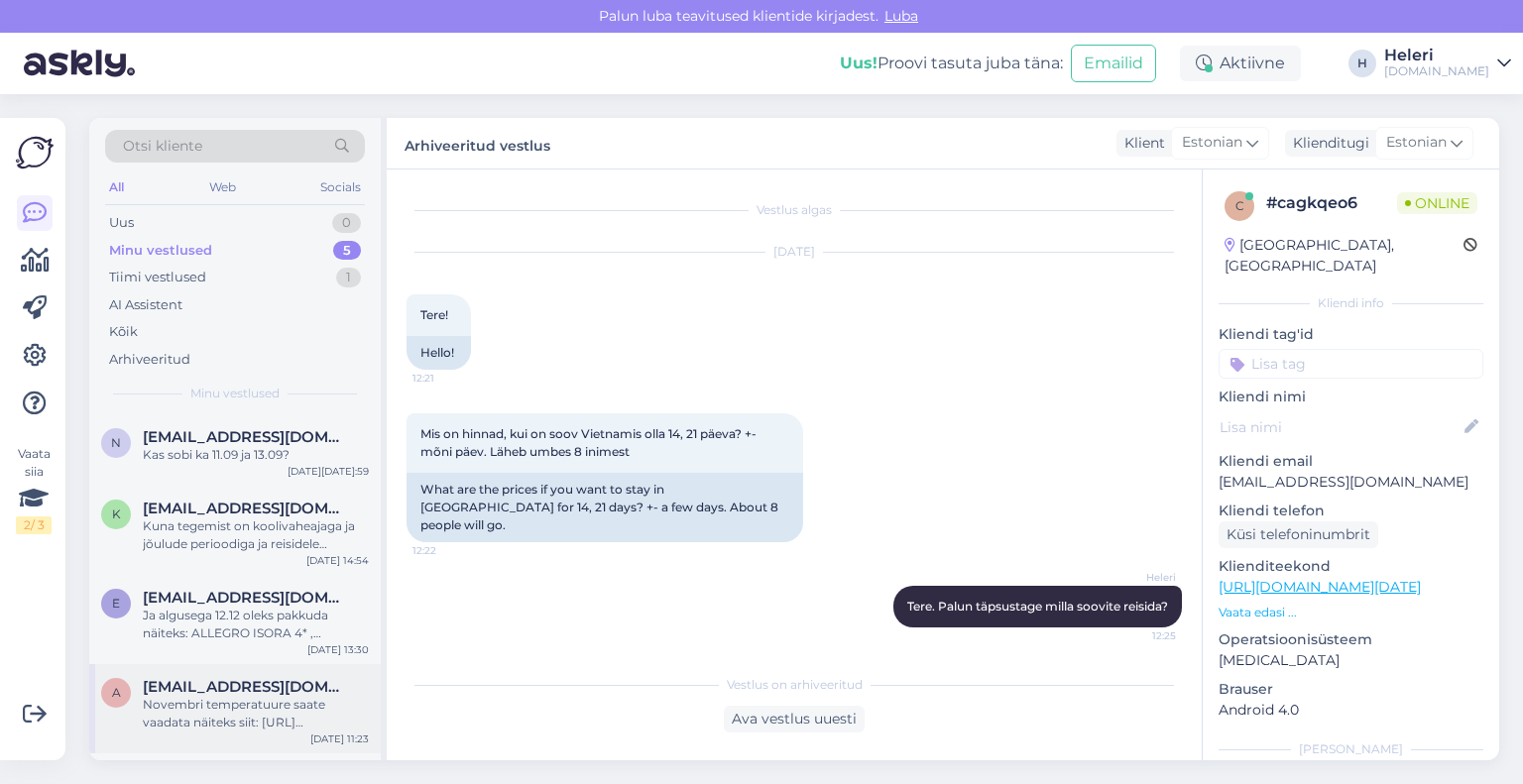 click on "Novembri temperatuure saate vaadata näiteks siit: [URL][DOMAIN_NAME]" at bounding box center (256, 714) 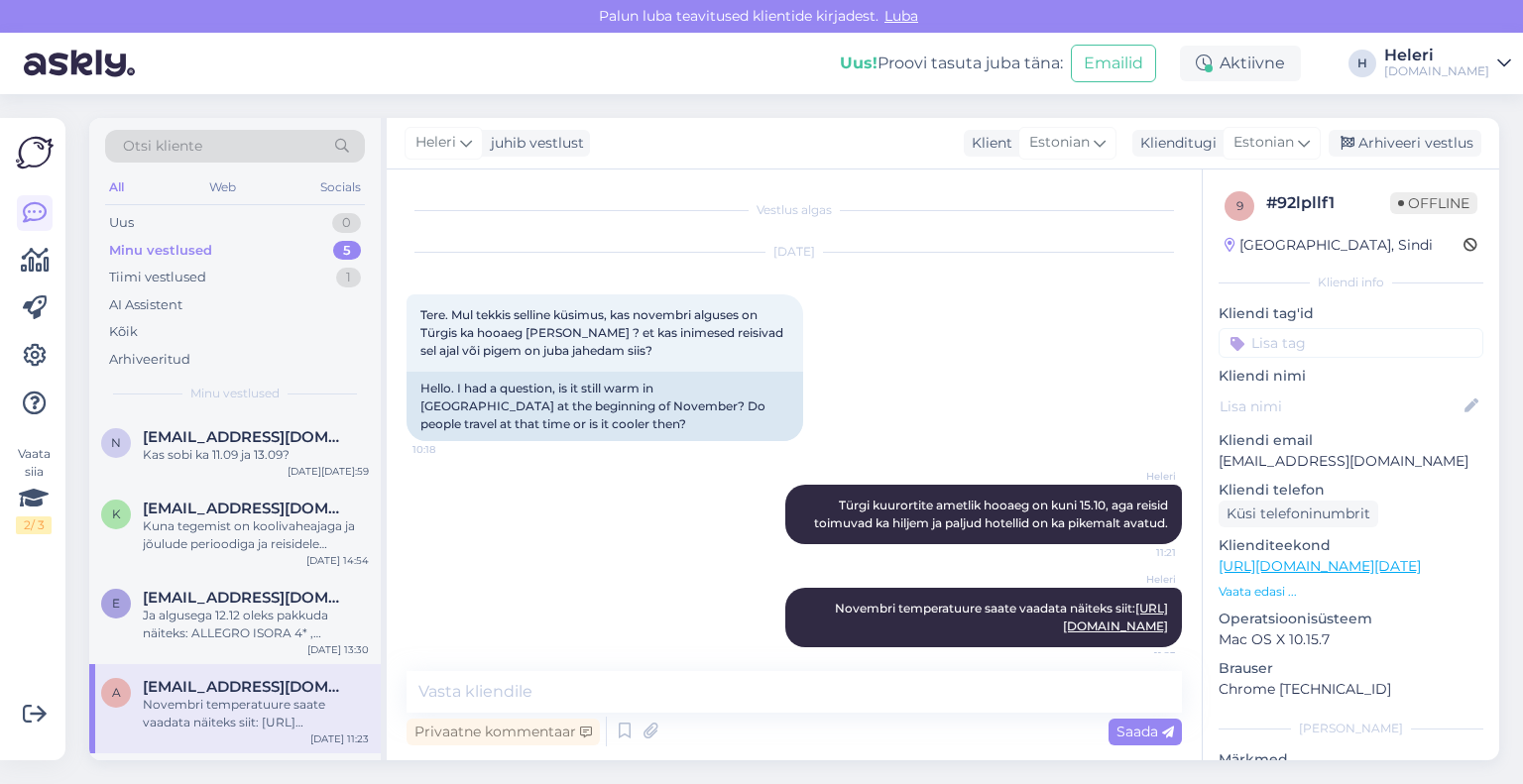 scroll, scrollTop: 34, scrollLeft: 0, axis: vertical 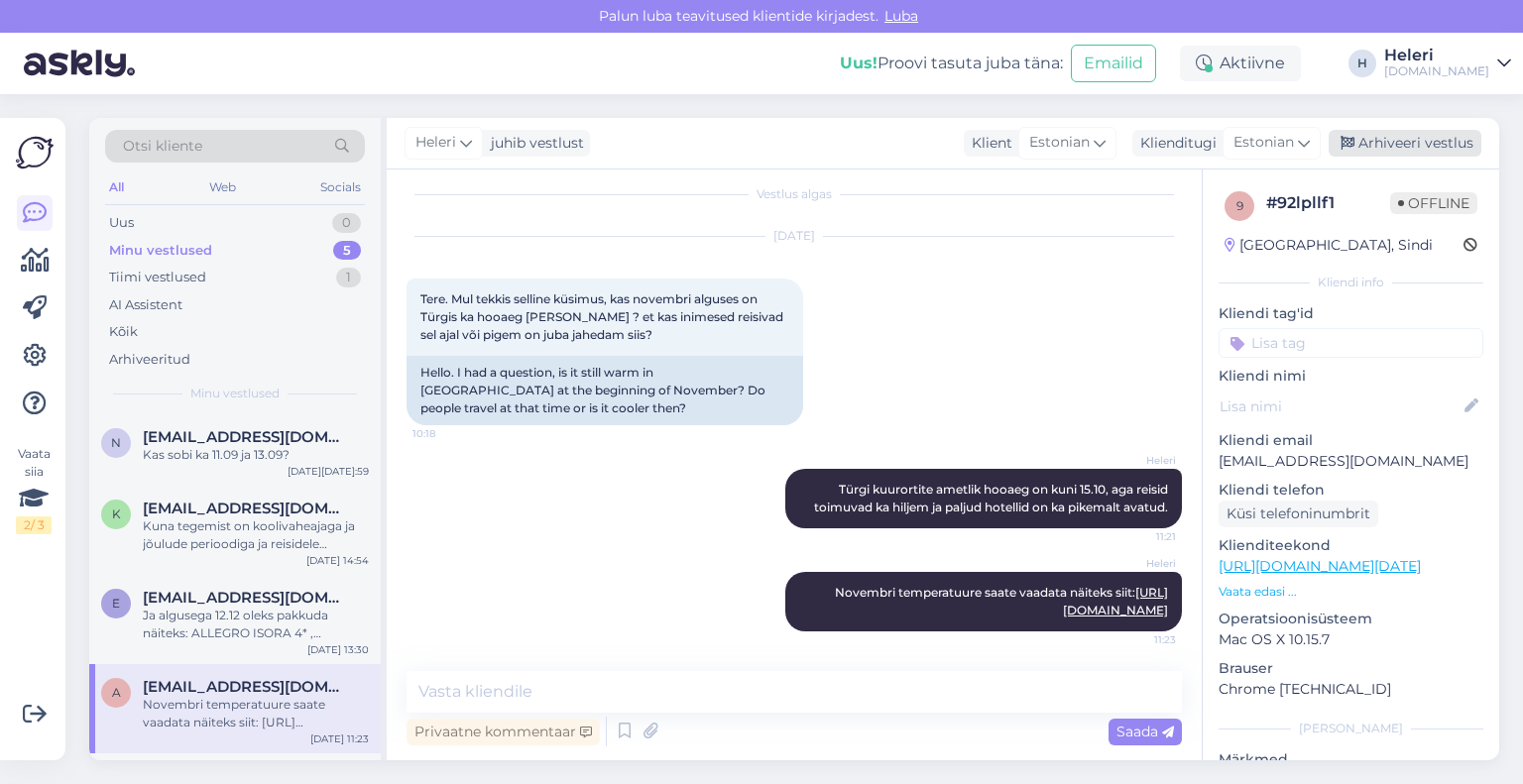 click on "Arhiveeri vestlus" at bounding box center (1405, 143) 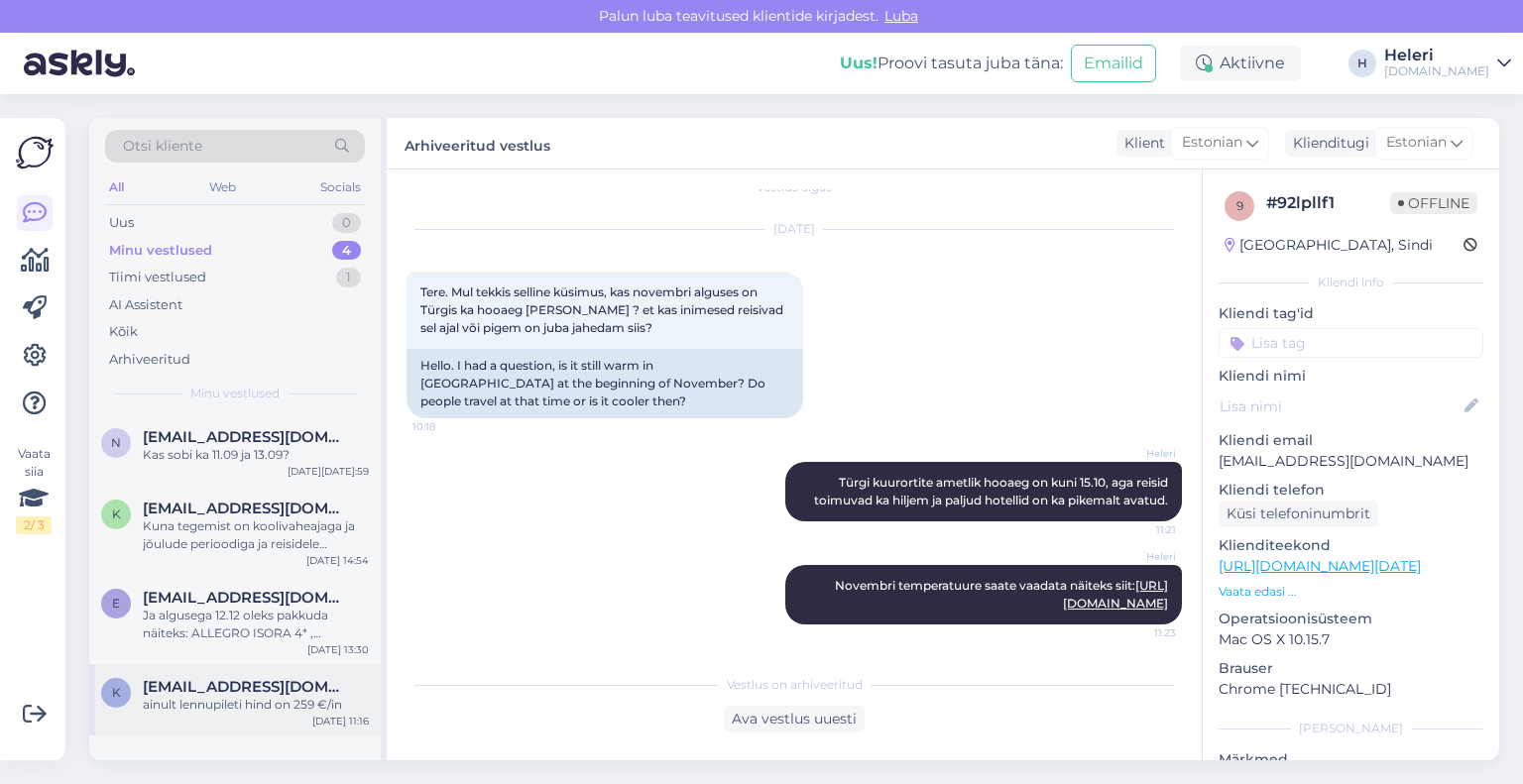 click on "k [EMAIL_ADDRESS][DOMAIN_NAME] ainult lennupileti hind on 259 €/in [DATE] 11:16" at bounding box center (235, 700) 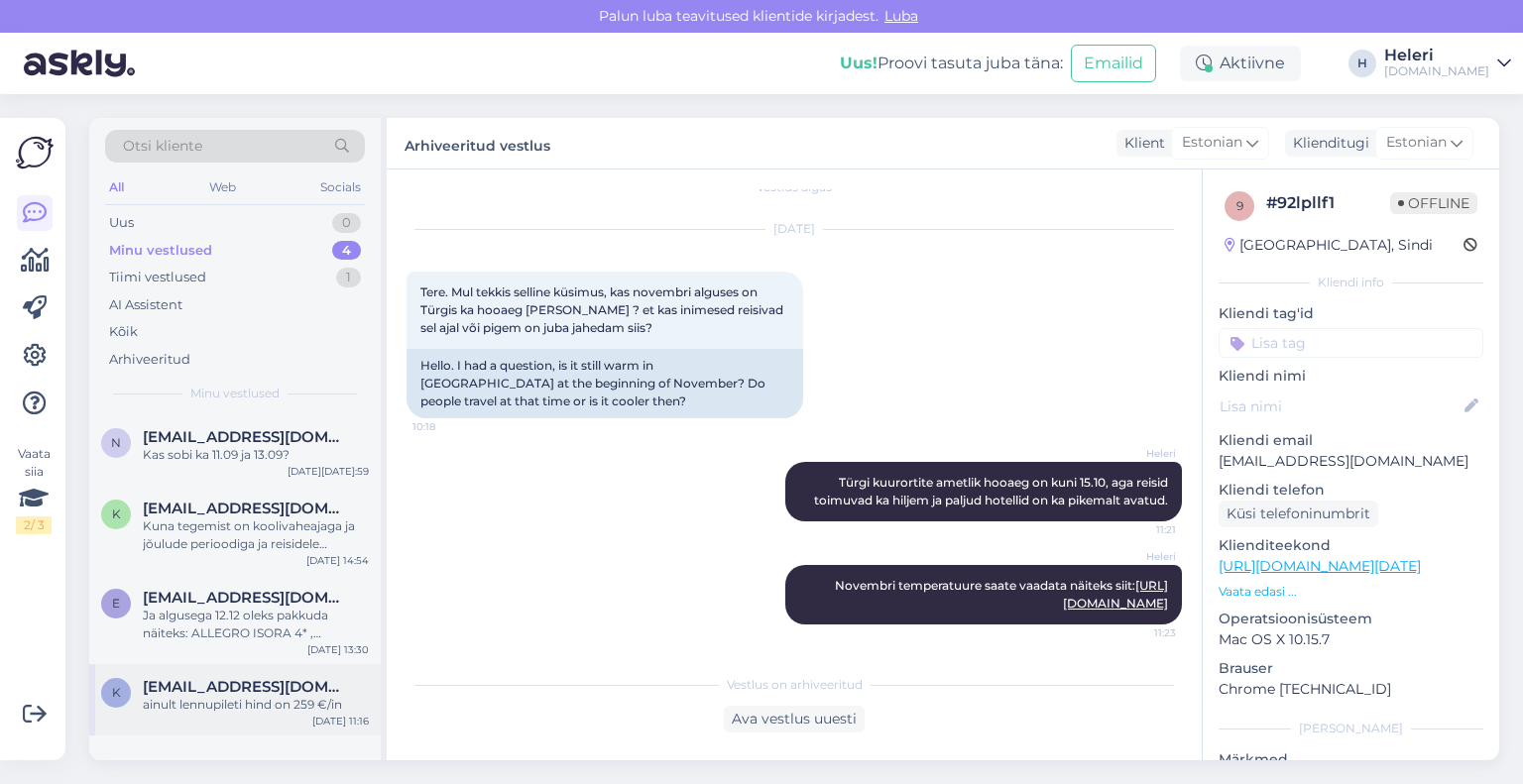 scroll, scrollTop: 1007, scrollLeft: 0, axis: vertical 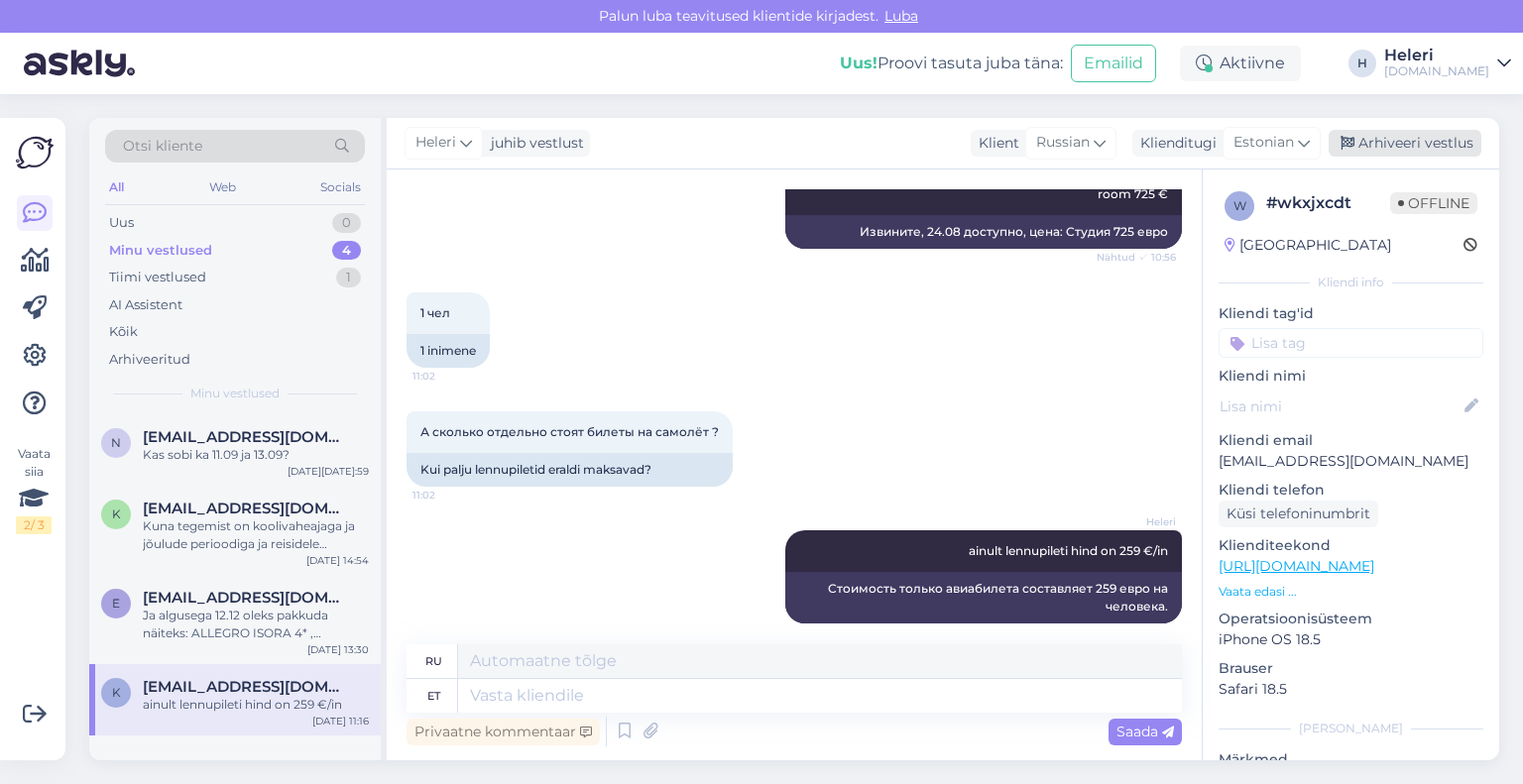 click on "Arhiveeri vestlus" at bounding box center (1405, 143) 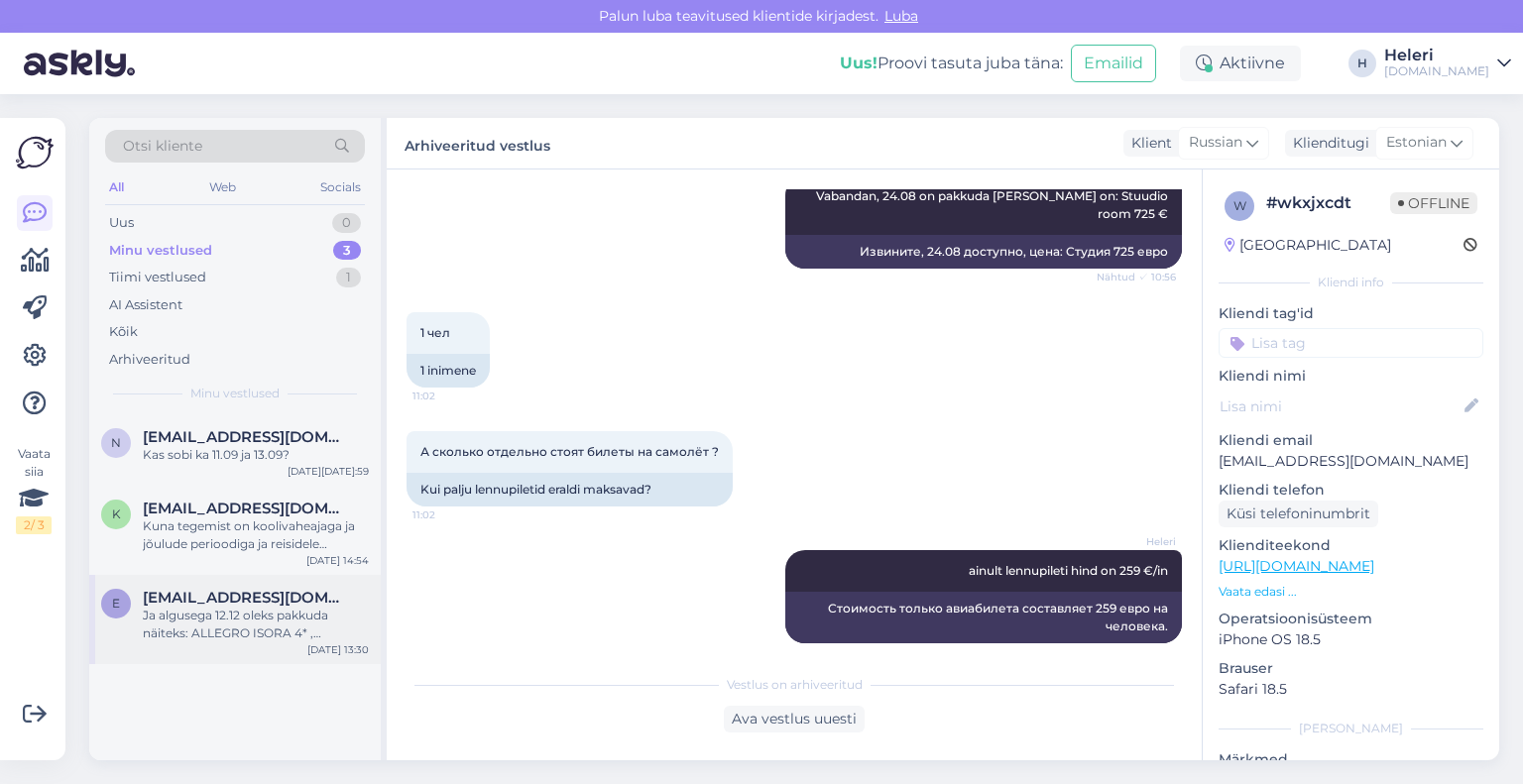 click on "Ja algusega 12.12 oleks pakkuda näiteks: ALLEGRO ISORA 4* , hommiku- ja õhtusöökidega, 10 ööd, 3053 €" at bounding box center (256, 624) 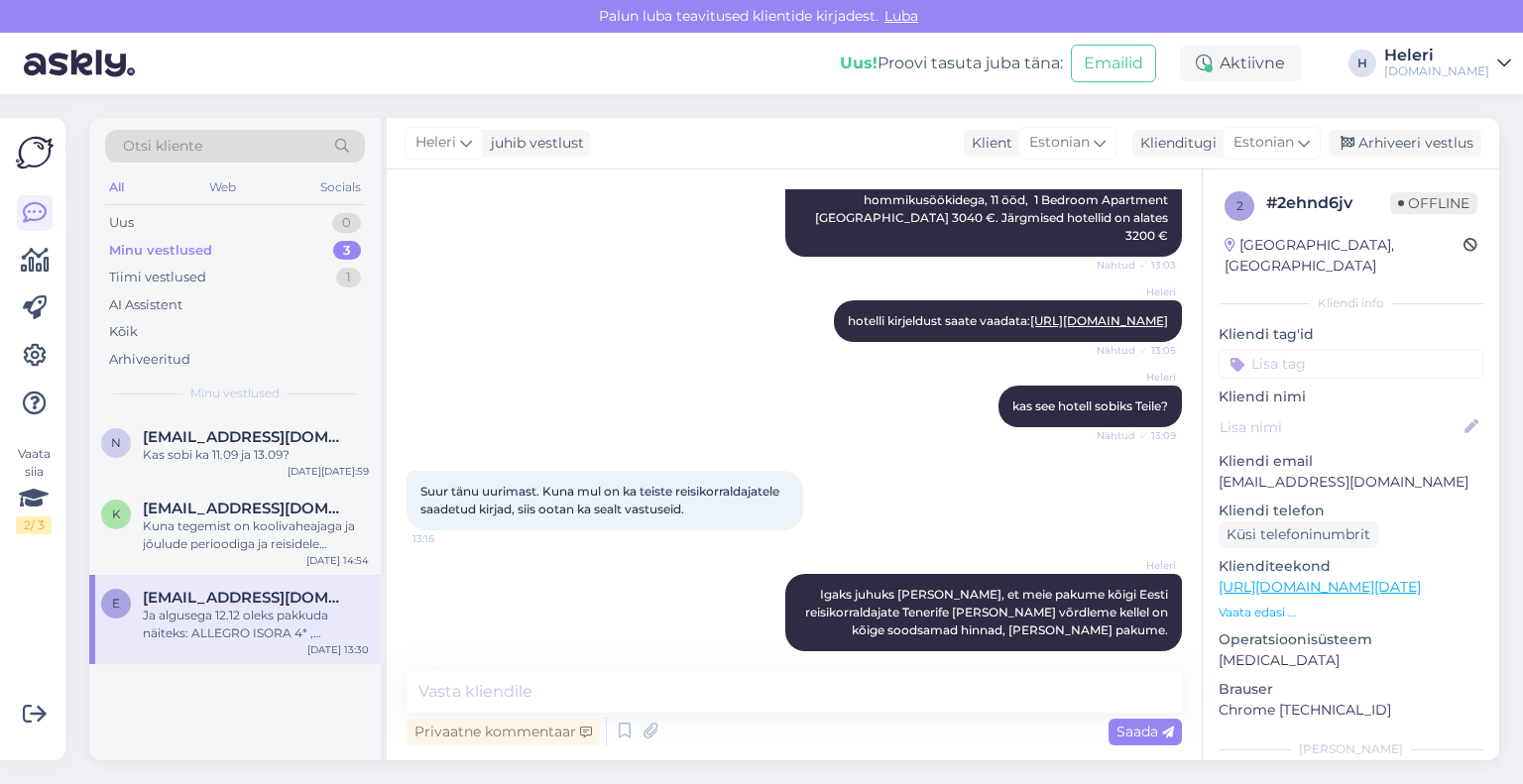 scroll, scrollTop: 1160, scrollLeft: 0, axis: vertical 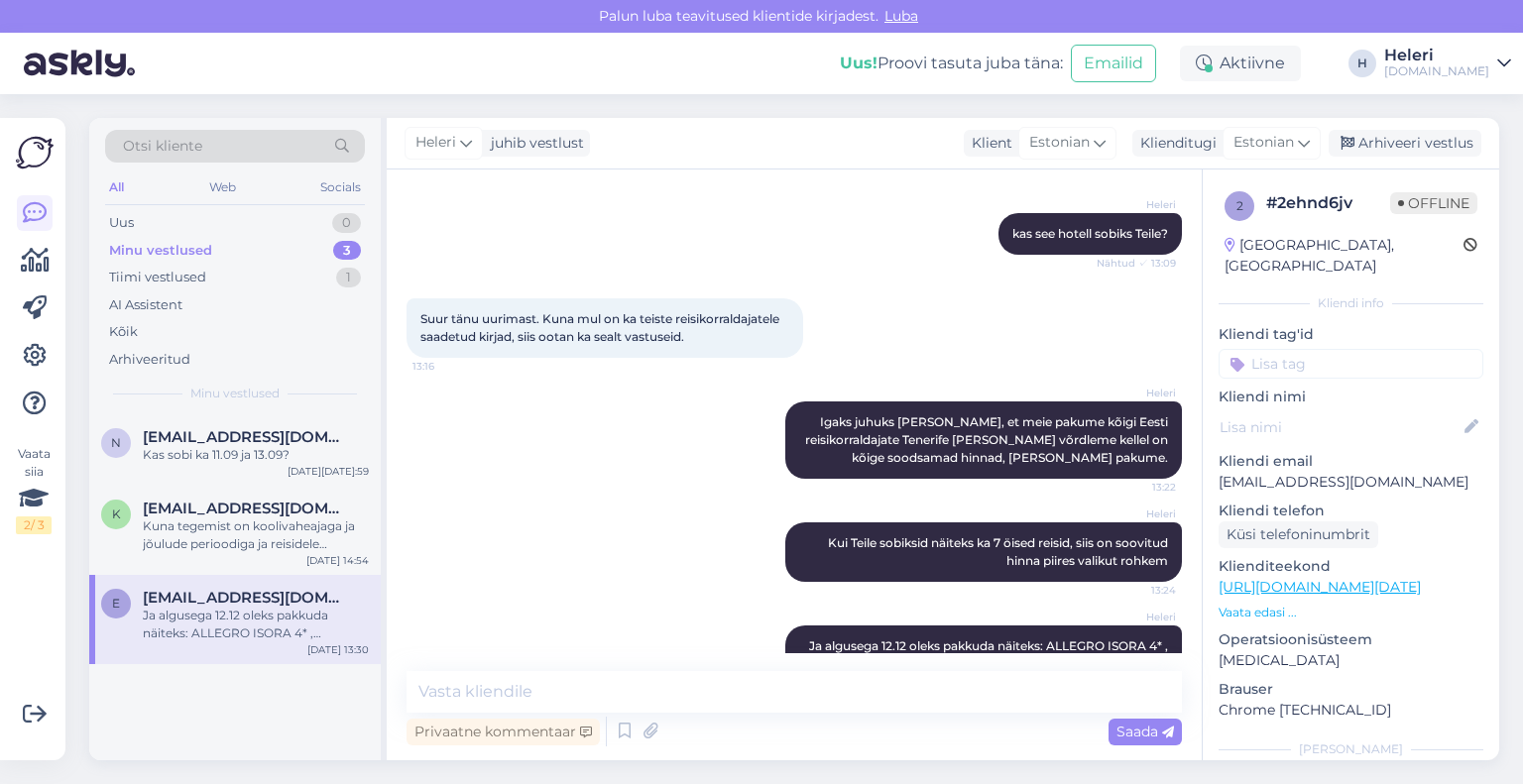 click on "Ja algusega 12.12 oleks pakkuda näiteks: ALLEGRO ISORA 4* , hommiku- ja õhtusöökidega, 10 ööd, 3053 €" at bounding box center (256, 624) 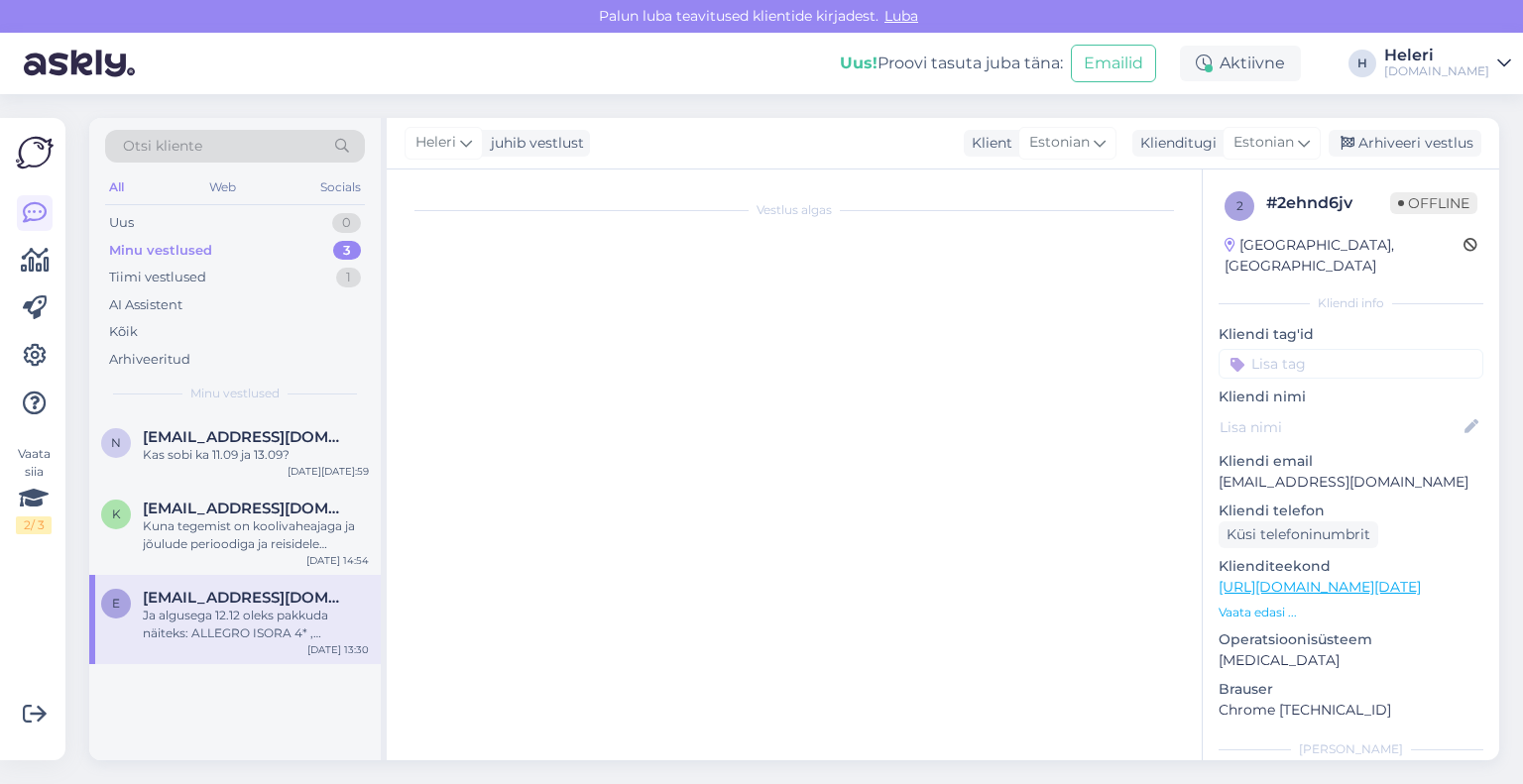 scroll, scrollTop: 0, scrollLeft: 0, axis: both 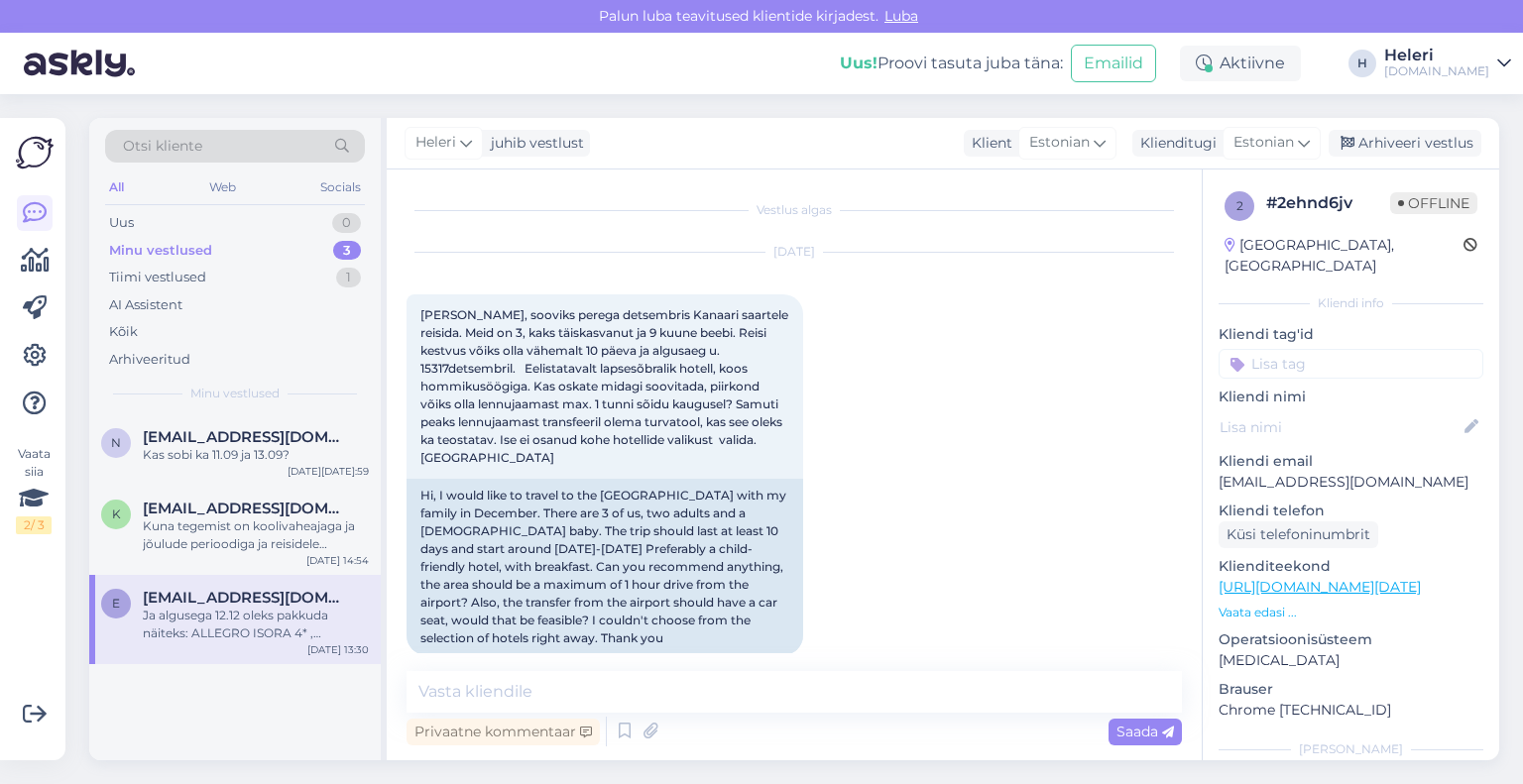 click on "Ja algusega 12.12 oleks pakkuda näiteks: ALLEGRO ISORA 4* , hommiku- ja õhtusöökidega, 10 ööd, 3053 €" at bounding box center (256, 624) 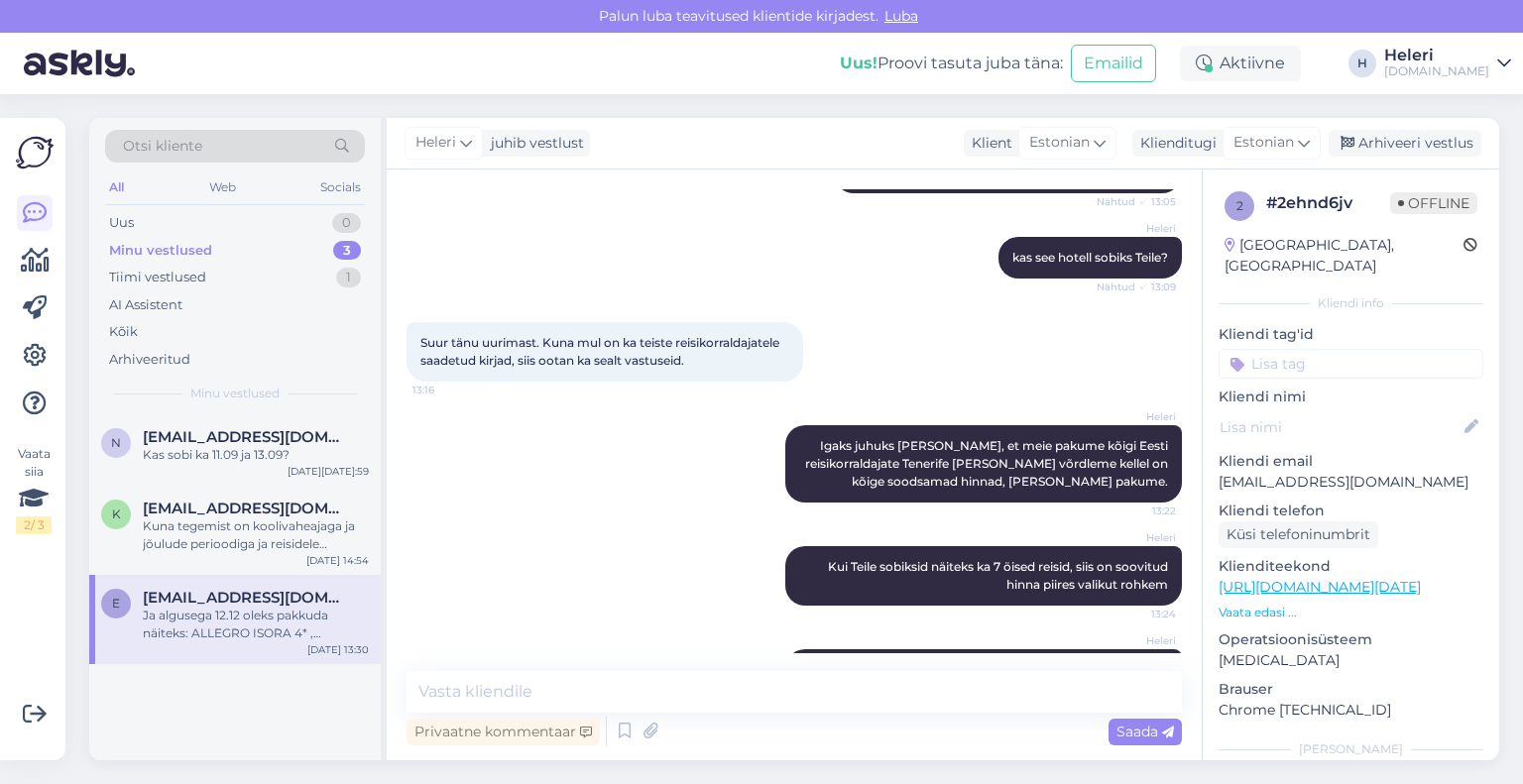 scroll, scrollTop: 1159, scrollLeft: 0, axis: vertical 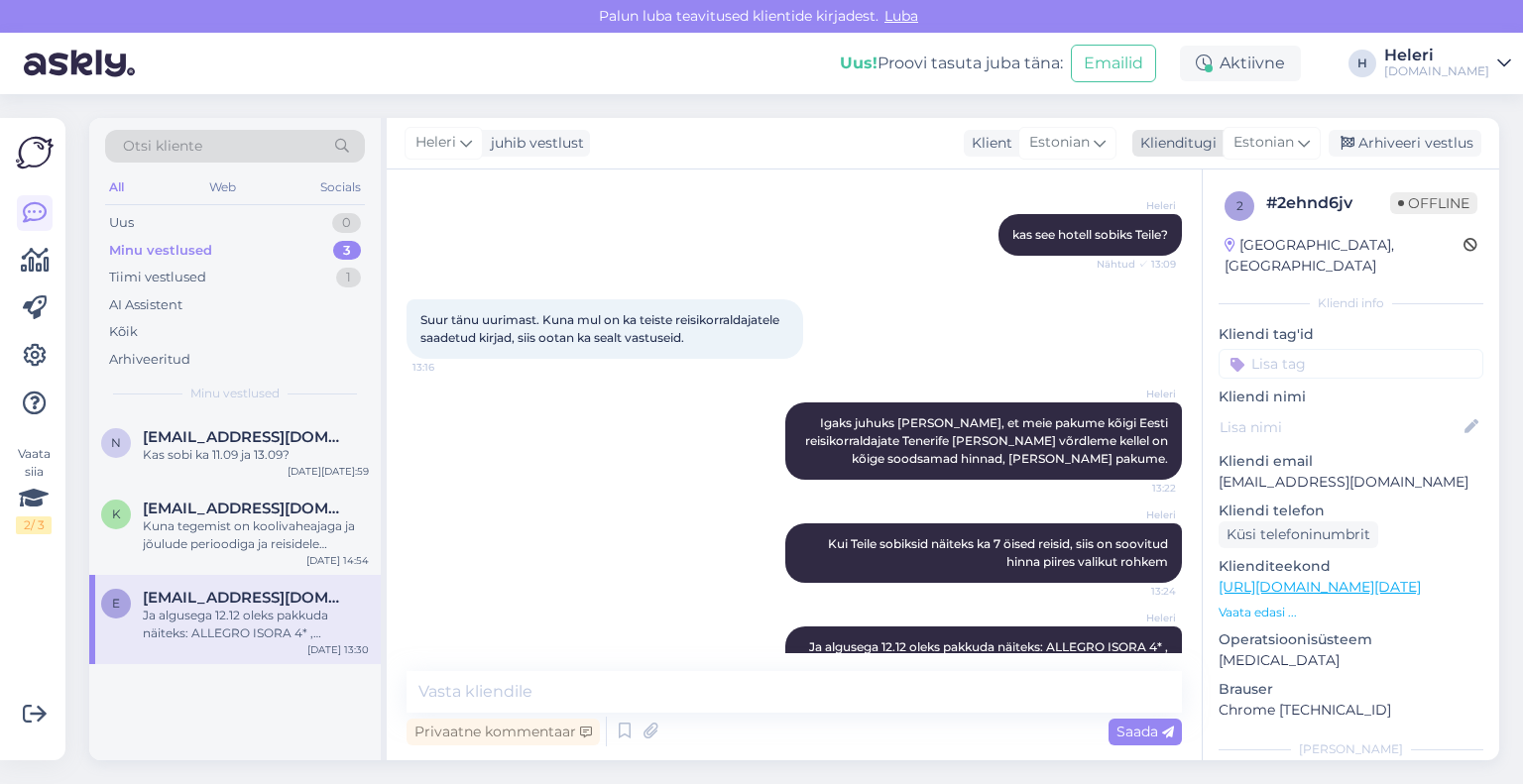 click on "Arhiveeri vestlus" at bounding box center [1405, 143] 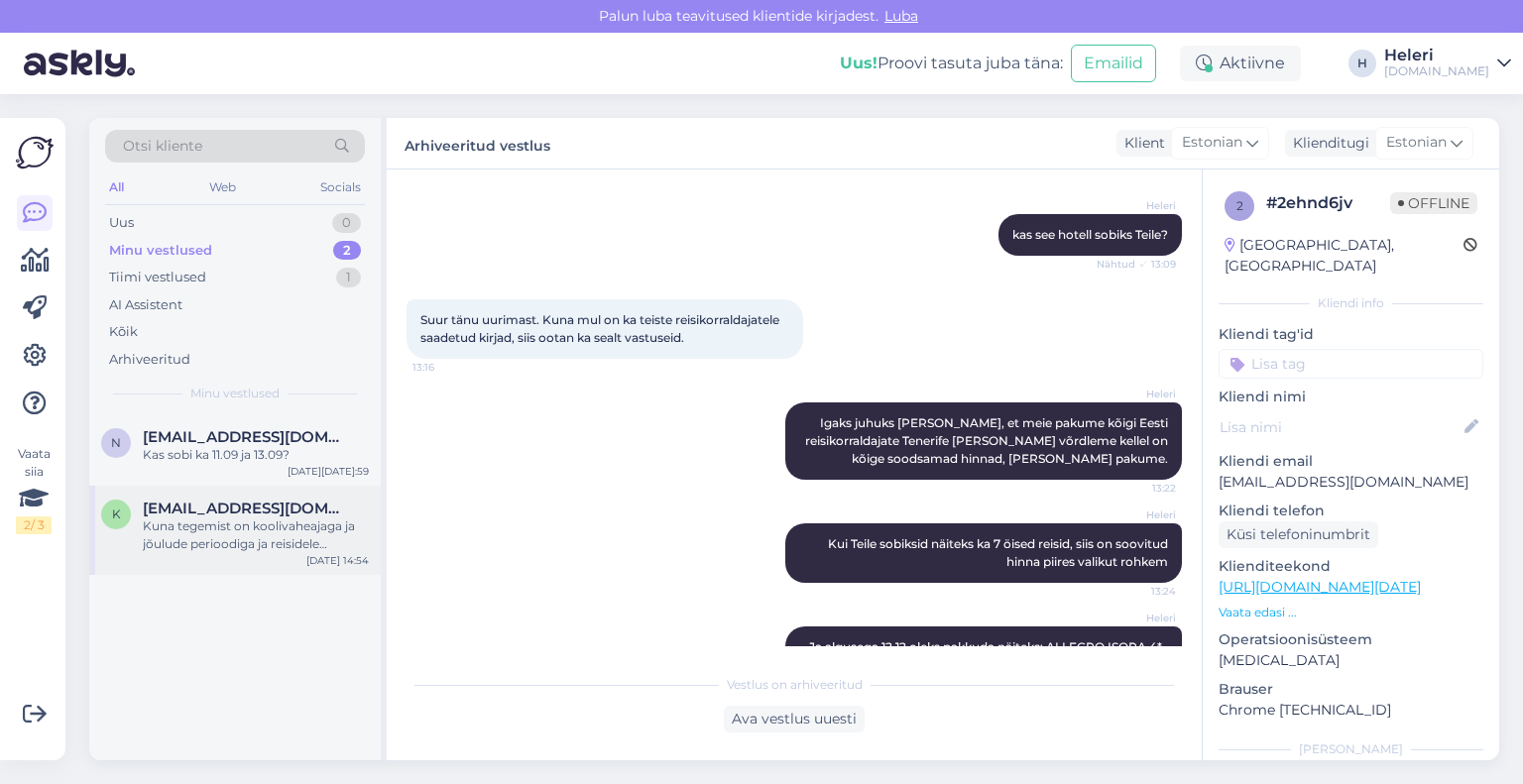 click on "Kuna tegemist on koolivaheajaga ja jõulude perioodiga ja reisidele nõudlus väga suur, on seetõttu on hinnad kõrgemad." at bounding box center (256, 535) 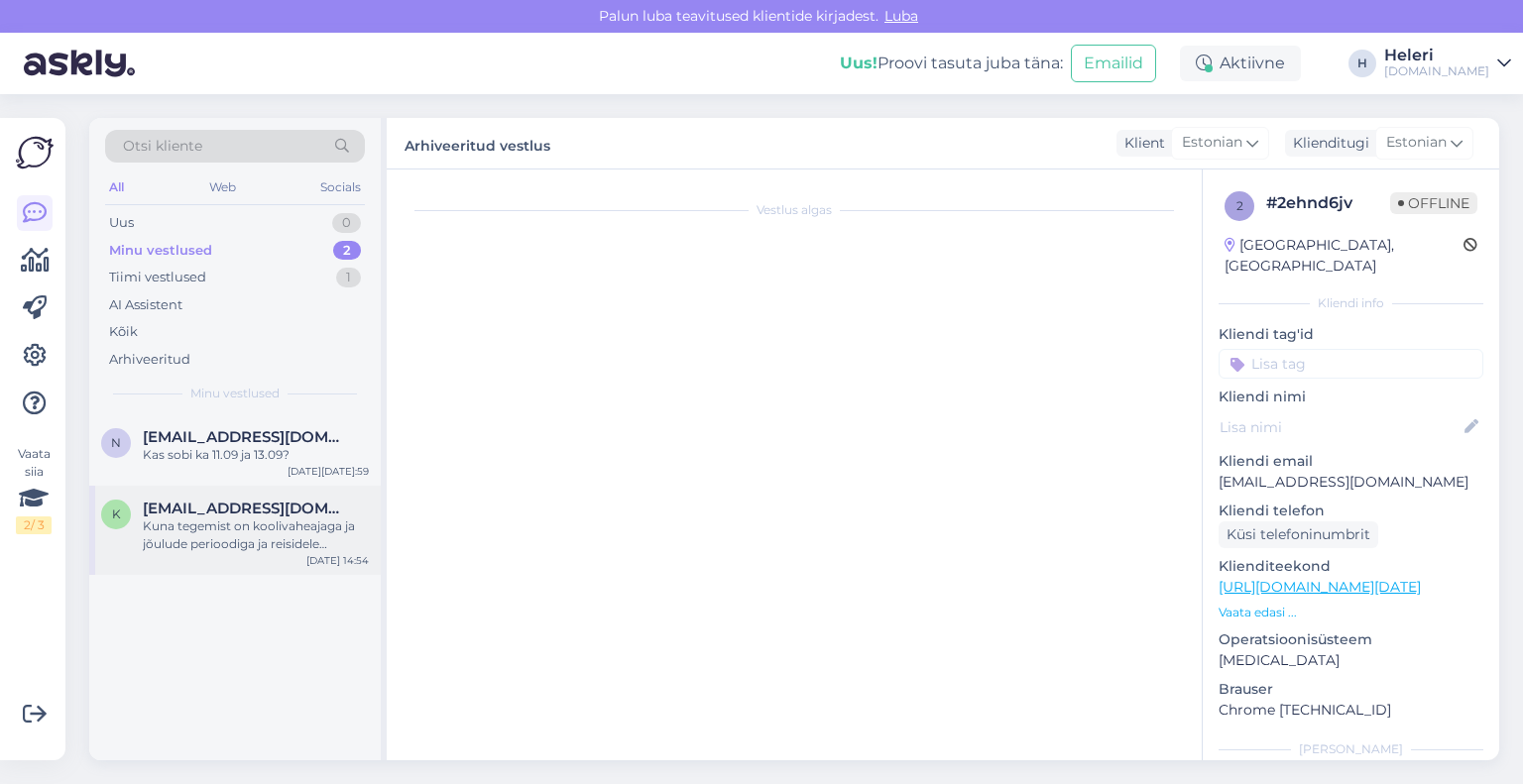 scroll, scrollTop: 1419, scrollLeft: 0, axis: vertical 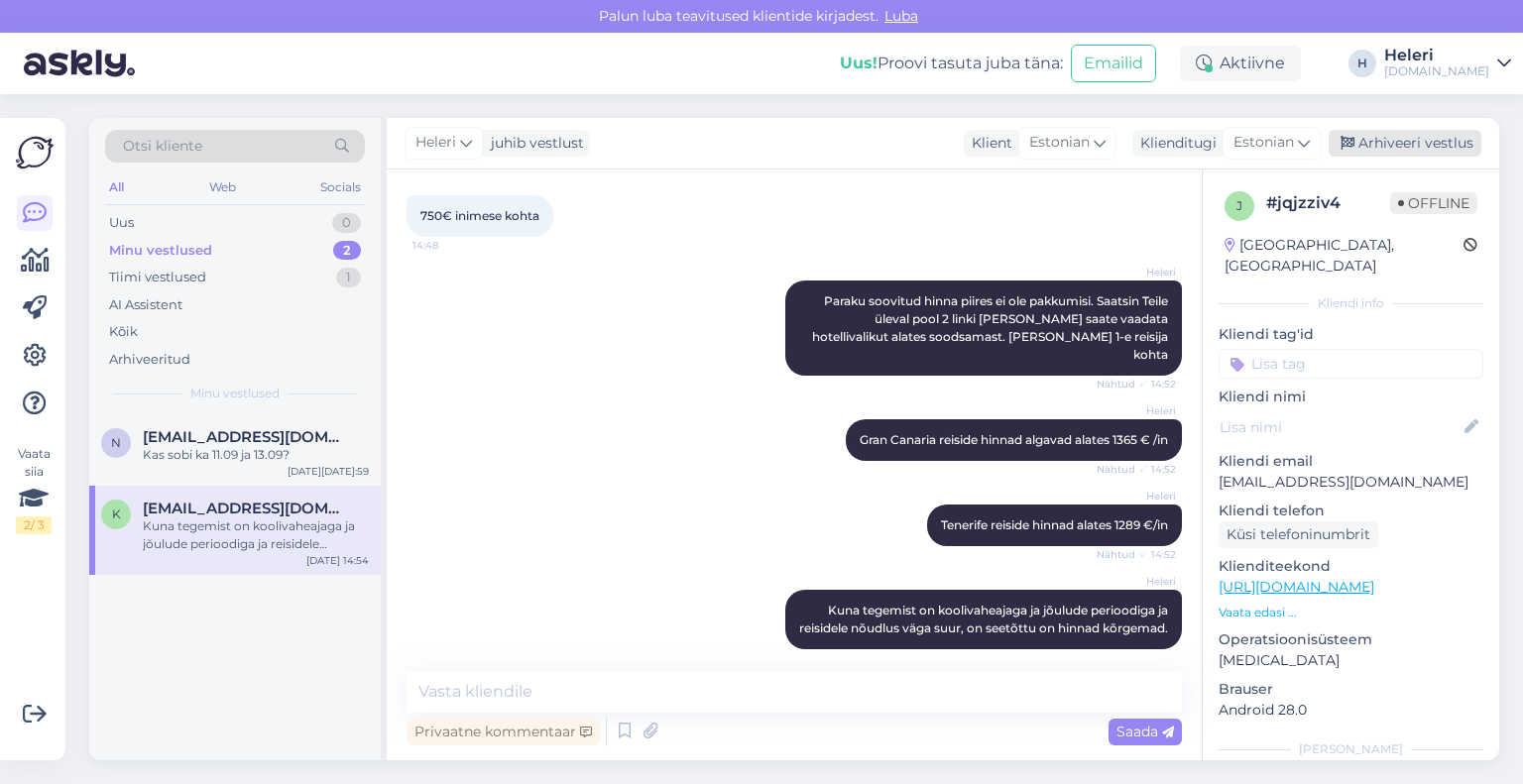 click on "Arhiveeri vestlus" at bounding box center [1405, 143] 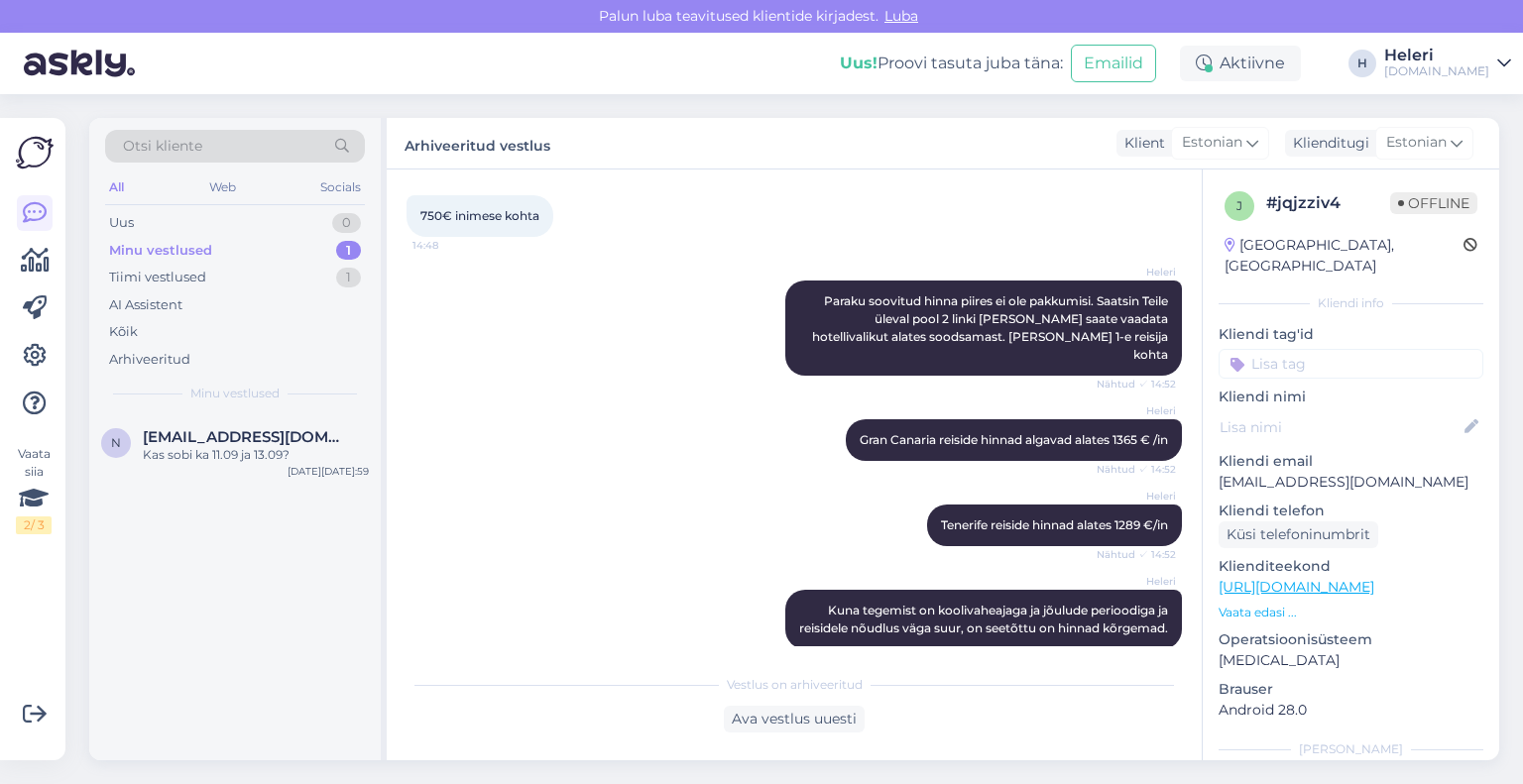 click on "Minu vestlused 1" at bounding box center [235, 251] 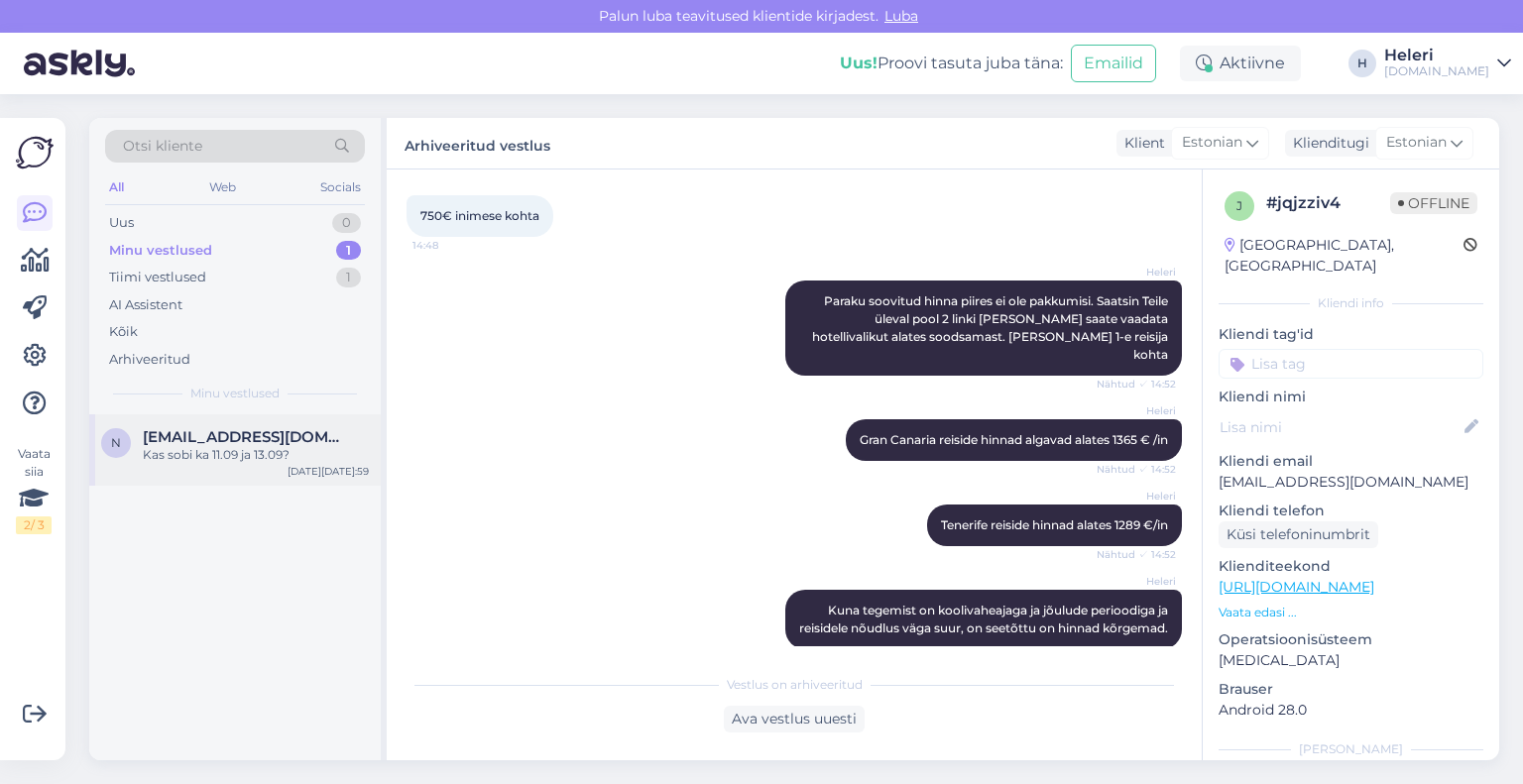 click on "n [EMAIL_ADDRESS][DOMAIN_NAME] Kas sobi ka 11.09 ja 13.09? [DATE] 14:59" at bounding box center (235, 450) 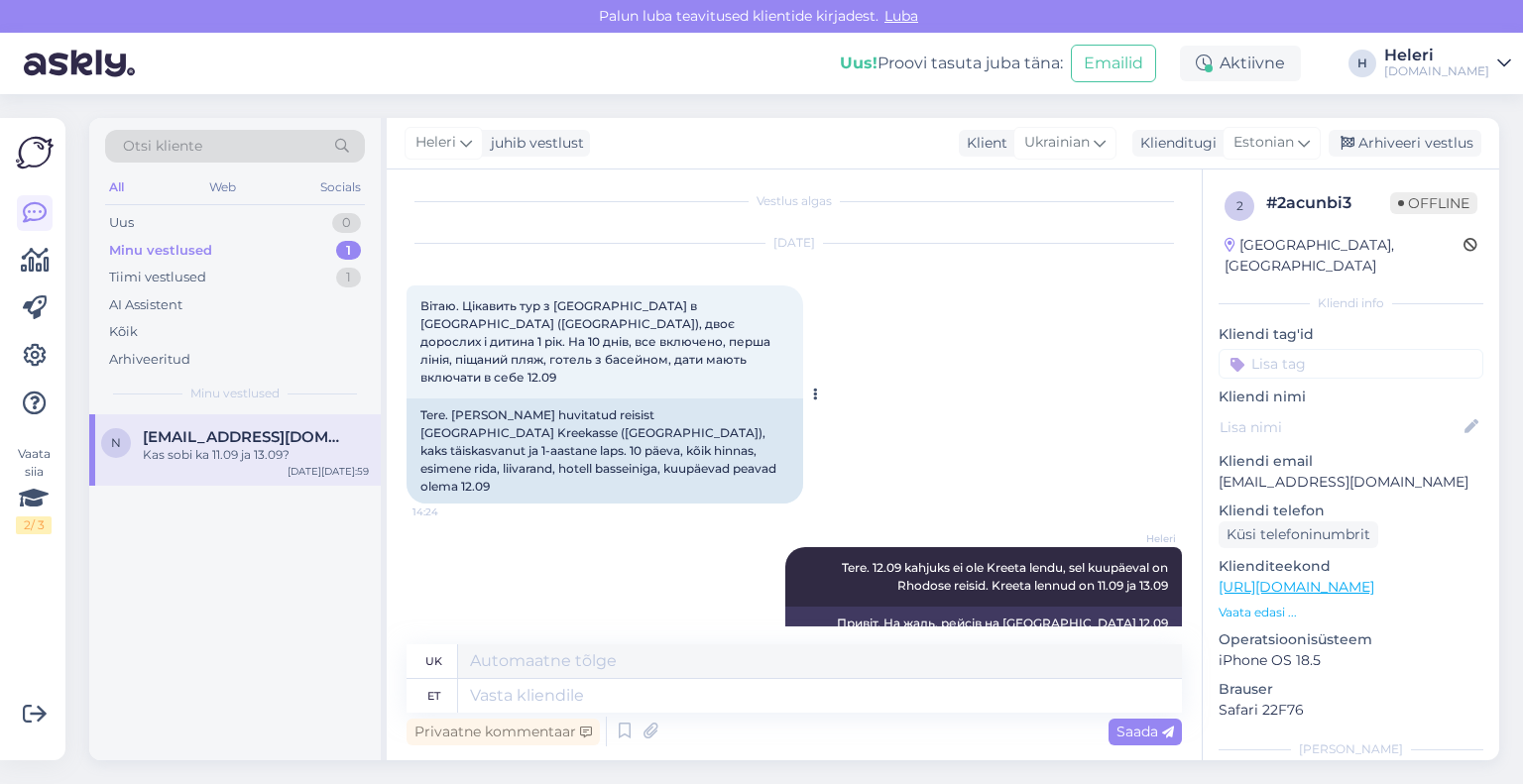 scroll, scrollTop: 0, scrollLeft: 0, axis: both 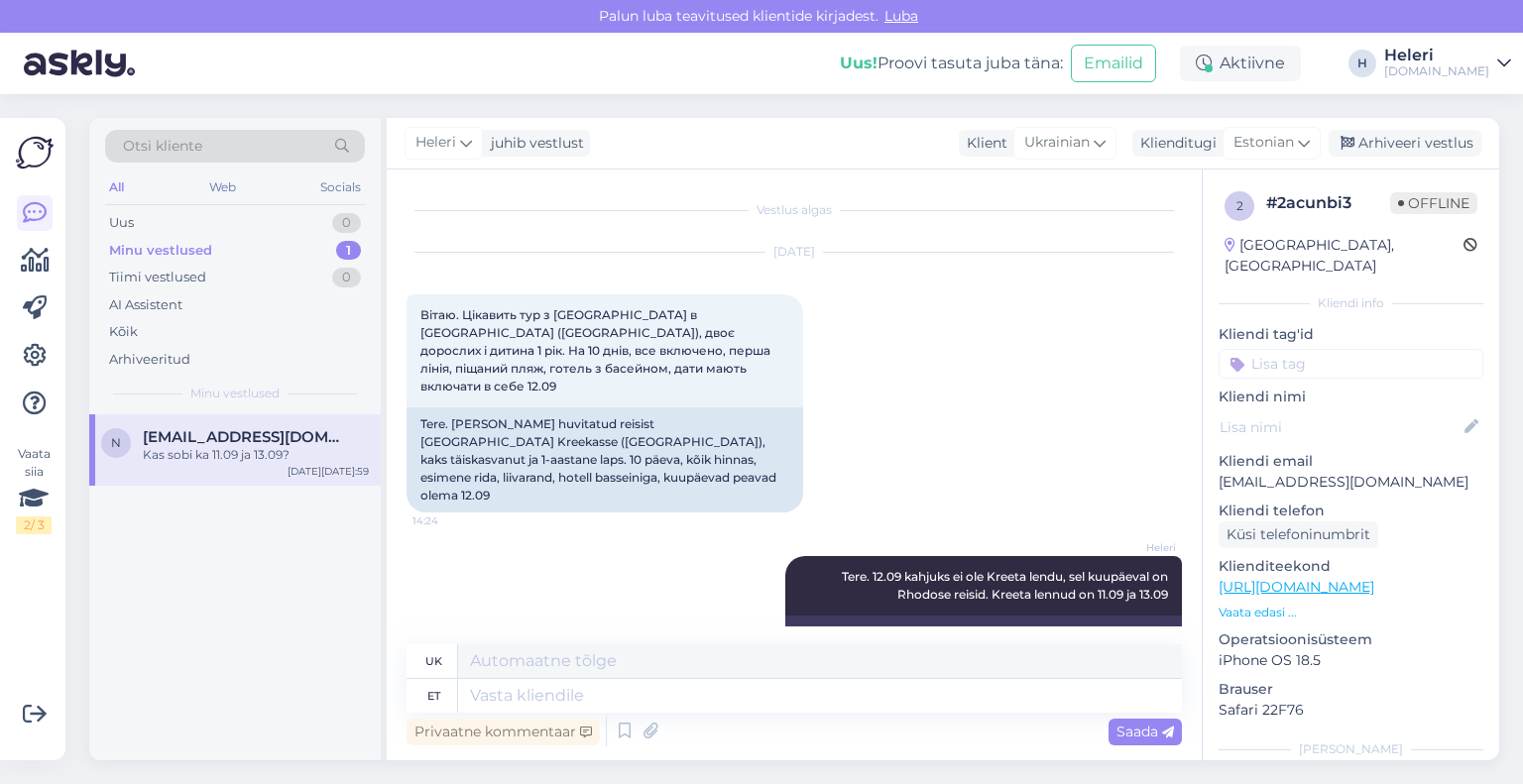 click on "Minu vestlused 1" at bounding box center [235, 251] 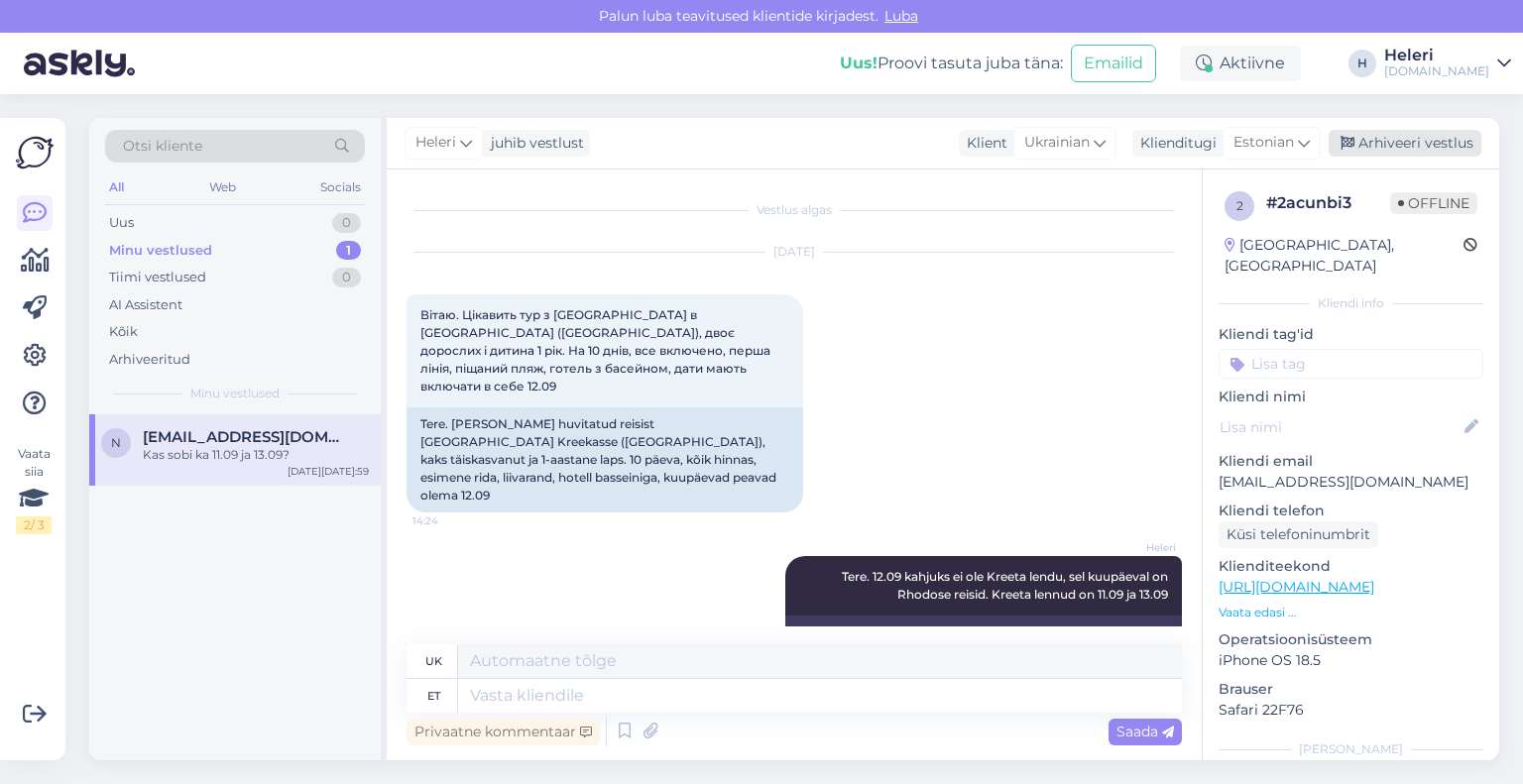 click on "Arhiveeri vestlus" at bounding box center [1405, 143] 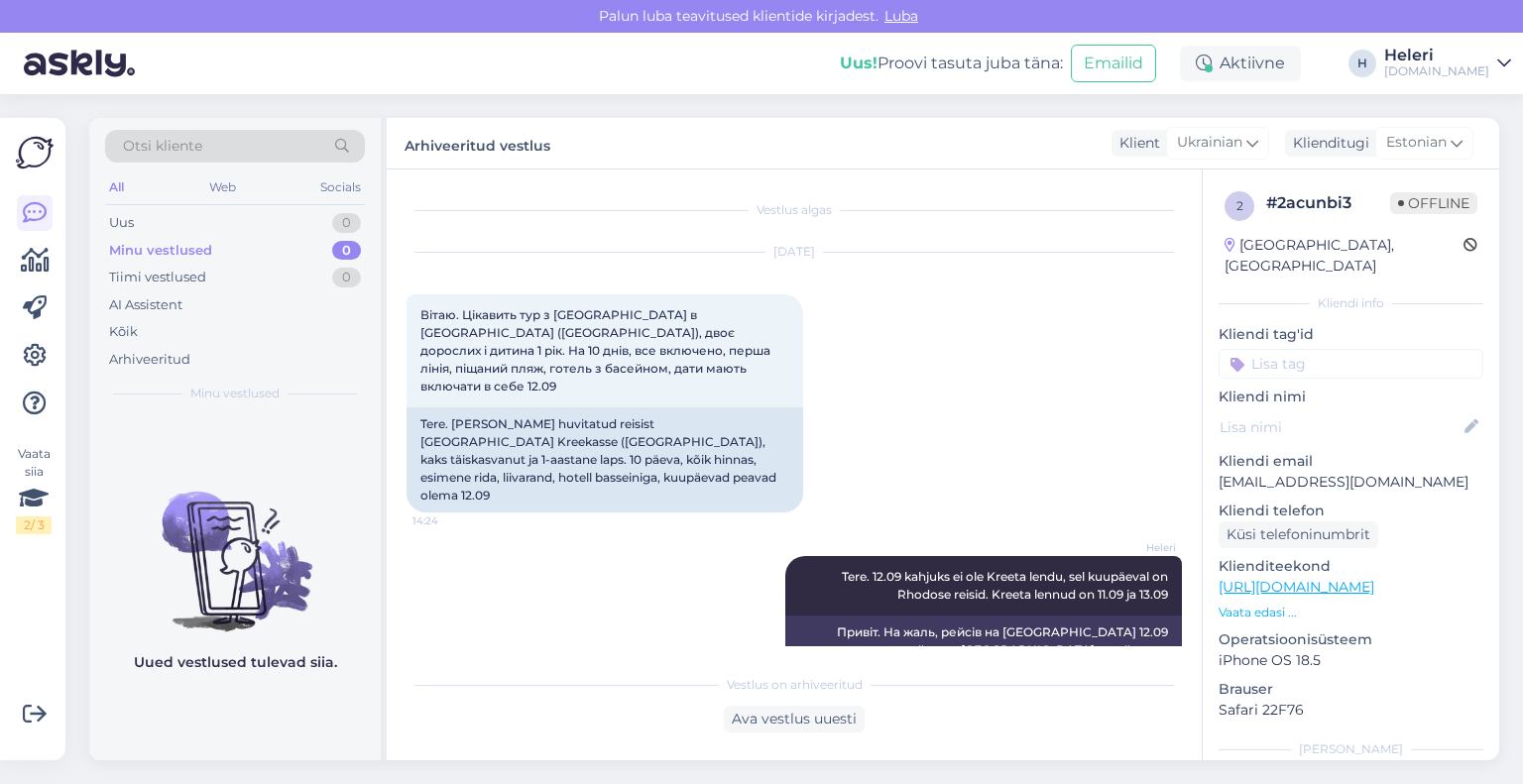 click on "[DOMAIN_NAME]" at bounding box center (1437, 71) 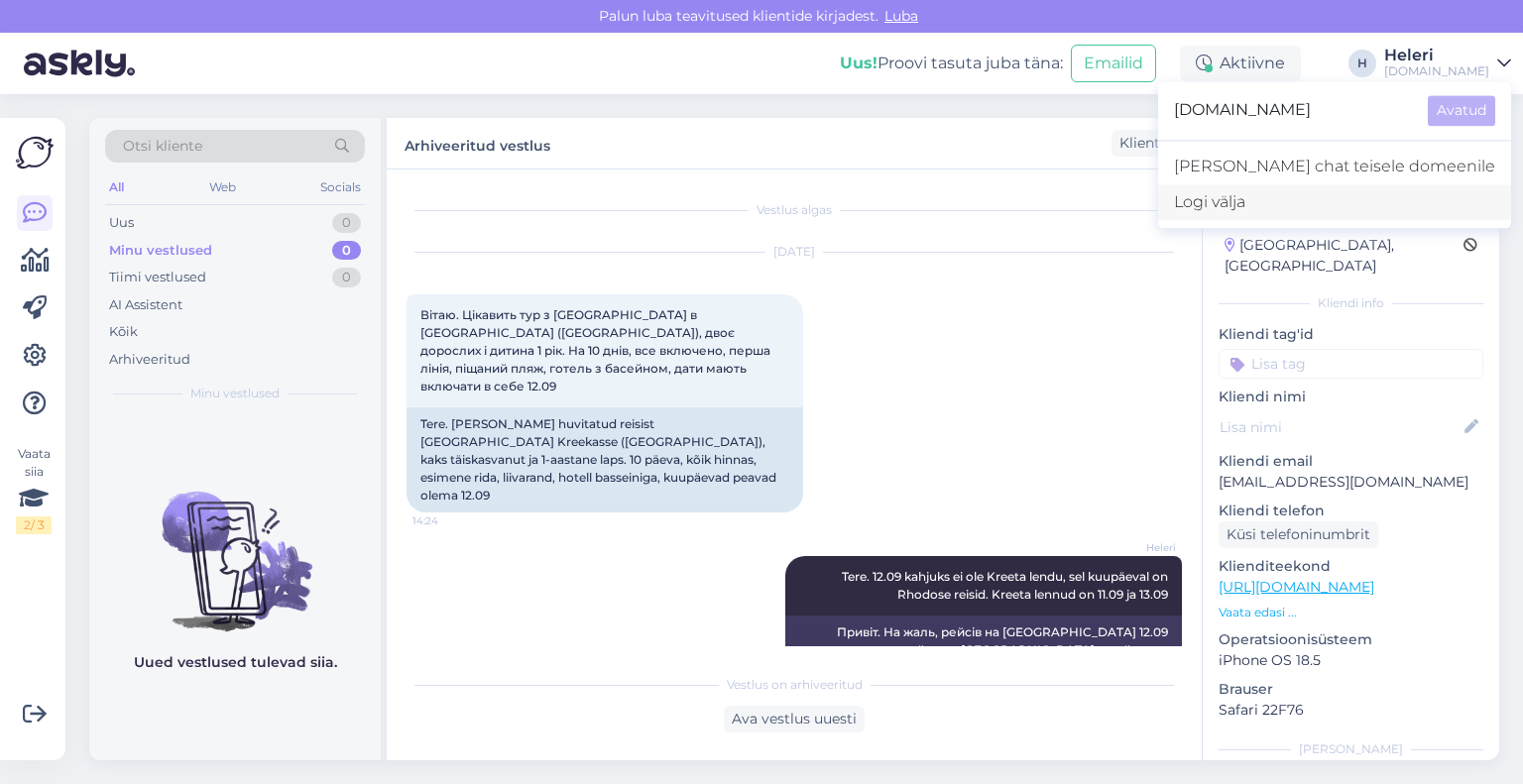 click on "Logi välja" at bounding box center (1335, 202) 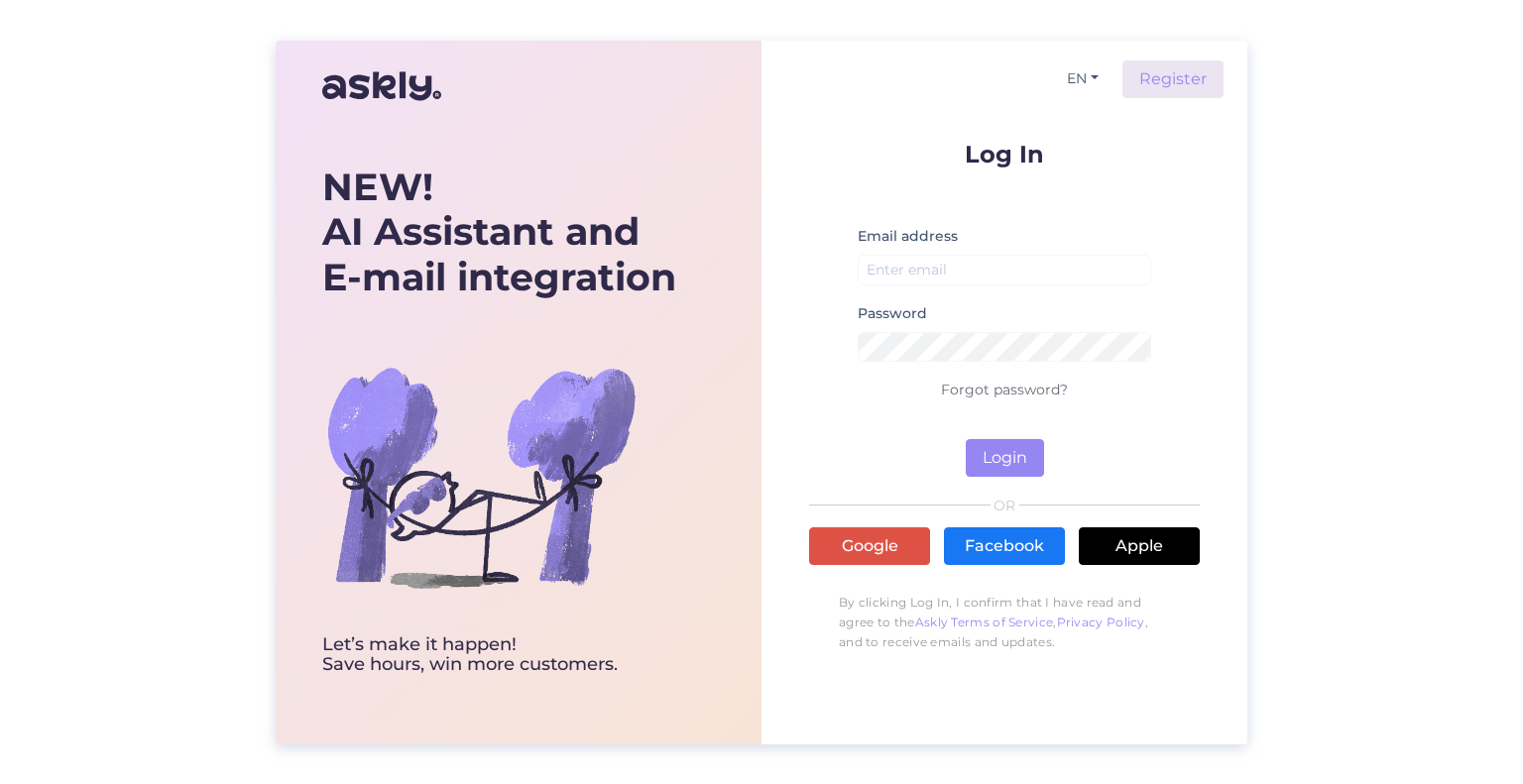 scroll, scrollTop: 0, scrollLeft: 0, axis: both 